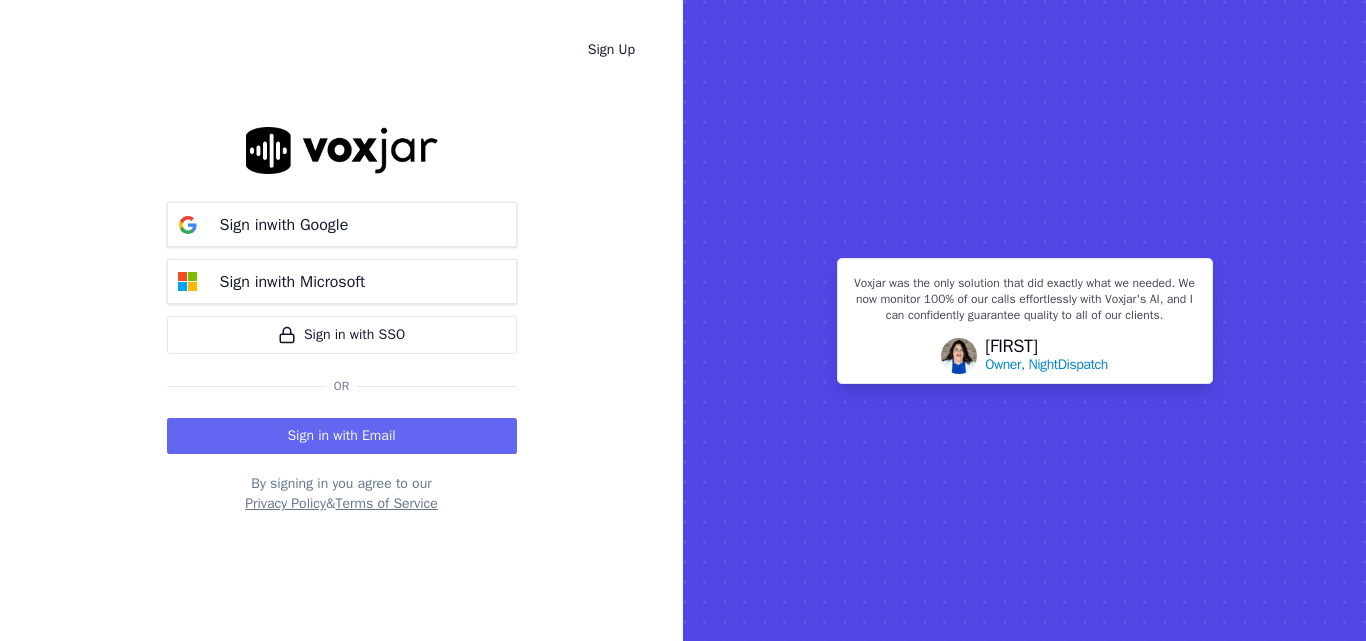 scroll, scrollTop: 0, scrollLeft: 0, axis: both 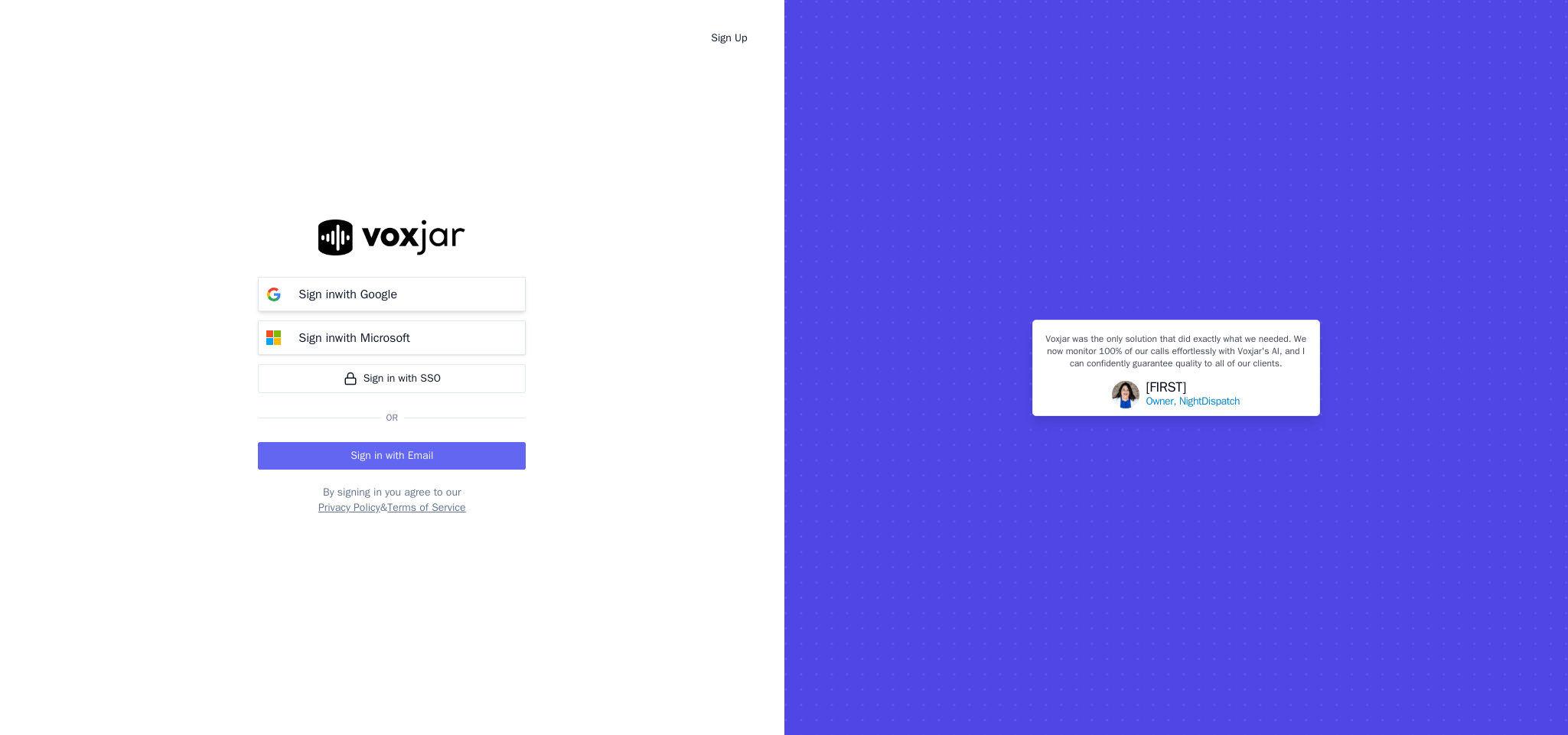 click on "Sign in  with Google" at bounding box center [347, 294] 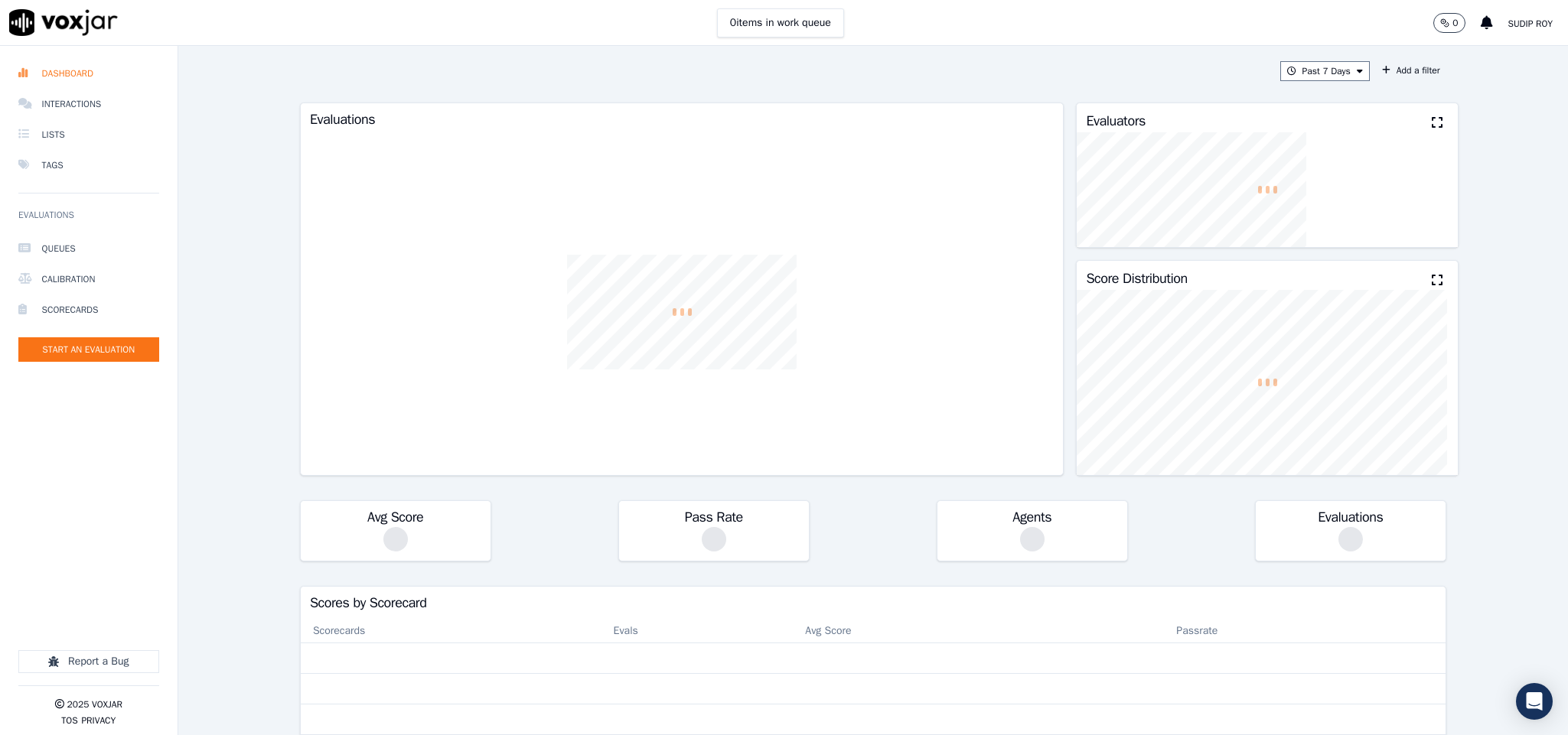 scroll, scrollTop: 0, scrollLeft: 0, axis: both 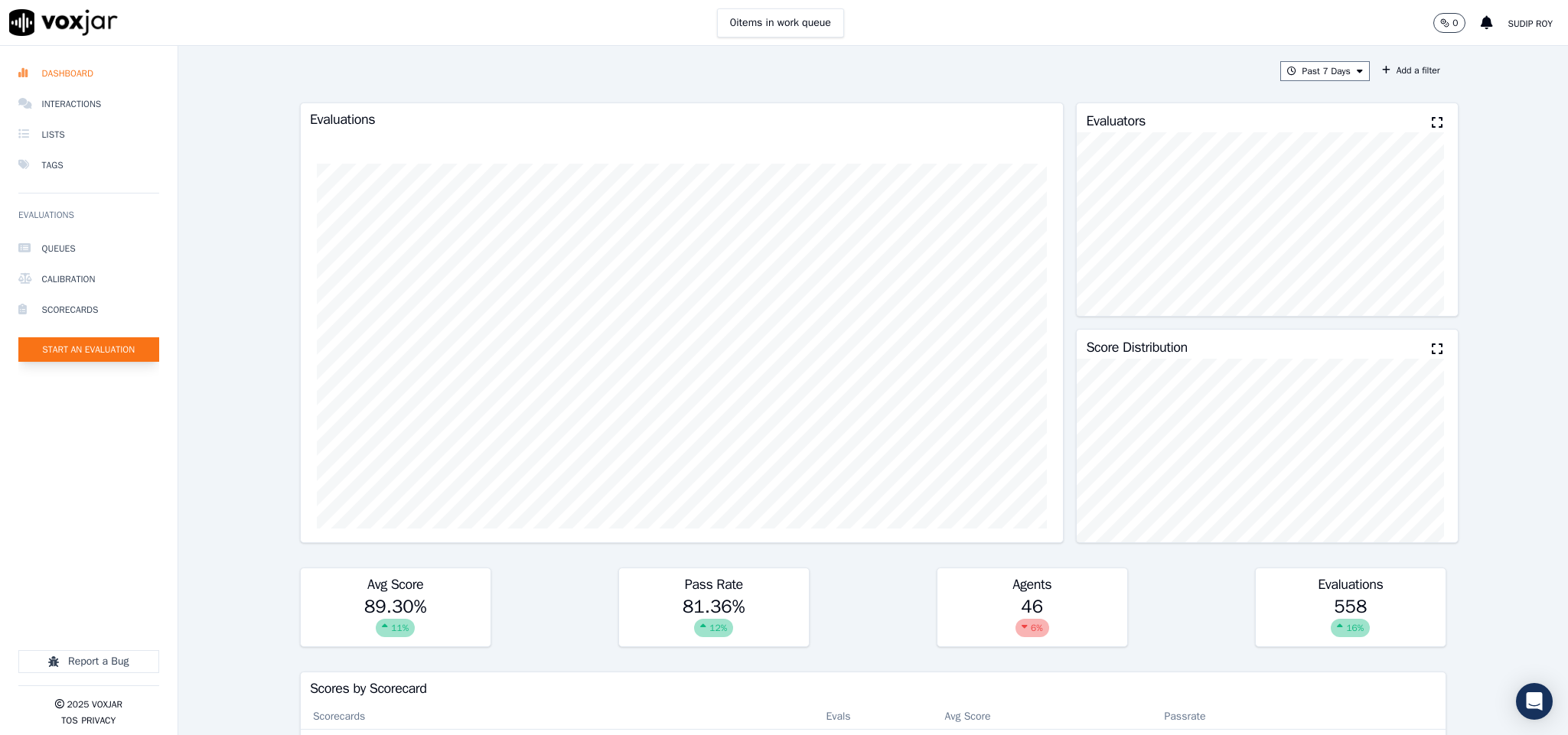 click on "Start an Evaluation" 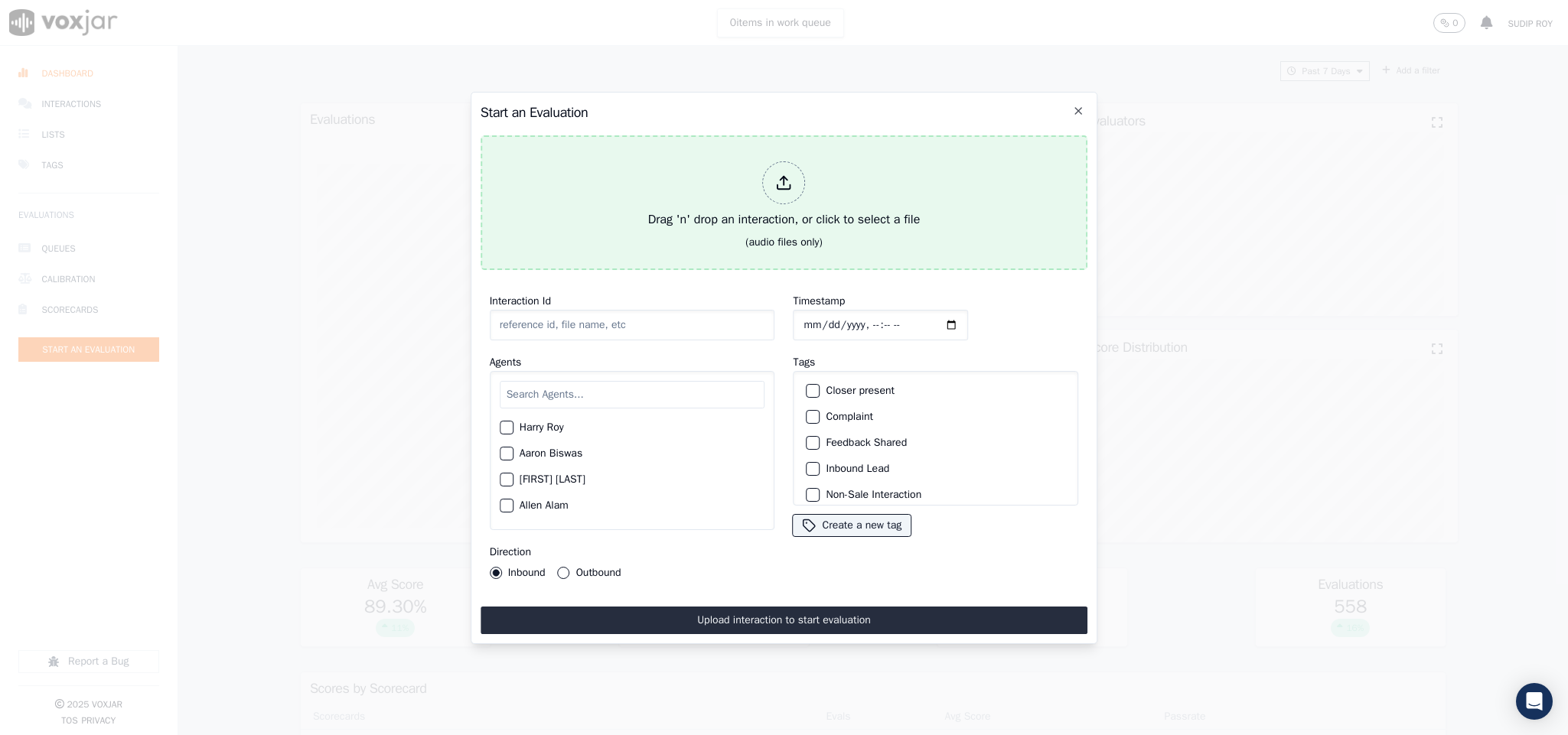 click on "Drag 'n' drop an interaction, or click to select a file" at bounding box center [784, 195] 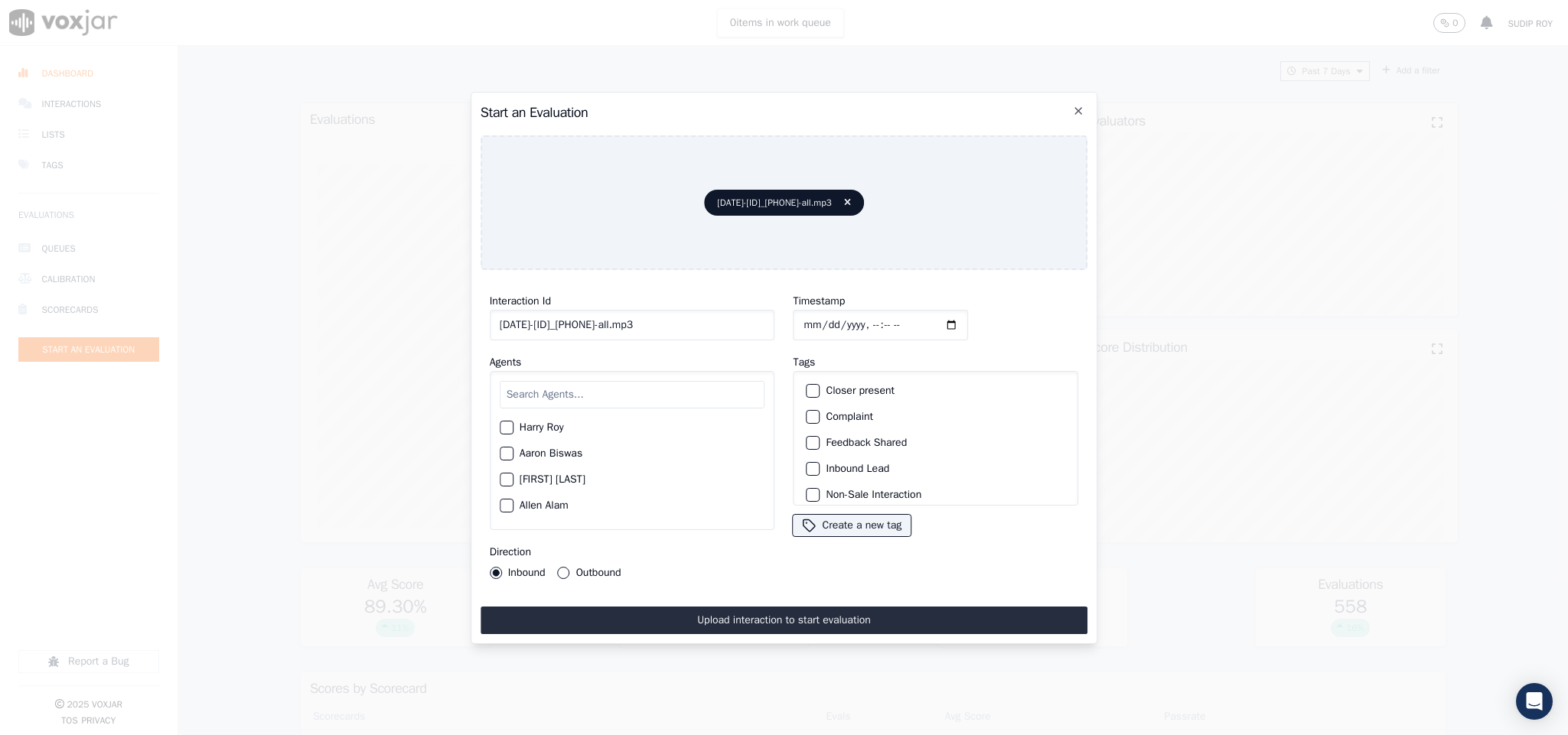 drag, startPoint x: 650, startPoint y: 317, endPoint x: 747, endPoint y: 317, distance: 97 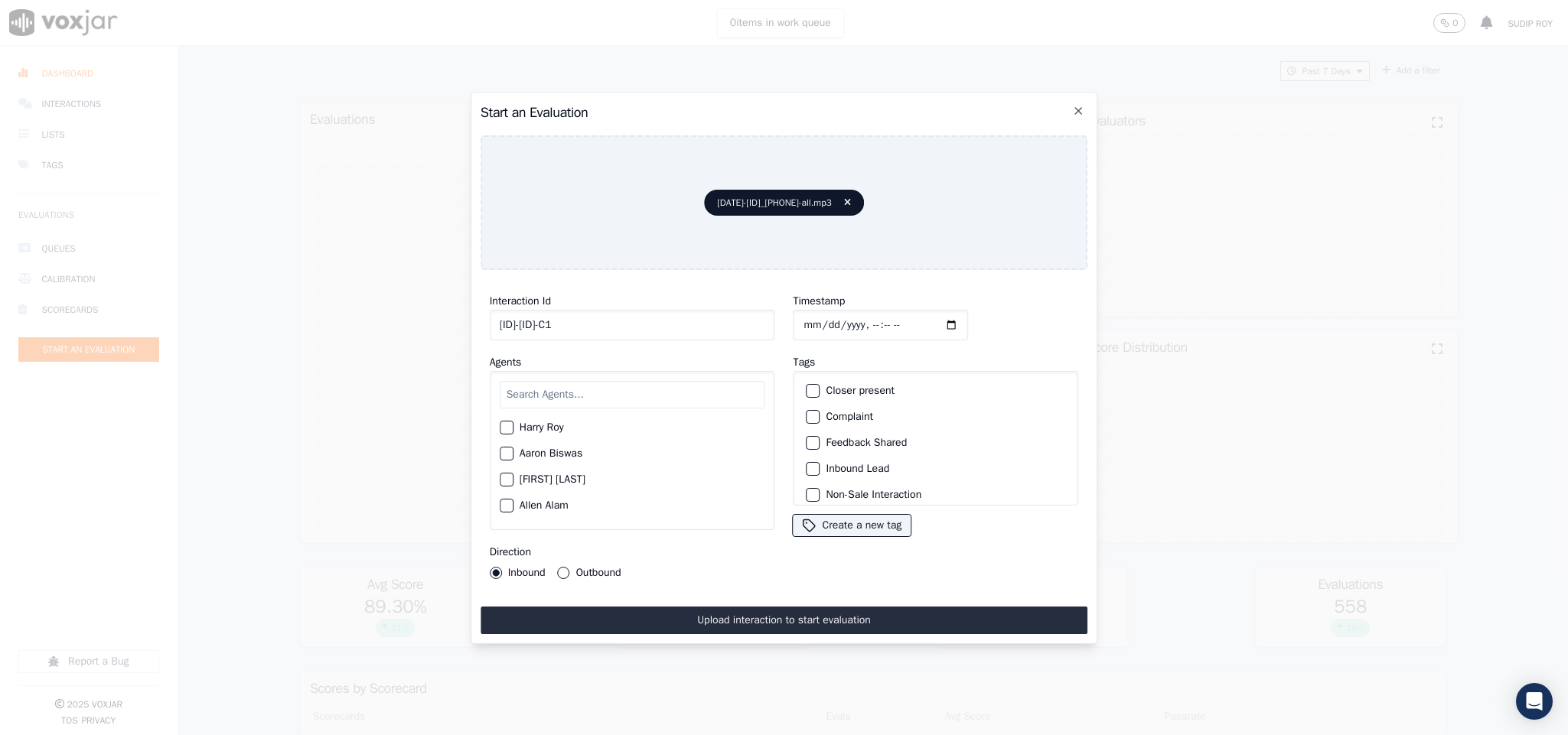 type on "[ID]-[ID]-C1" 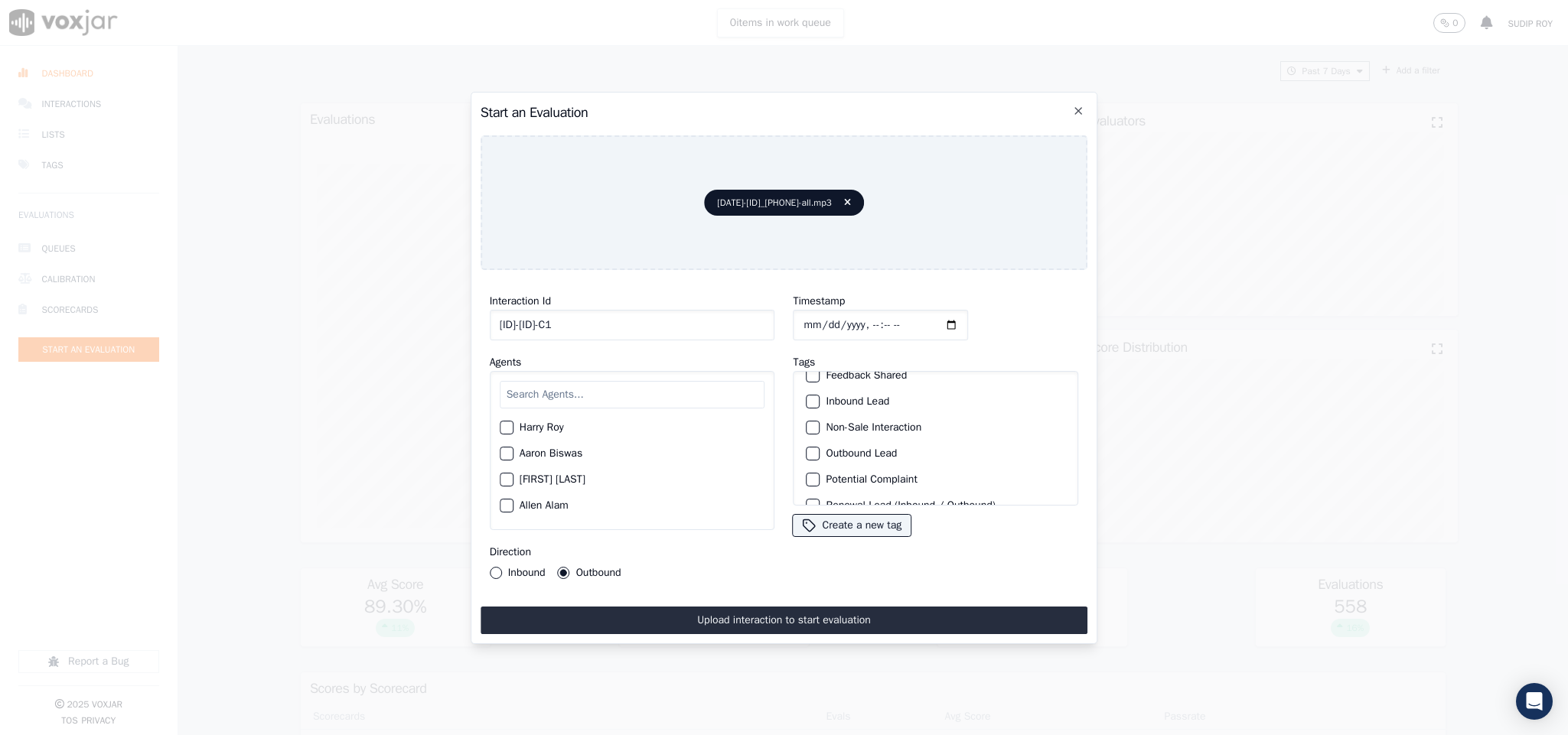 scroll, scrollTop: 115, scrollLeft: 0, axis: vertical 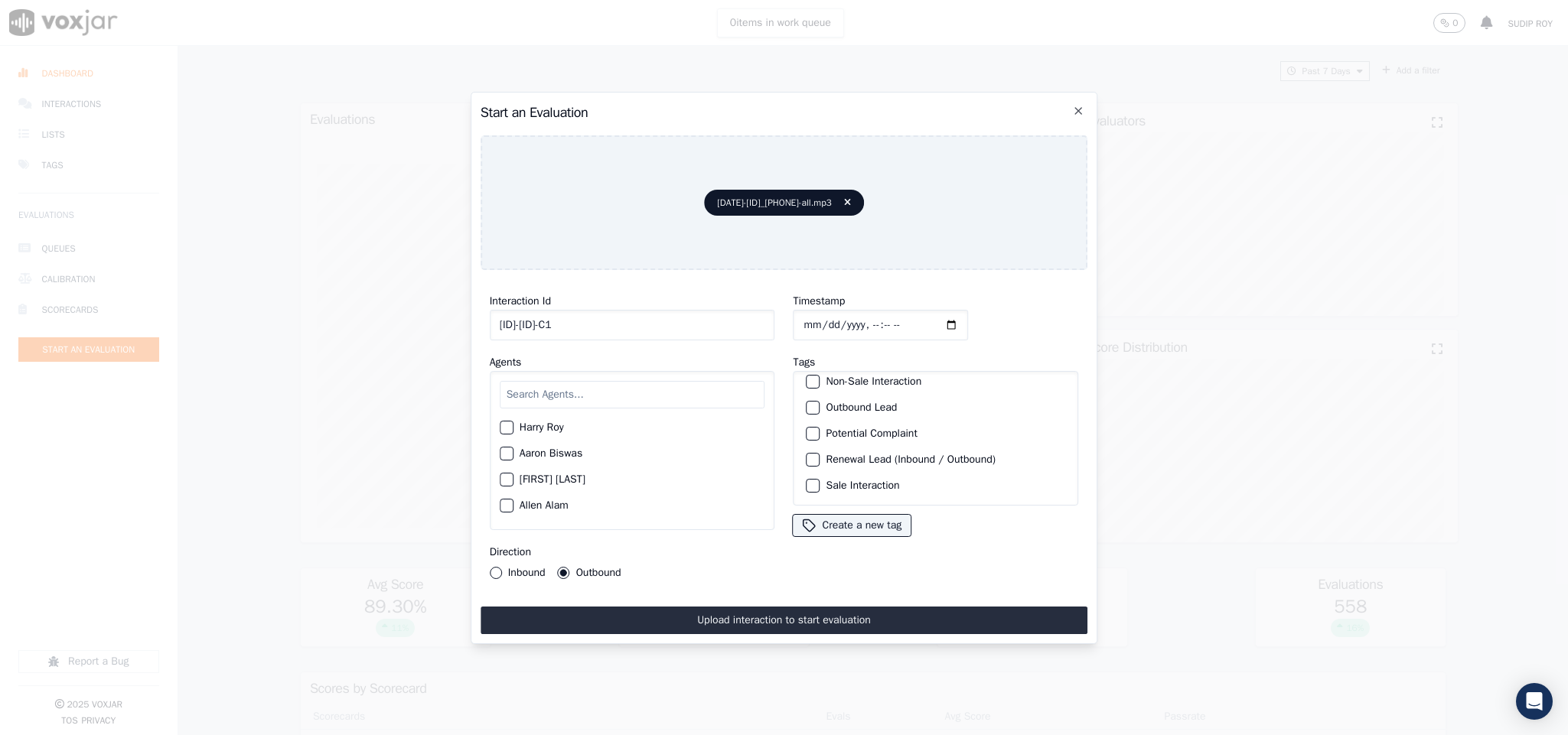 click at bounding box center [813, 408] 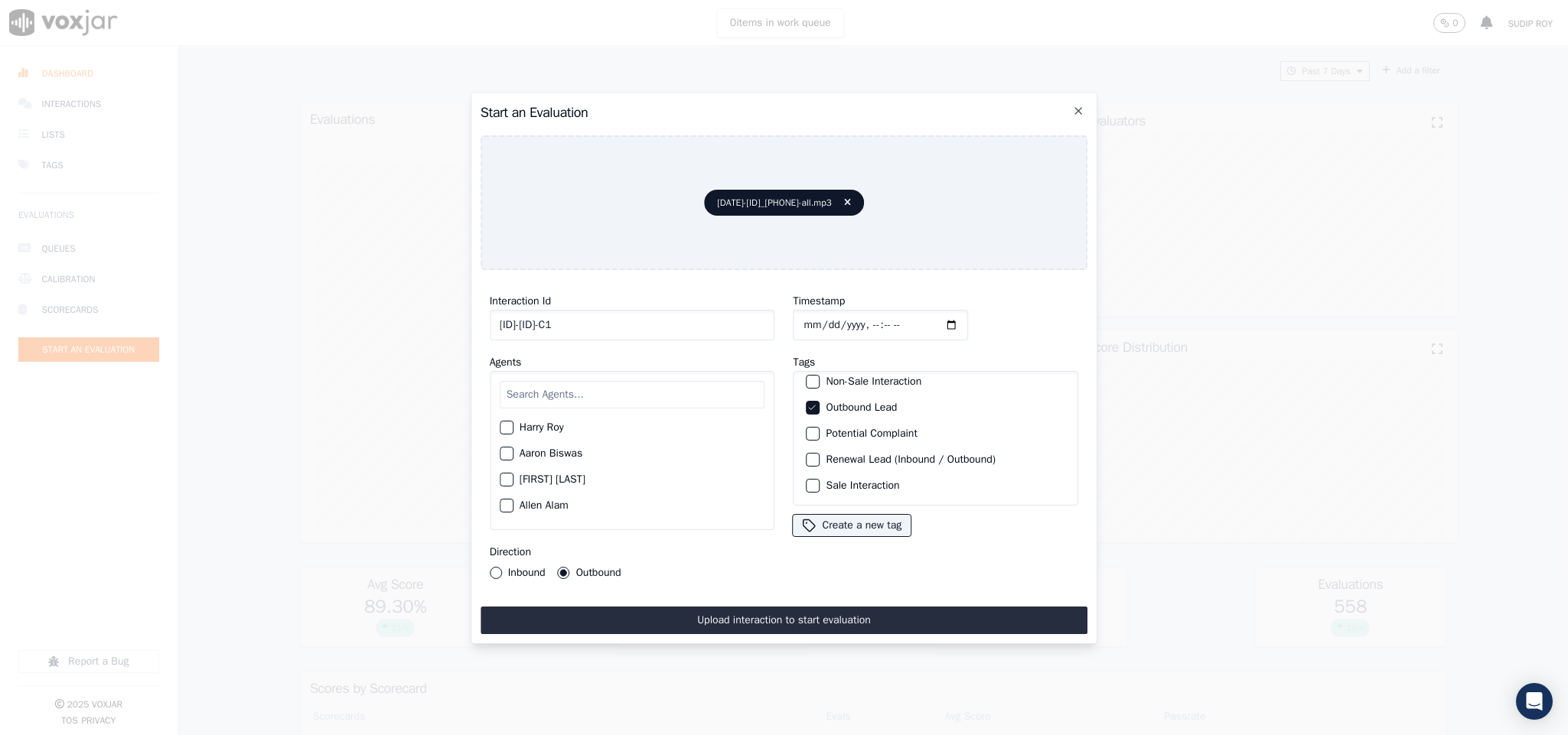 scroll, scrollTop: 138, scrollLeft: 0, axis: vertical 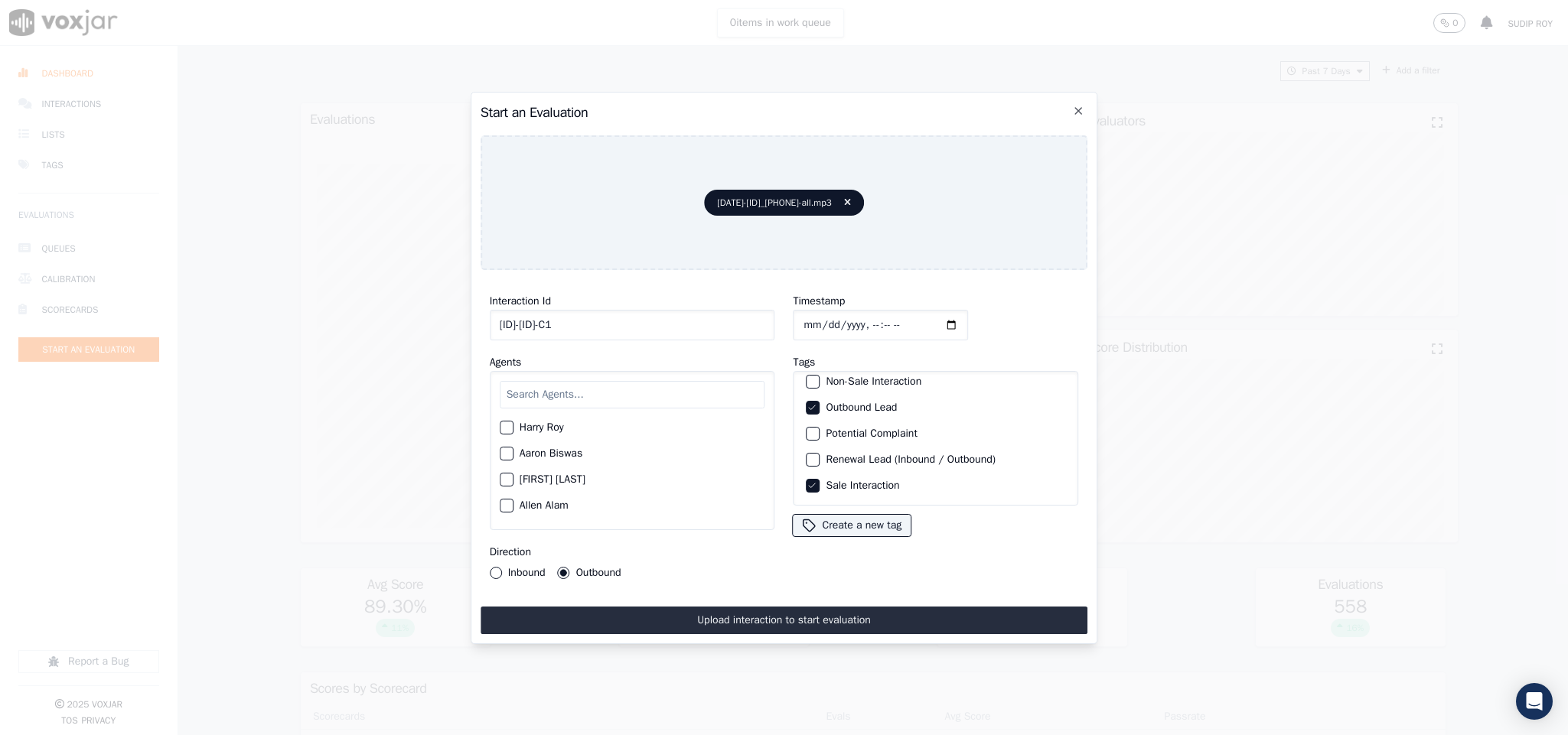 click at bounding box center (632, 395) 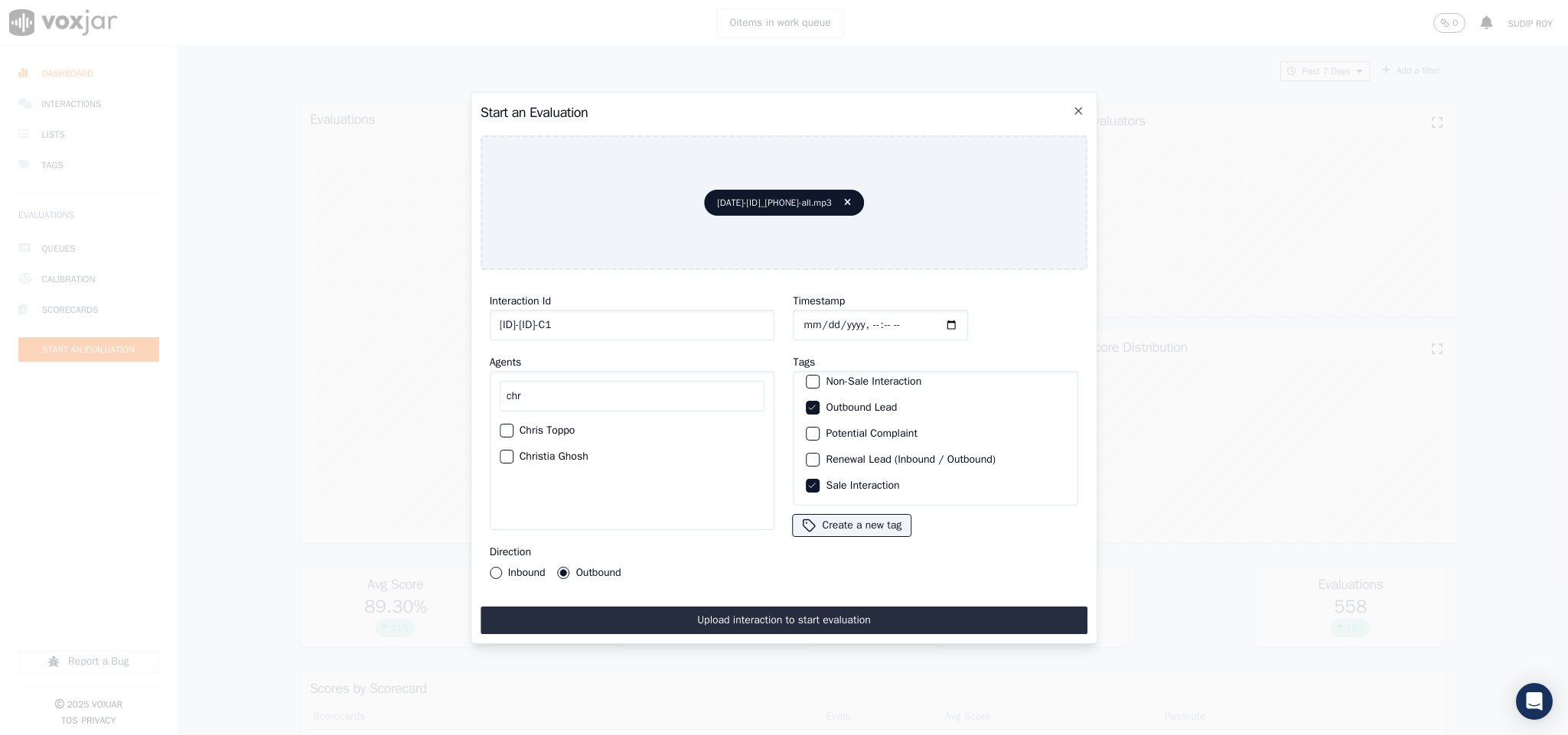 type on "chr" 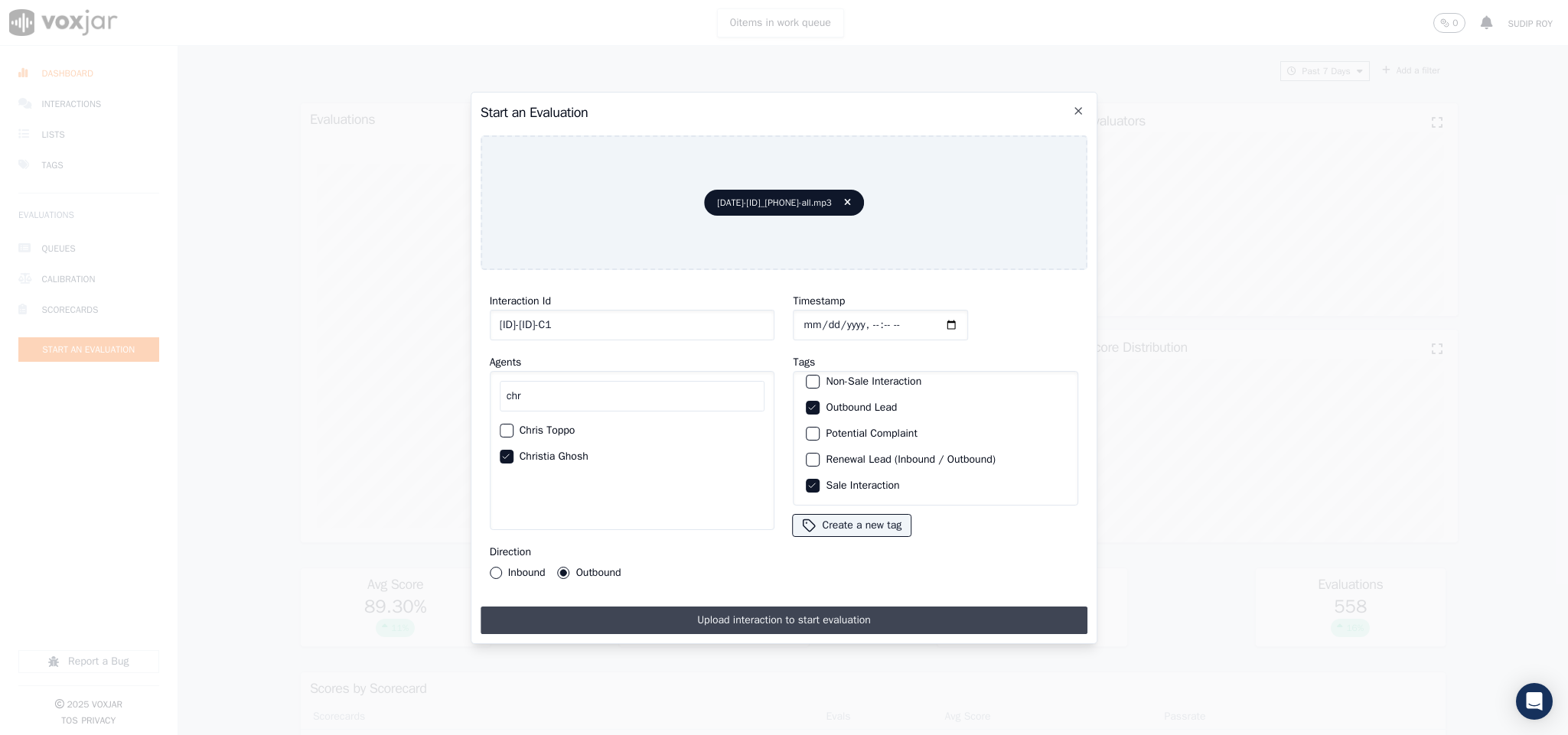 click on "Upload interaction to start evaluation" at bounding box center [784, 620] 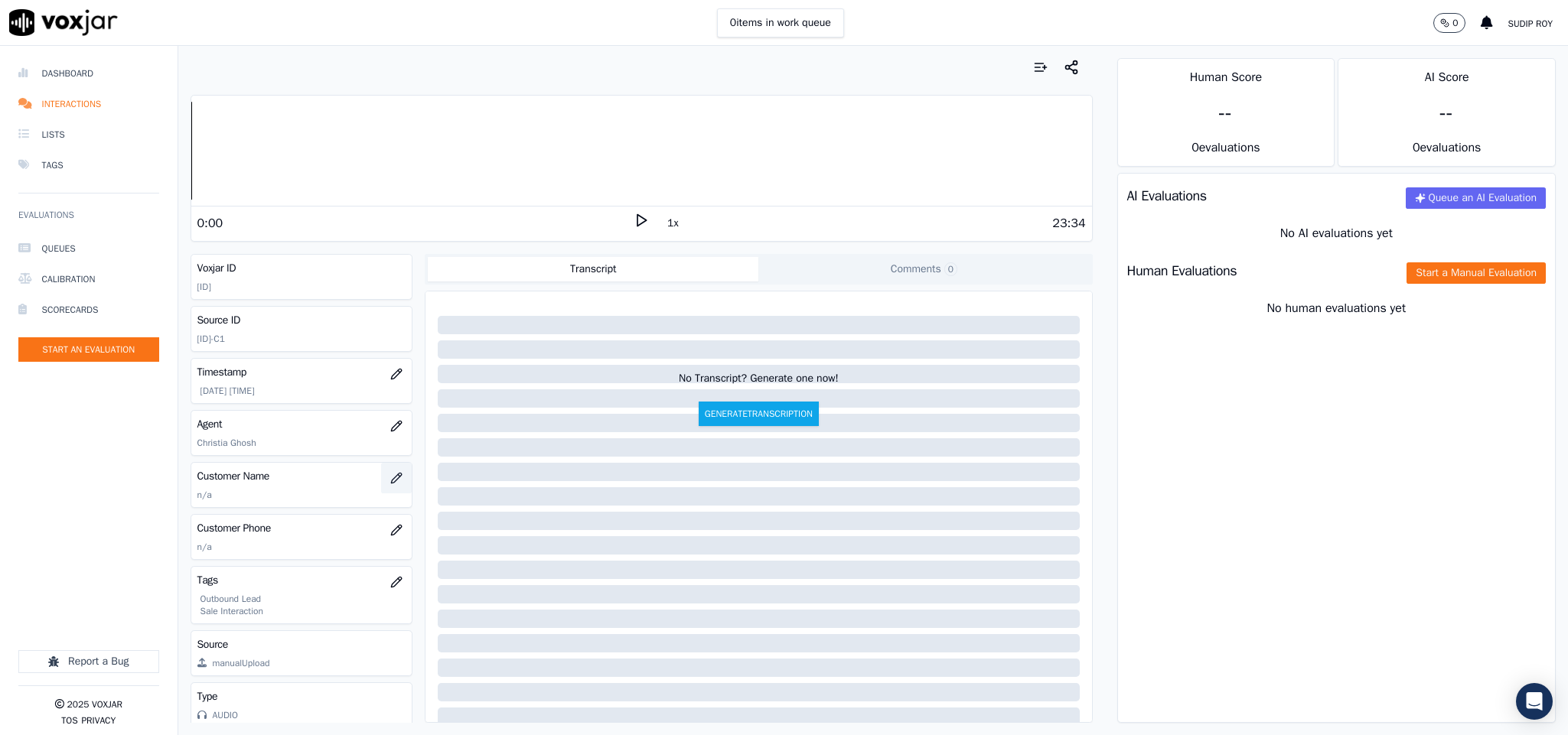 click at bounding box center [396, 478] 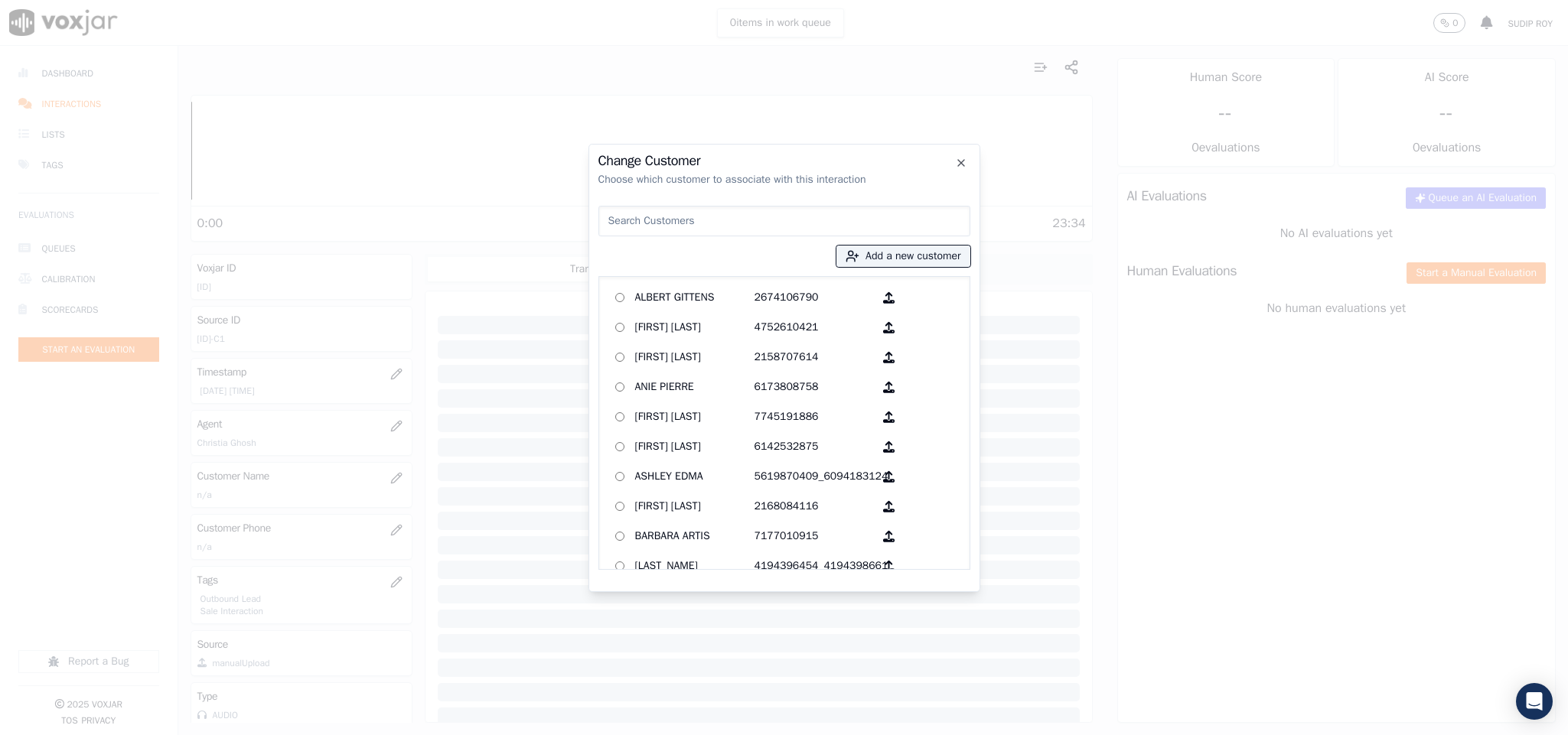 type on "RIVKA J DARDAC" 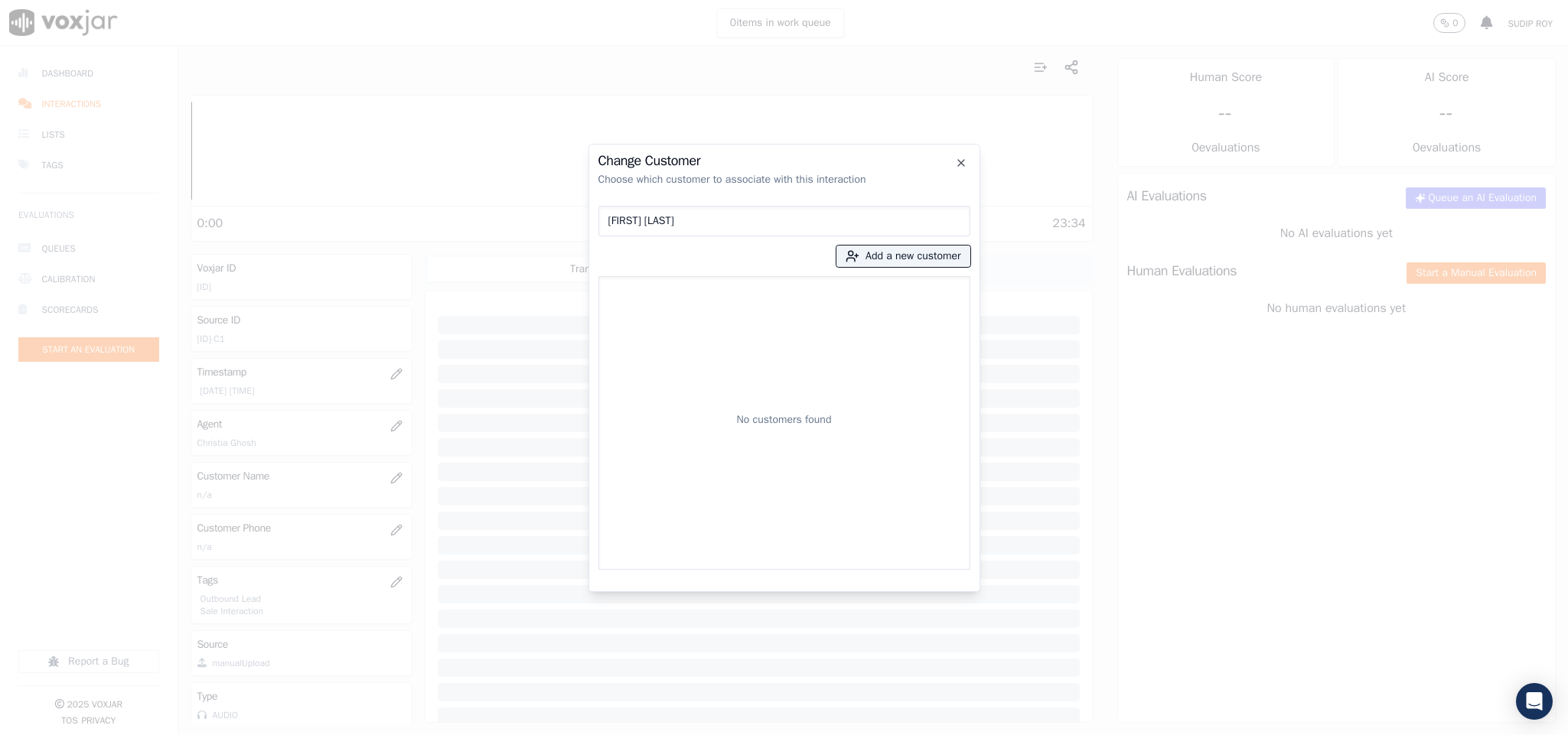 drag, startPoint x: 696, startPoint y: 220, endPoint x: 354, endPoint y: 246, distance: 342.98688 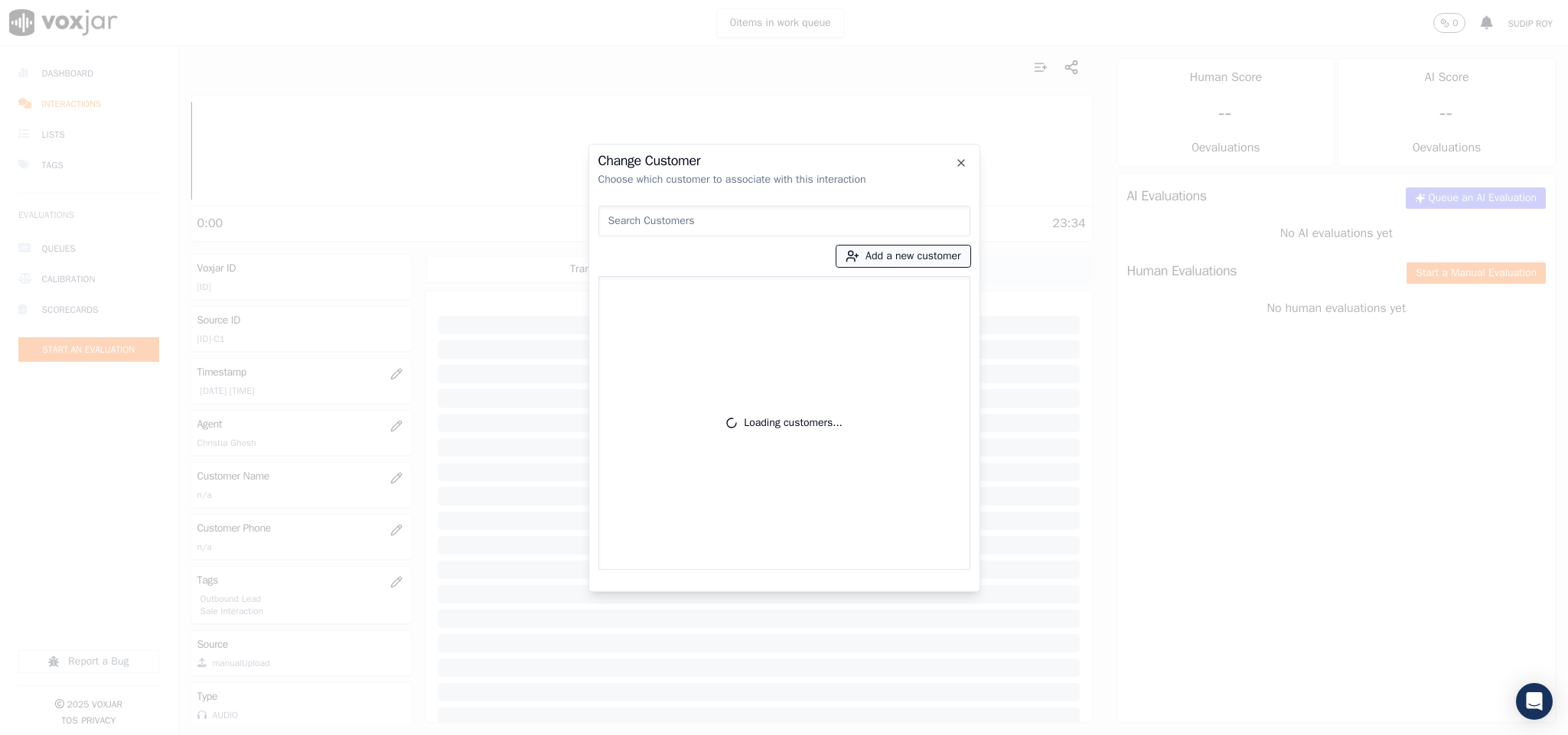 click on "Add a new customer" at bounding box center (903, 256) 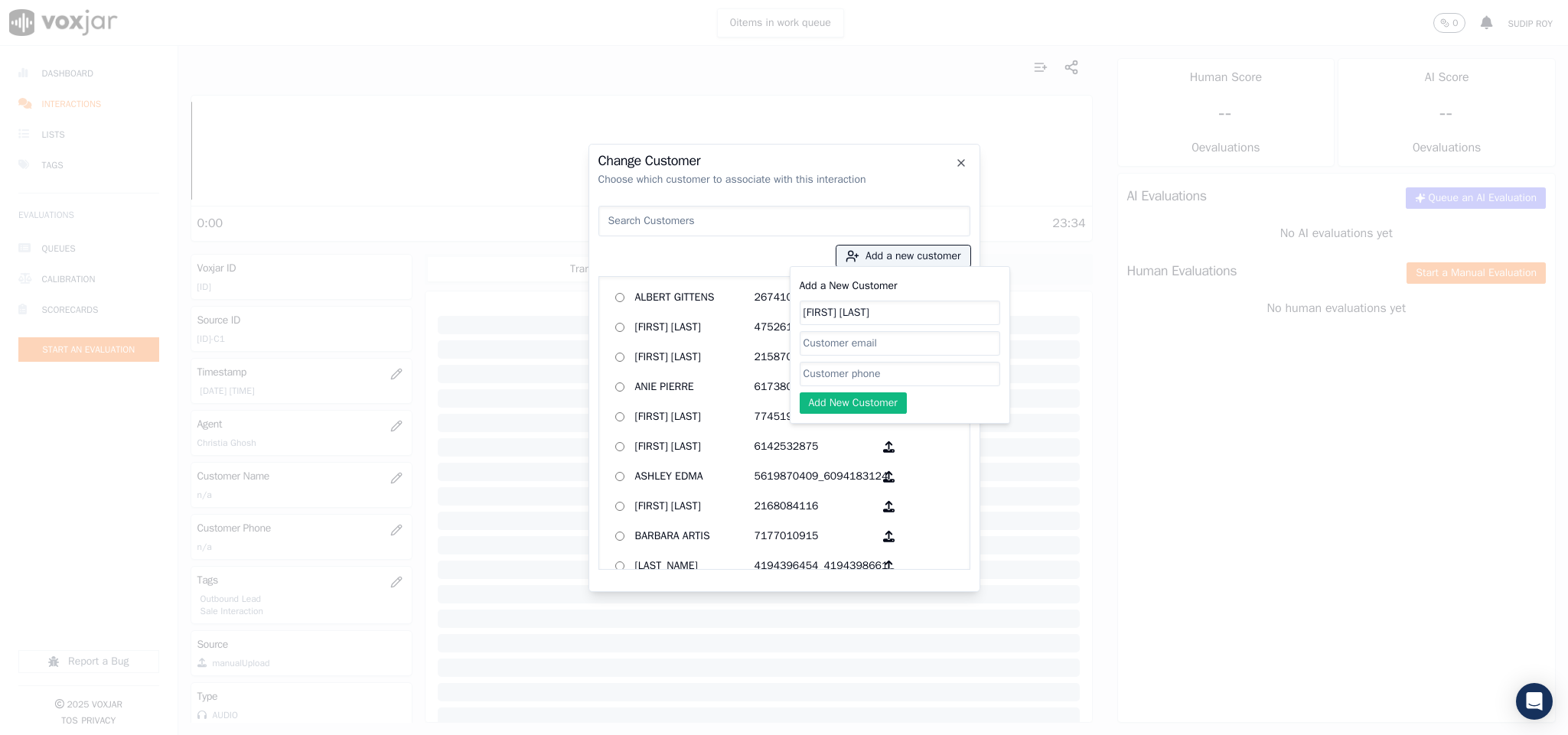 type on "RIVKA J DARDAC" 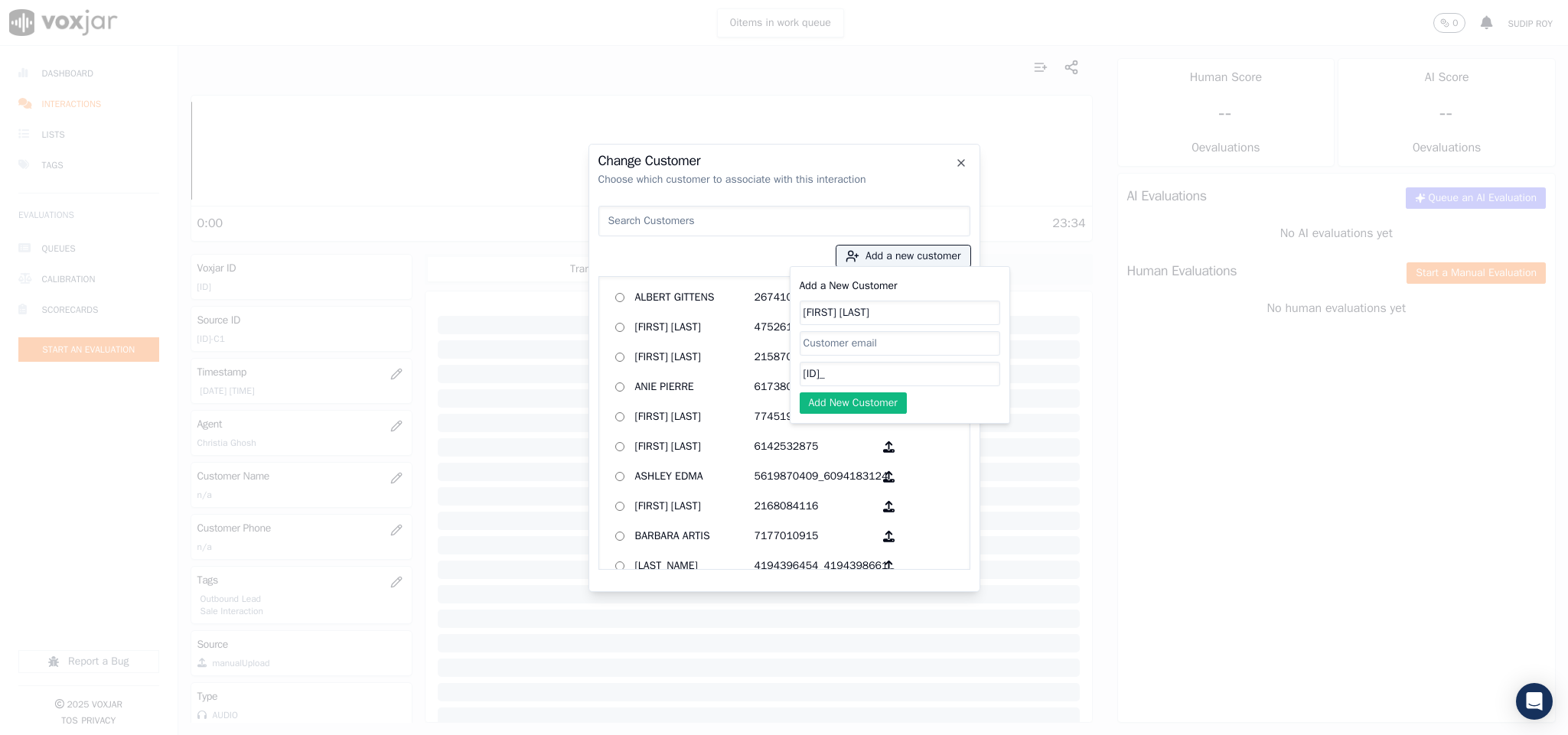 paste on "2167725960" 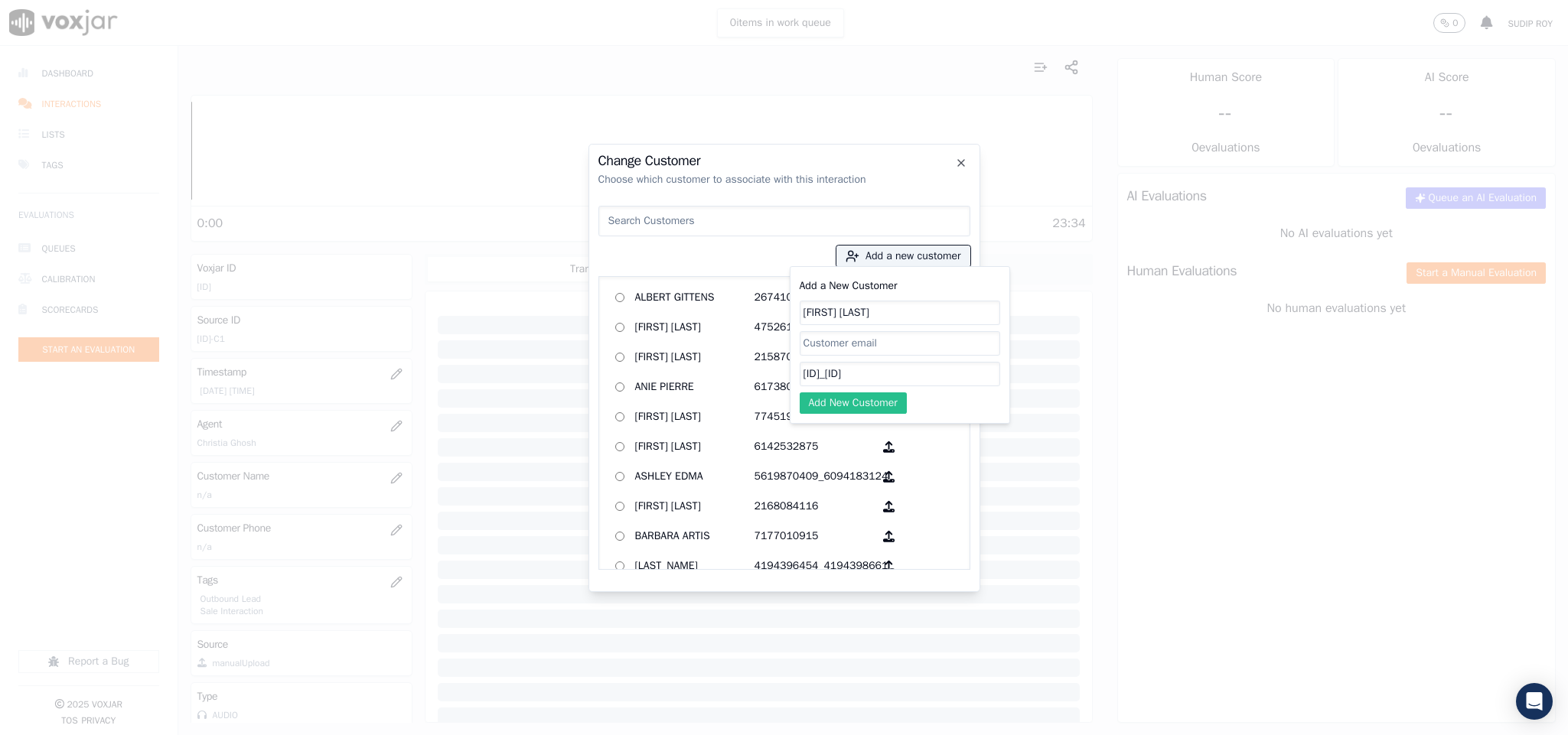 type on "2163217782_2167725960" 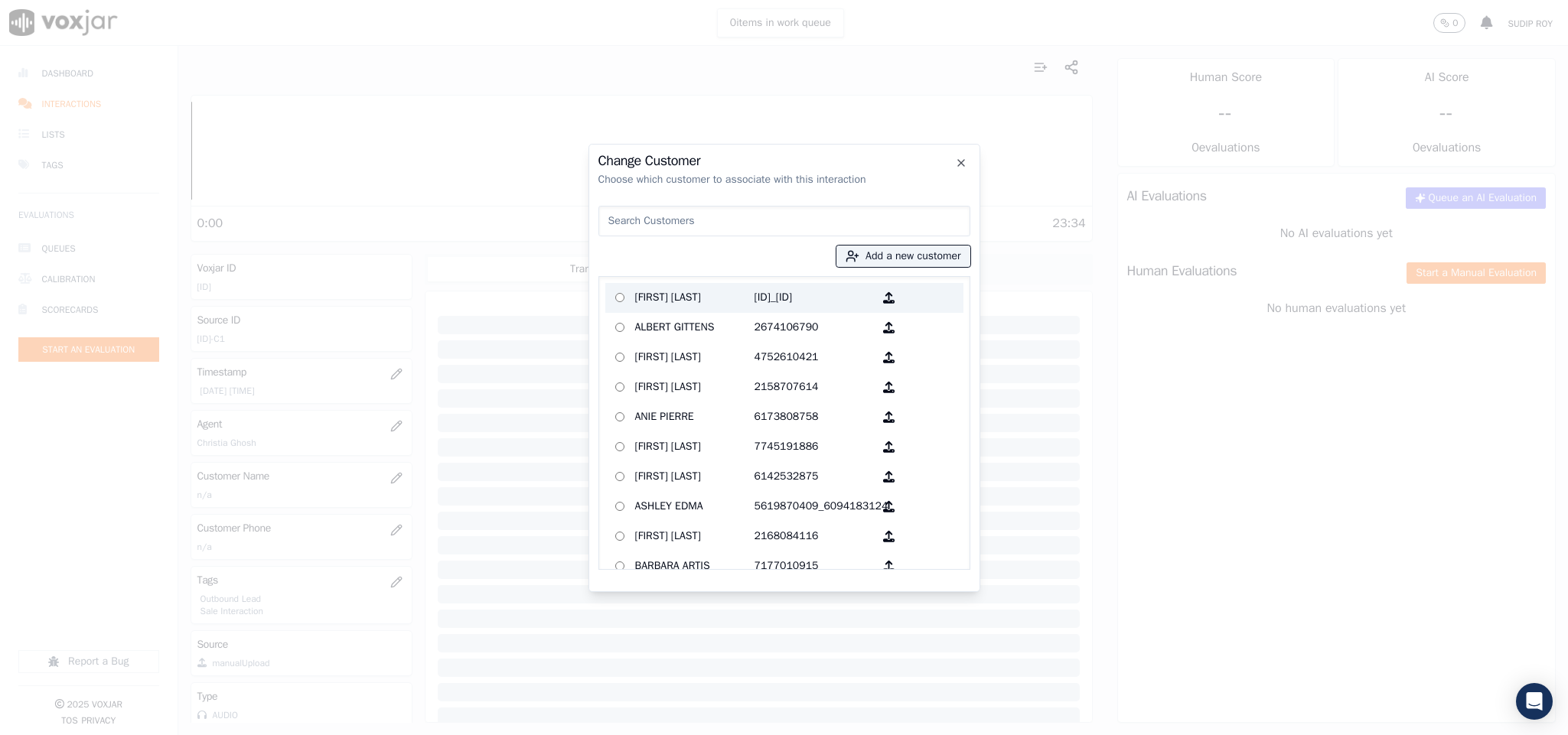 click on "RIVKA J DARDAC" at bounding box center (695, 298) 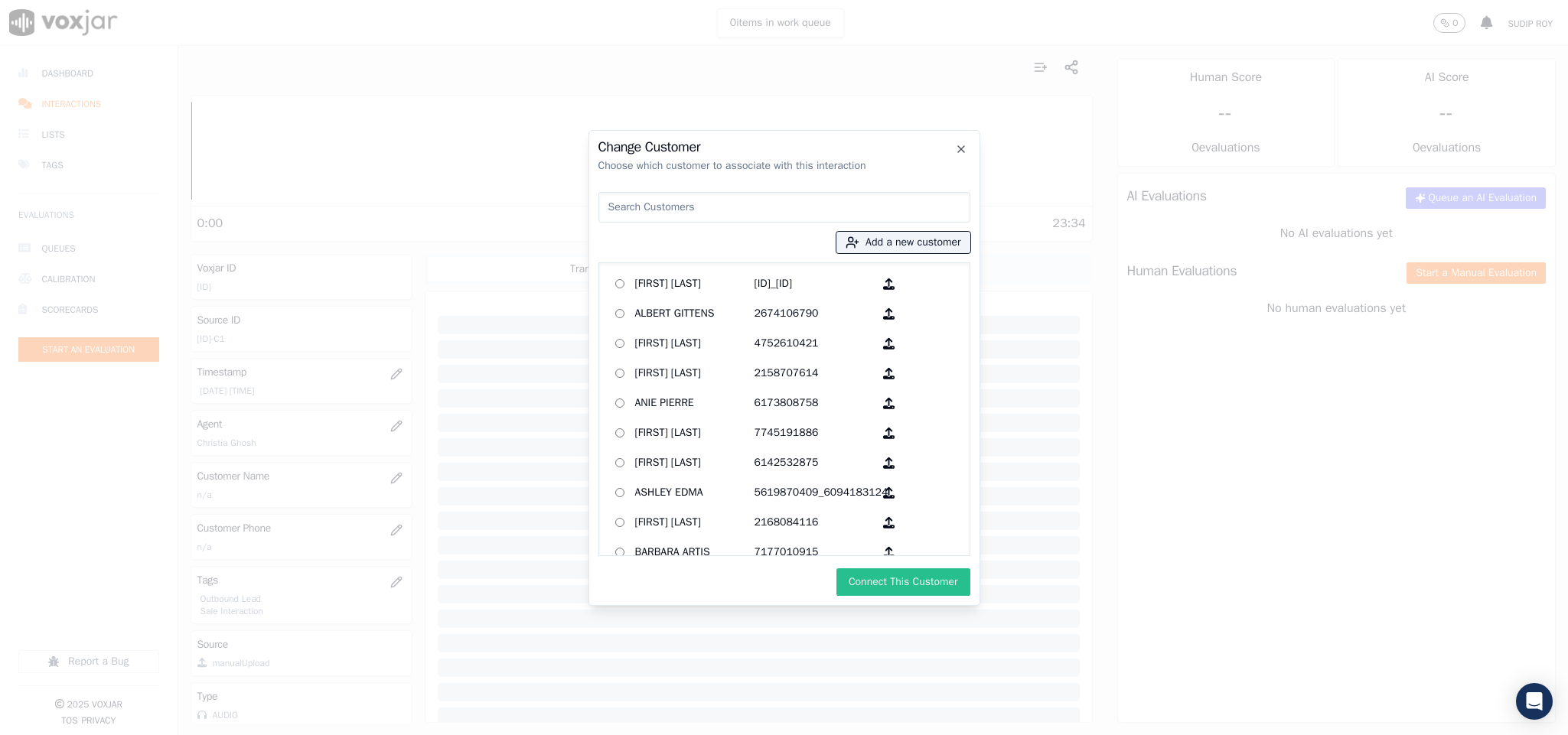 click on "Connect This Customer" at bounding box center (903, 582) 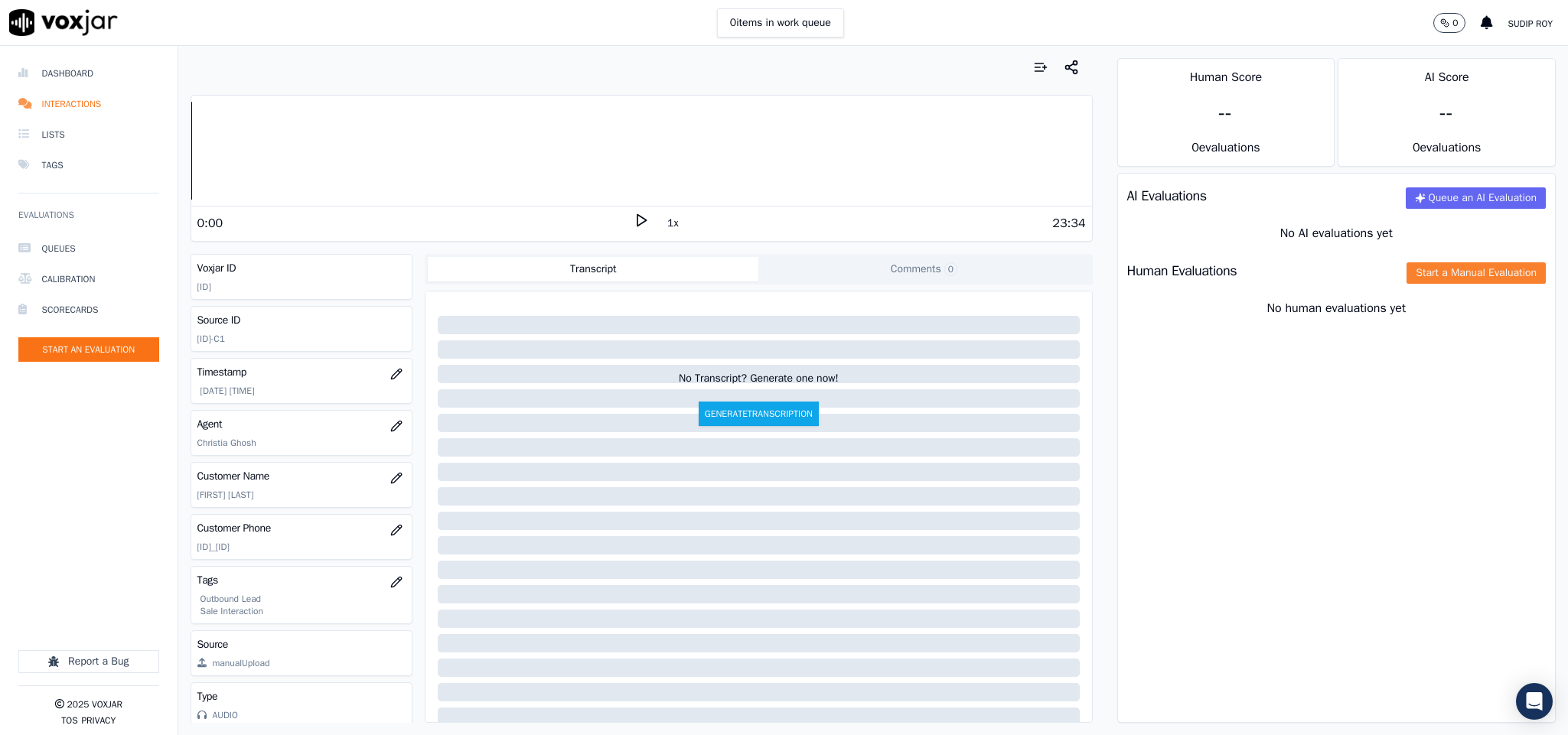 click on "Start a Manual Evaluation" 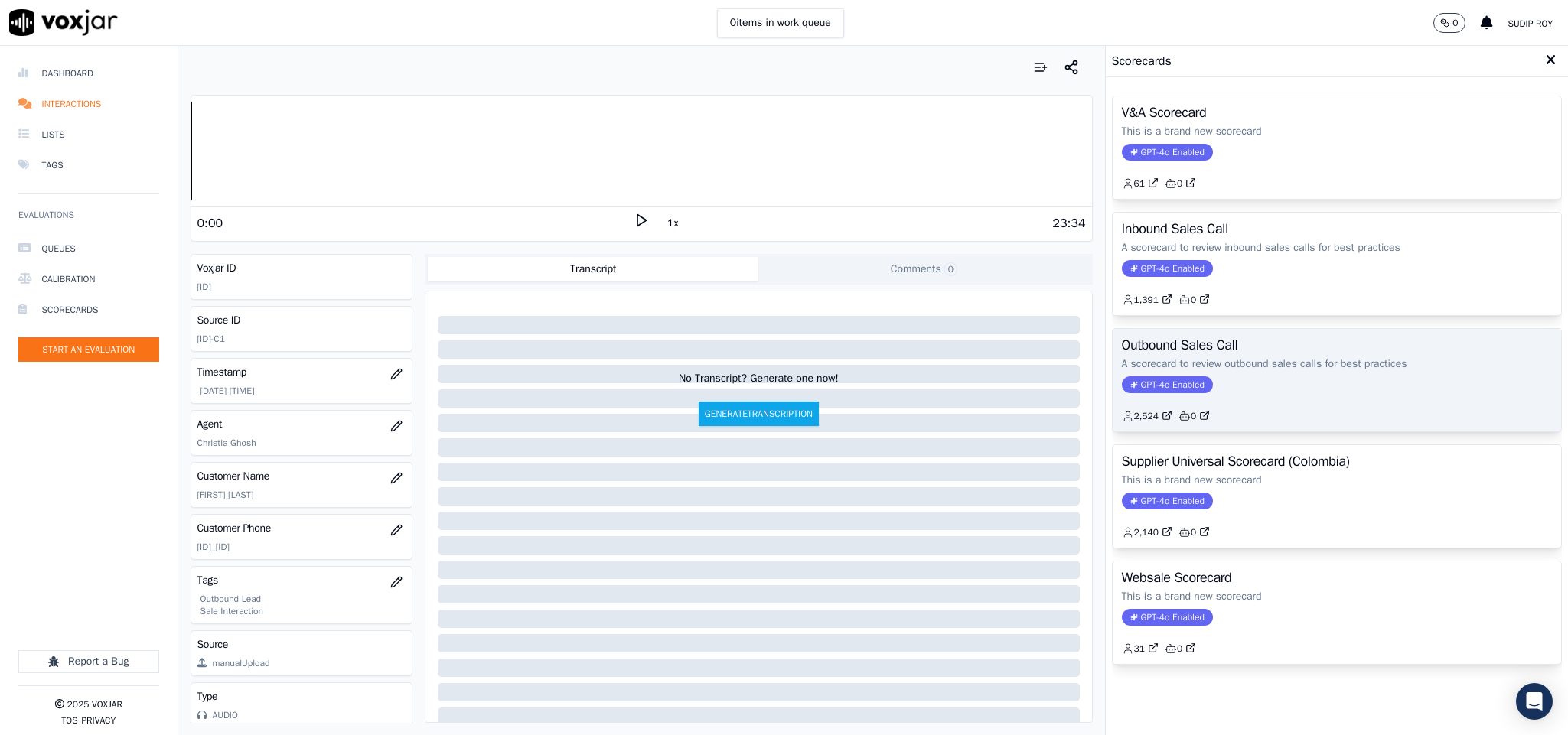 click on "GPT-4o Enabled" at bounding box center [1167, 385] 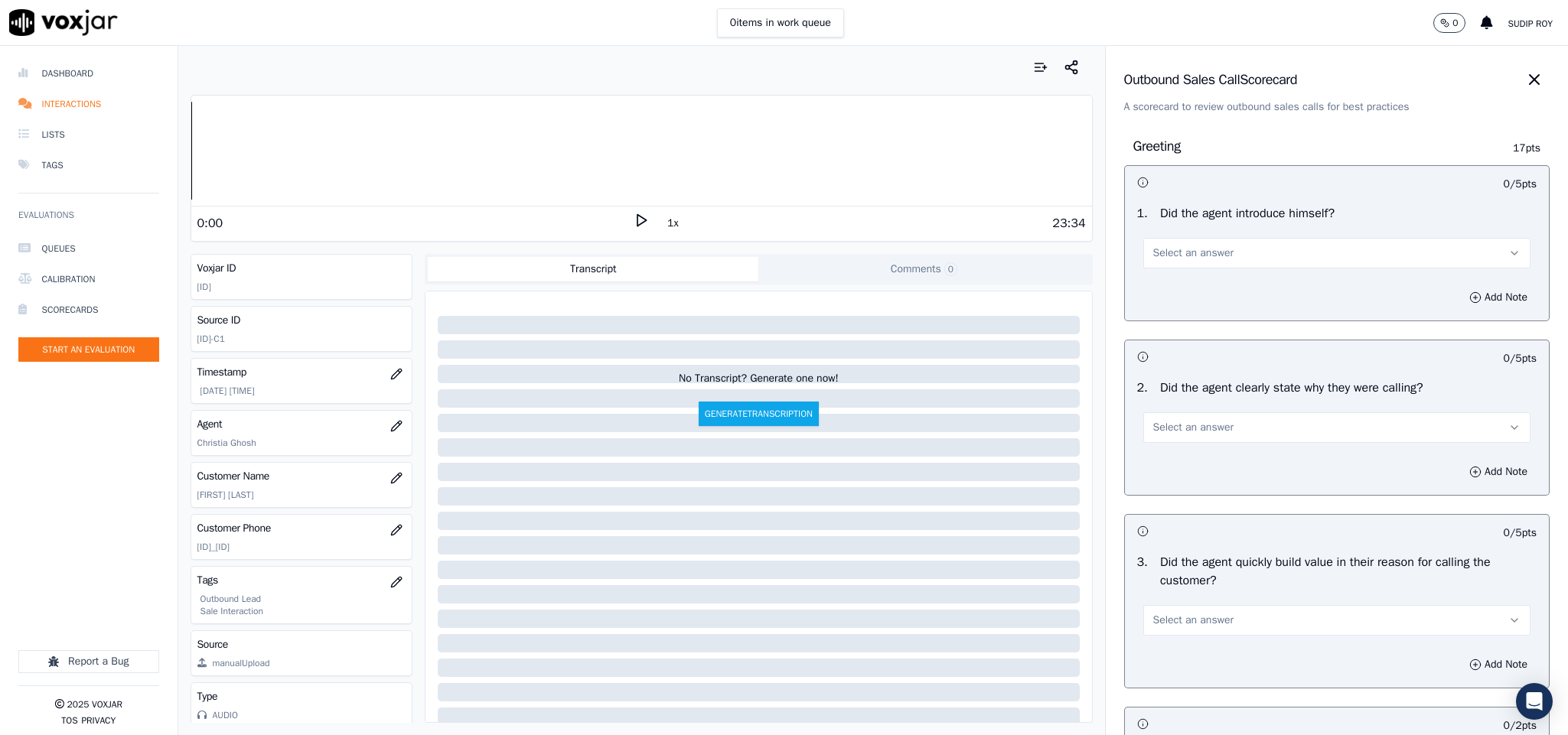 click on "Select an answer" at bounding box center [1193, 253] 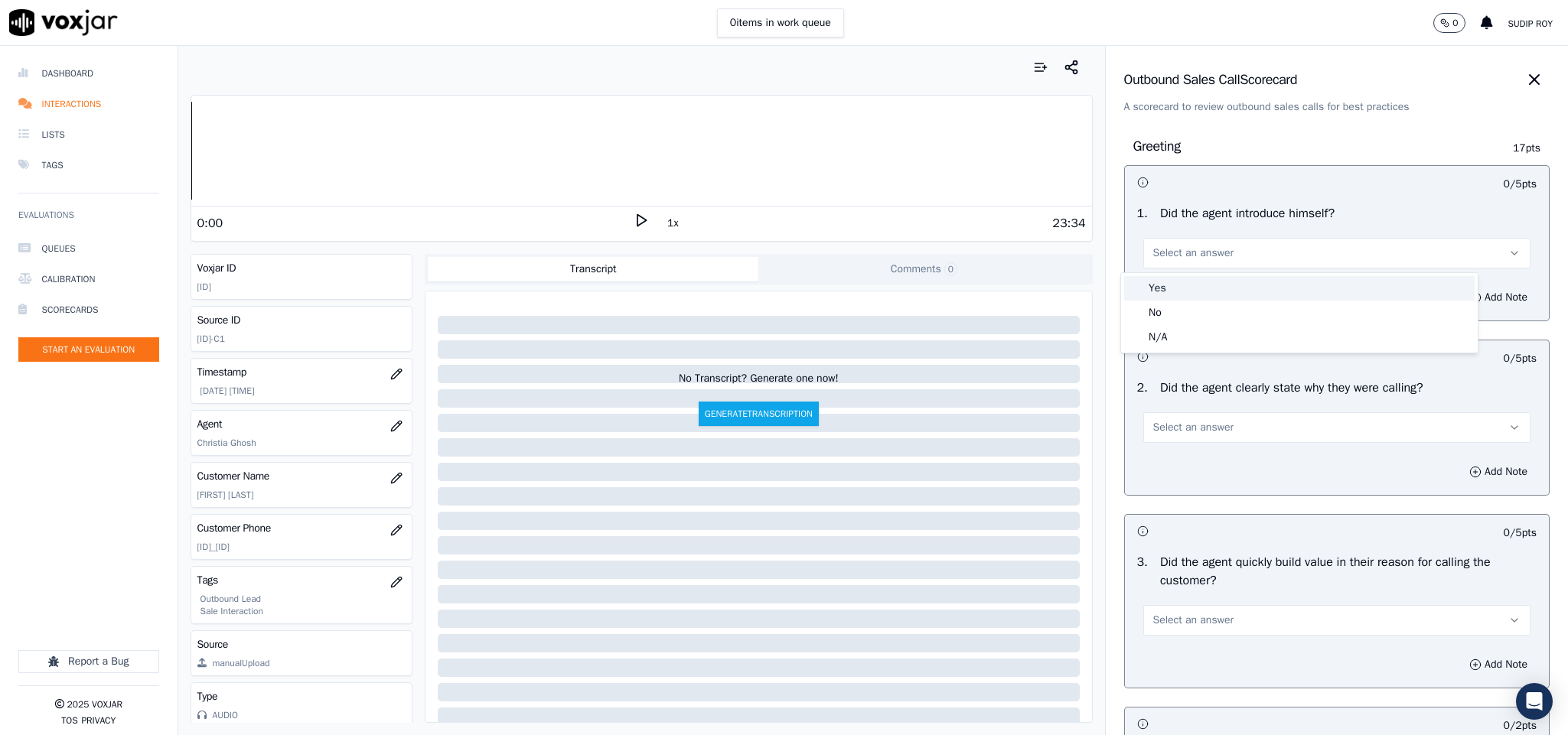 click on "Yes" at bounding box center [1299, 288] 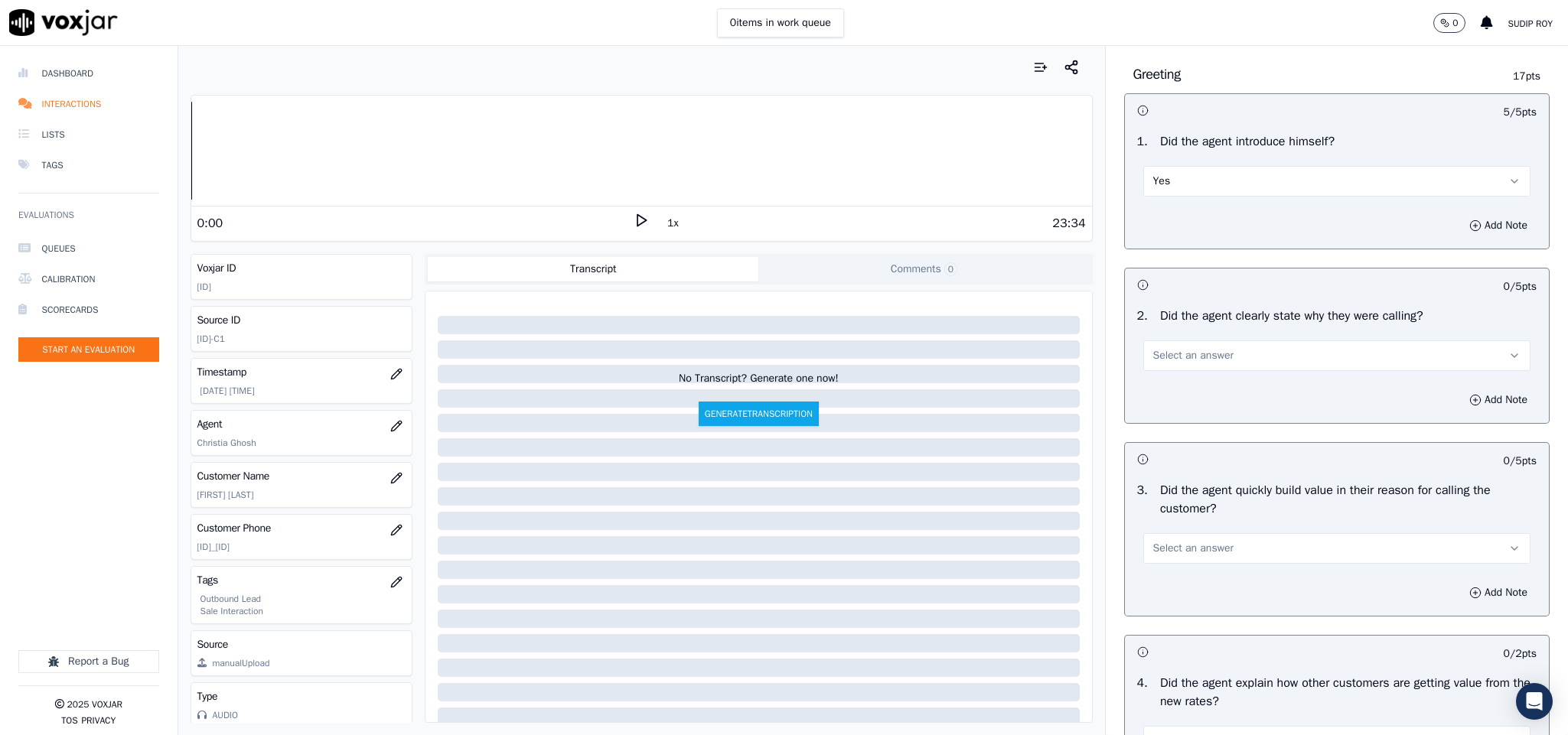scroll, scrollTop: 115, scrollLeft: 0, axis: vertical 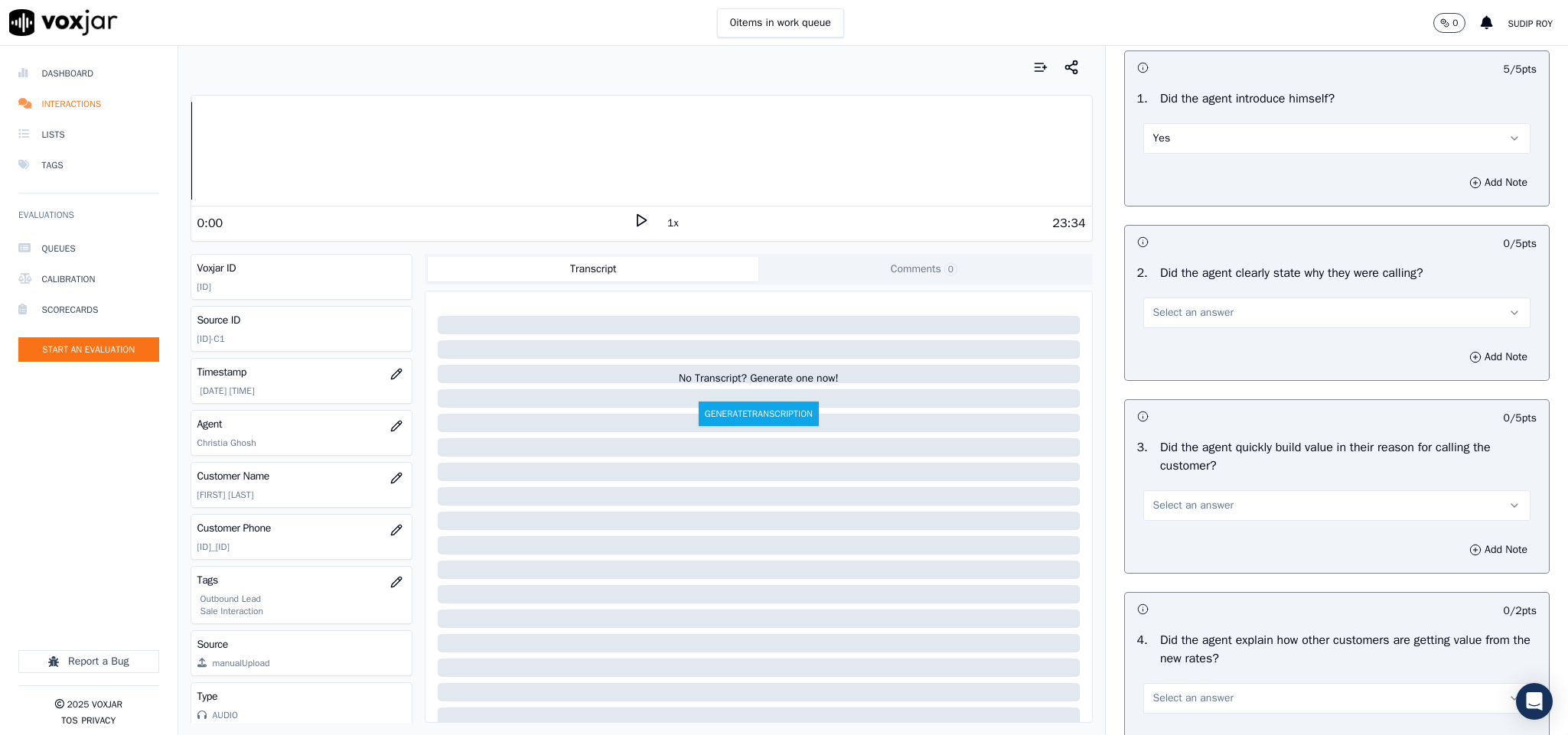 click on "Select an answer" at bounding box center [1193, 313] 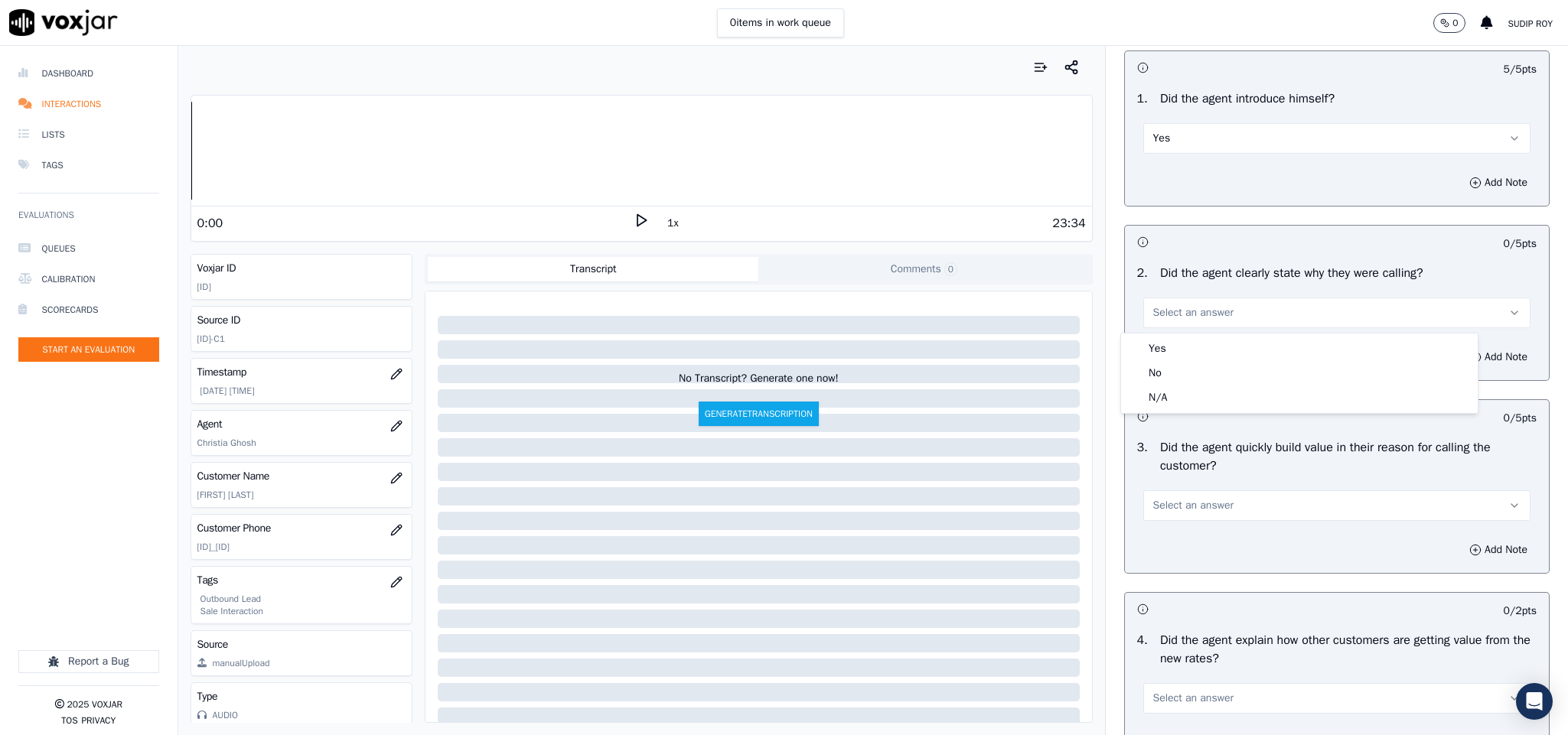 click on "Yes" at bounding box center [1299, 349] 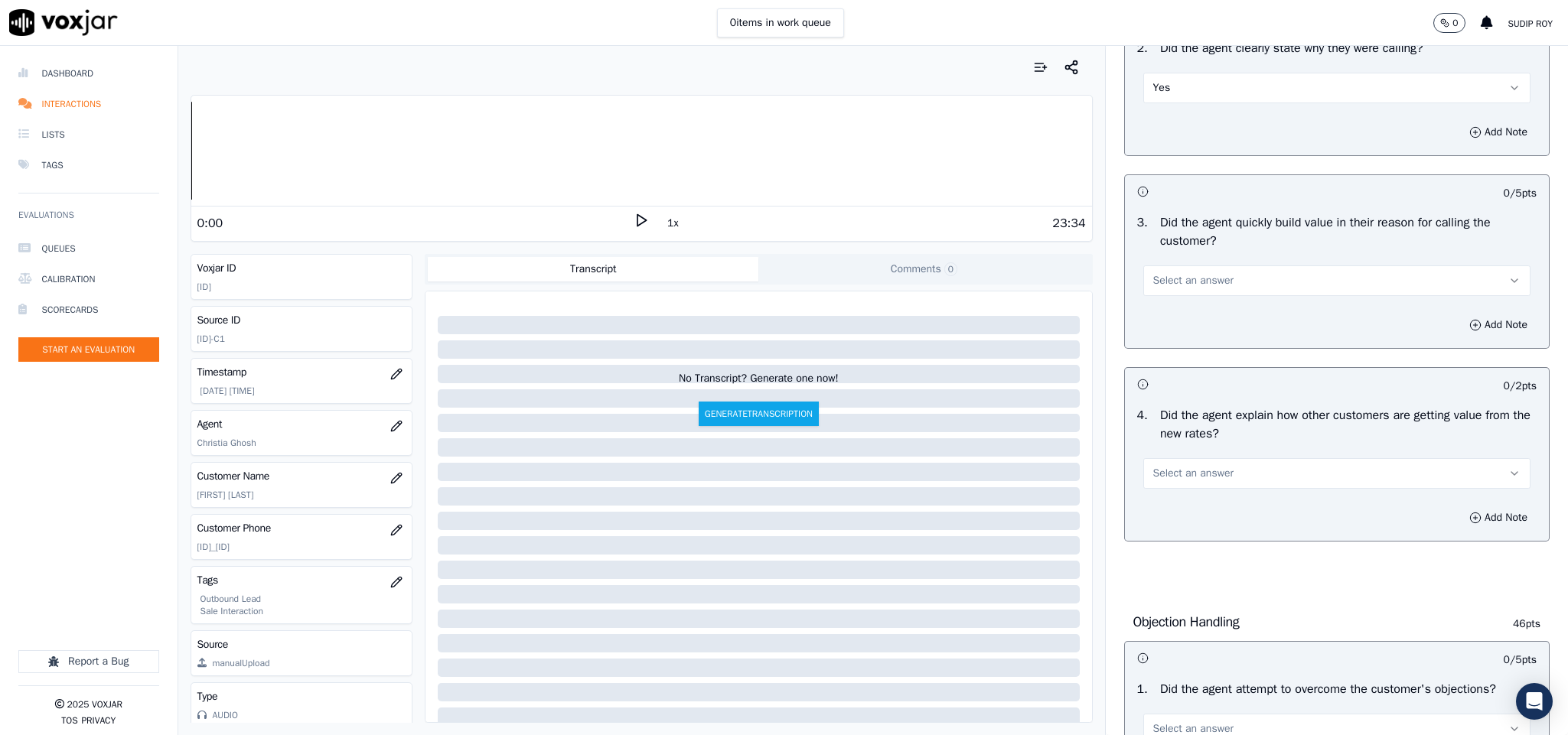 scroll, scrollTop: 344, scrollLeft: 0, axis: vertical 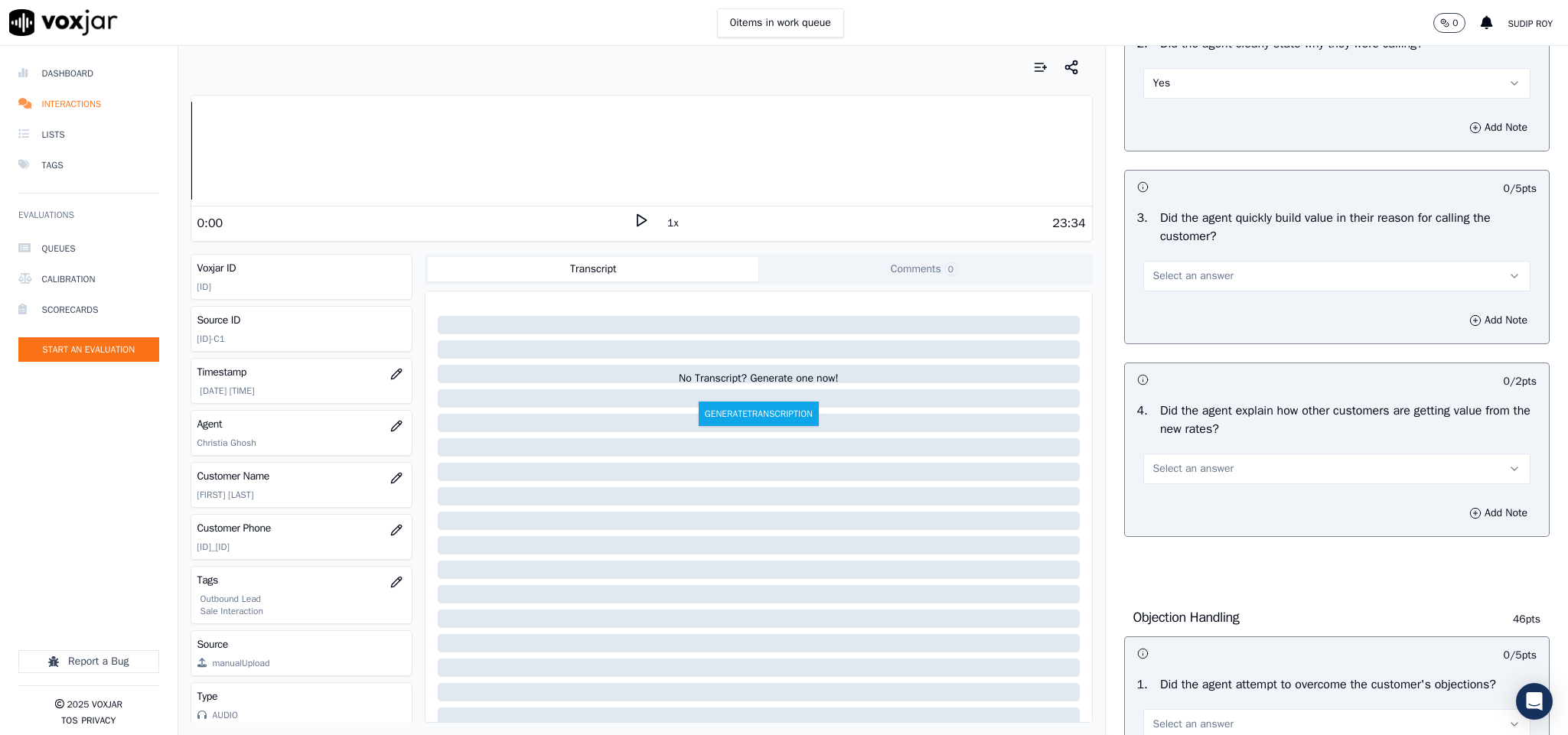 click on "Select an answer" at bounding box center [1337, 276] 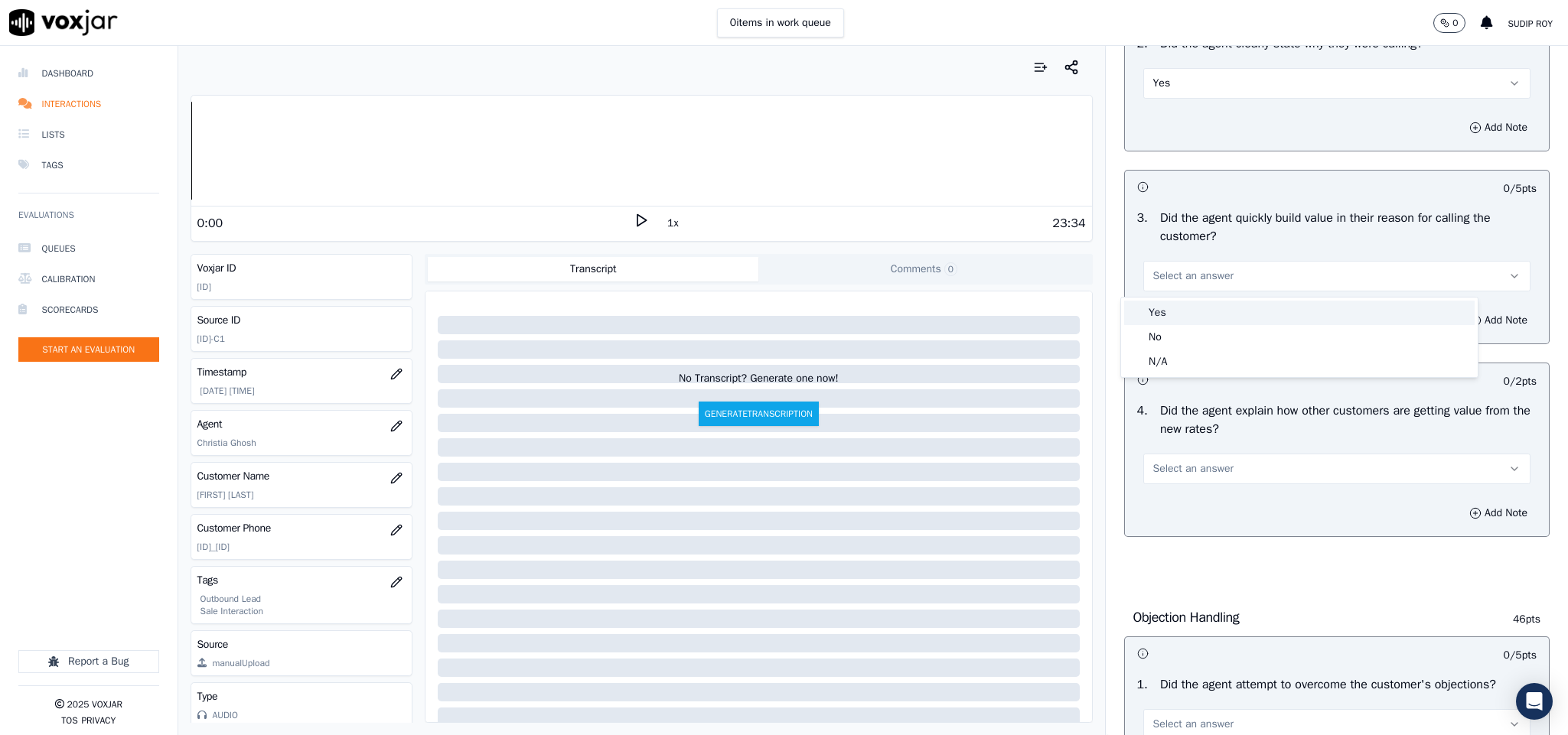 click on "Yes" at bounding box center [1299, 313] 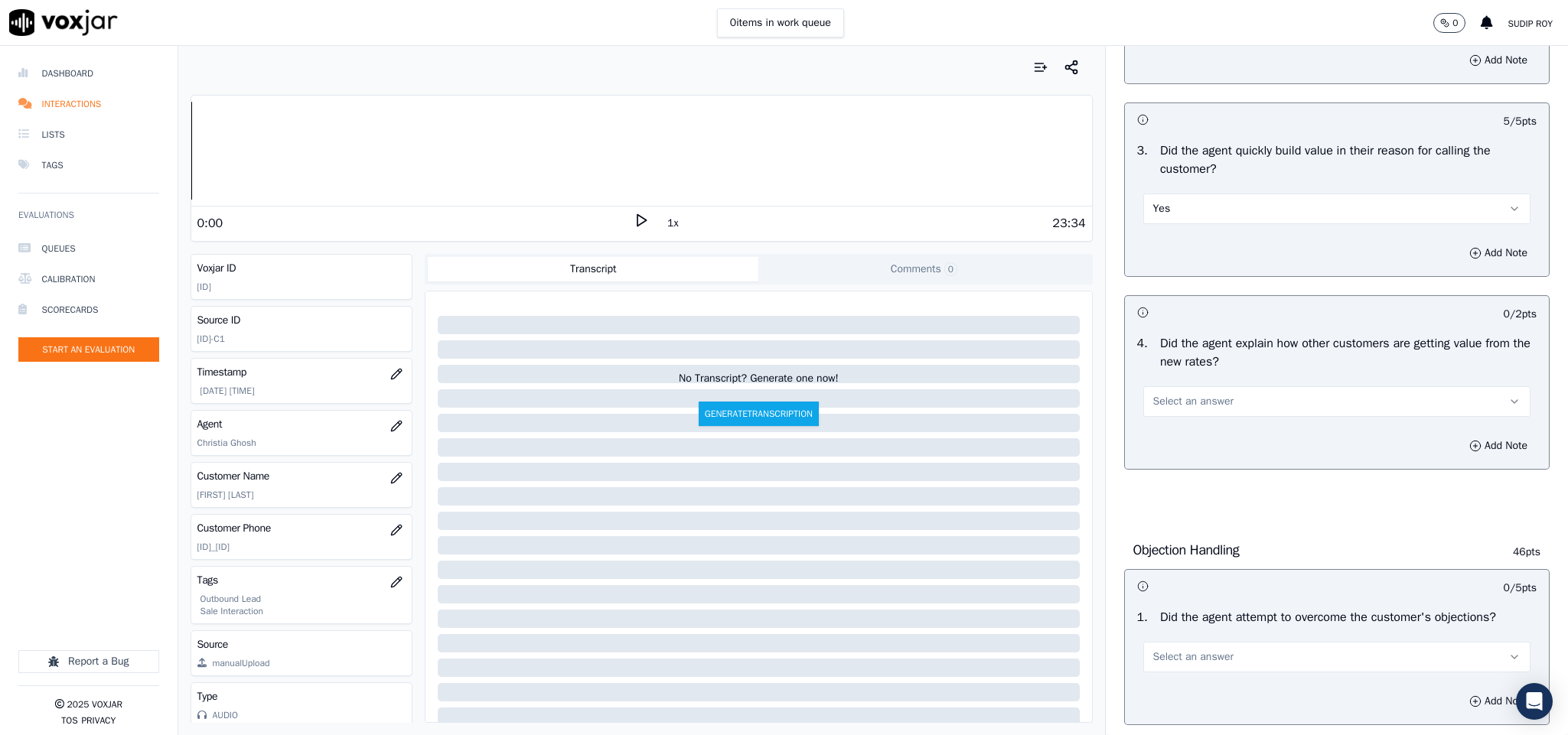 scroll, scrollTop: 459, scrollLeft: 0, axis: vertical 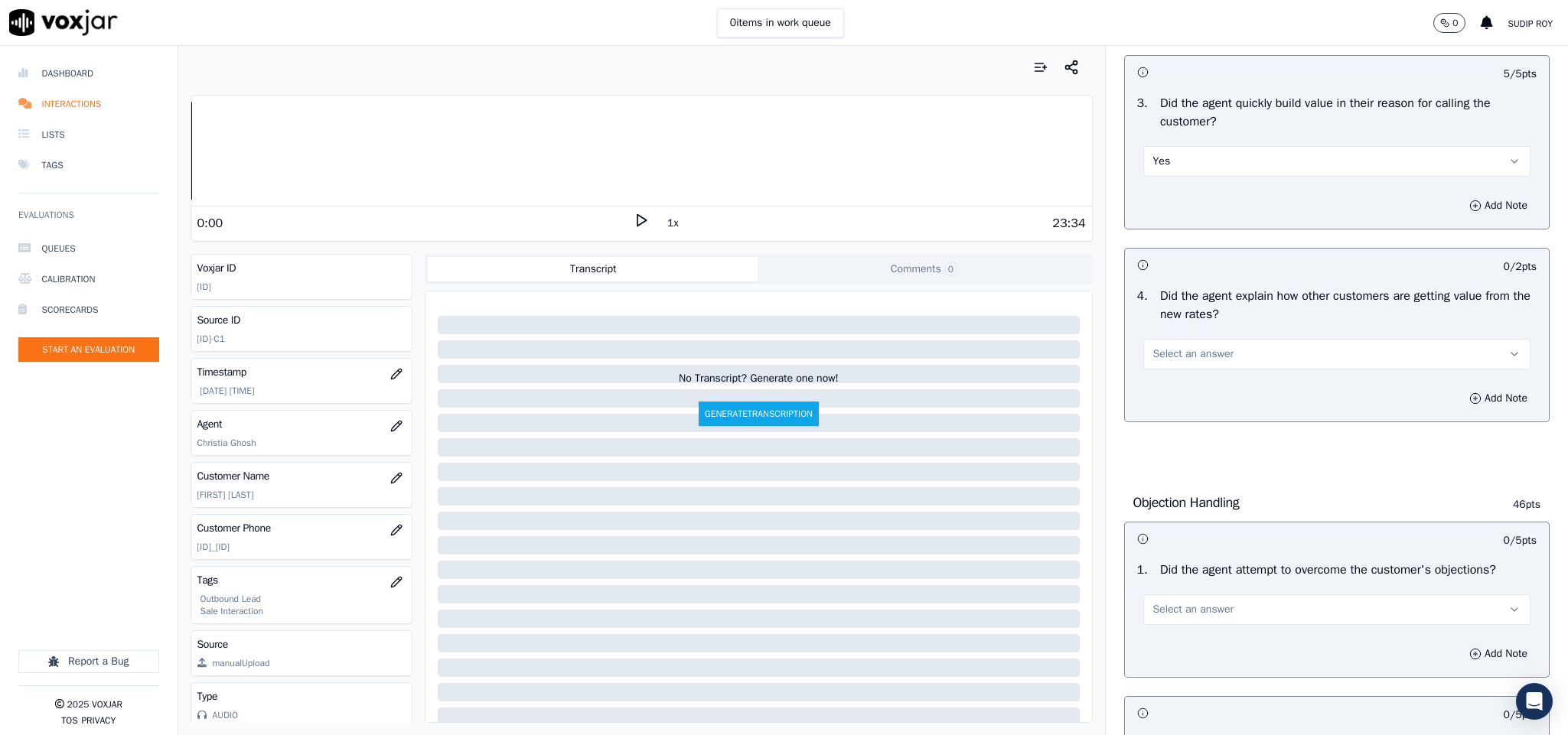 click on "Select an answer" at bounding box center [1193, 354] 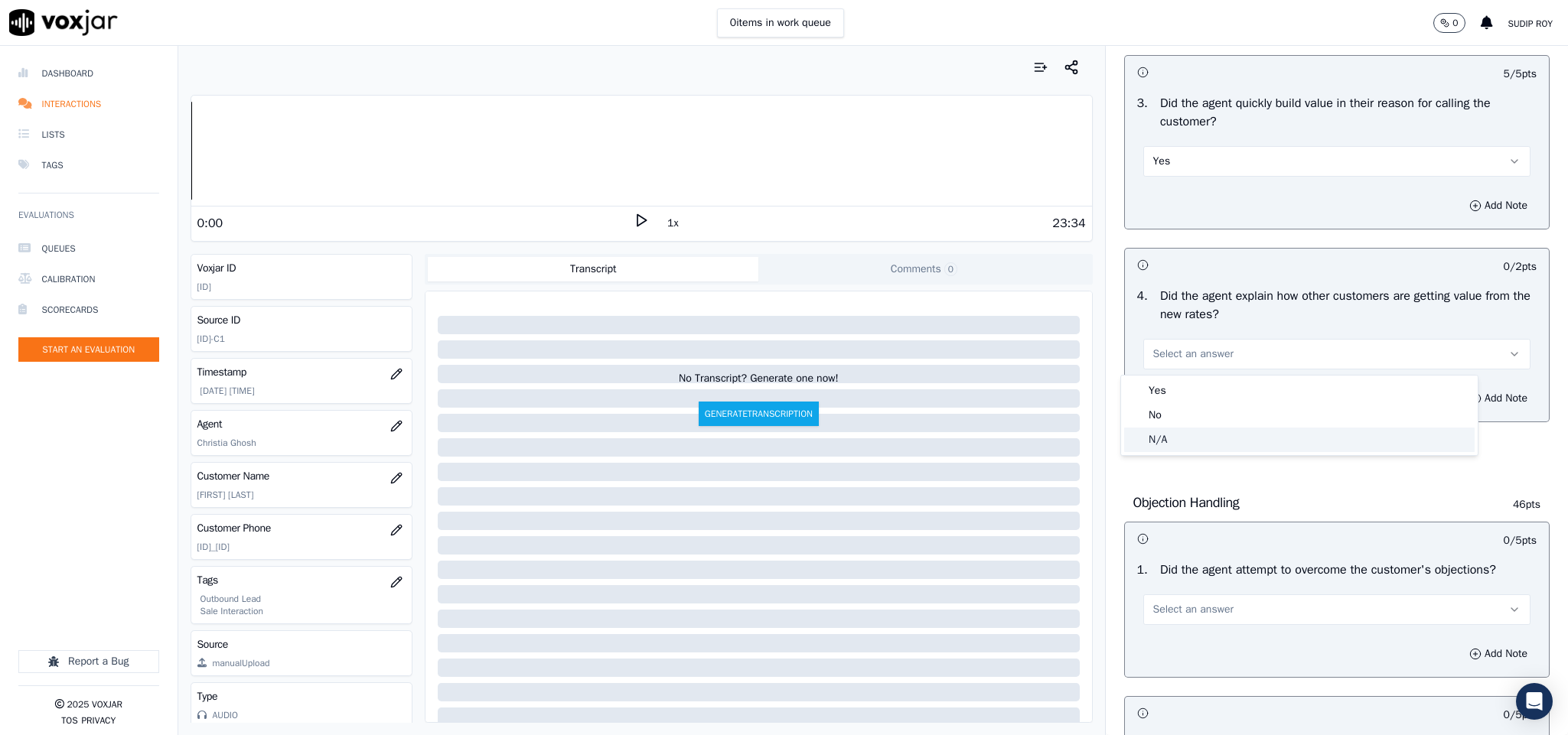 click on "N/A" 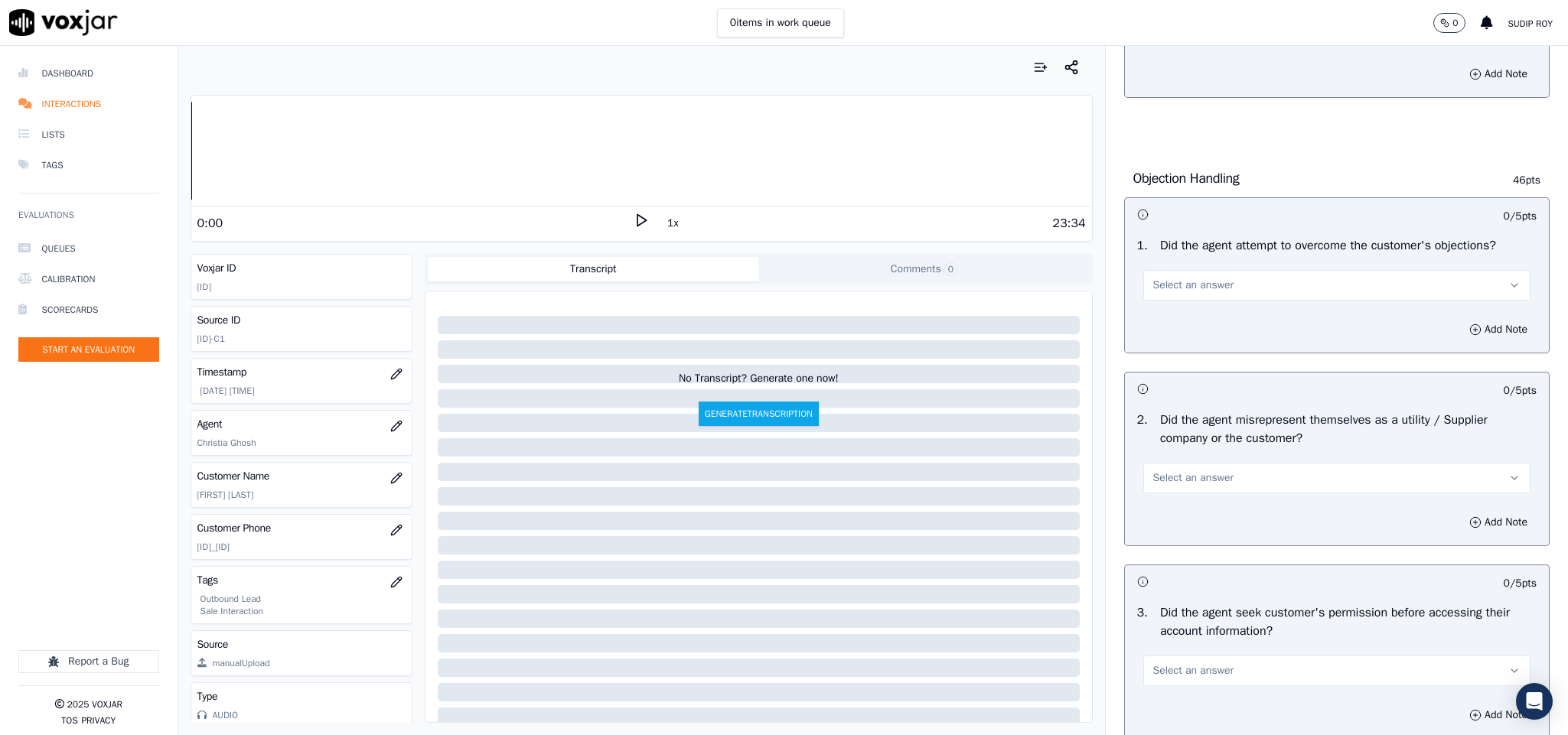 scroll, scrollTop: 803, scrollLeft: 0, axis: vertical 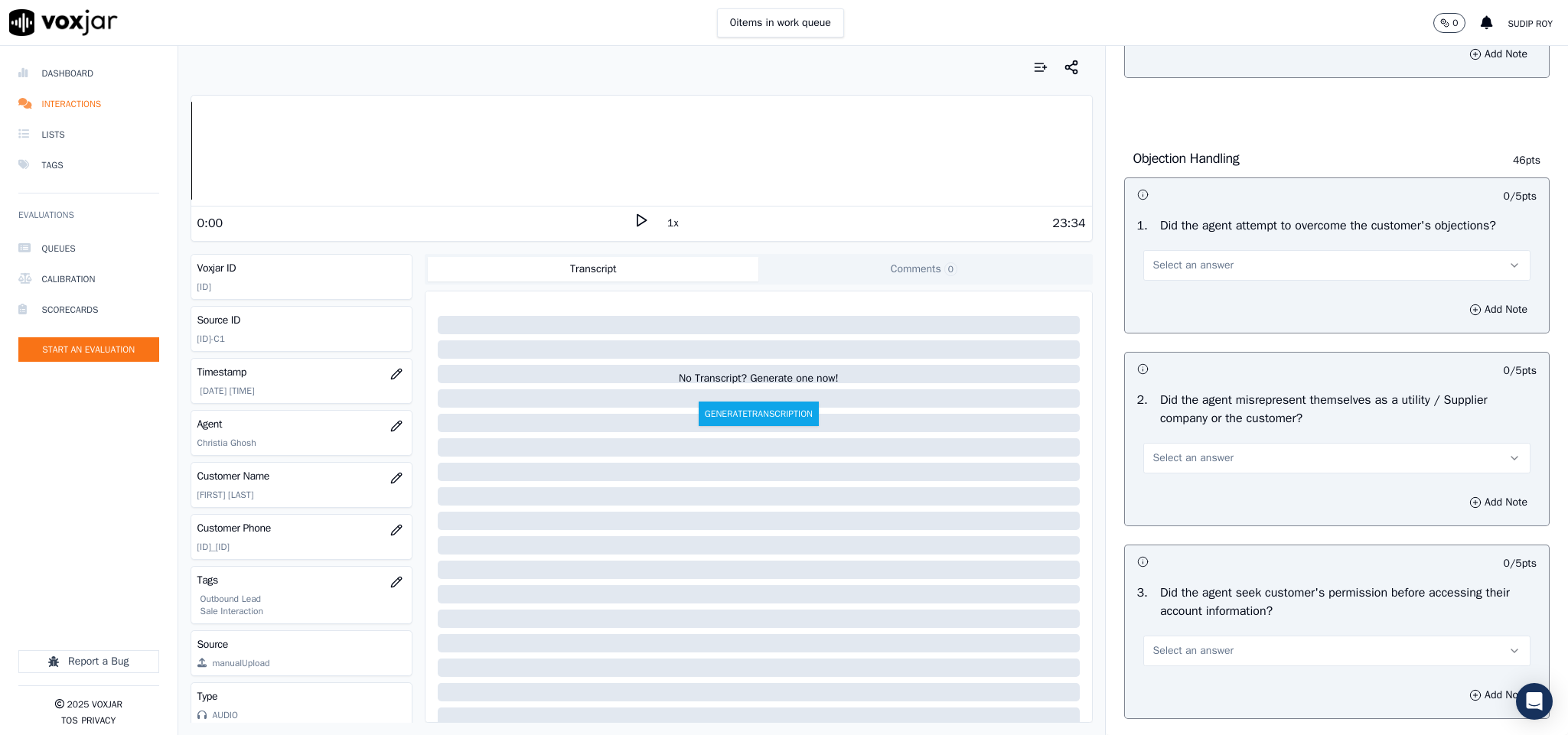 click on "Select an answer" at bounding box center (1193, 265) 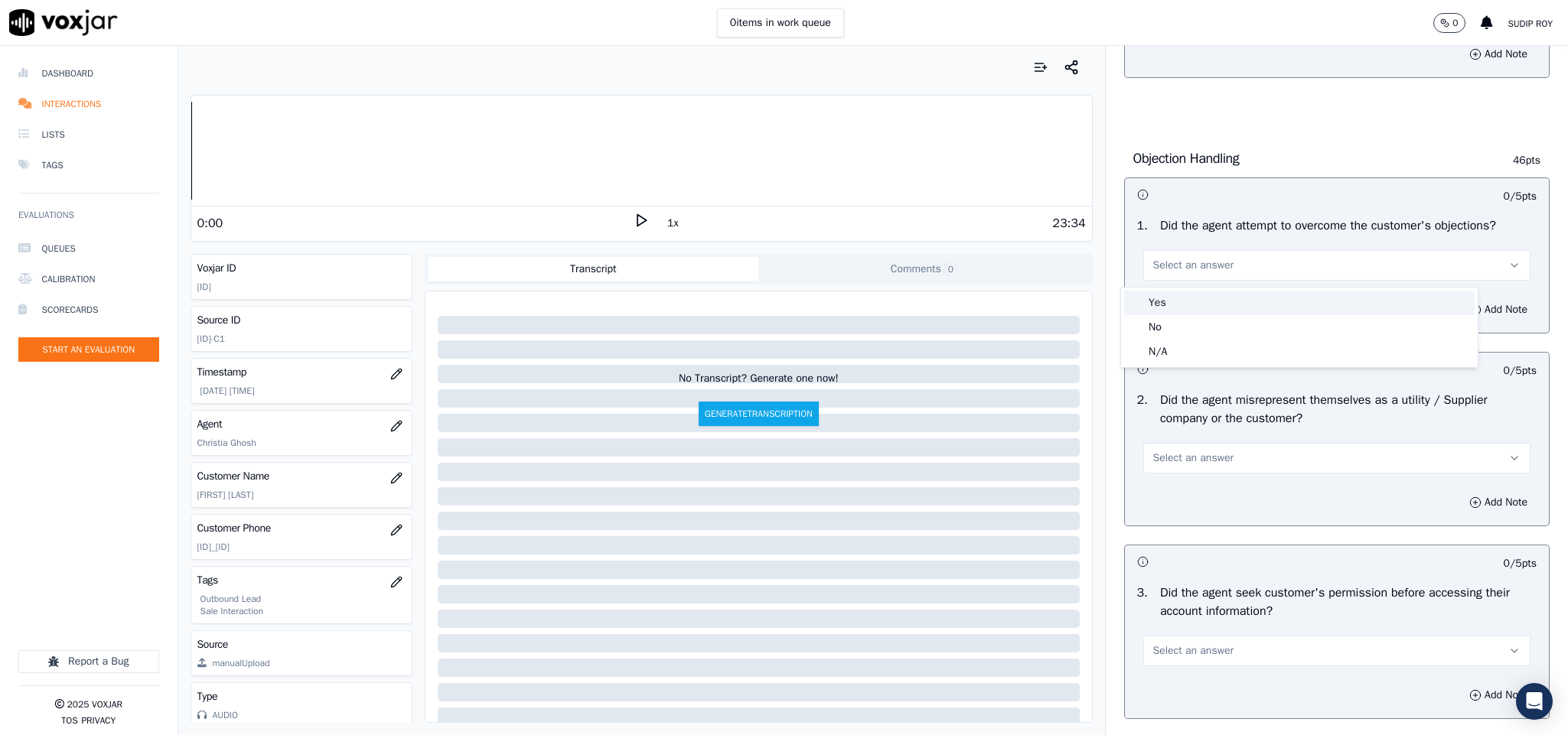 click on "Yes" at bounding box center (1299, 303) 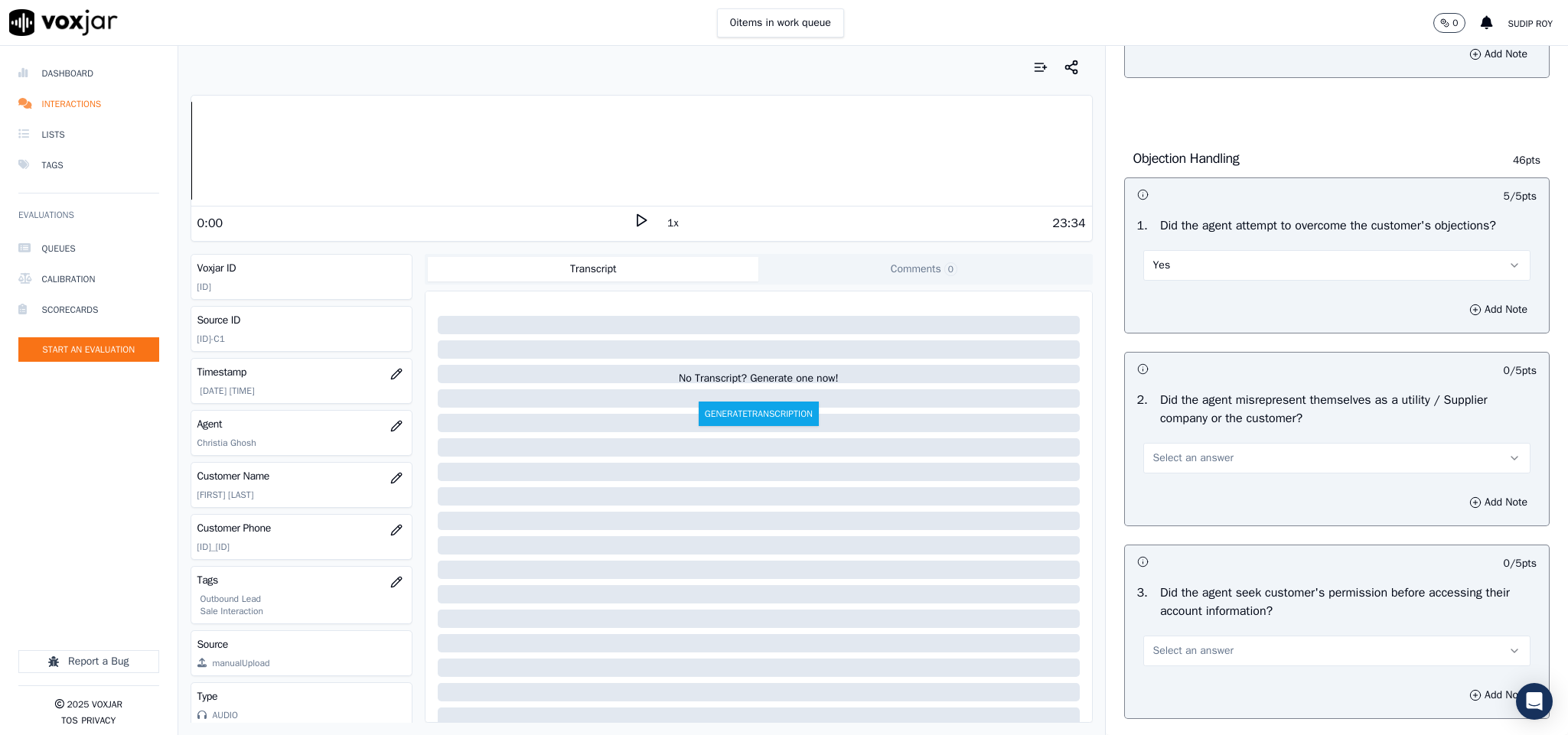 click on "Select an answer" at bounding box center [1193, 458] 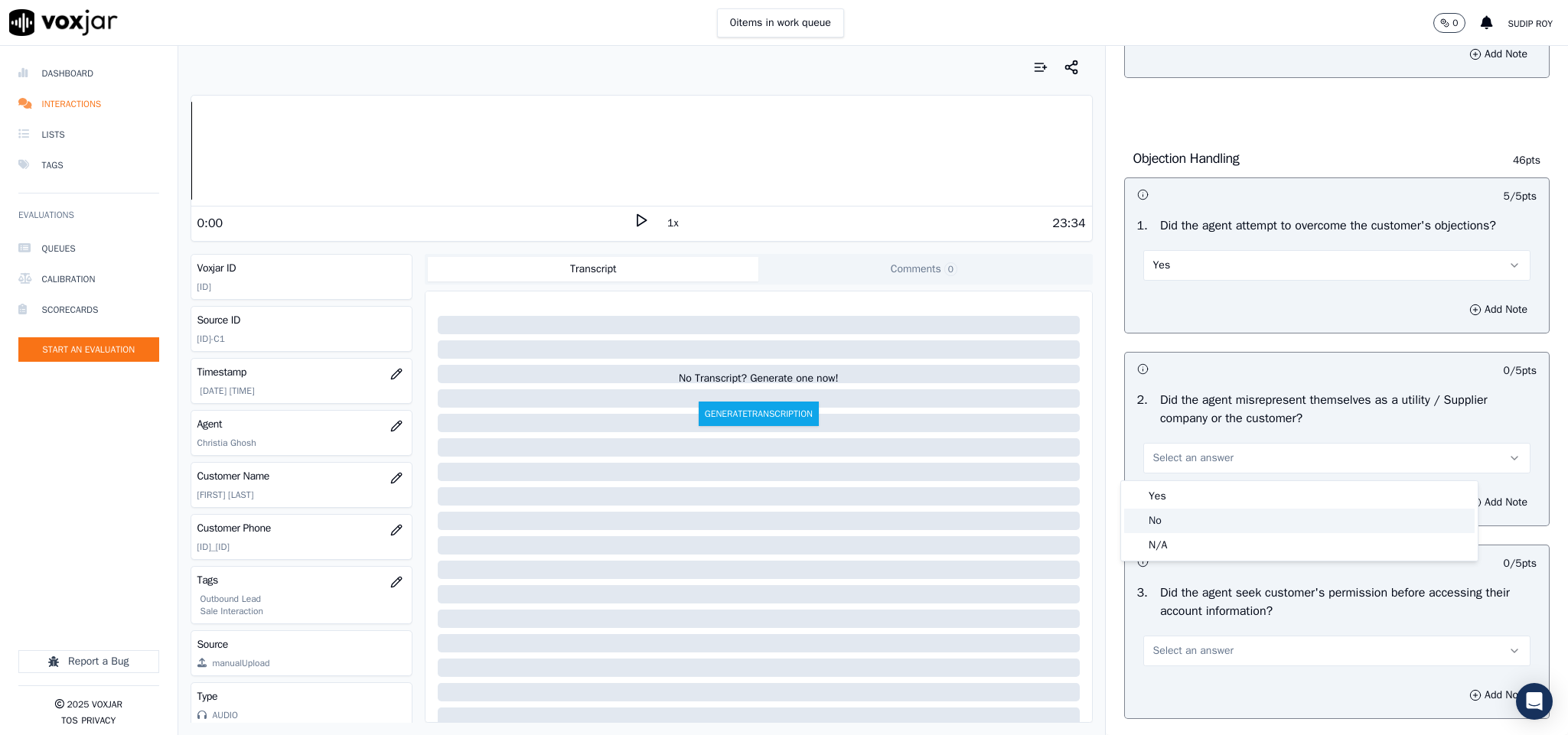 click on "No" 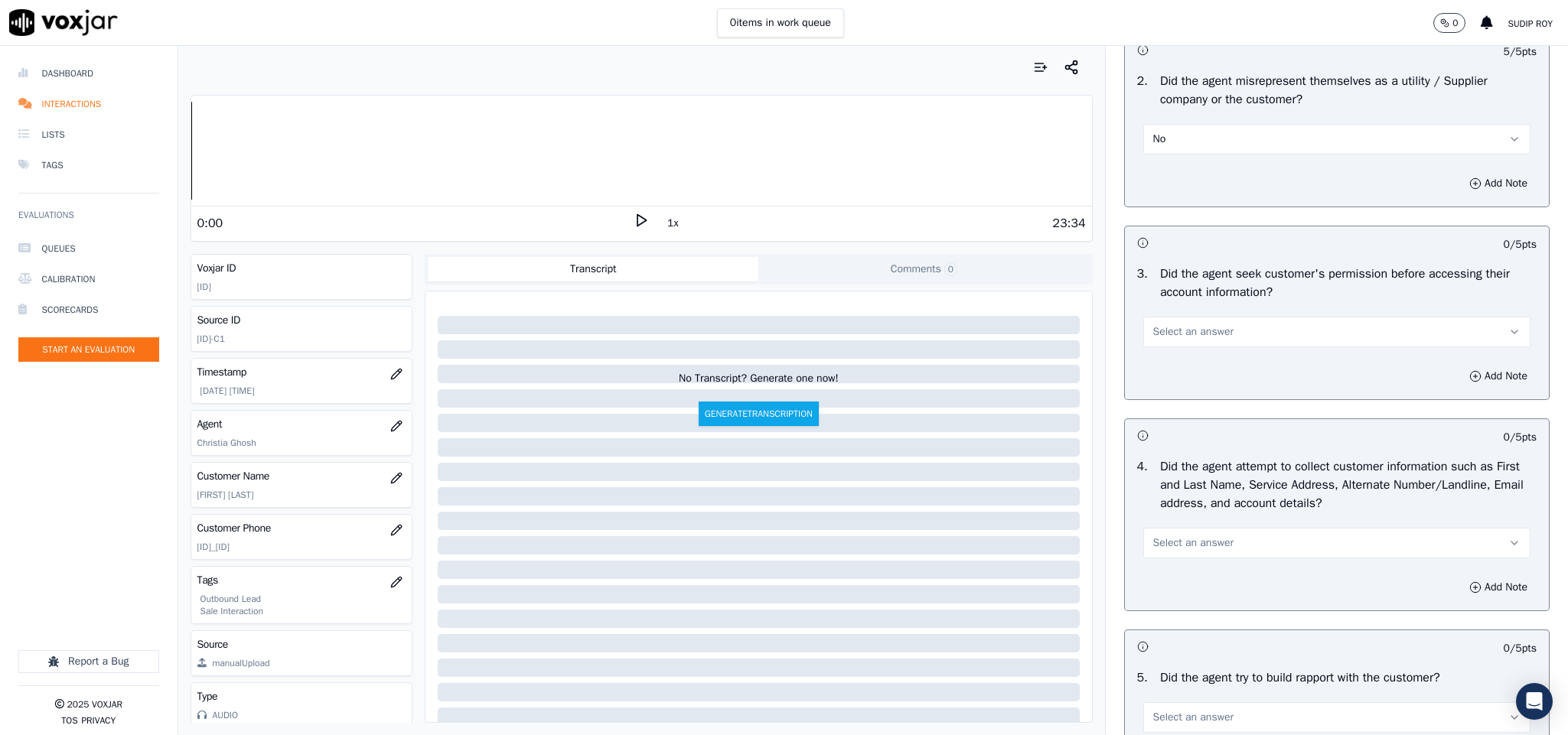 scroll, scrollTop: 1262, scrollLeft: 0, axis: vertical 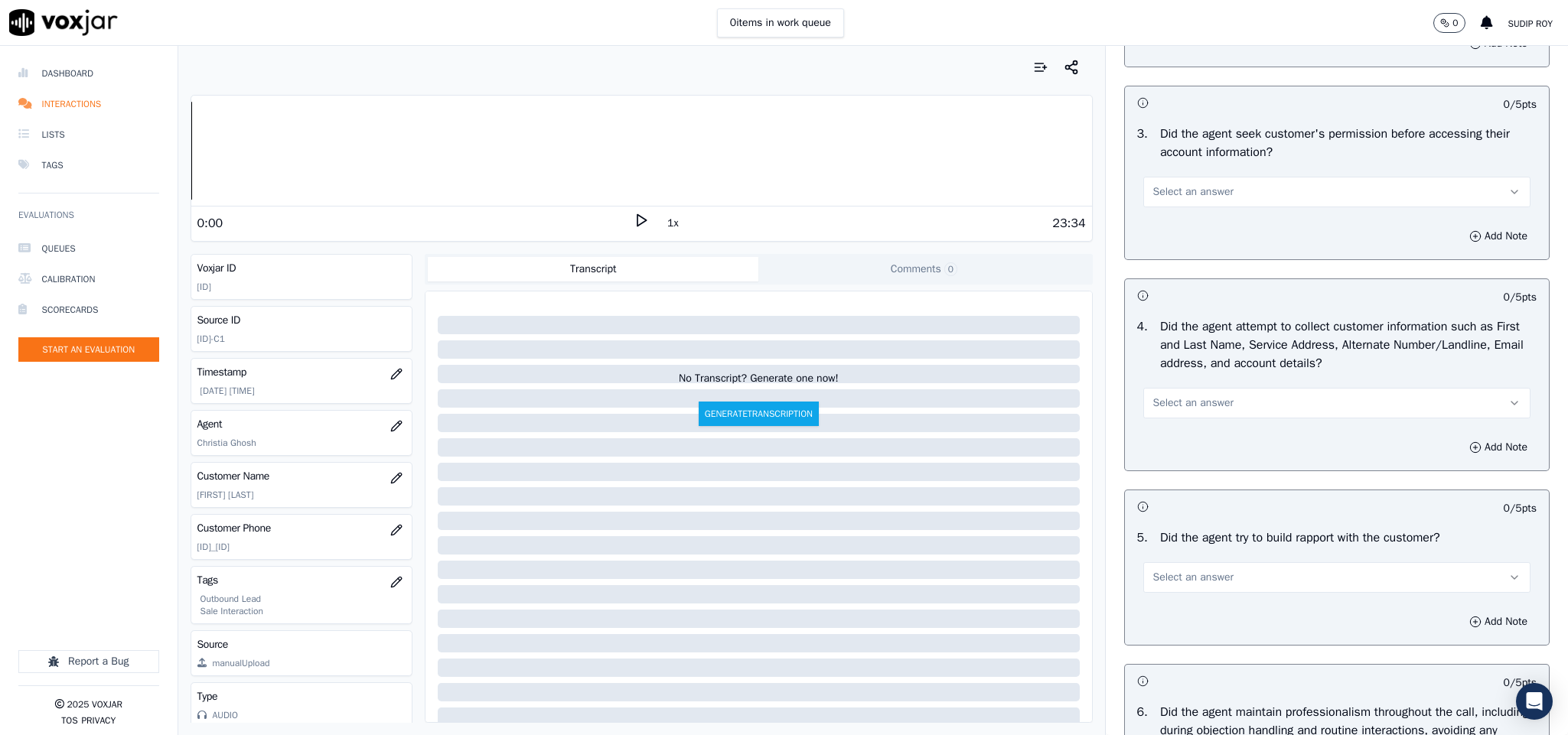click on "Select an answer" at bounding box center (1193, 192) 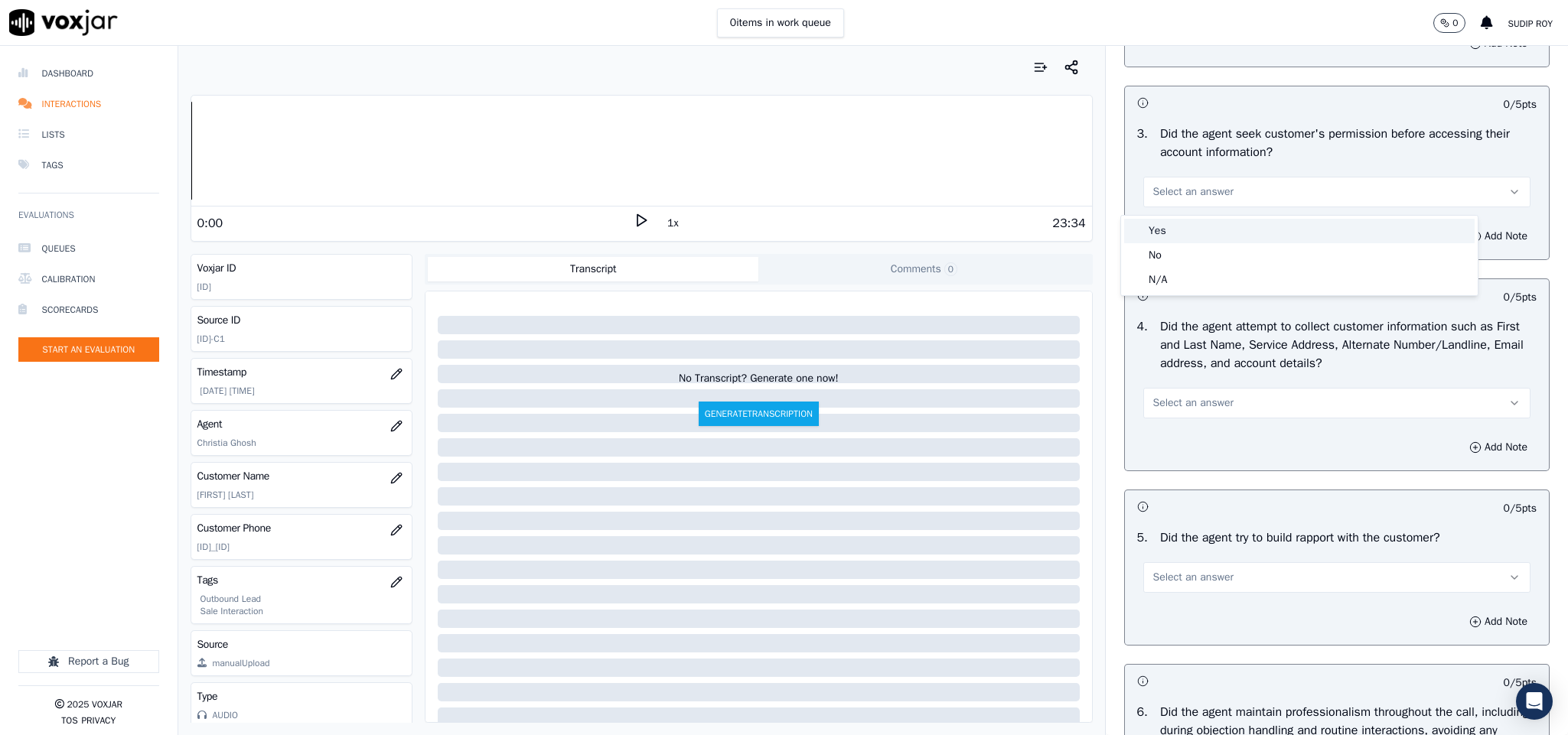 drag, startPoint x: 1181, startPoint y: 233, endPoint x: 1180, endPoint y: 246, distance: 13.038405 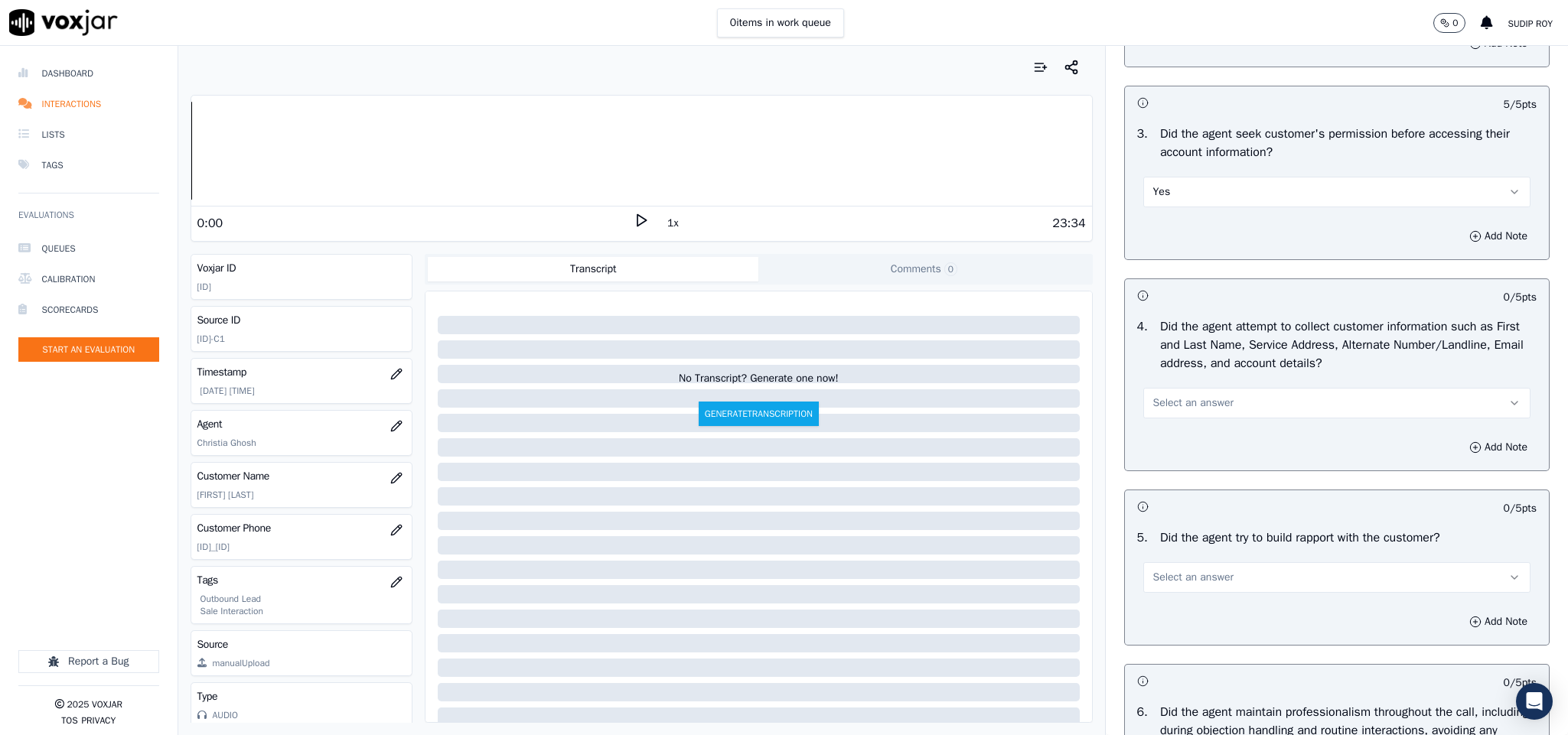 click on "Select an answer" at bounding box center [1193, 403] 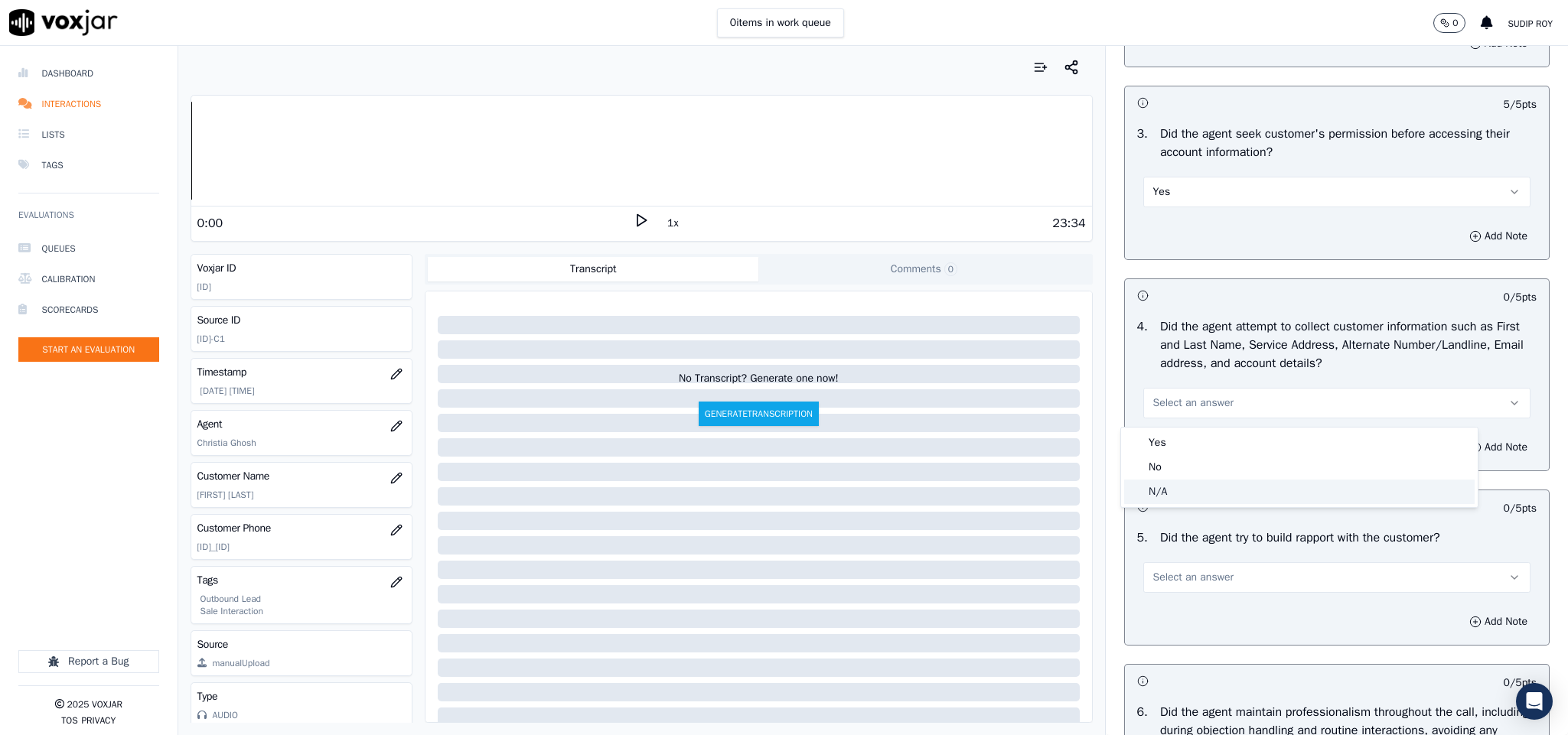 click on "N/A" 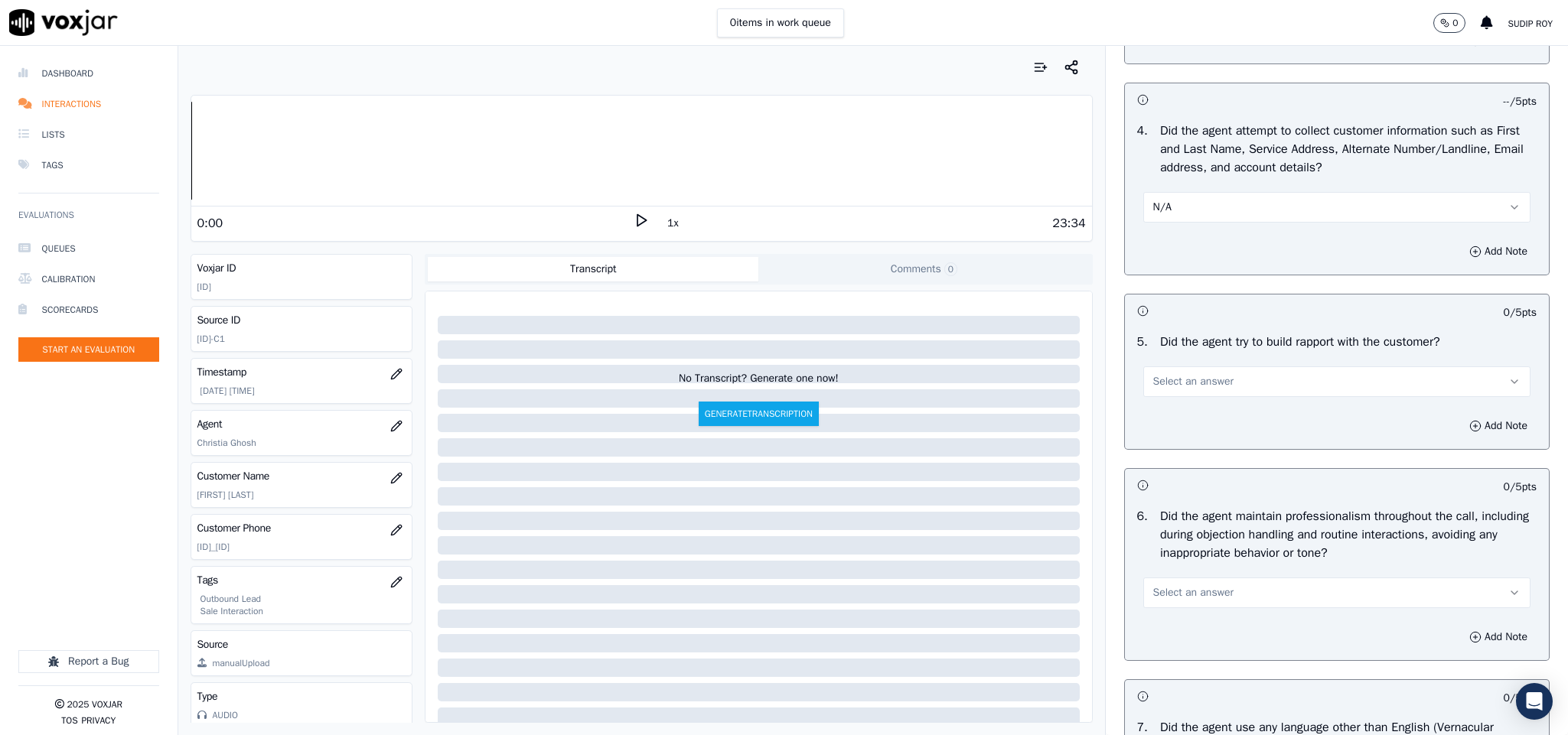 scroll, scrollTop: 1491, scrollLeft: 0, axis: vertical 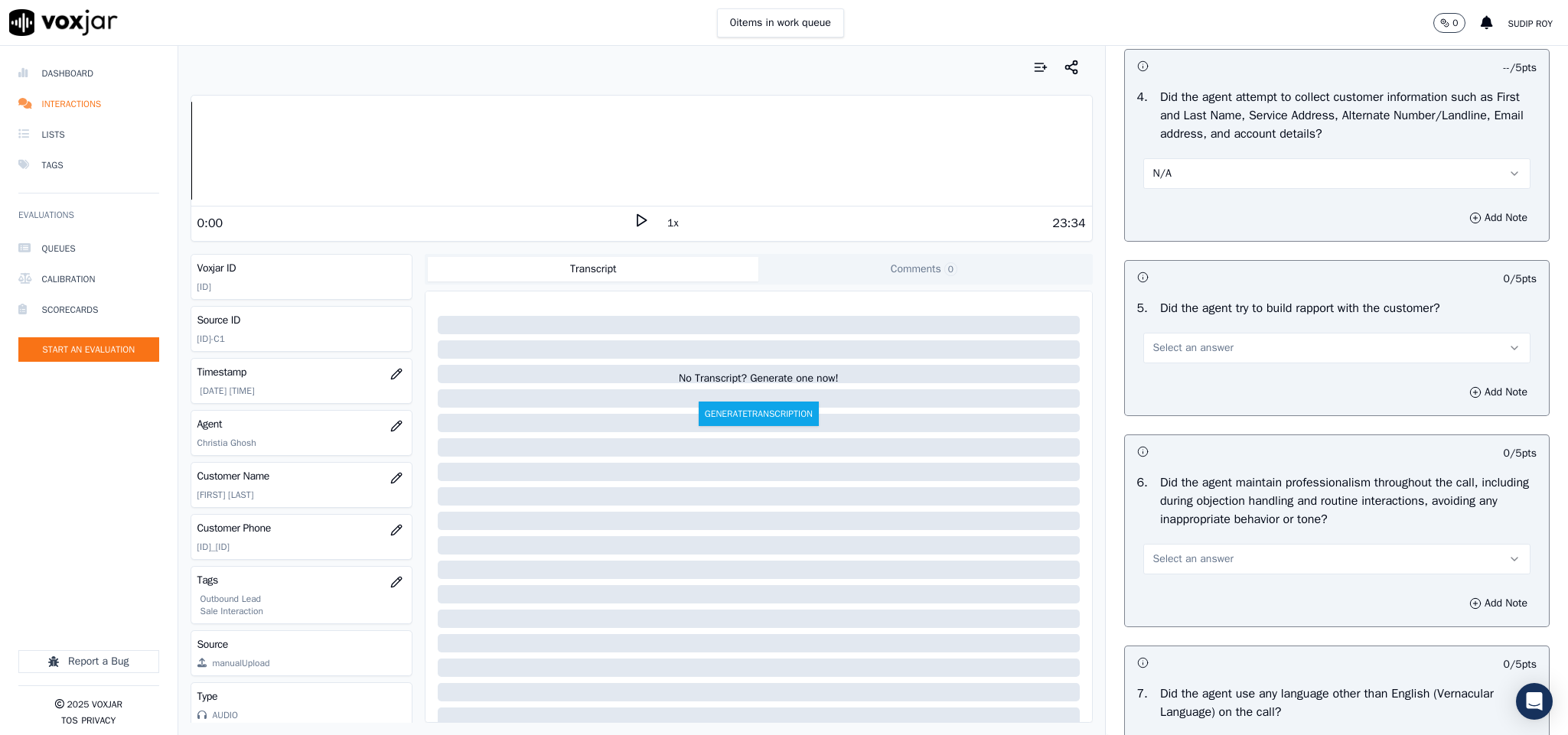 click on "Select an answer" at bounding box center [1193, 348] 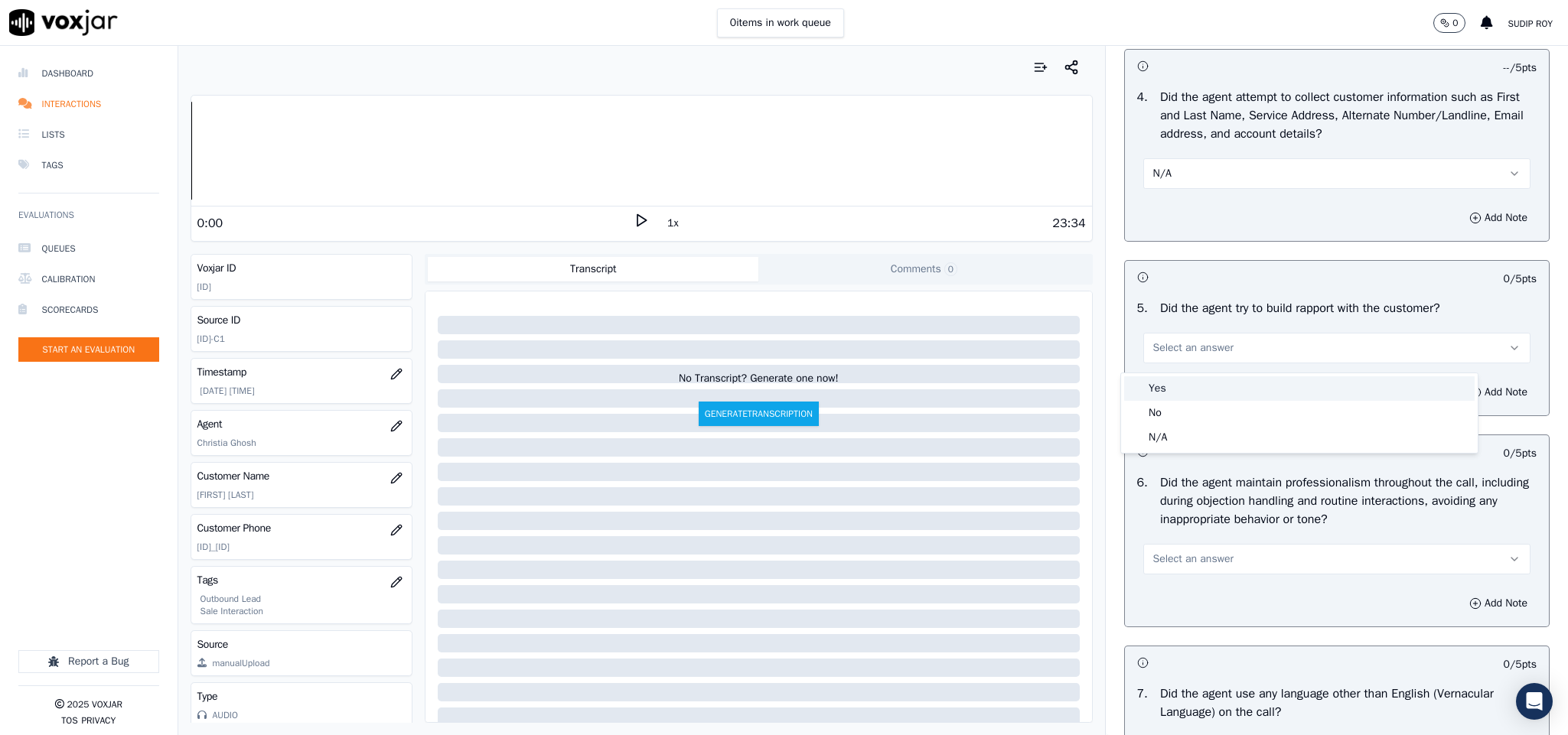 click on "Yes" at bounding box center [1299, 389] 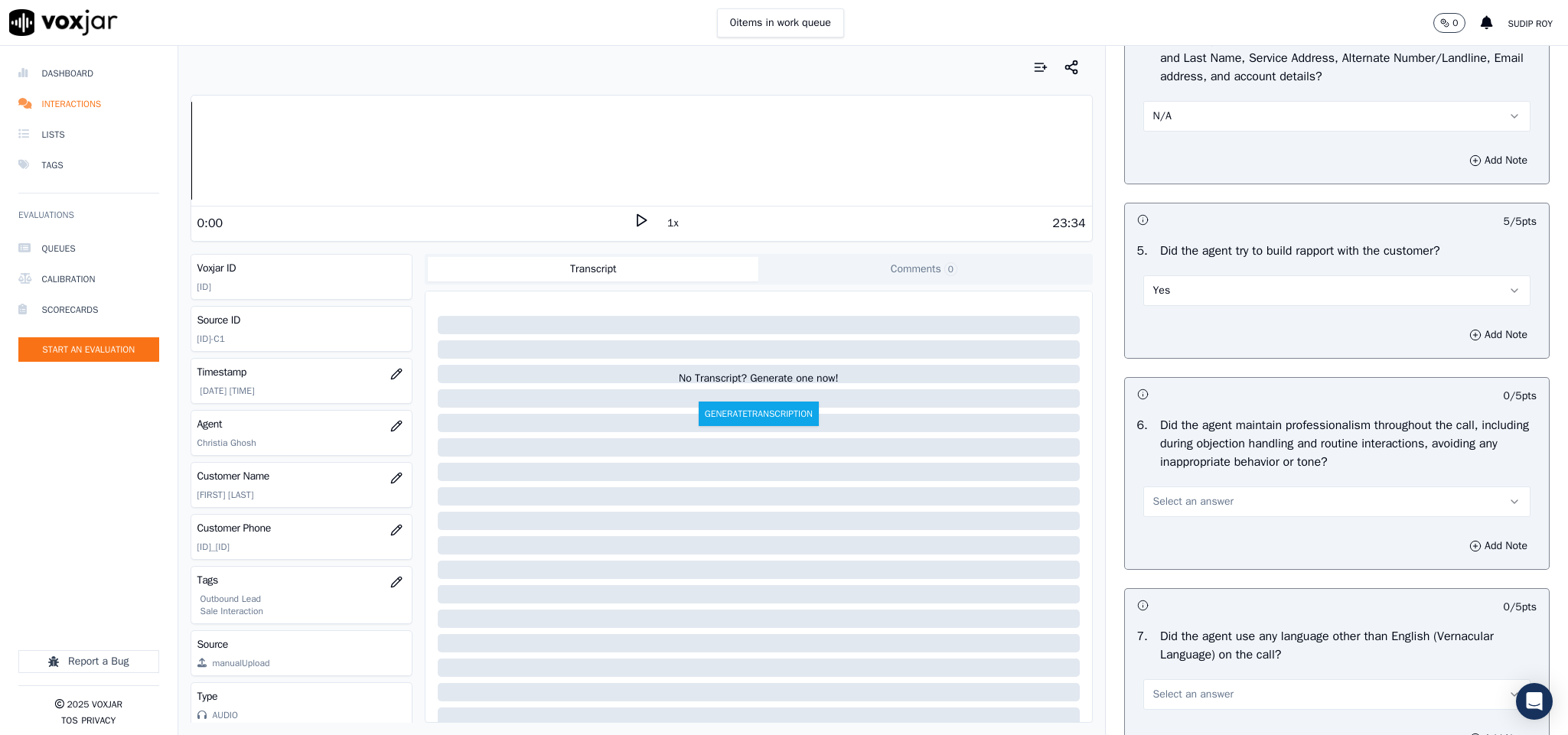 scroll, scrollTop: 1606, scrollLeft: 0, axis: vertical 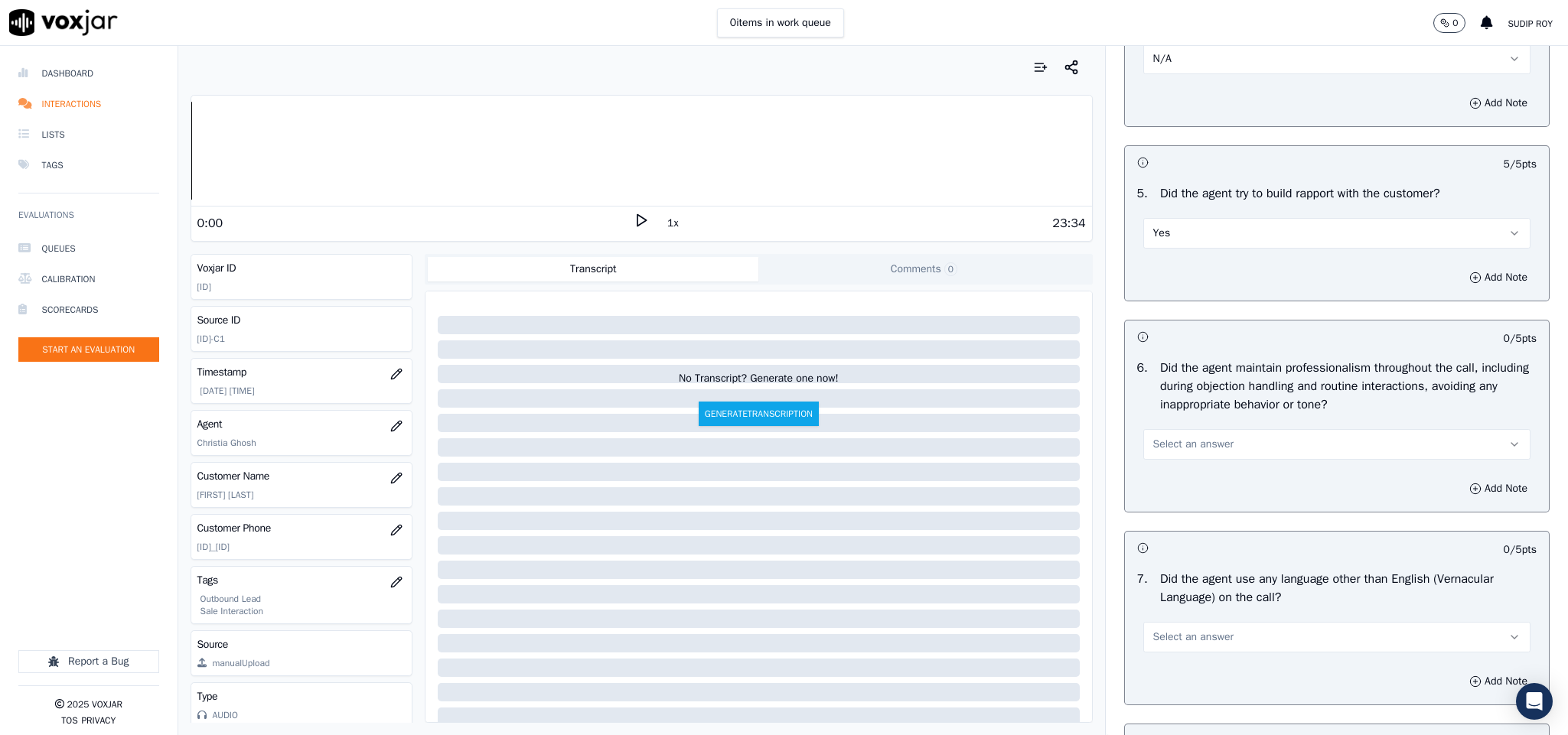 click on "Select an answer" at bounding box center [1337, 444] 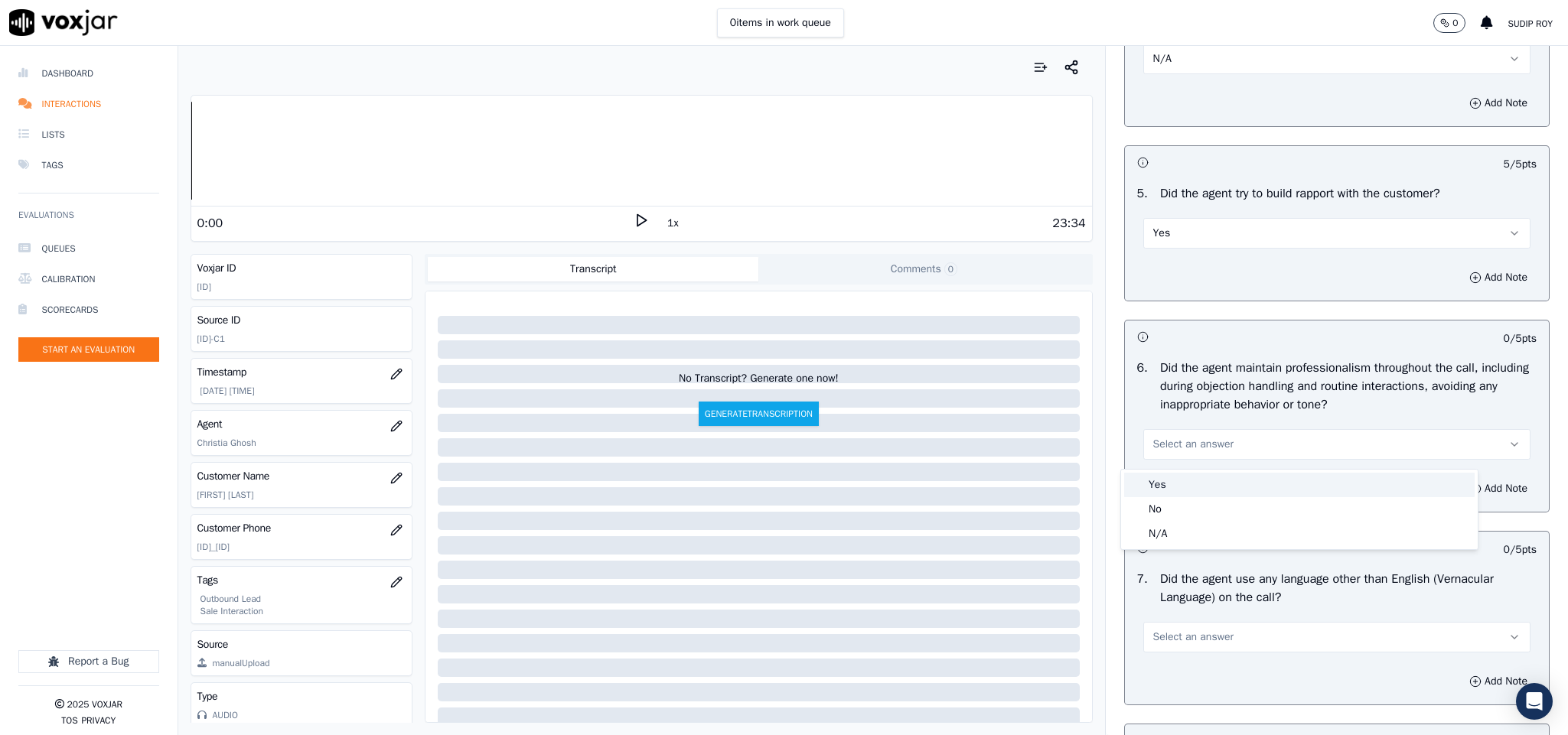 drag, startPoint x: 1195, startPoint y: 478, endPoint x: 1185, endPoint y: 459, distance: 21.470911 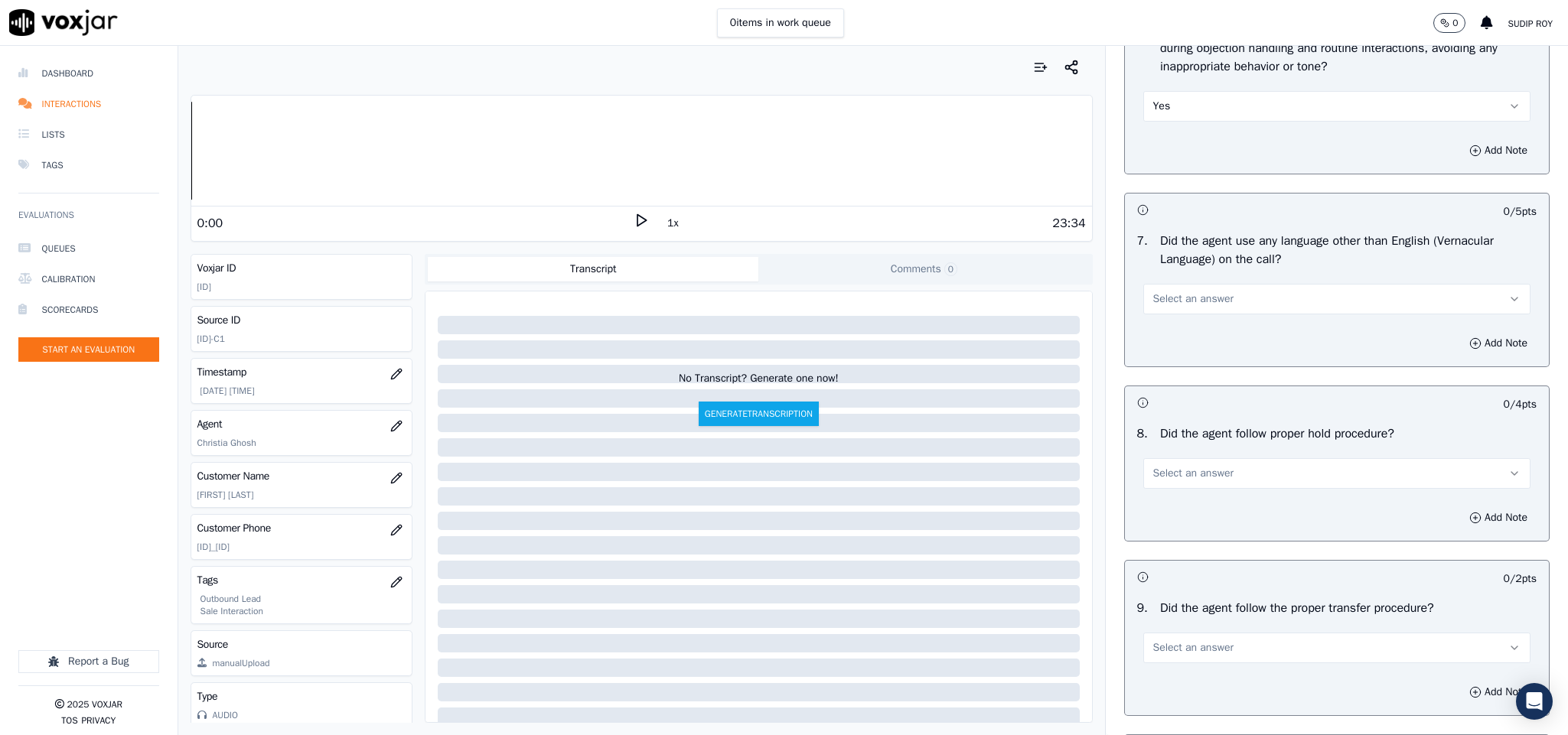 scroll, scrollTop: 1950, scrollLeft: 0, axis: vertical 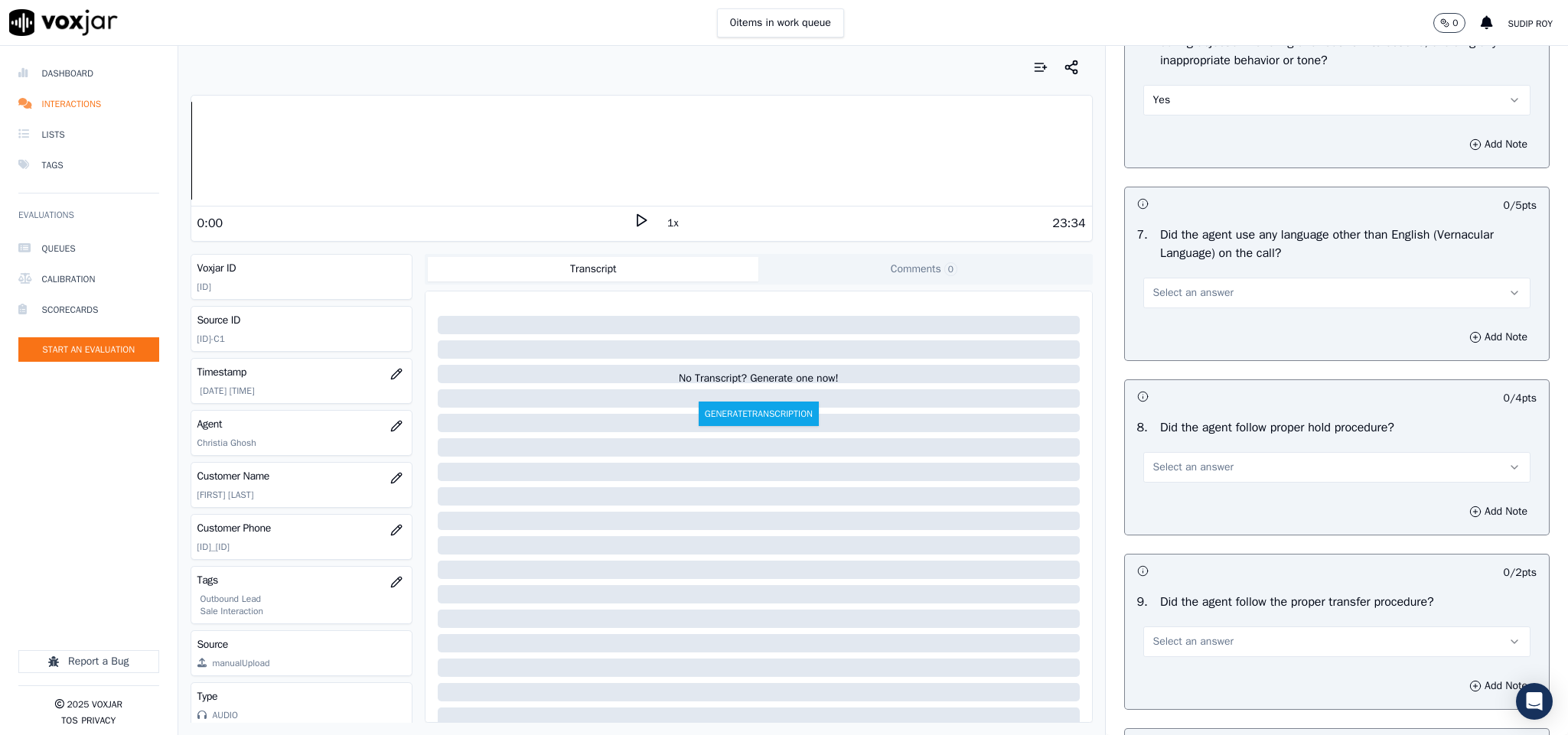click on "Select an answer" at bounding box center [1337, 293] 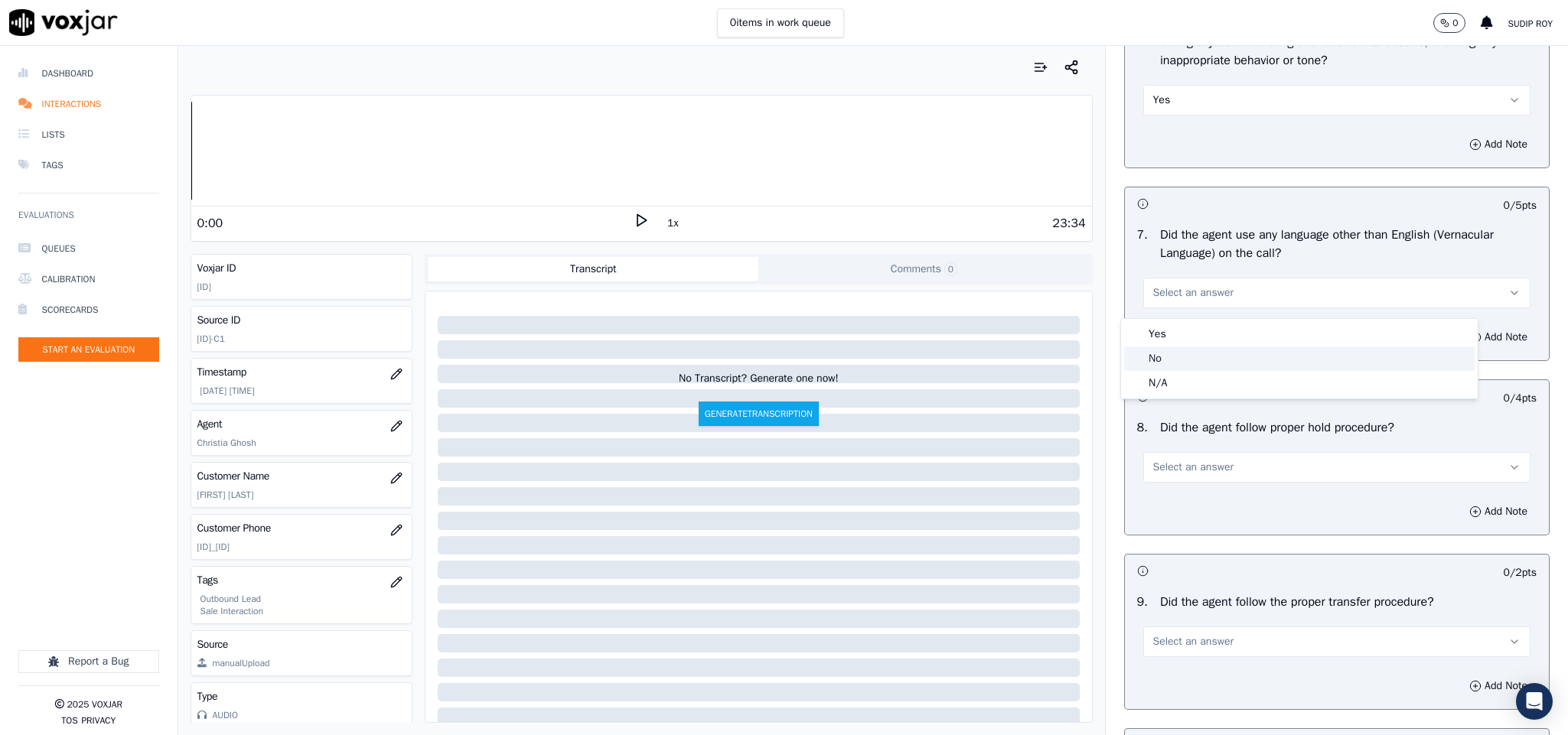 click on "No" 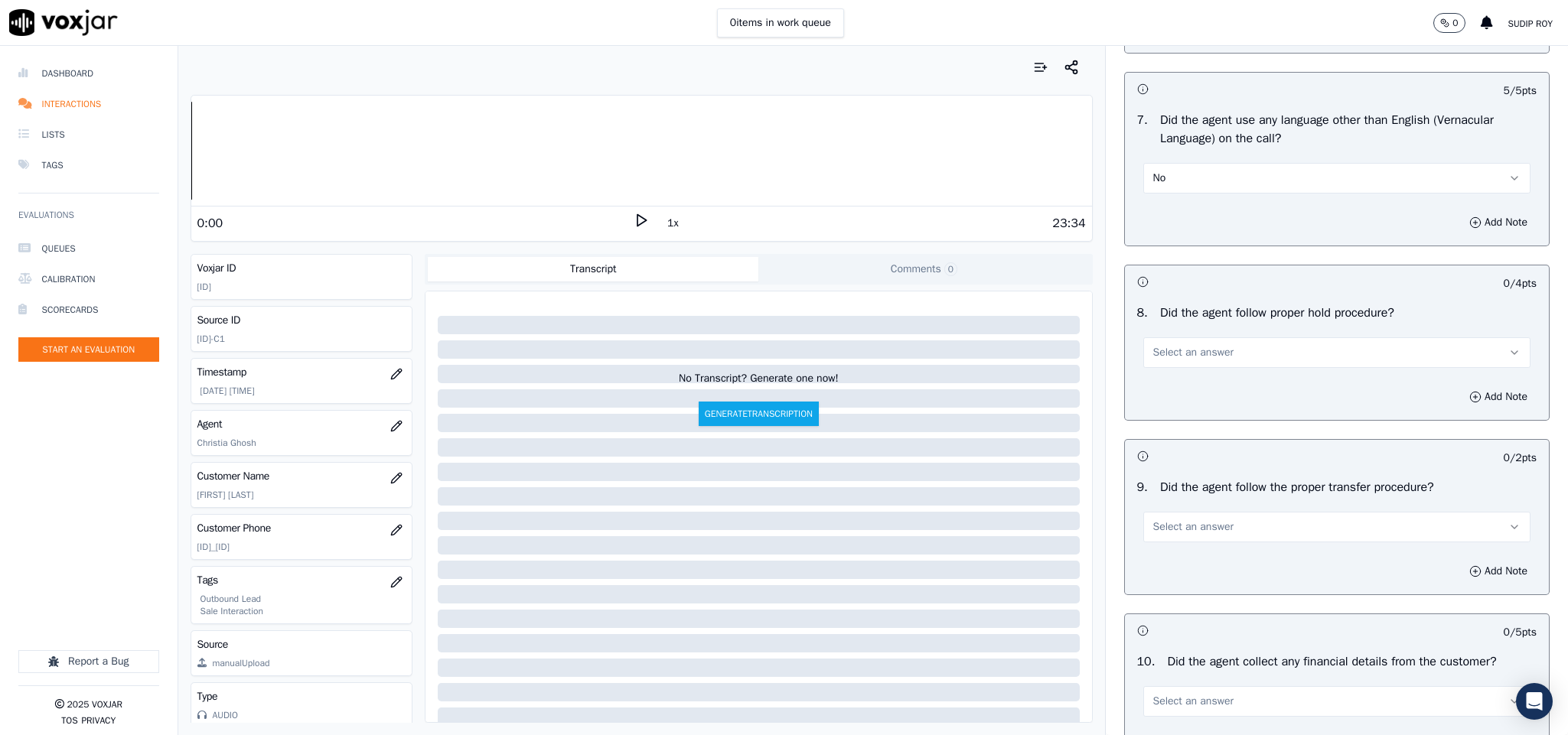 scroll, scrollTop: 2180, scrollLeft: 0, axis: vertical 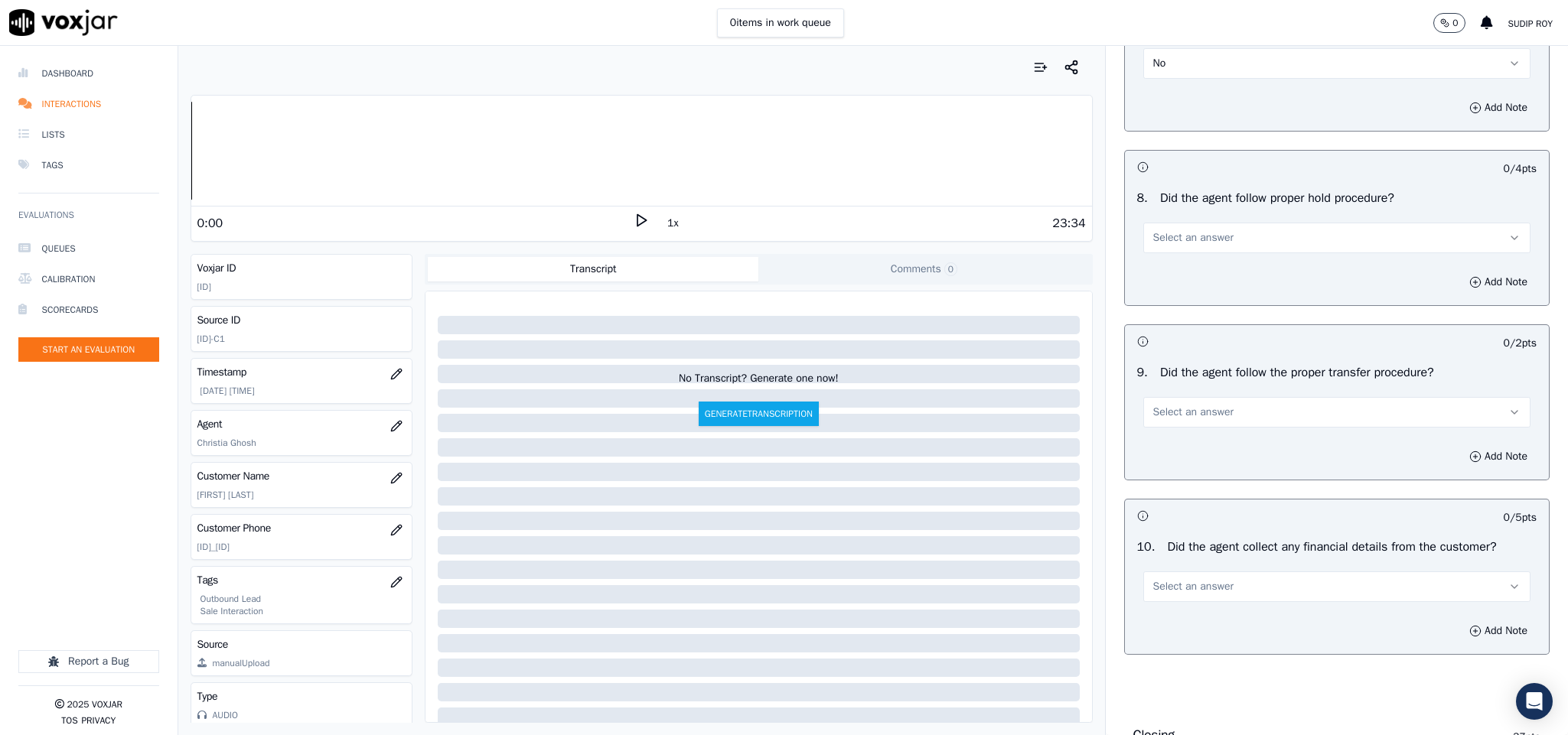 click on "Select an answer" at bounding box center [1337, 238] 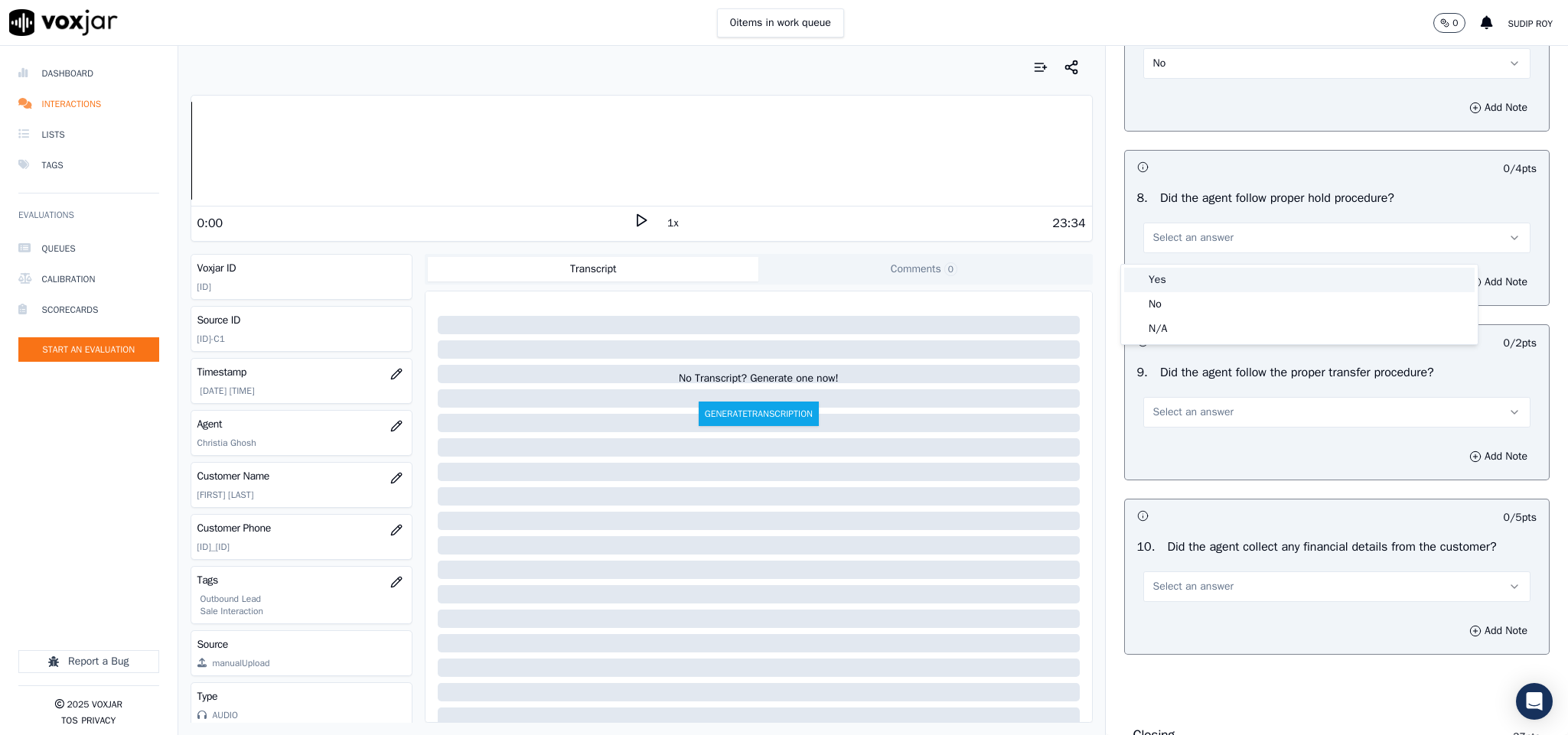 click on "Yes" at bounding box center (1299, 280) 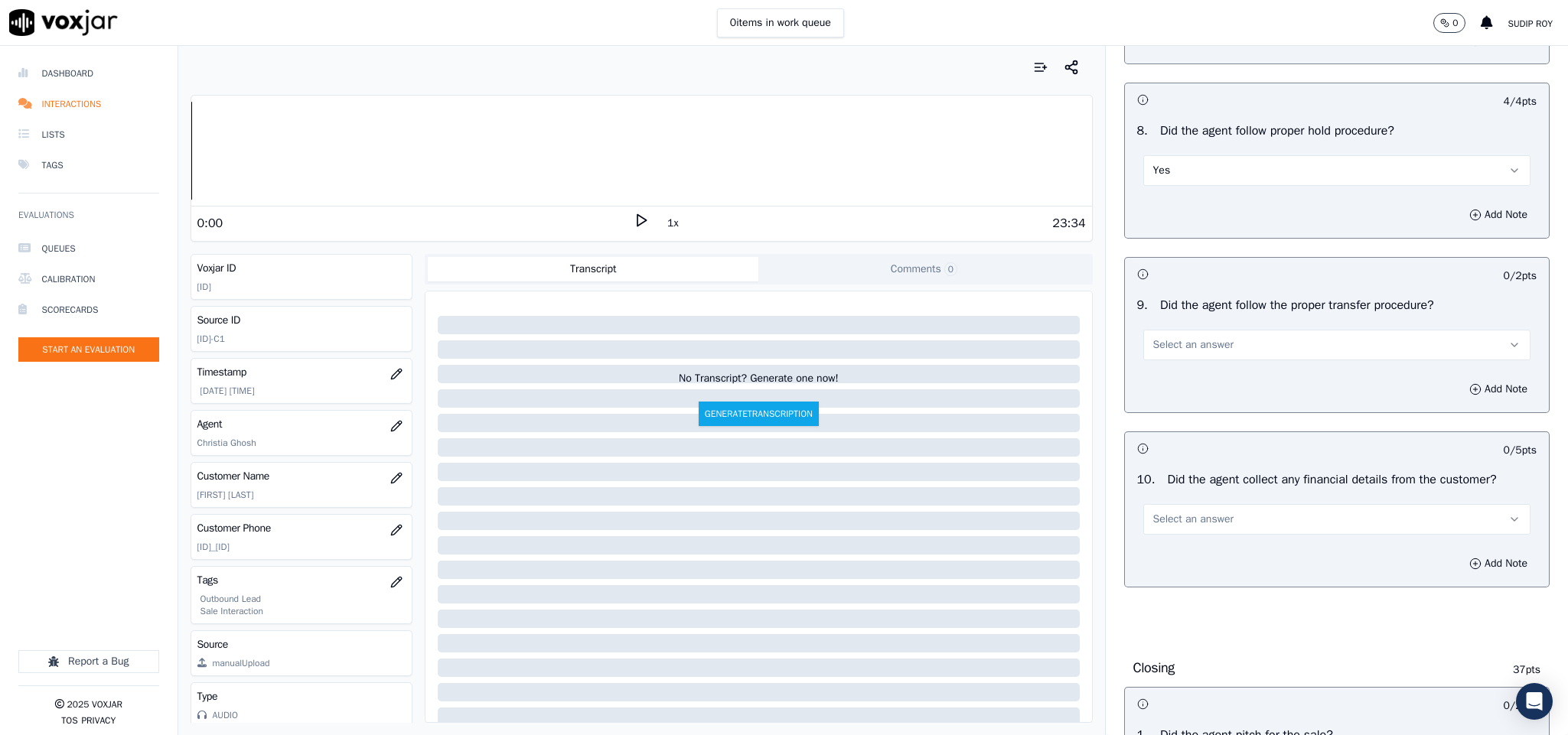 scroll, scrollTop: 2294, scrollLeft: 0, axis: vertical 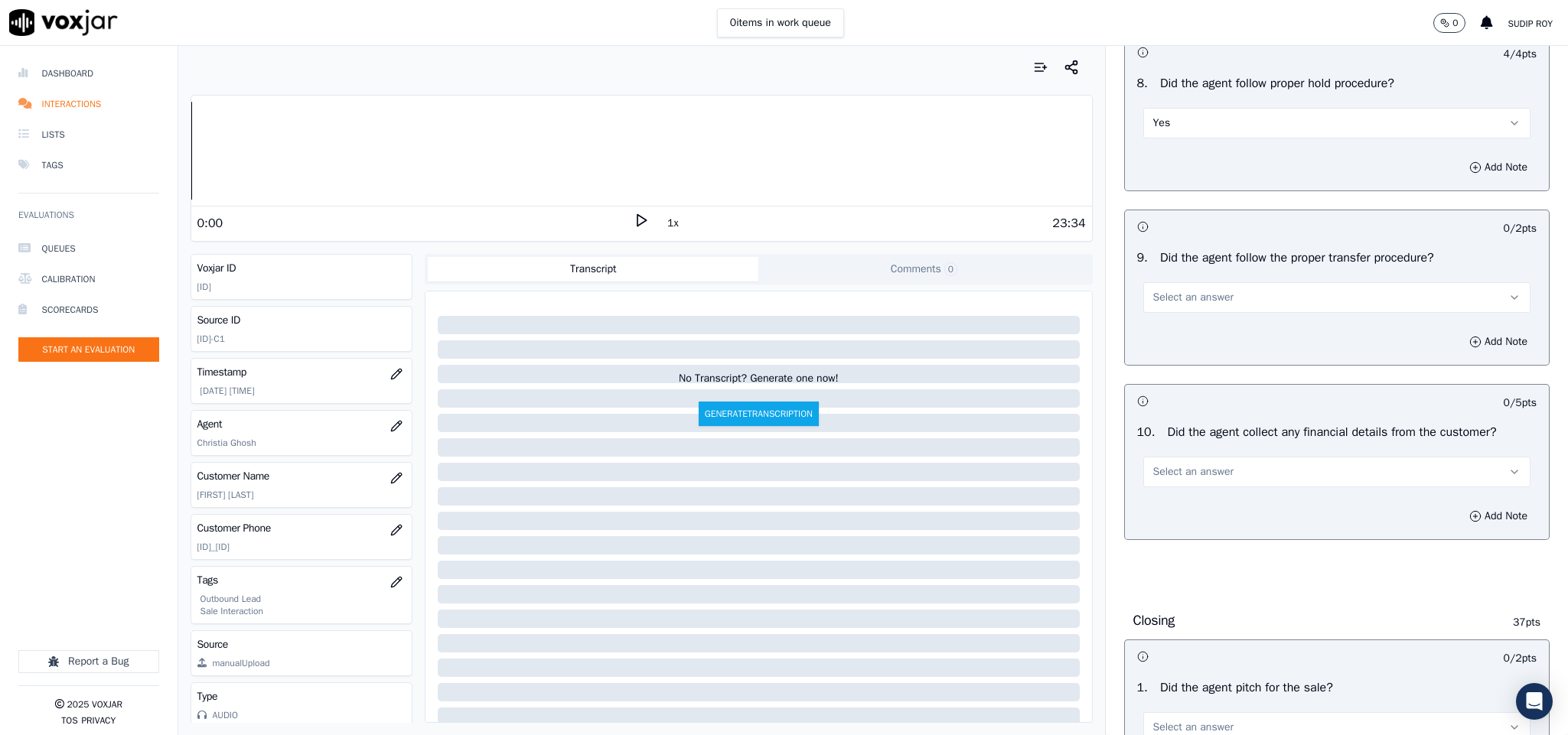 click on "Select an answer" at bounding box center (1193, 298) 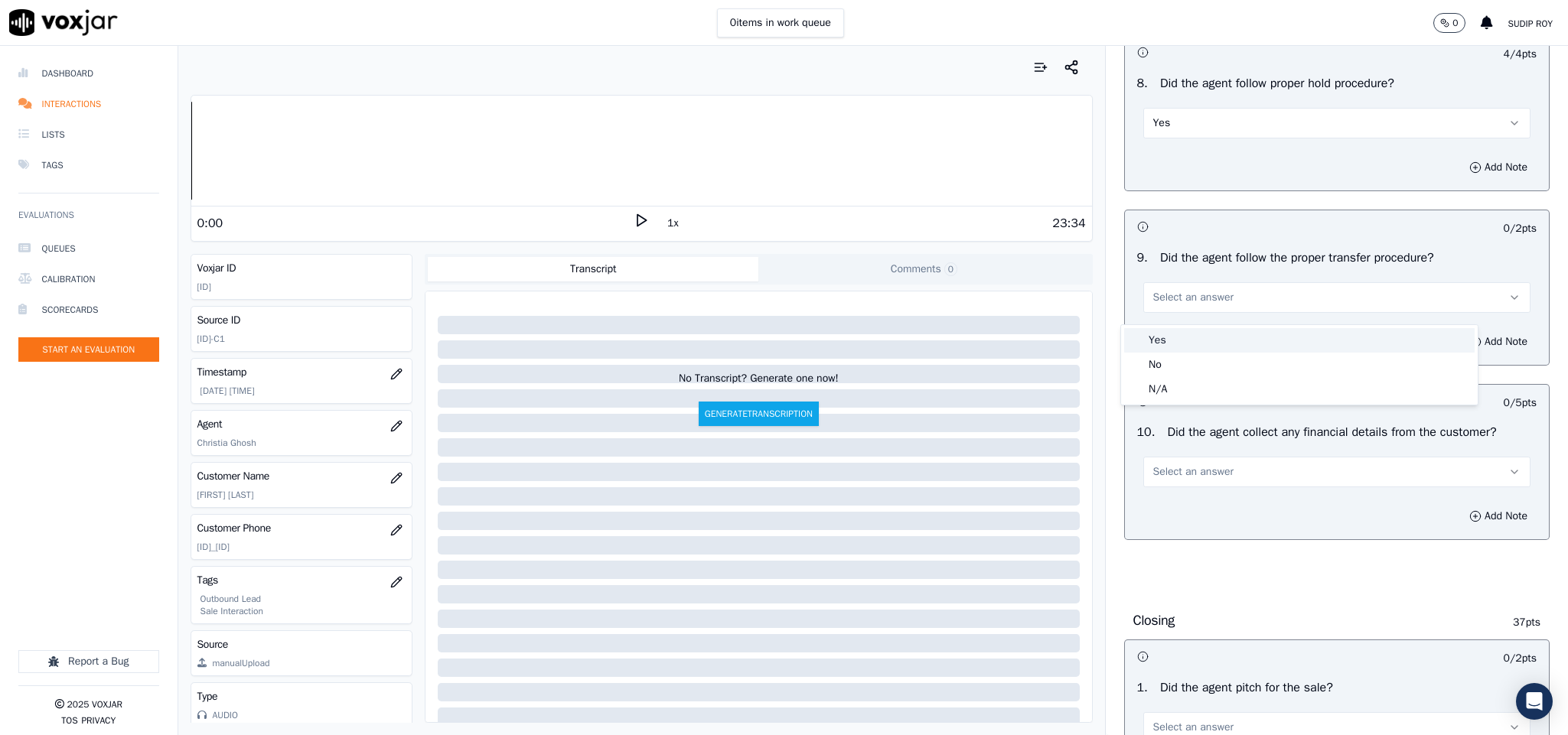 click on "Yes" at bounding box center (1299, 340) 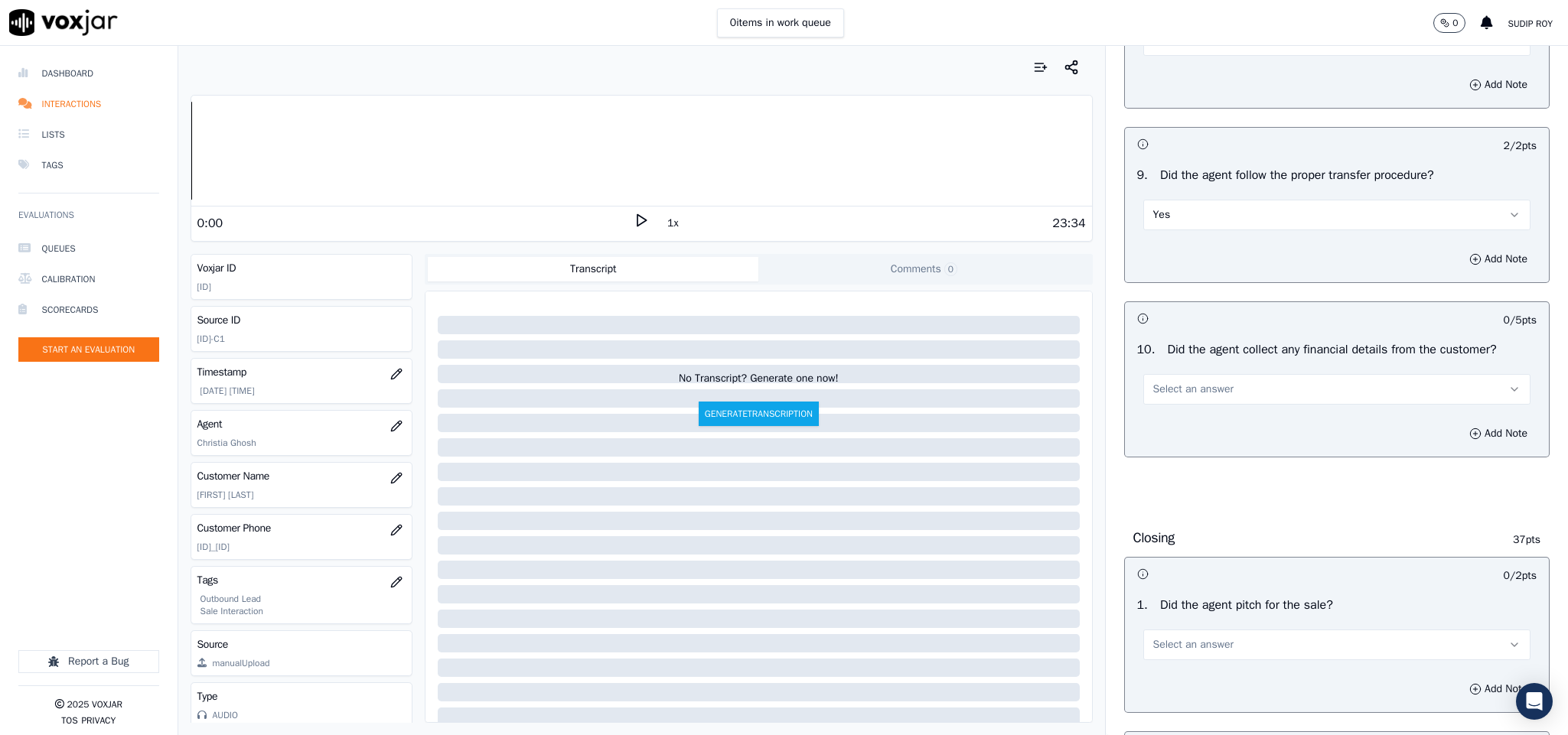 scroll, scrollTop: 2524, scrollLeft: 0, axis: vertical 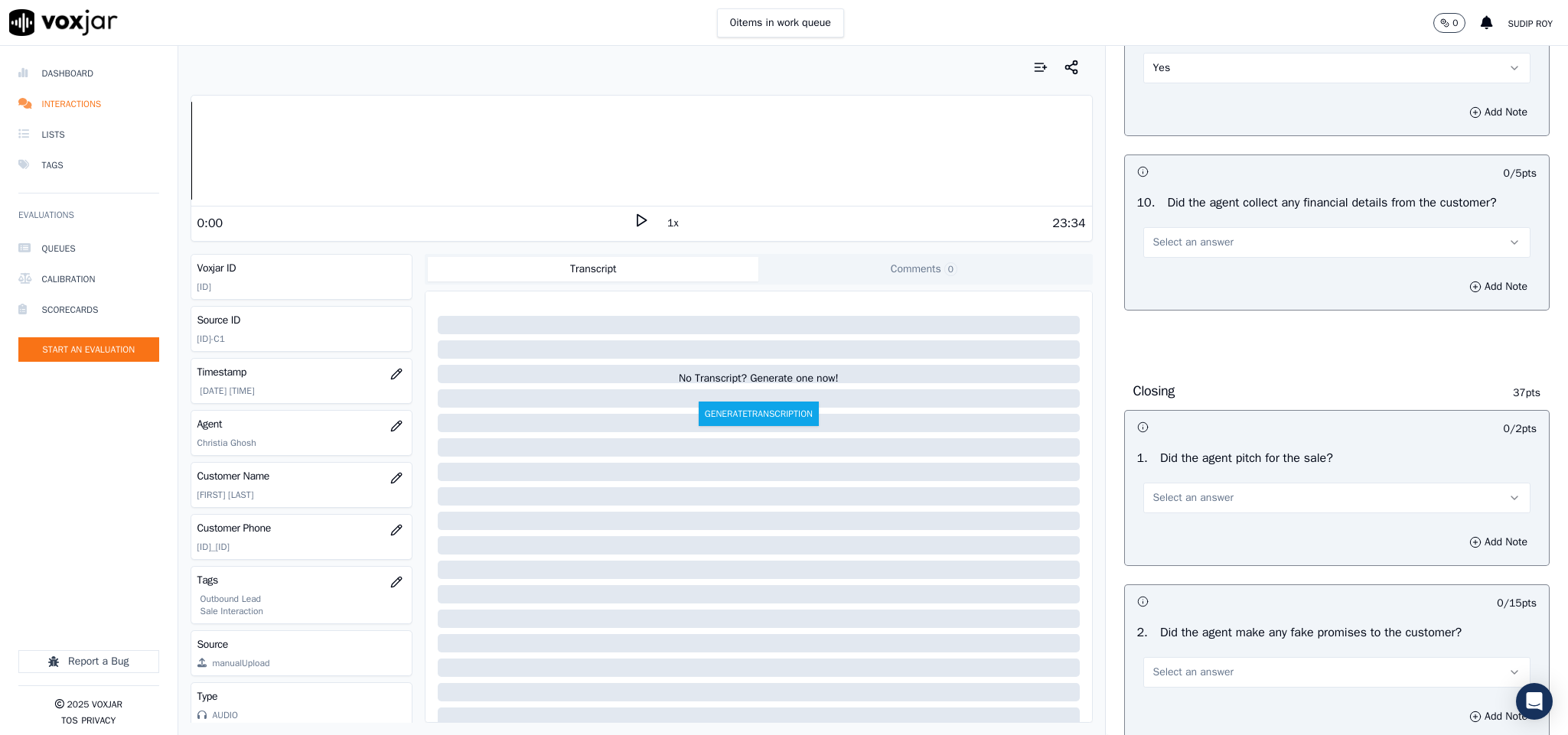 click on "Select an answer" at bounding box center (1193, 242) 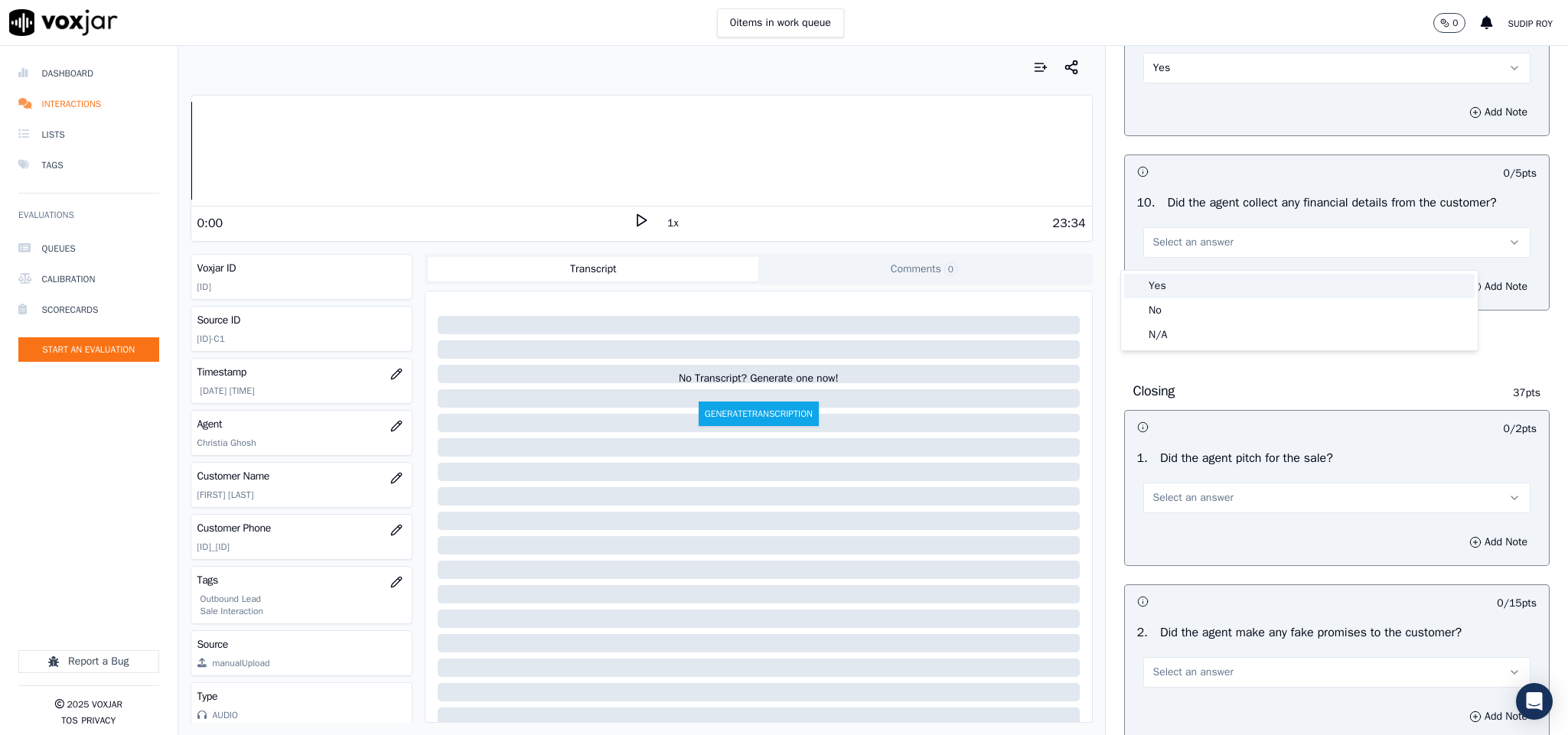 click on "Yes" at bounding box center (1299, 286) 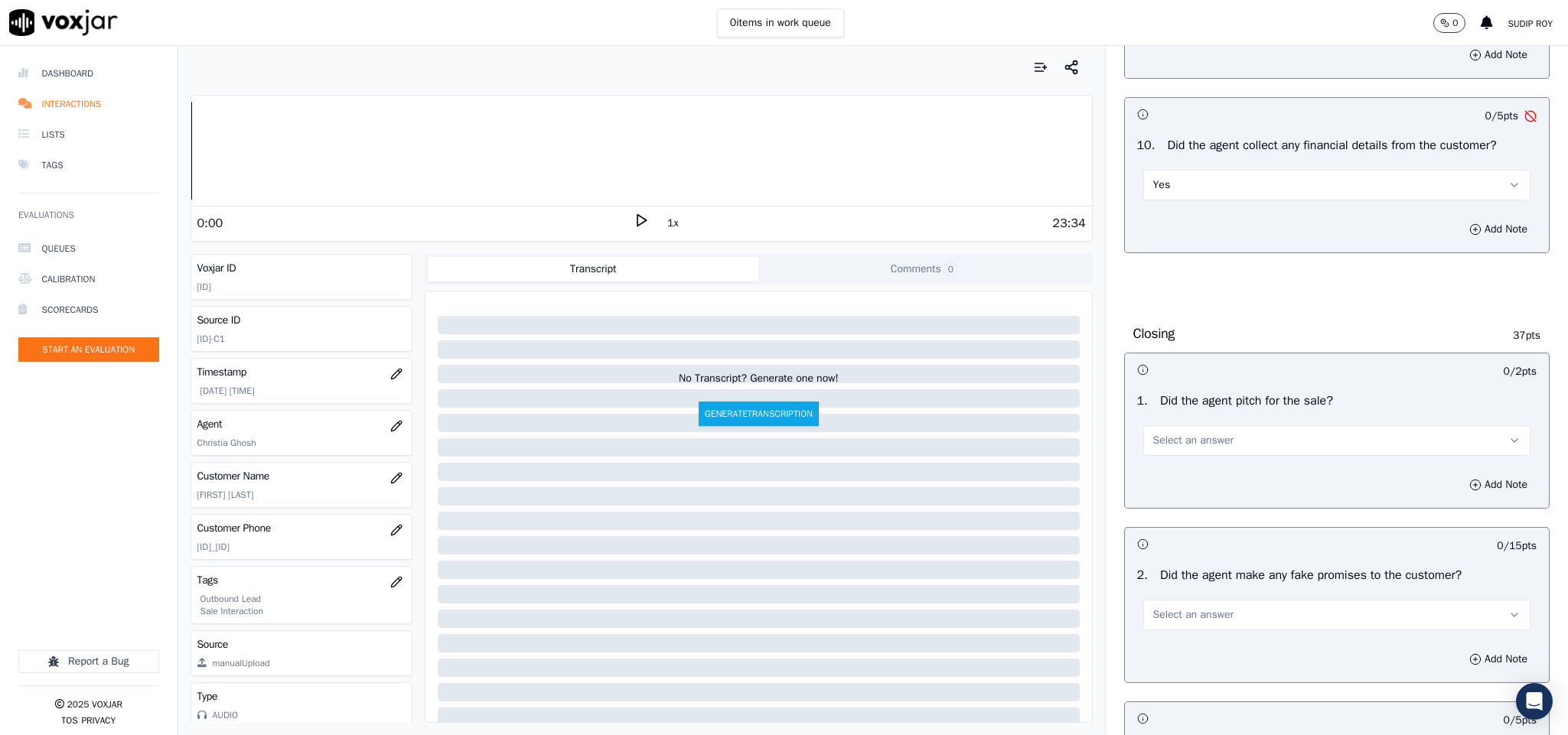 scroll, scrollTop: 2639, scrollLeft: 0, axis: vertical 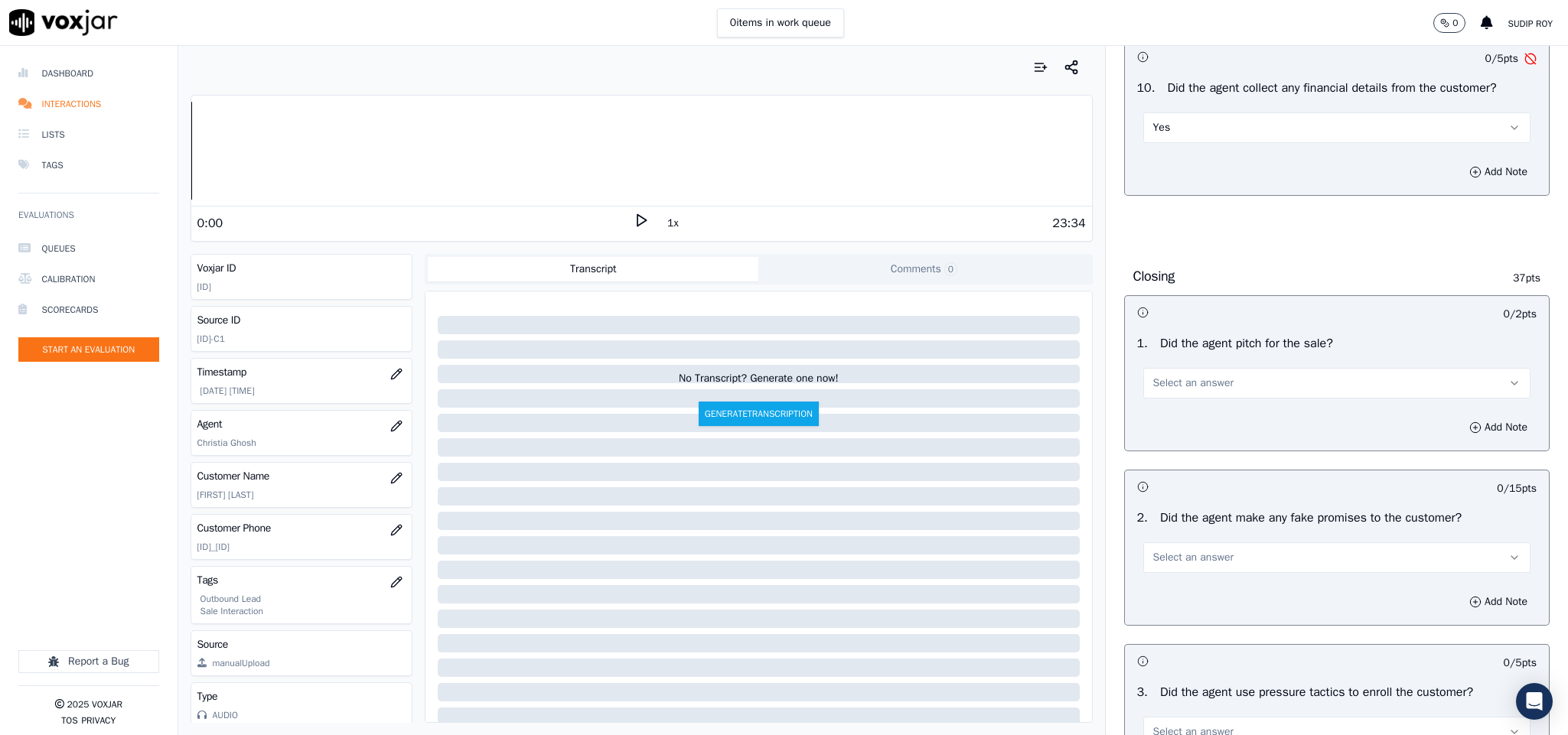 click on "Yes" at bounding box center [1337, 128] 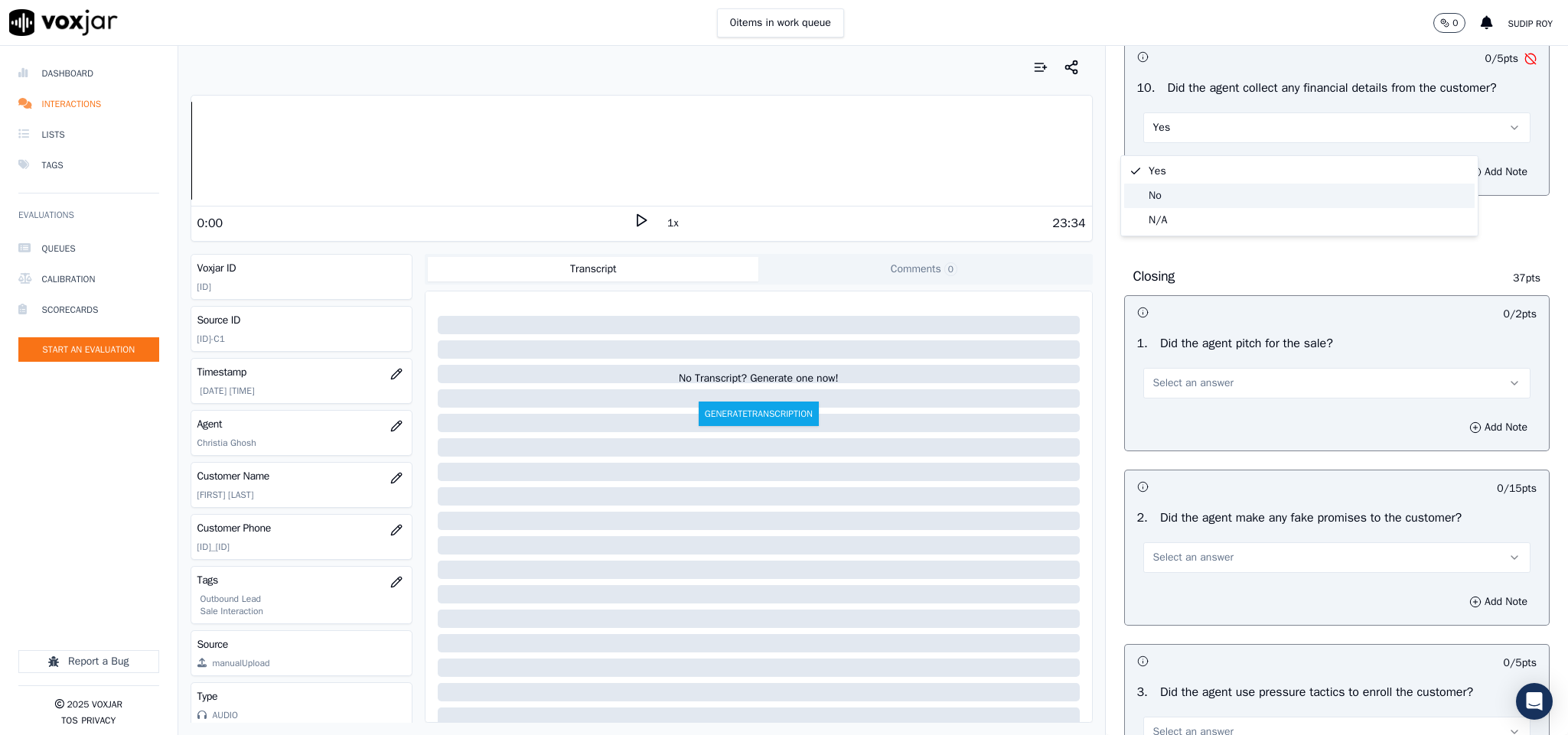click on "No" 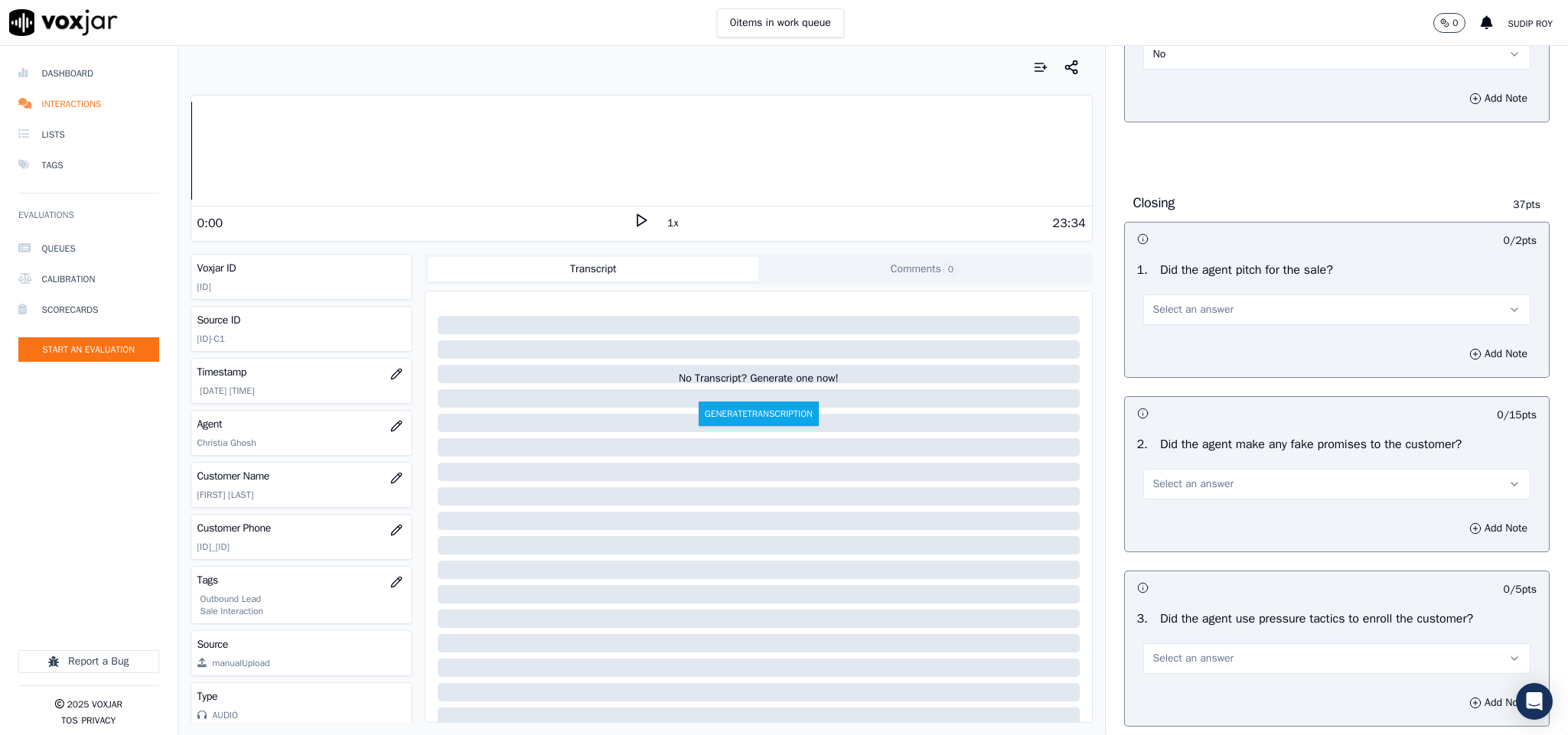 scroll, scrollTop: 2753, scrollLeft: 0, axis: vertical 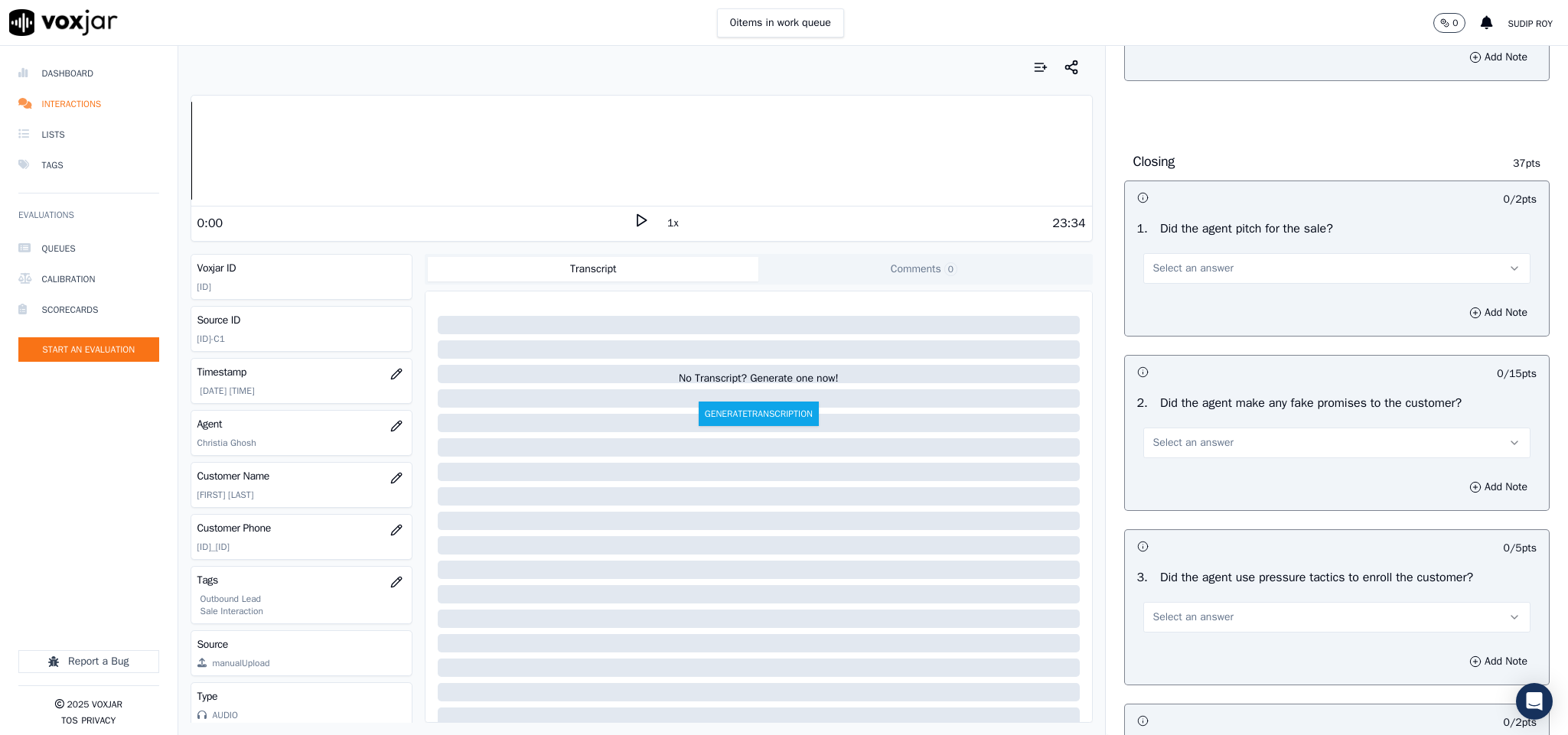 click on "Select an answer" at bounding box center [1193, 268] 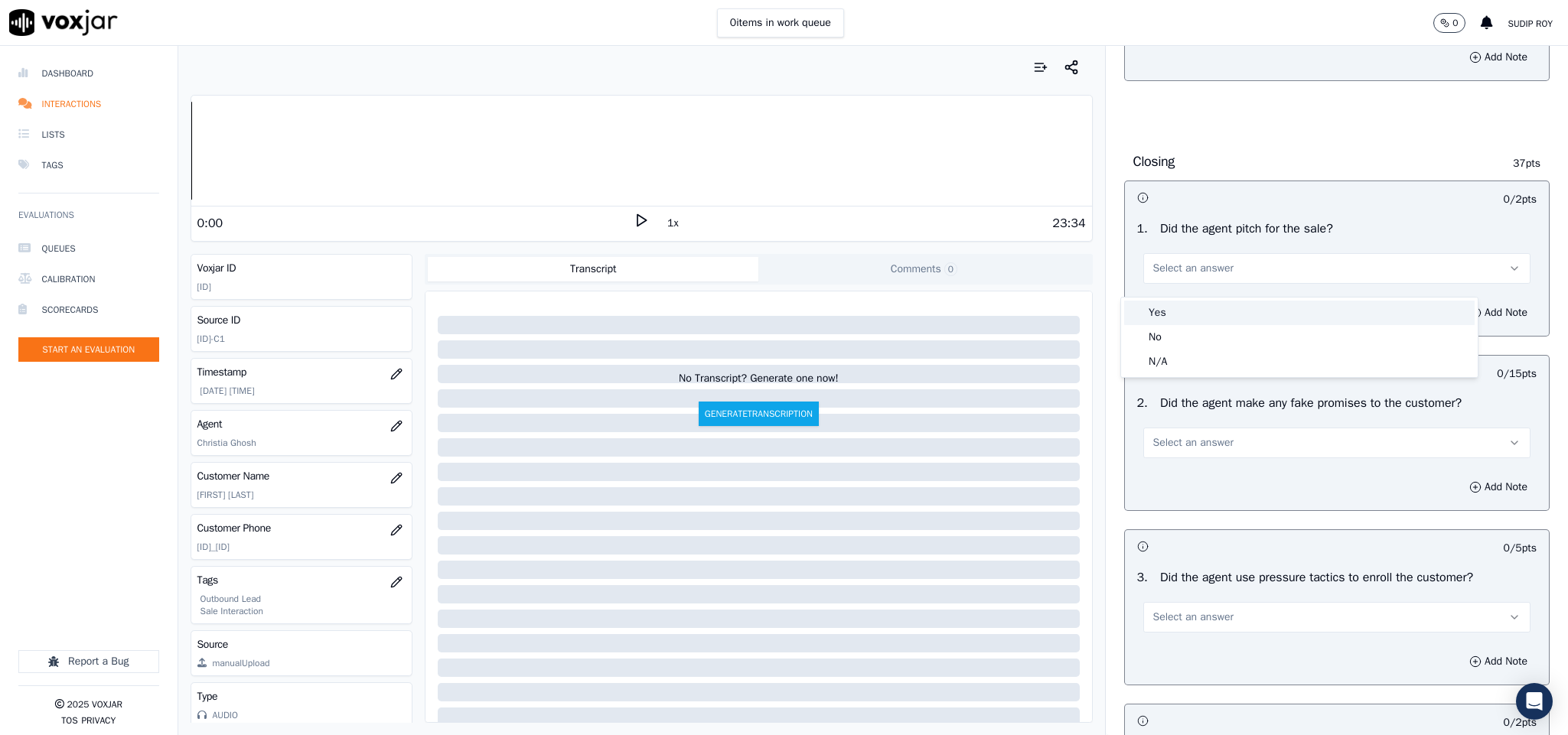 click on "Yes" at bounding box center (1299, 313) 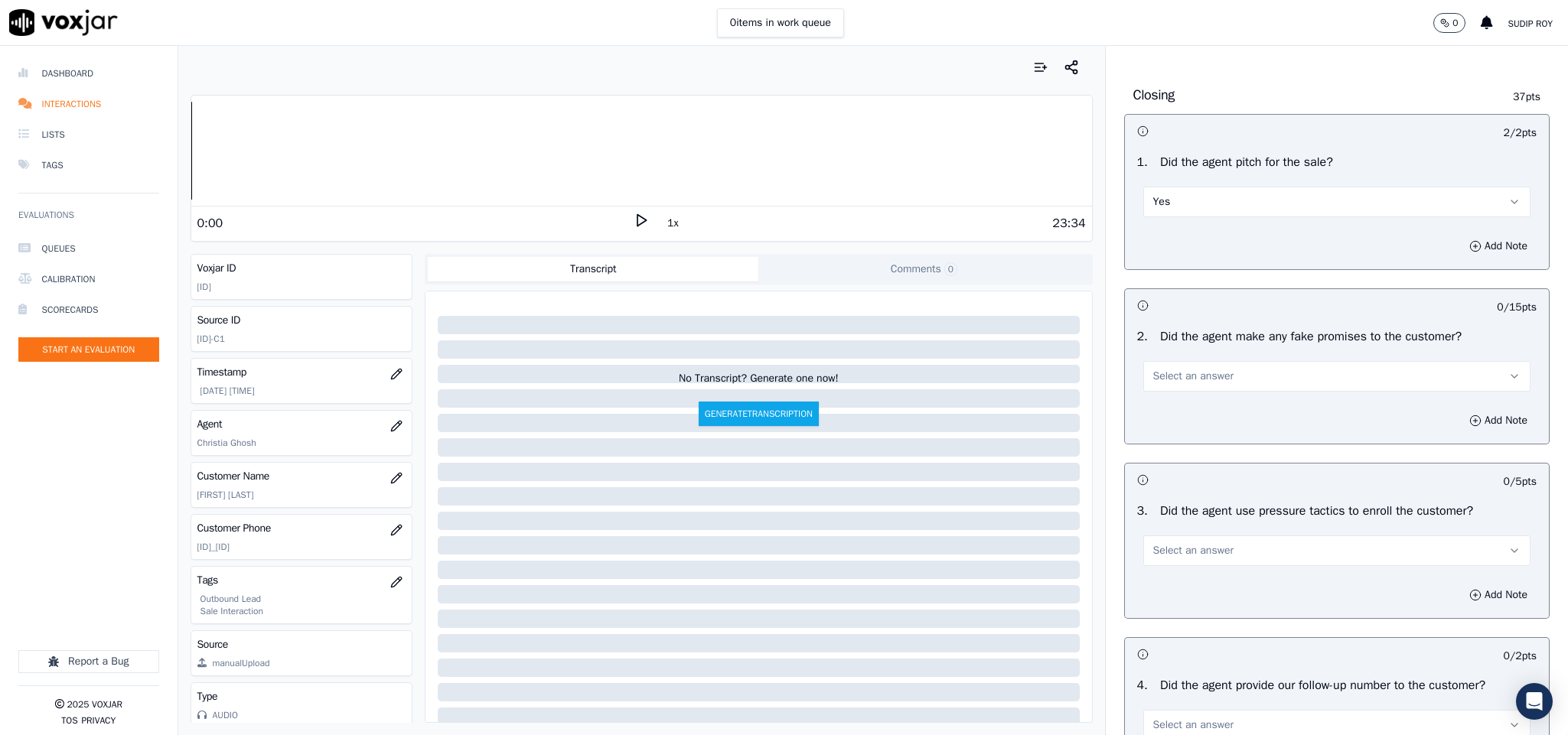 scroll, scrollTop: 2868, scrollLeft: 0, axis: vertical 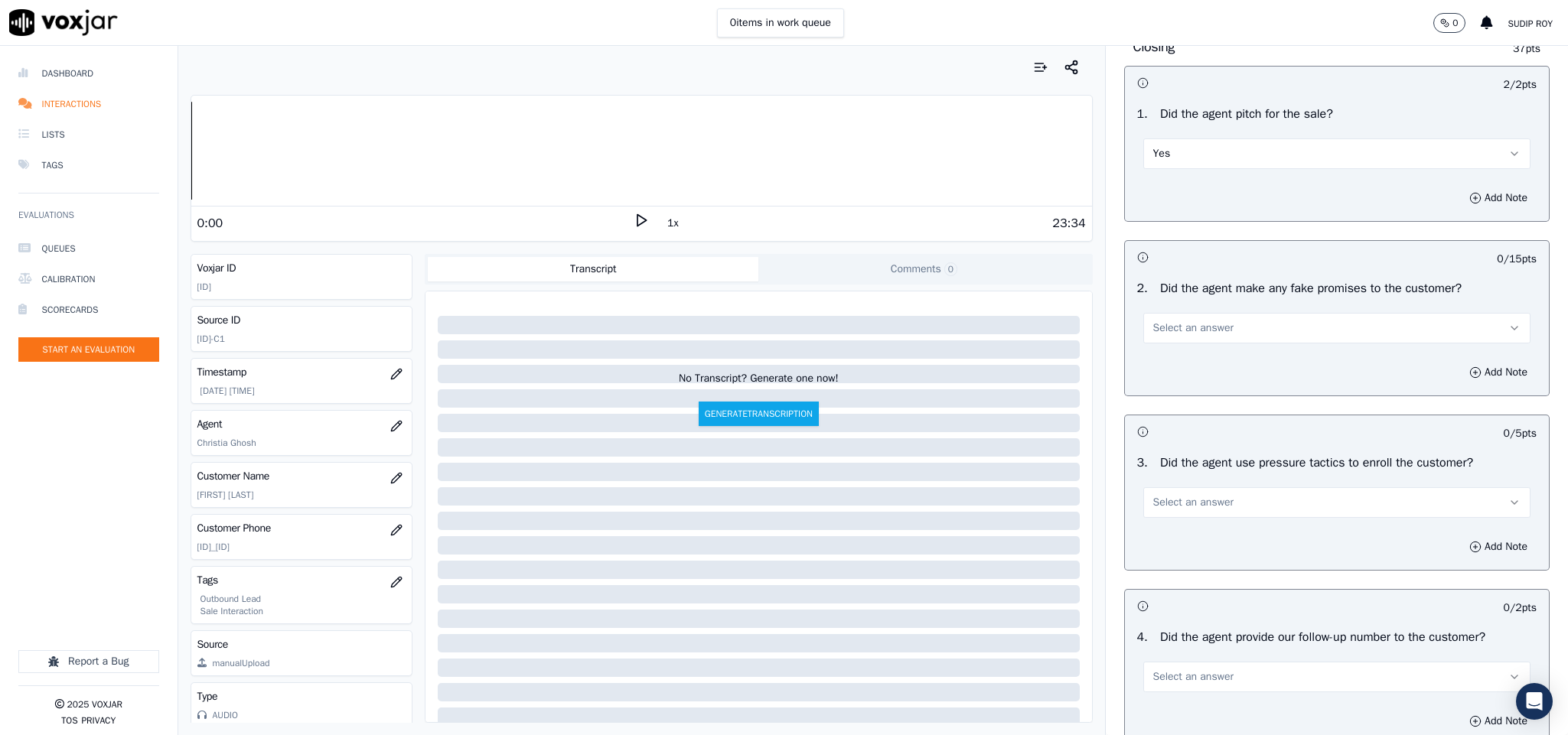 click on "Select an answer" at bounding box center [1193, 328] 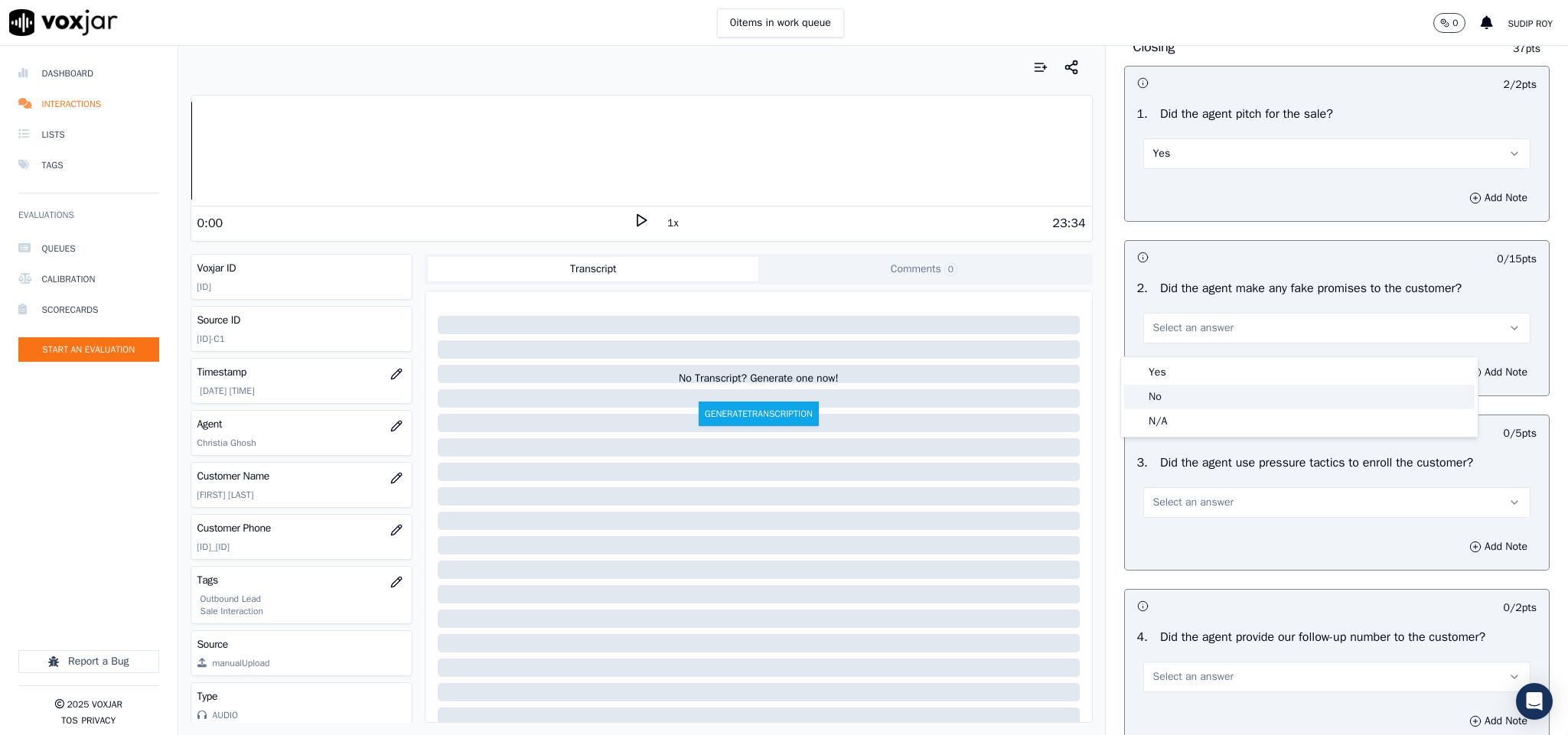 click on "No" 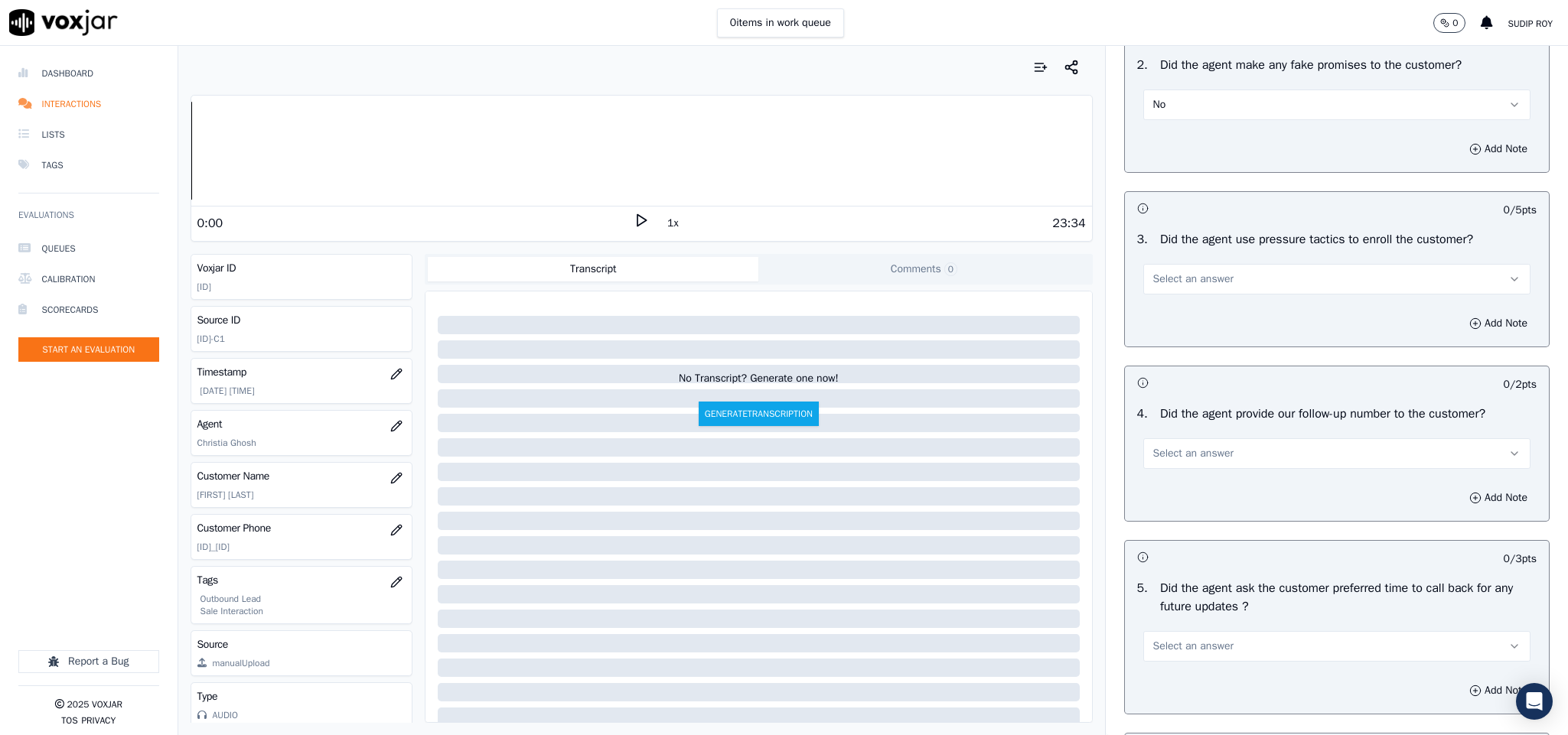 scroll, scrollTop: 3098, scrollLeft: 0, axis: vertical 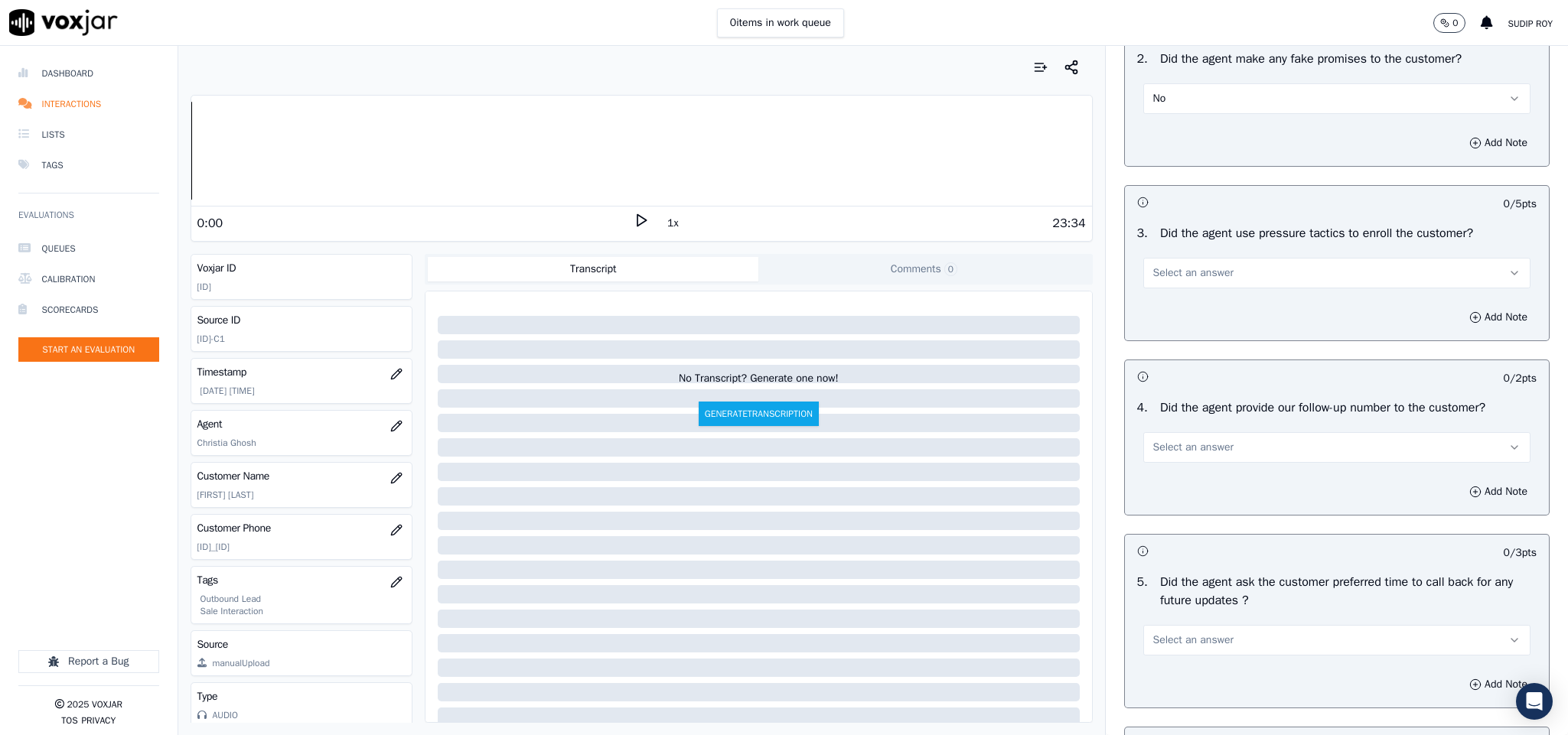 click on "Select an answer" at bounding box center [1337, 273] 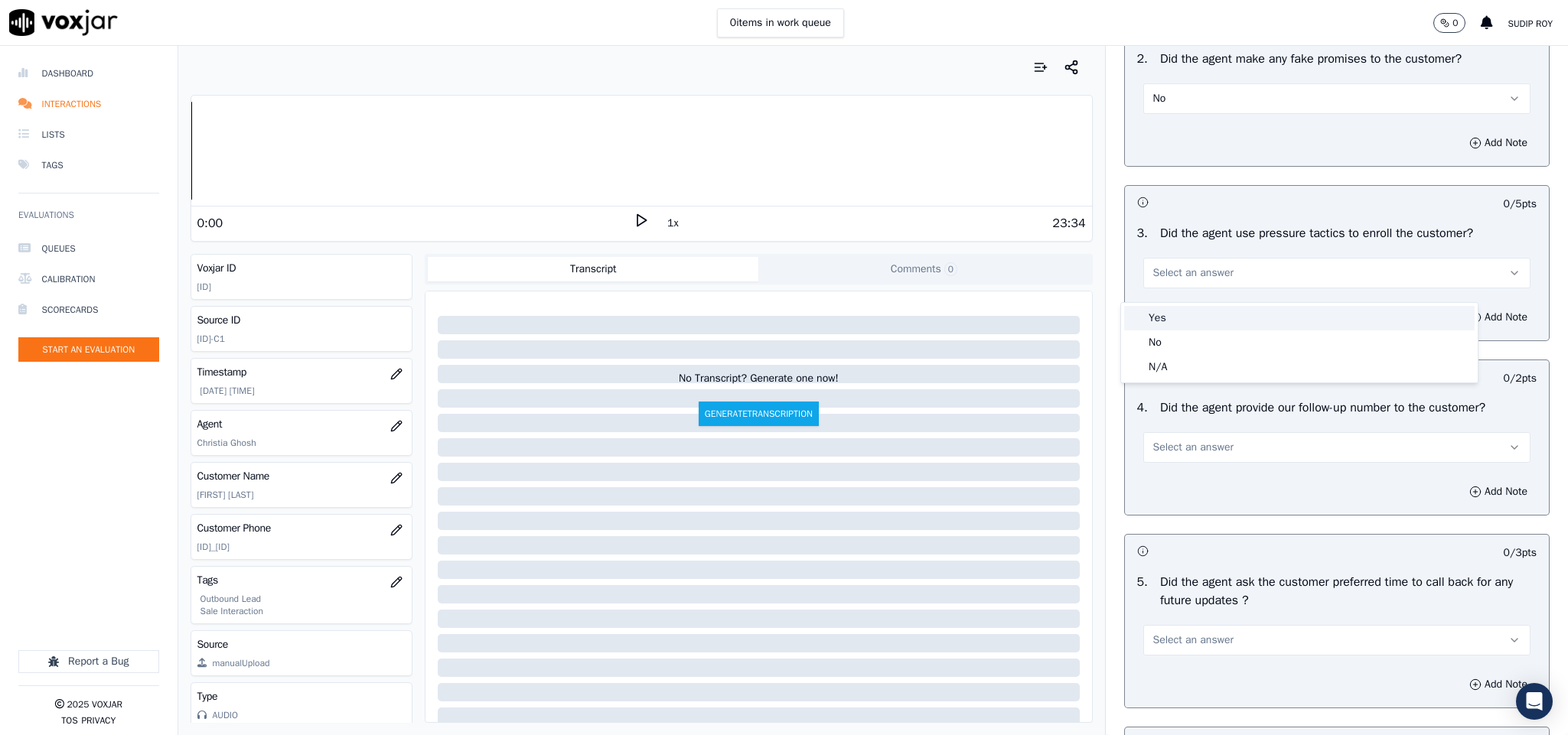 click on "Yes" at bounding box center [1299, 318] 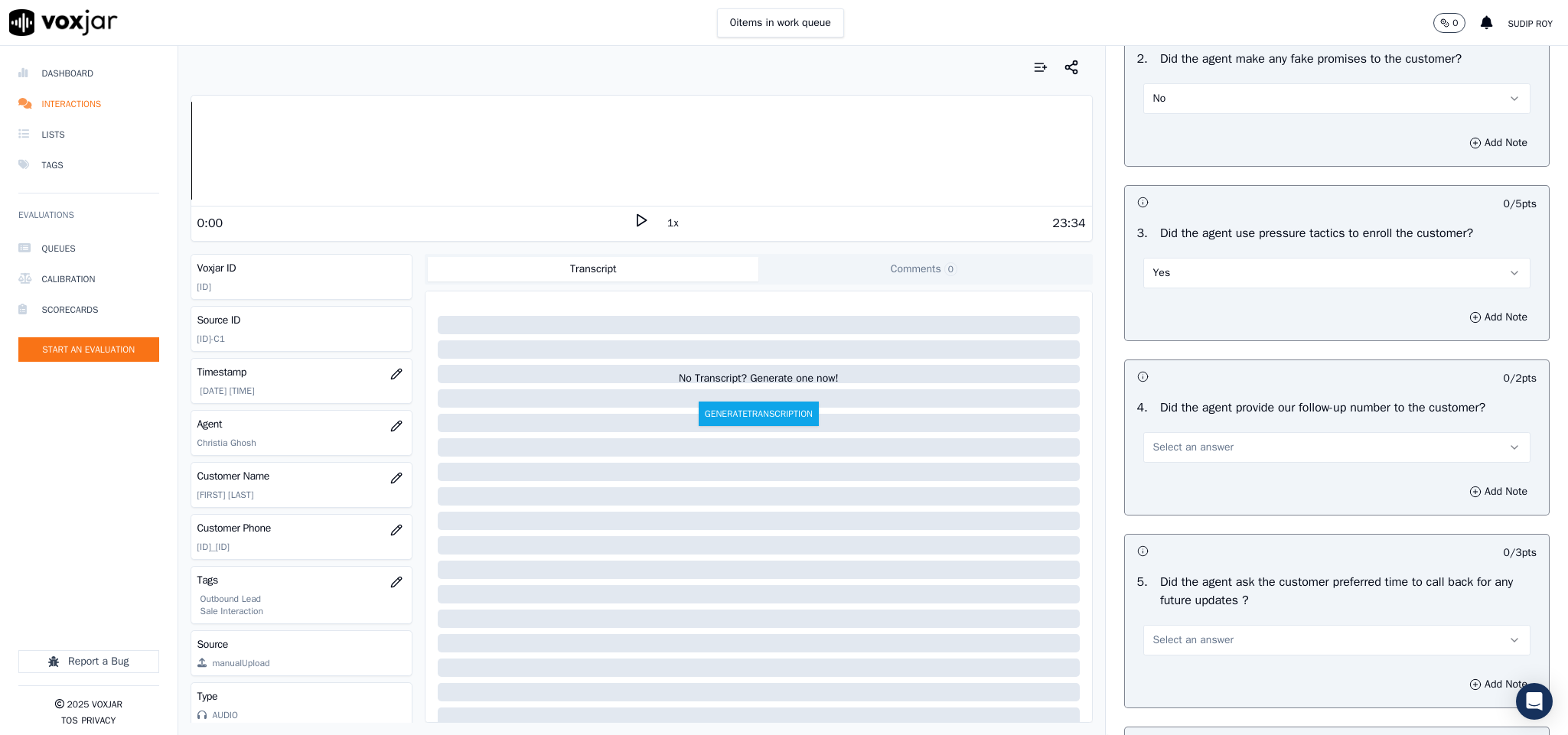 drag, startPoint x: 1208, startPoint y: 267, endPoint x: 1208, endPoint y: 285, distance: 18 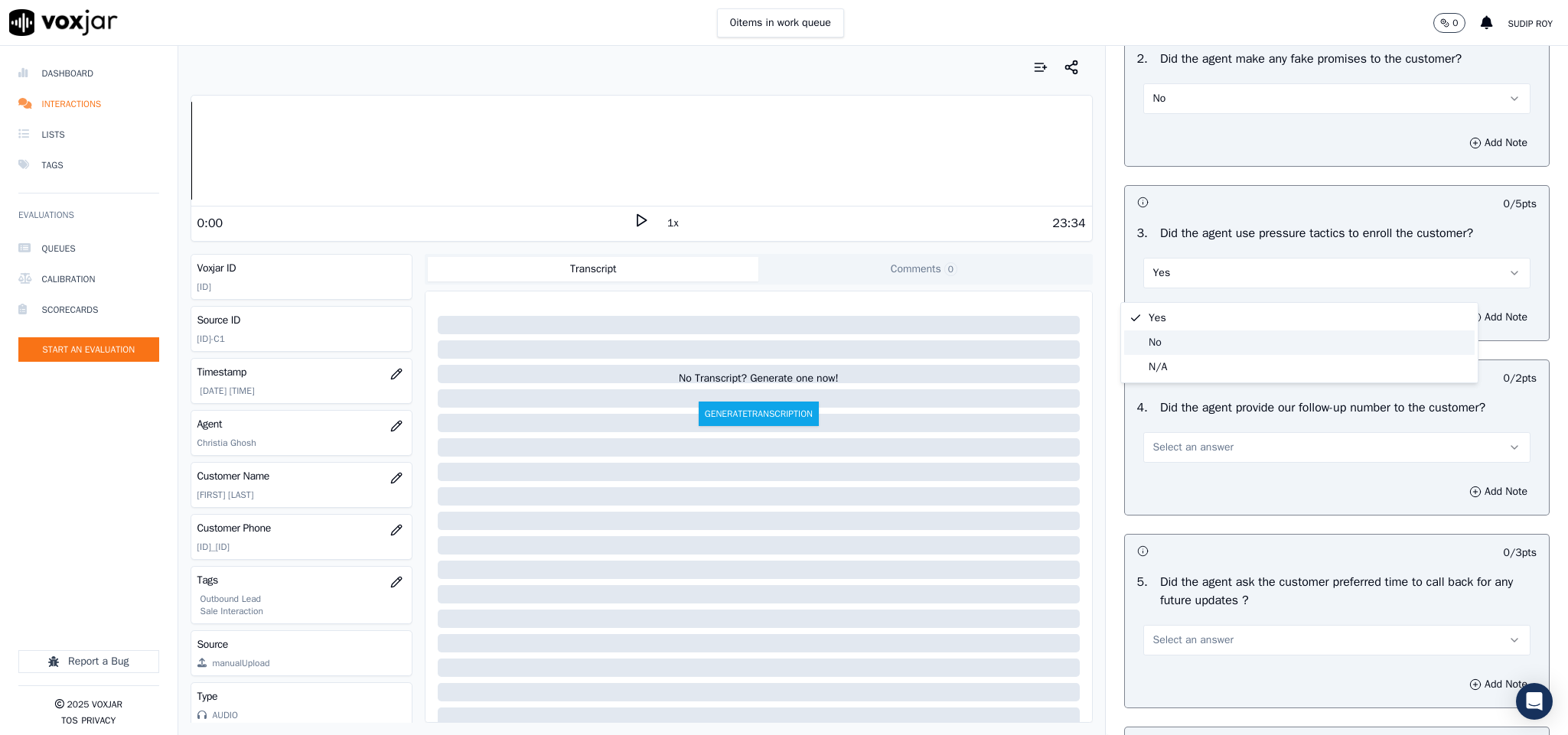 click on "No" 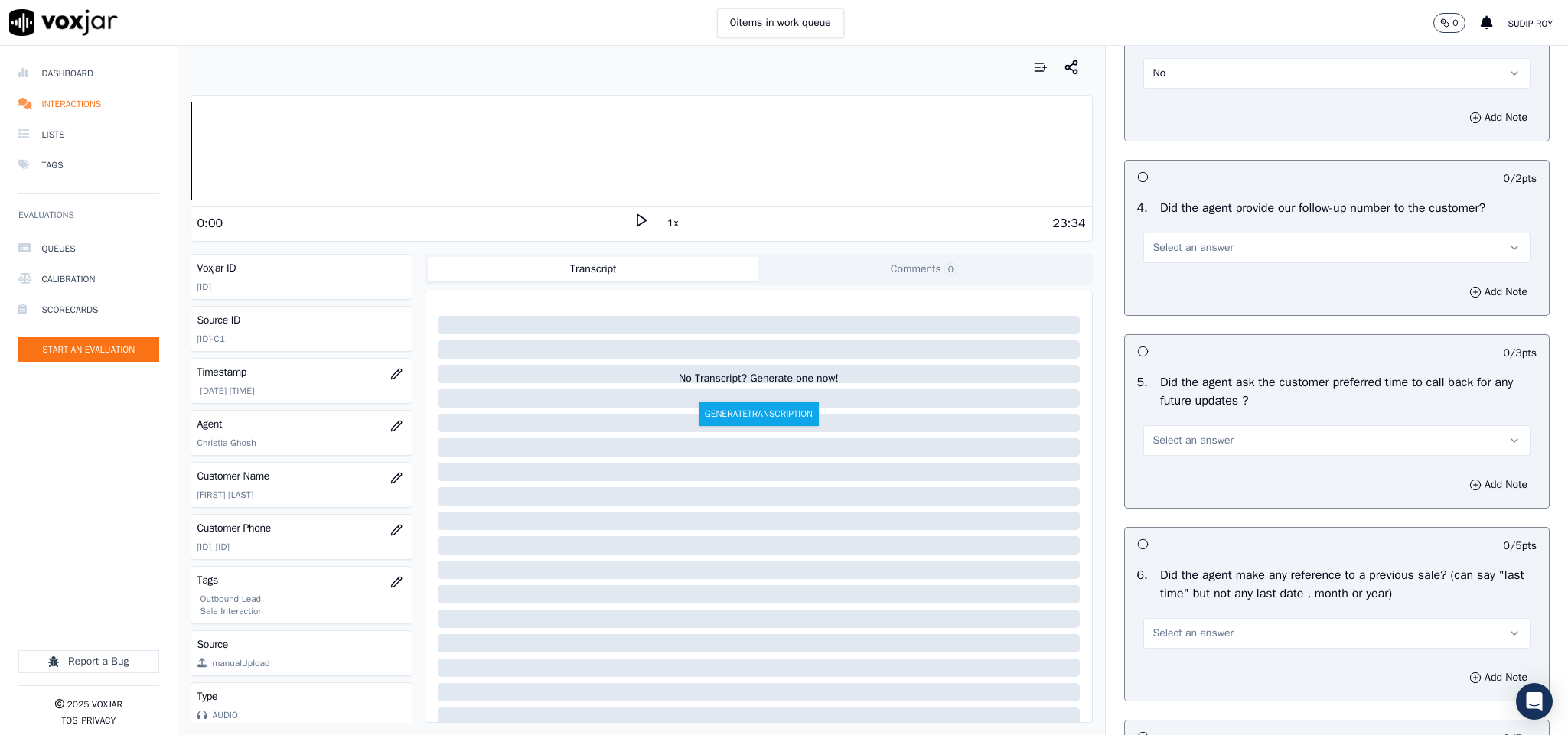 scroll, scrollTop: 3327, scrollLeft: 0, axis: vertical 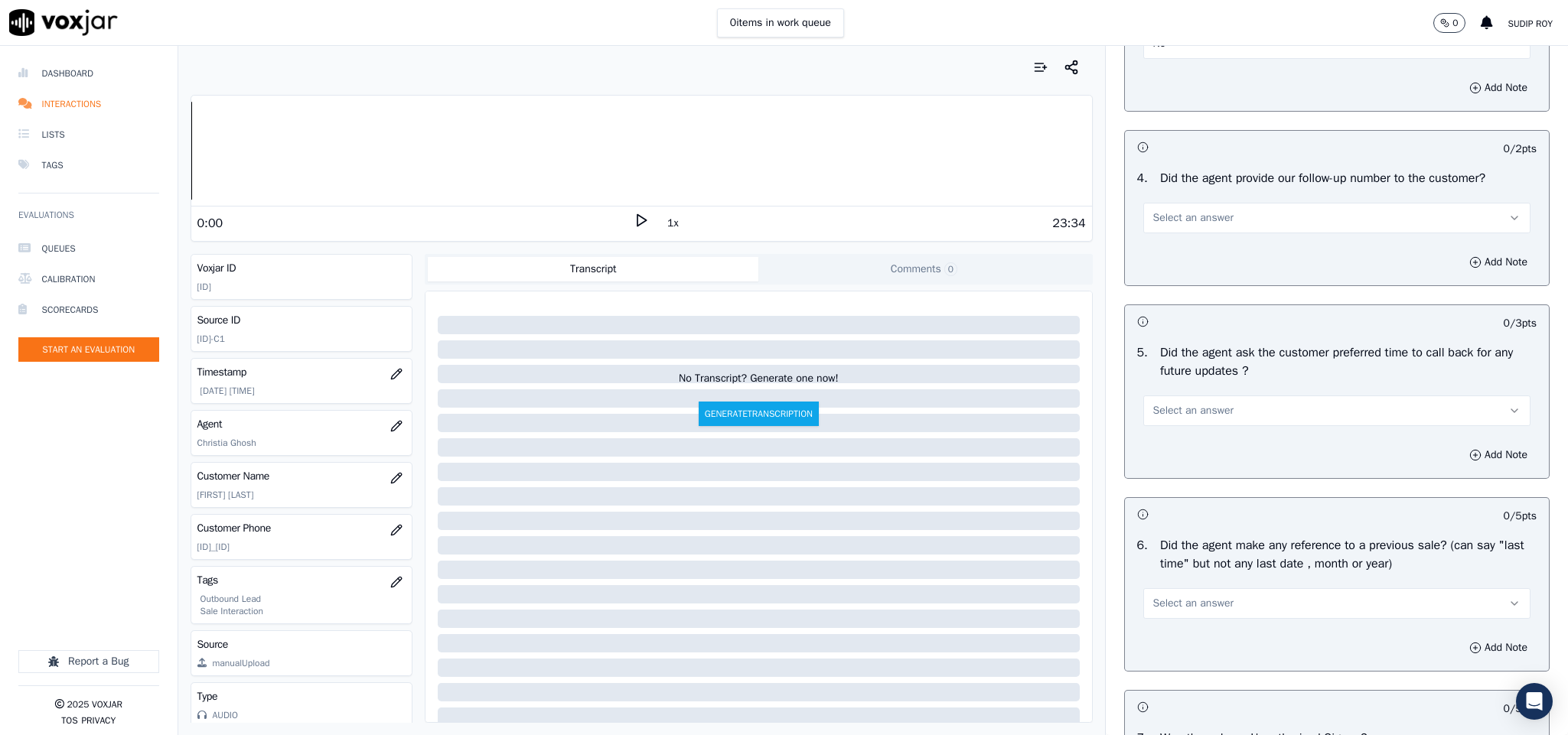click on "Select an answer" at bounding box center [1337, 218] 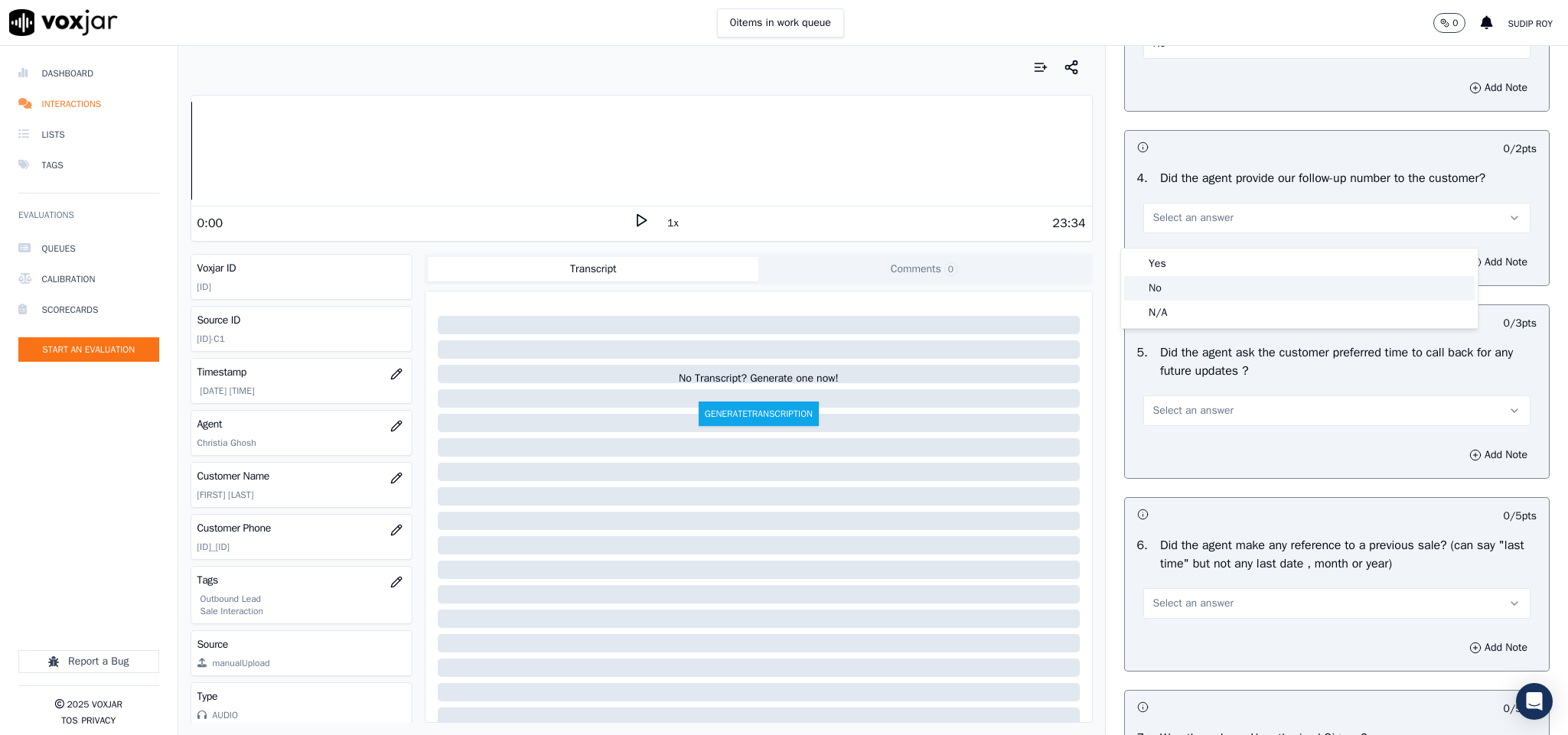 click on "No" 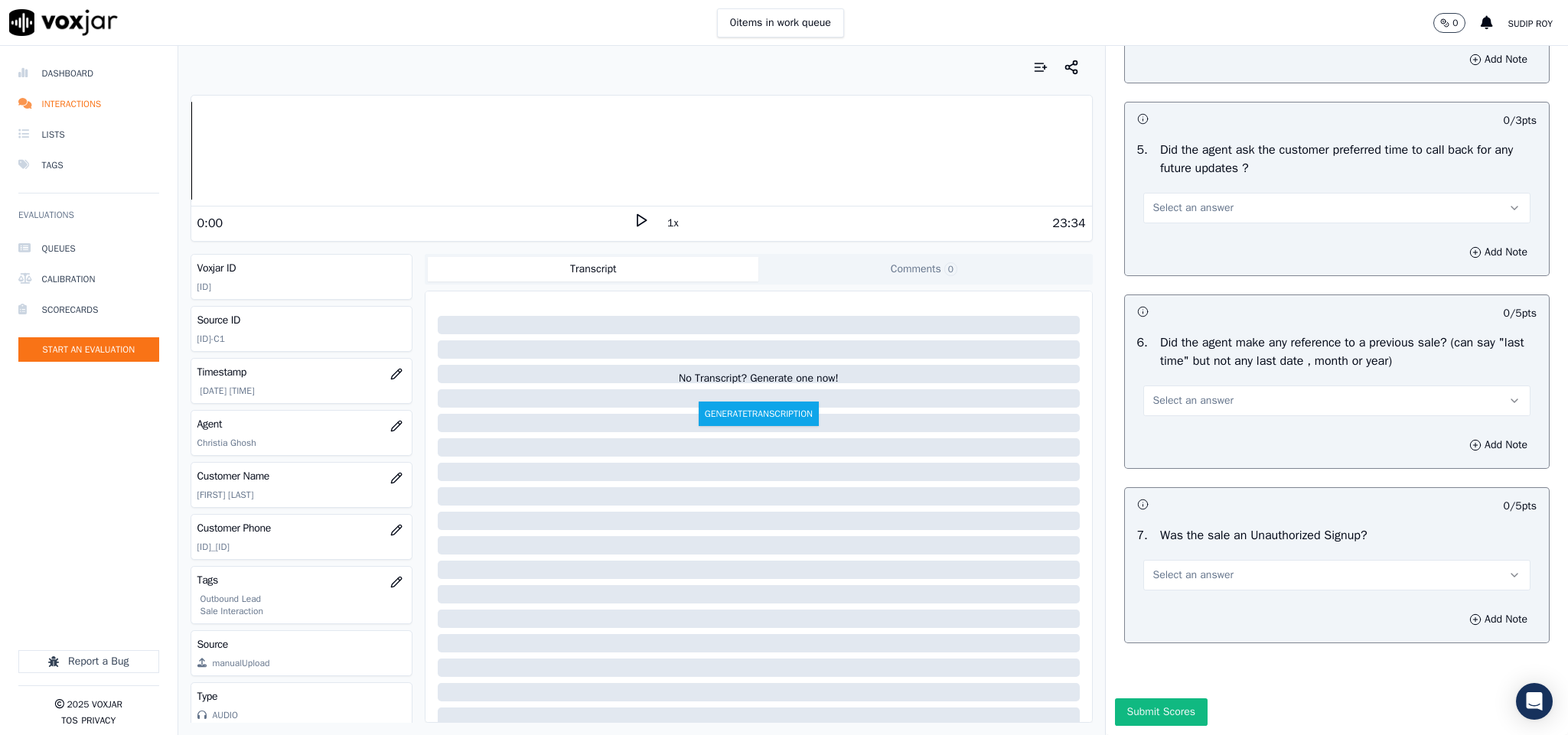 scroll, scrollTop: 3556, scrollLeft: 0, axis: vertical 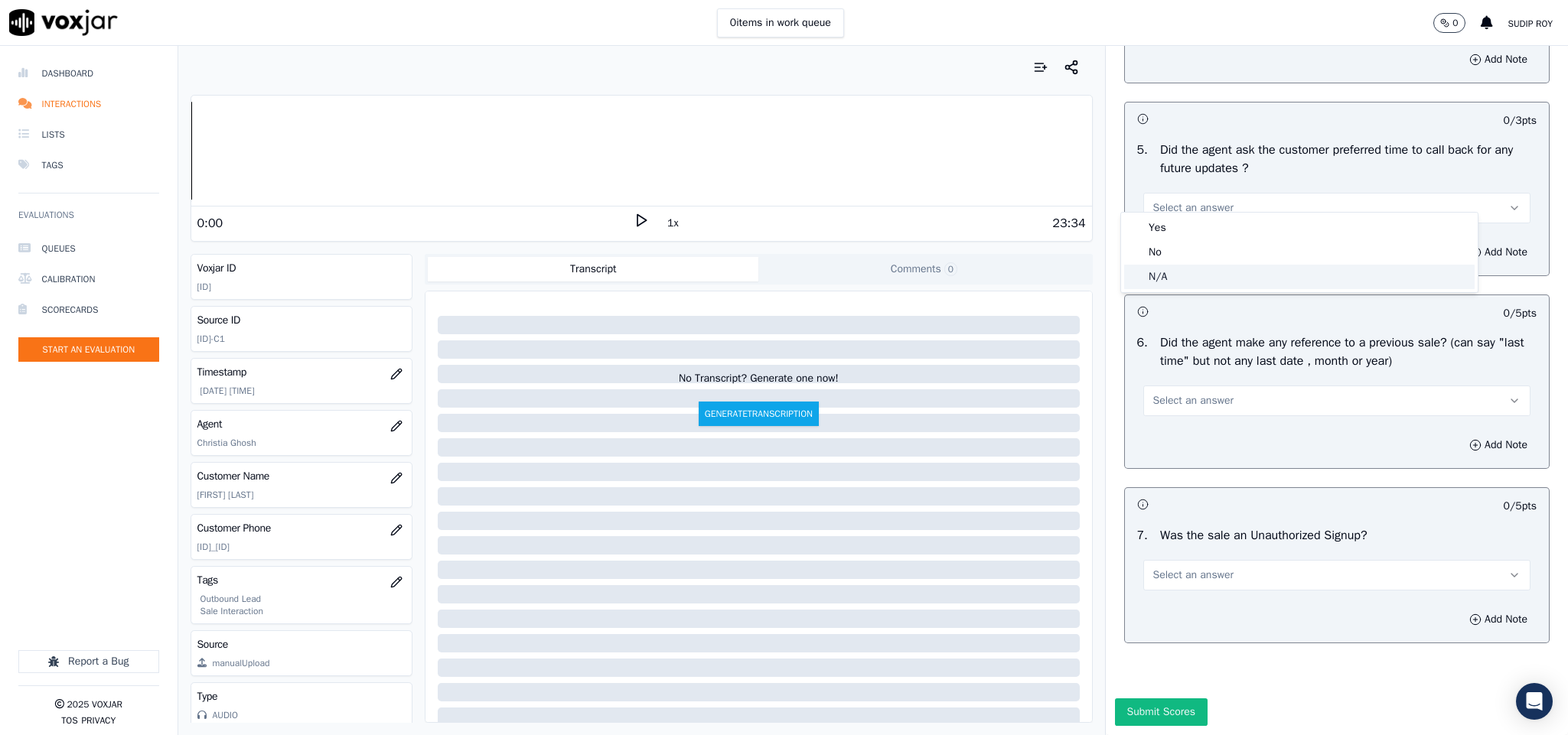 click on "N/A" 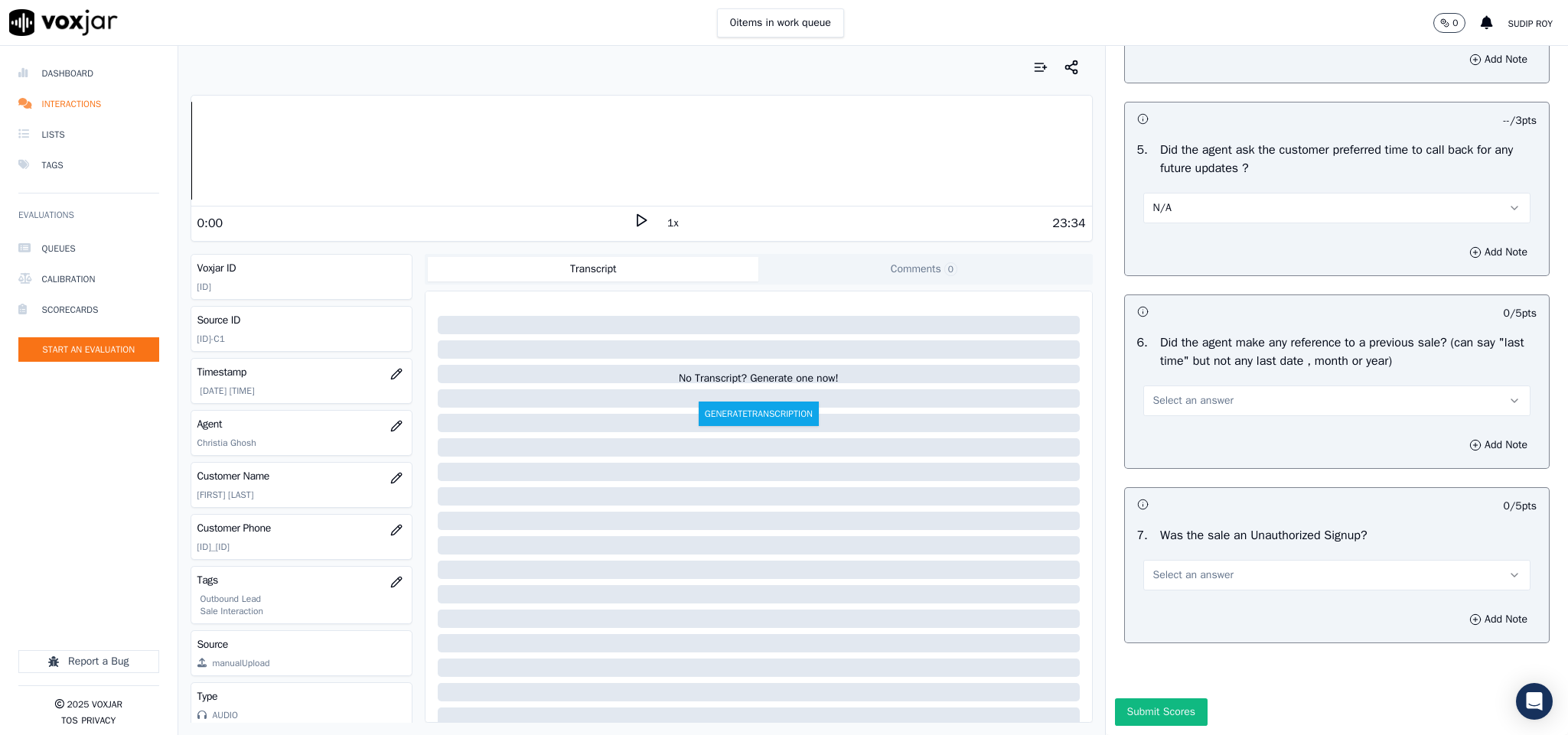 click on "Select an answer" at bounding box center (1337, 401) 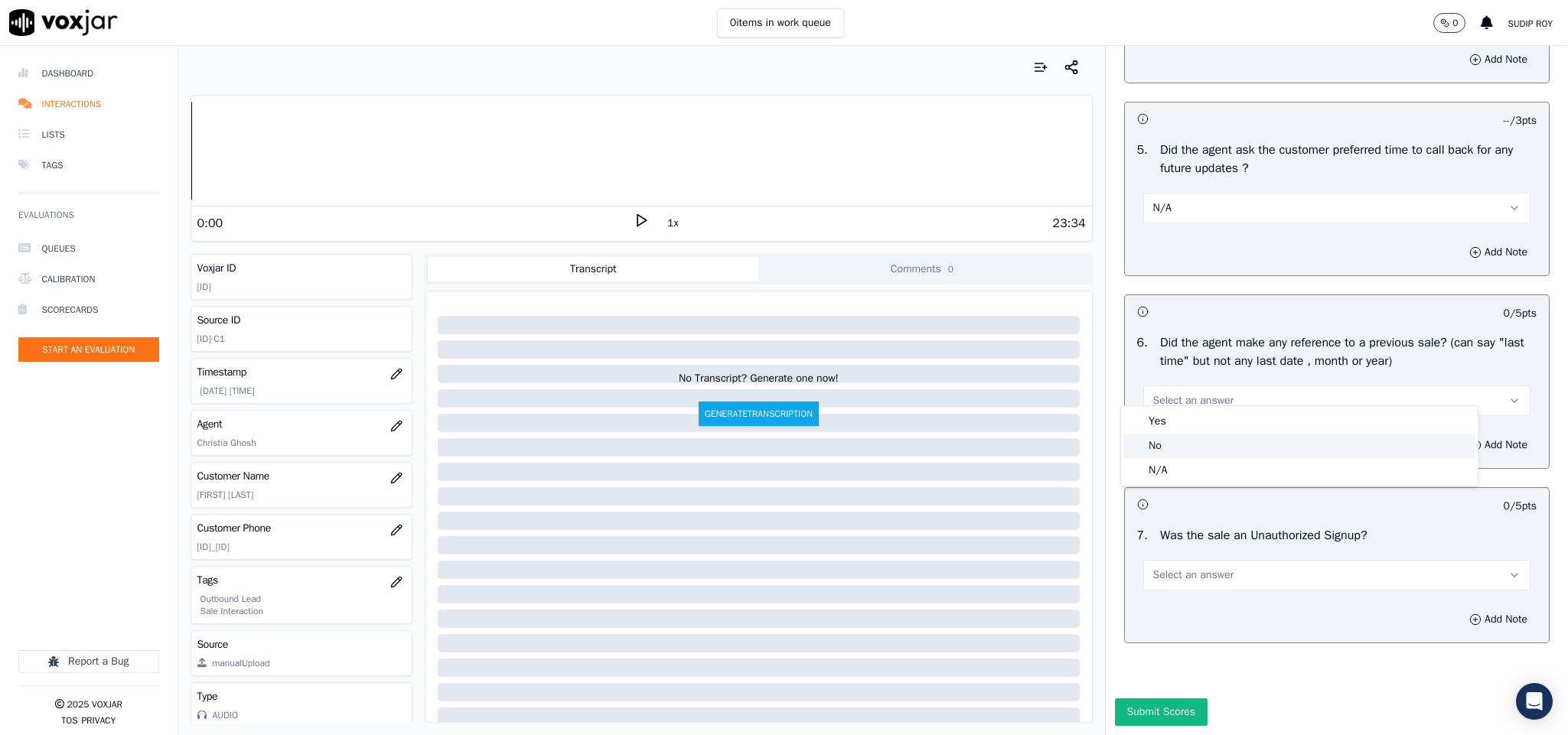 click on "No" 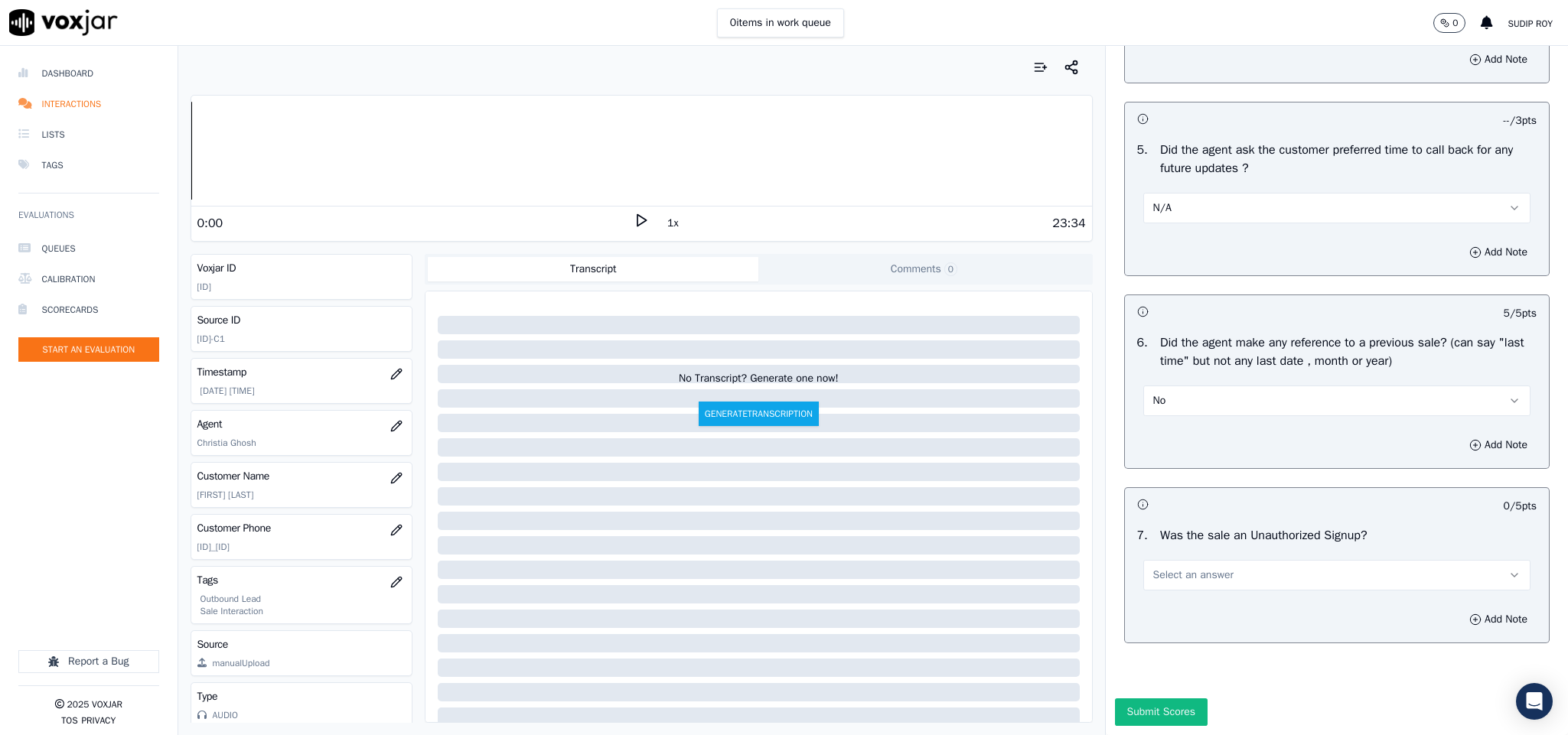 click on "Select an answer" at bounding box center [1337, 575] 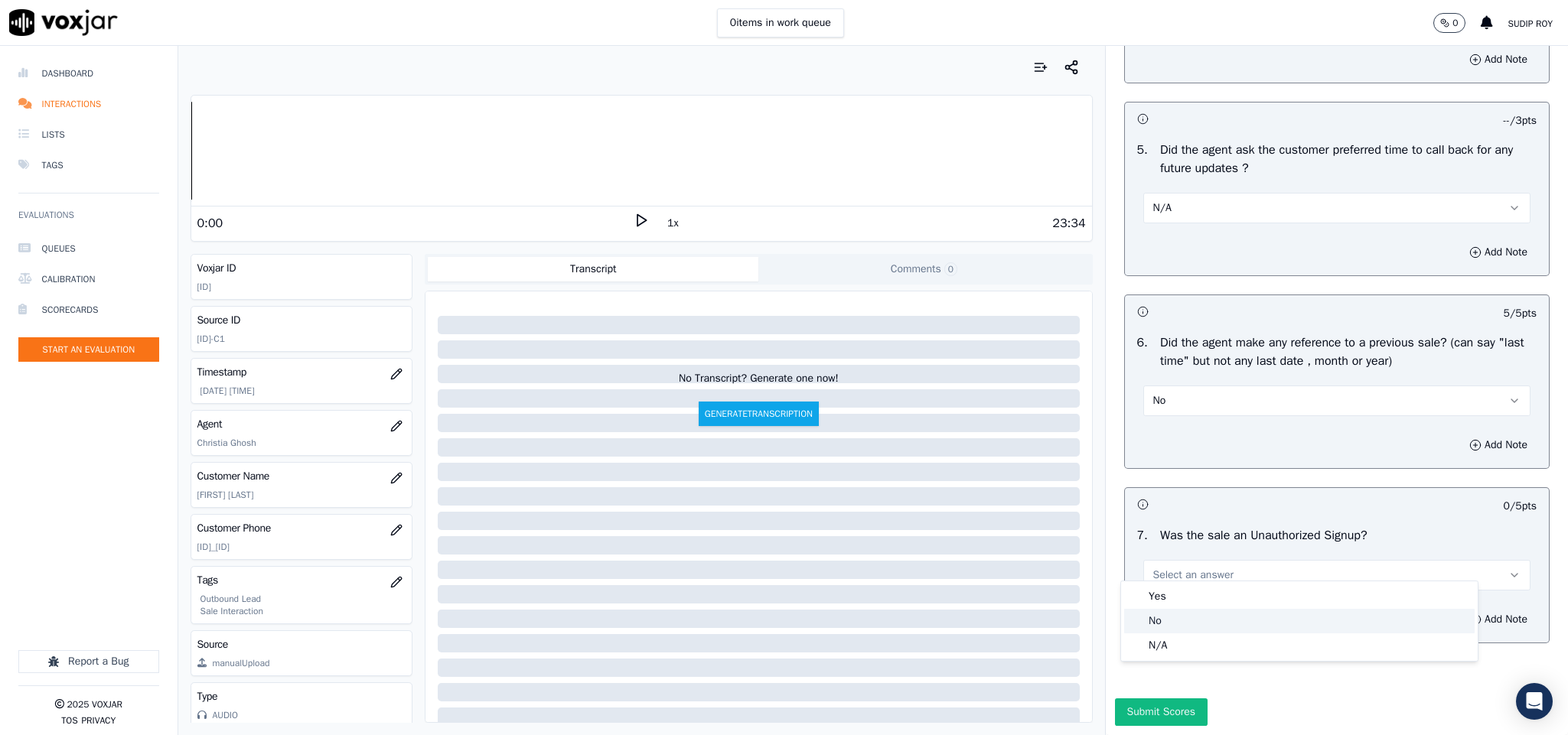 click on "No" 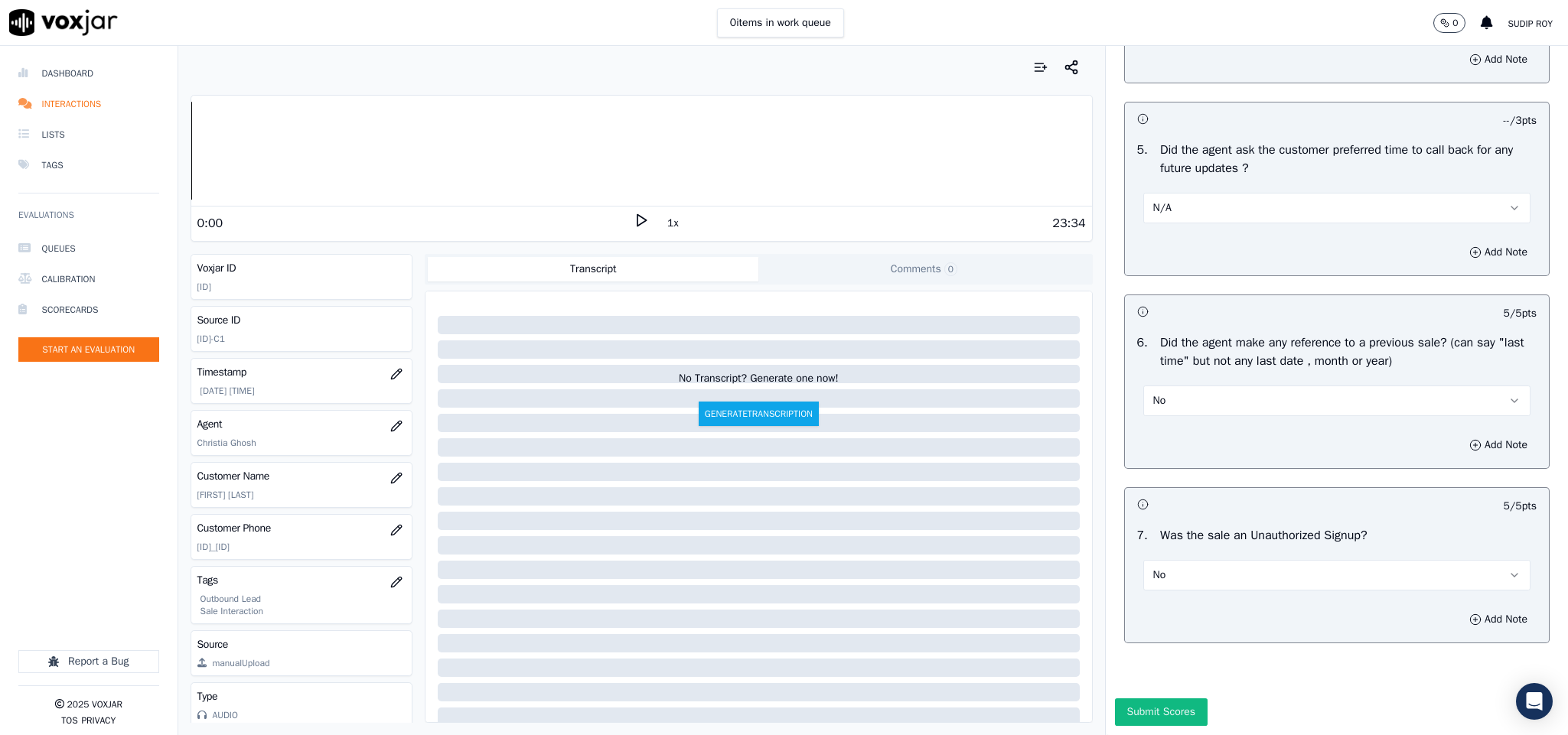 scroll, scrollTop: 3594, scrollLeft: 0, axis: vertical 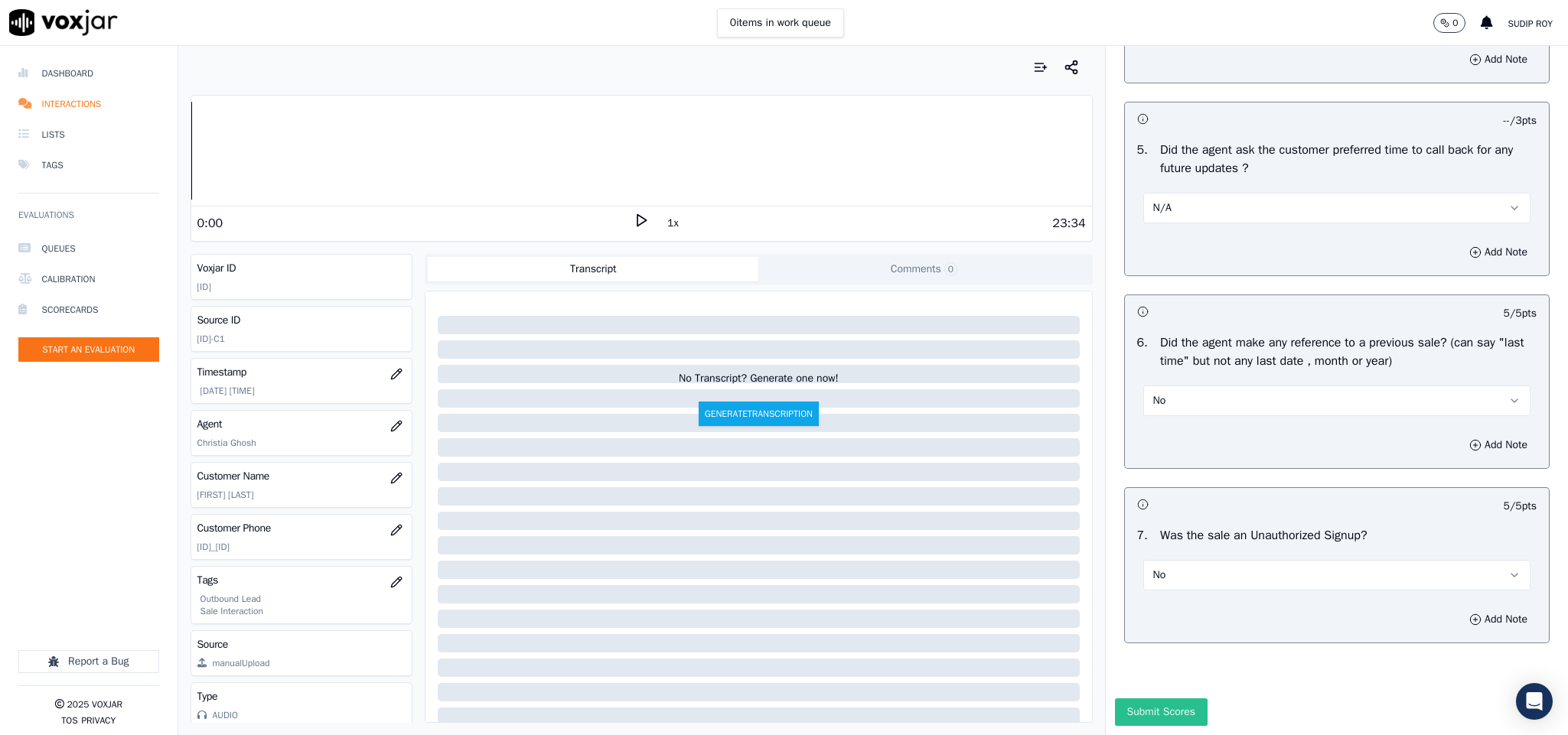 click on "Submit Scores" at bounding box center [1161, 712] 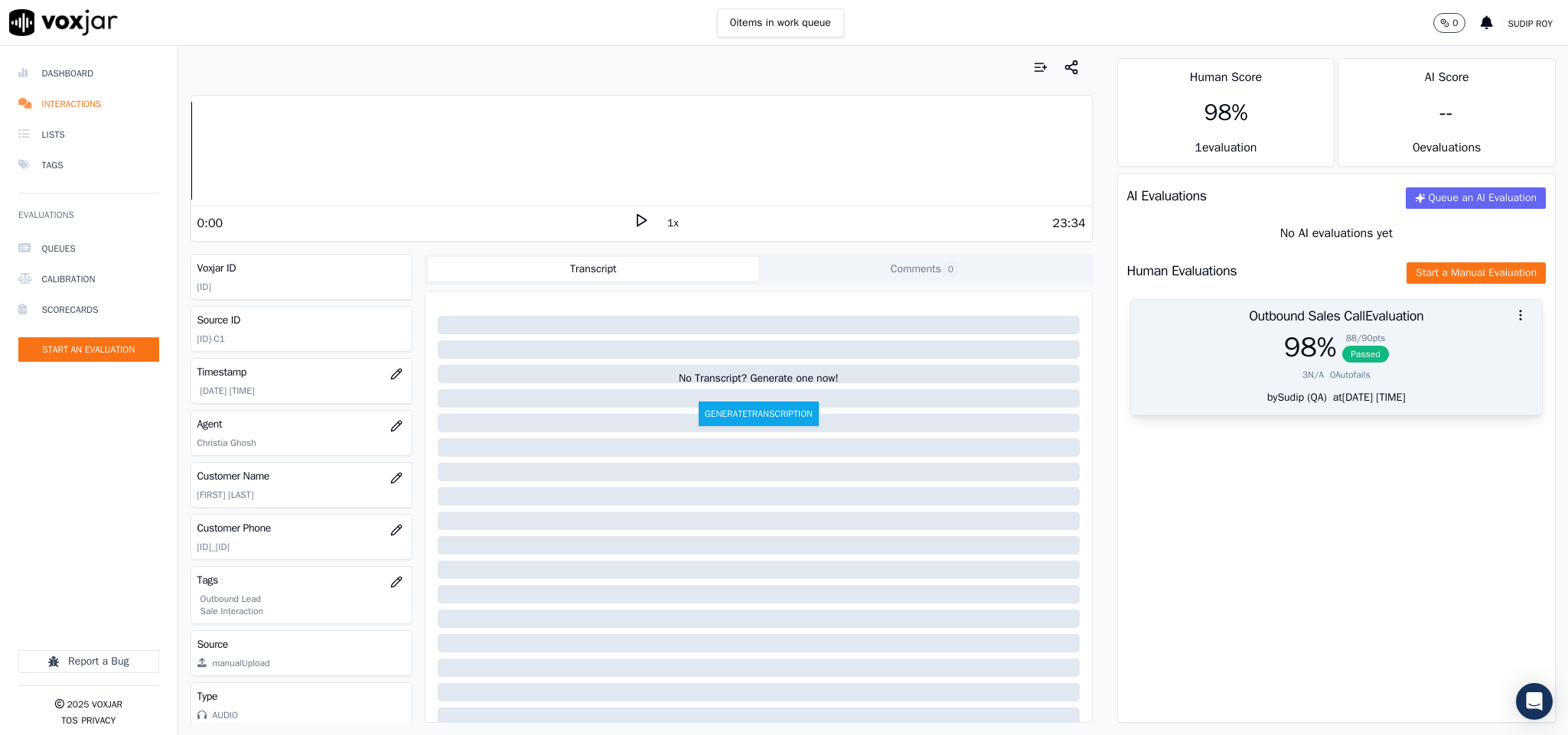 click at bounding box center (1337, 315) 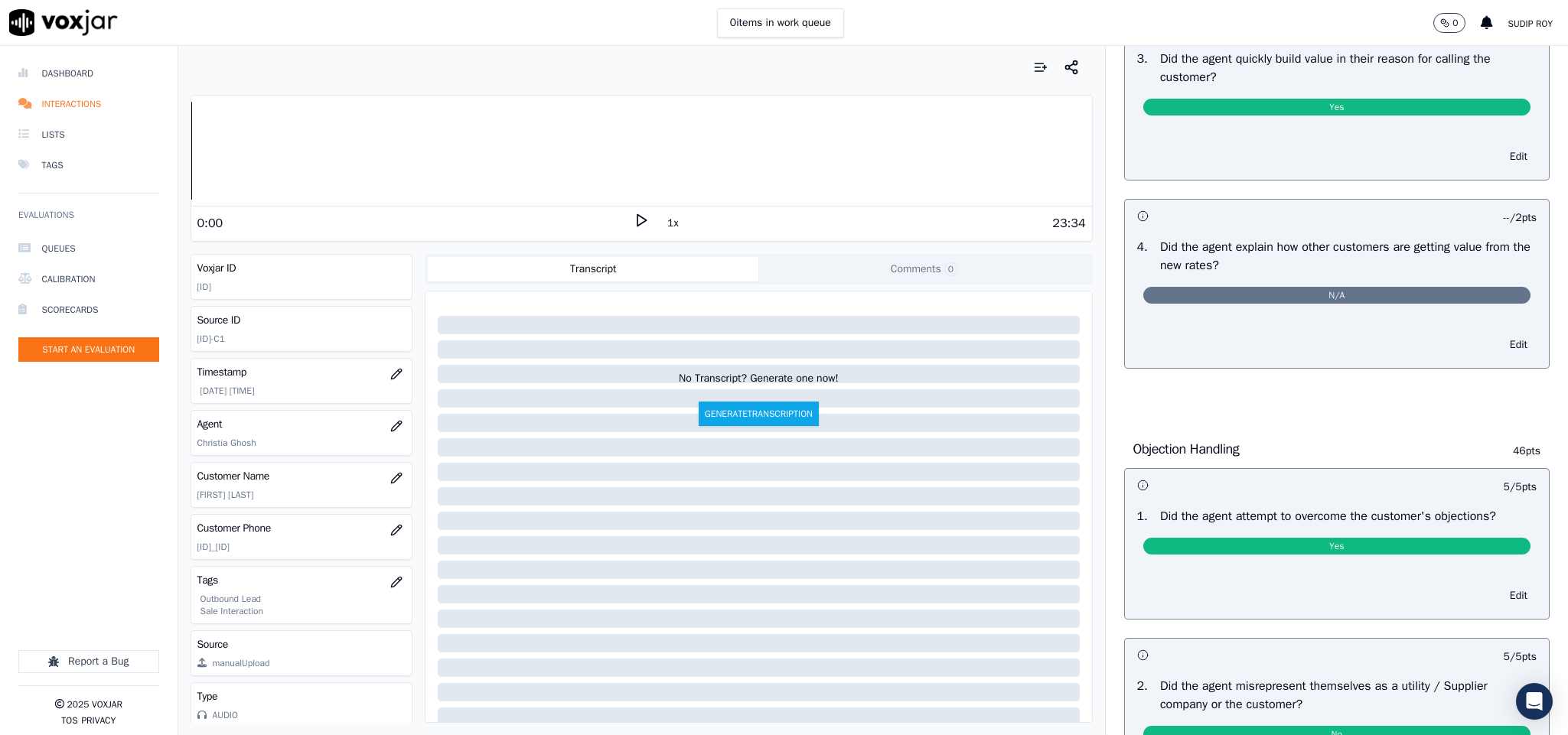 scroll, scrollTop: 0, scrollLeft: 0, axis: both 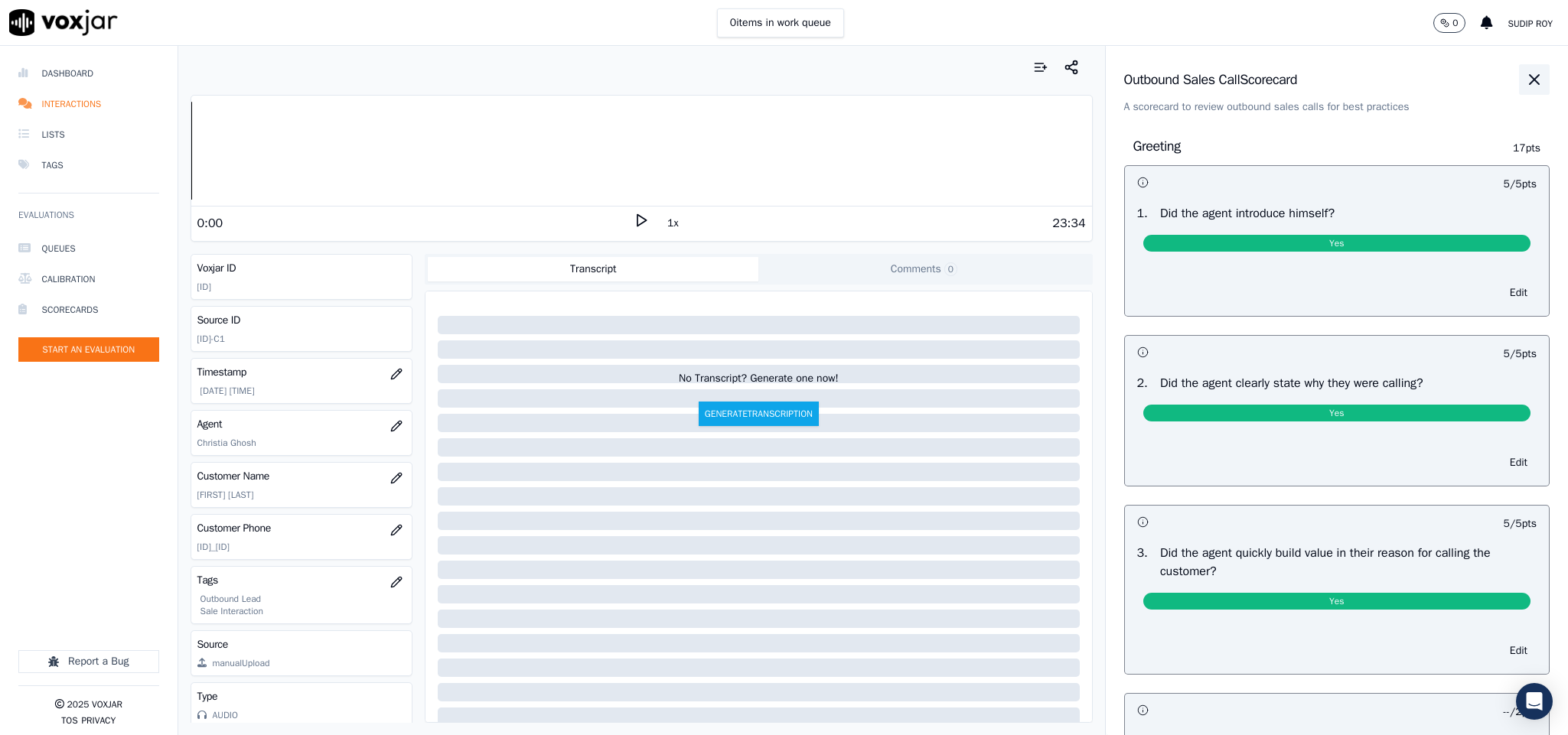 click 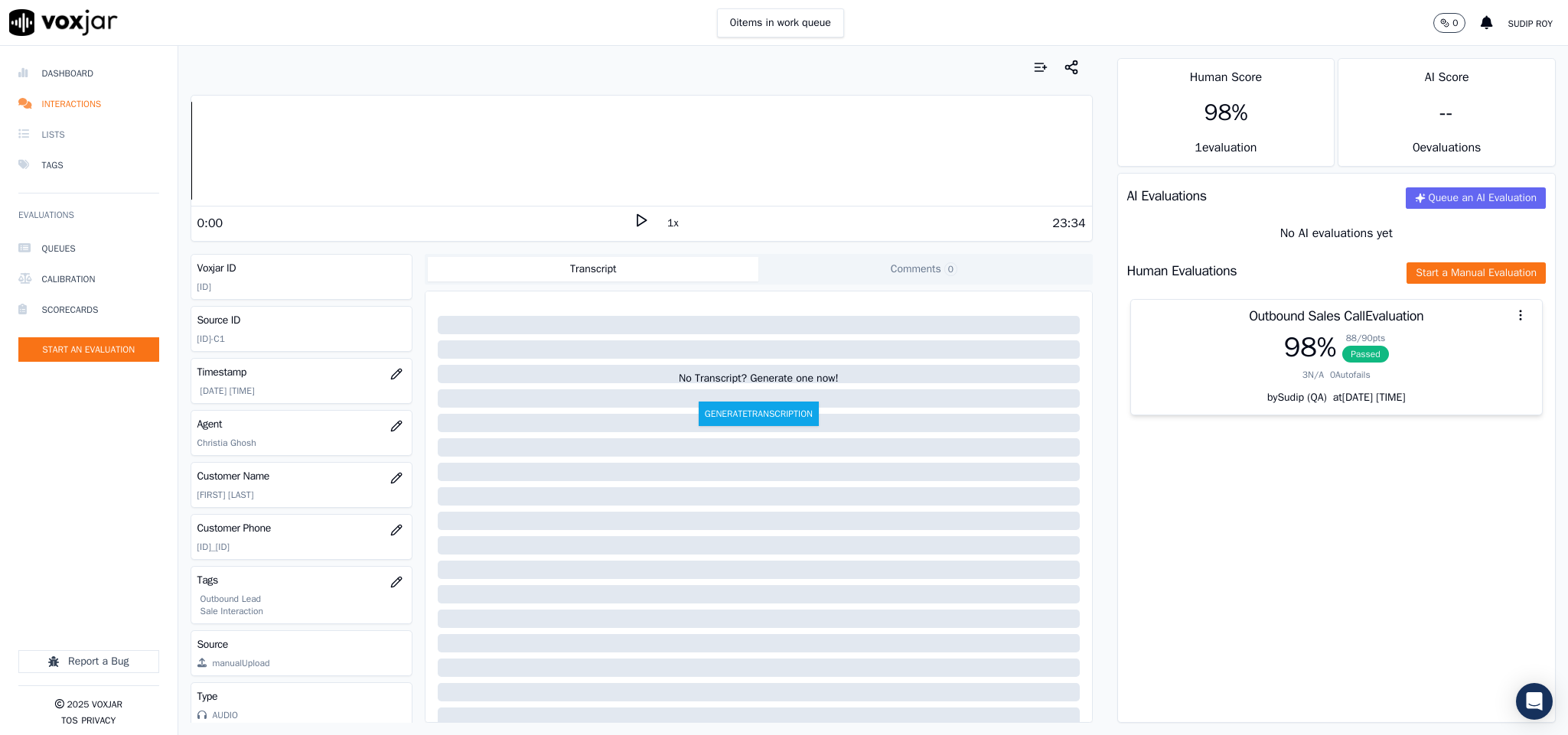 drag, startPoint x: 93, startPoint y: 76, endPoint x: 95, endPoint y: 138, distance: 62.03225 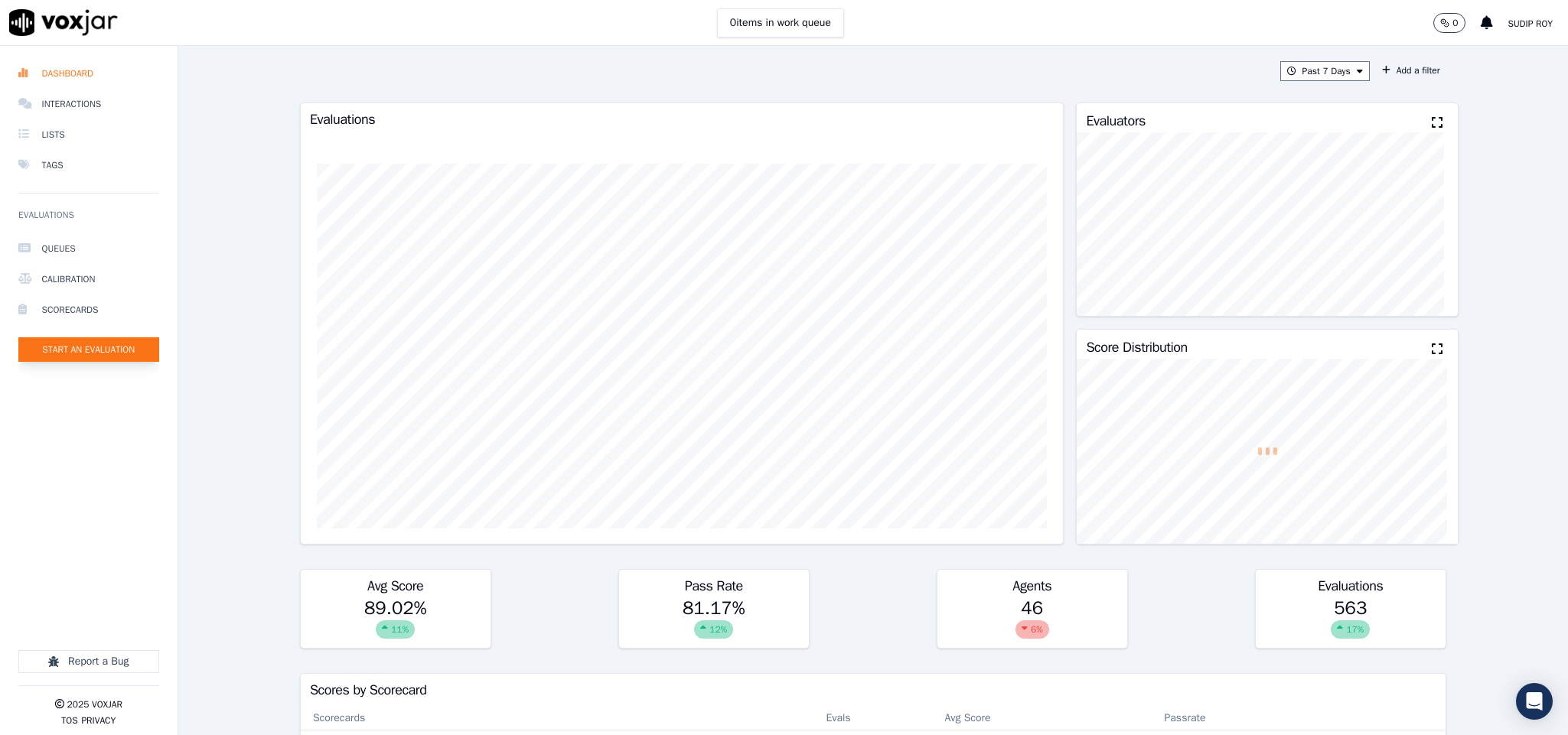click on "Start an Evaluation" 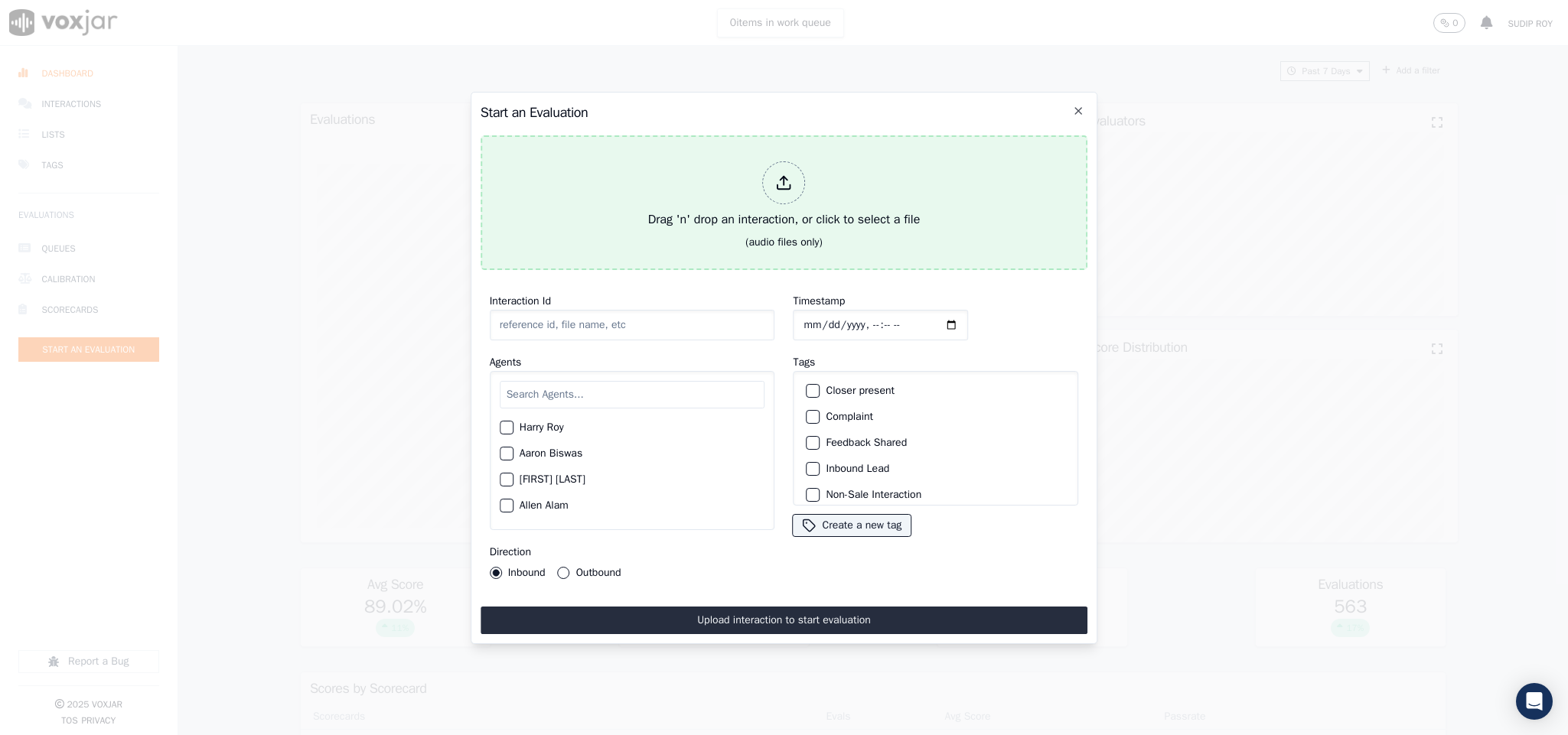 click at bounding box center (784, 183) 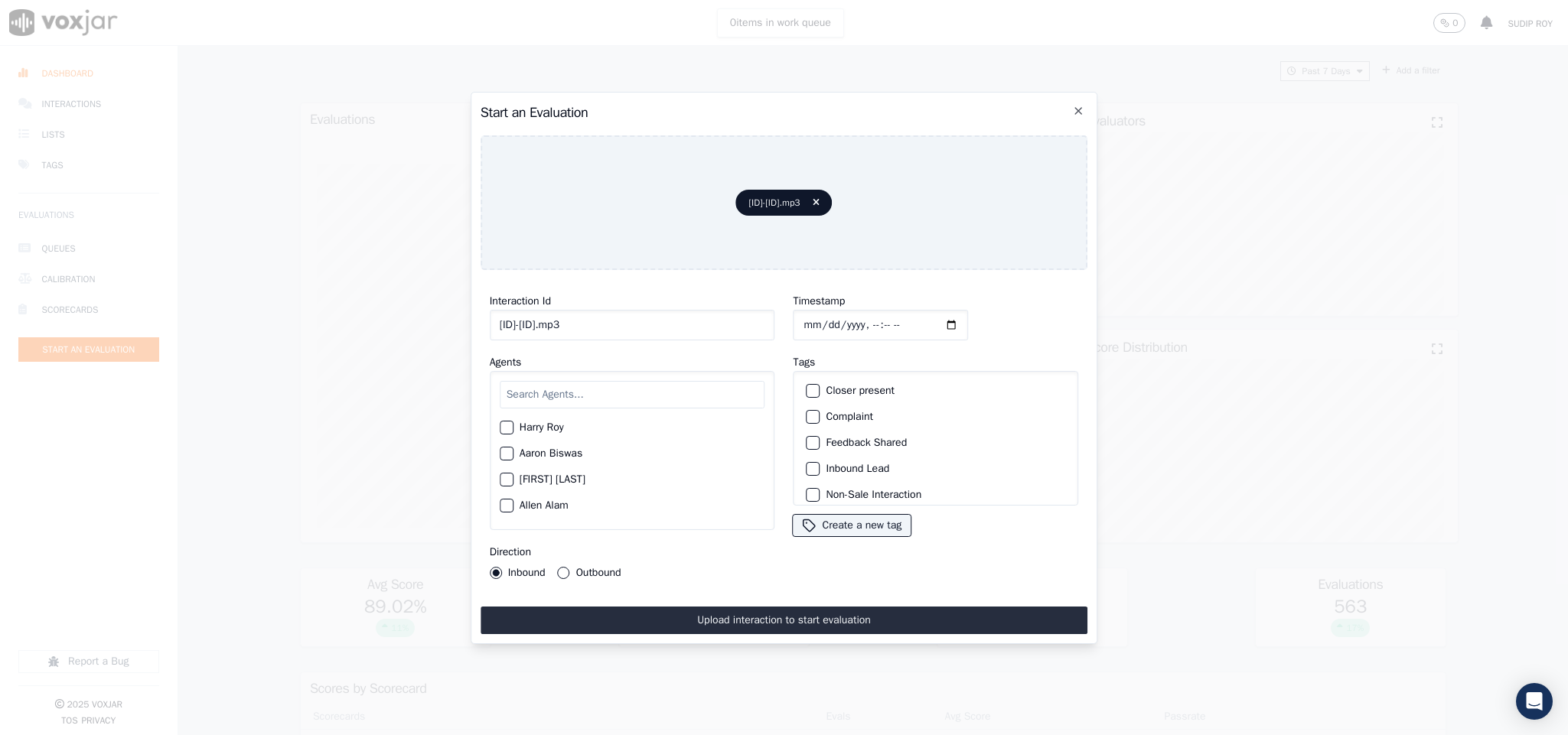 drag, startPoint x: 653, startPoint y: 317, endPoint x: 764, endPoint y: 317, distance: 111 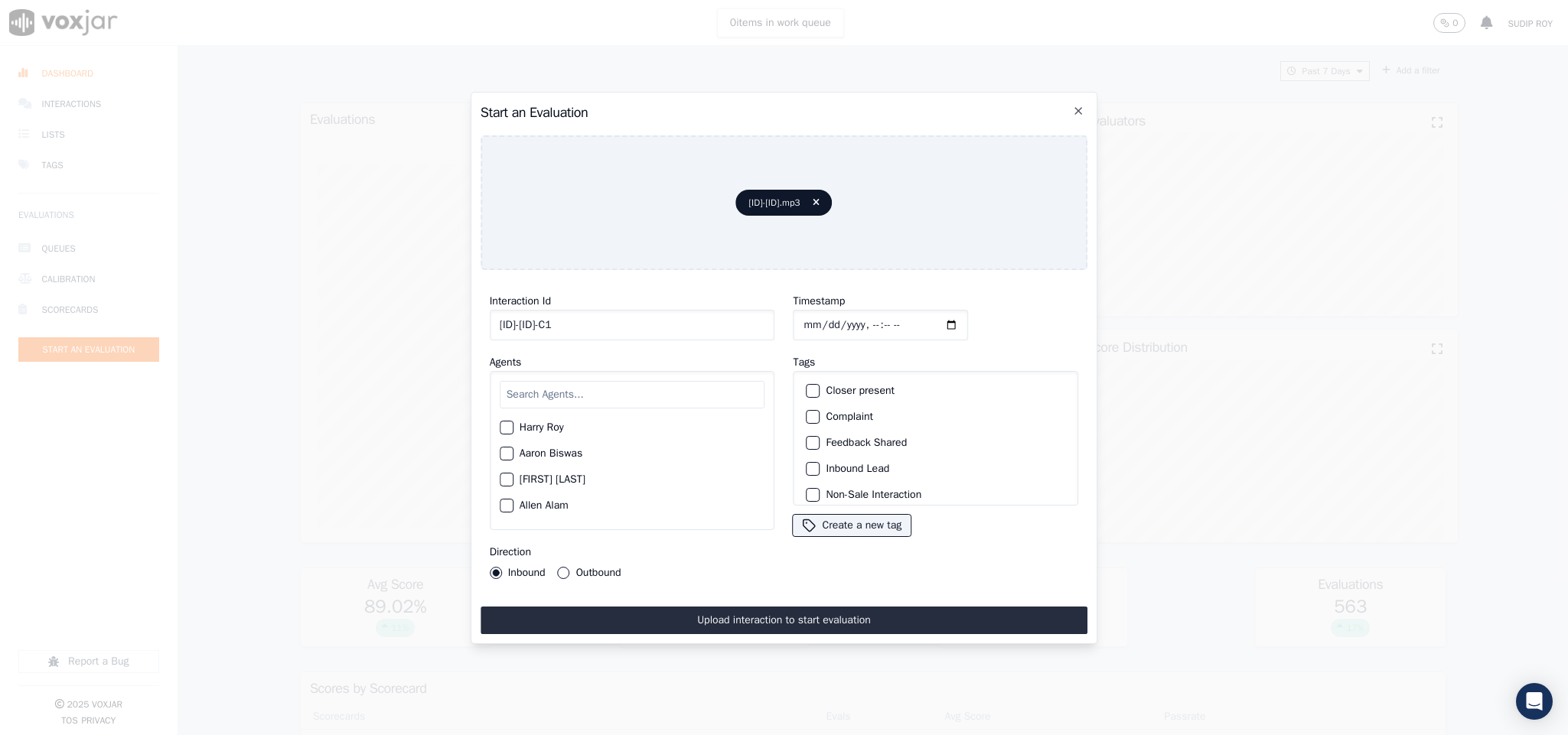 type on "20250805-161632_3303473420-C1" 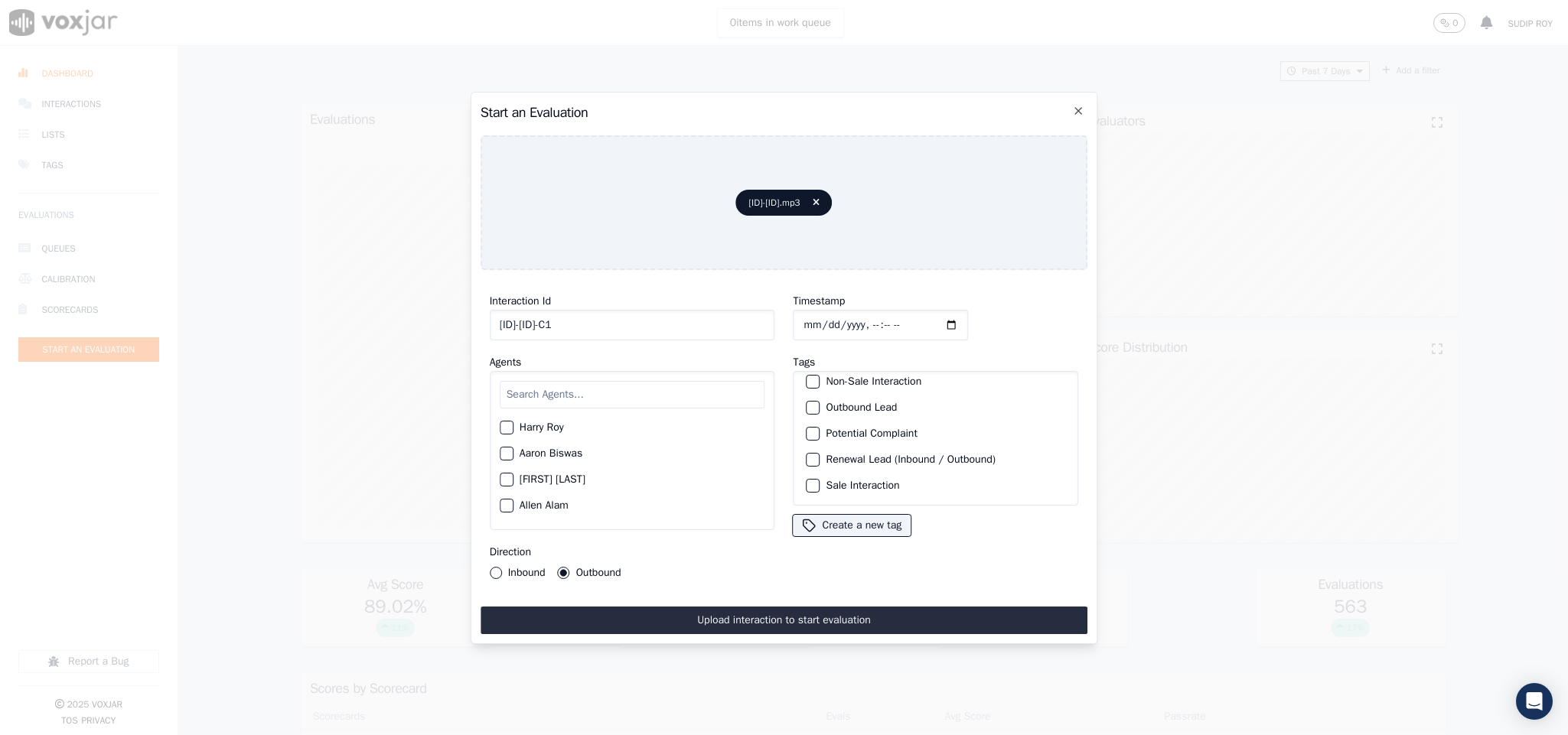 scroll, scrollTop: 138, scrollLeft: 0, axis: vertical 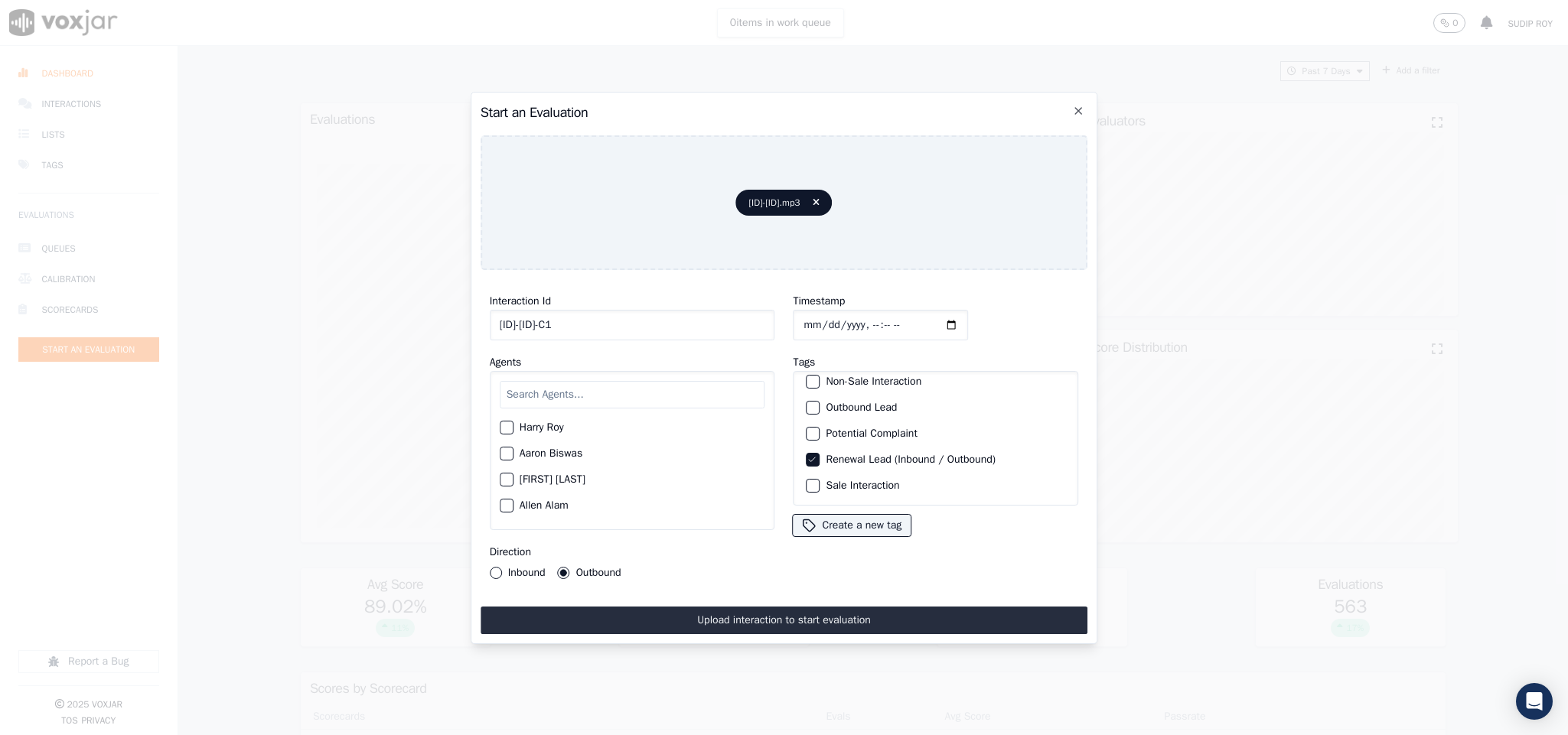 click at bounding box center (813, 486) 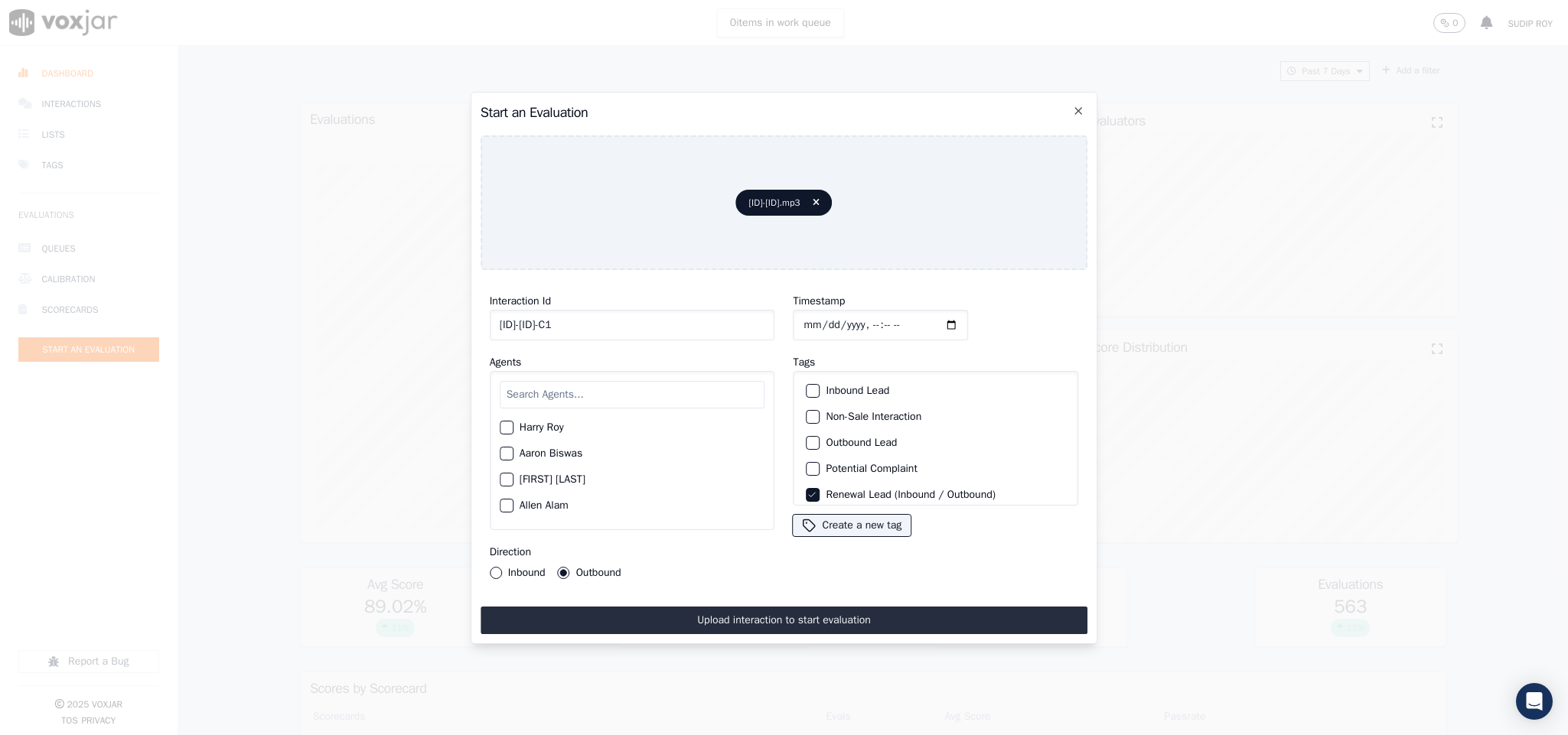 scroll, scrollTop: 0, scrollLeft: 0, axis: both 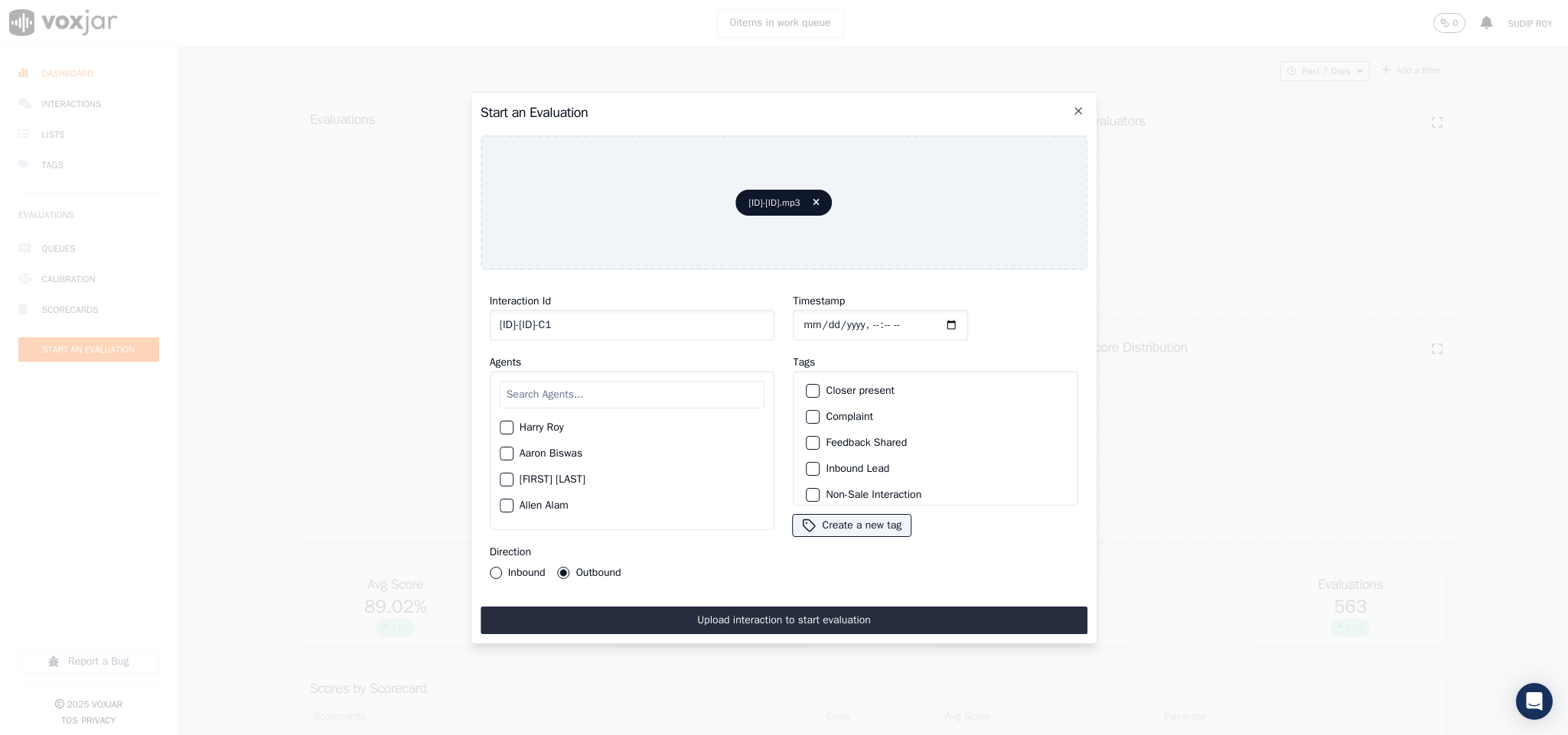 click at bounding box center (813, 391) 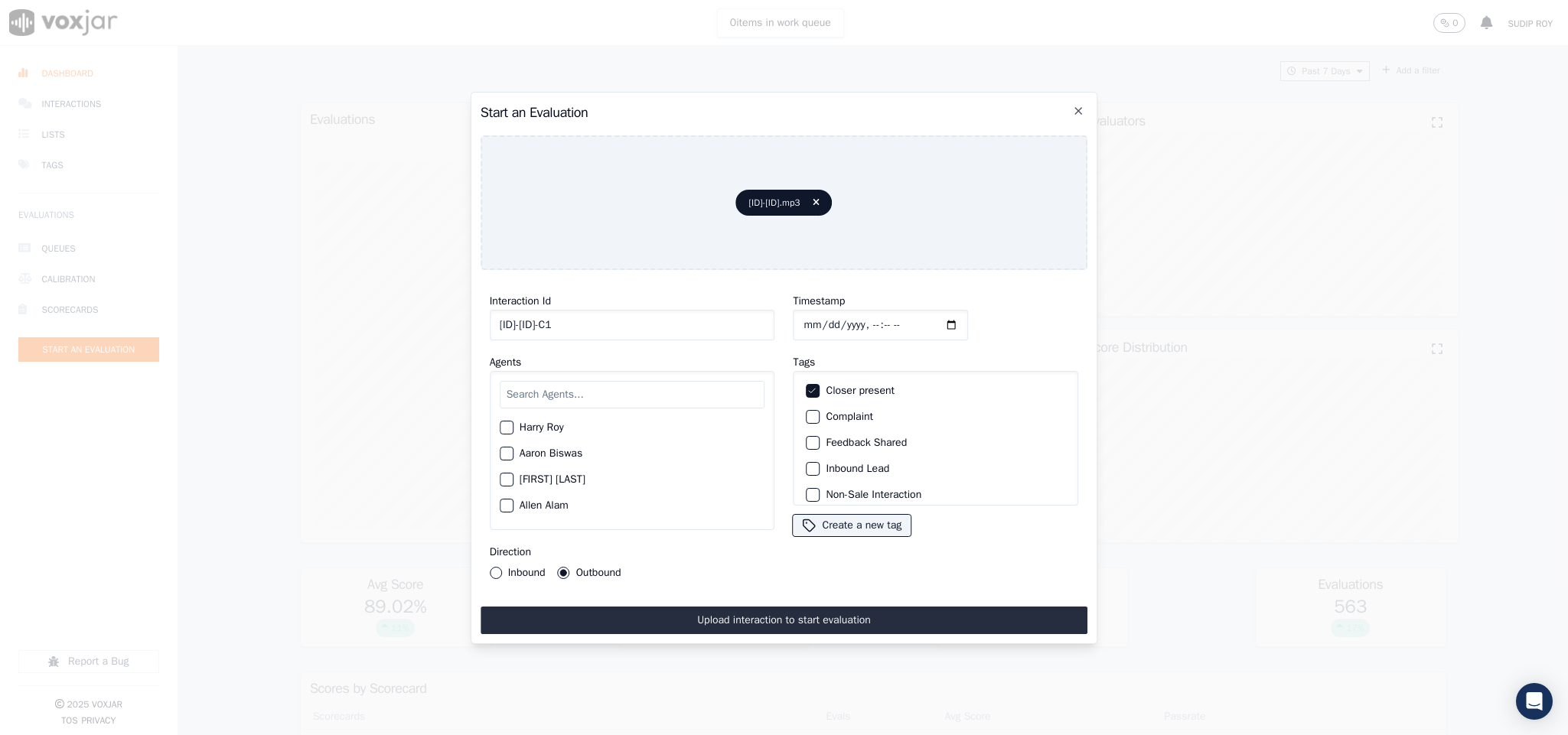 click at bounding box center [632, 395] 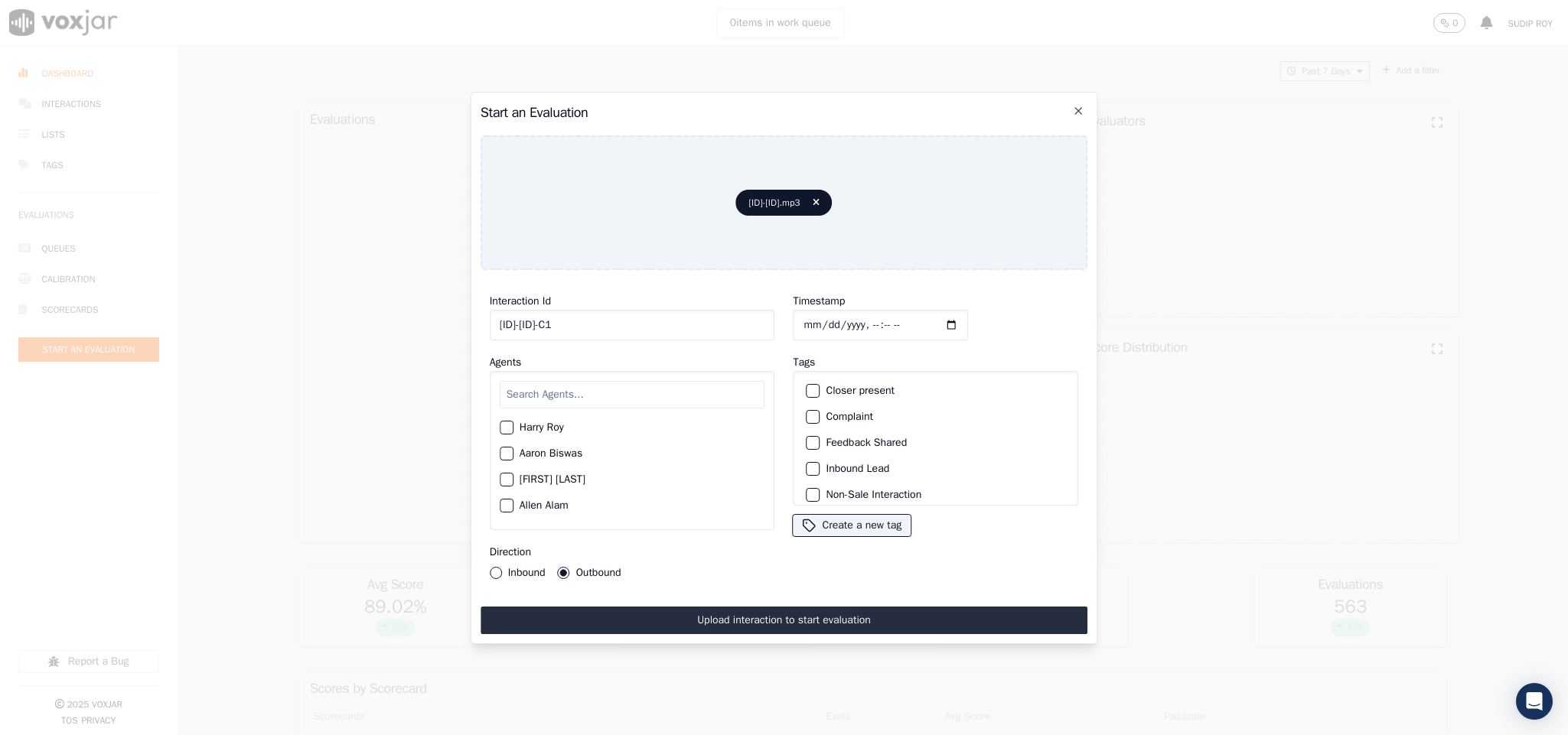 click at bounding box center (632, 395) 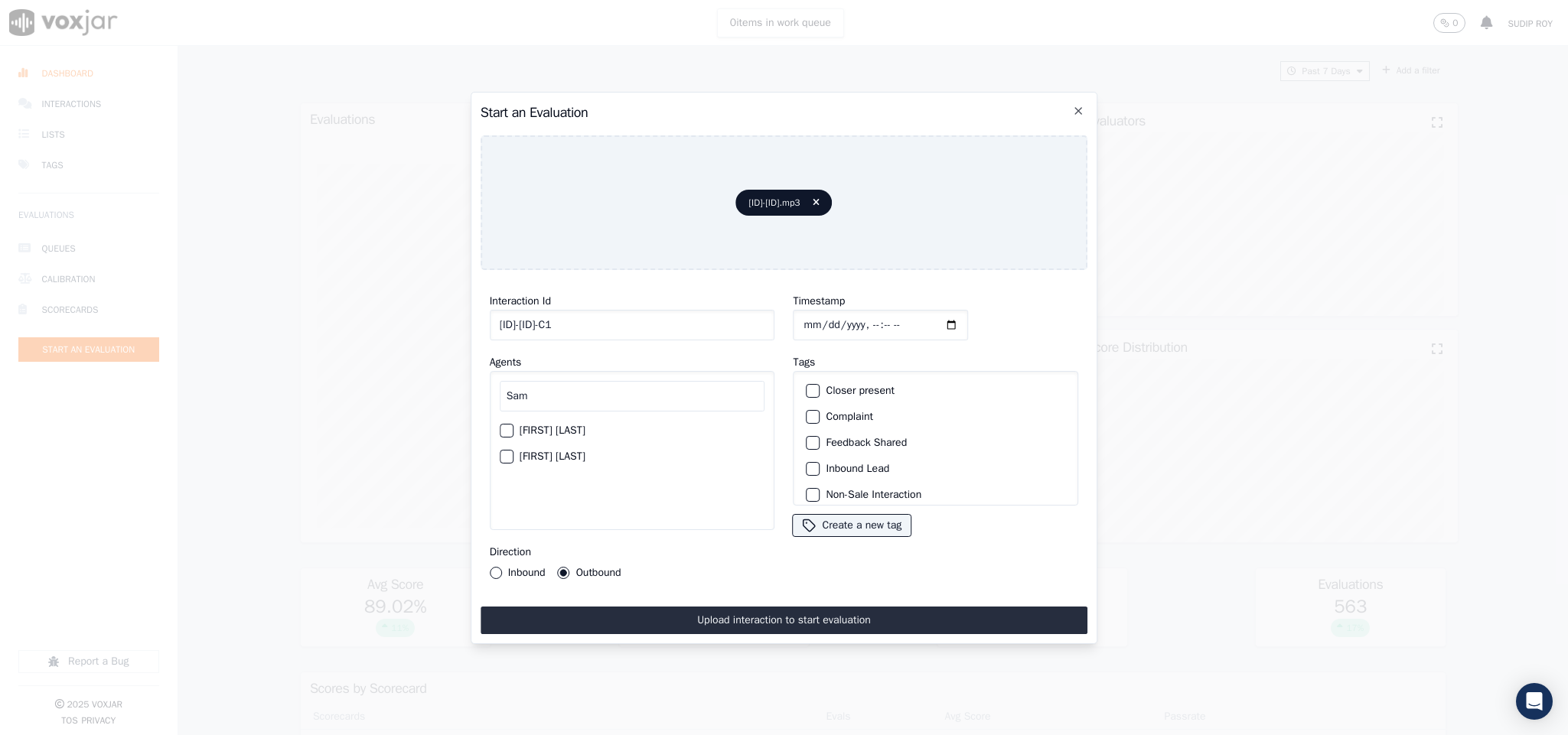 type on "Sam" 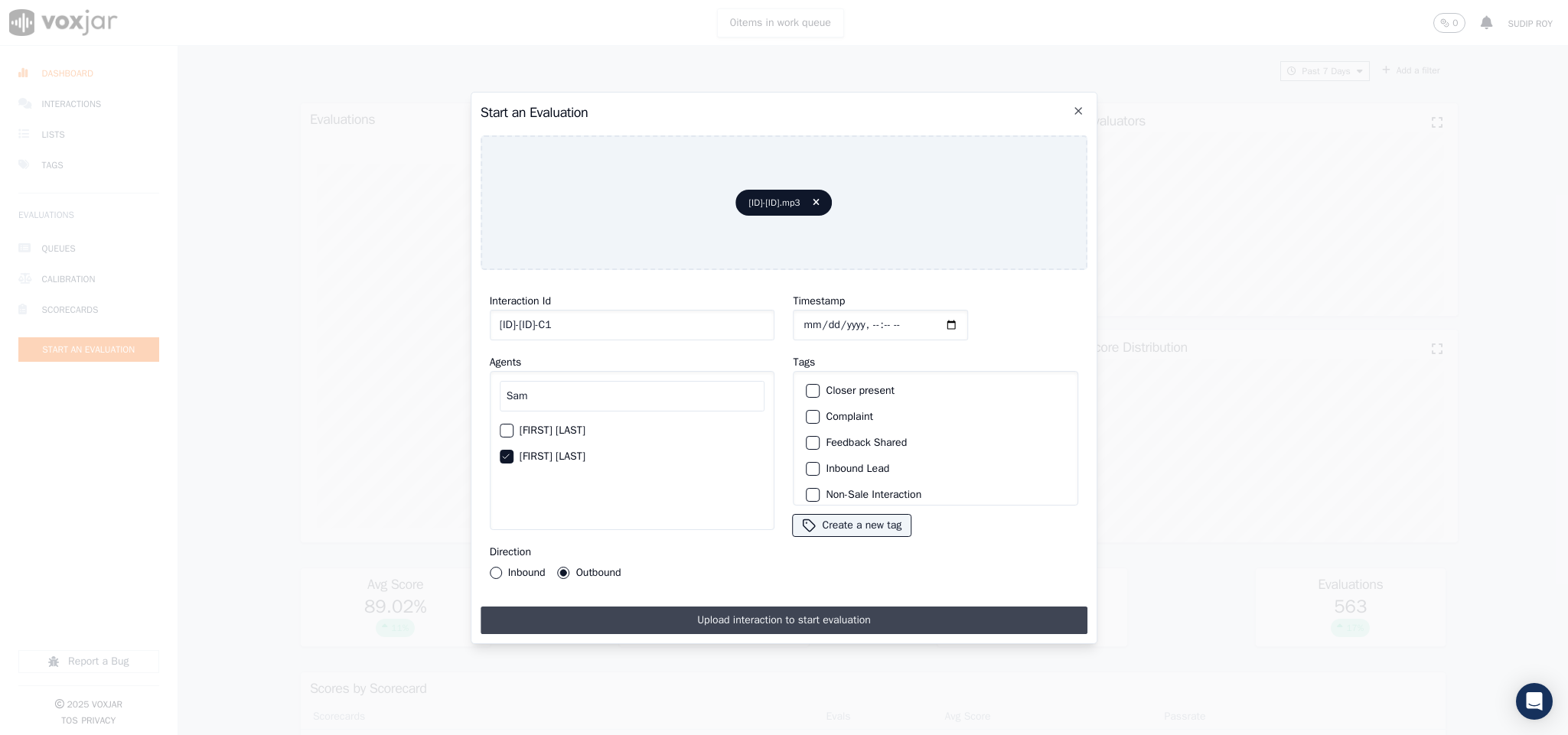 click on "Upload interaction to start evaluation" at bounding box center [784, 620] 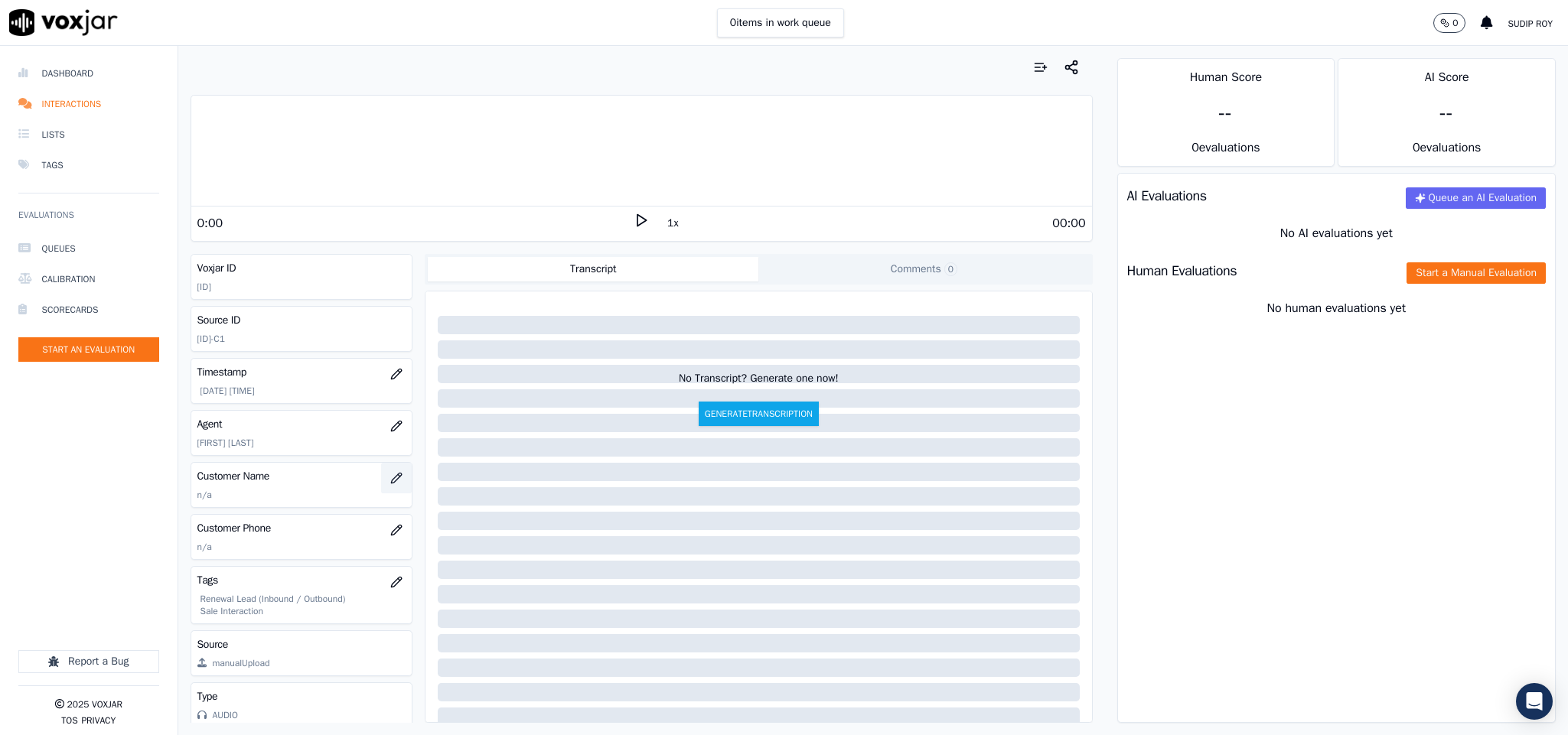 click 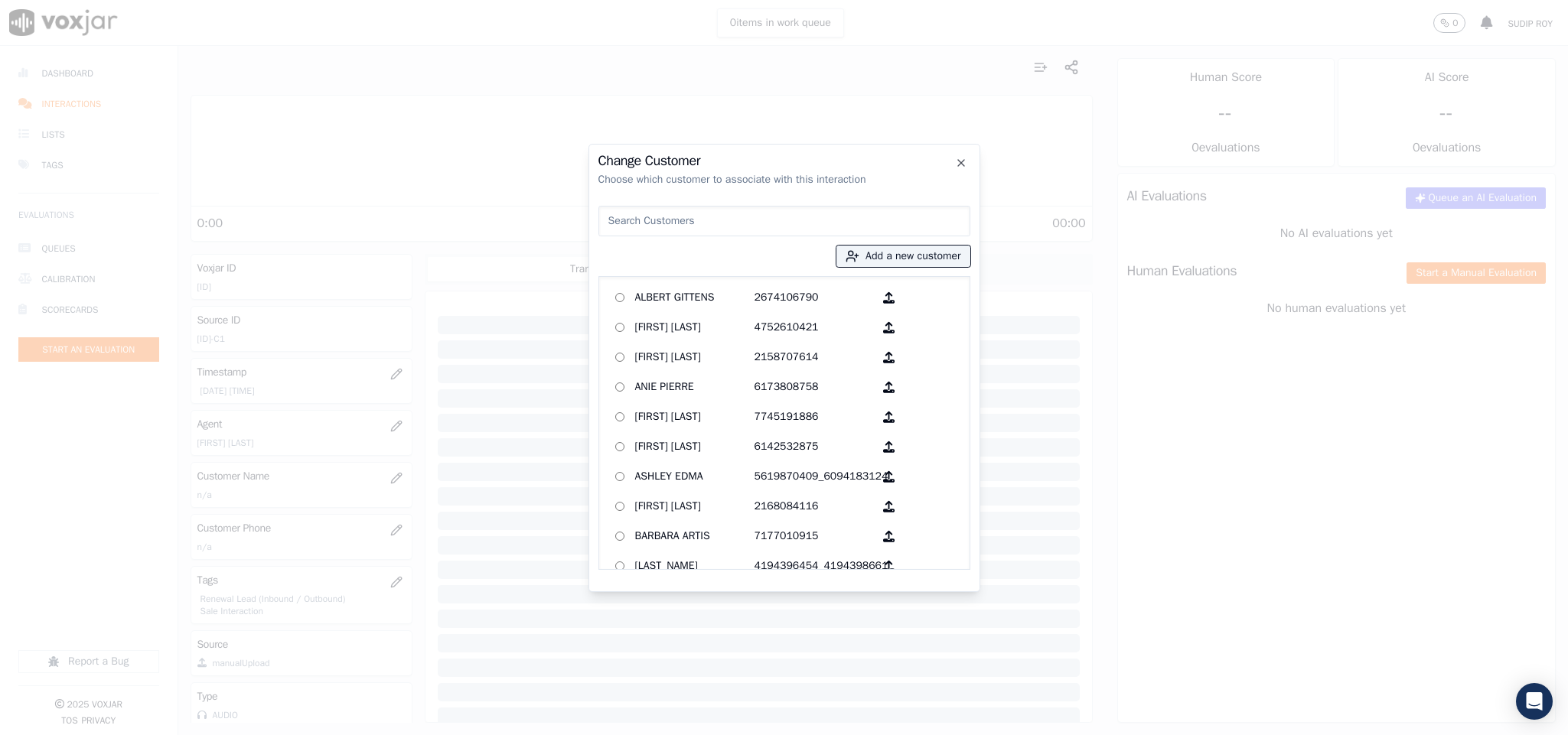 type on "Gloria Marsh" 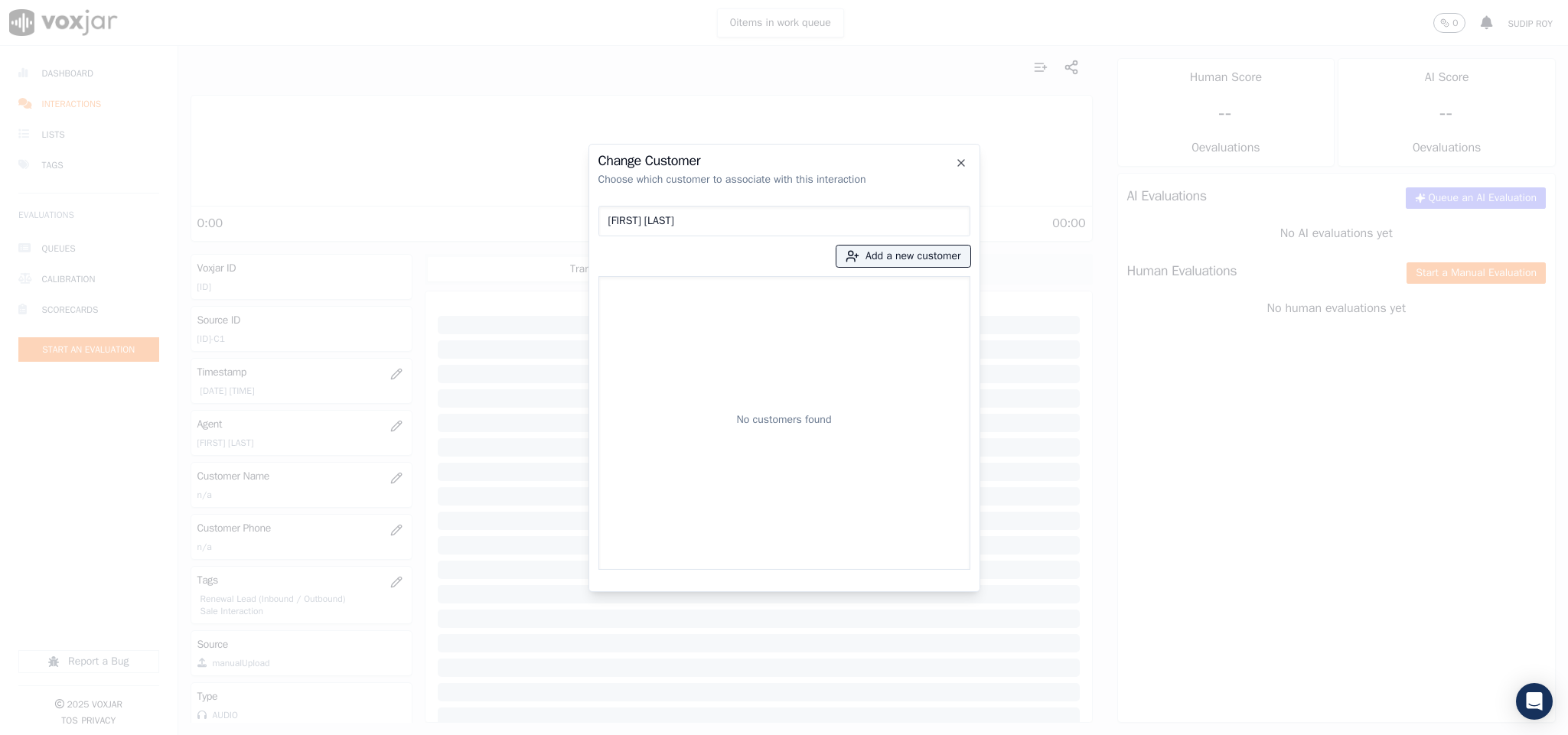 drag, startPoint x: 696, startPoint y: 214, endPoint x: 568, endPoint y: 216, distance: 128.01562 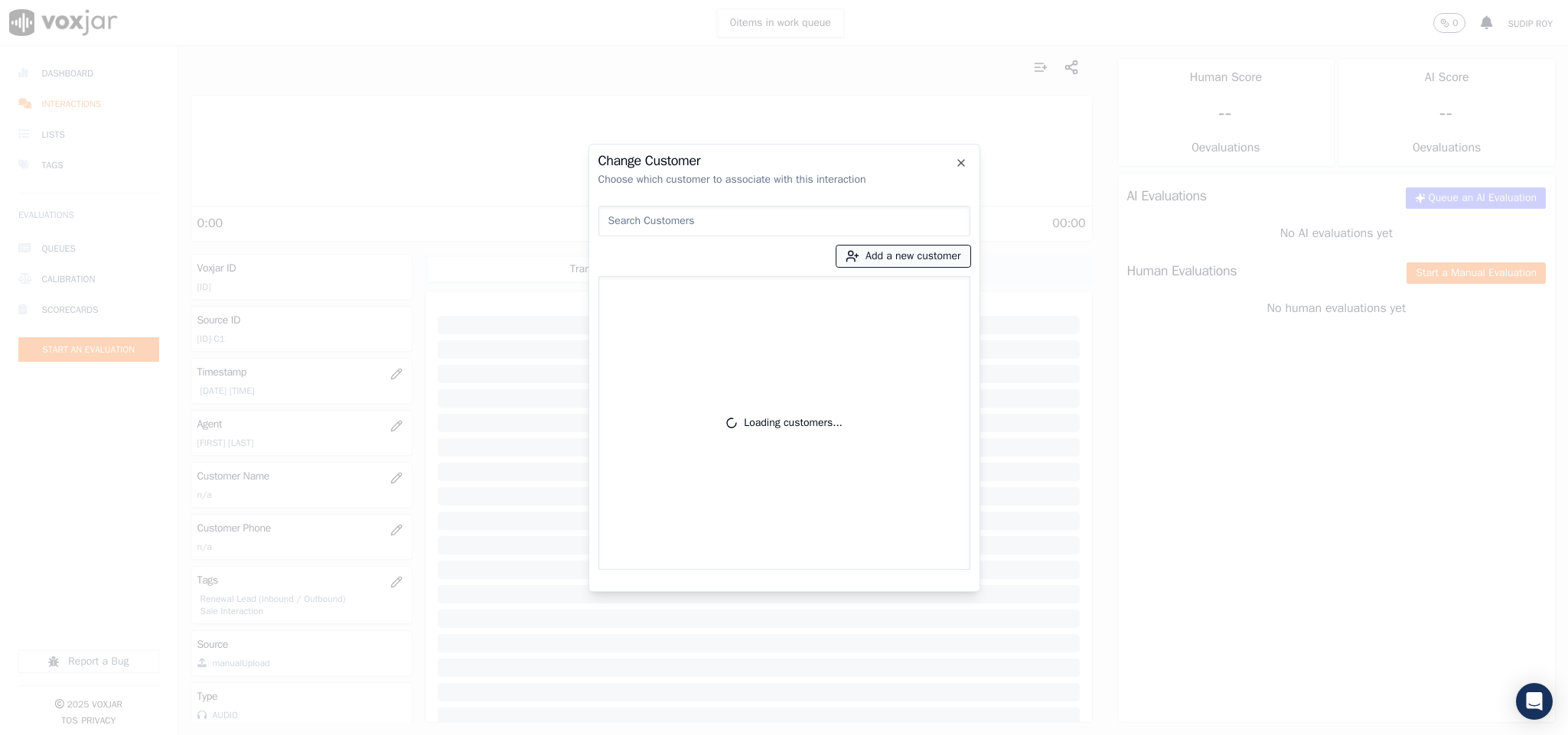 click on "Add a new customer" at bounding box center (903, 256) 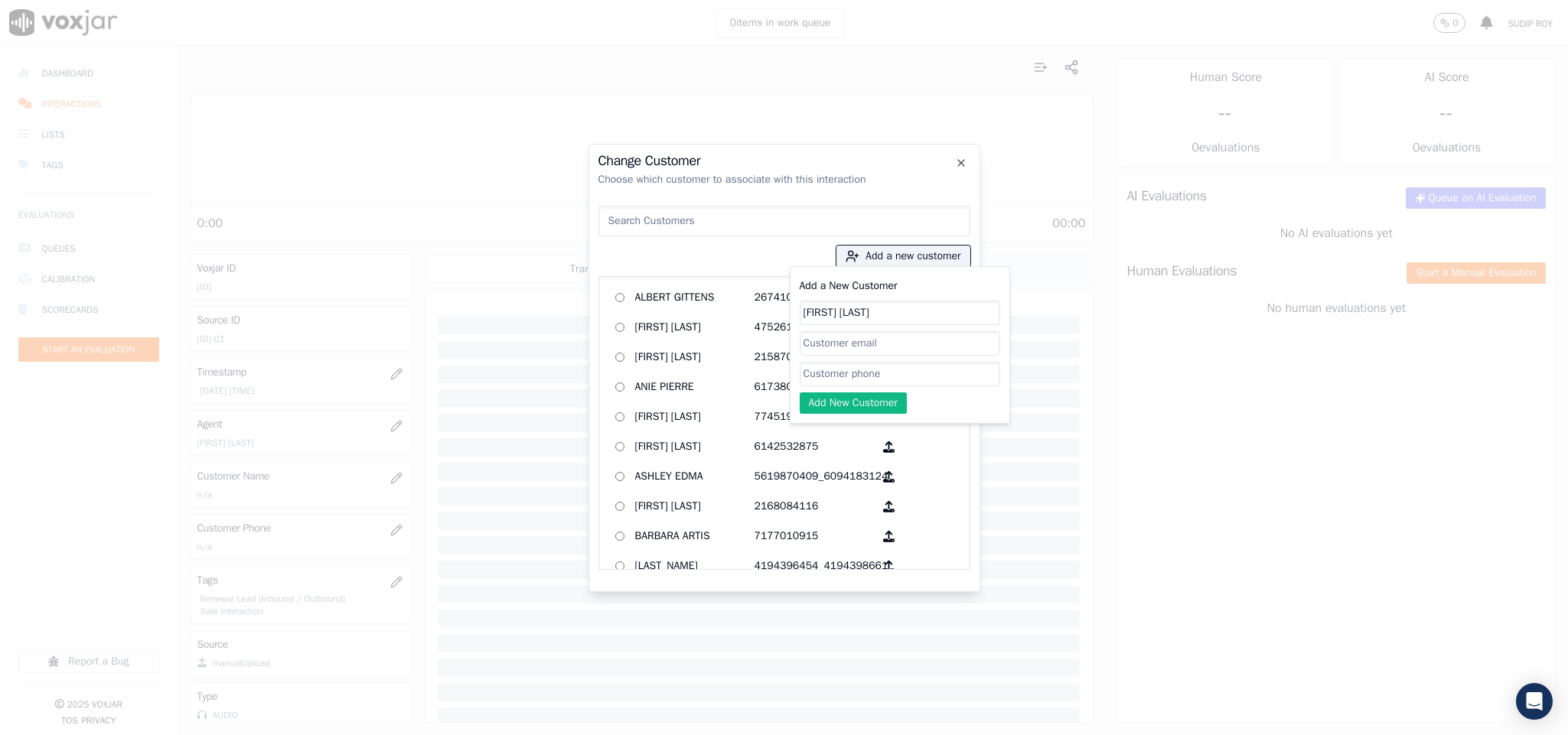 type on "Gloria Marsh" 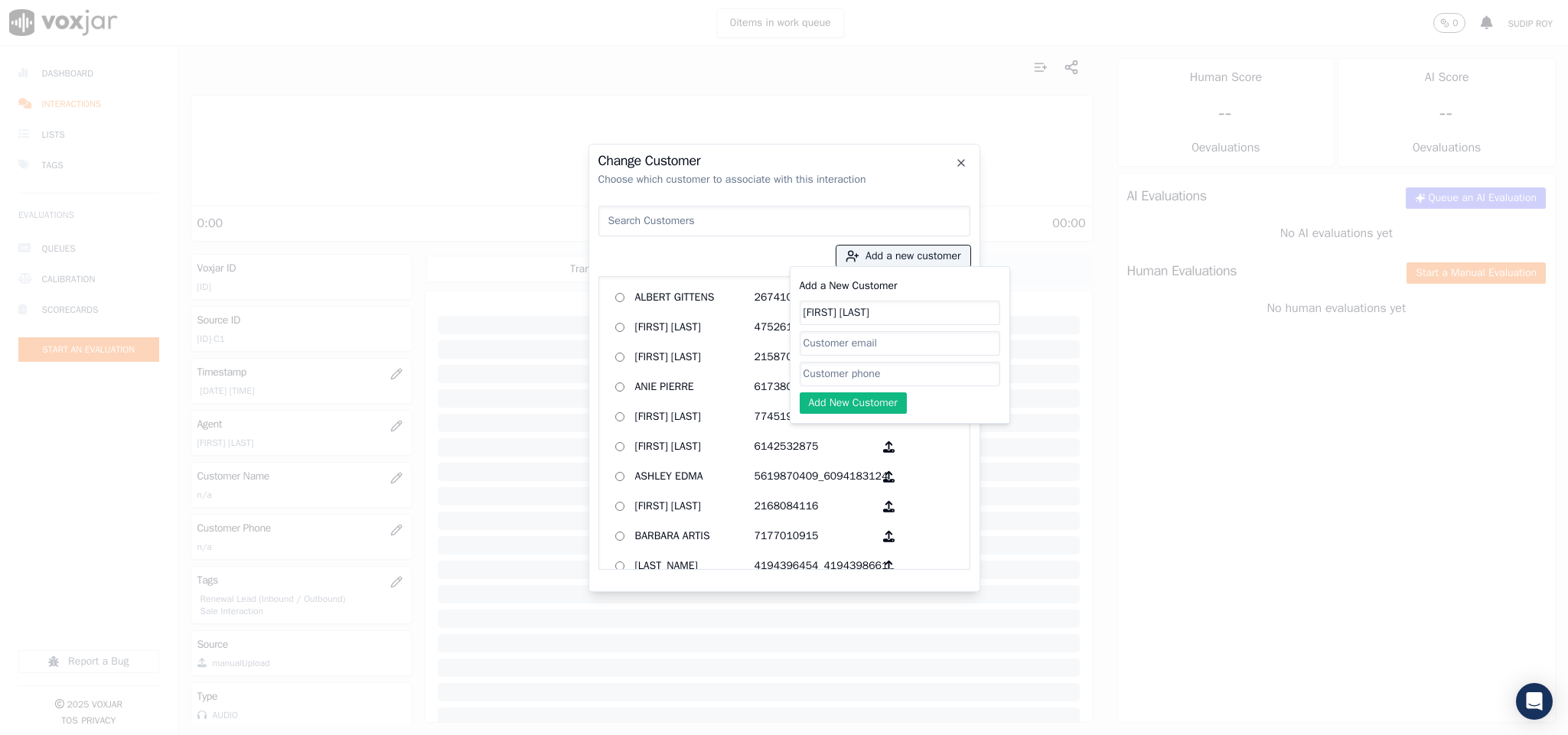 click on "Add a New Customer" 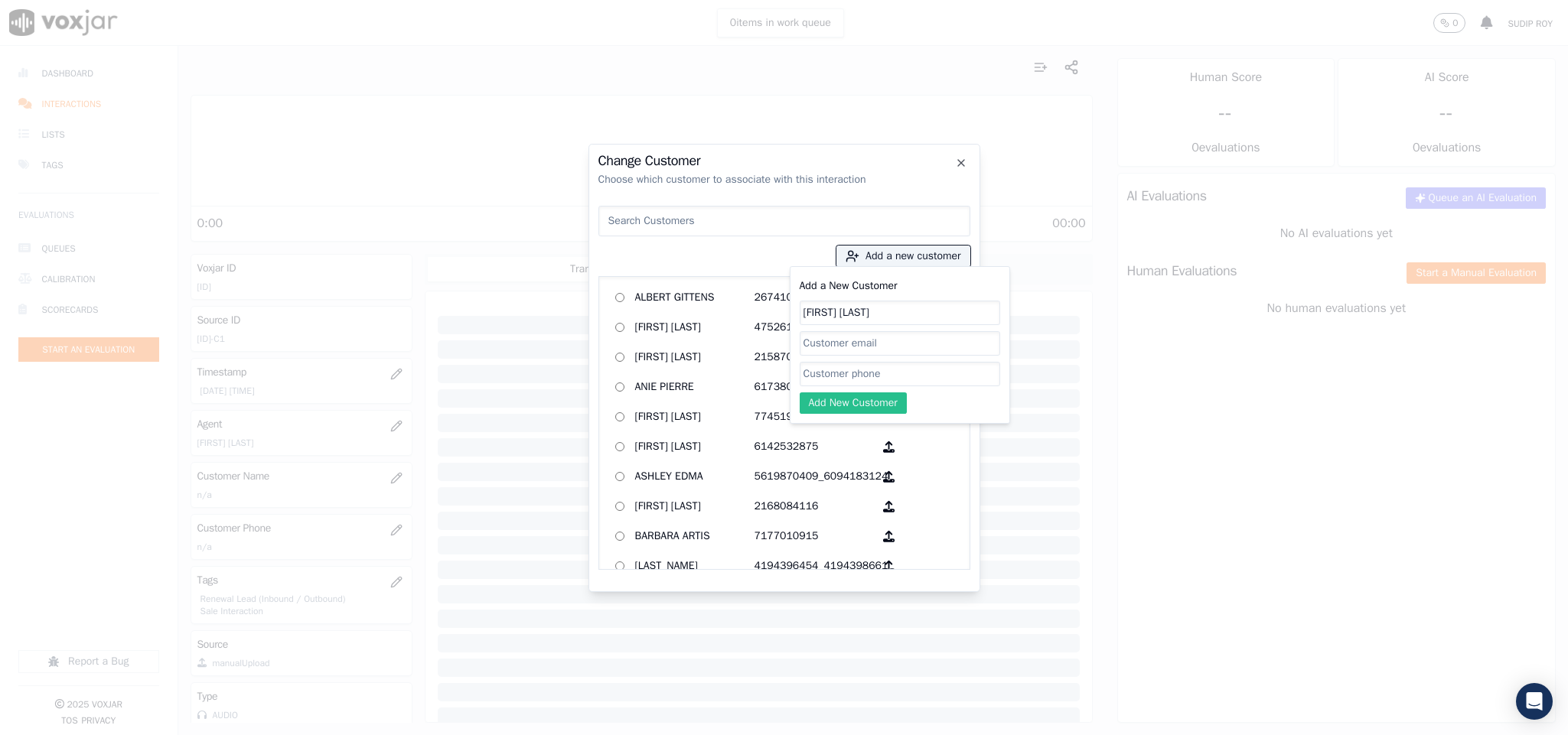 paste on "3303473420" 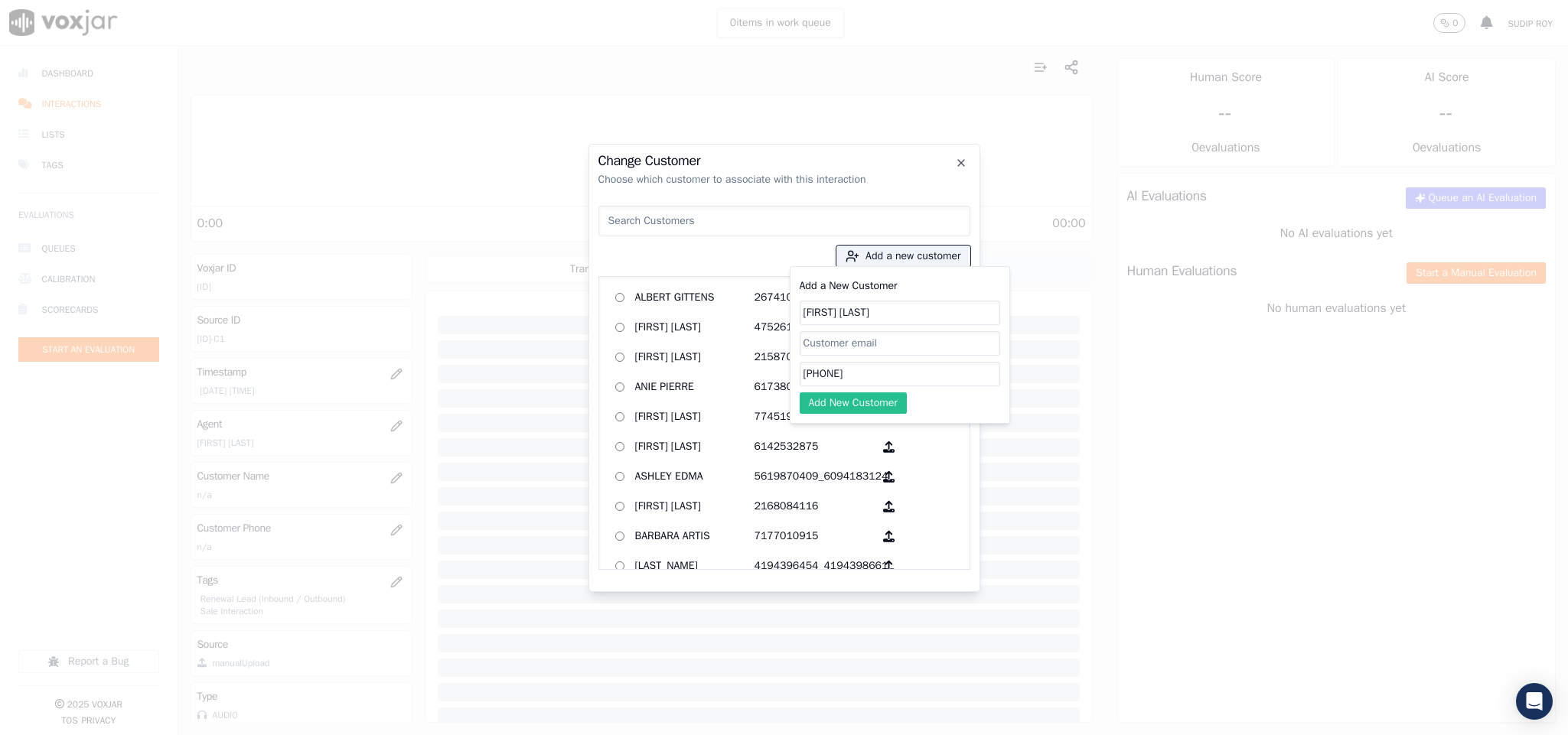 type on "3303473420" 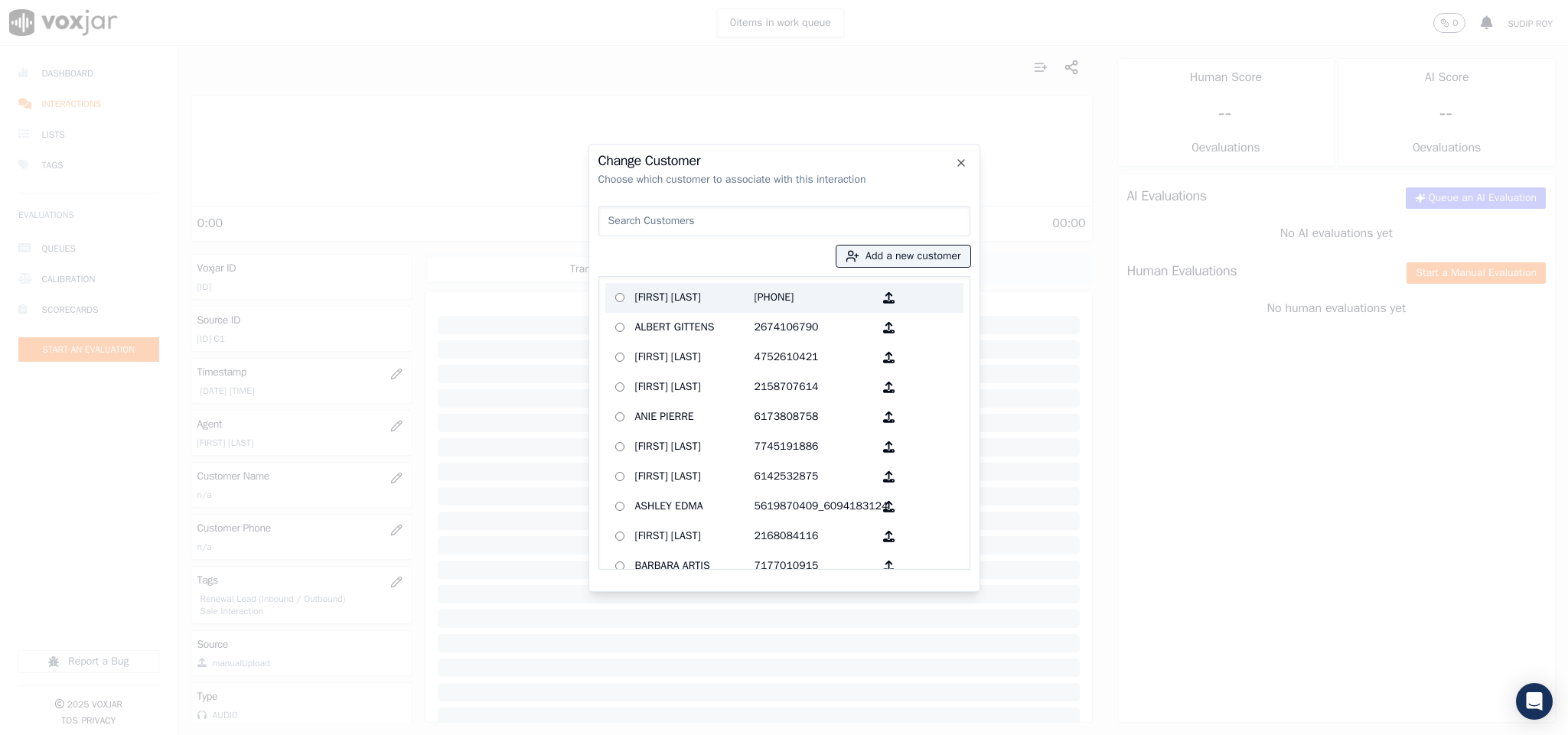 click on "Gloria Marsh" at bounding box center [695, 298] 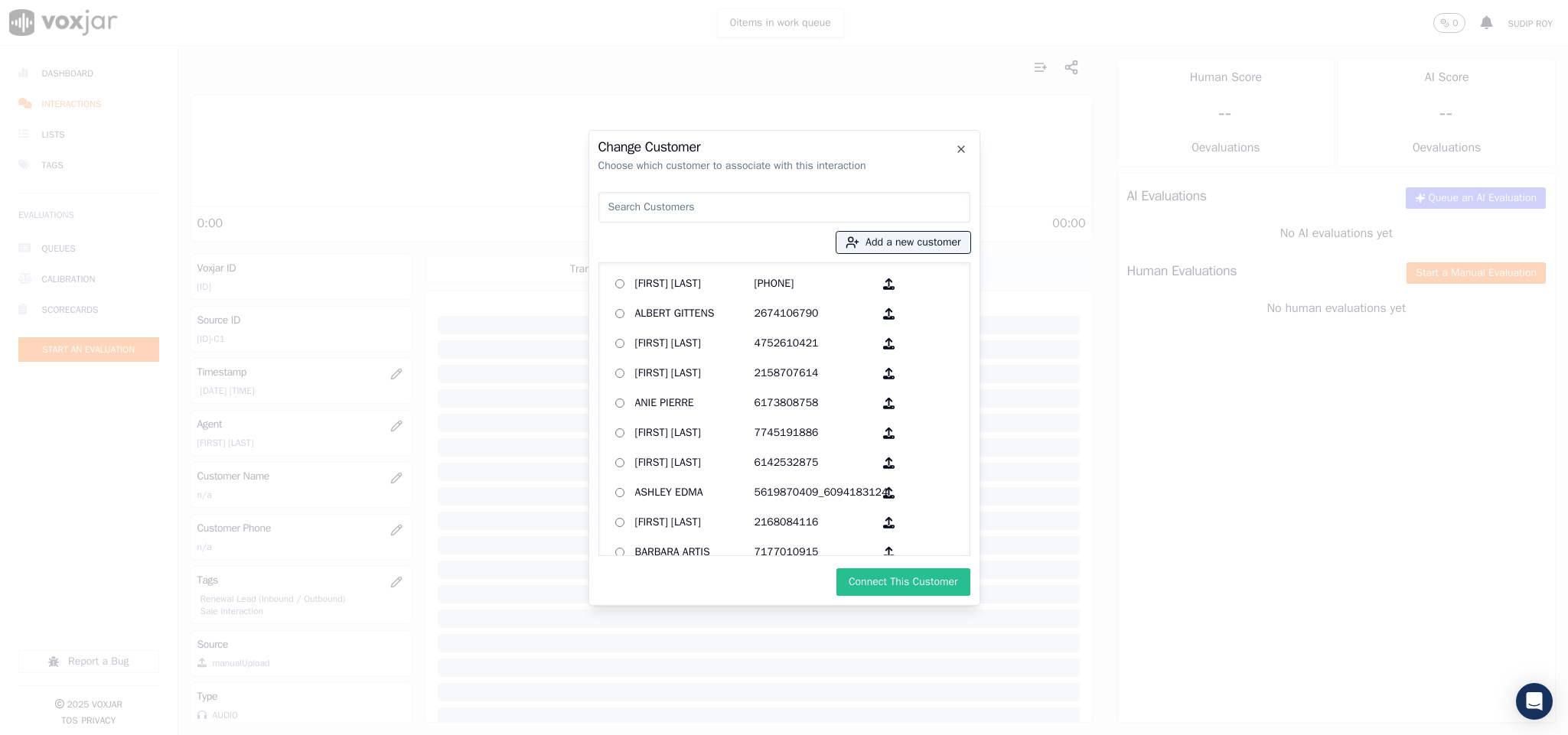 click on "Connect This Customer" at bounding box center (903, 582) 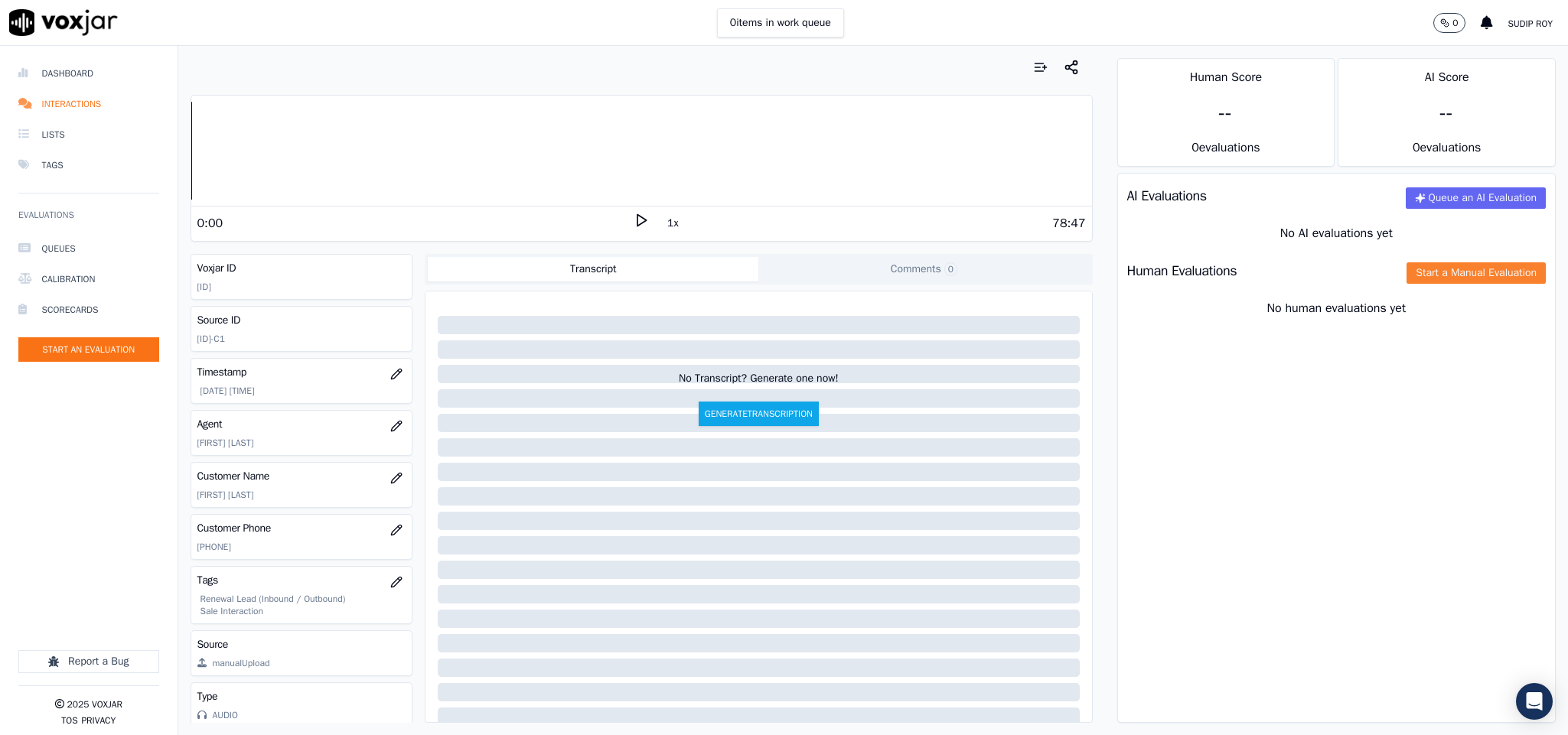 click on "Start a Manual Evaluation" 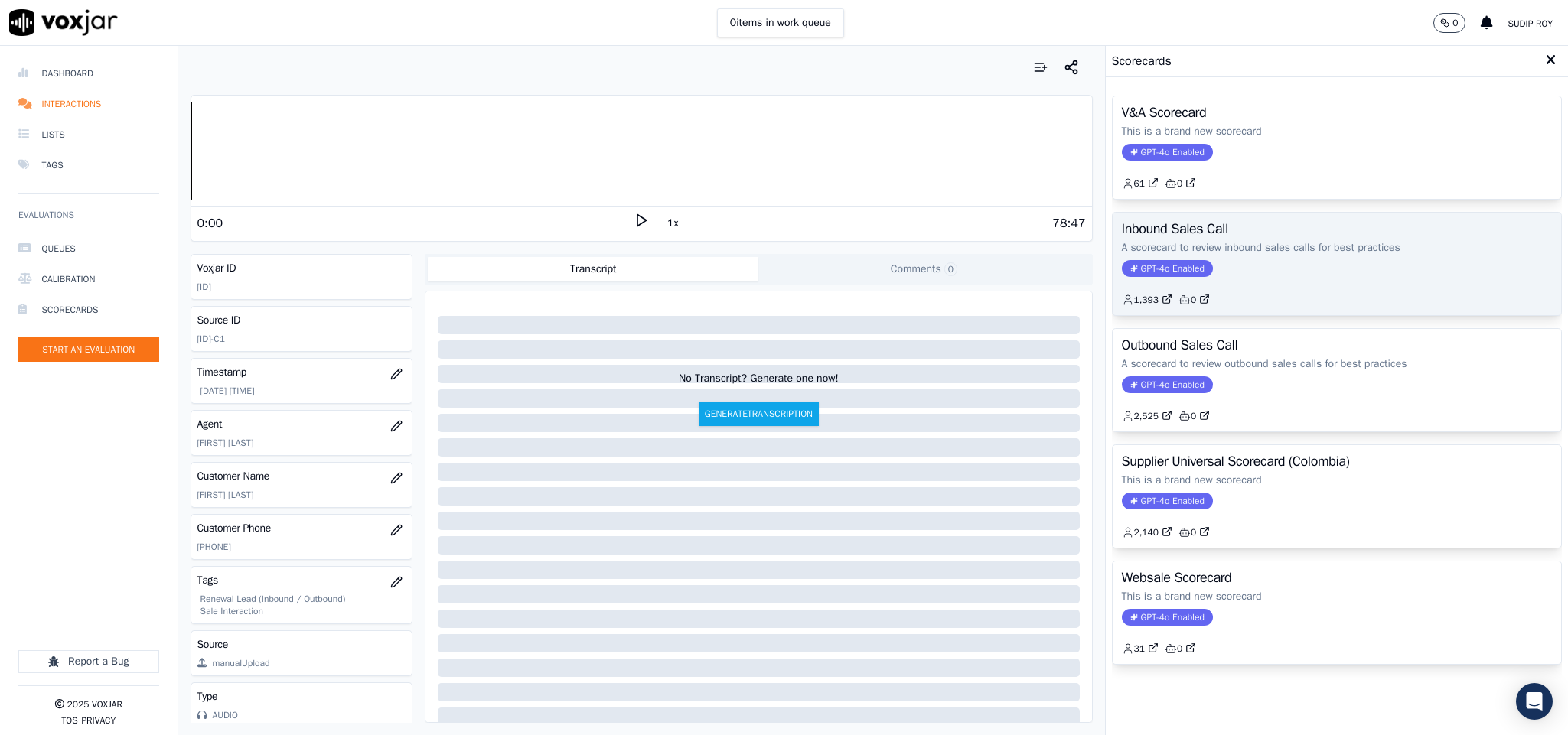 click on "GPT-4o Enabled" at bounding box center (1167, 268) 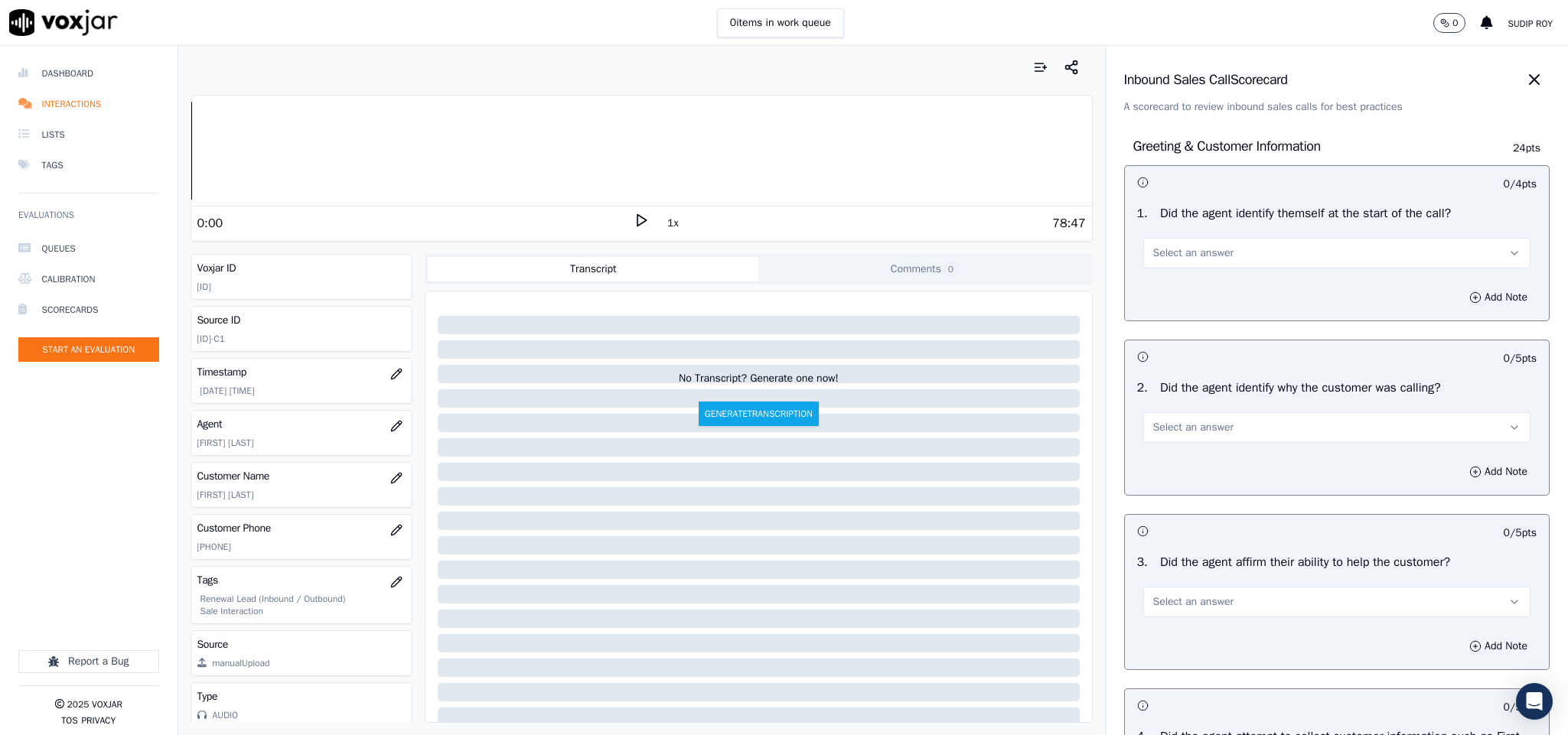 click on "Select an answer" at bounding box center [1337, 253] 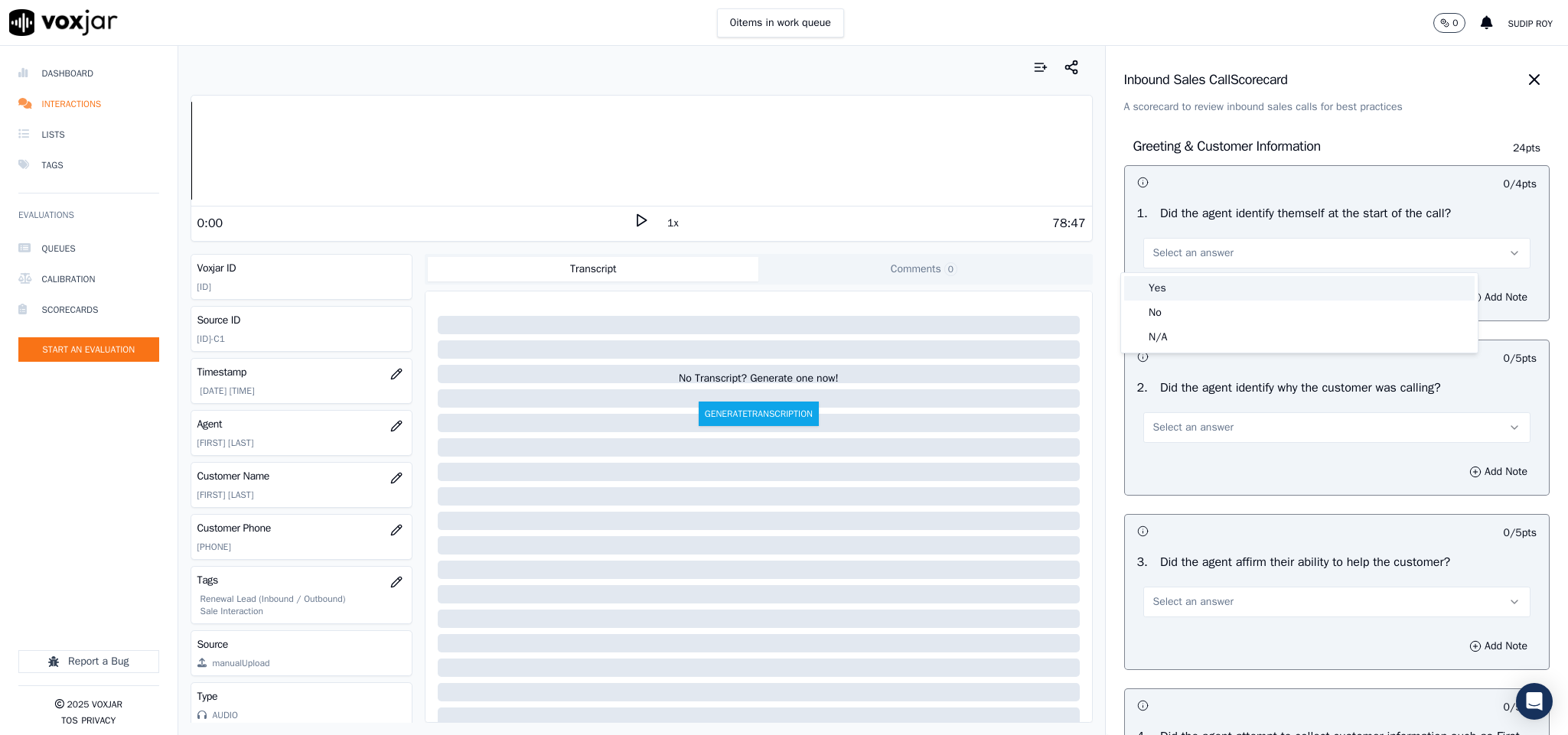 click on "Yes" at bounding box center (1299, 288) 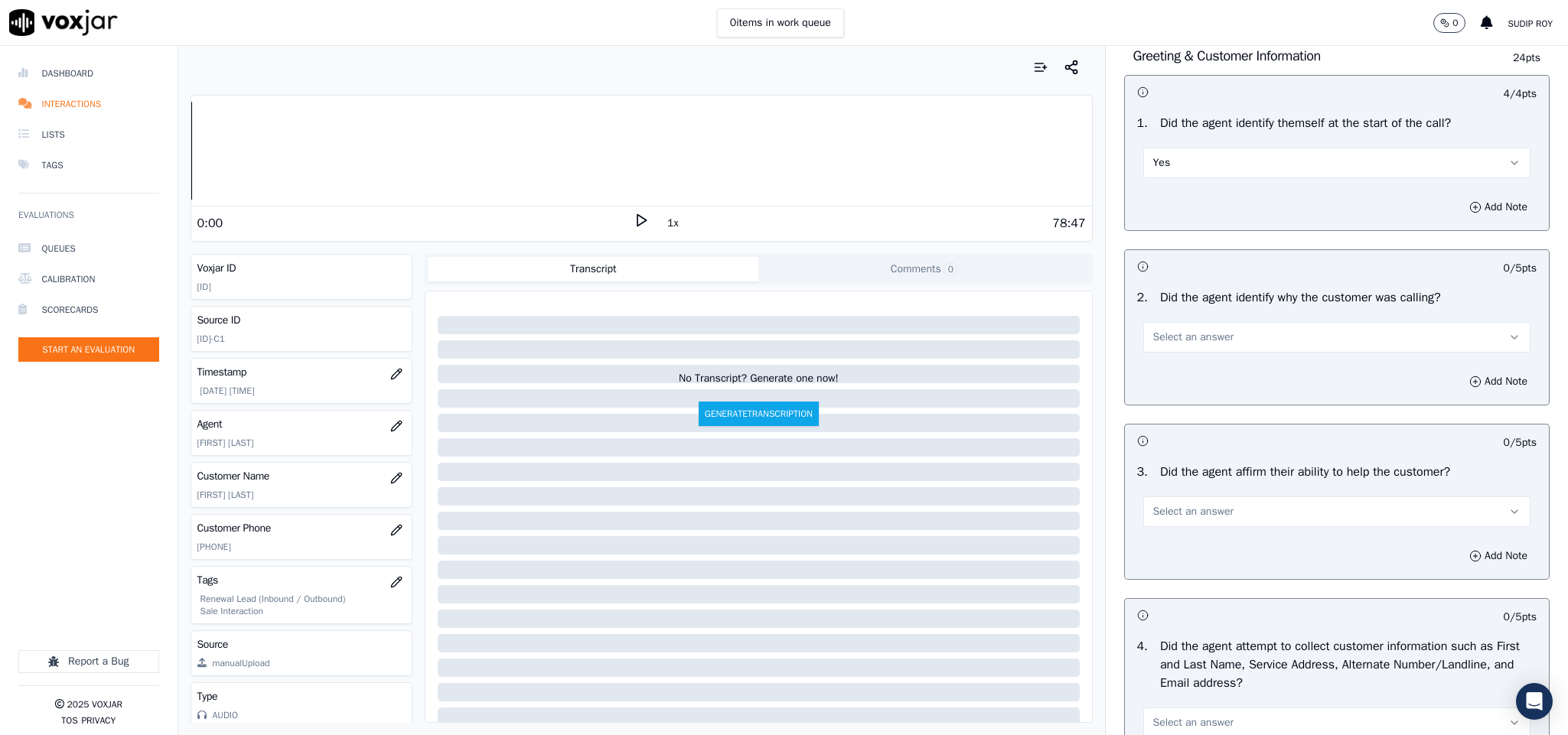 scroll, scrollTop: 229, scrollLeft: 0, axis: vertical 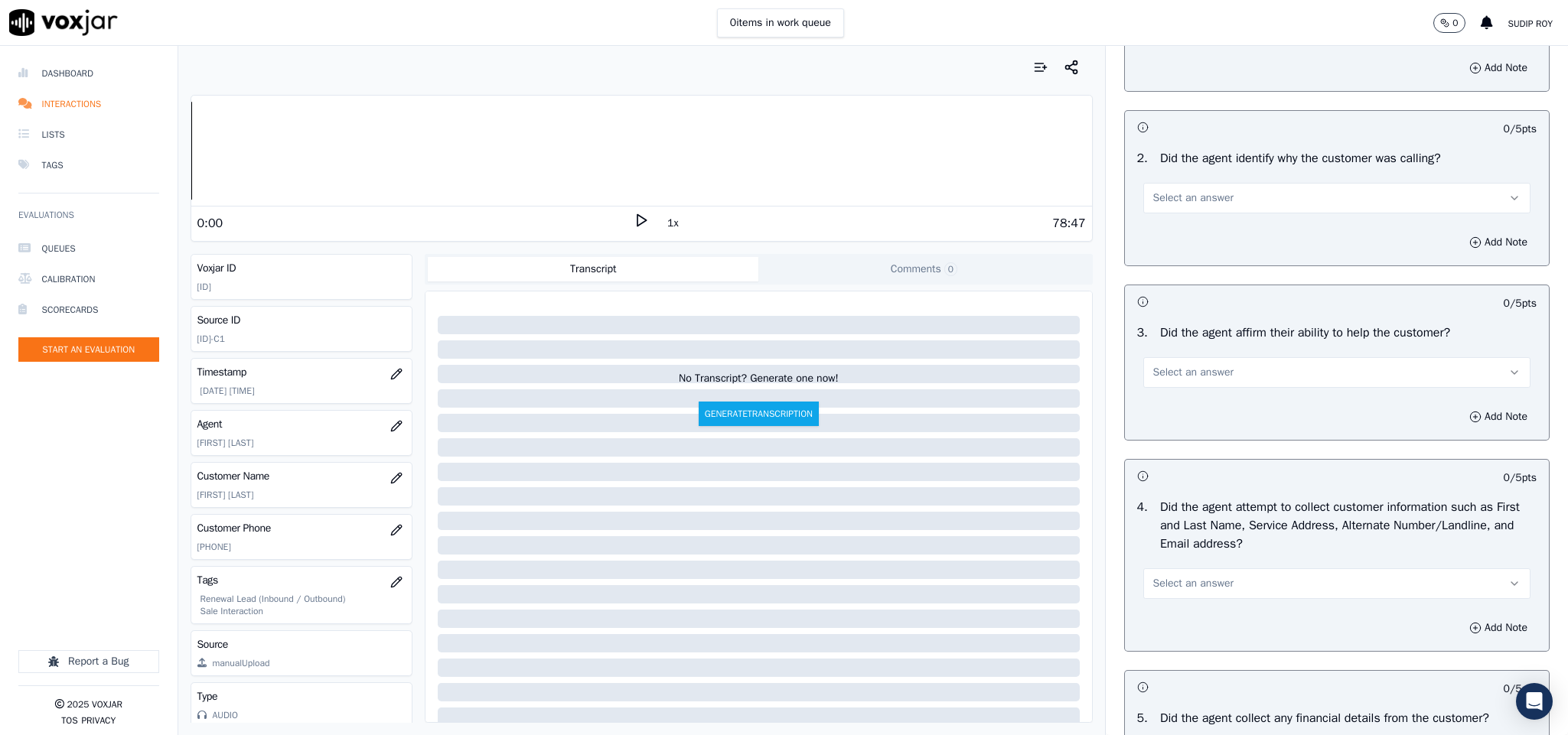 click on "Select an answer" at bounding box center (1337, 198) 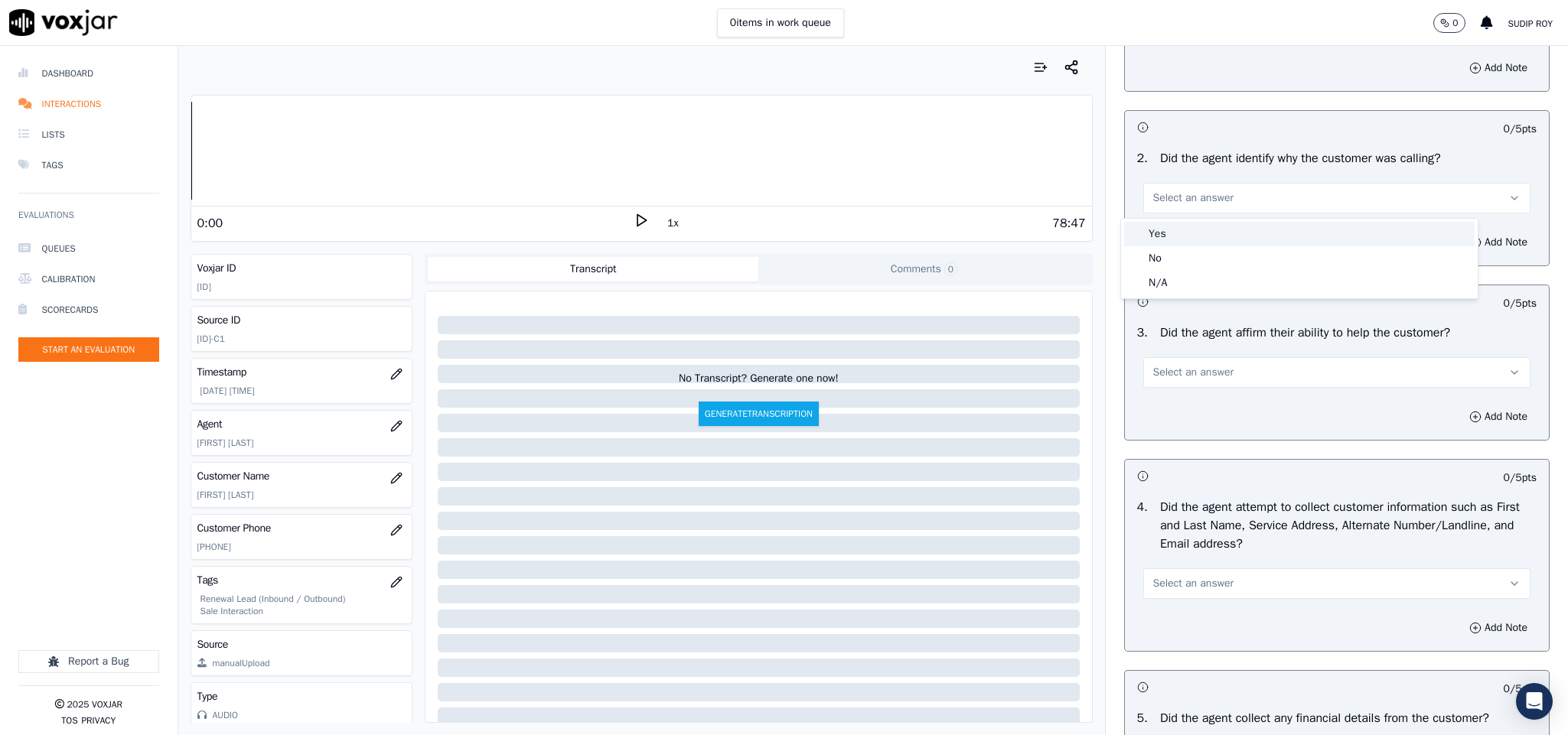 click on "Yes" at bounding box center [1299, 234] 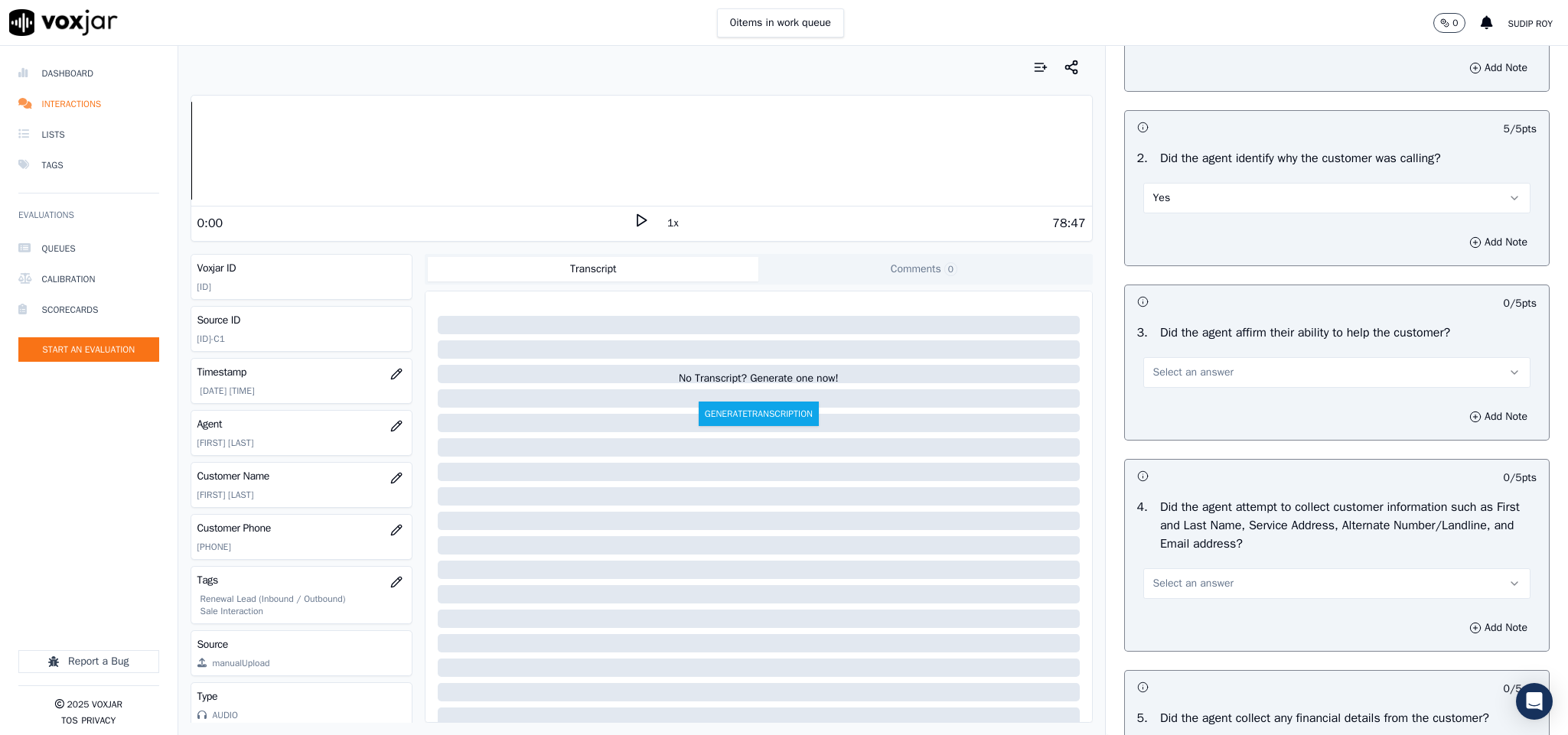 click on "Select an answer" at bounding box center (1193, 372) 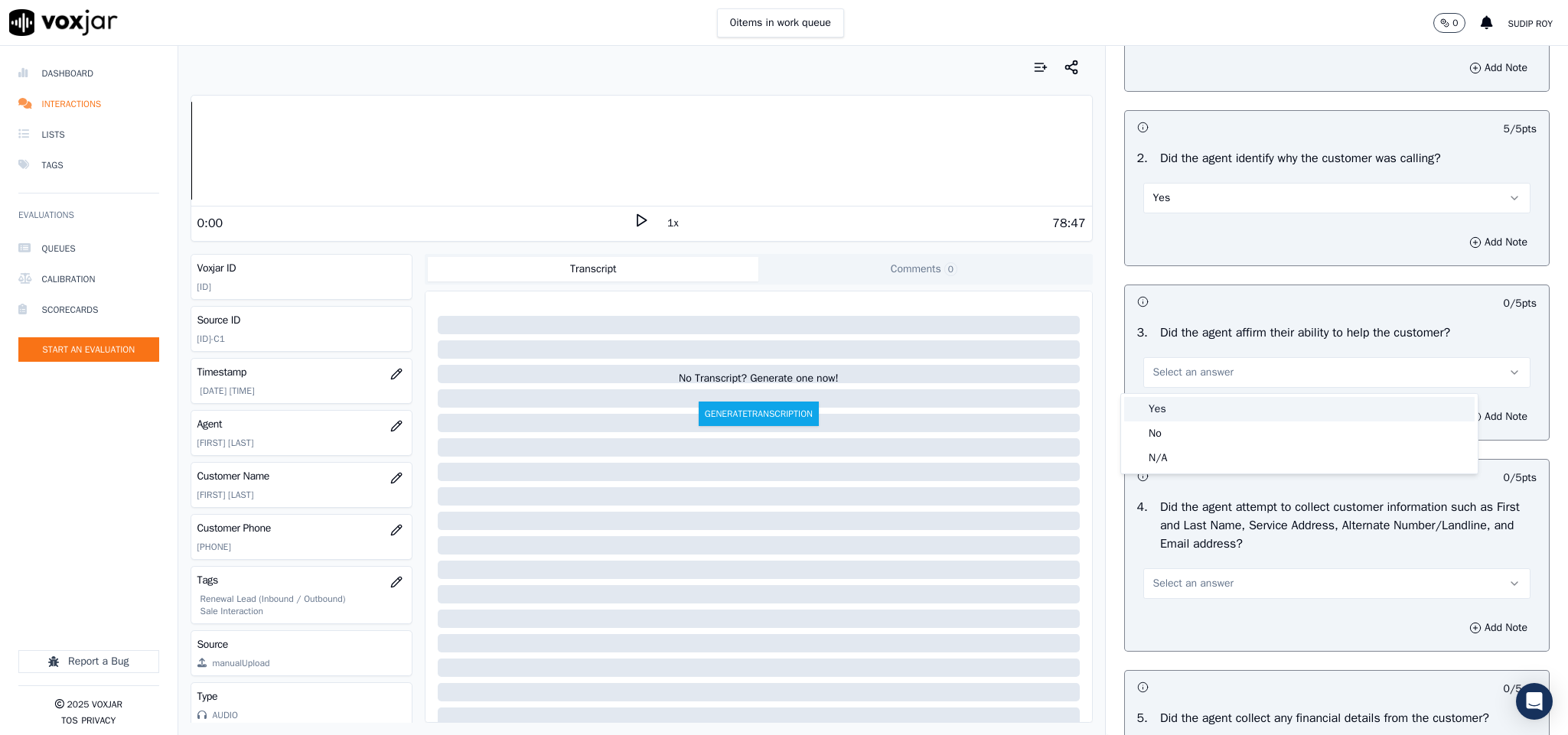 click on "Yes" at bounding box center (1299, 409) 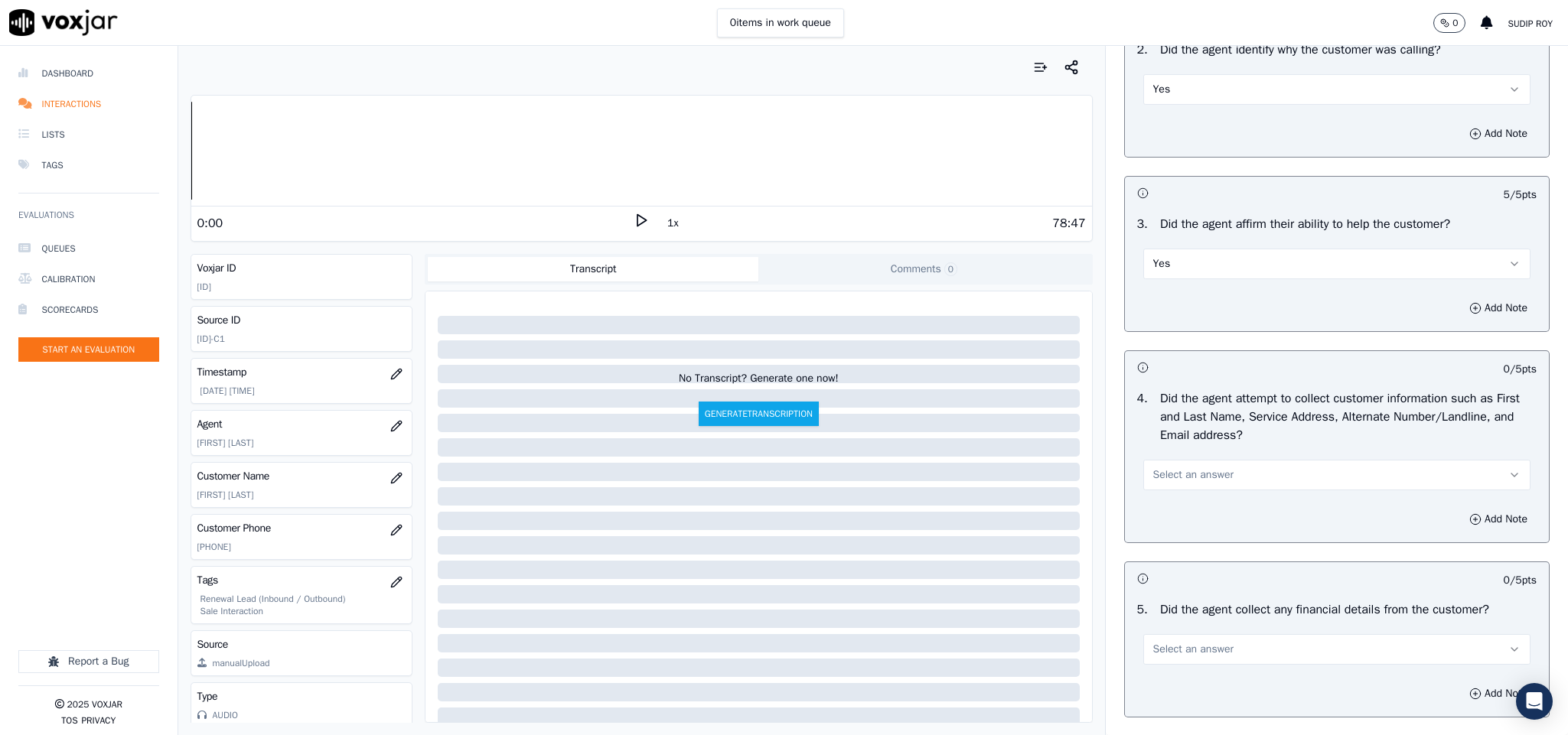 scroll, scrollTop: 574, scrollLeft: 0, axis: vertical 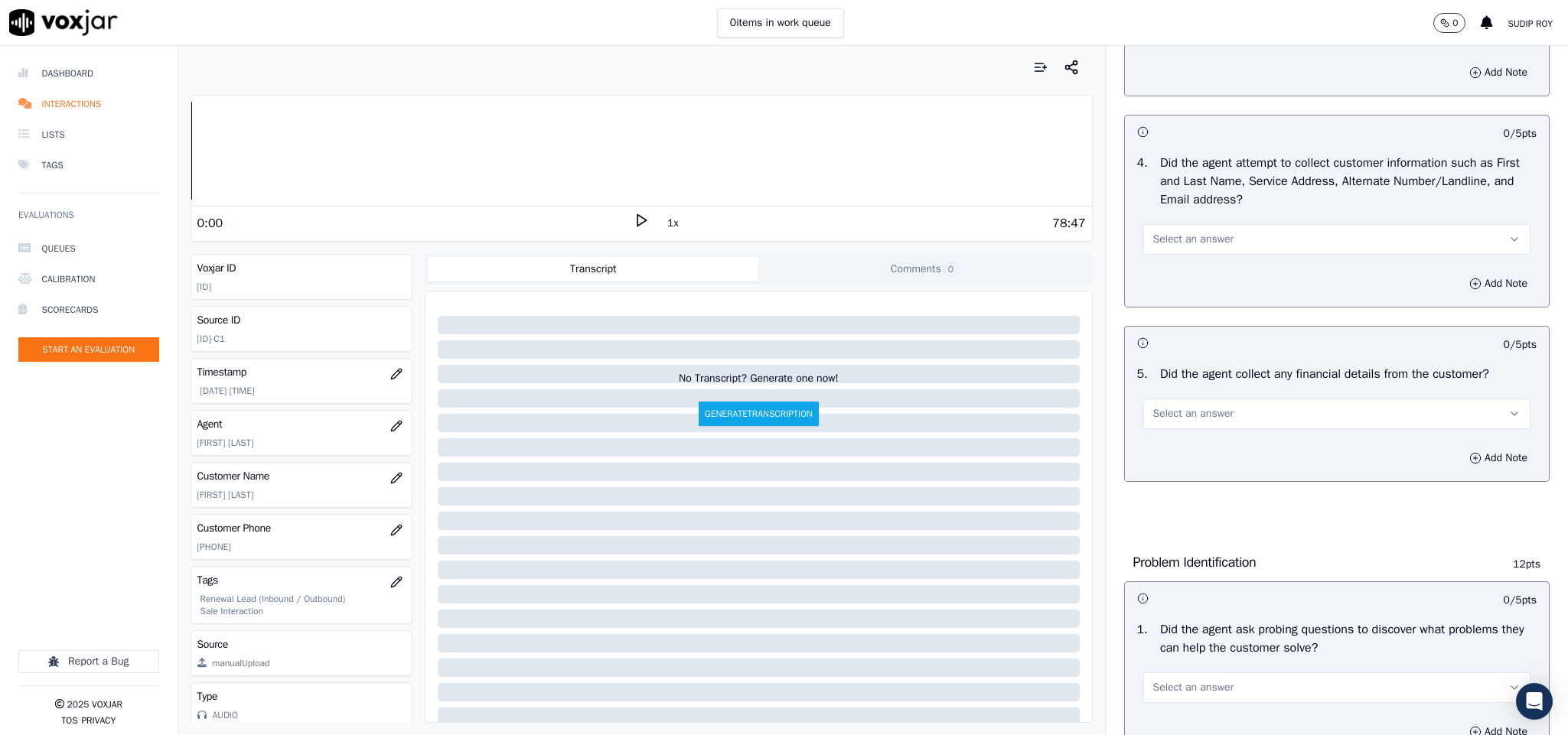 click on "Select an answer" at bounding box center (1193, 239) 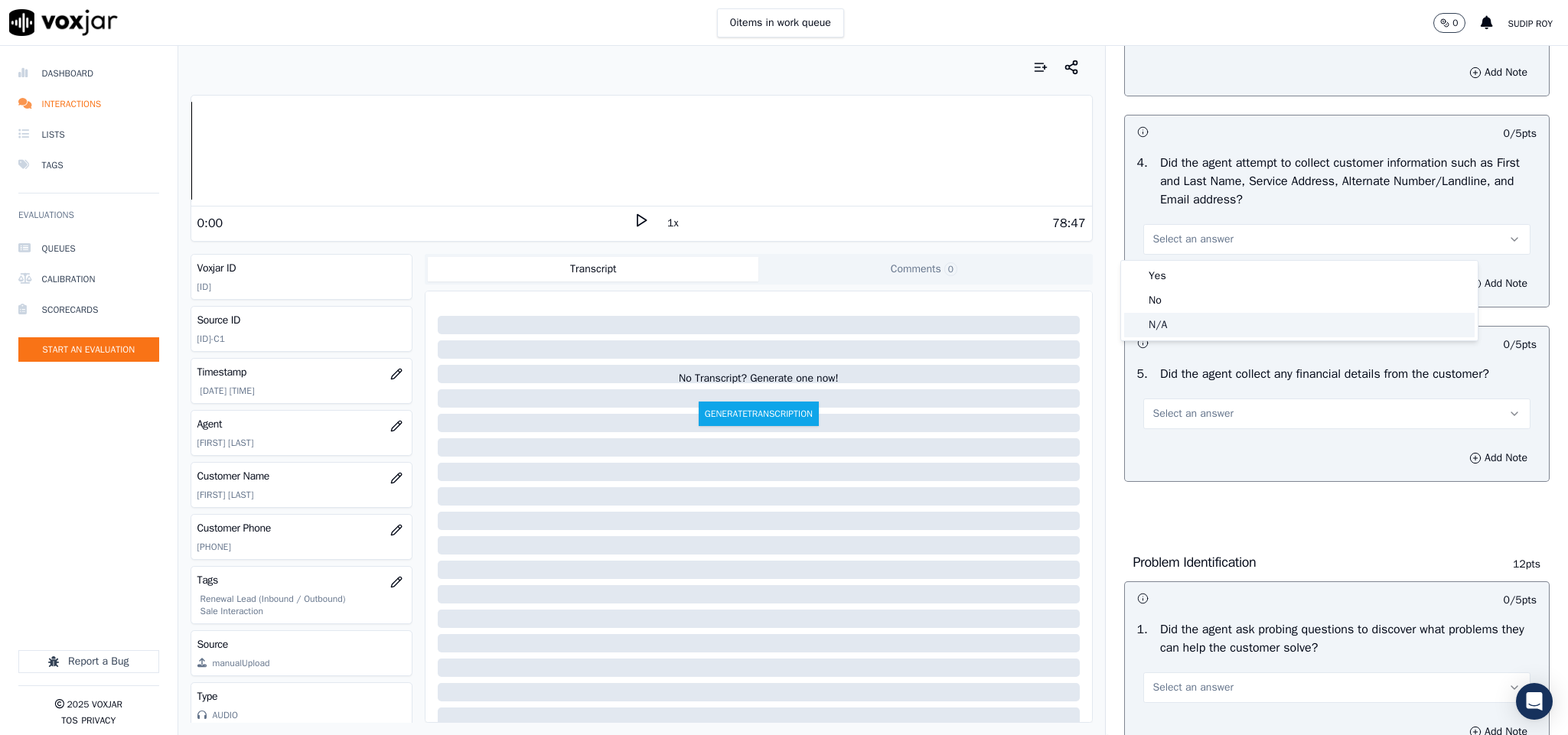 click on "N/A" 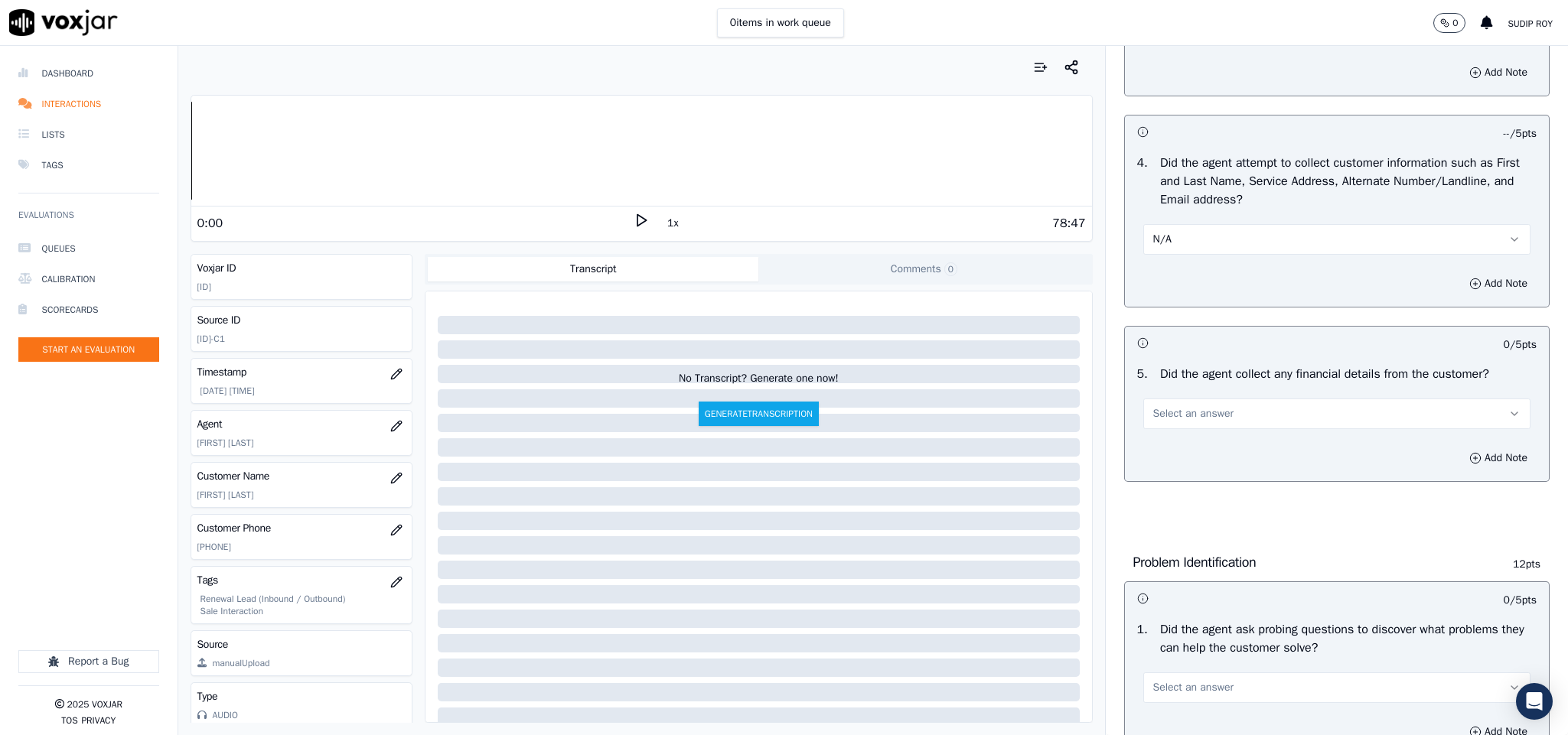 click on "Select an answer" at bounding box center (1193, 414) 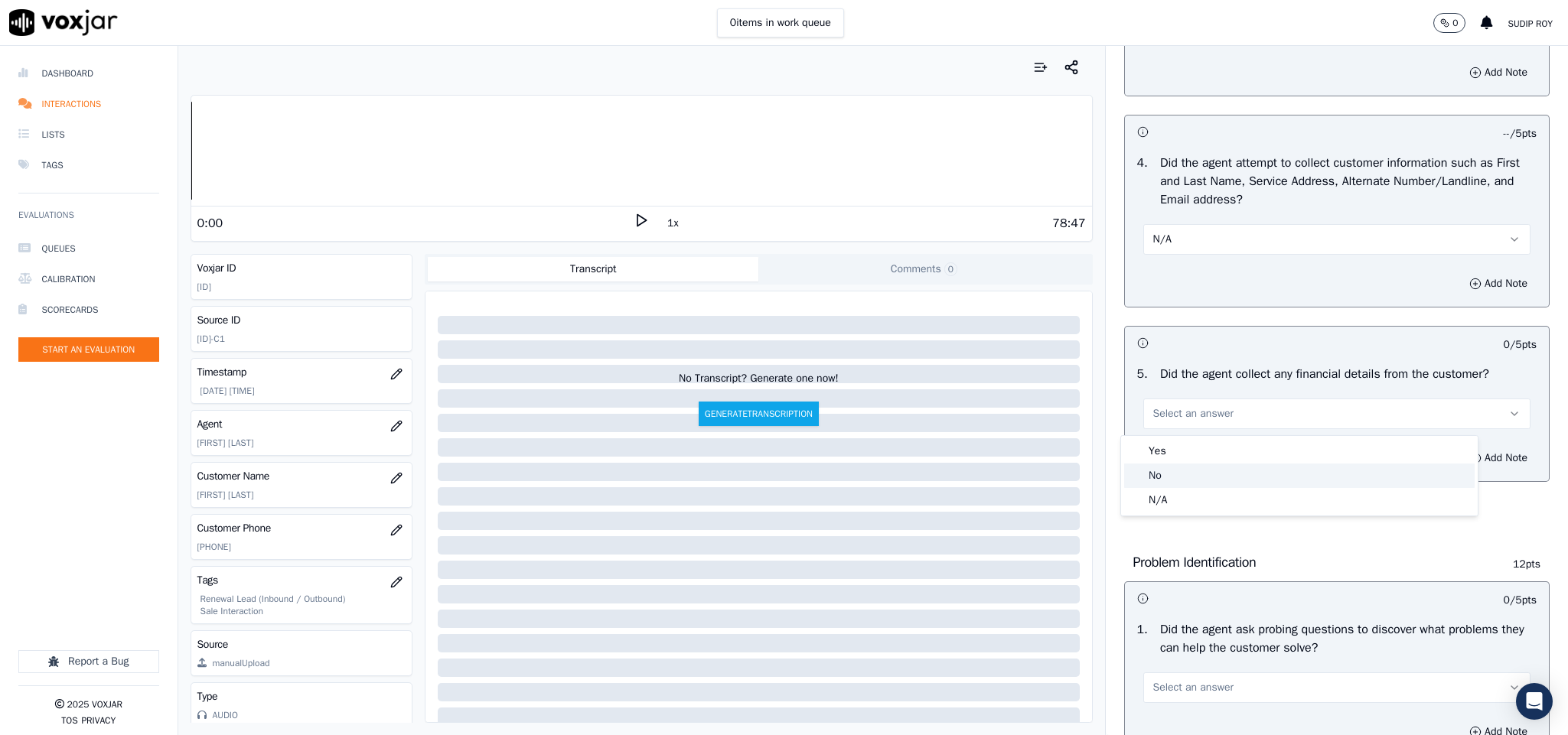 click on "No" 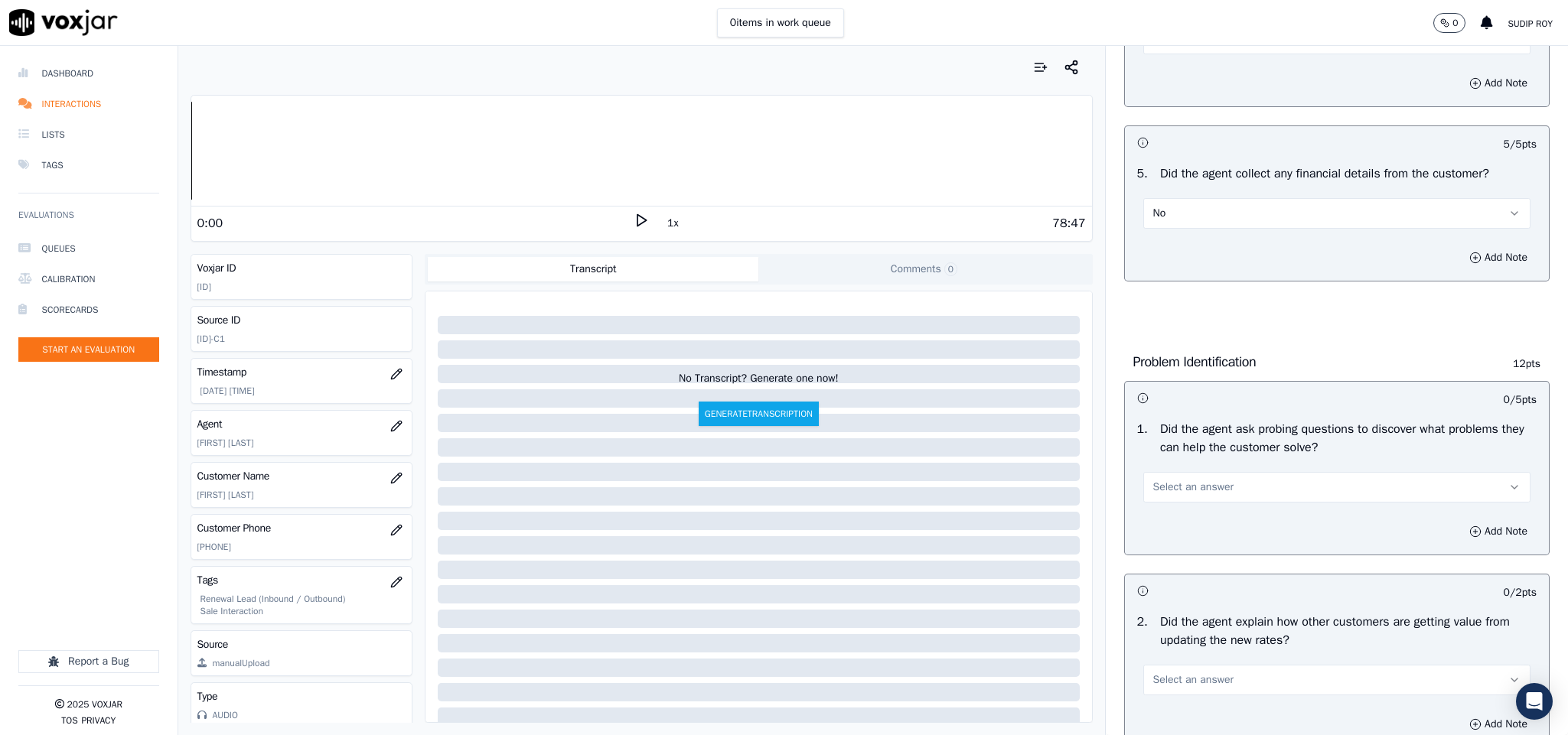 scroll, scrollTop: 803, scrollLeft: 0, axis: vertical 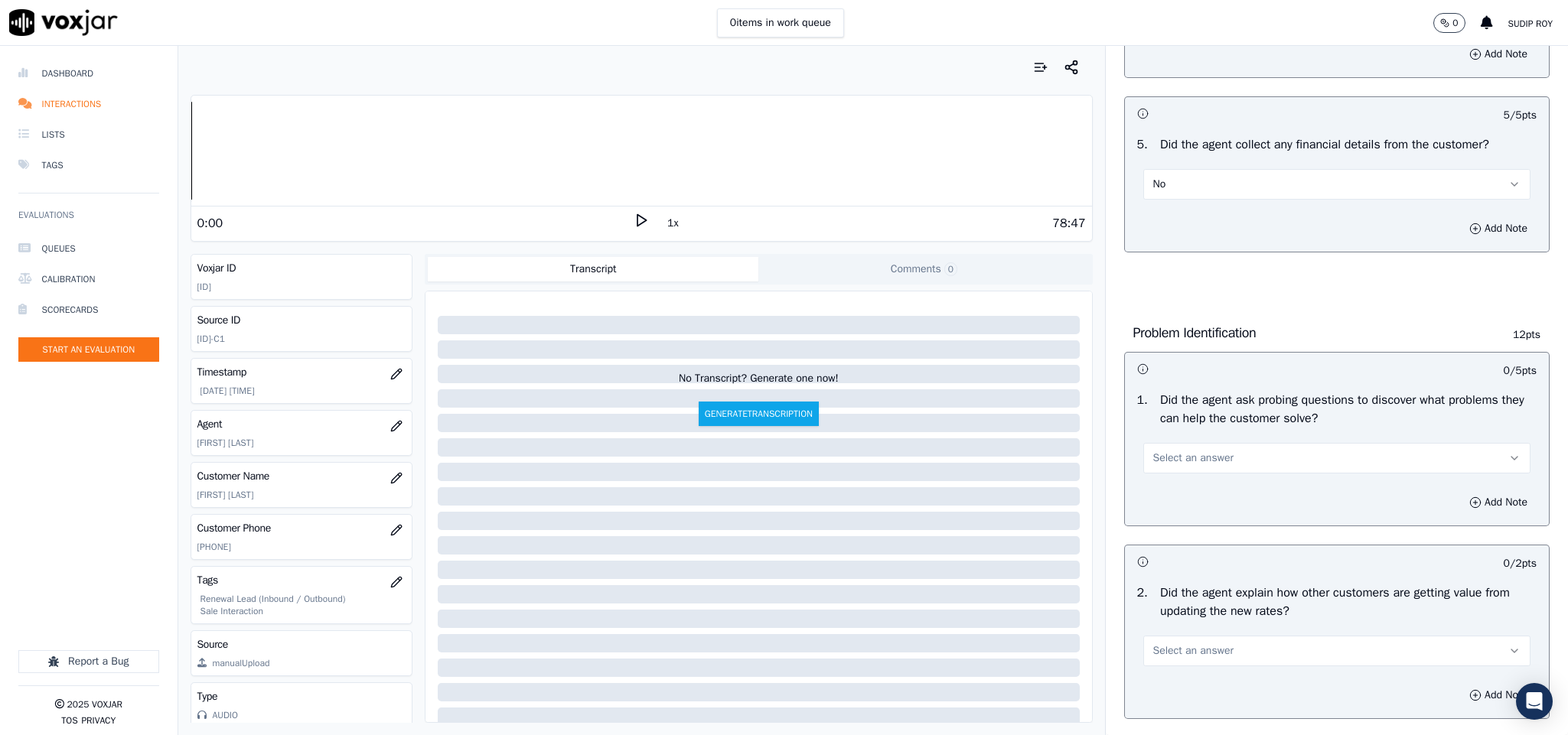 click on "Select an answer" at bounding box center [1193, 458] 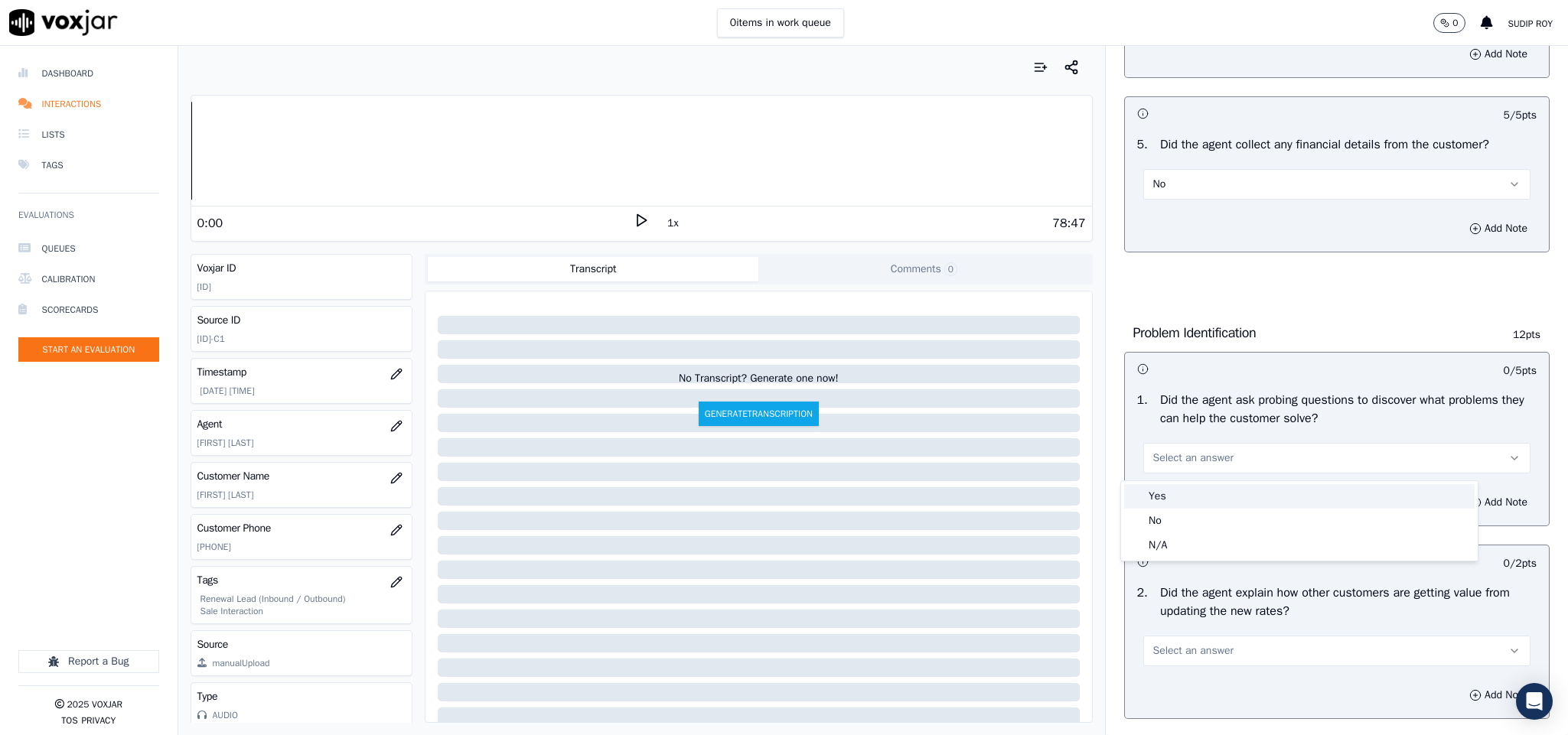 click on "Yes" at bounding box center (1299, 496) 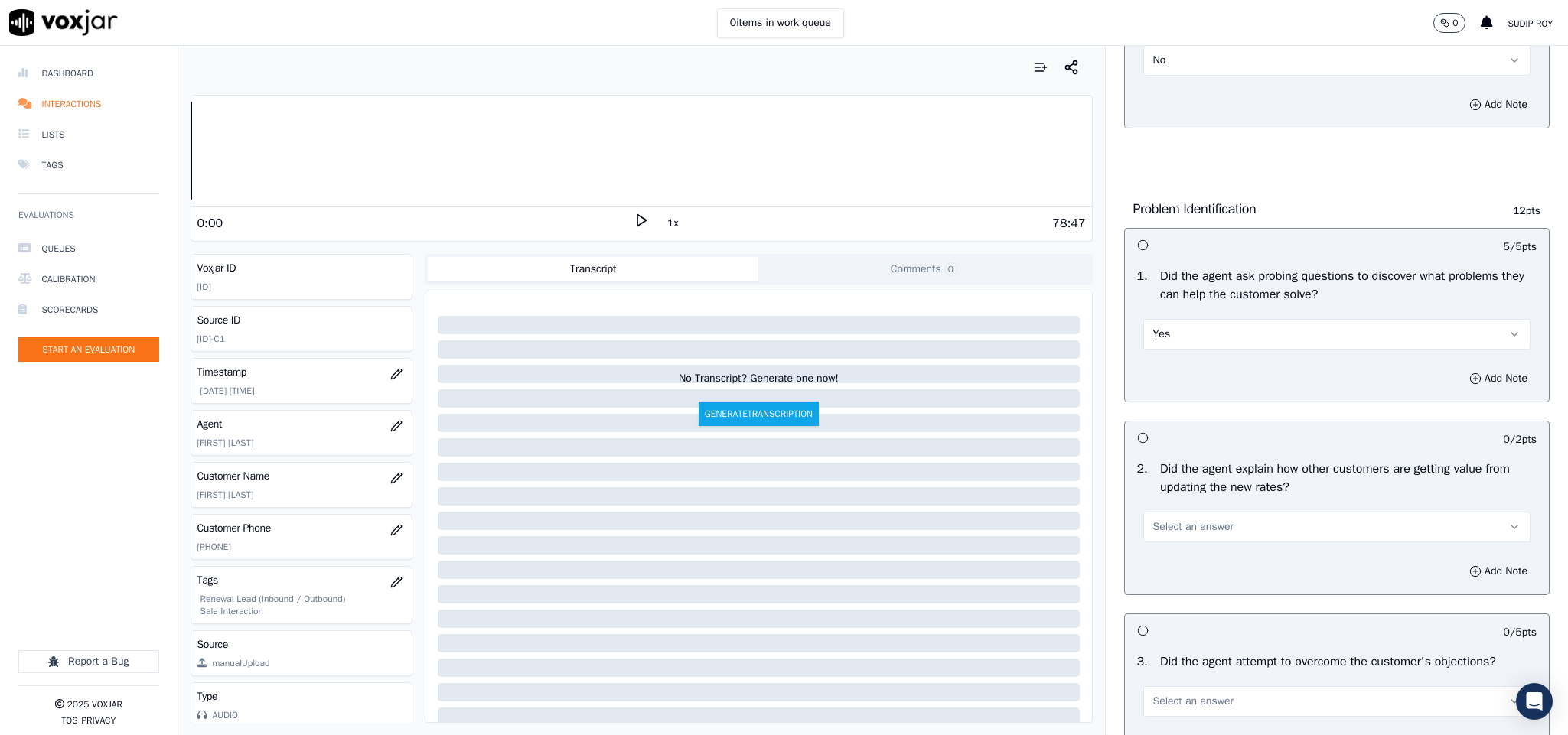 scroll, scrollTop: 1147, scrollLeft: 0, axis: vertical 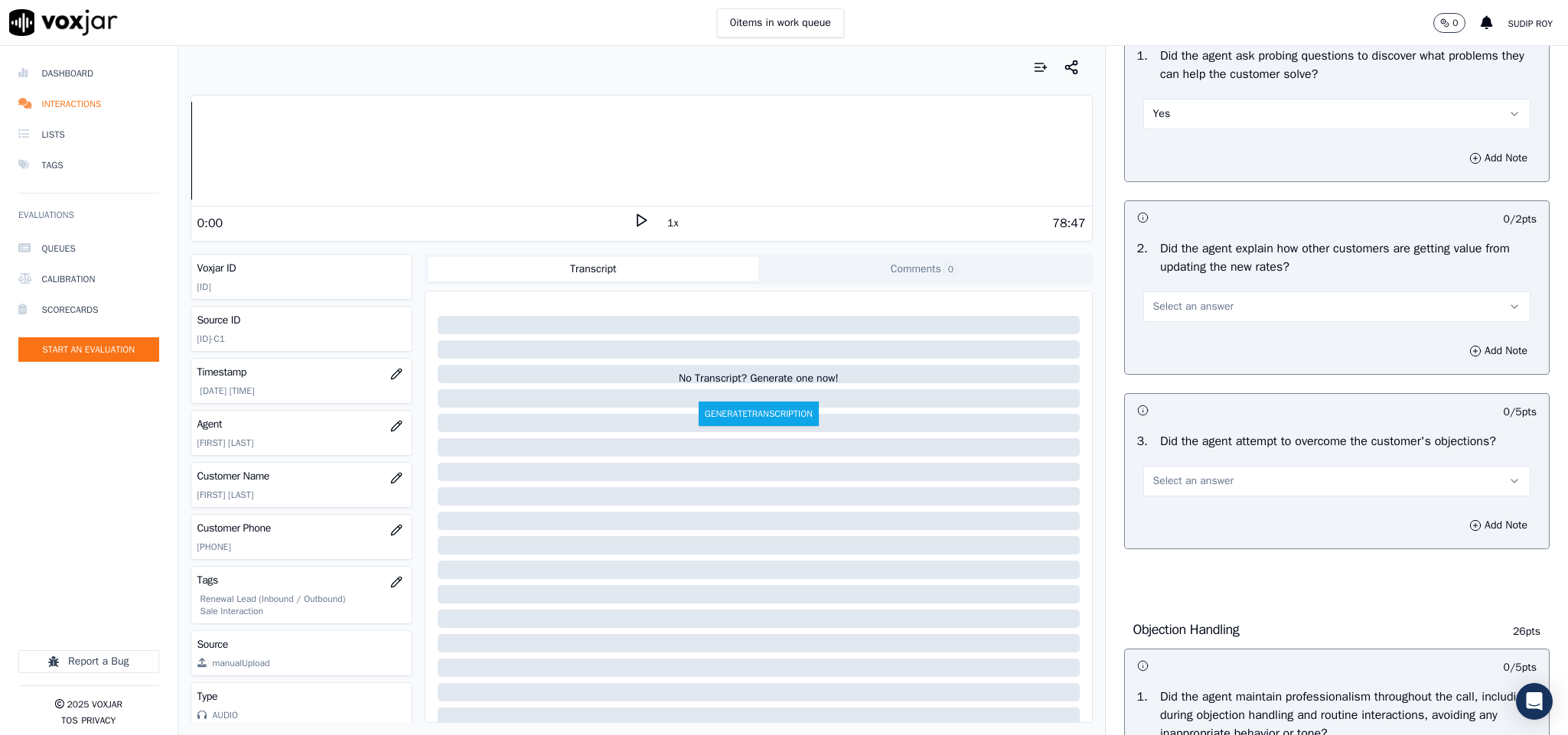 click on "Select an answer" at bounding box center (1193, 307) 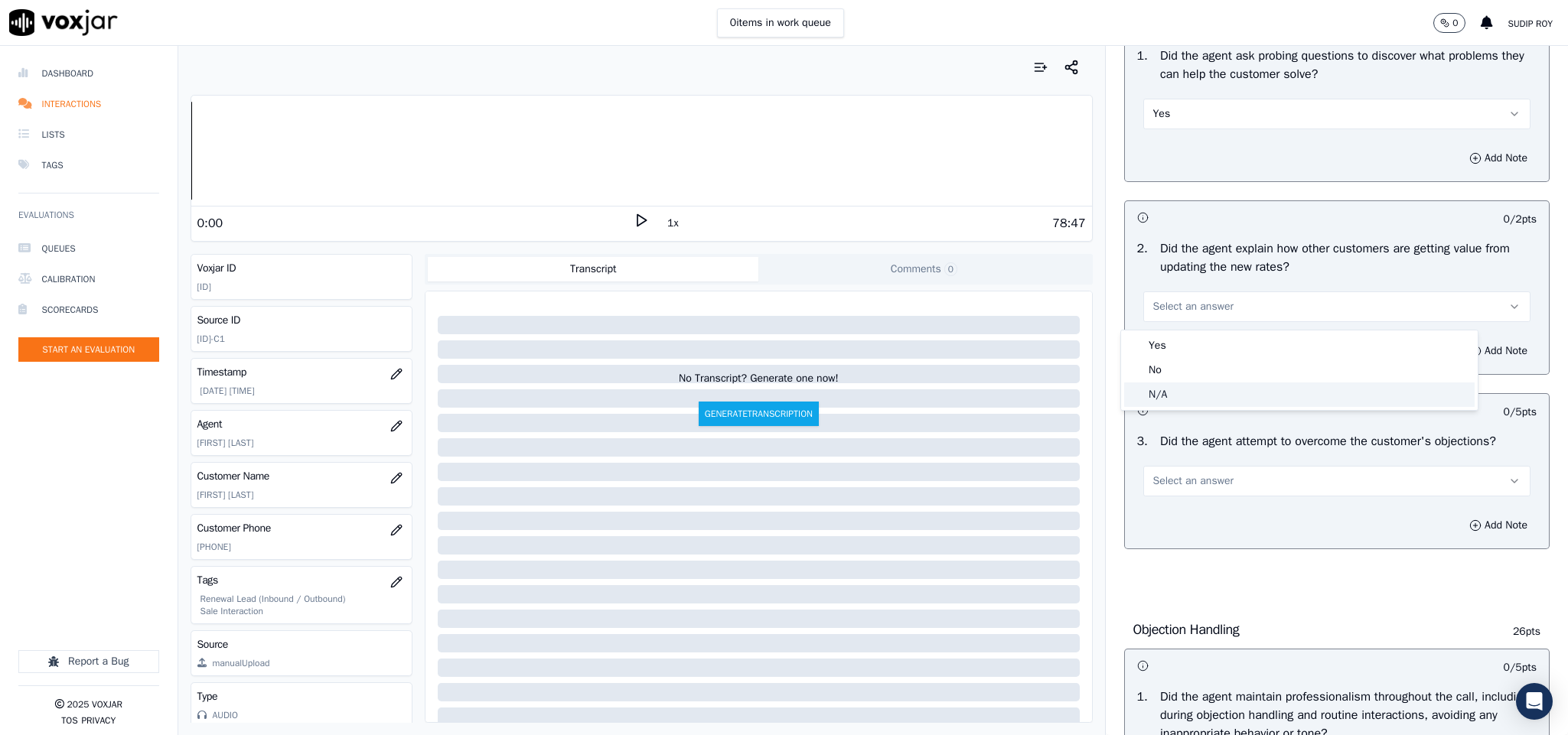 click on "N/A" 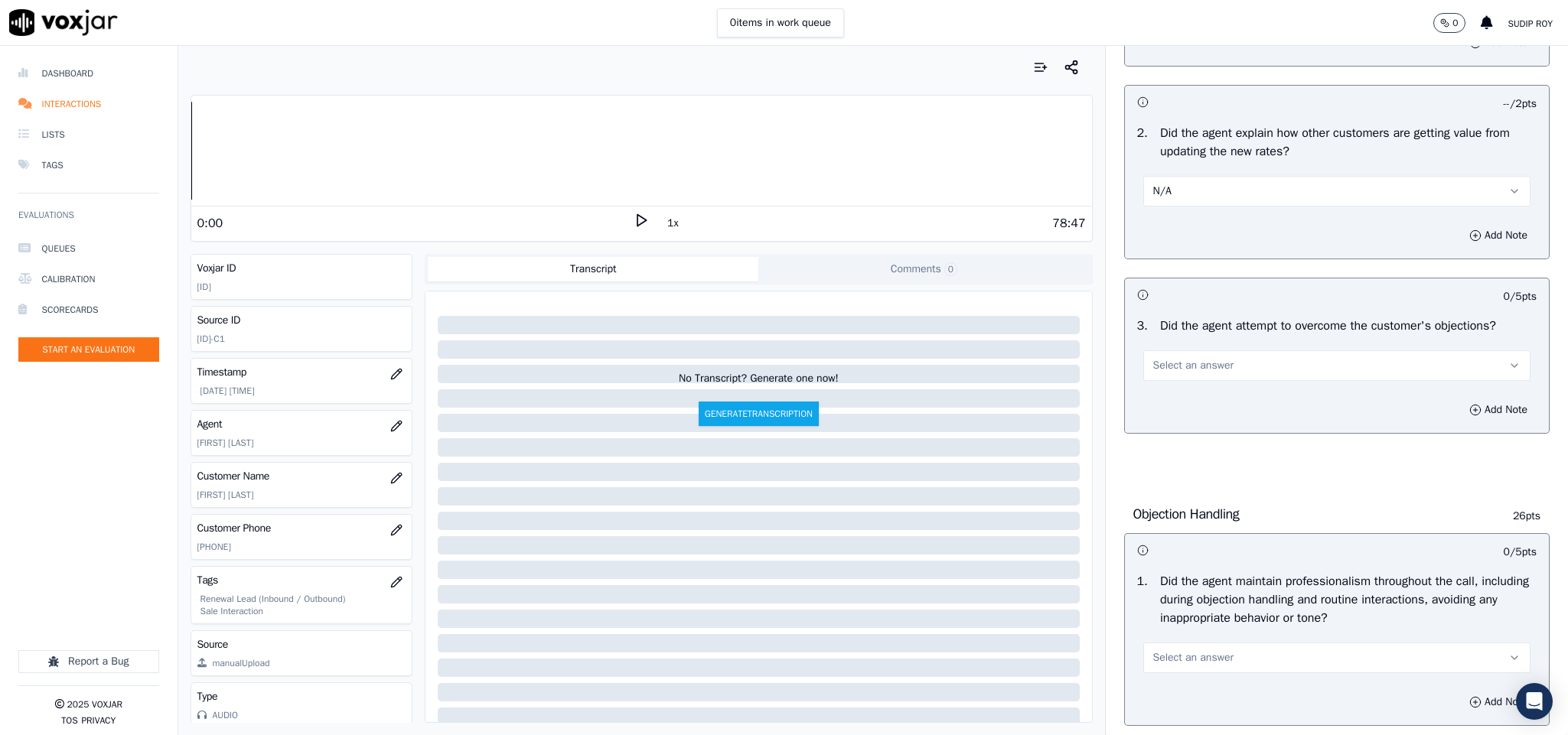 scroll, scrollTop: 1377, scrollLeft: 0, axis: vertical 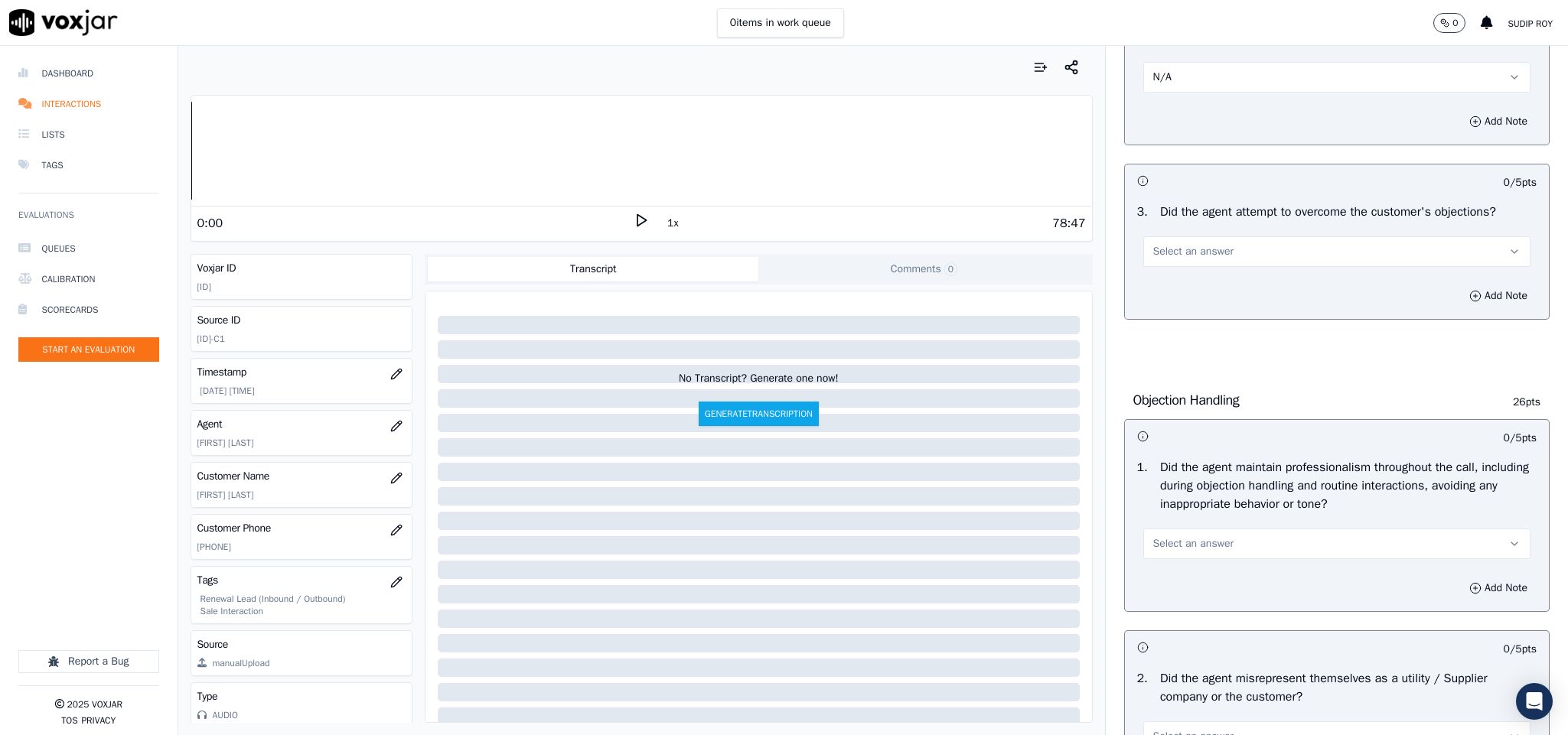click on "Select an answer" at bounding box center (1193, 252) 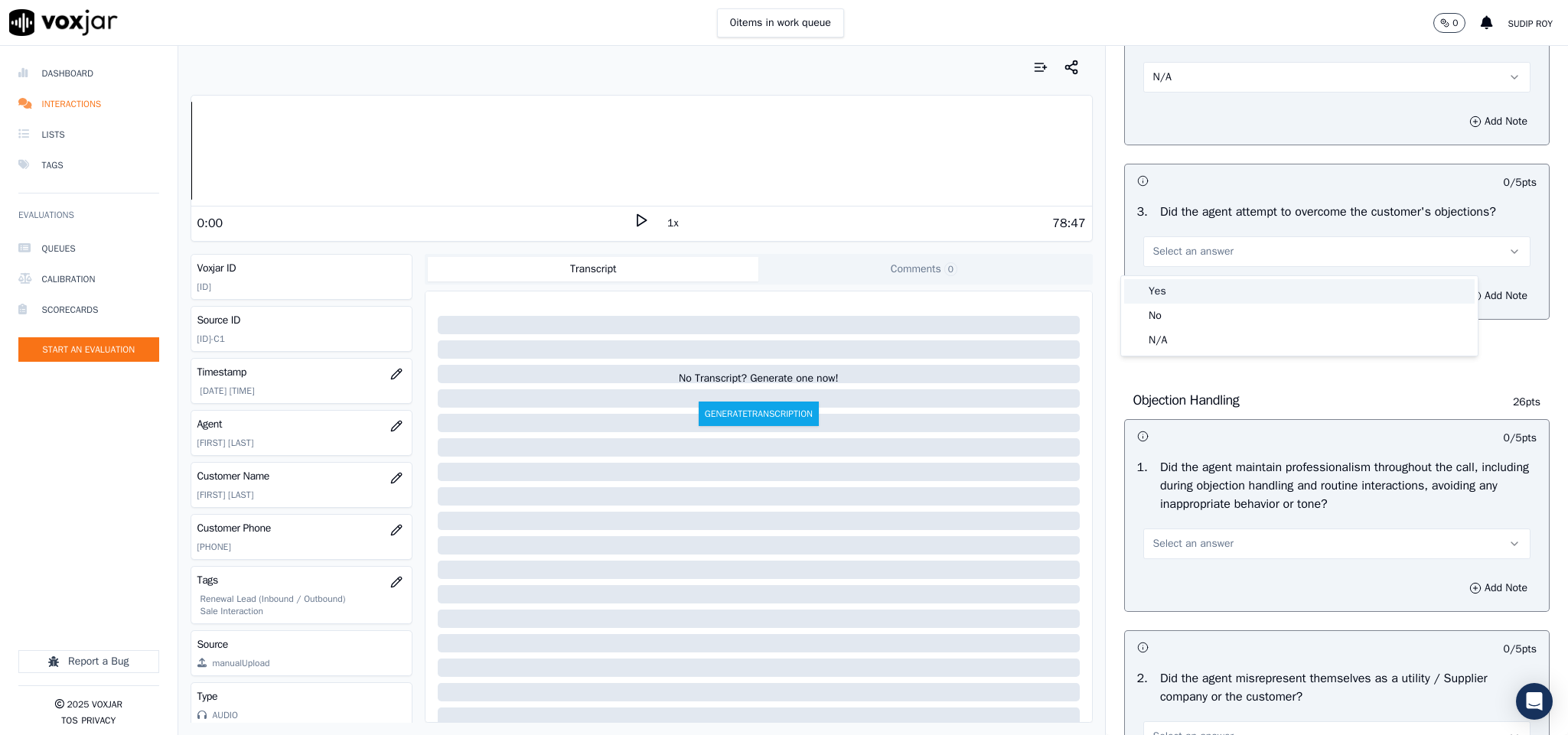 click on "Yes" at bounding box center (1299, 291) 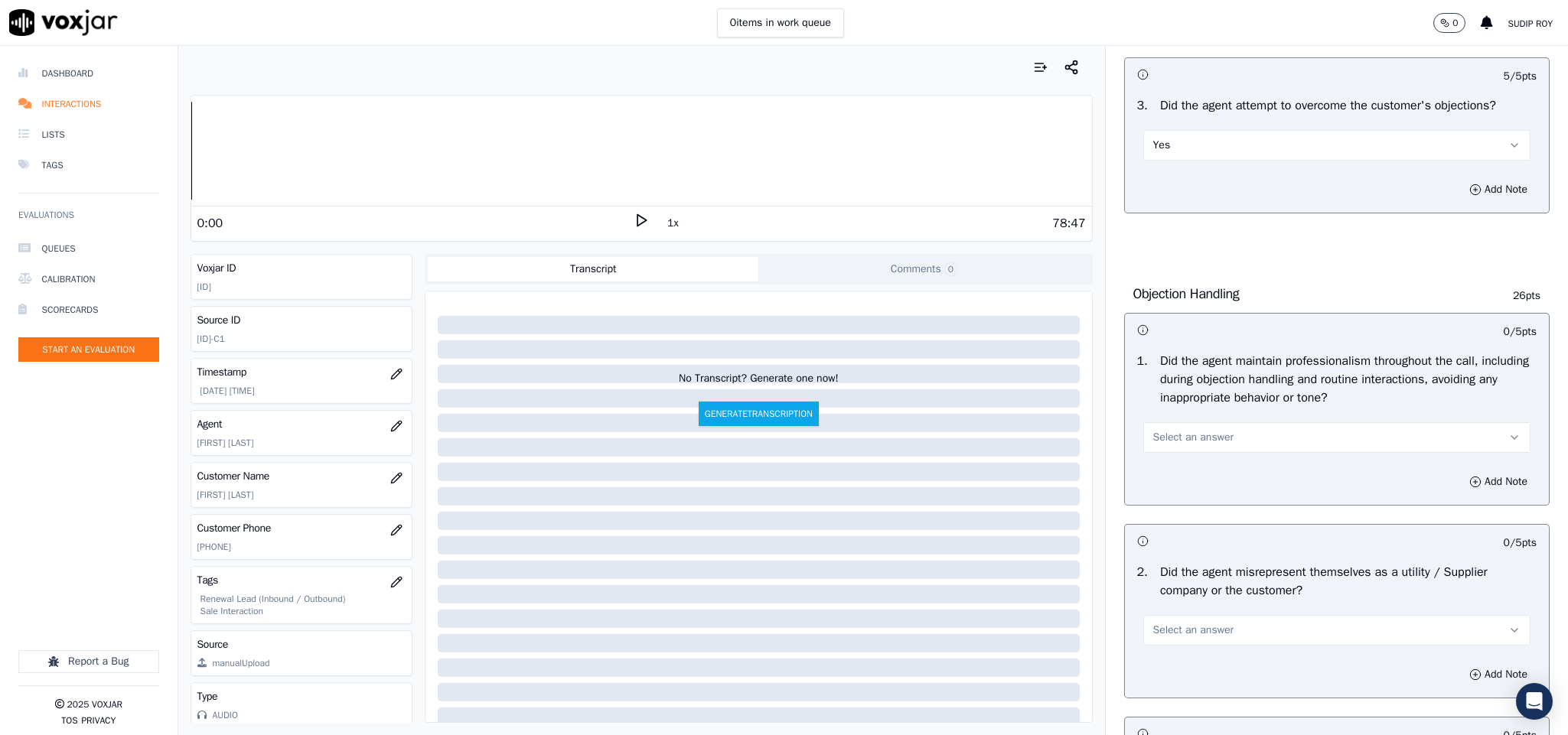 scroll, scrollTop: 1606, scrollLeft: 0, axis: vertical 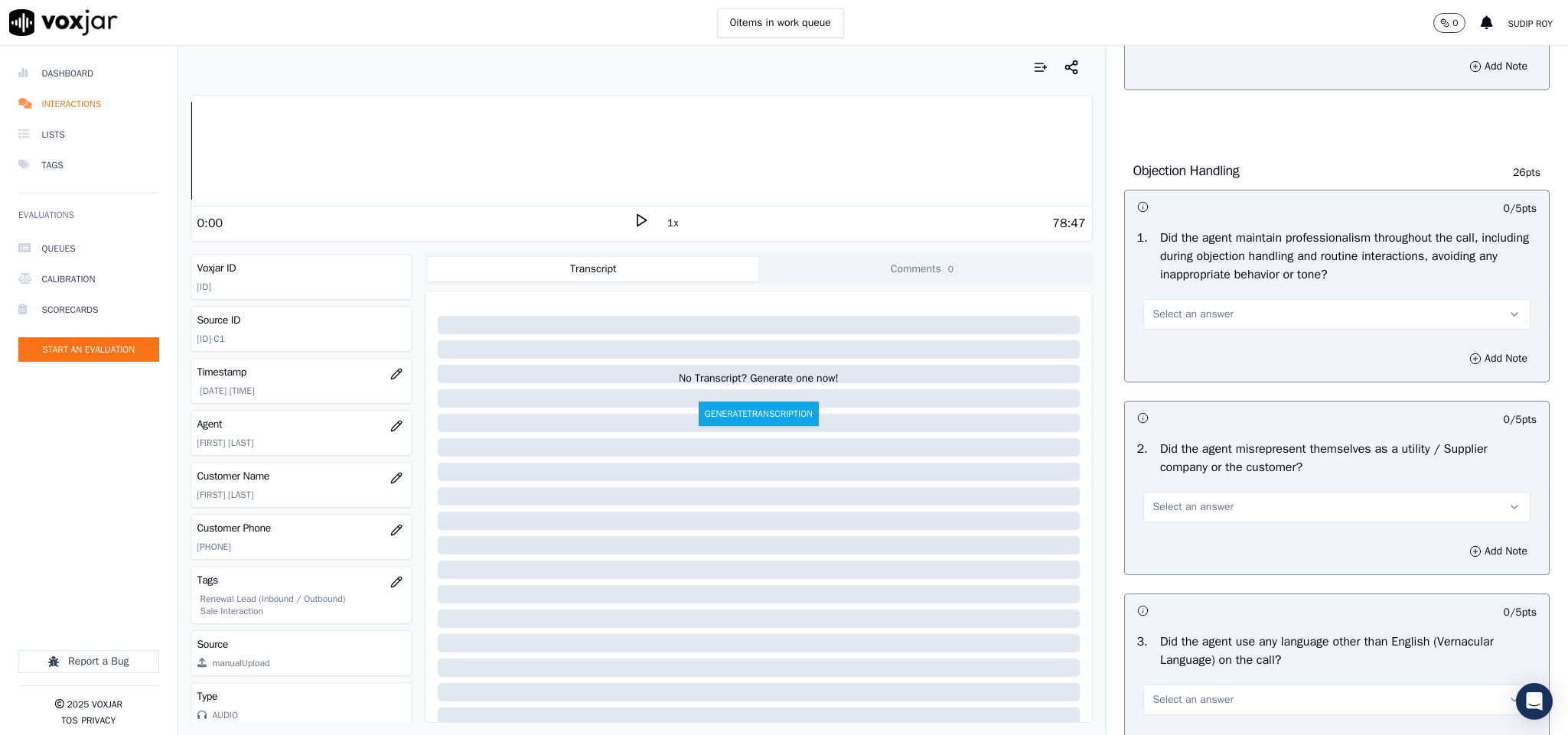 drag, startPoint x: 1204, startPoint y: 315, endPoint x: 1195, endPoint y: 335, distance: 21.931712 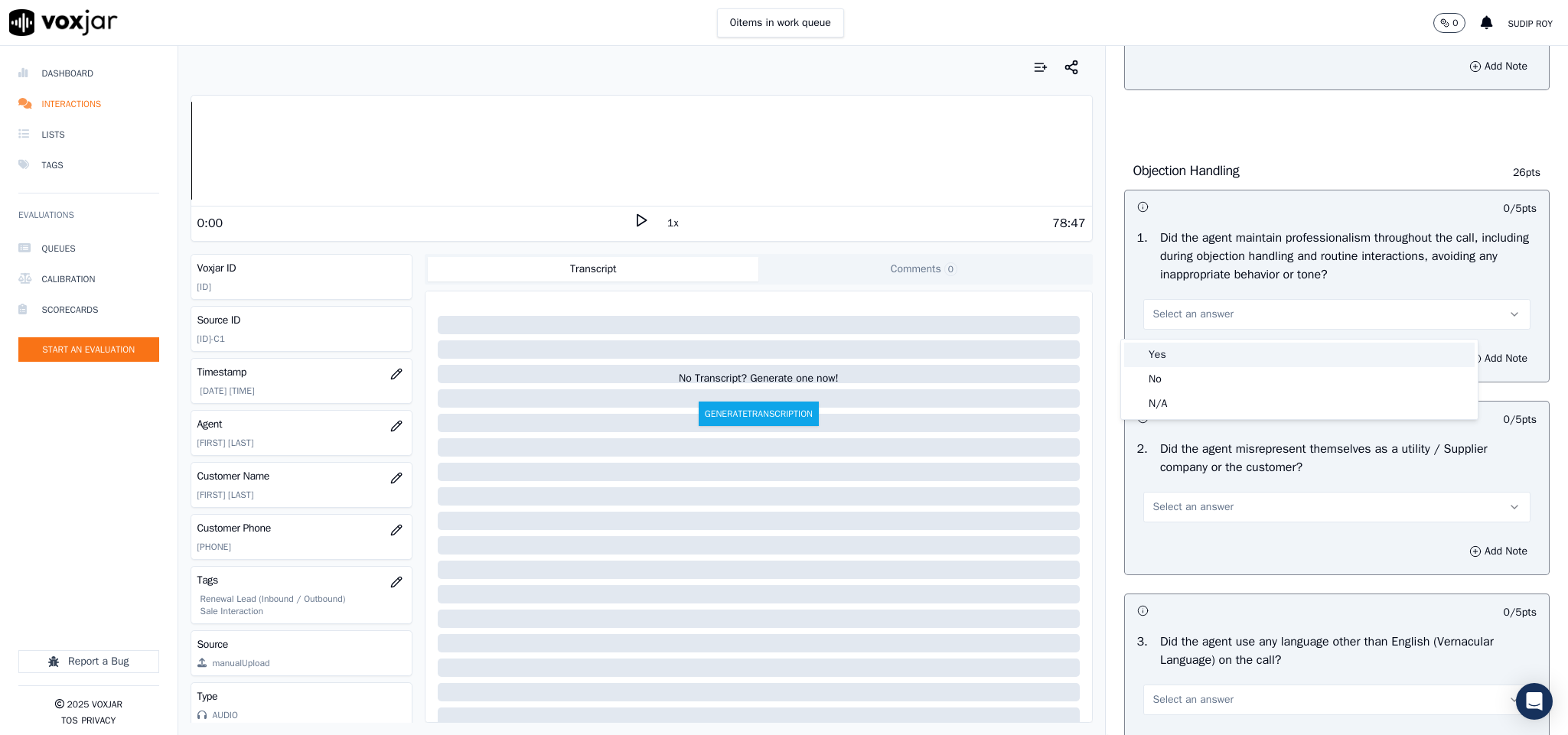 click on "Yes" at bounding box center (1299, 355) 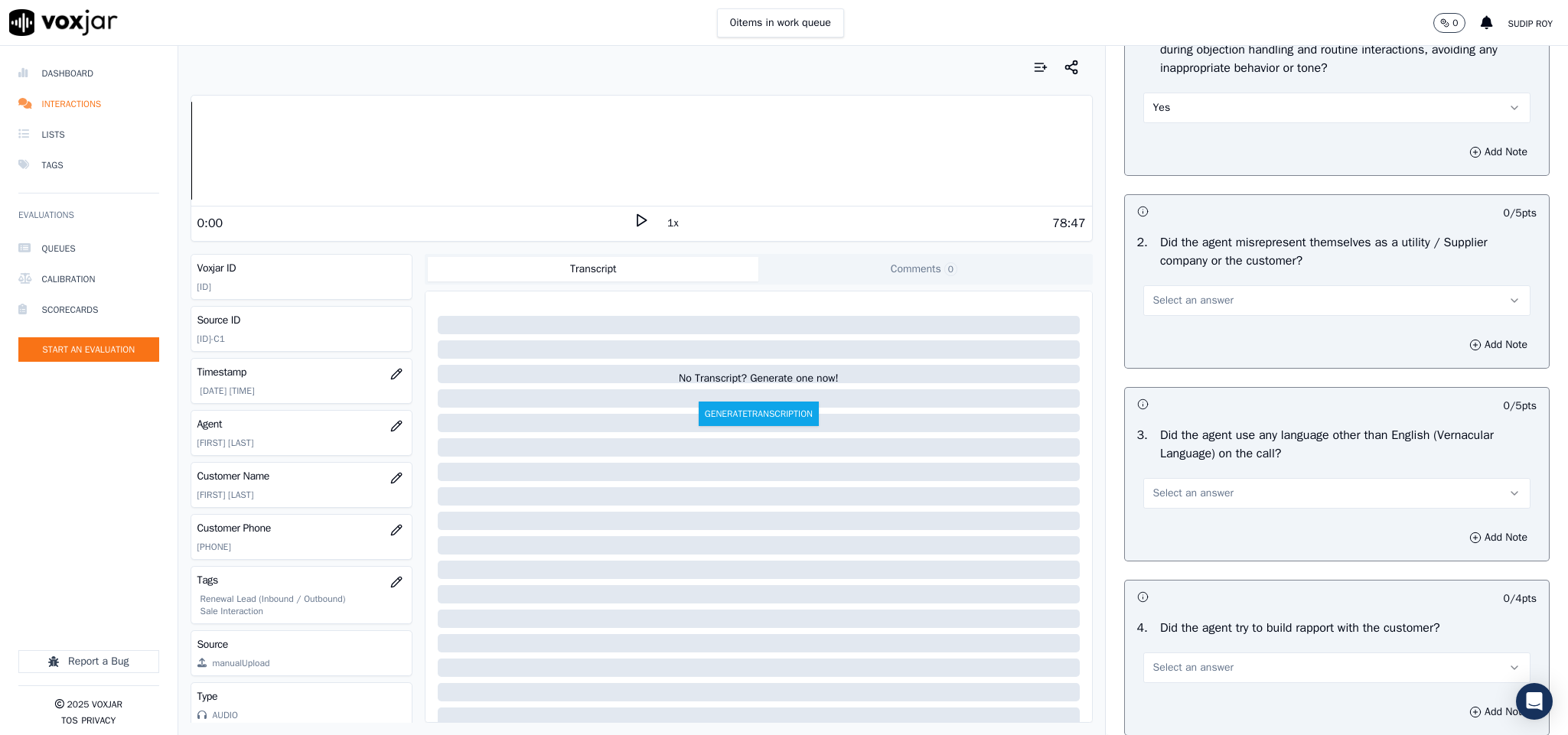 scroll, scrollTop: 1836, scrollLeft: 0, axis: vertical 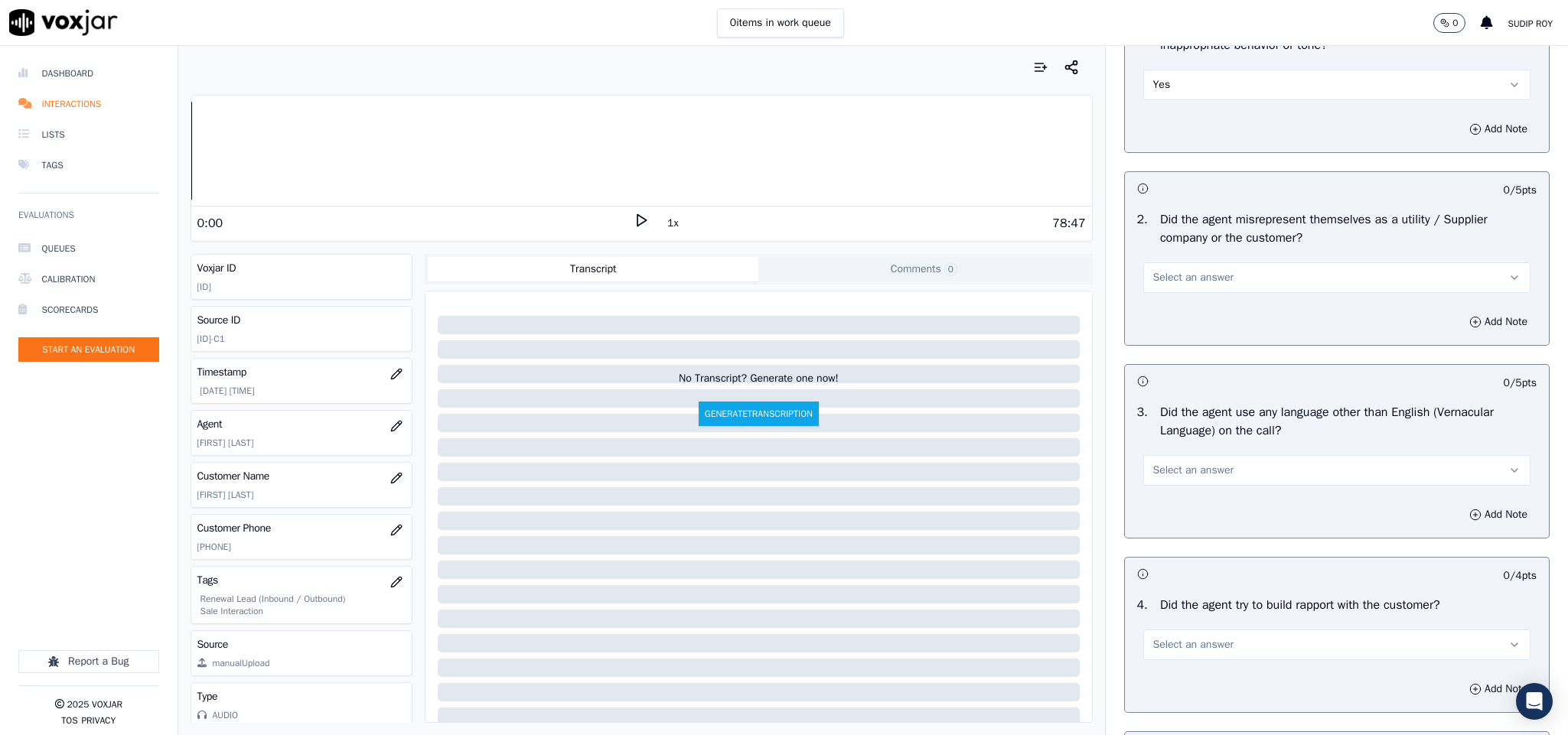 click on "Select an answer" at bounding box center (1337, 278) 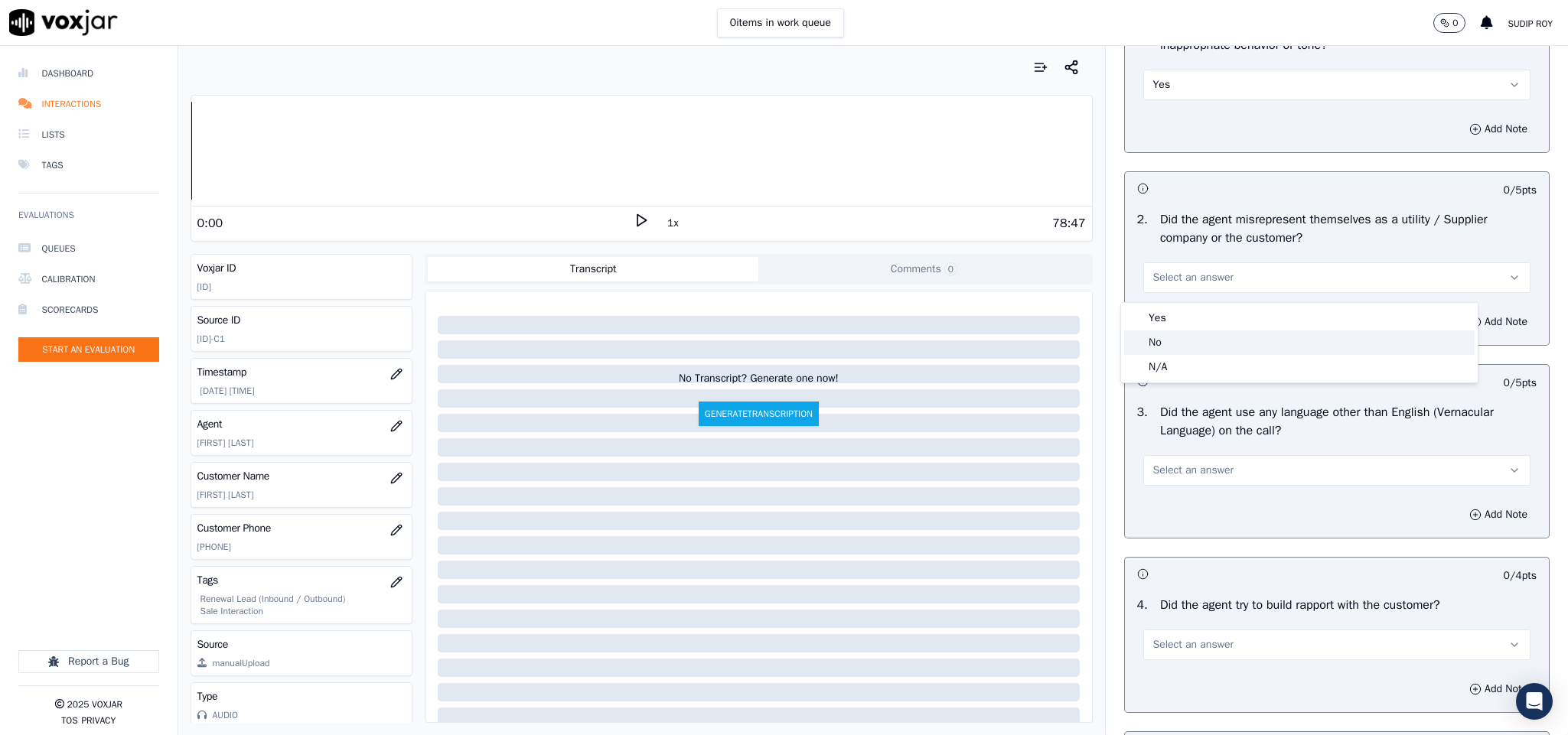 click on "No" 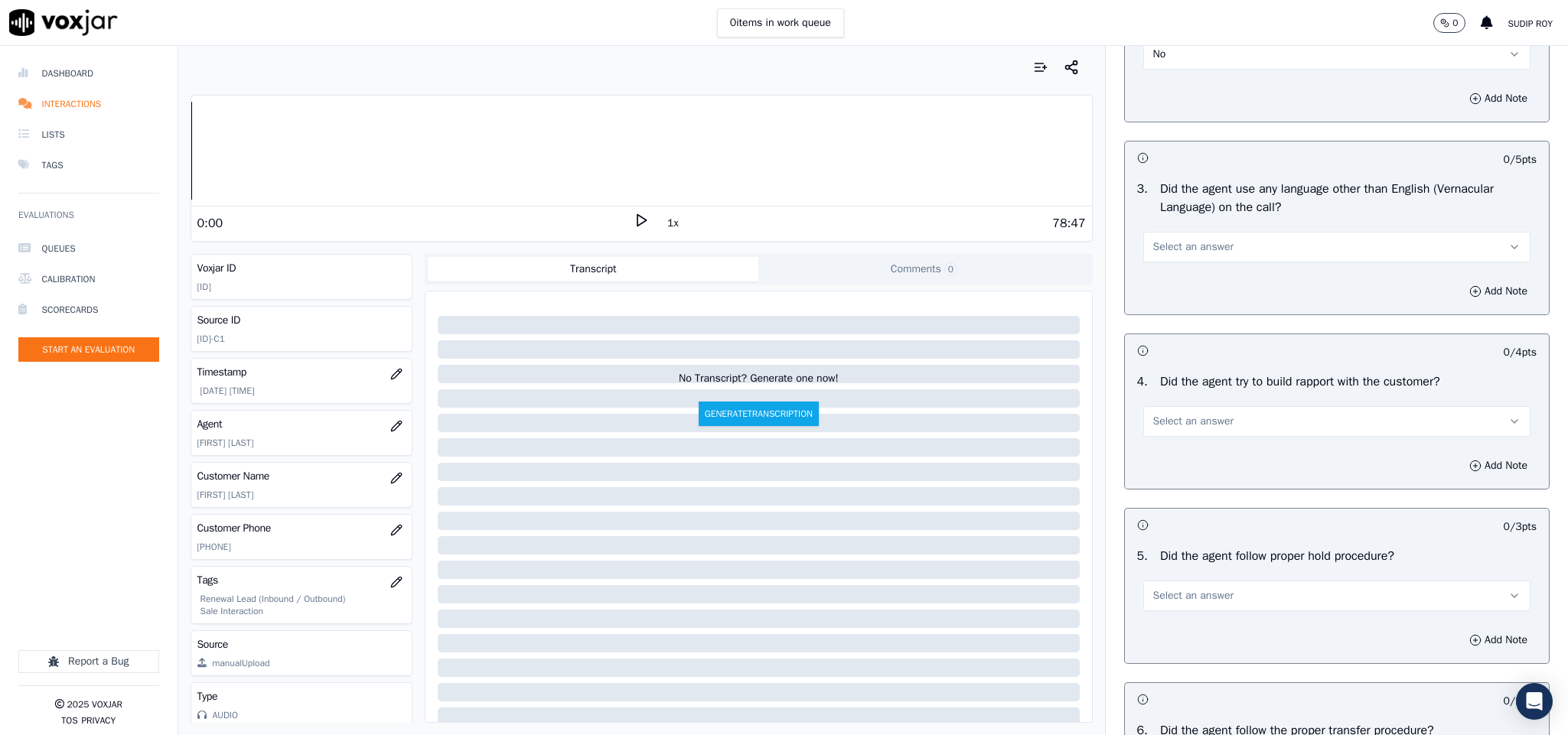 scroll, scrollTop: 2065, scrollLeft: 0, axis: vertical 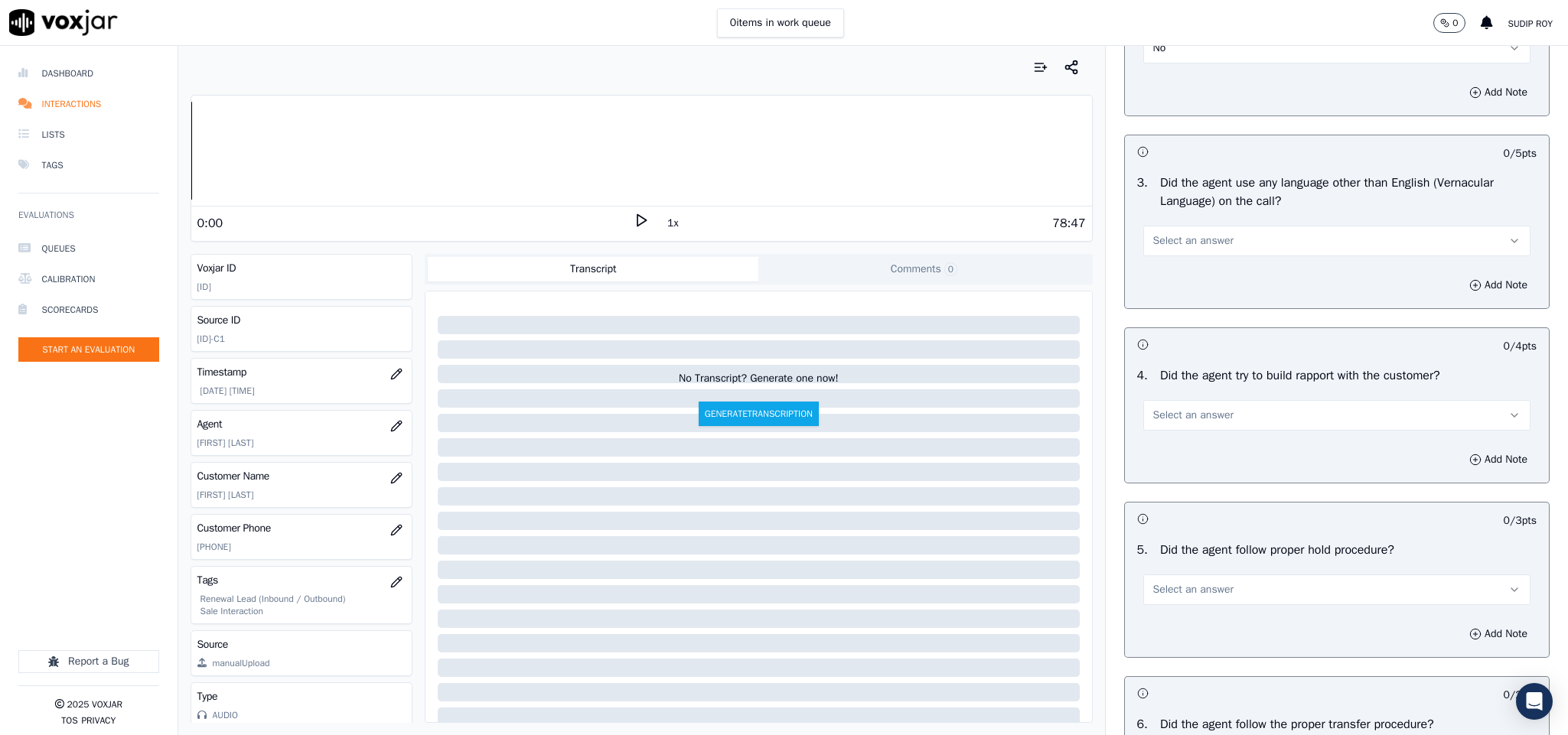 click on "Select an answer" at bounding box center (1337, 241) 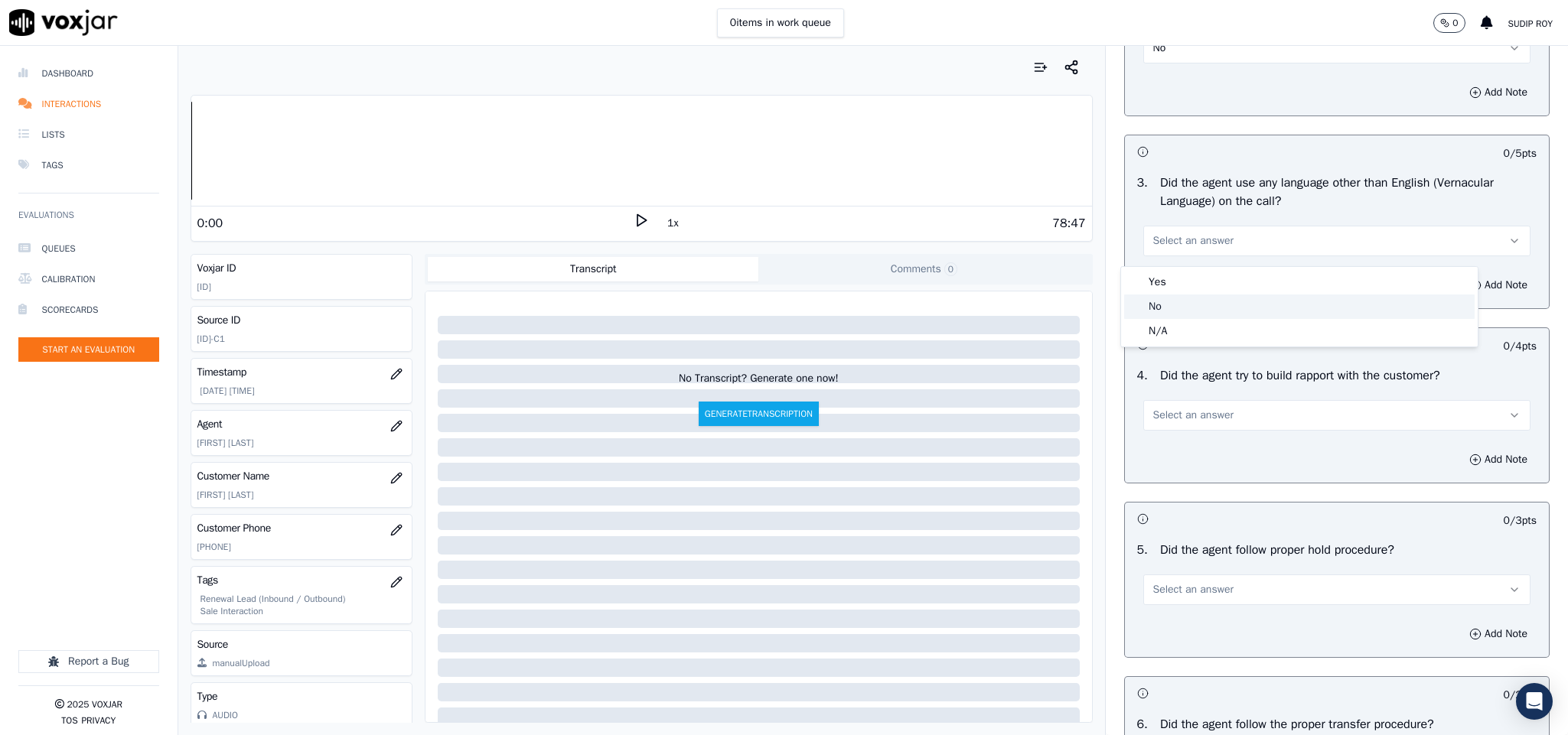 click on "No" 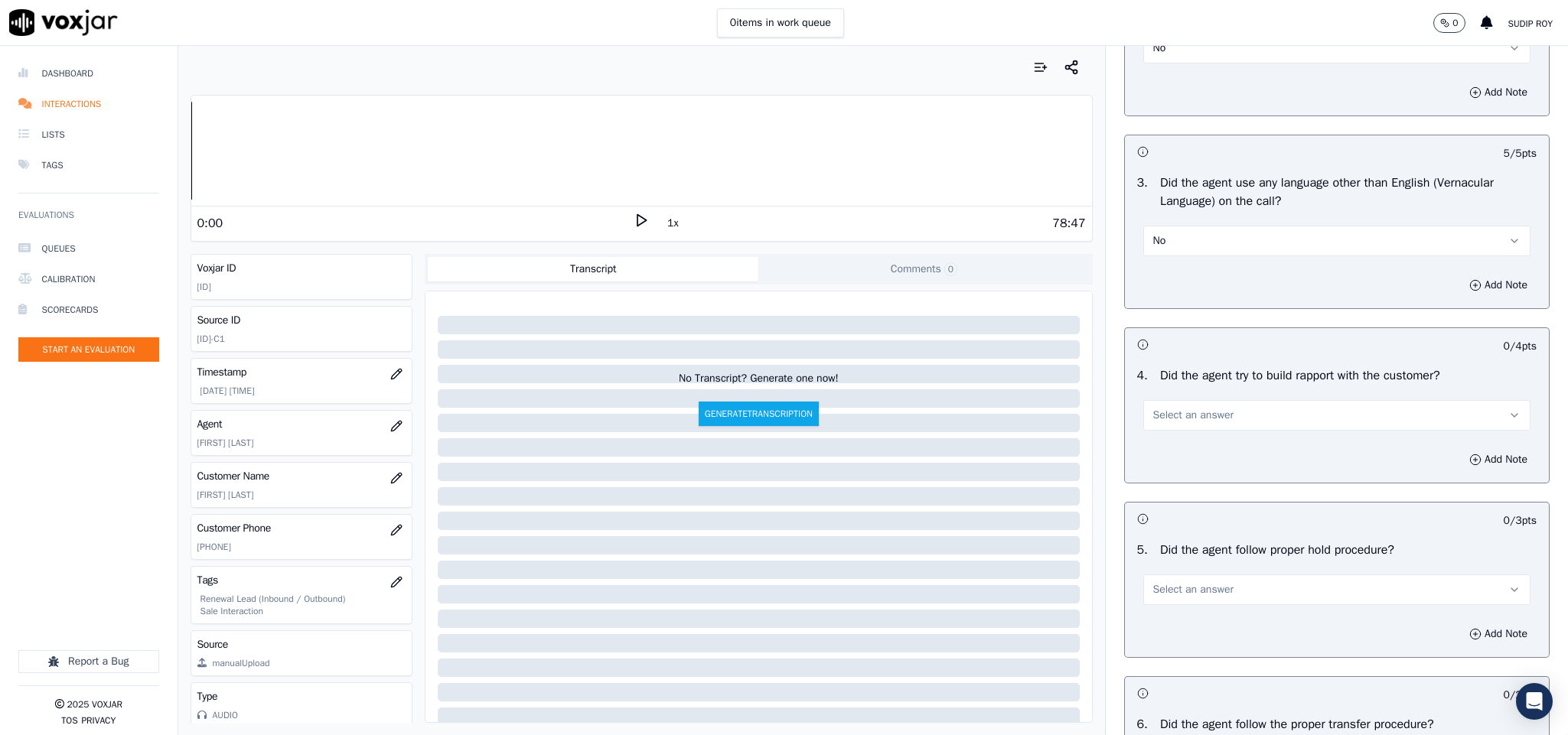 click on "Select an answer" at bounding box center [1337, 415] 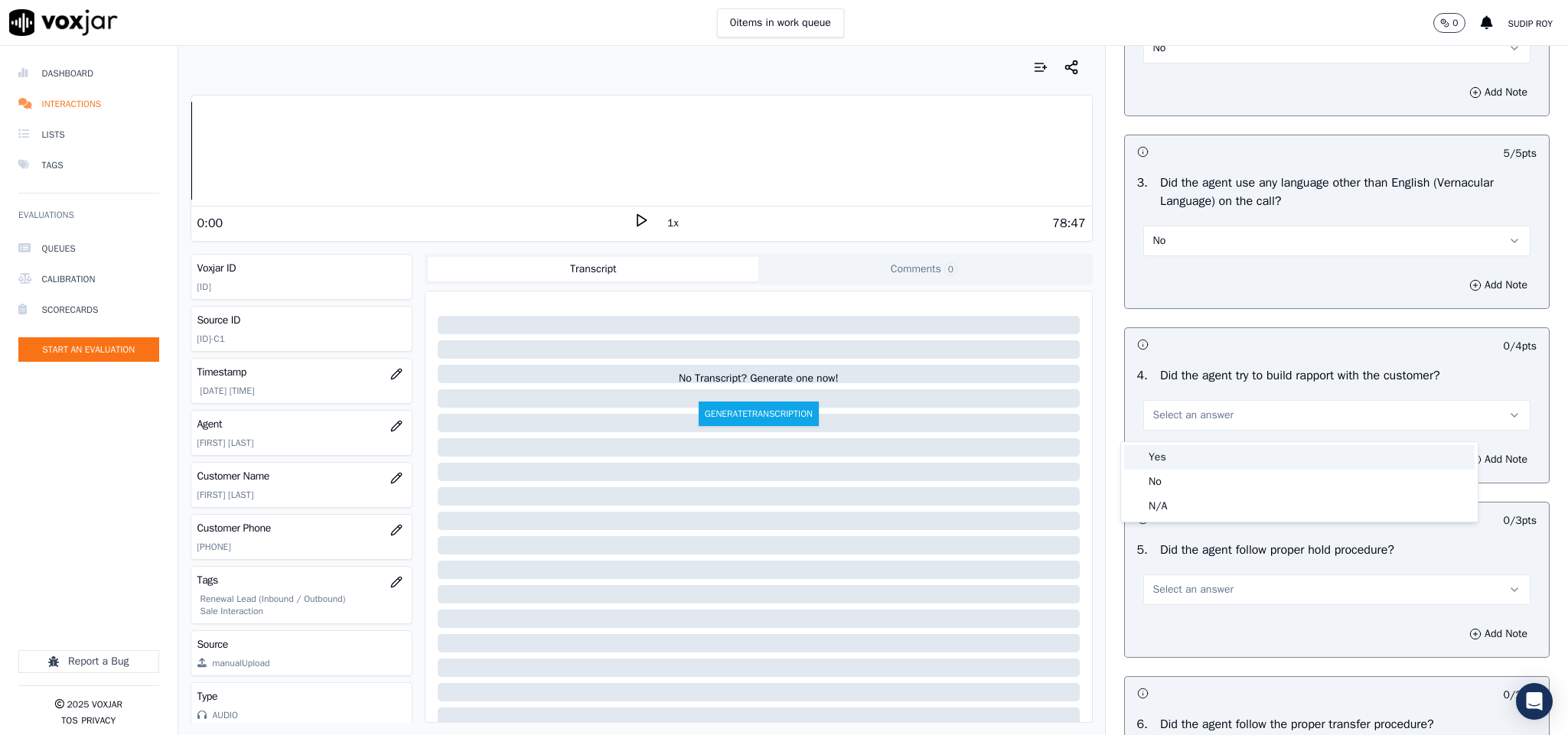 click on "Yes" at bounding box center [1299, 457] 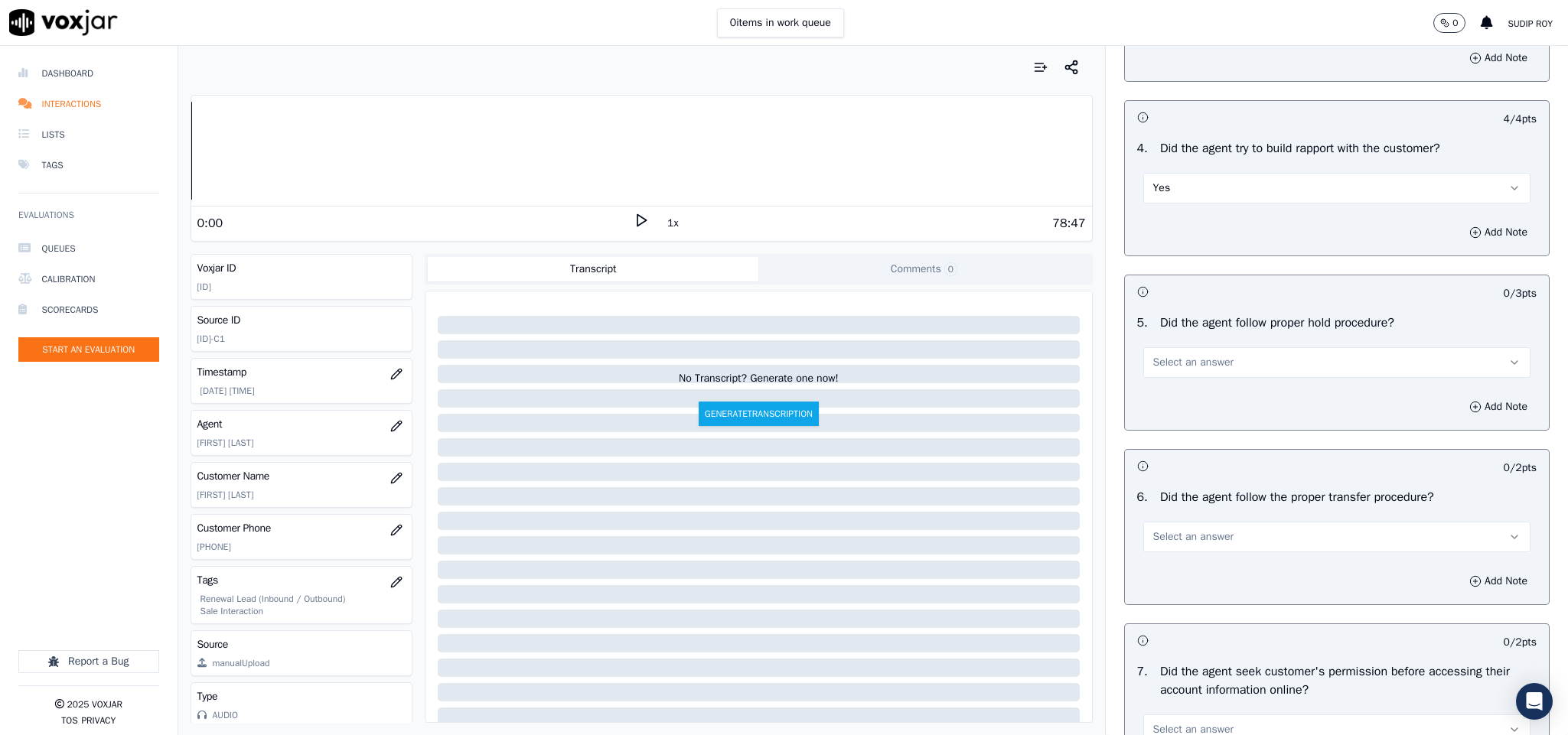 scroll, scrollTop: 2294, scrollLeft: 0, axis: vertical 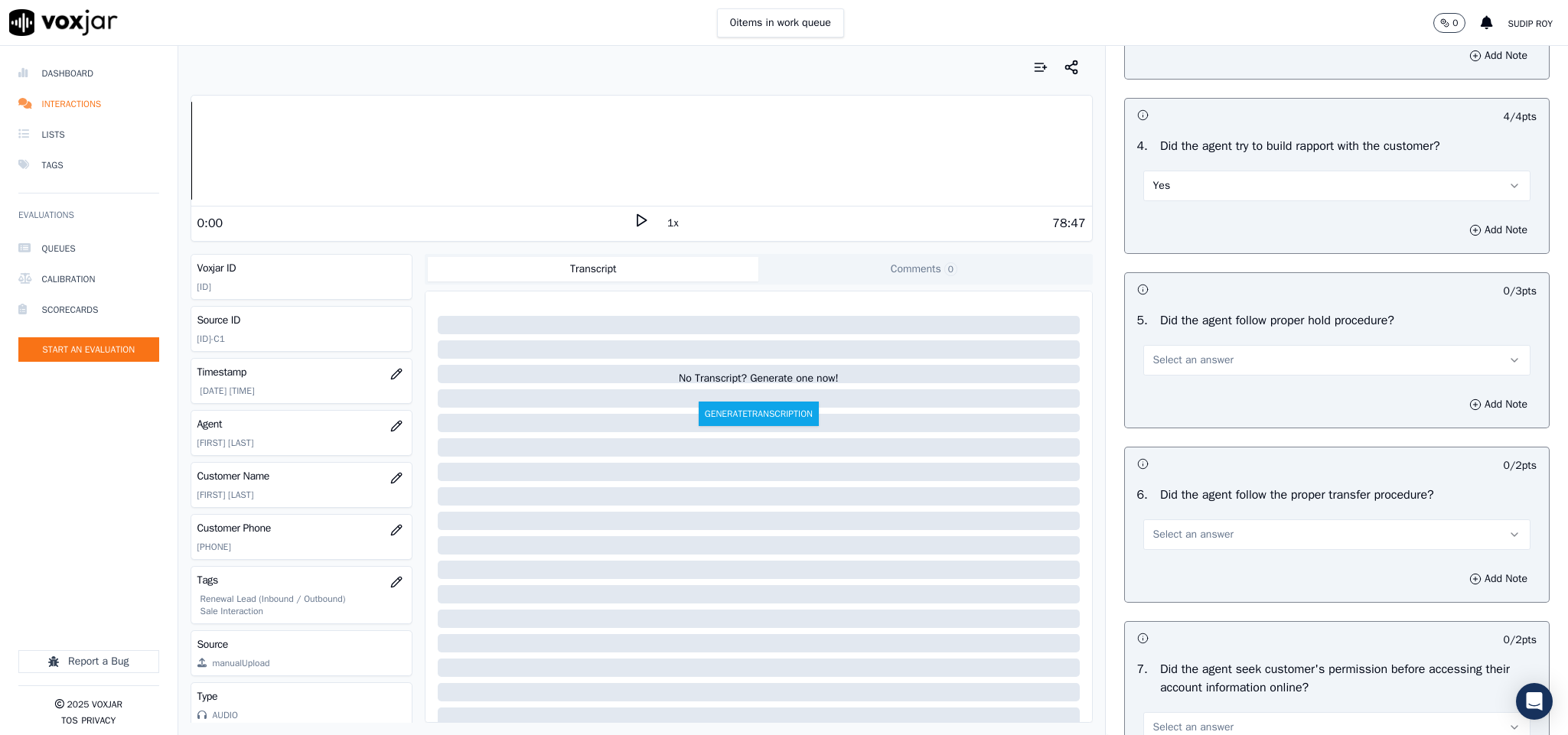click on "Select an answer" at bounding box center (1337, 360) 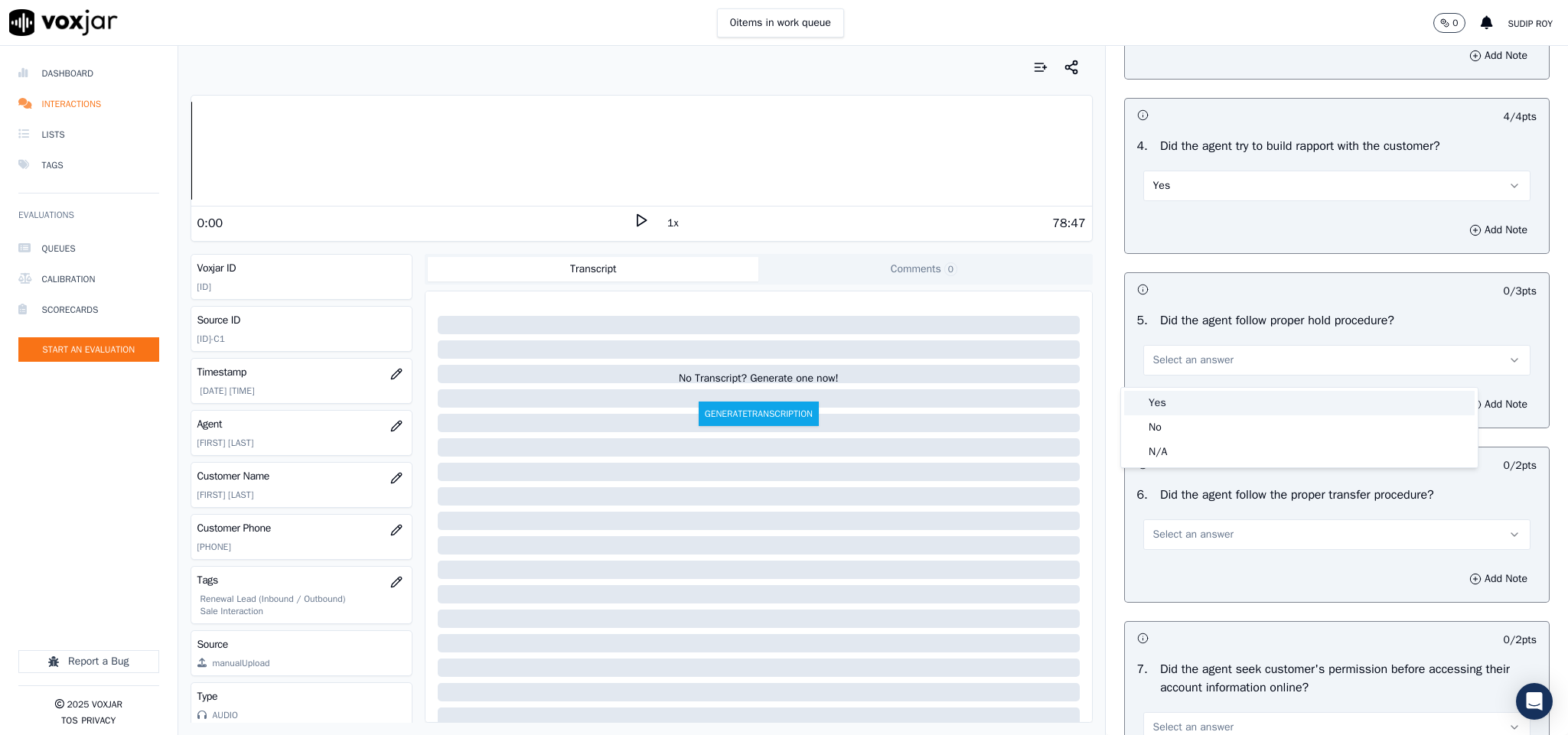click on "Yes" at bounding box center [1299, 403] 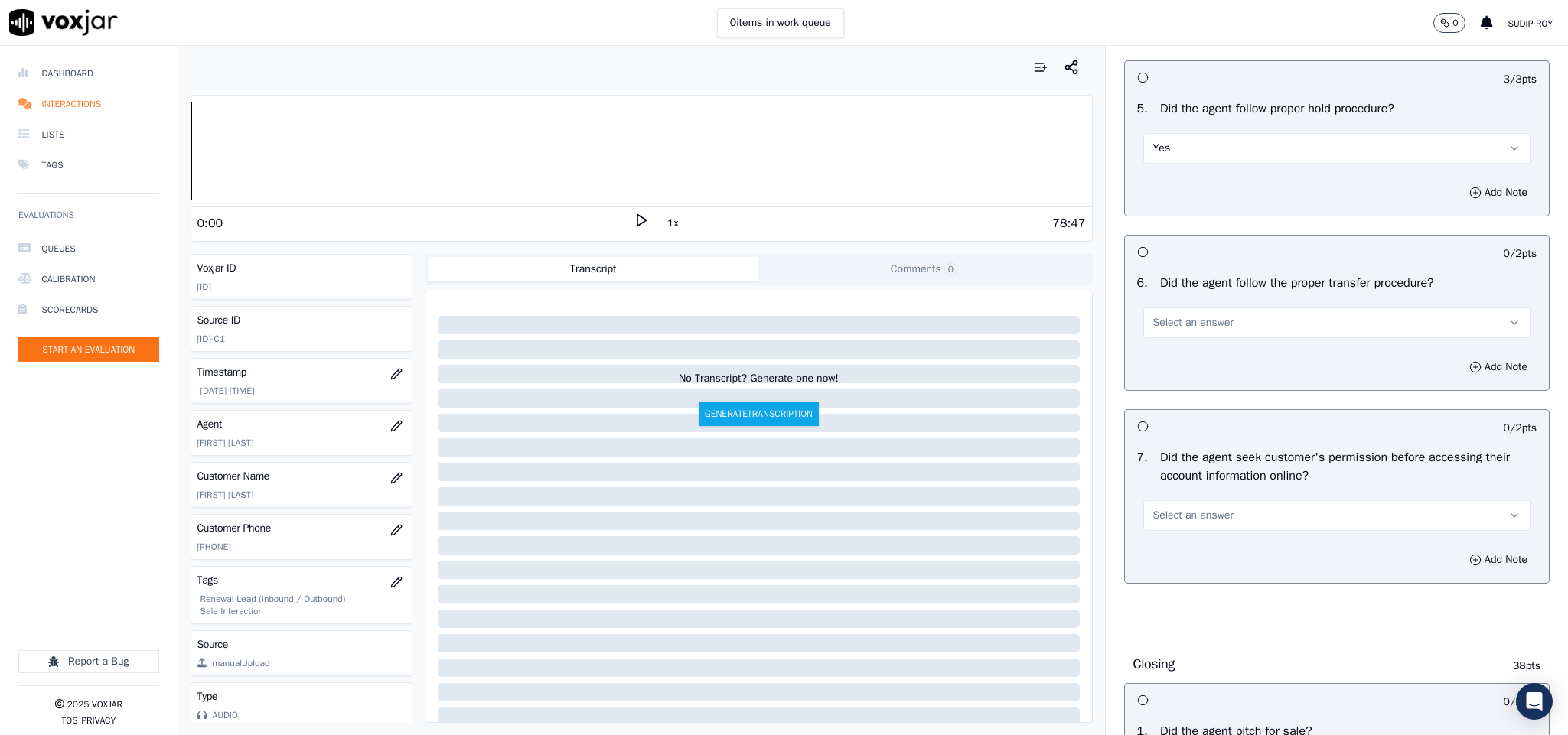 scroll, scrollTop: 2524, scrollLeft: 0, axis: vertical 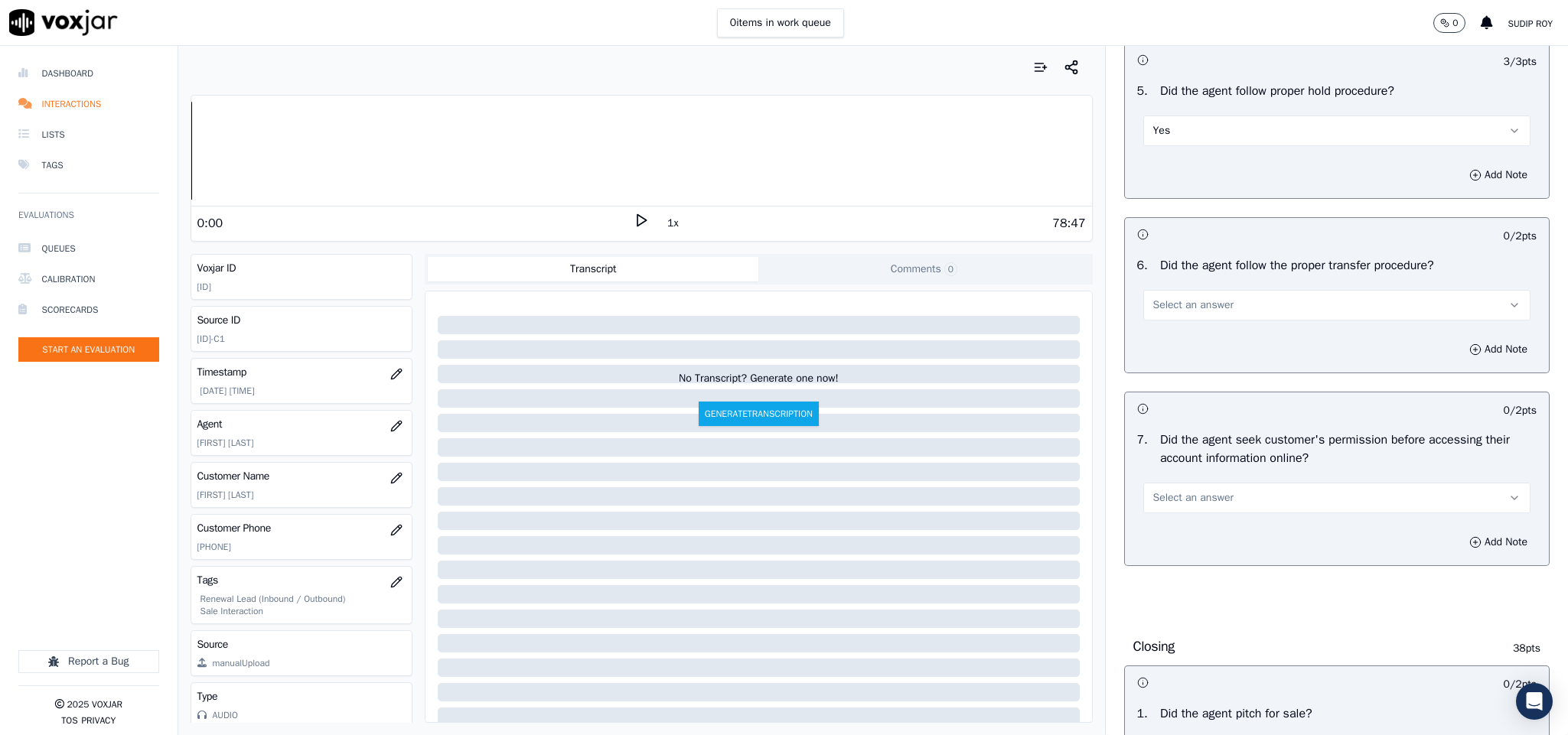 click on "Select an answer" at bounding box center [1337, 305] 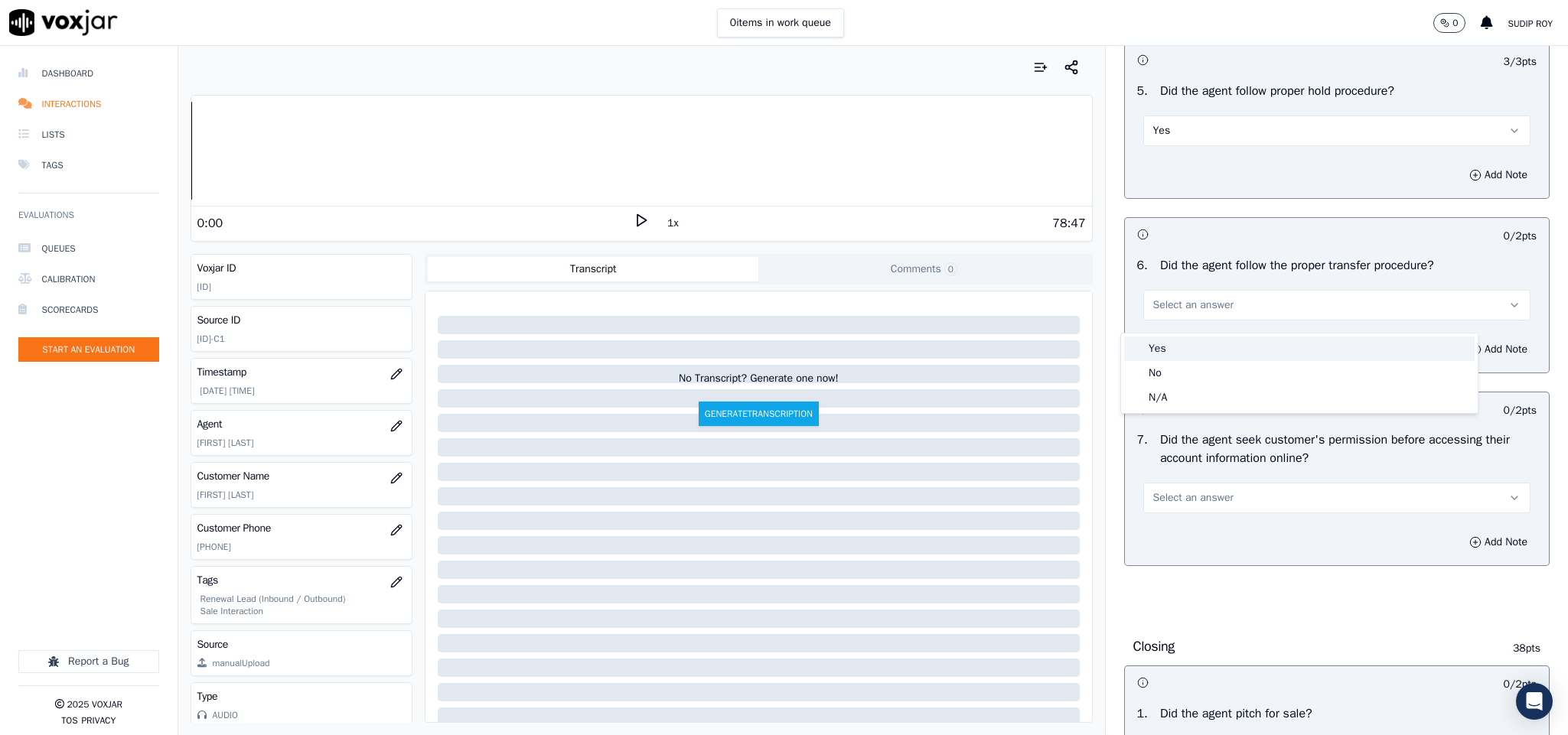 click on "Yes" at bounding box center (1299, 349) 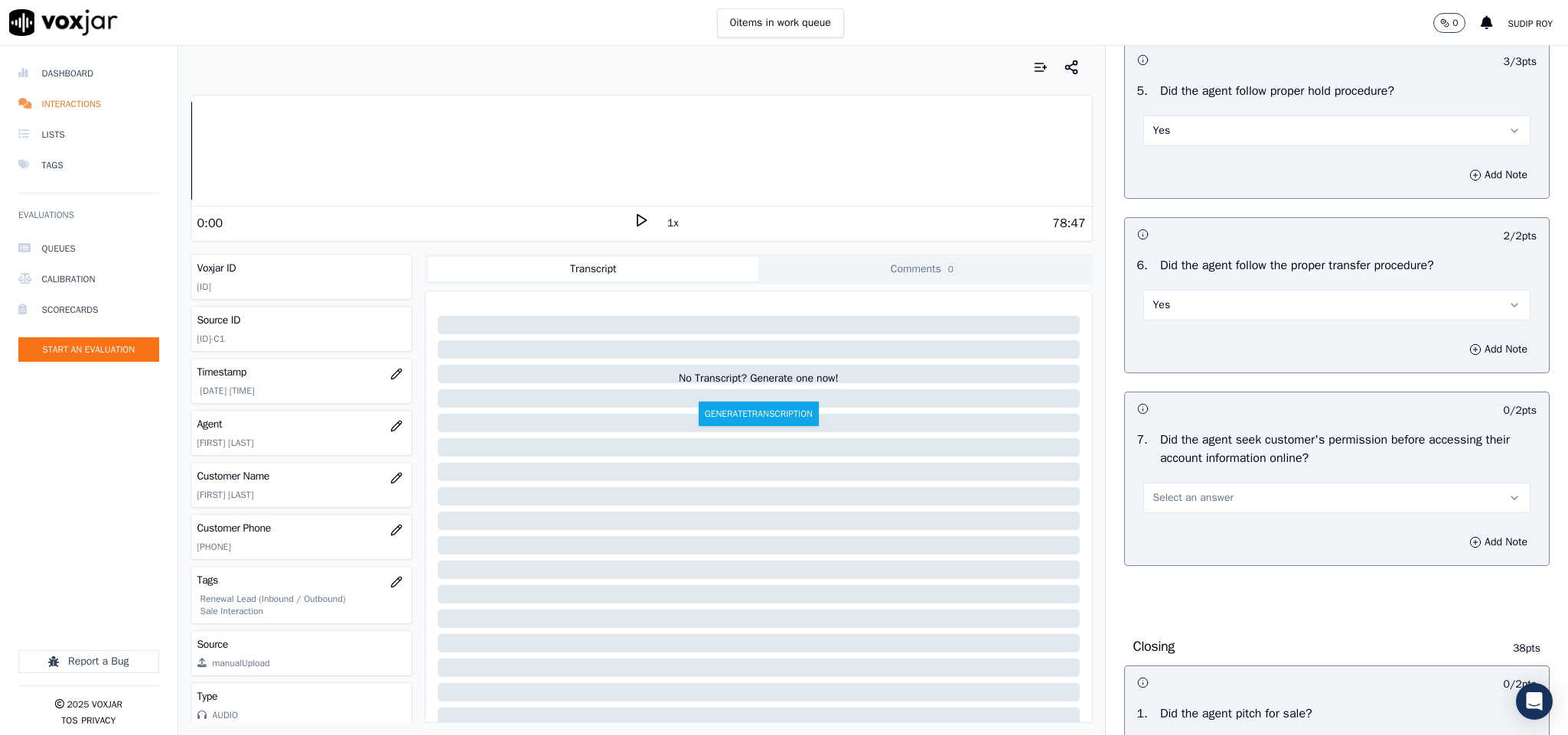 click on "Select an answer" at bounding box center (1337, 498) 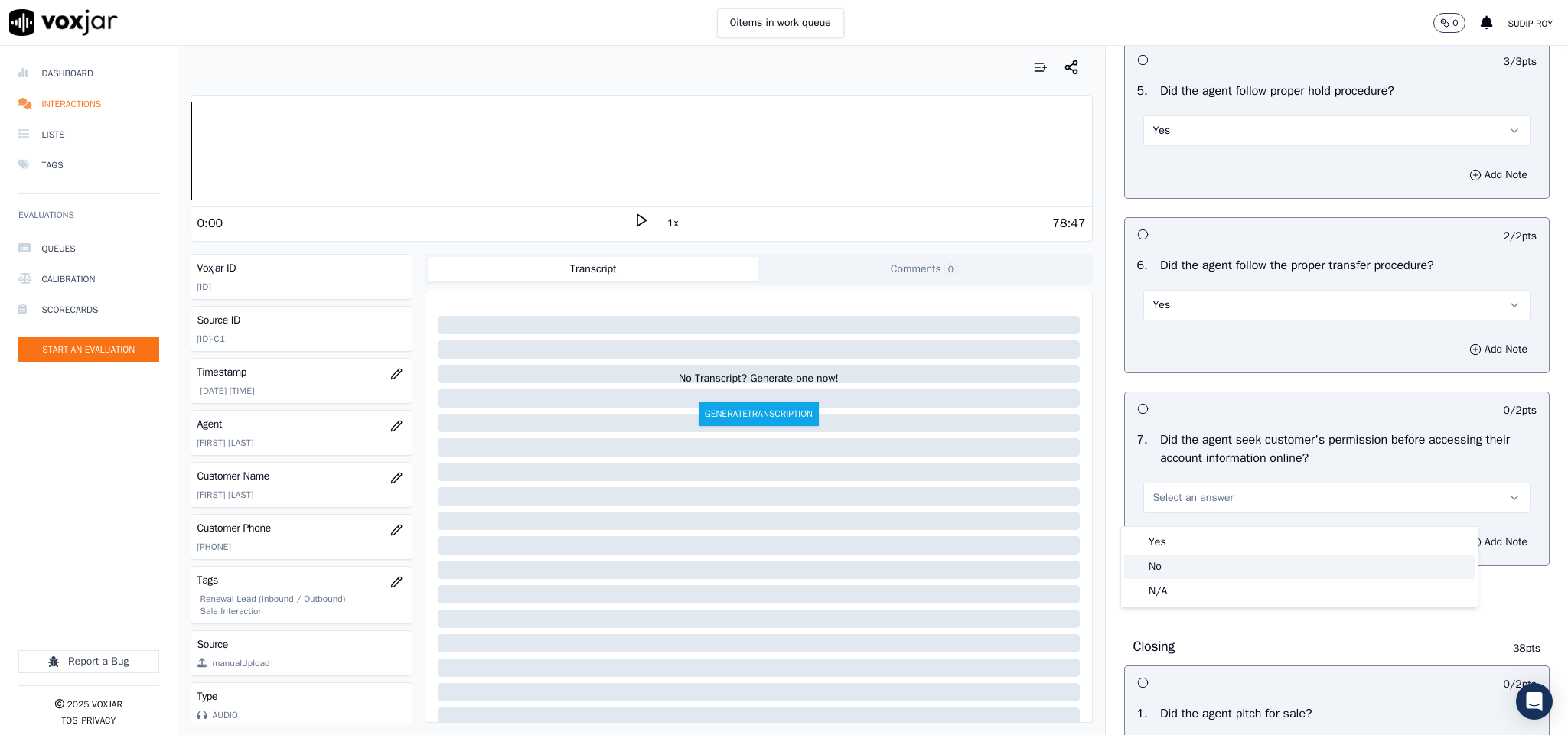click on "No" 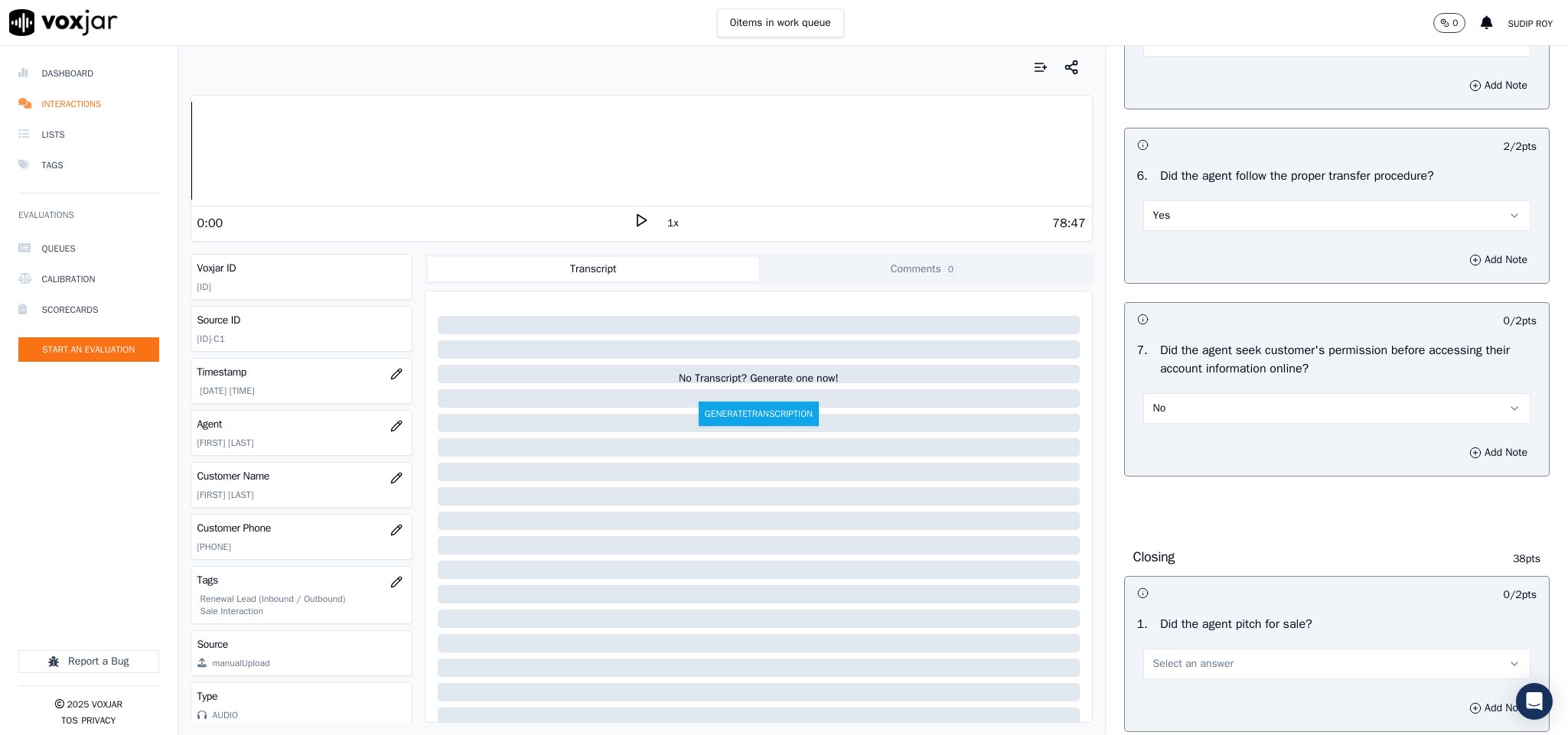 scroll, scrollTop: 2753, scrollLeft: 0, axis: vertical 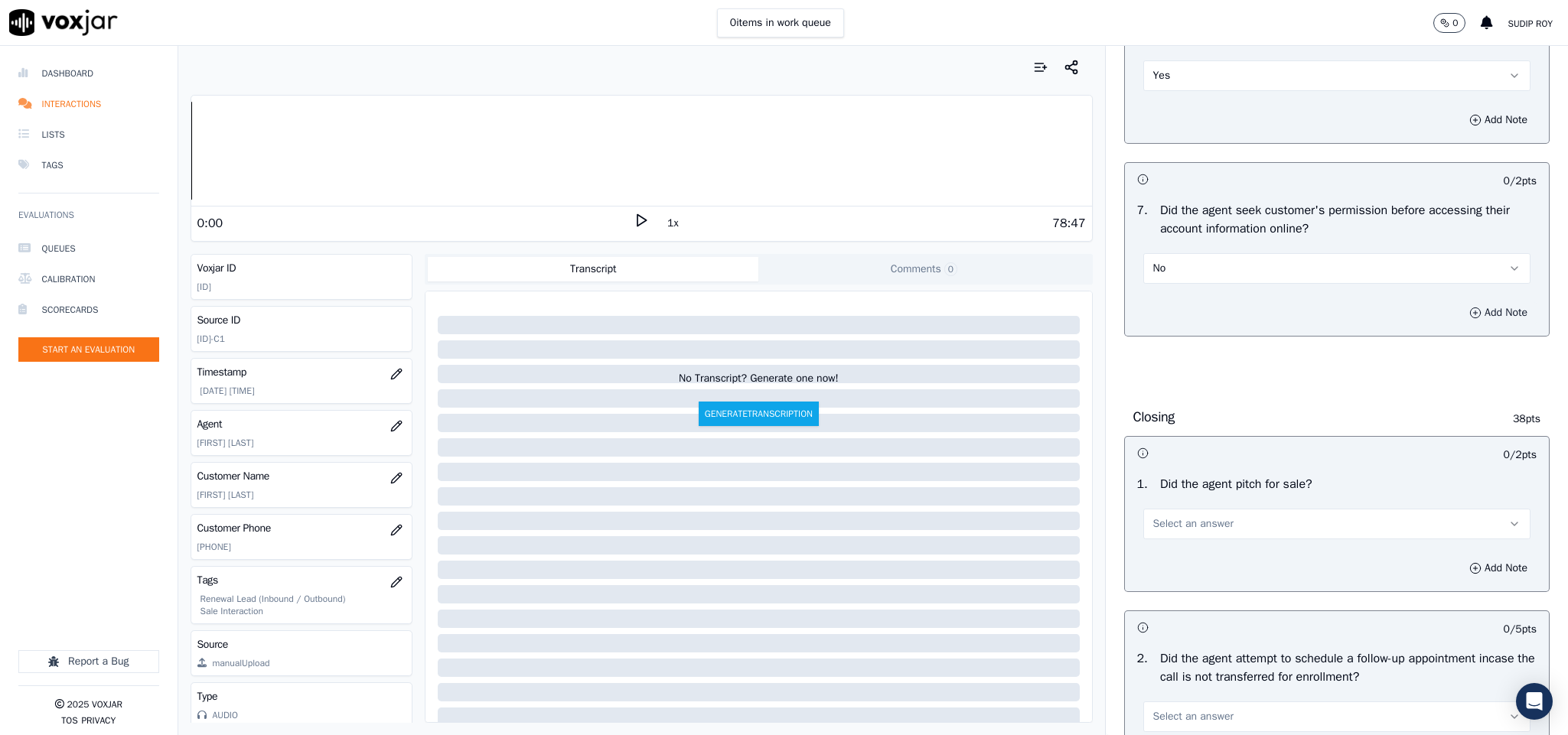 click on "Add Note" at bounding box center (1498, 313) 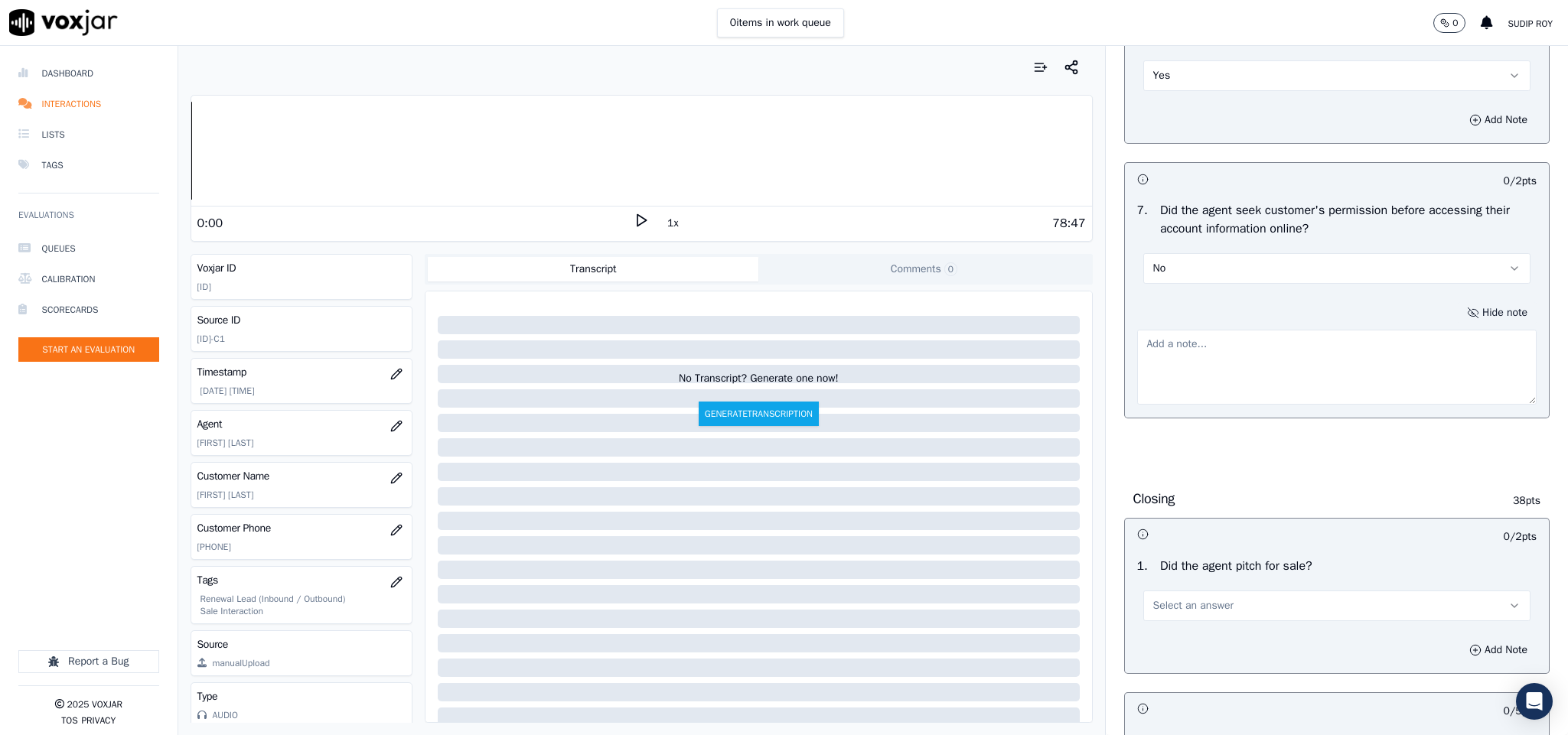 click at bounding box center [1337, 367] 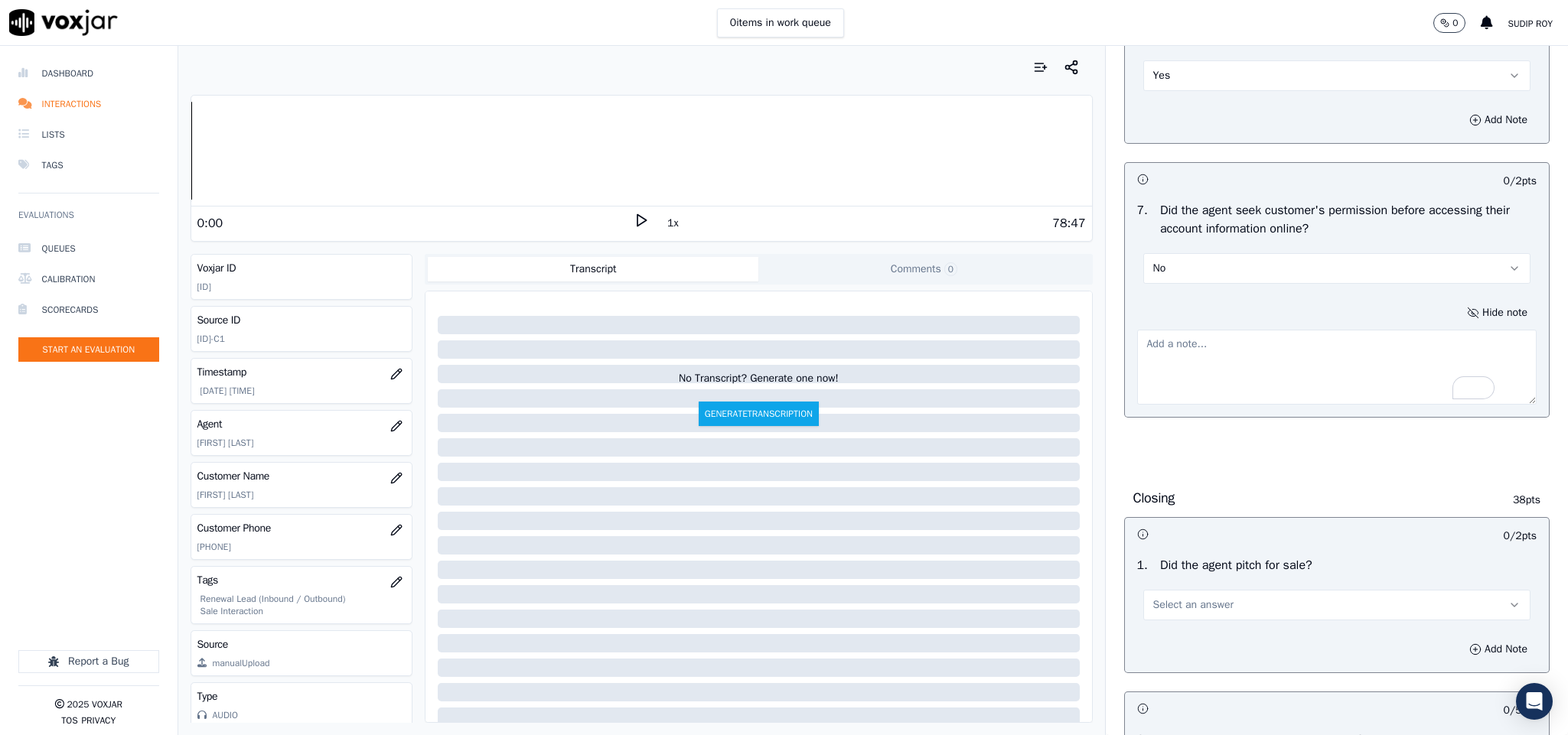 paste on "@5:34 Fronter: Sam informed -  (I'm just, pulling your account.)  - "The agent should have asked the customer before accessing the customer's account."//
@20:03 Sam informed - now I see here that right now there is no amount due on your account  - "The agent failed to obtain permission before sharing the account details."//" 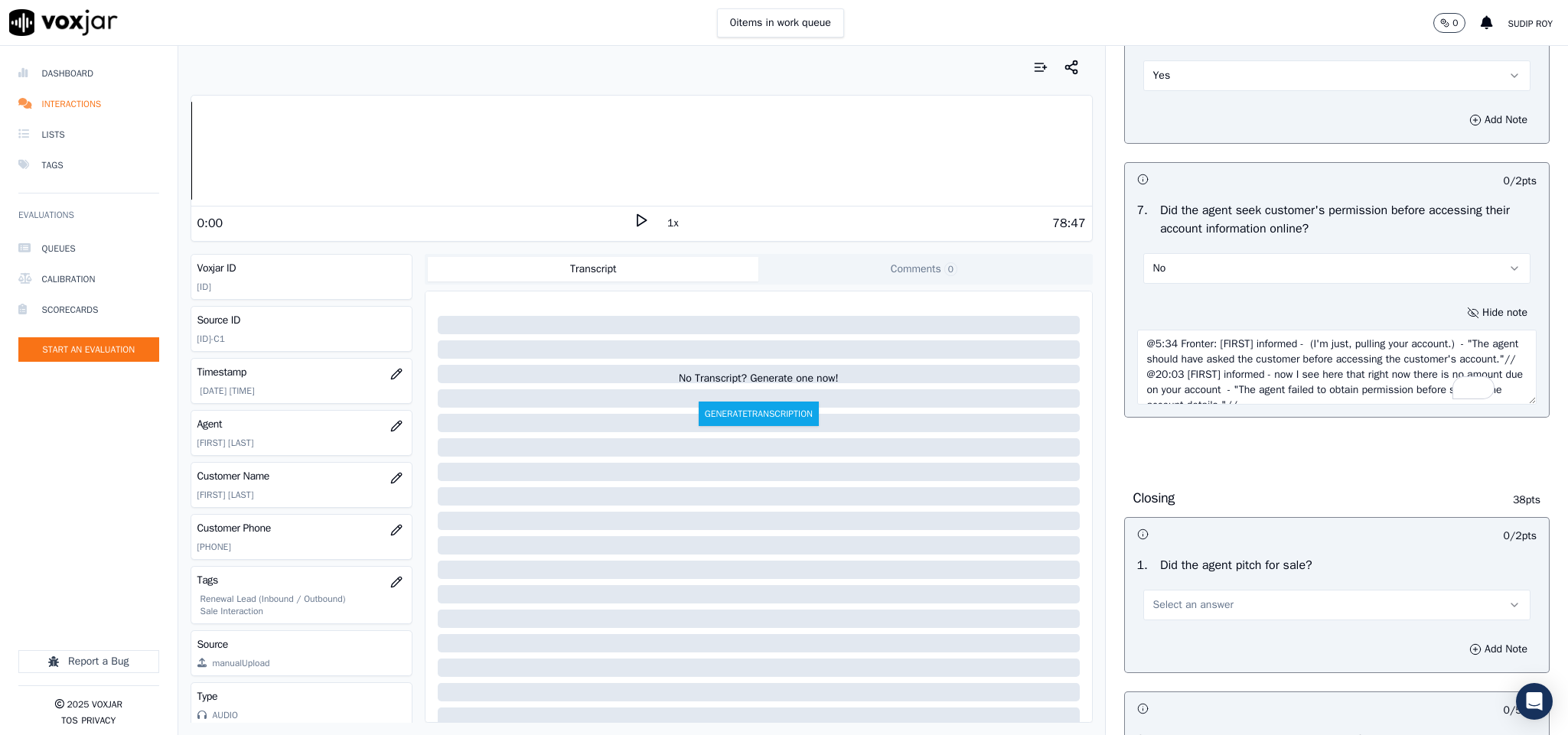 scroll, scrollTop: 37, scrollLeft: 0, axis: vertical 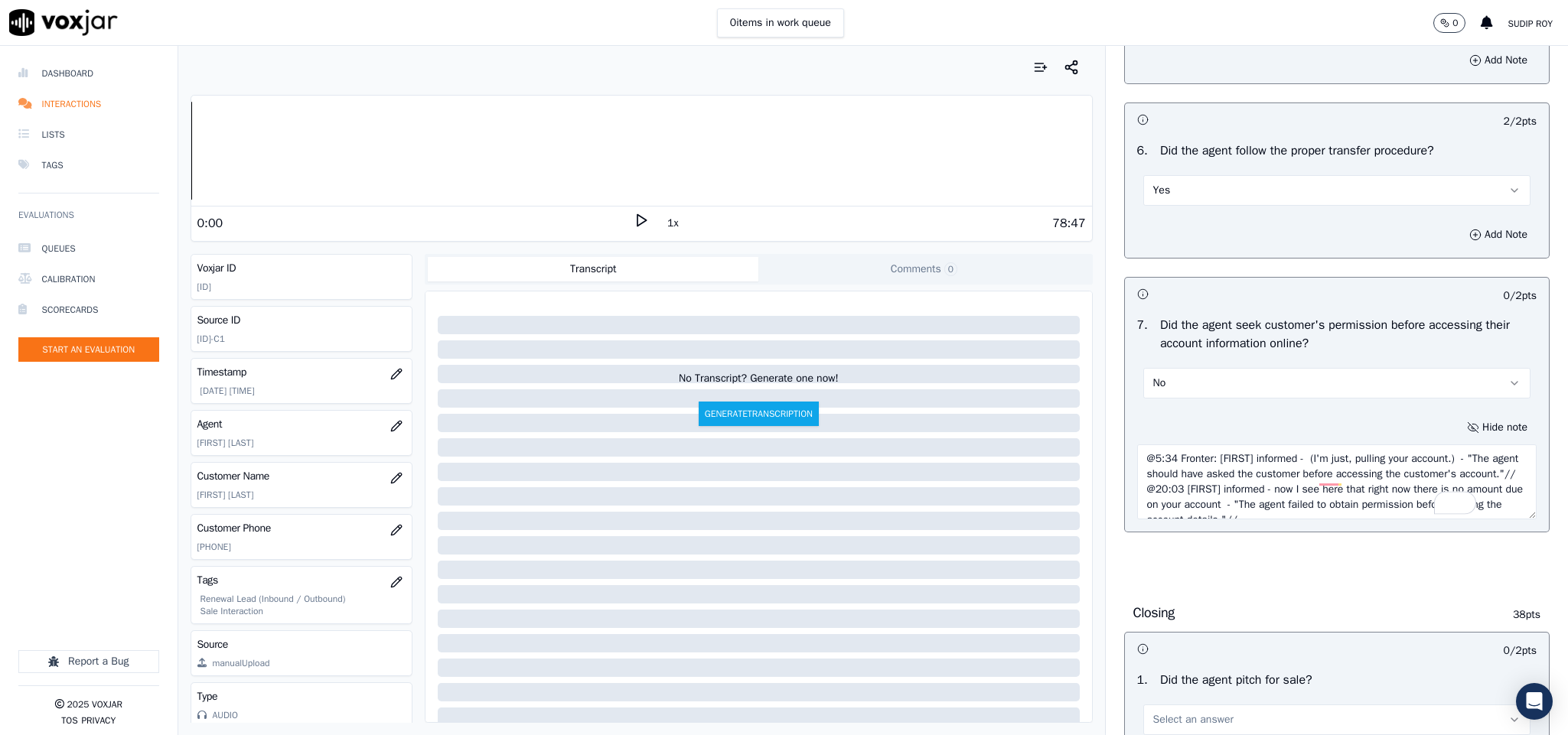 click on "@5:34 Fronter: Sam informed -  (I'm just, pulling your account.)  - "The agent should have asked the customer before accessing the customer's account."//
@20:03 Sam informed - now I see here that right now there is no amount due on your account  - "The agent failed to obtain permission before sharing the account details."//" at bounding box center (1337, 482) 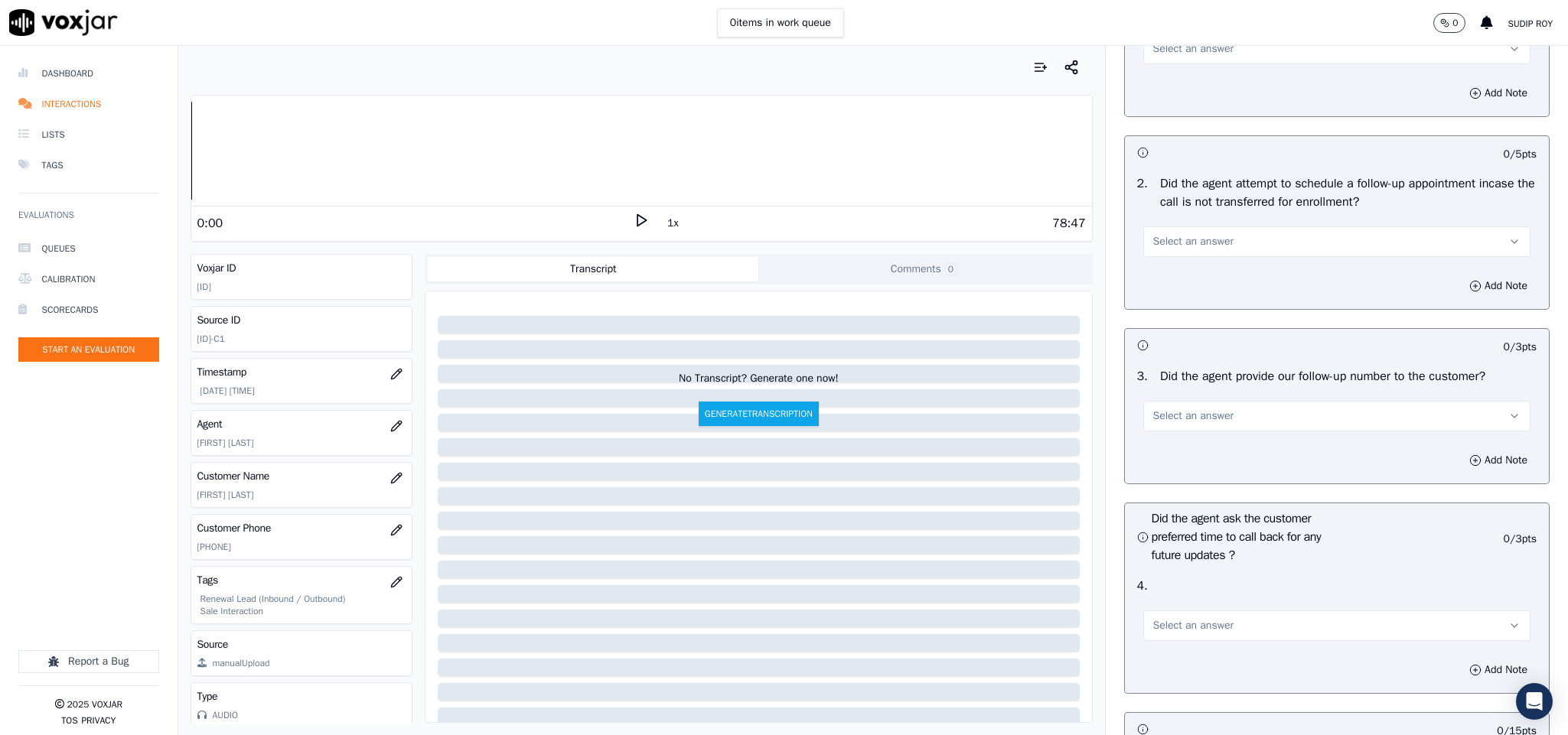 scroll, scrollTop: 3327, scrollLeft: 0, axis: vertical 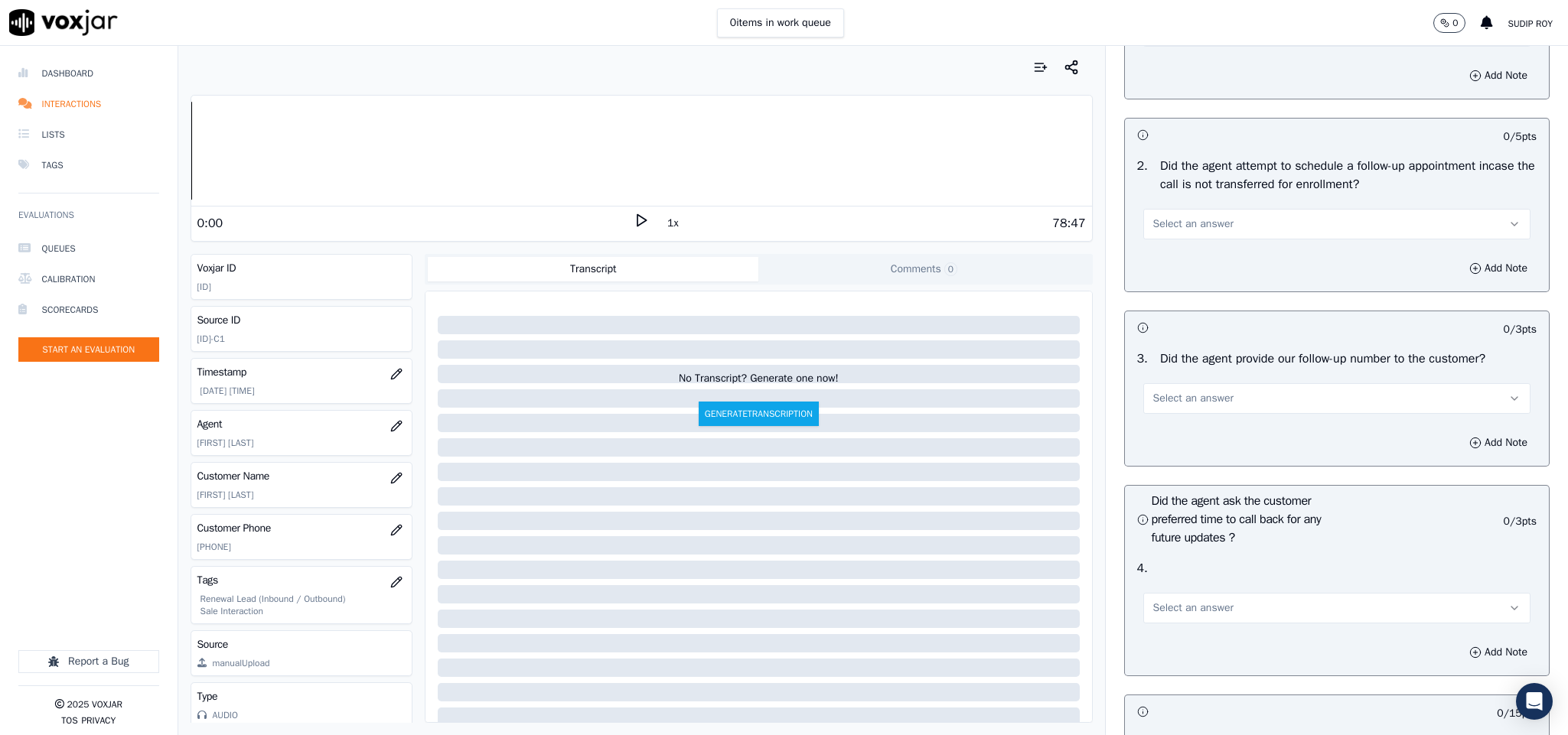 type on "@5:34 Fronter: Sam informed -  (I'm just, pulling your account.)  - "The agent should have asked the customer before accessing the customer's account."//
@20:03 Sam informed - now I see here that right now there is no amount due on your account  - "The agent failed to obtain permission before sharing the account details."//" 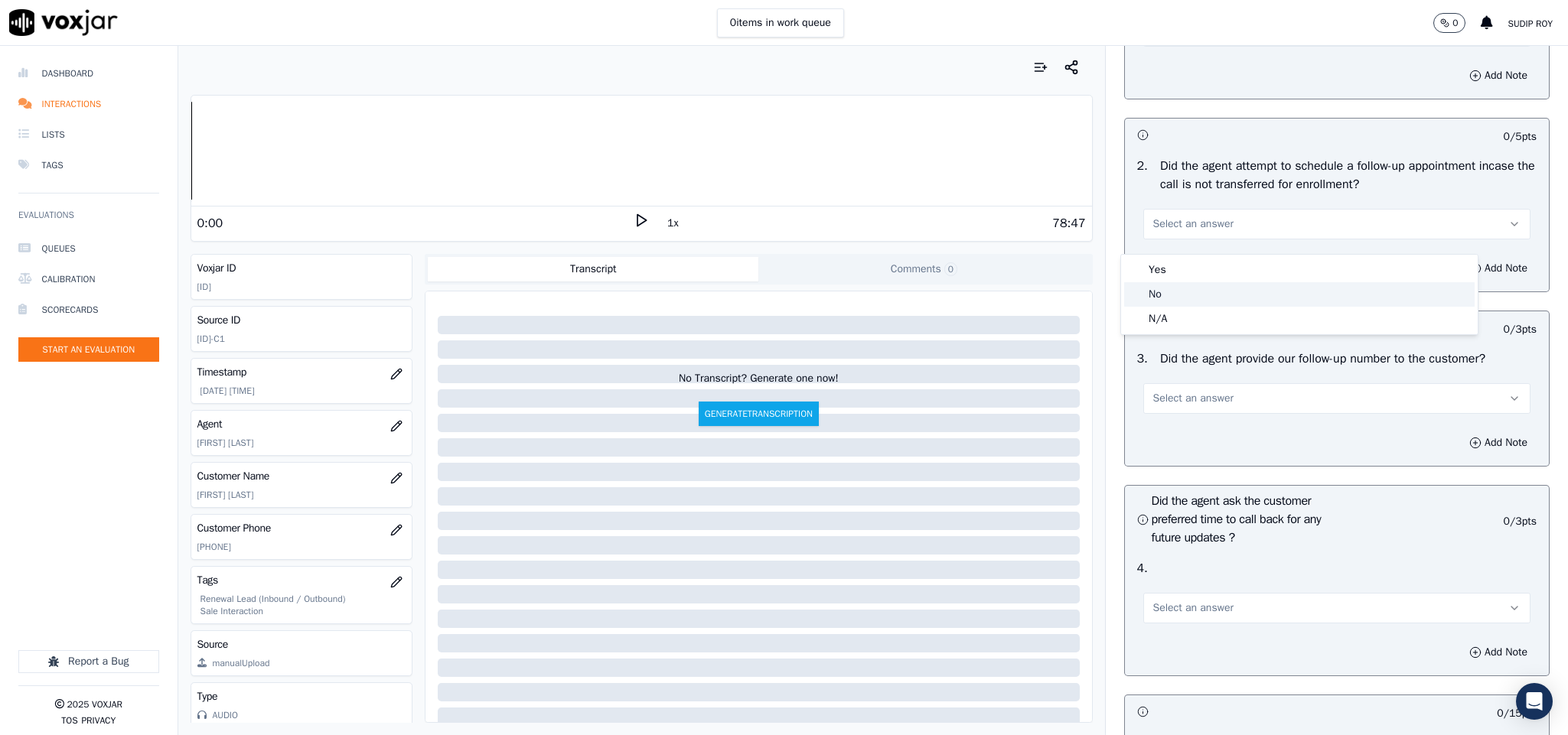 click on "No" 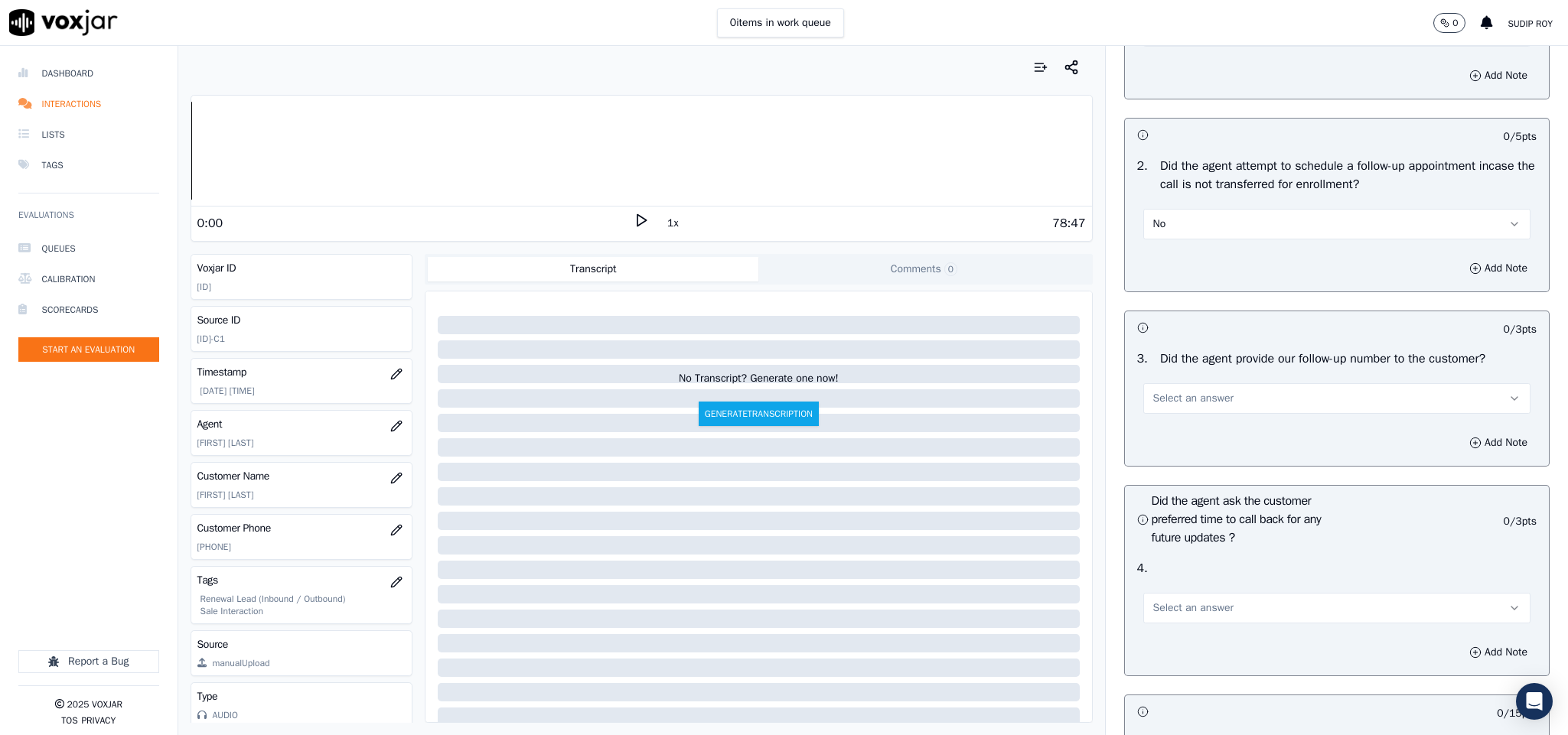 click on "No" at bounding box center [1337, 224] 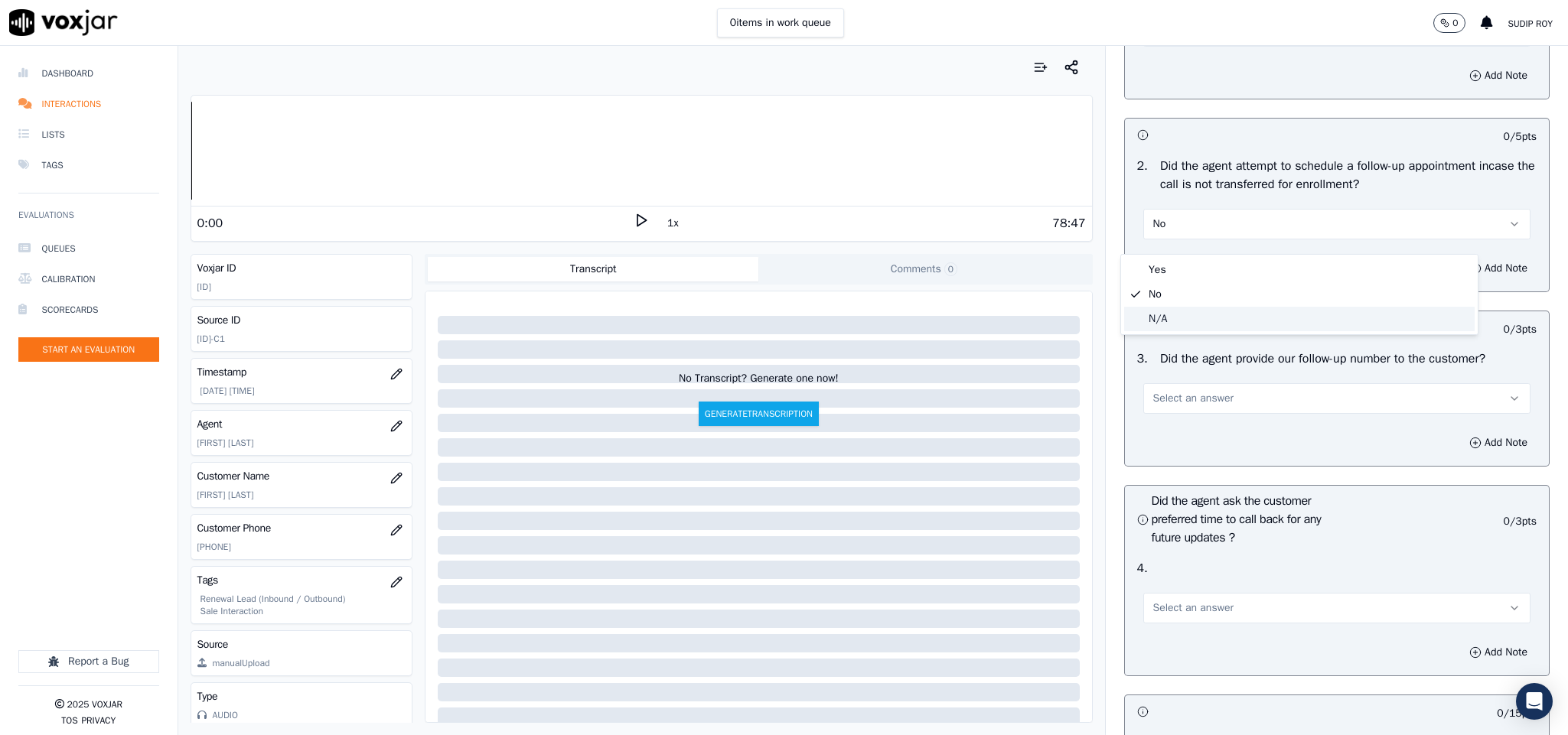 click on "N/A" 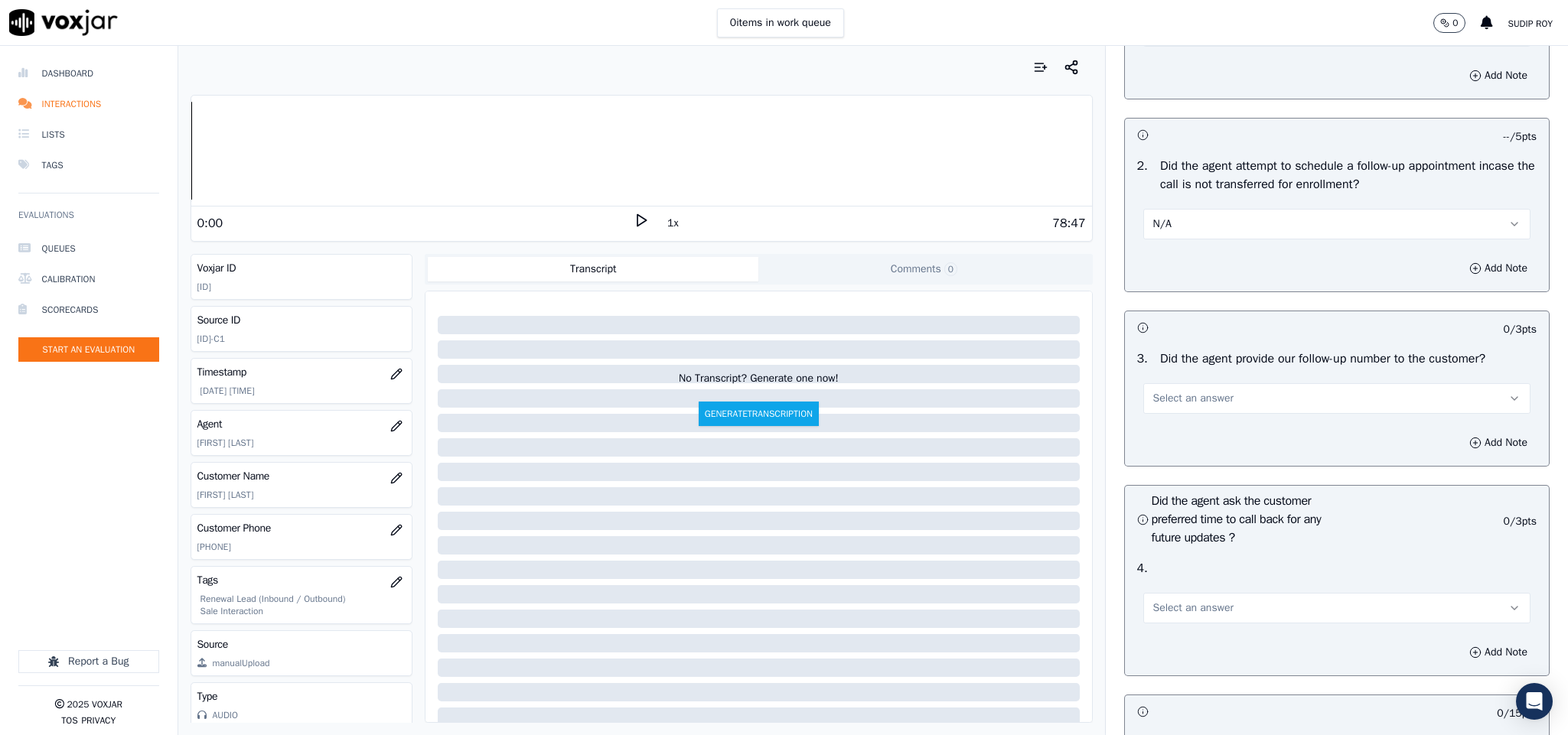click on "Select an answer" at bounding box center (1193, 398) 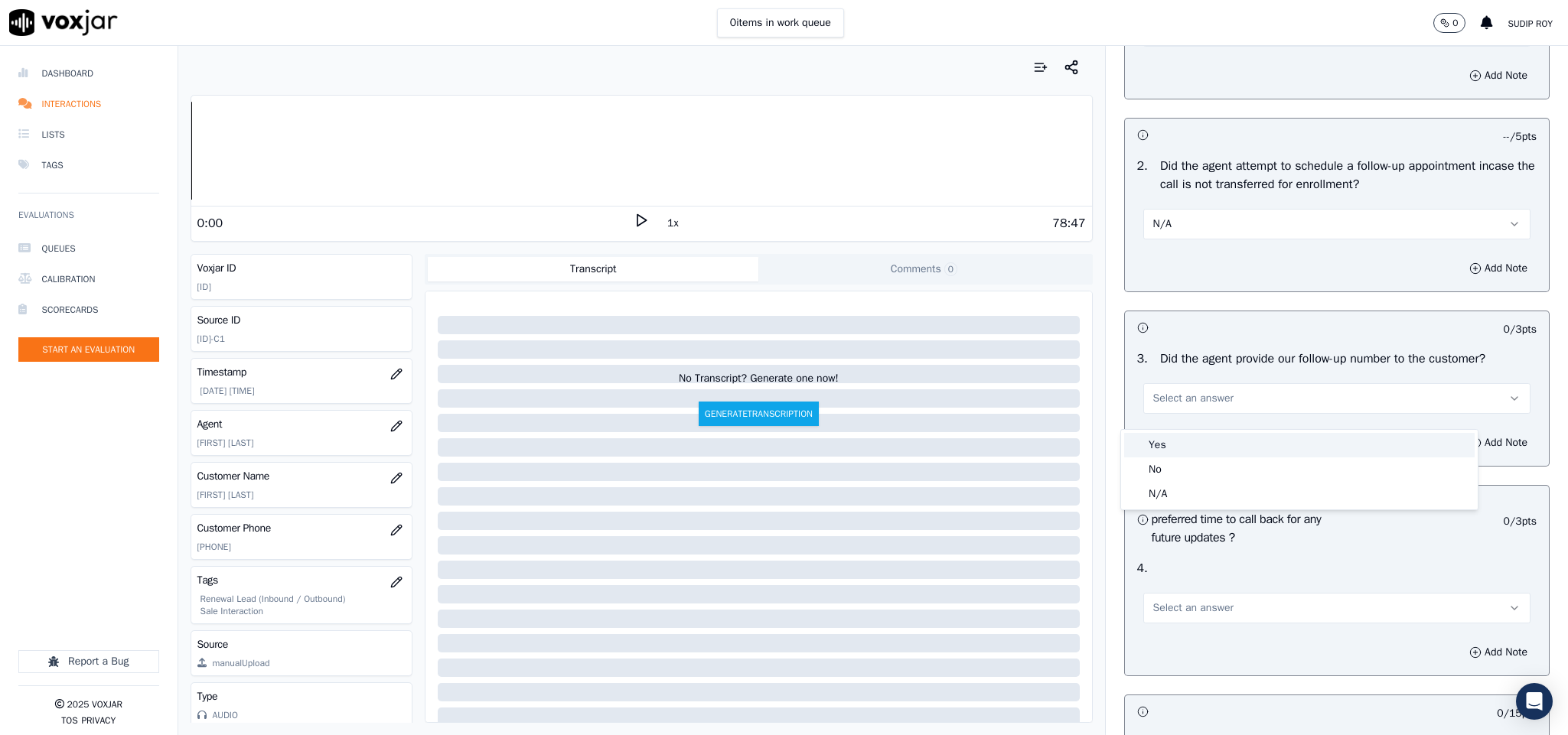 click on "Yes" at bounding box center (1299, 445) 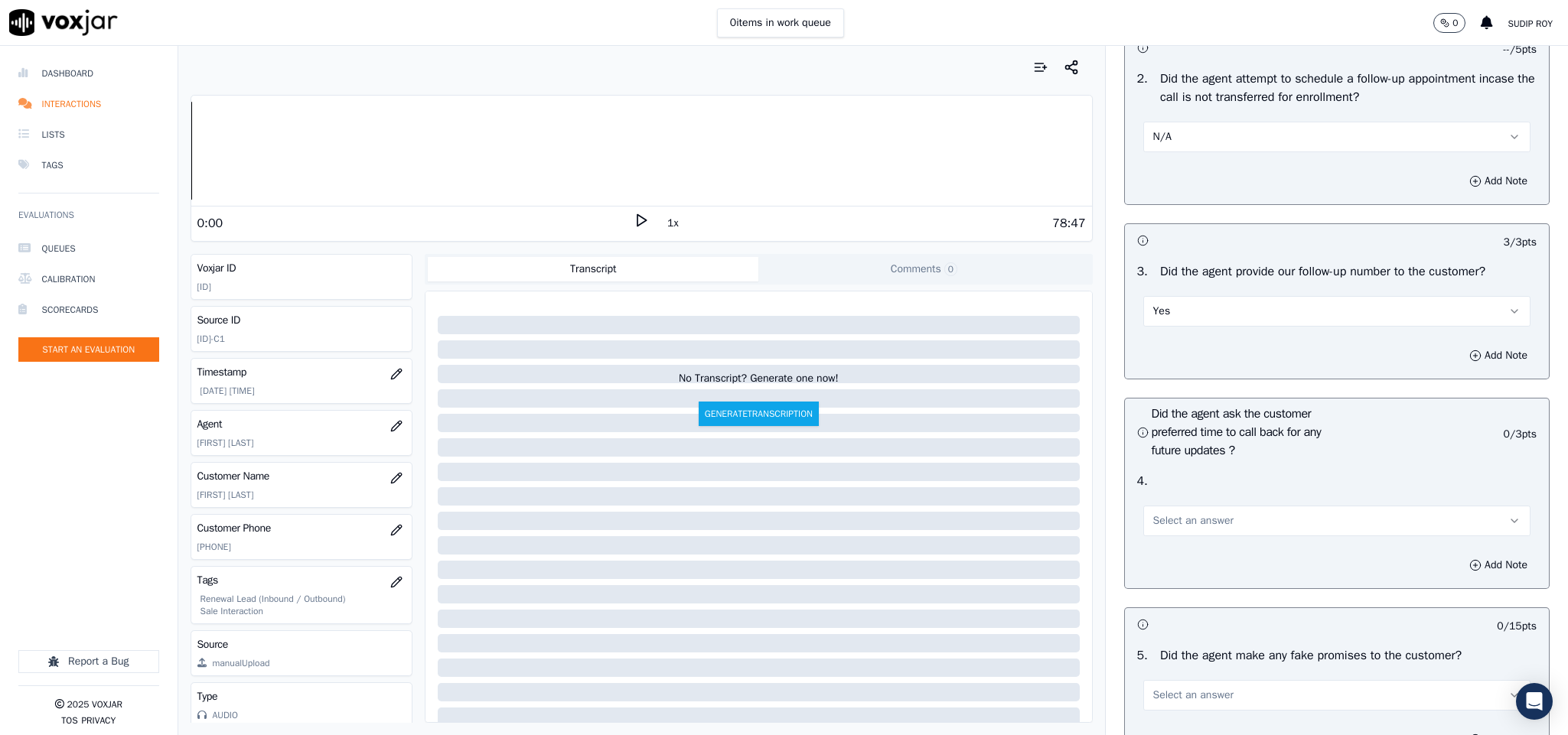 scroll, scrollTop: 3556, scrollLeft: 0, axis: vertical 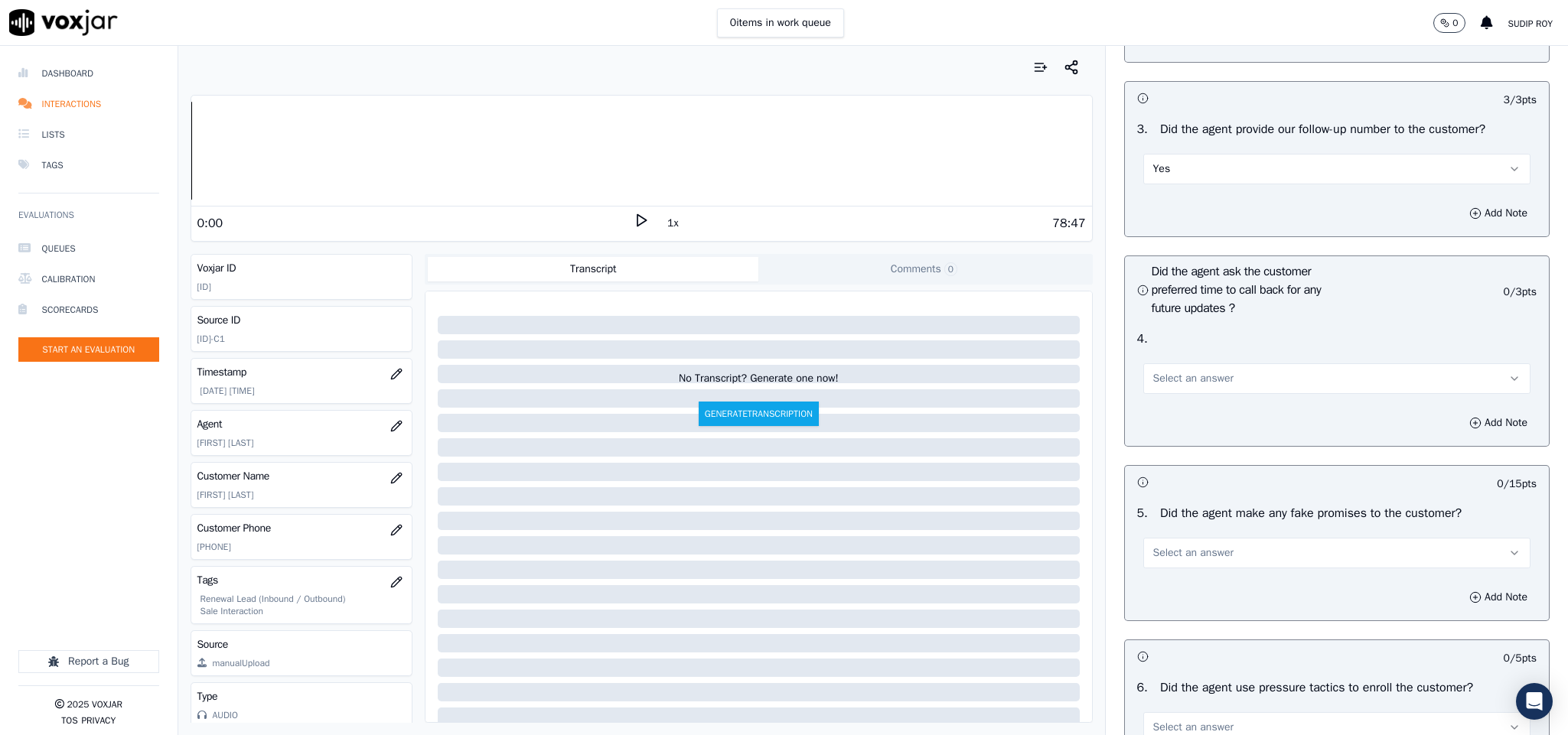 drag, startPoint x: 1173, startPoint y: 388, endPoint x: 1174, endPoint y: 395, distance: 7.071068 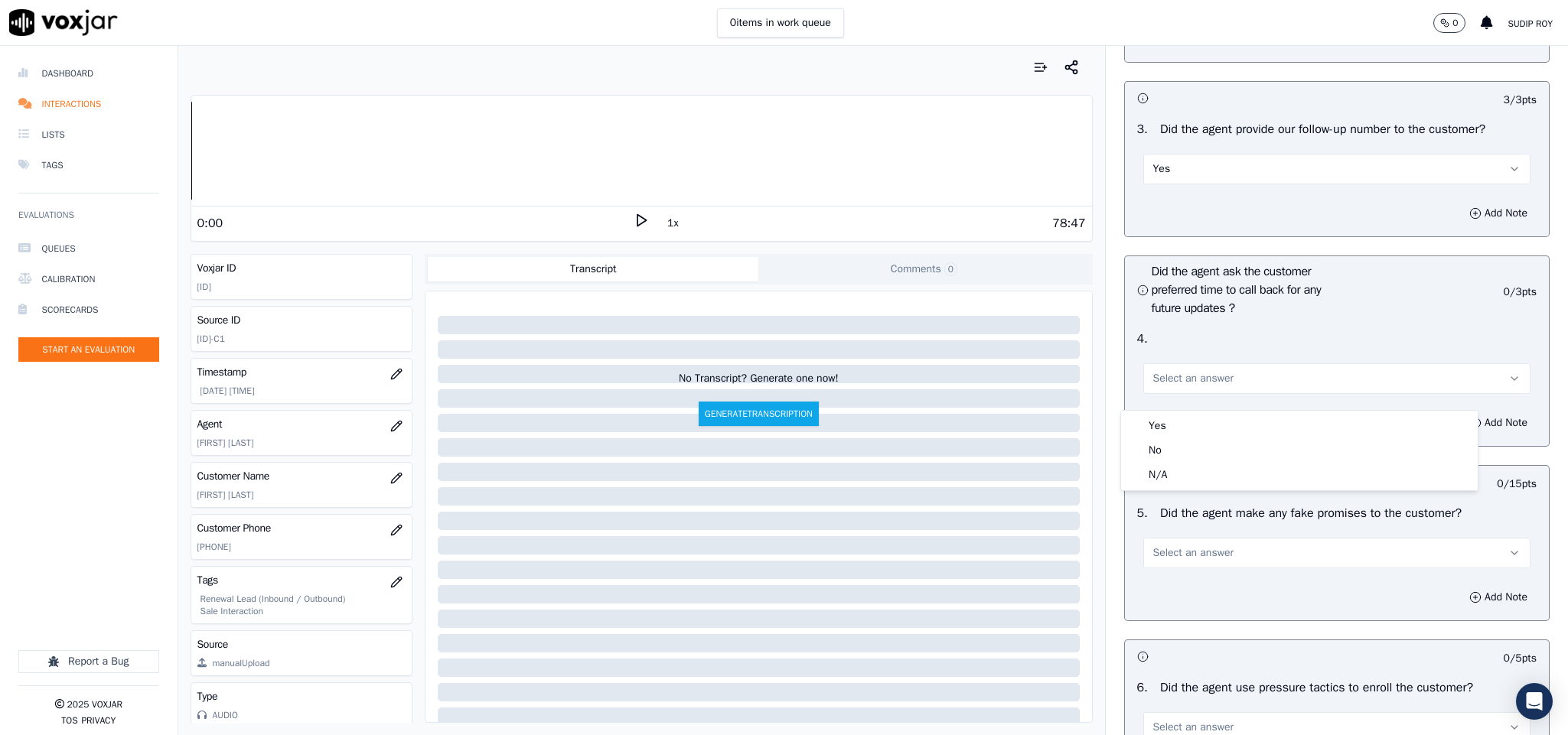 click on "Yes" at bounding box center (1299, 426) 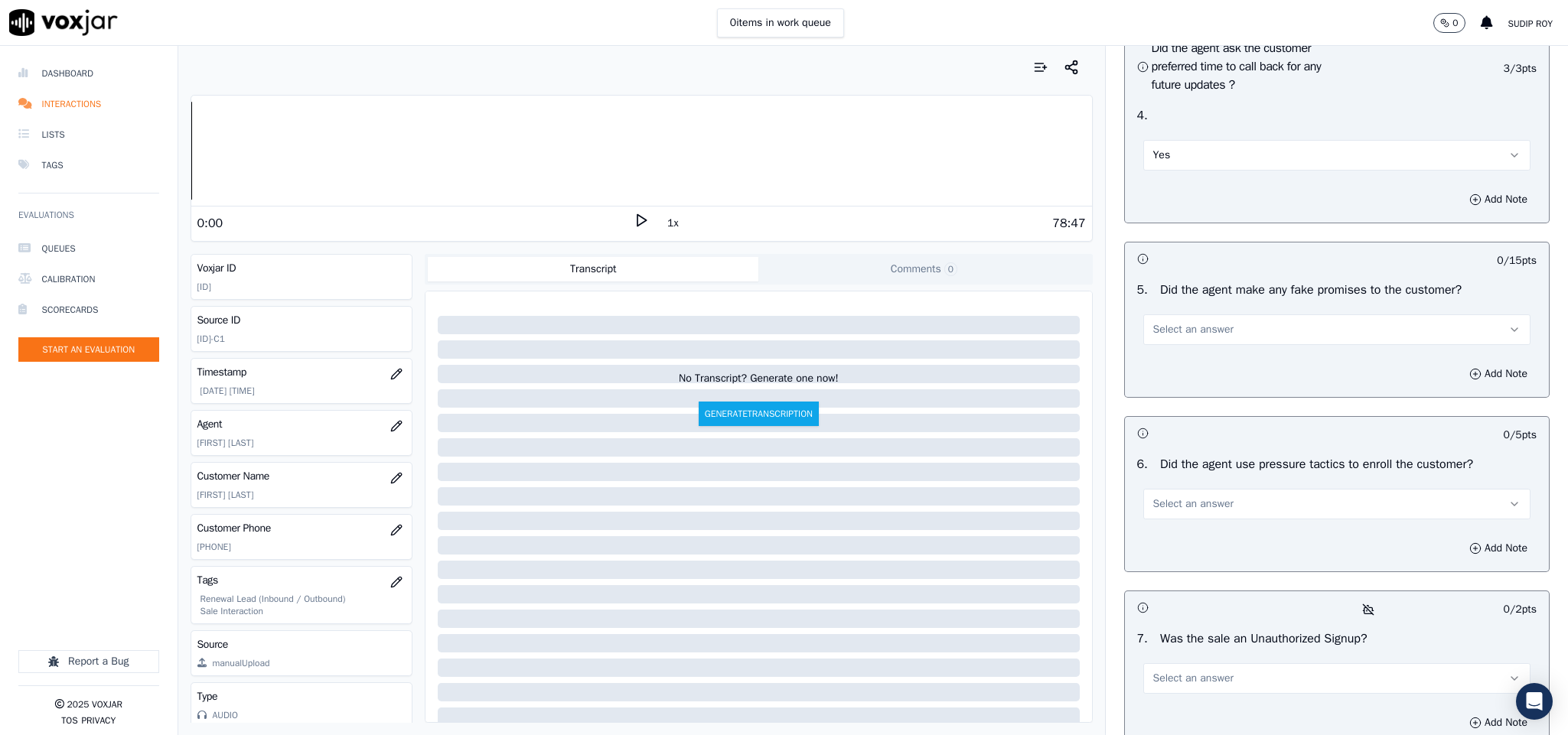 scroll, scrollTop: 3786, scrollLeft: 0, axis: vertical 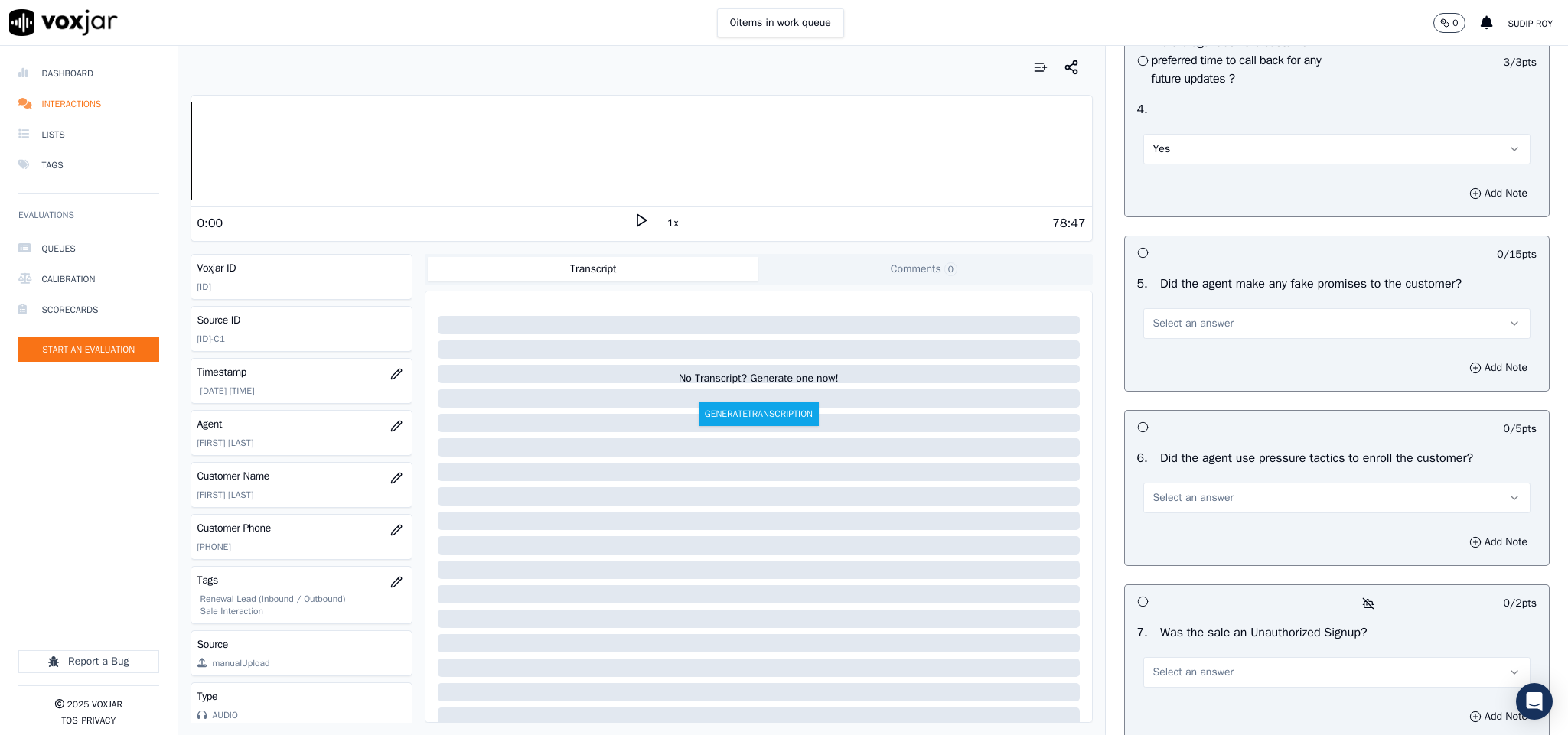 click on "Select an answer" at bounding box center (1337, 324) 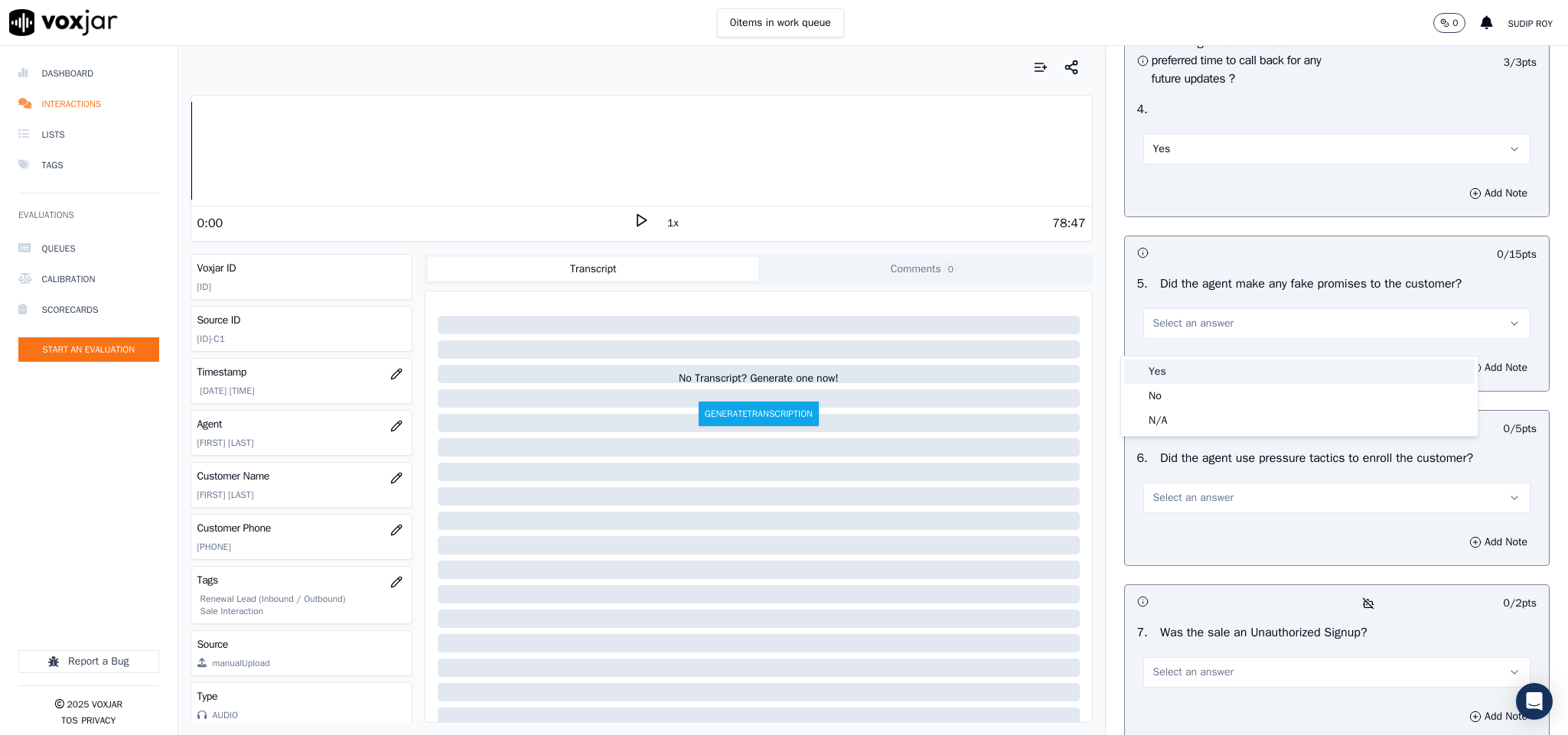 click on "Yes" at bounding box center [1299, 372] 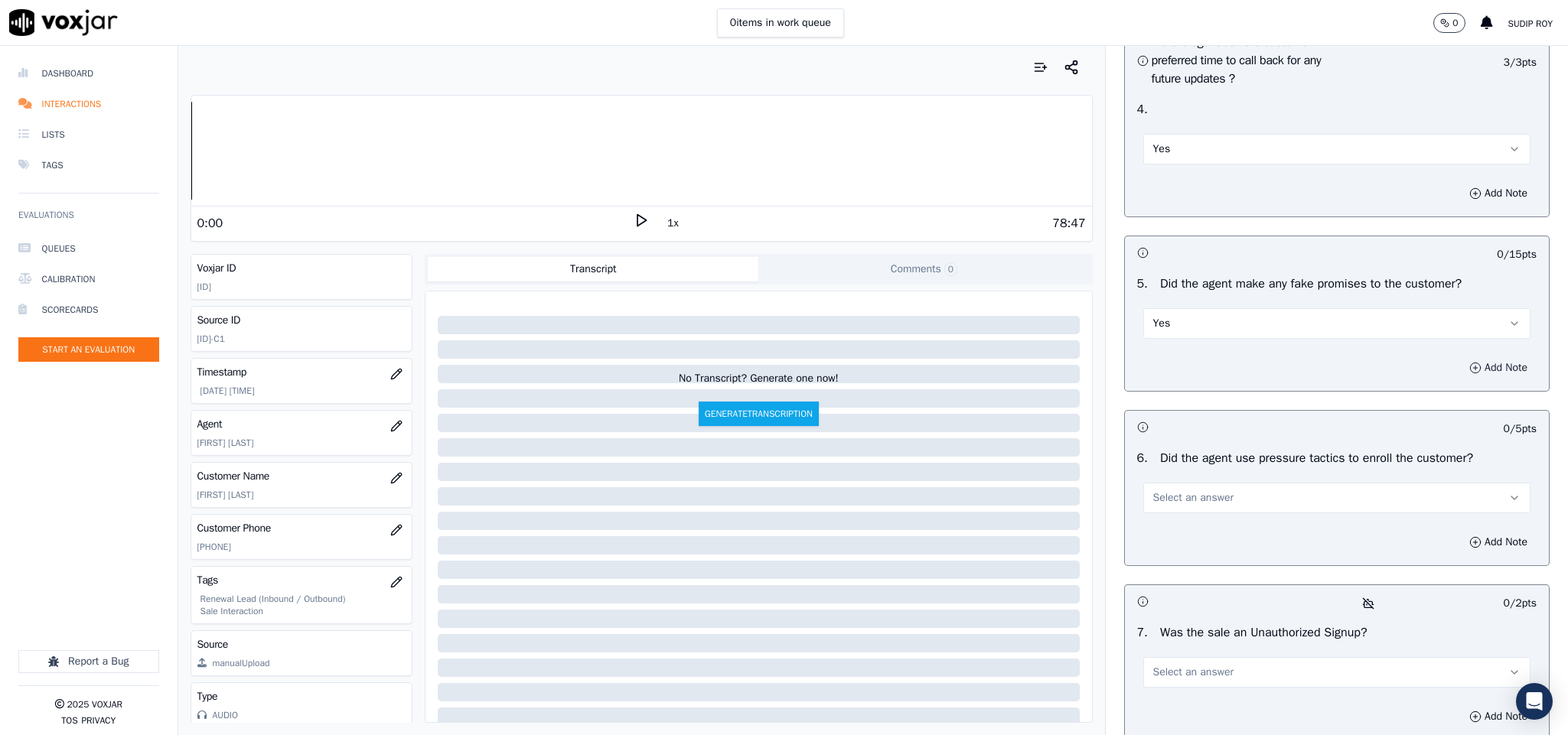 click on "Add Note" at bounding box center [1498, 368] 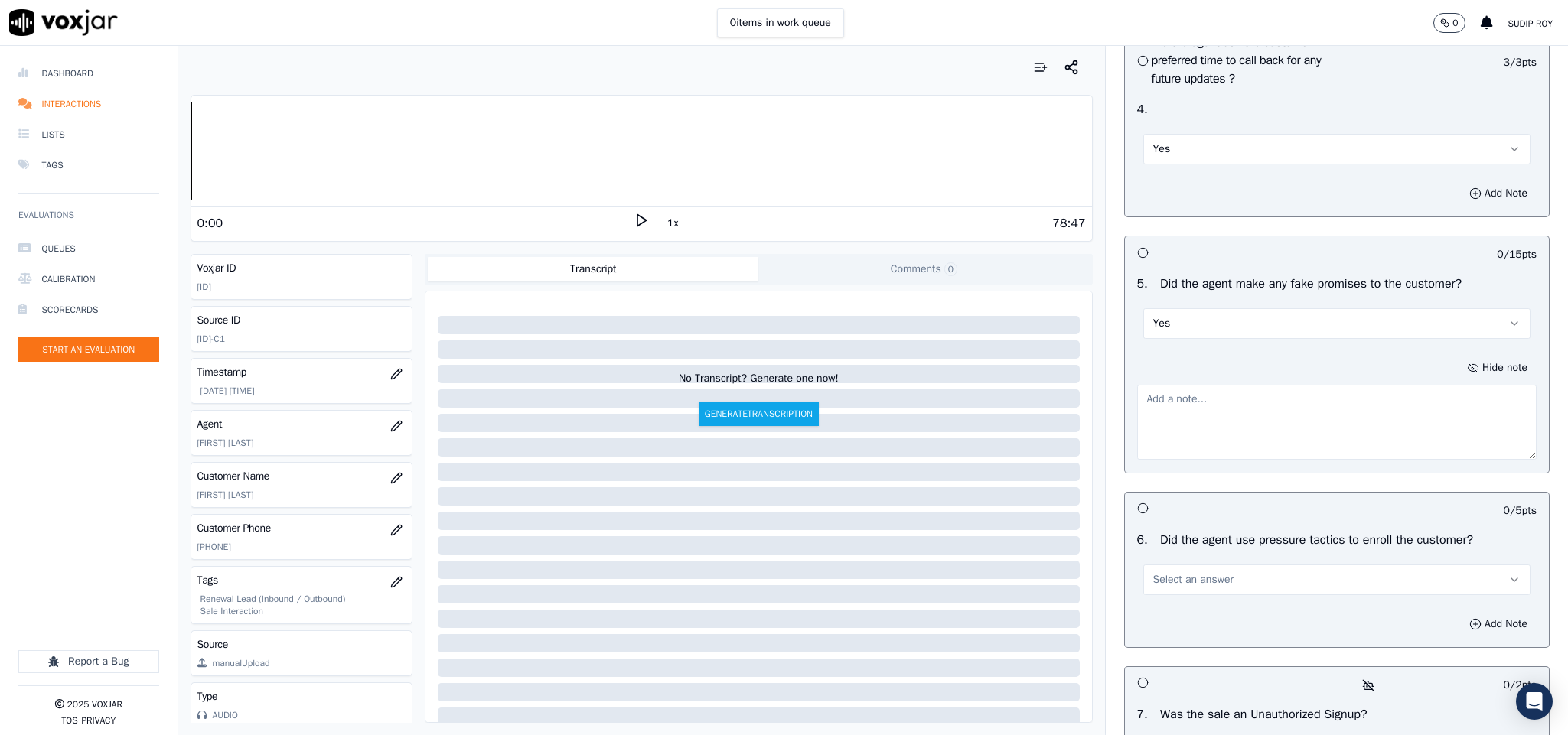 click at bounding box center [1337, 422] 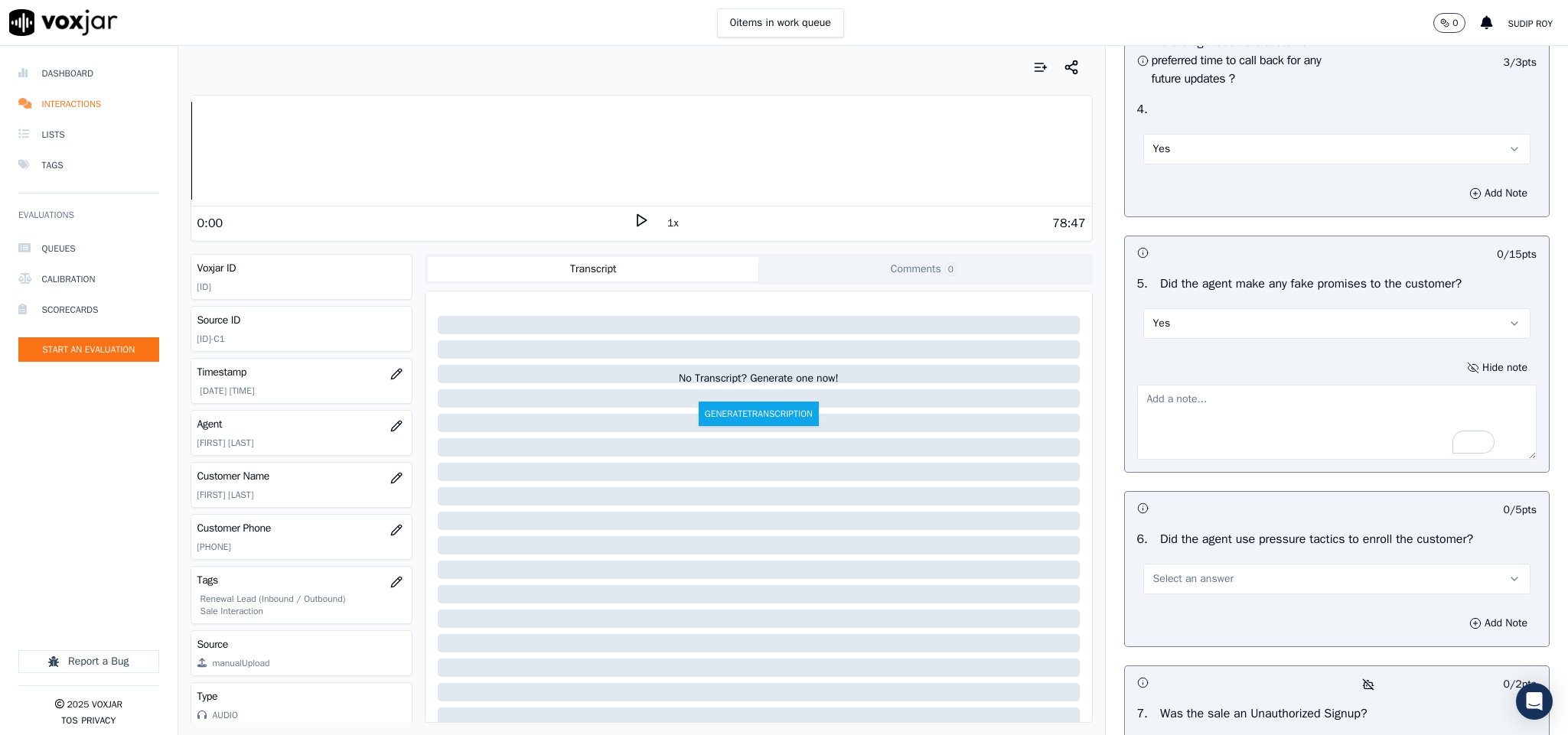 paste on "@8:02 Sam informed -  the reason I see here, as your account is not up to date, that is the reason you're facing these problems" 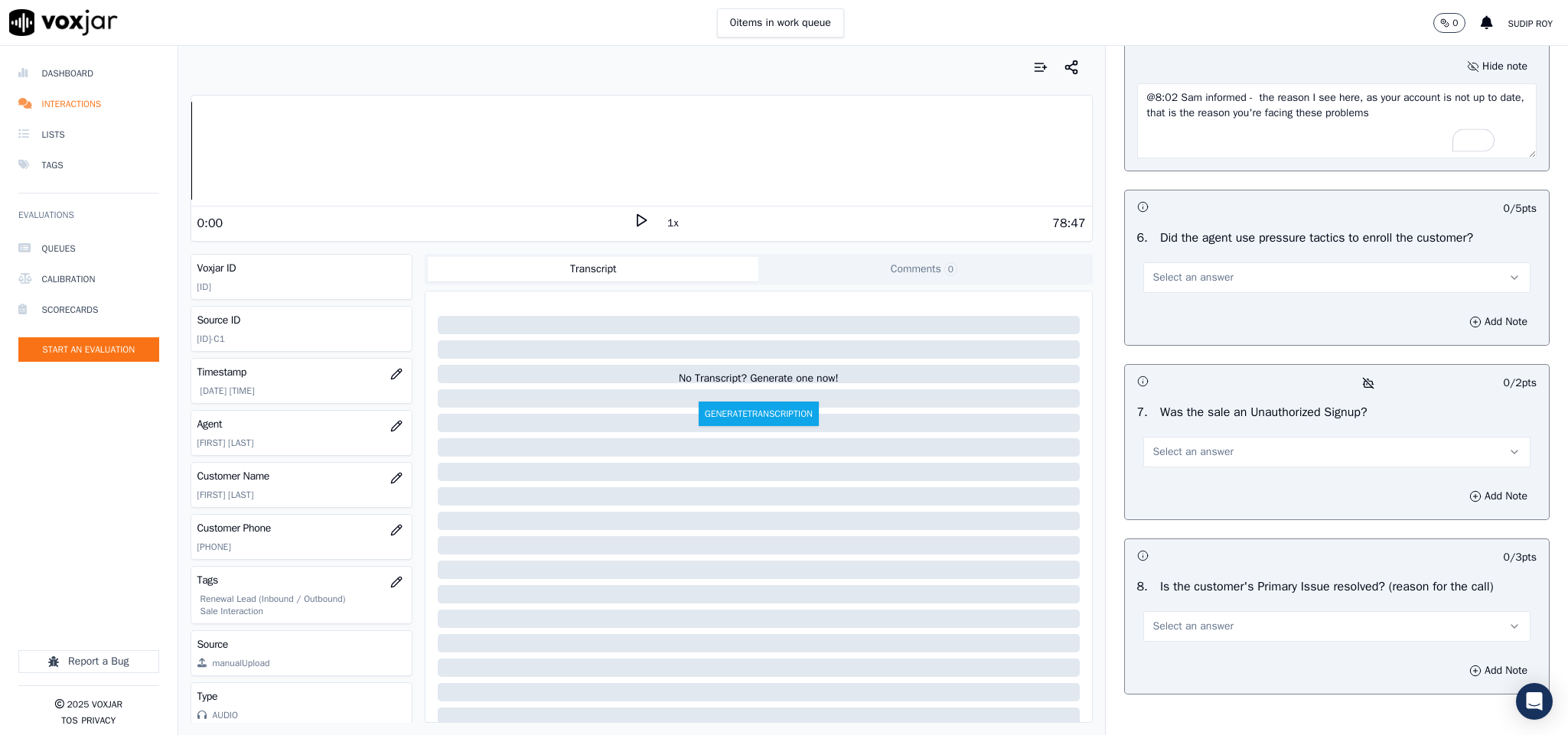 scroll, scrollTop: 4130, scrollLeft: 0, axis: vertical 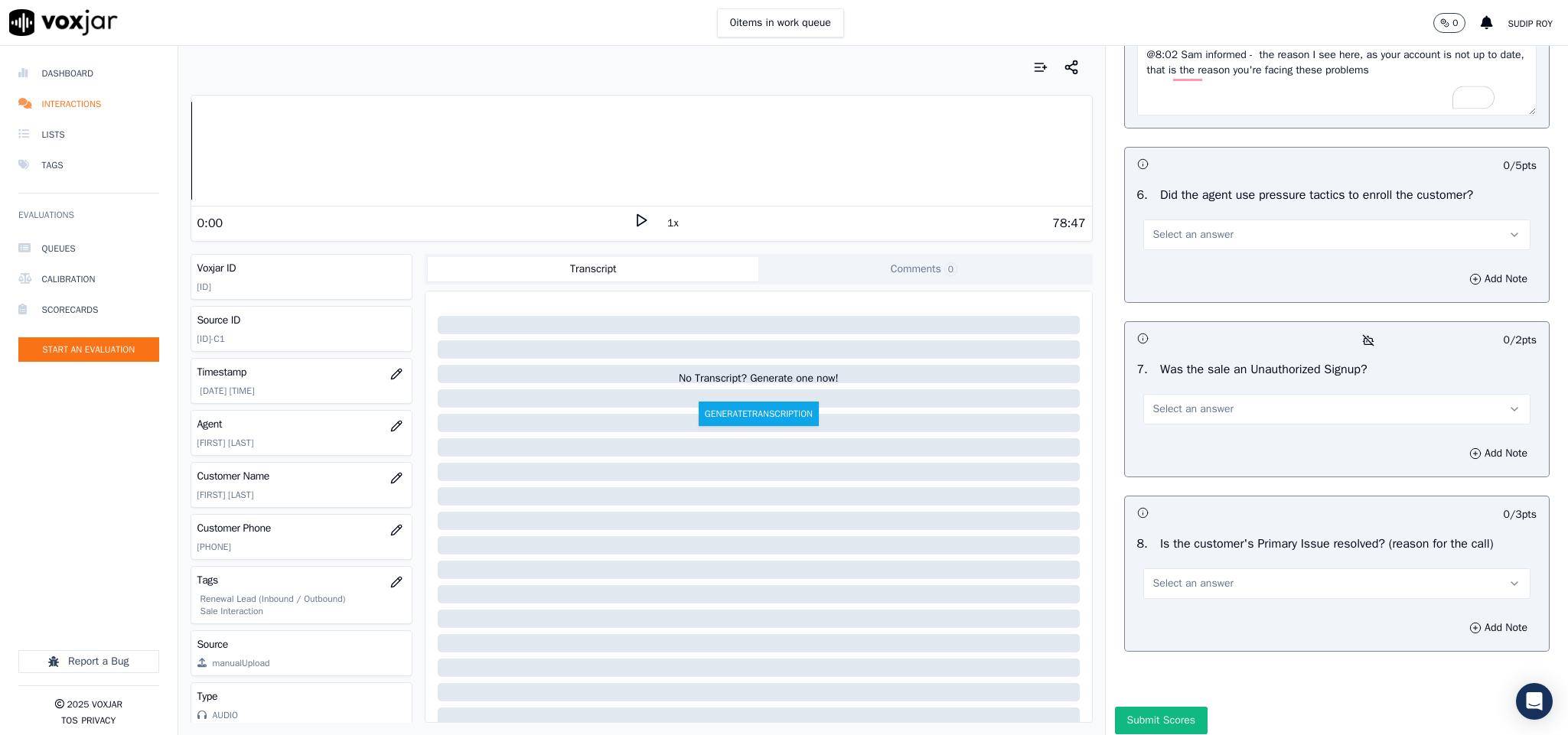 type on "@8:02 Sam informed -  the reason I see here, as your account is not up to date, that is the reason you're facing these problems" 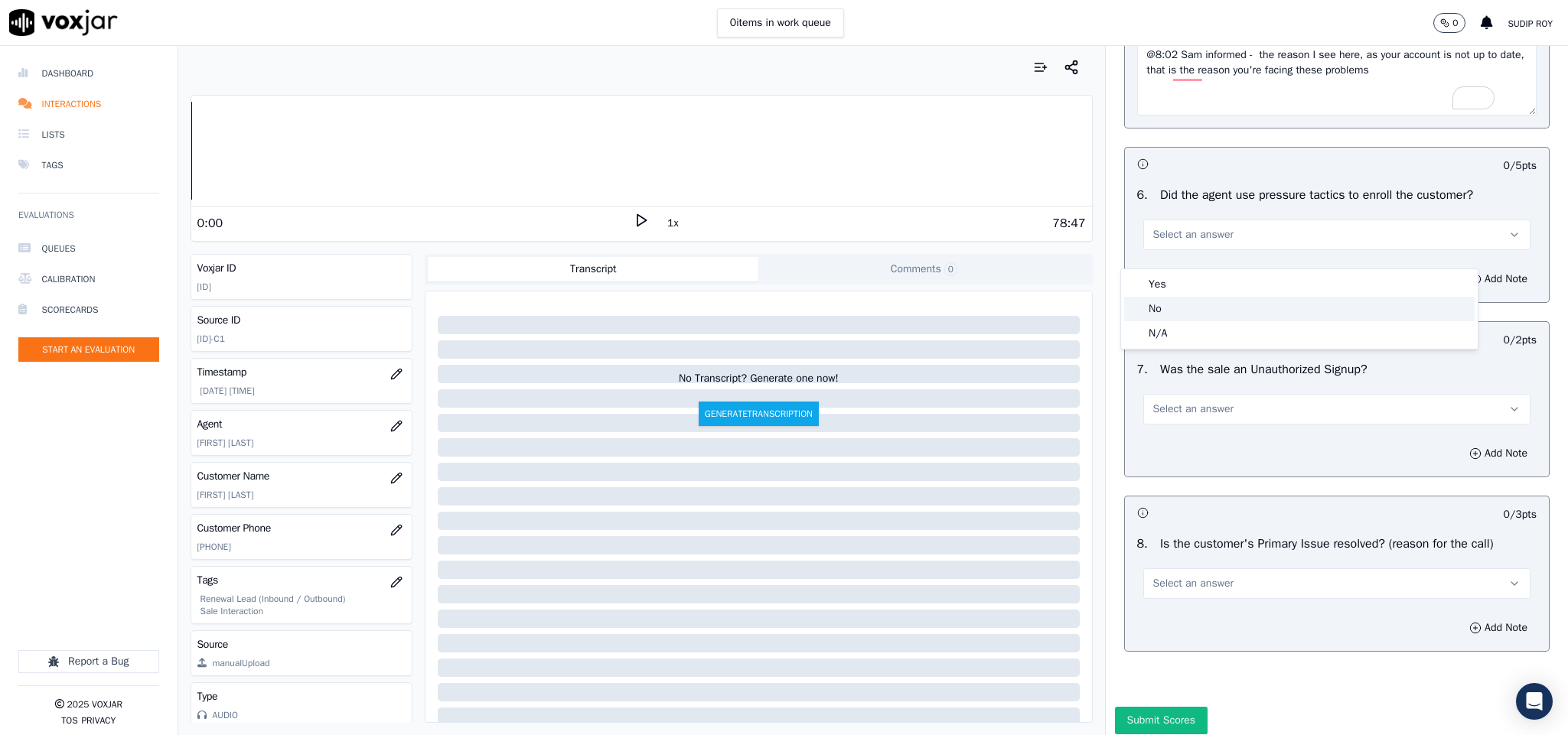 click on "No" 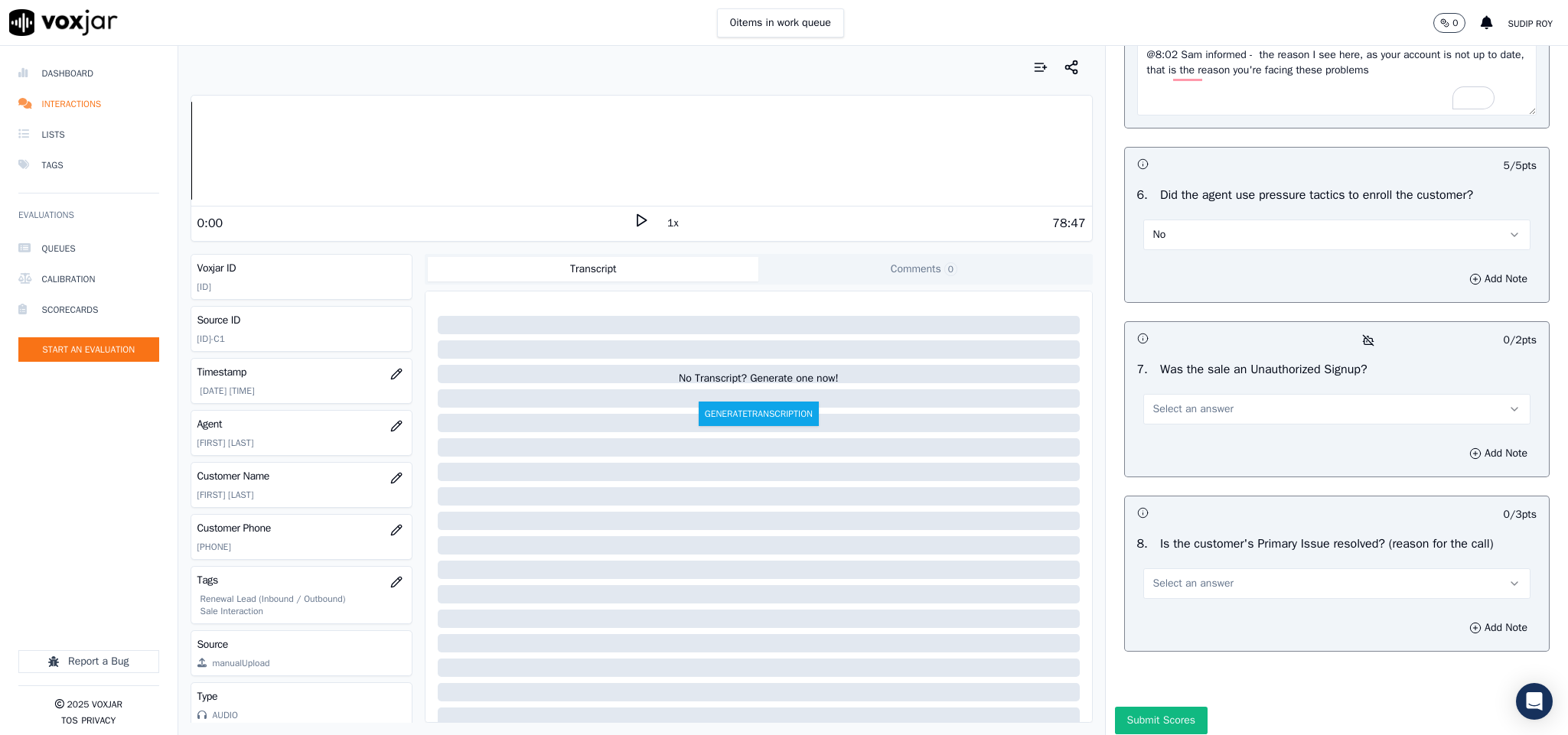 click on "Select an answer" at bounding box center (1337, 409) 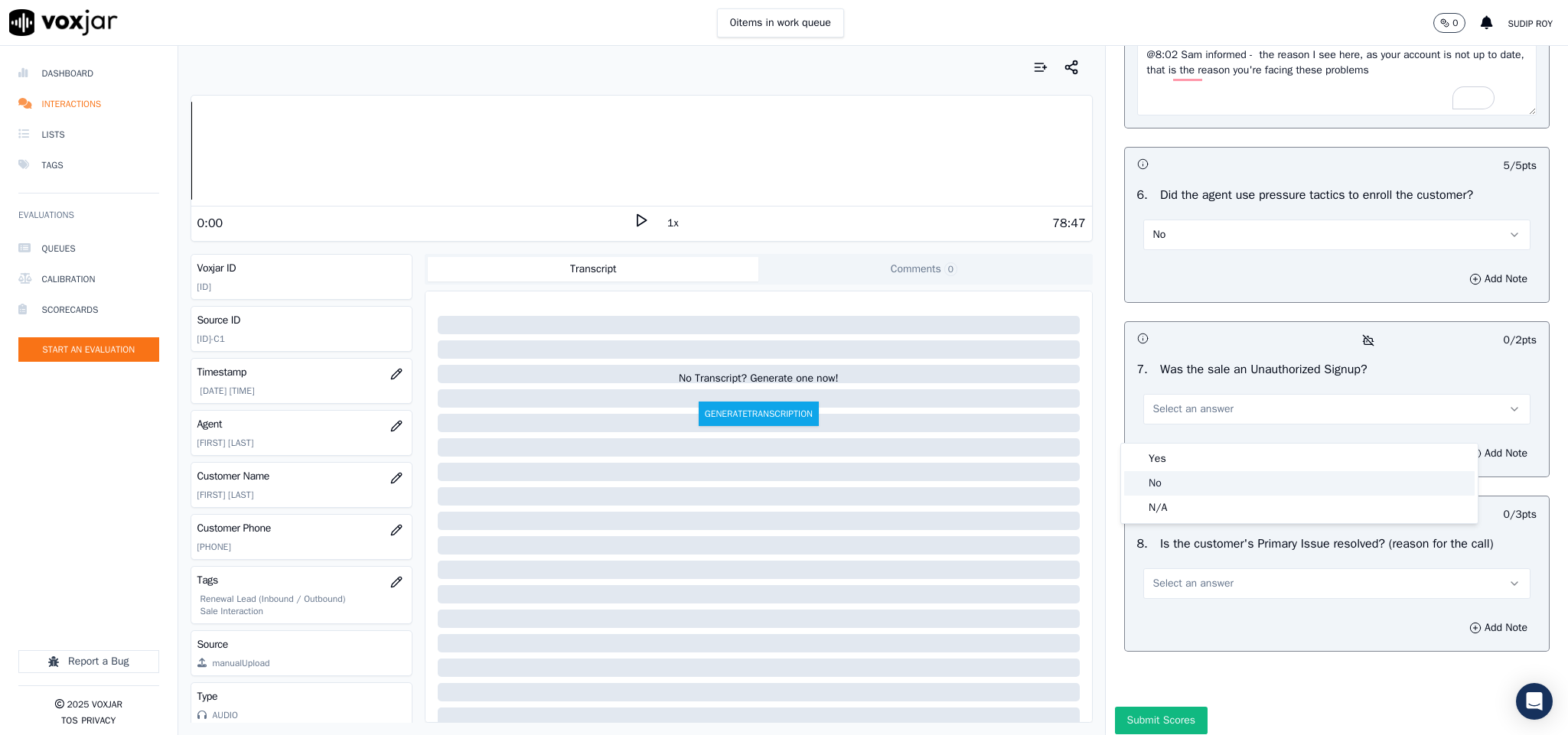 click on "No" 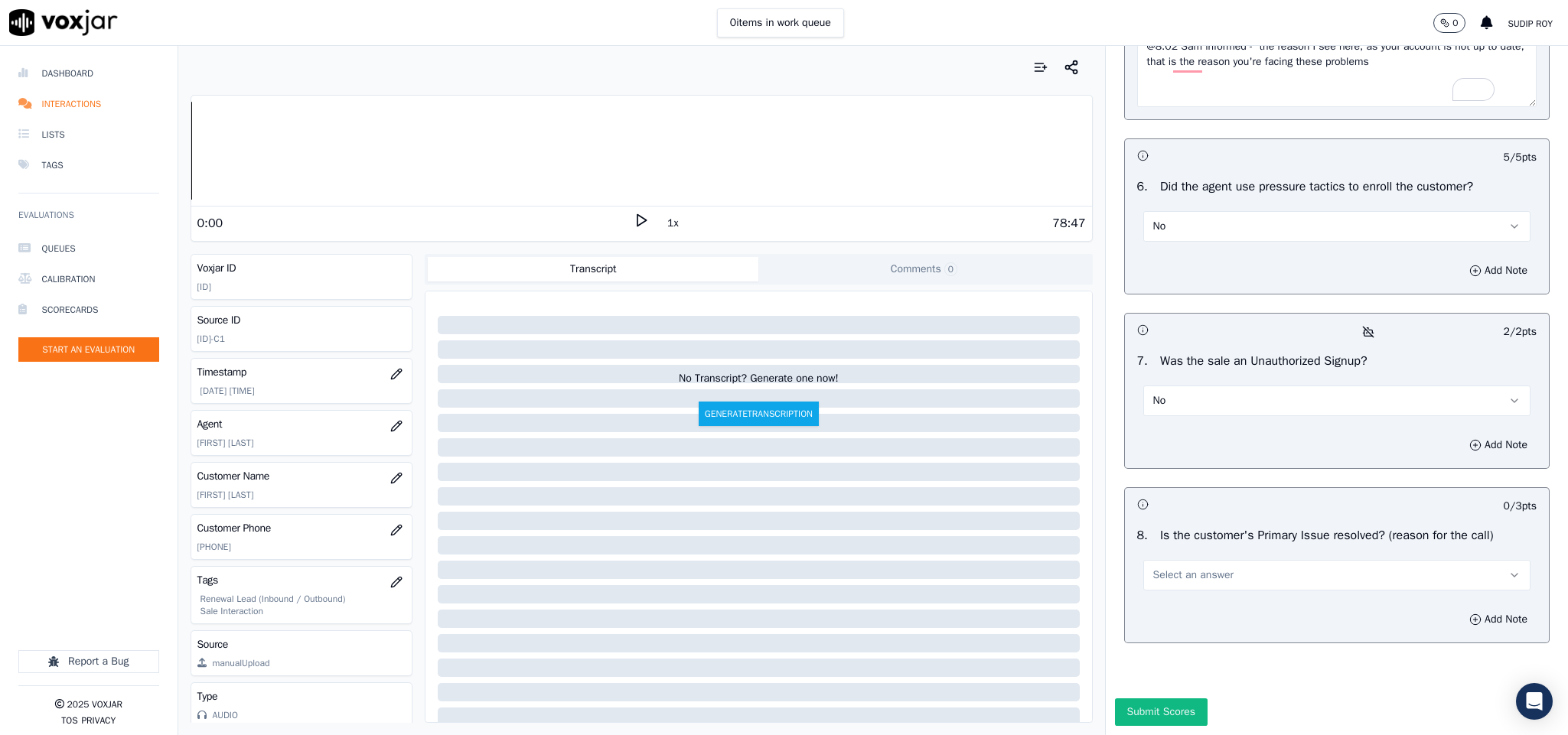 scroll, scrollTop: 4206, scrollLeft: 0, axis: vertical 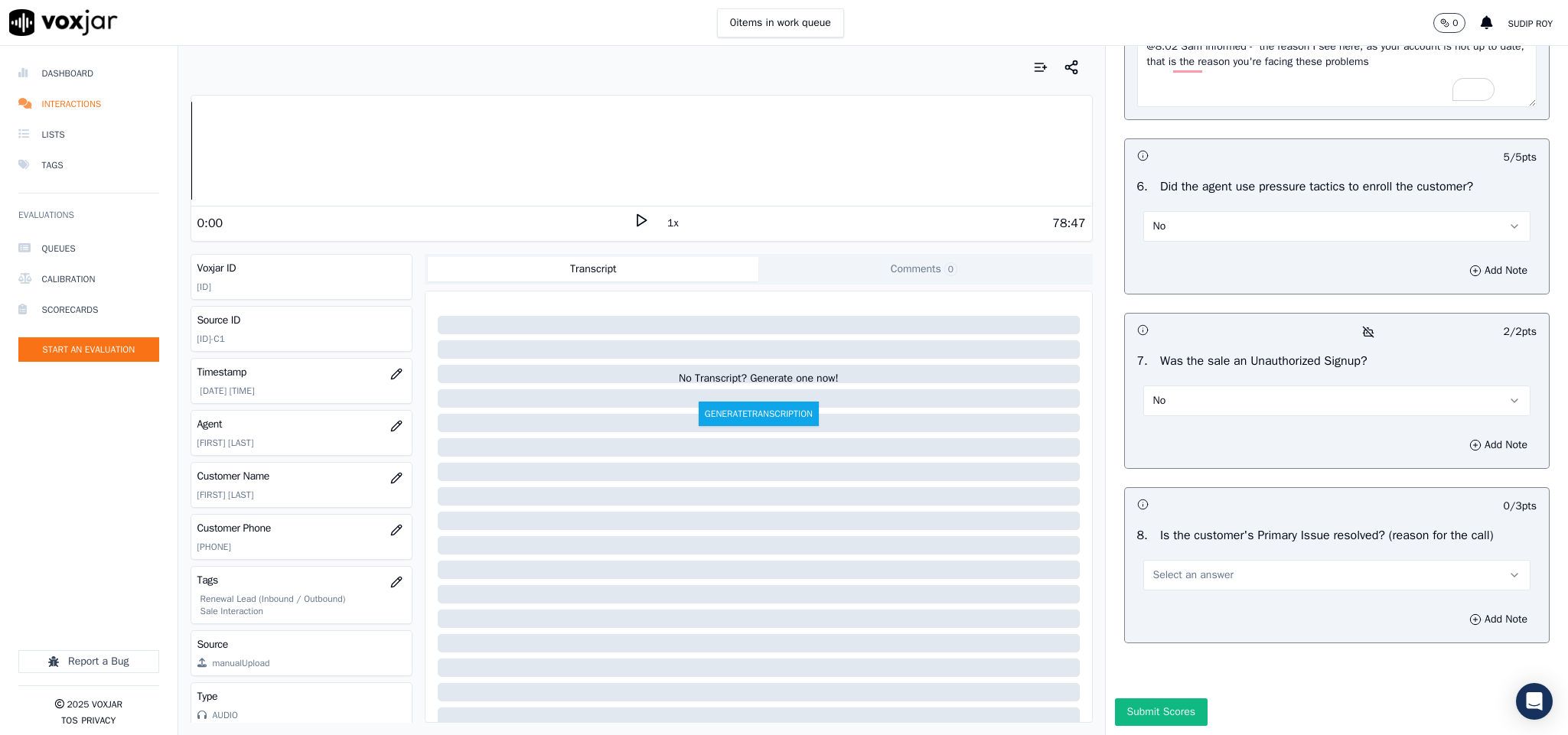 click on "Select an answer" at bounding box center [1193, 575] 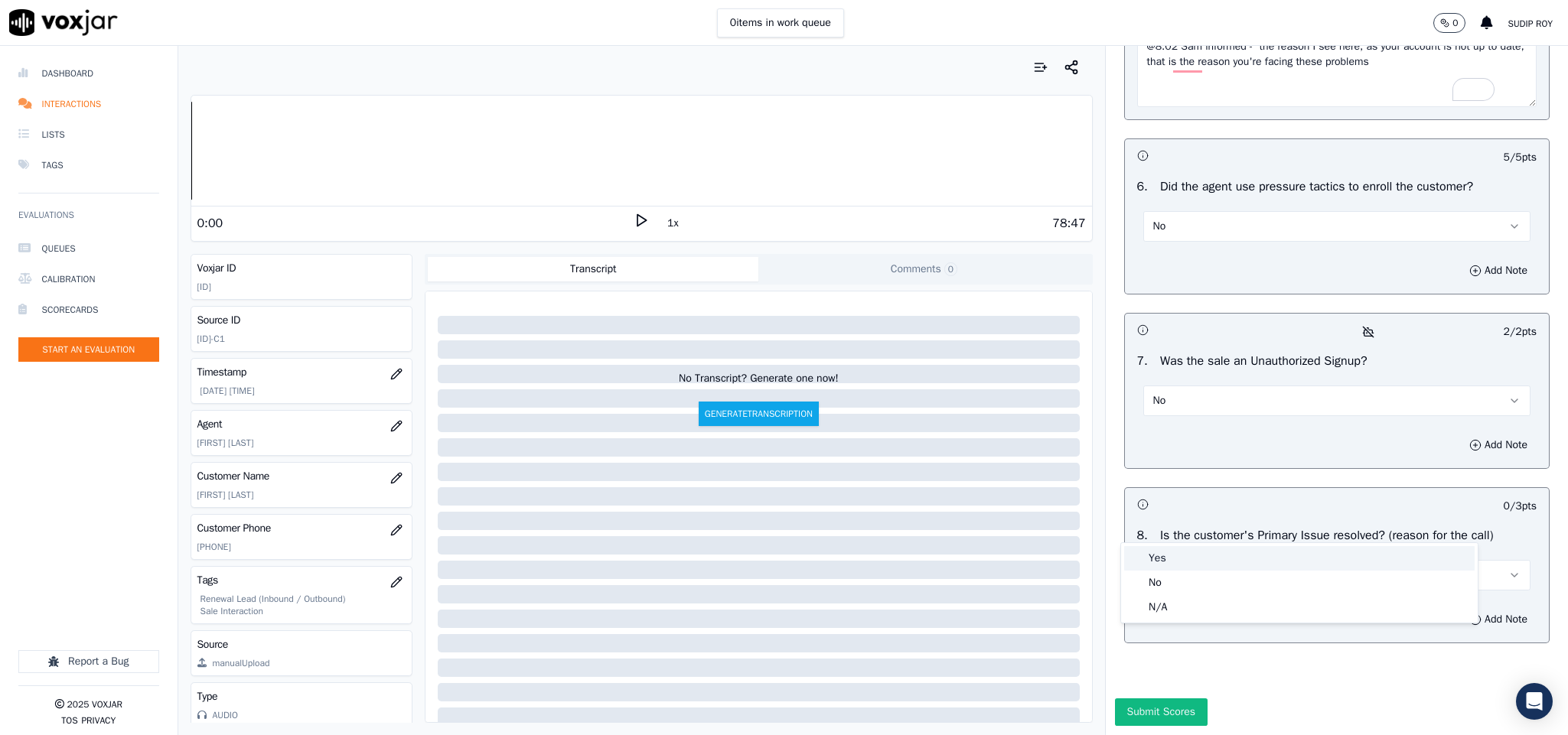 click on "Yes" at bounding box center (1299, 558) 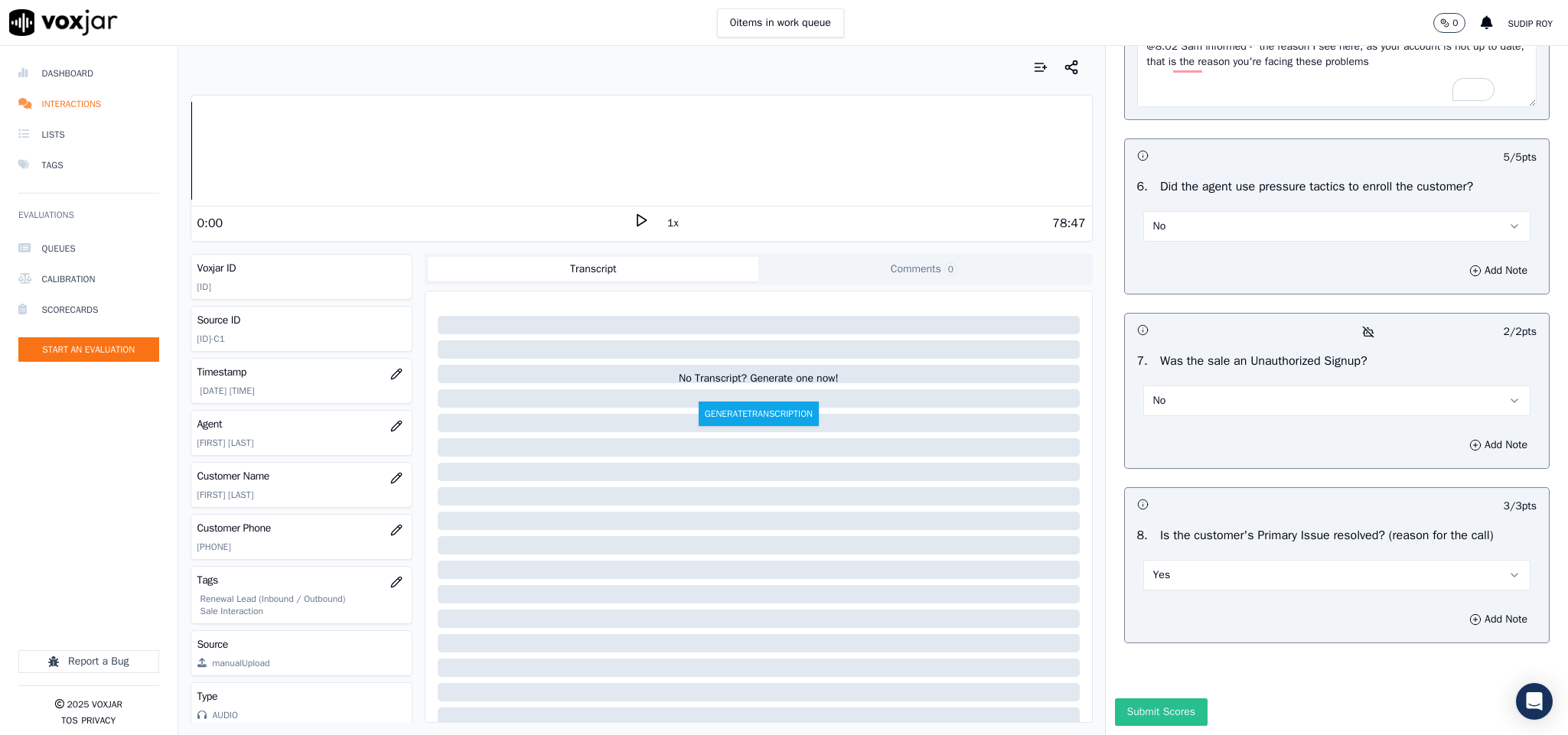 click on "Submit Scores" at bounding box center [1161, 712] 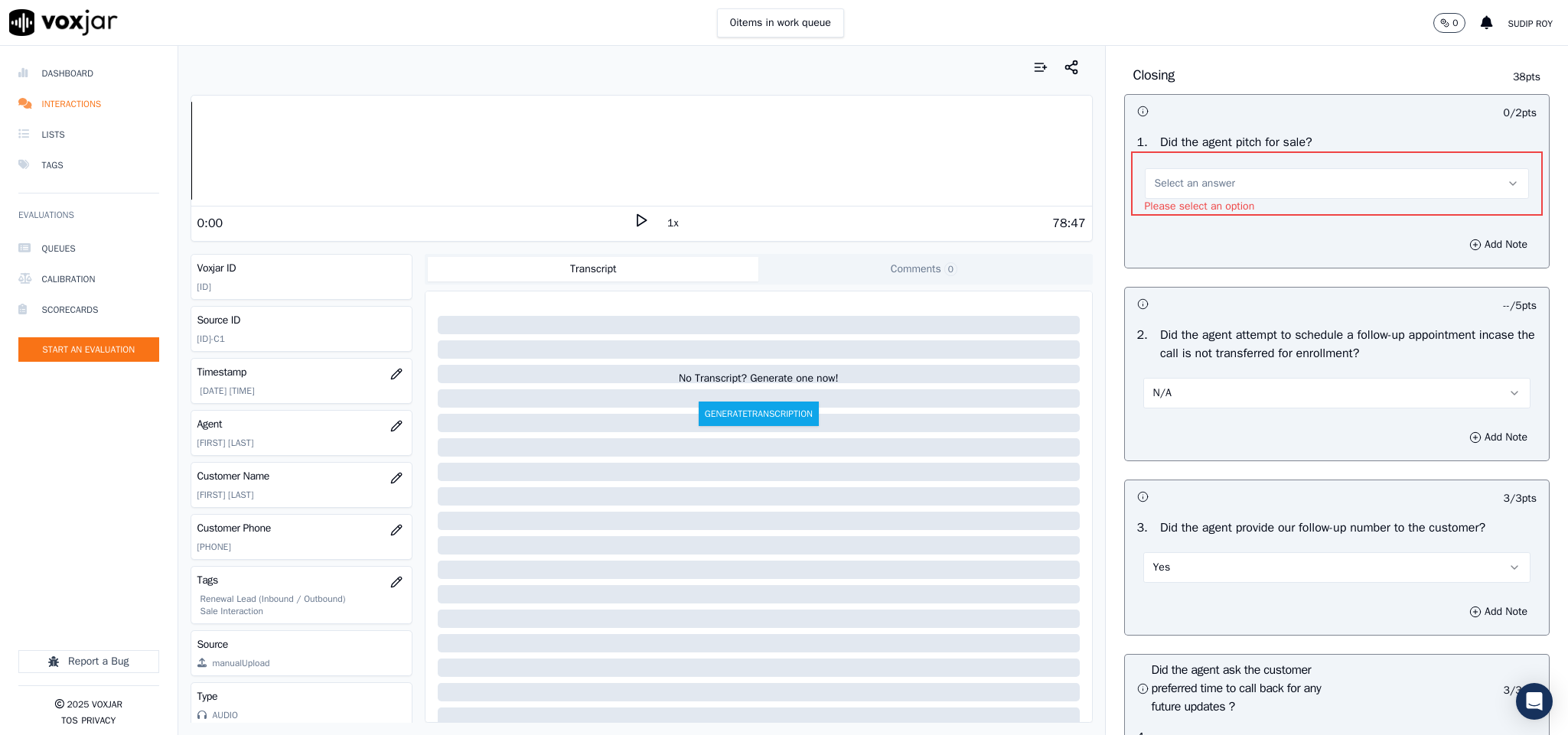 scroll, scrollTop: 2961, scrollLeft: 0, axis: vertical 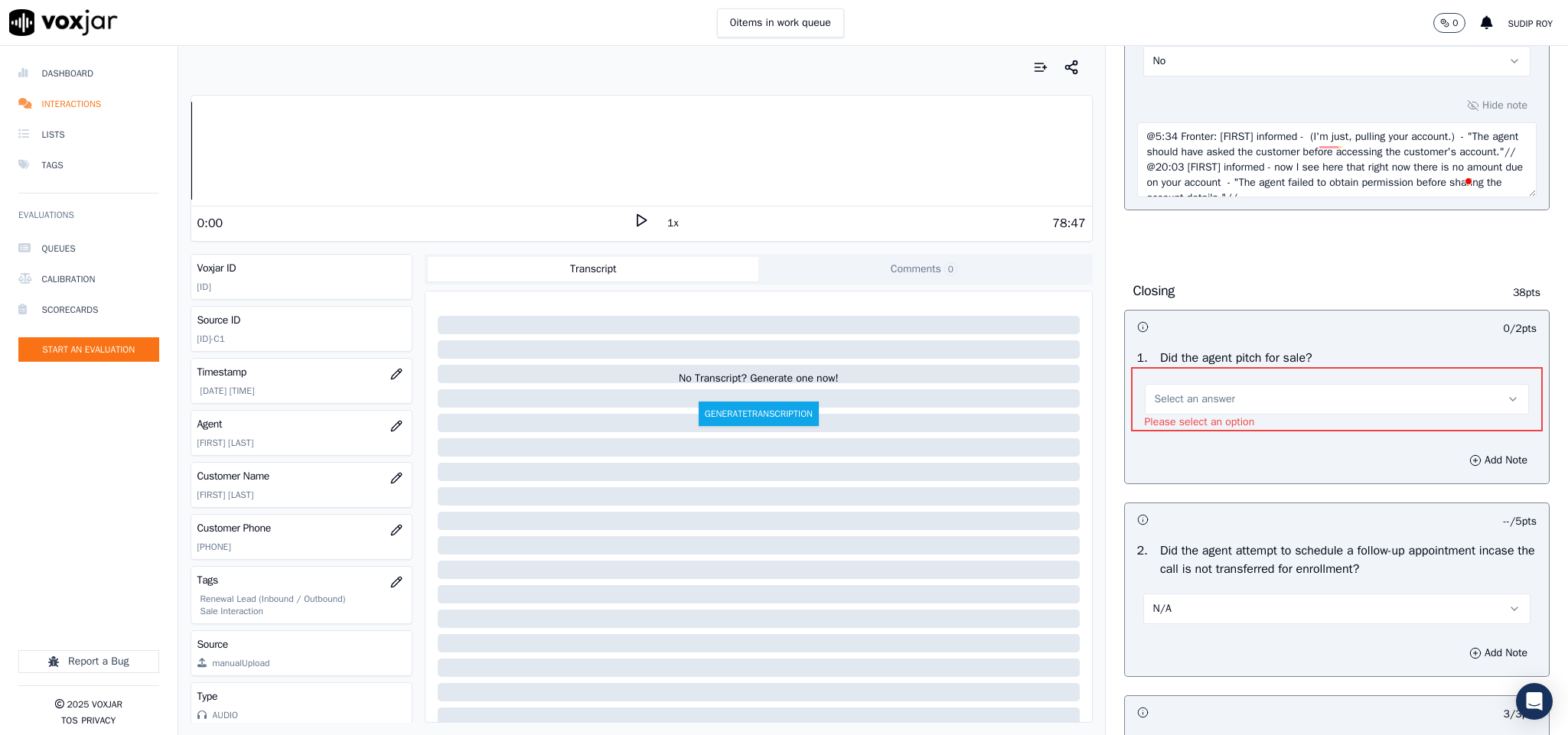 click on "Select an answer" at bounding box center (1337, 399) 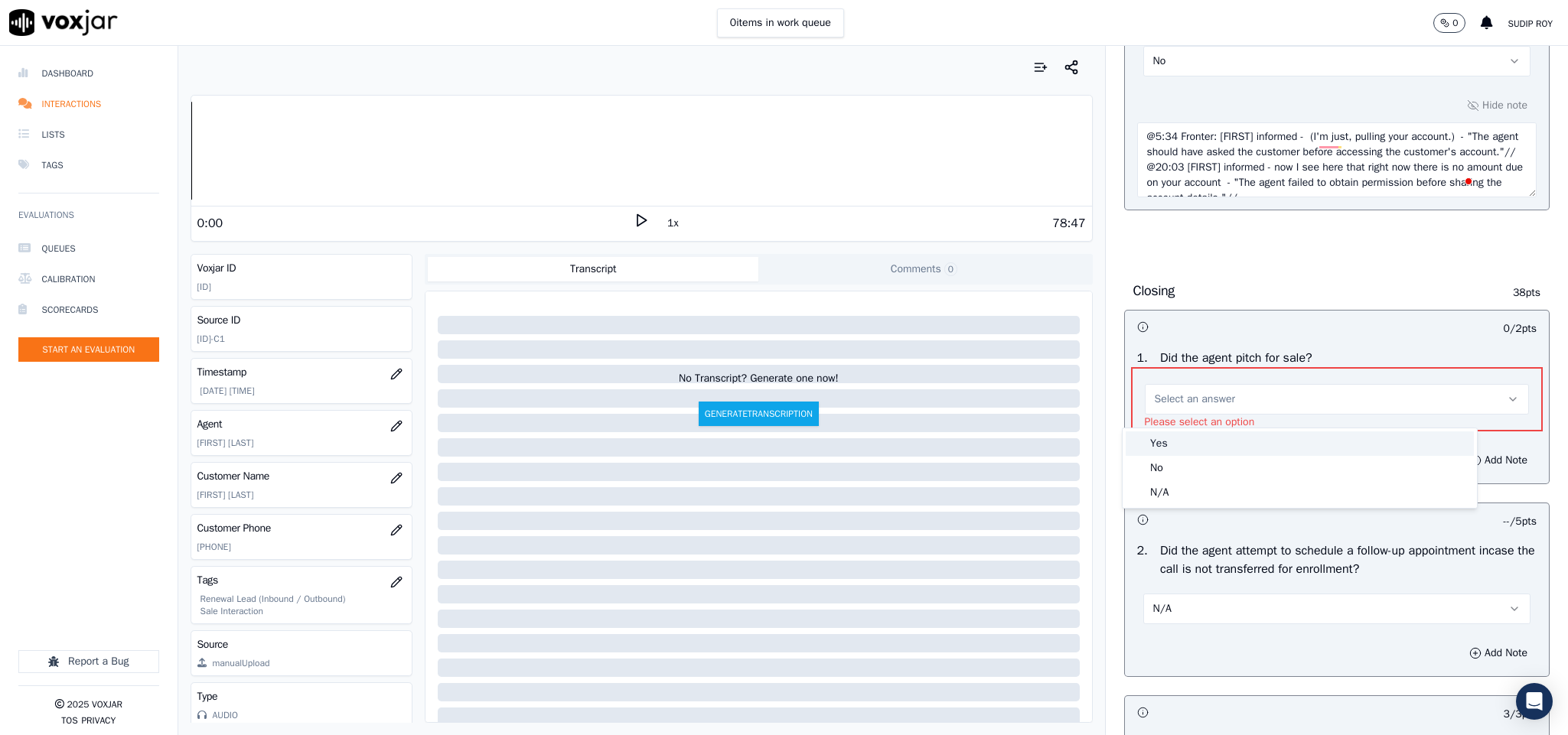 click on "Yes" at bounding box center [1299, 444] 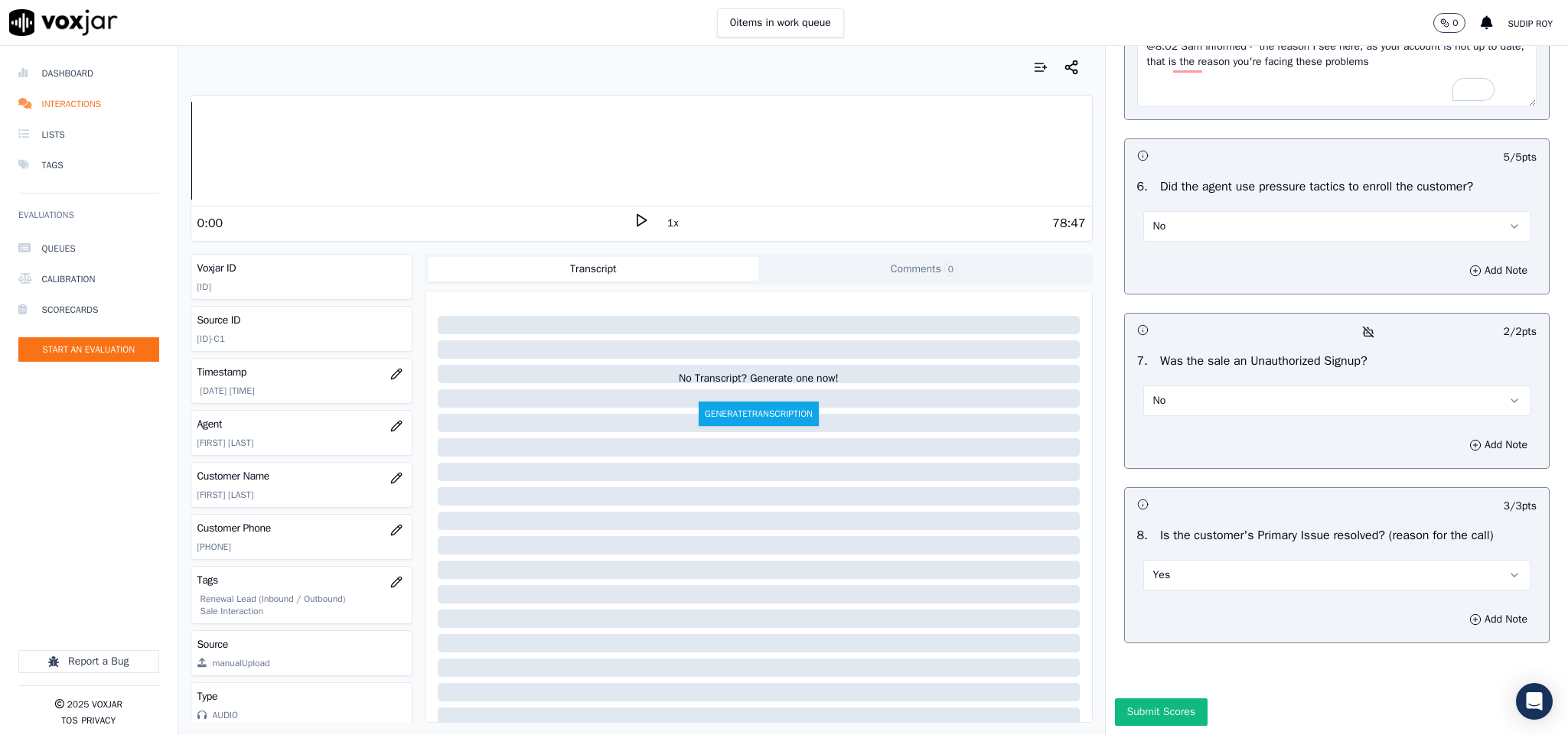 scroll, scrollTop: 4206, scrollLeft: 0, axis: vertical 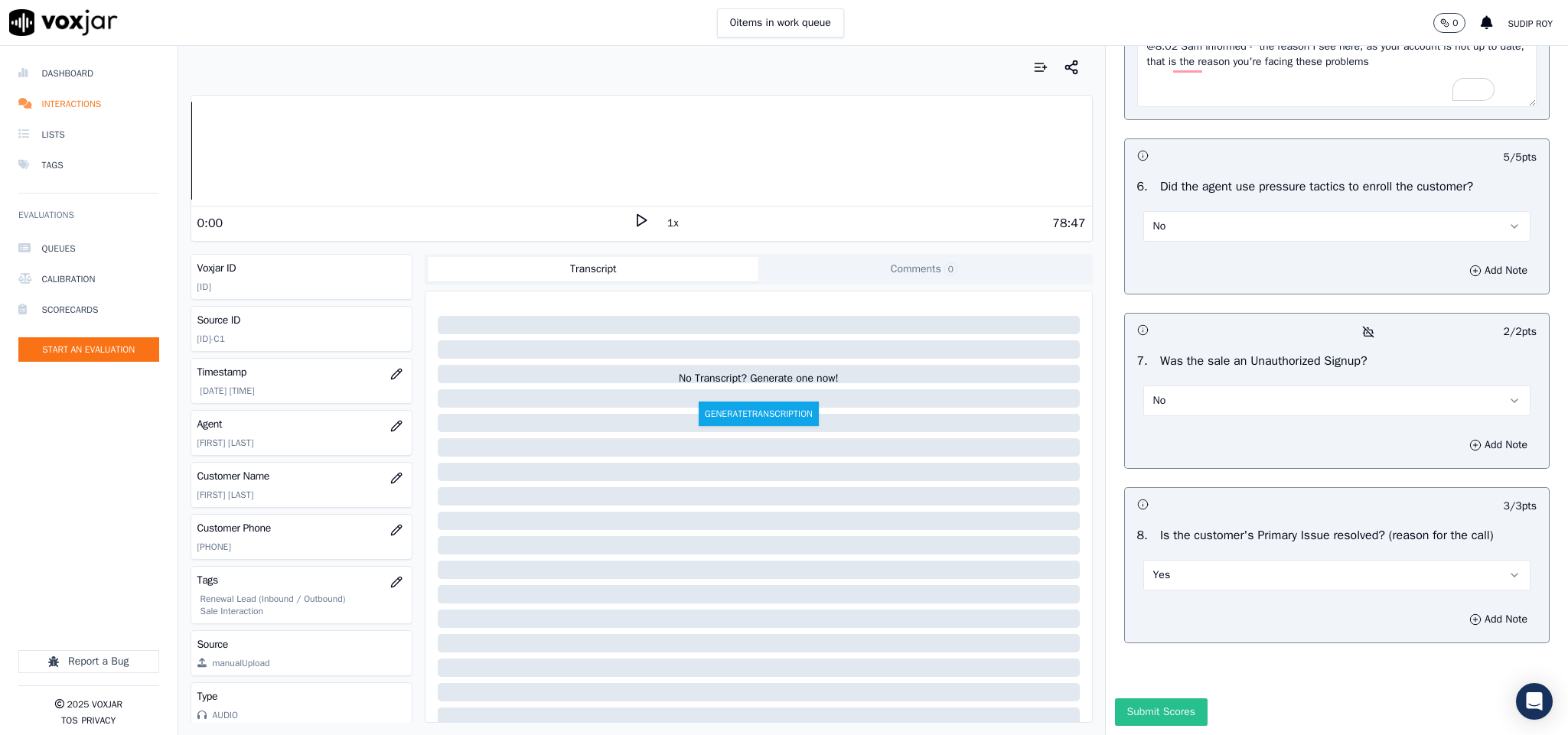 click on "Submit Scores" at bounding box center [1161, 712] 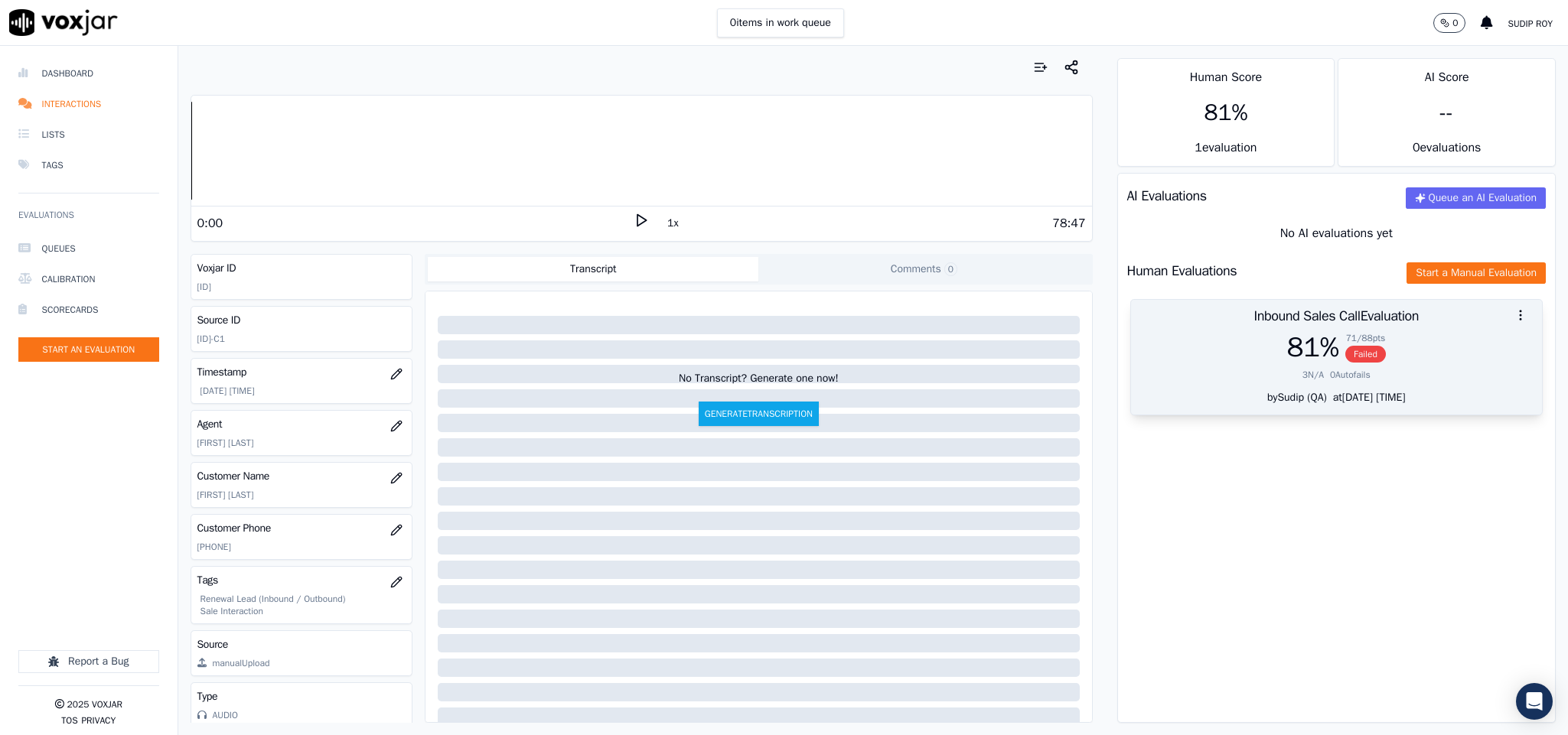 click on "Failed" at bounding box center [1365, 354] 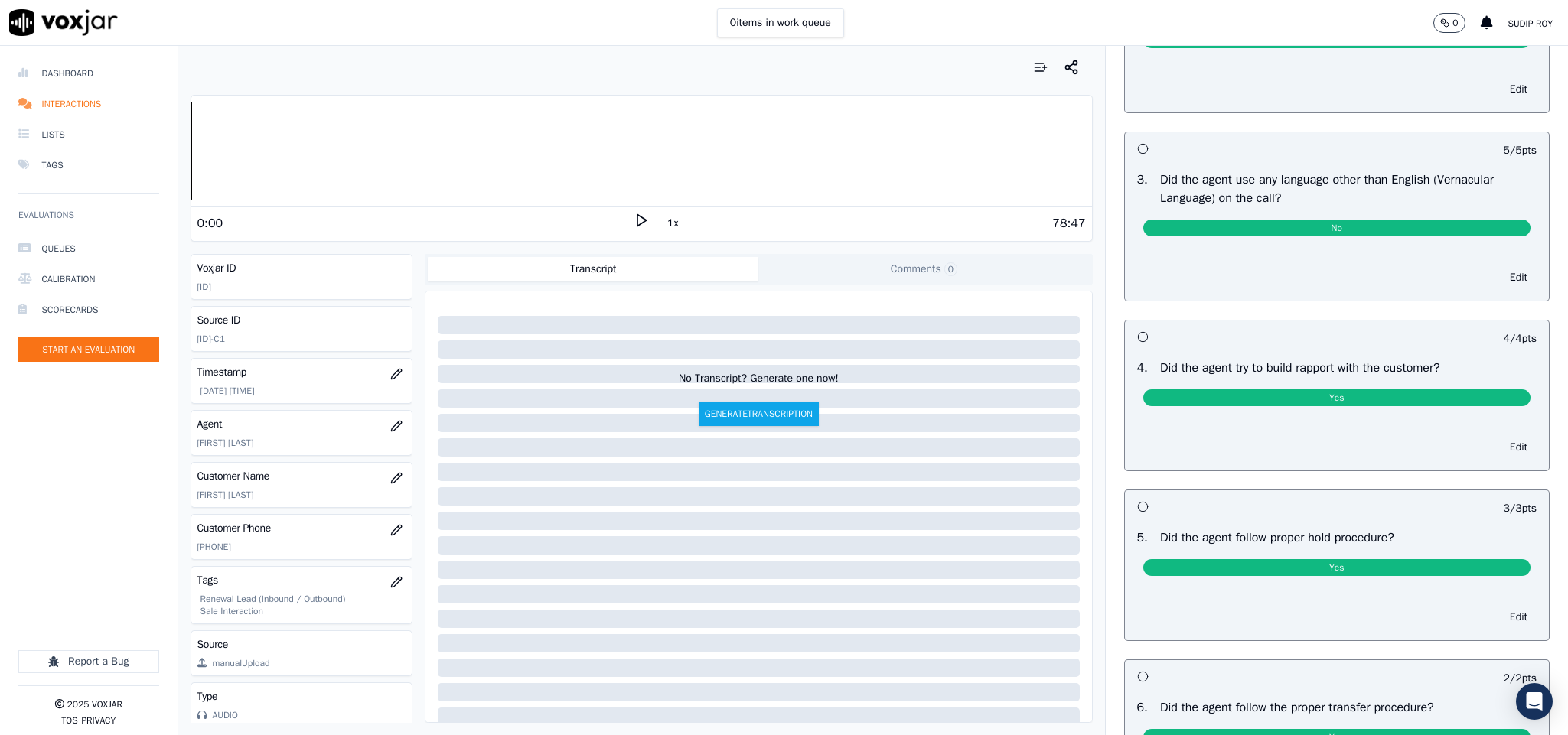 scroll, scrollTop: 0, scrollLeft: 0, axis: both 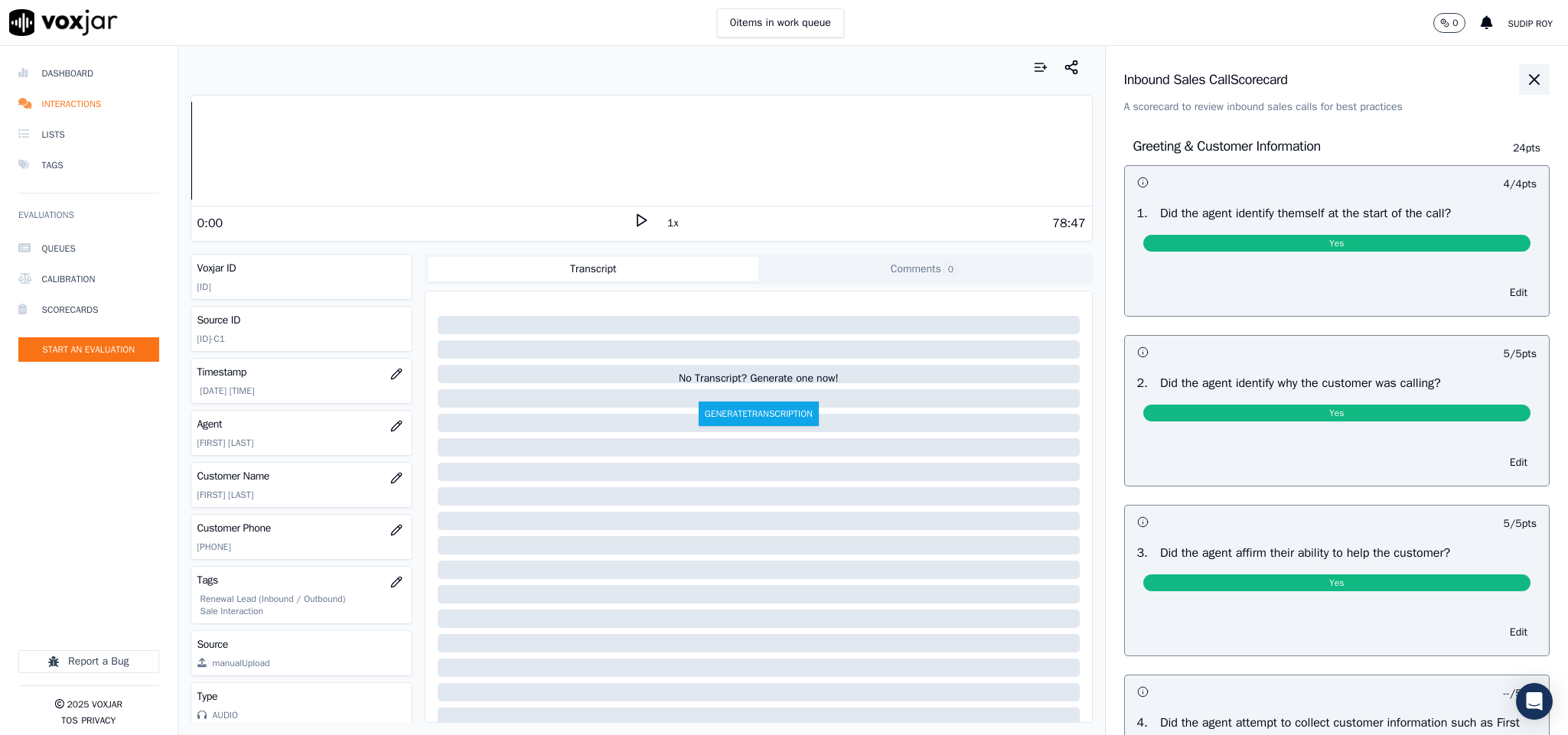 click 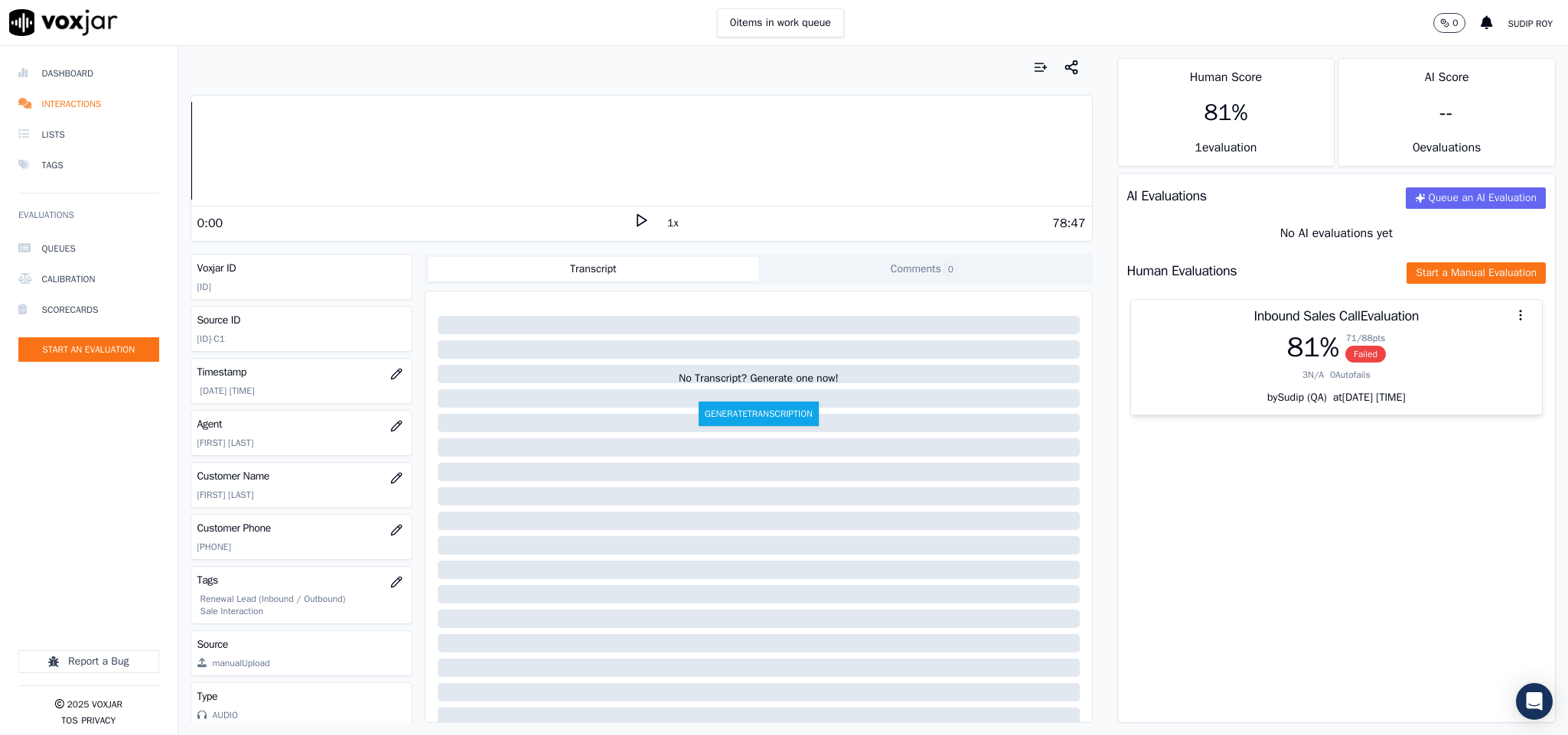 click on "AI Evaluations
Queue an AI Evaluation   No AI evaluations yet   Human Evaluations   Start a Manual Evaluation         Inbound Sales Call  Evaluation   81 %   71 / 88  pts   Failed   3  N/A   0  Autofails     by
Sudip (QA)   at  08/06/2025 09:40 PM" at bounding box center (1337, 447) 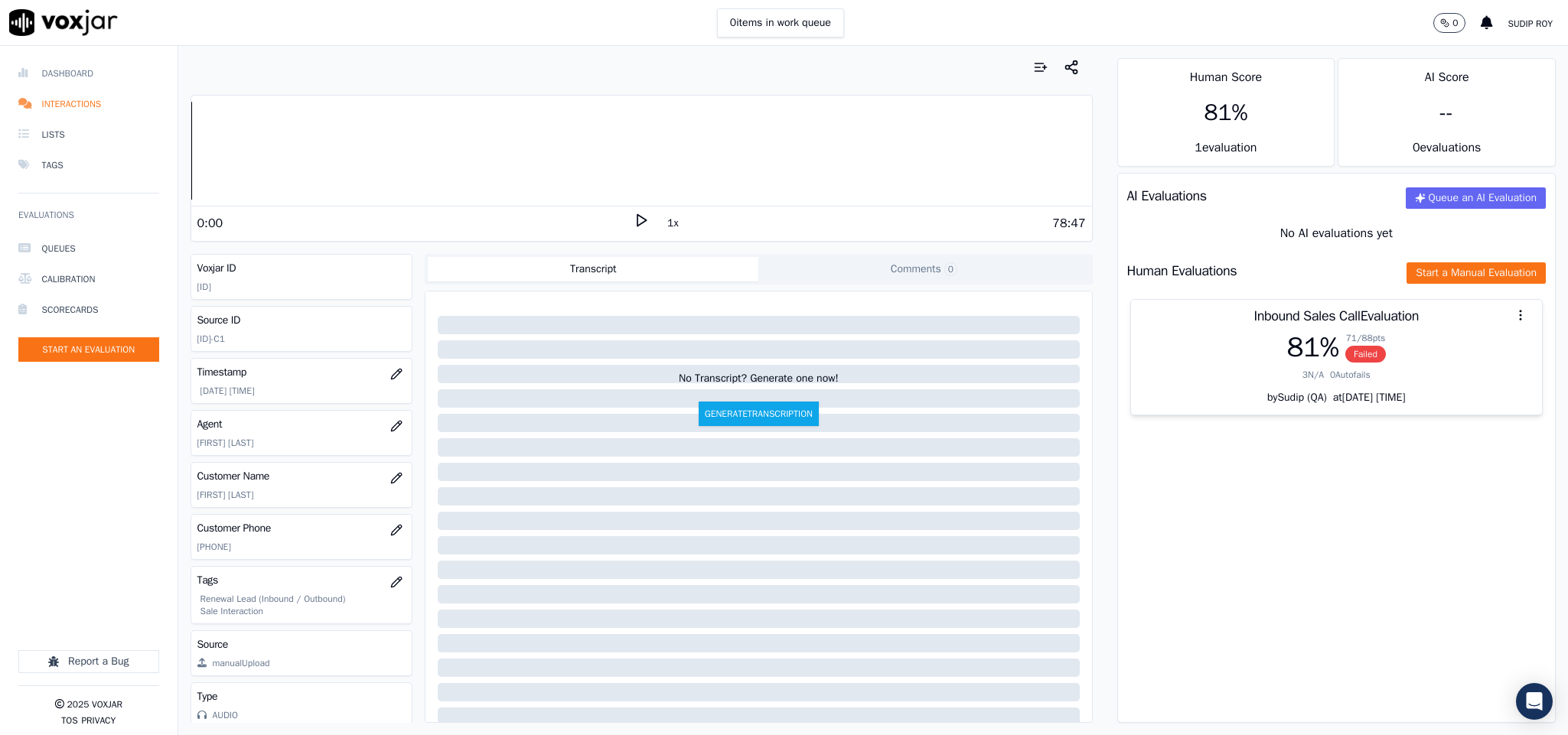click on "Dashboard" at bounding box center [89, 73] 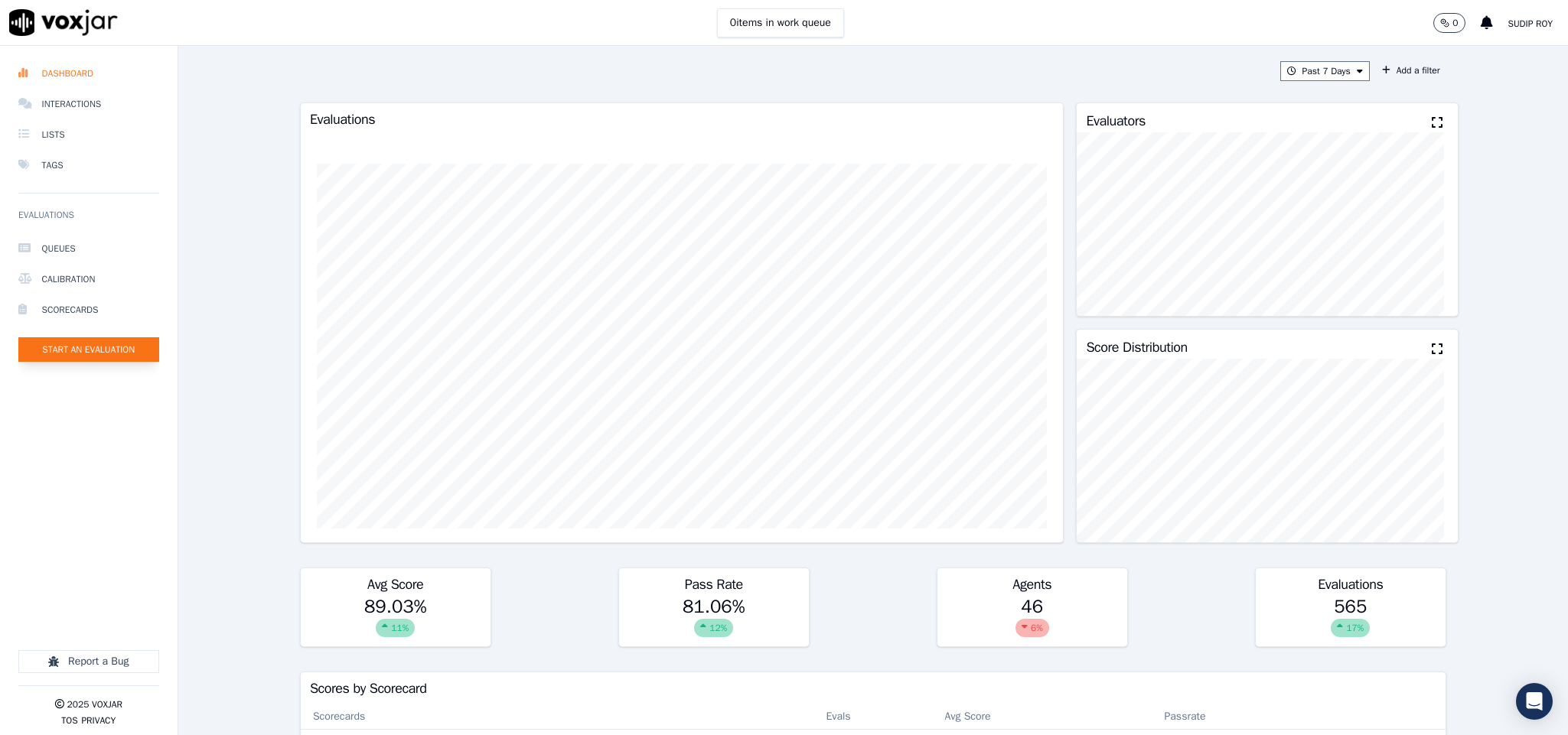 click on "Start an Evaluation" 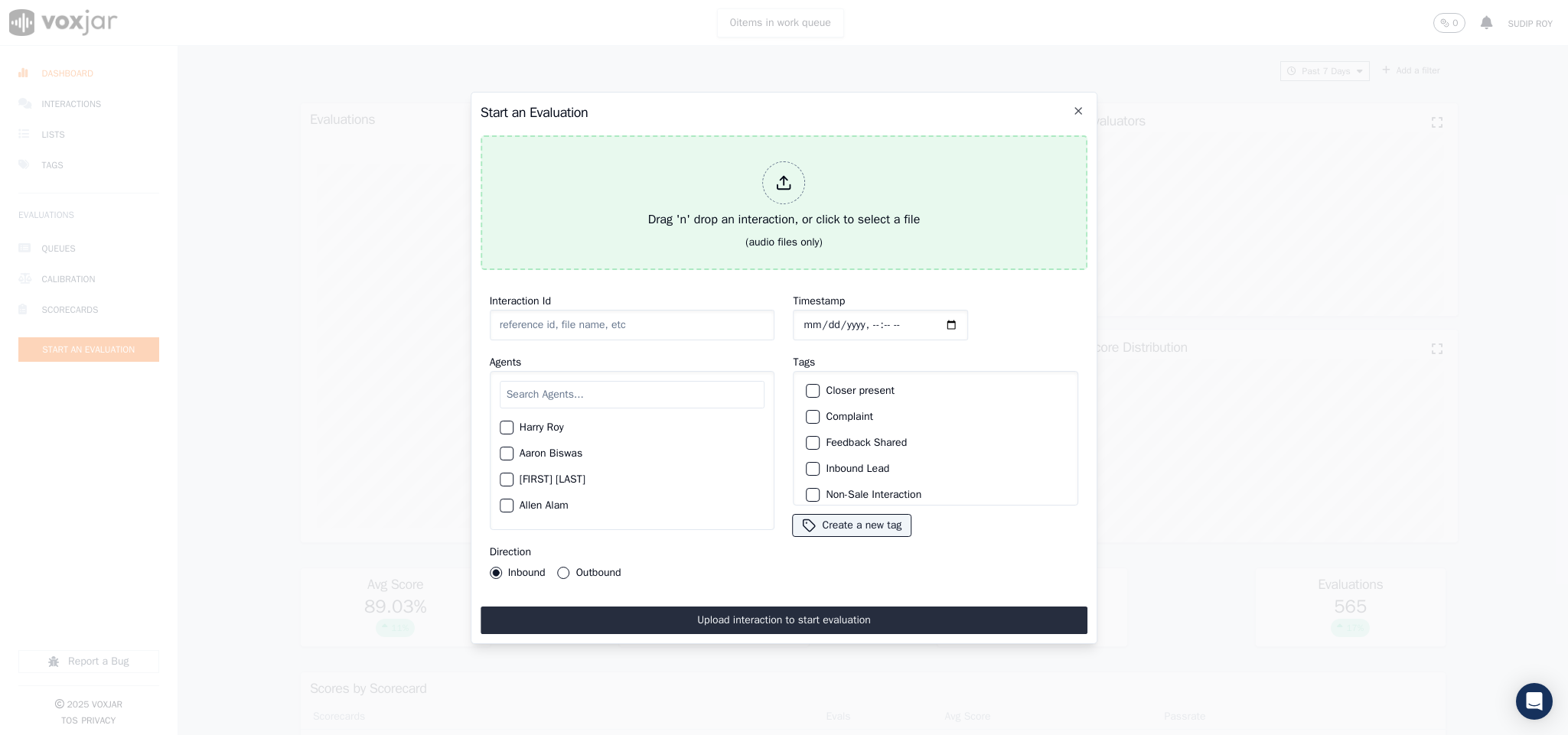 click 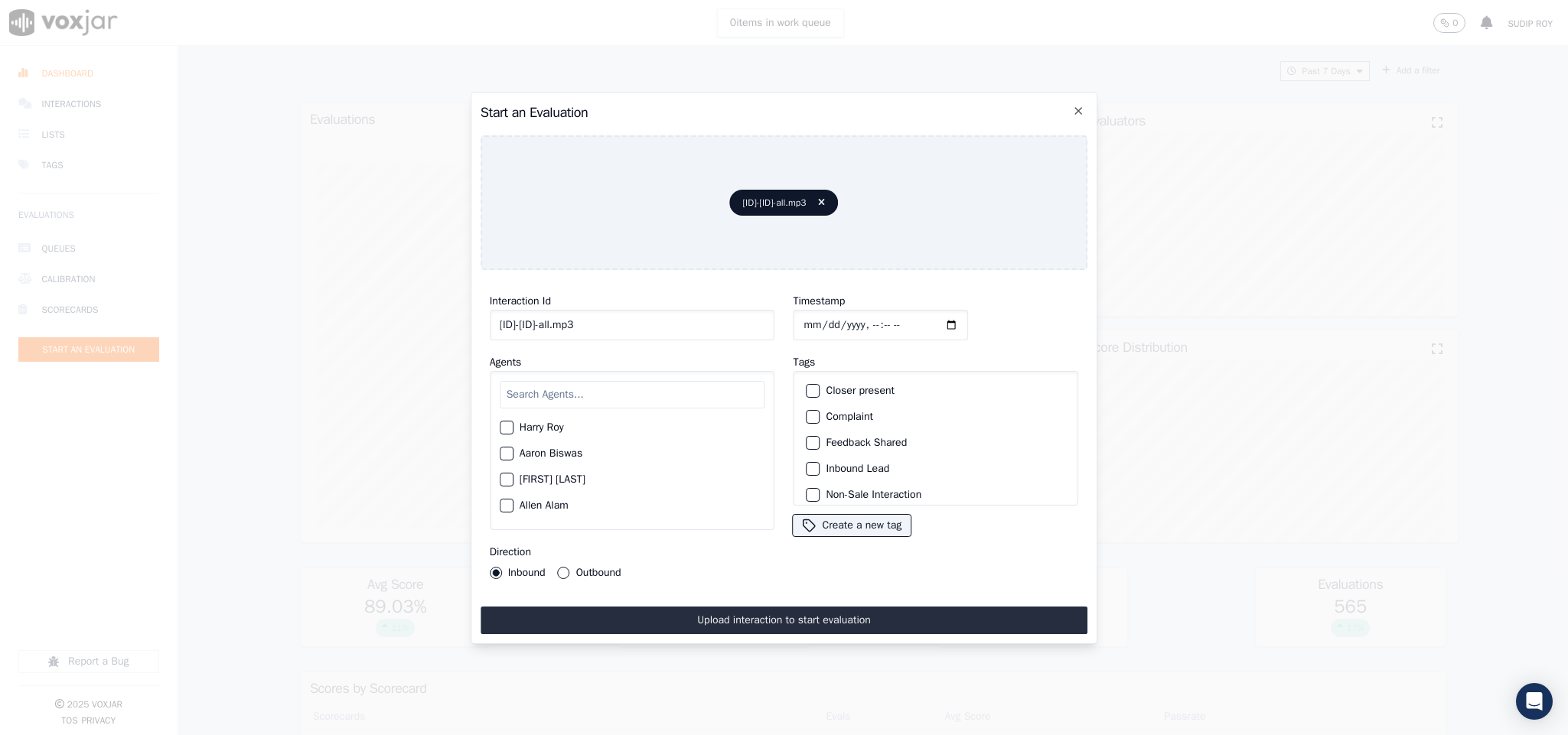 click at bounding box center (813, 417) 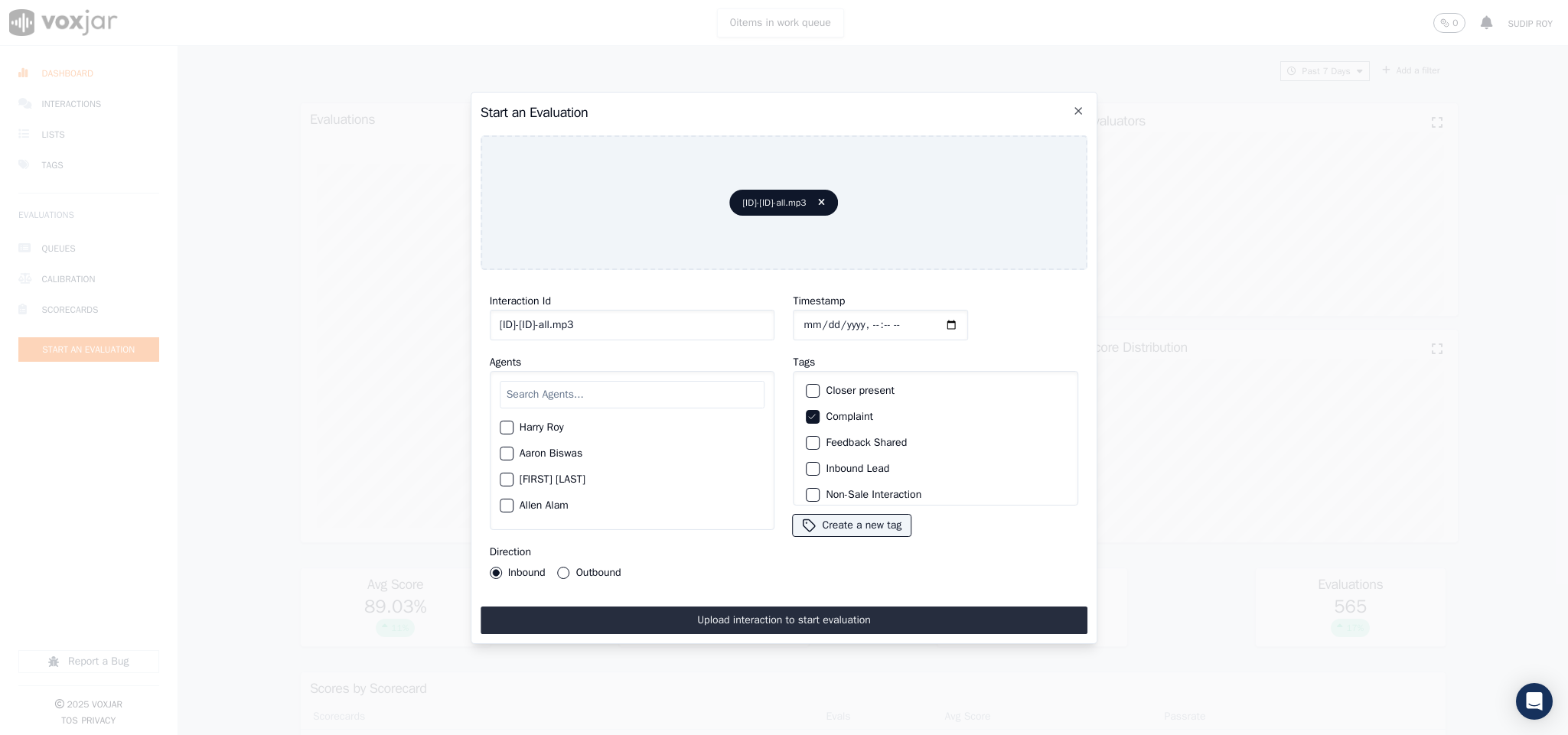 drag, startPoint x: 650, startPoint y: 317, endPoint x: 731, endPoint y: 312, distance: 81.15417 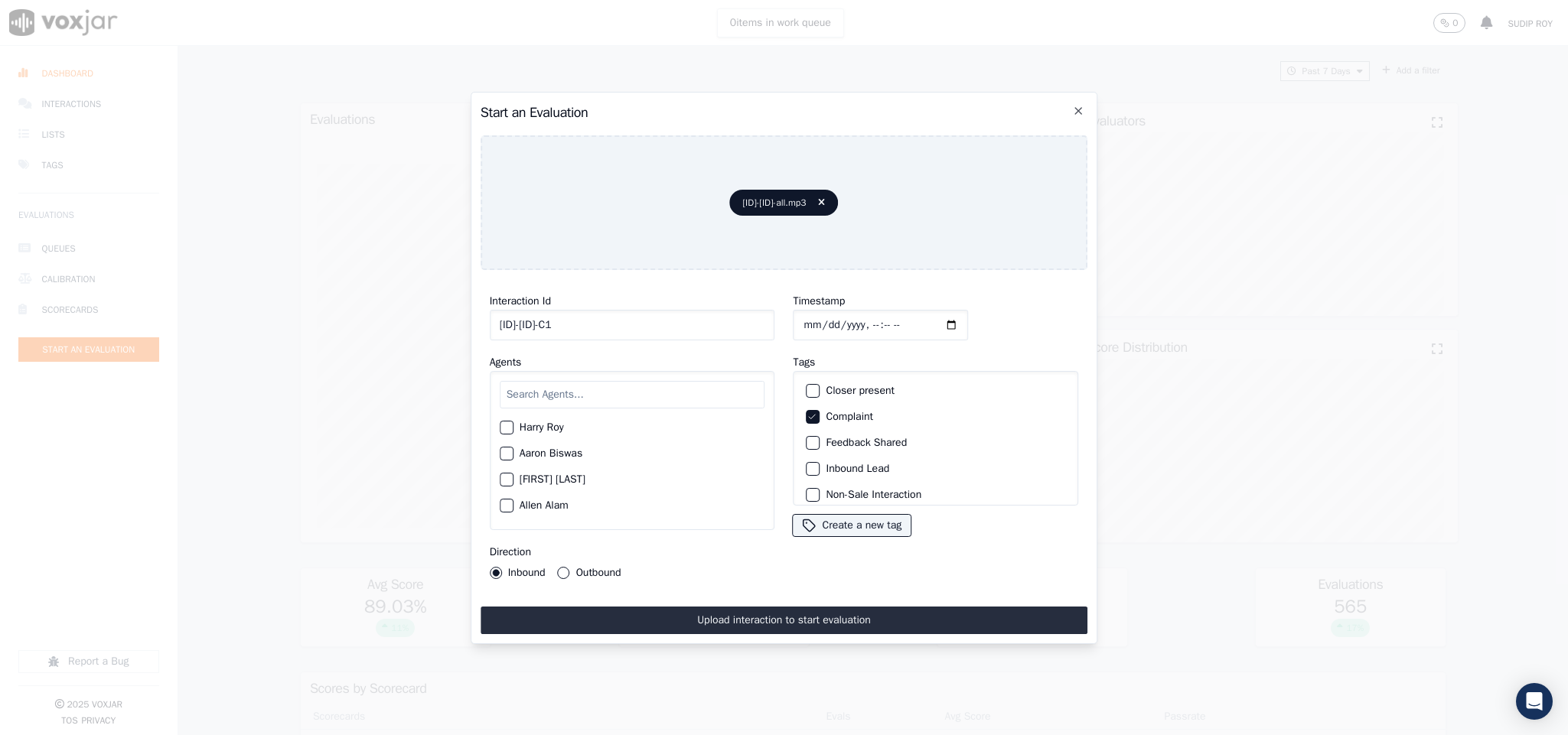 type on "20250804-123511_7178012348-C1" 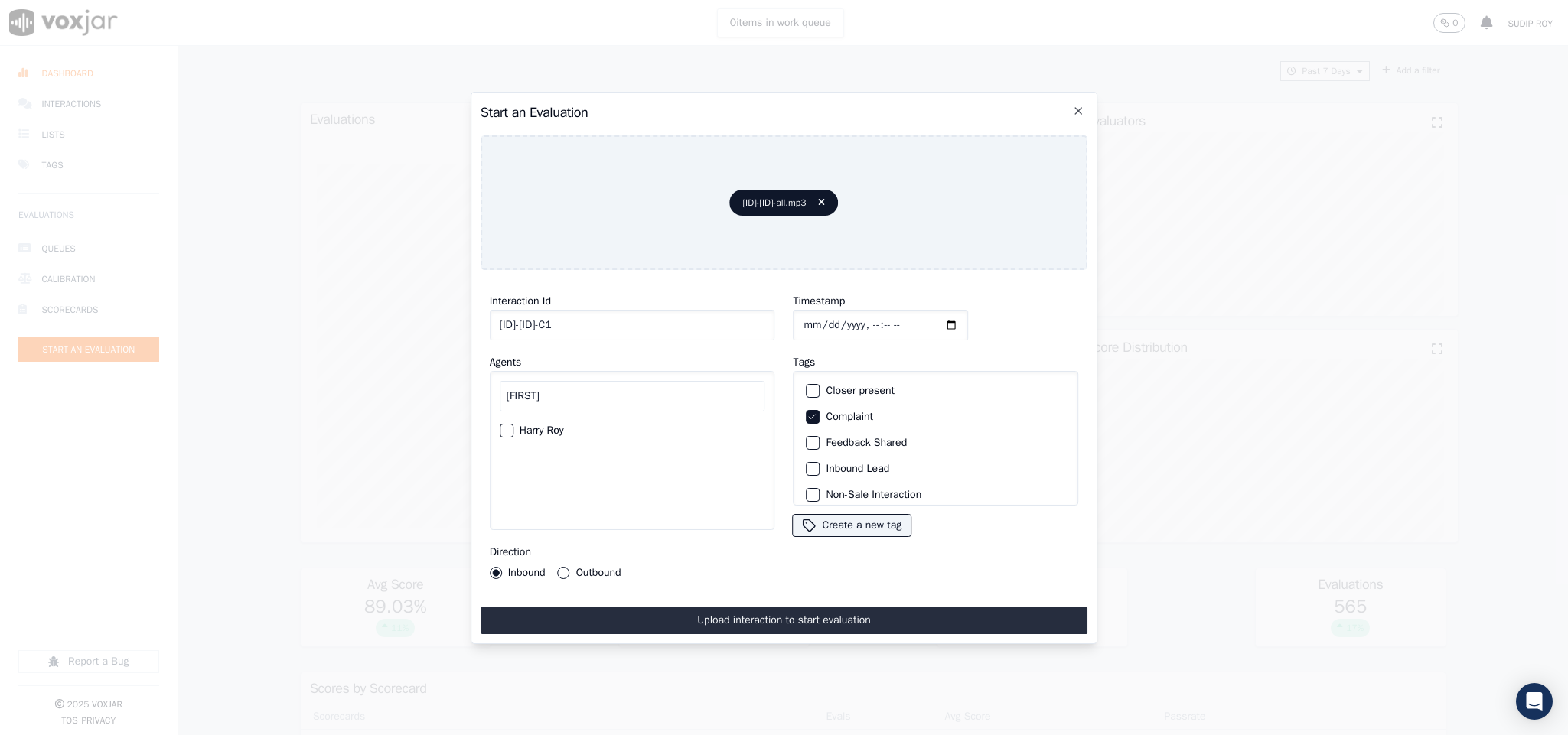 type on "Harr" 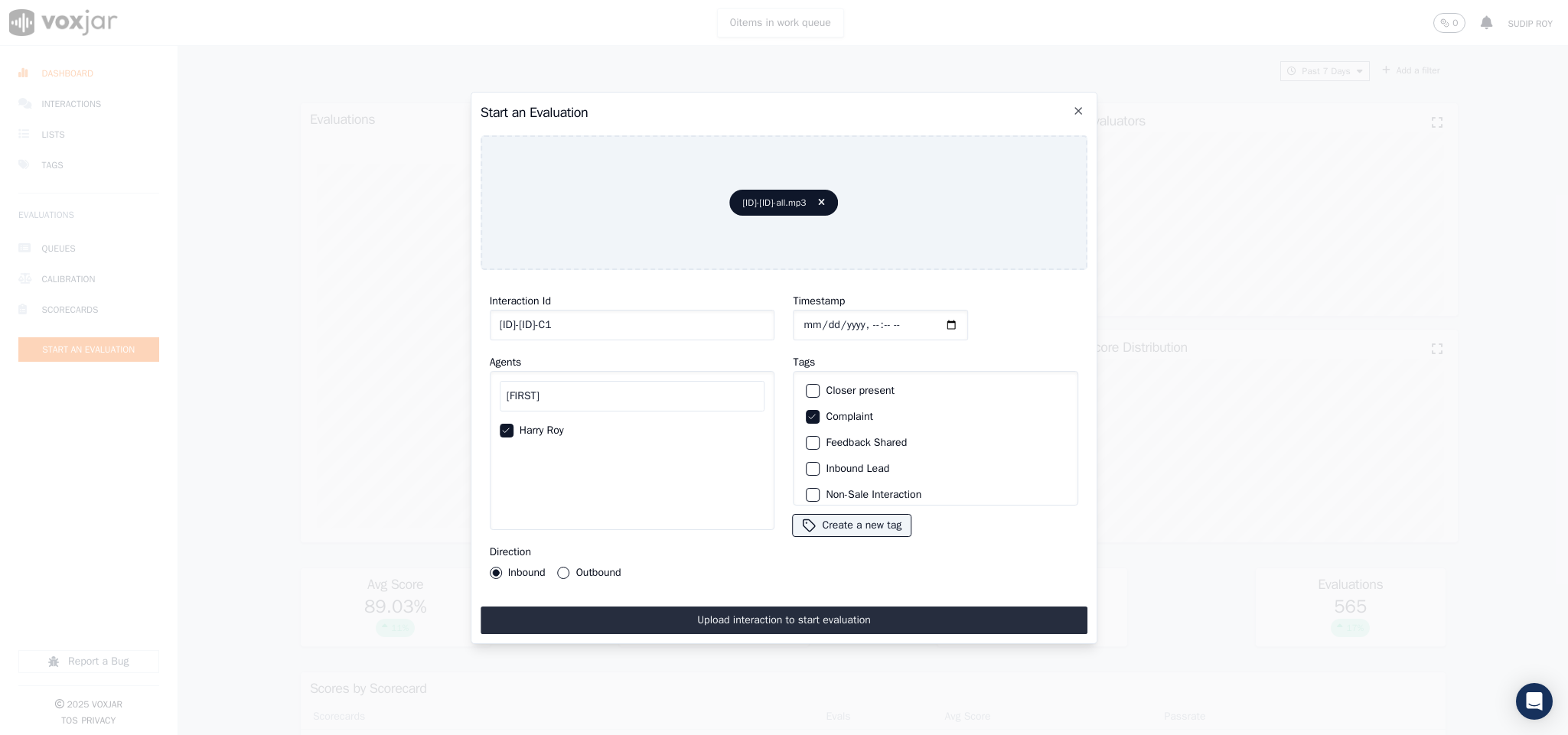 click 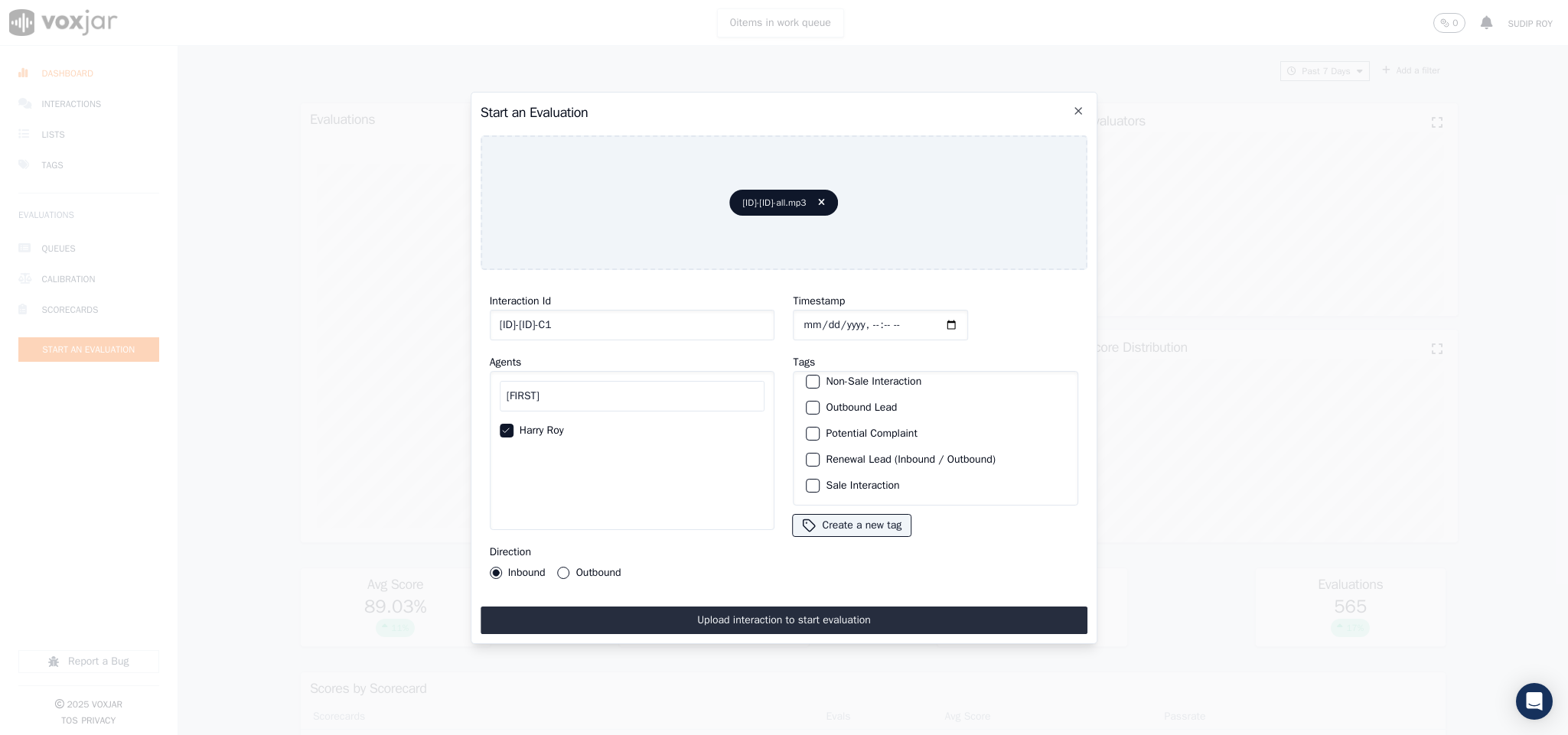 scroll, scrollTop: 138, scrollLeft: 0, axis: vertical 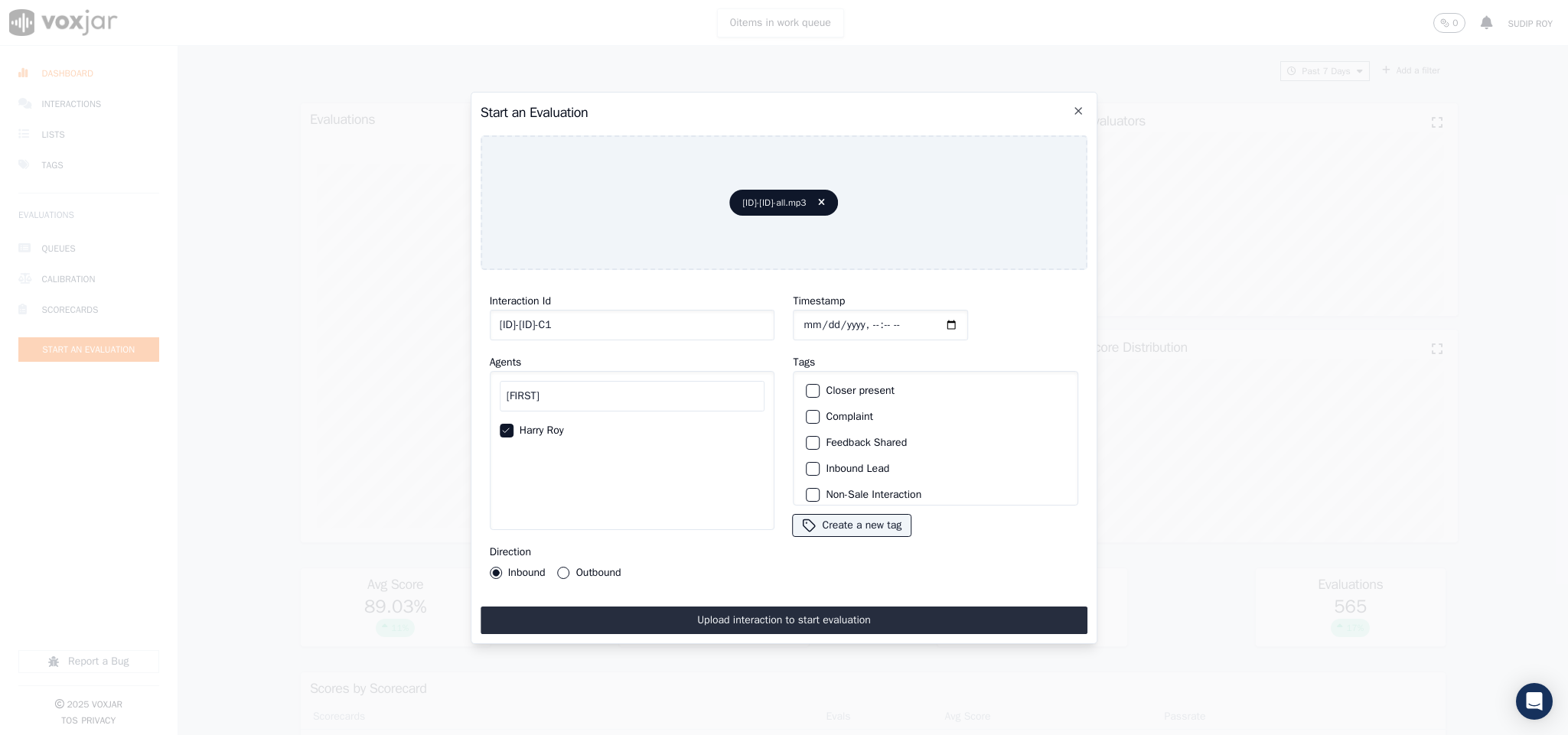 click at bounding box center (813, 469) 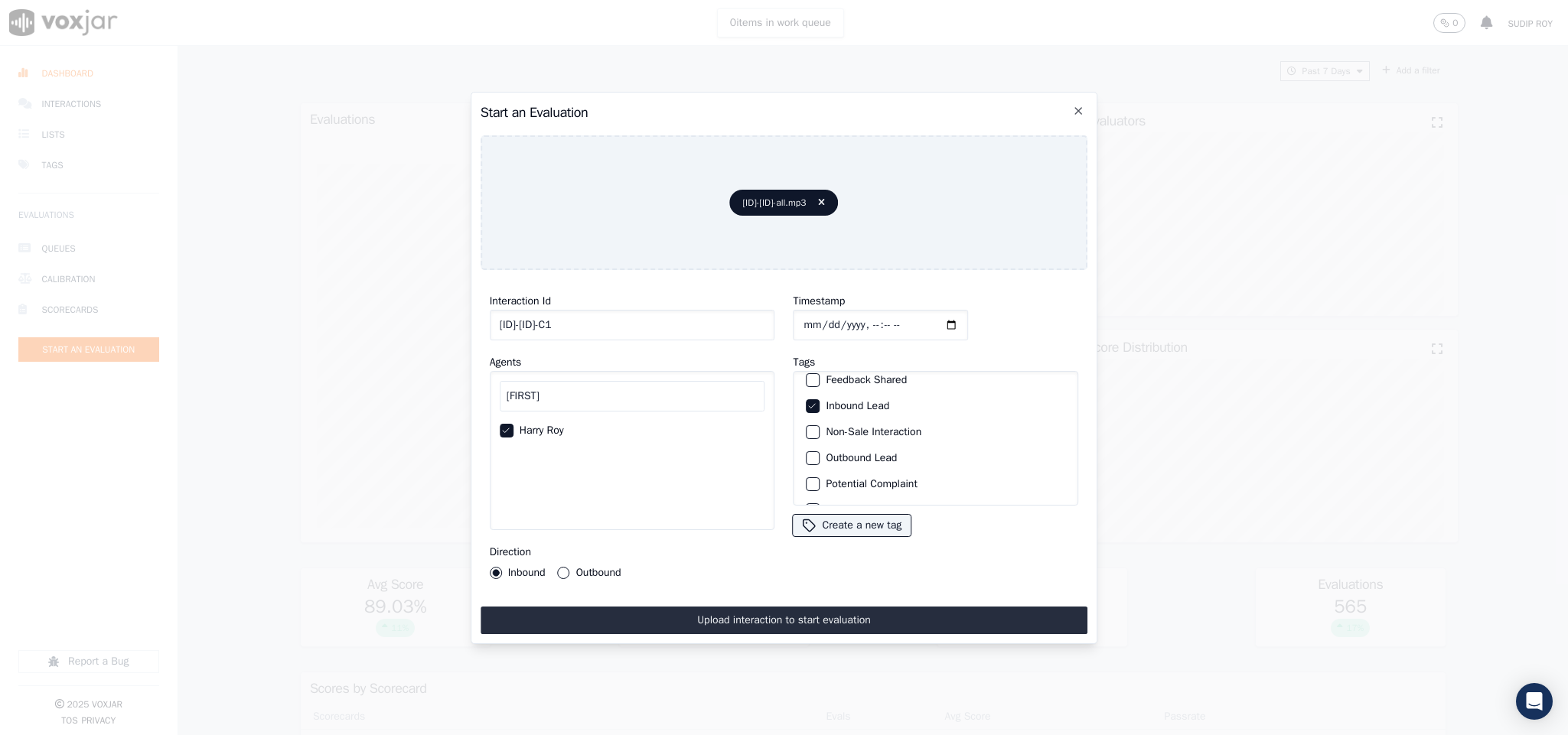 scroll, scrollTop: 138, scrollLeft: 0, axis: vertical 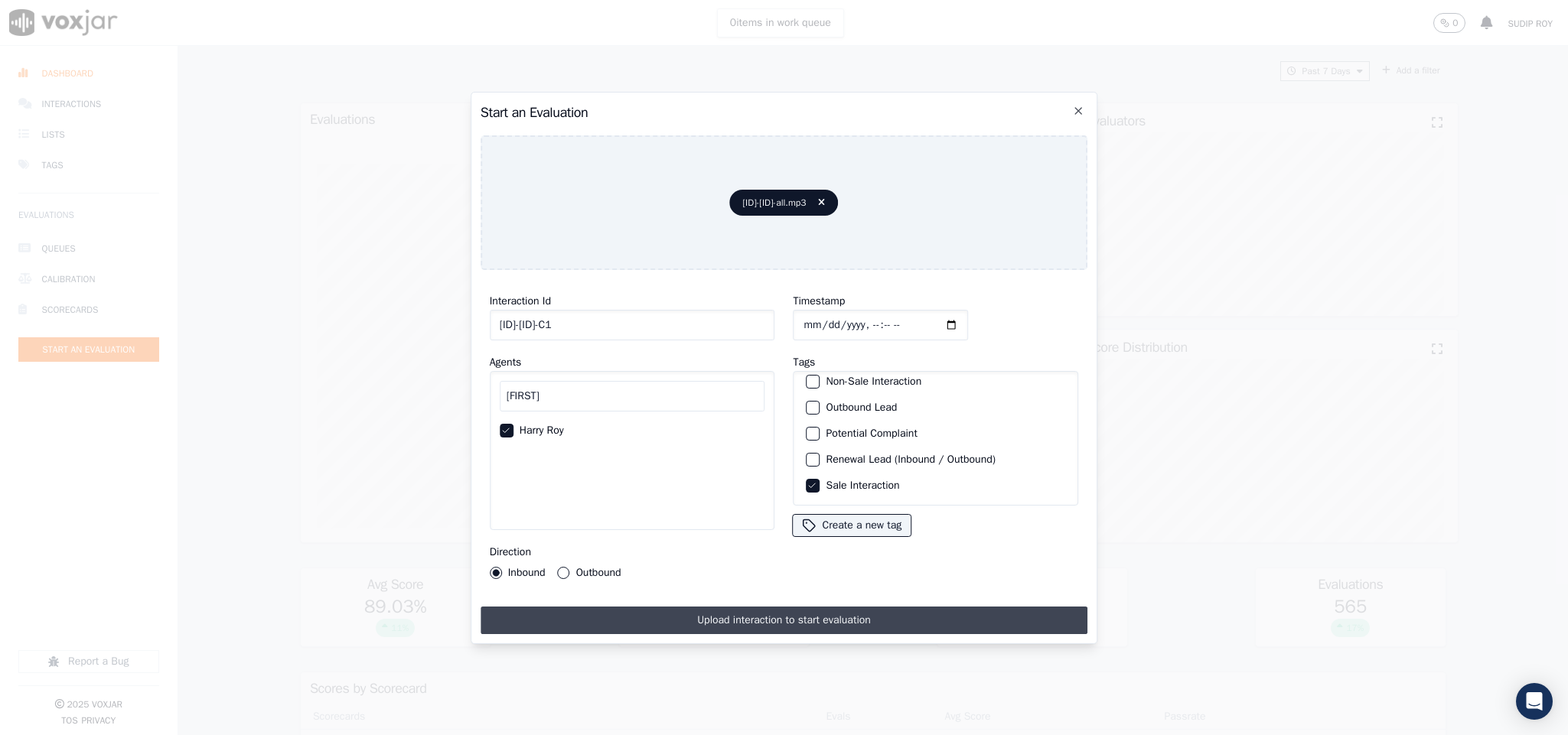 click on "Upload interaction to start evaluation" at bounding box center (784, 620) 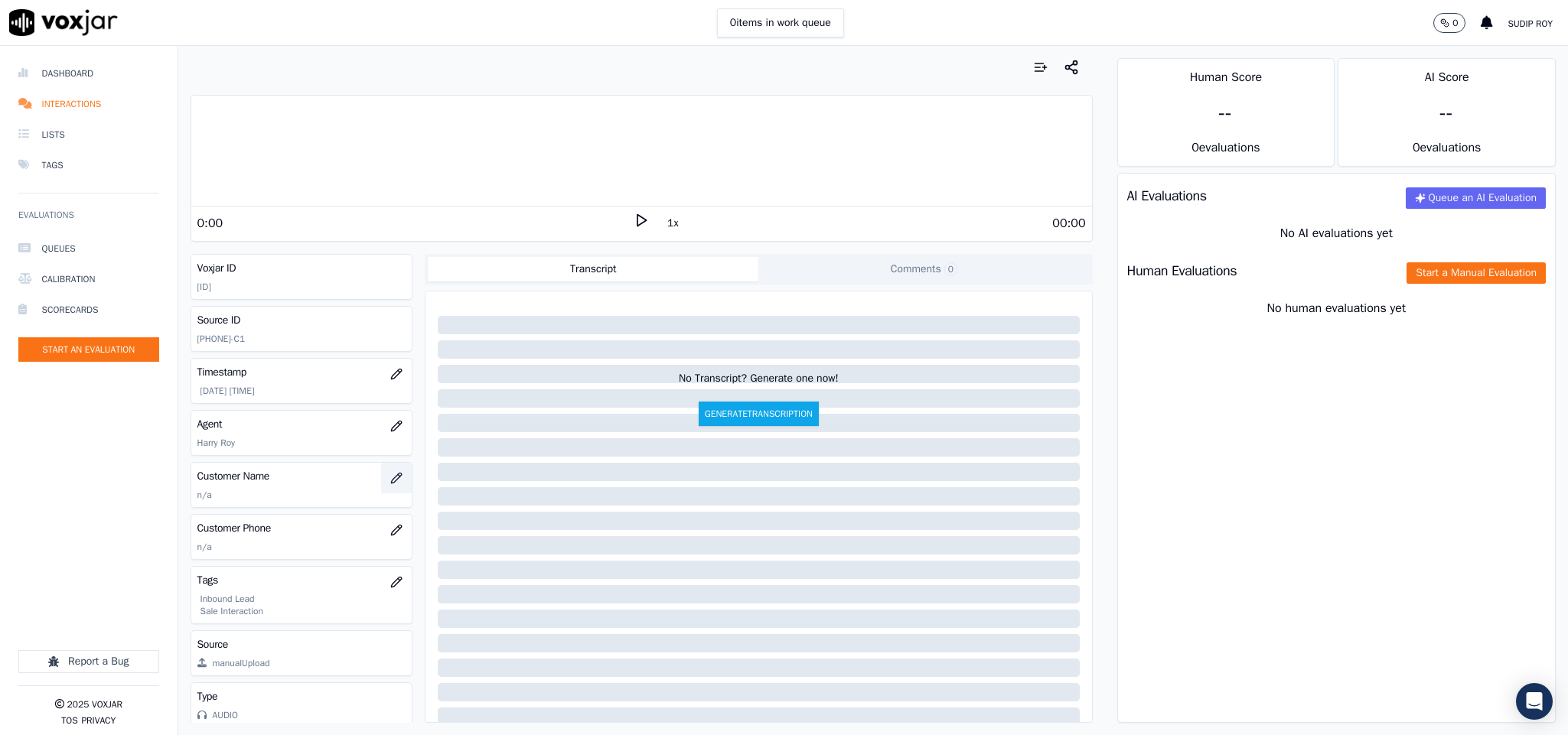 click 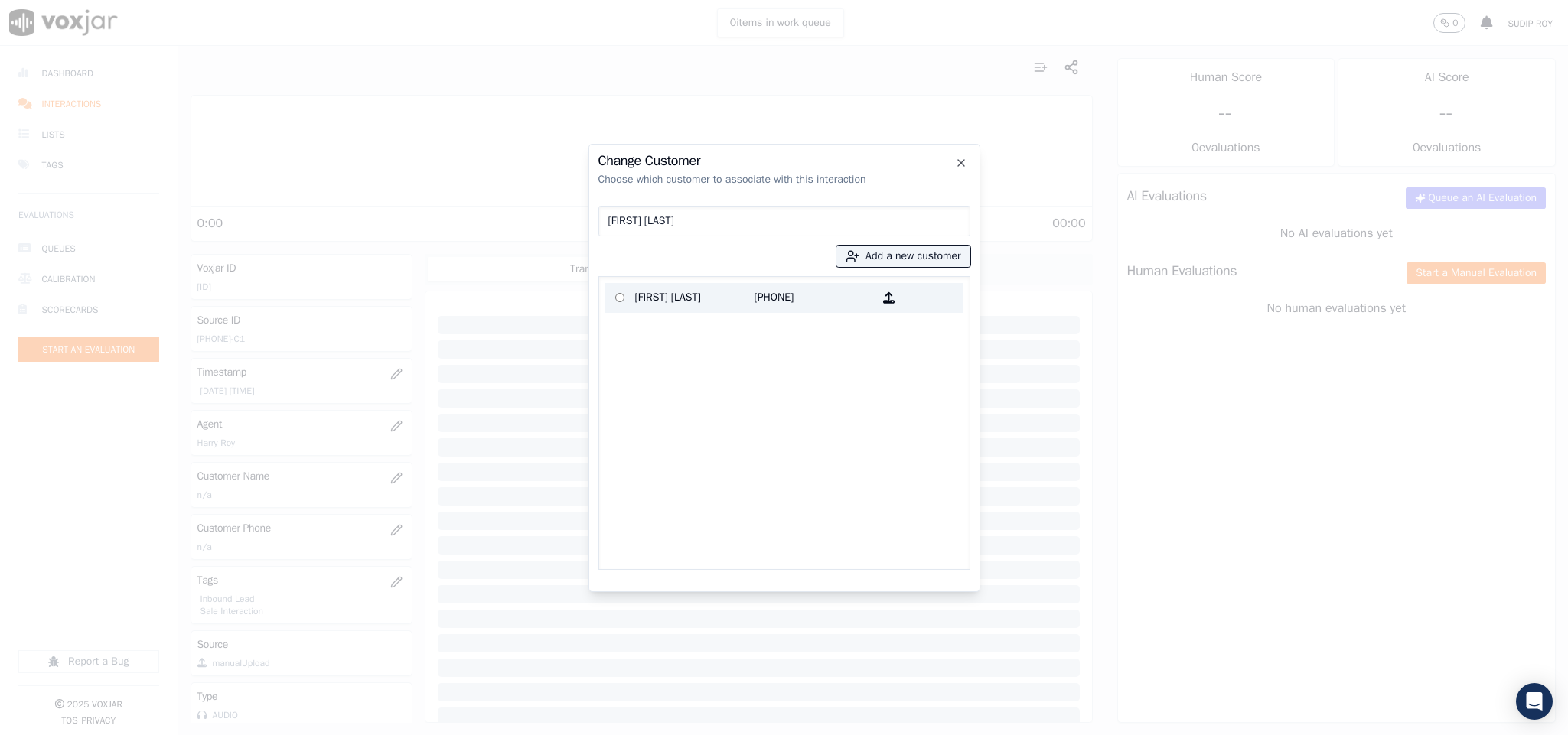 type on "BILLIE JO REEVER" 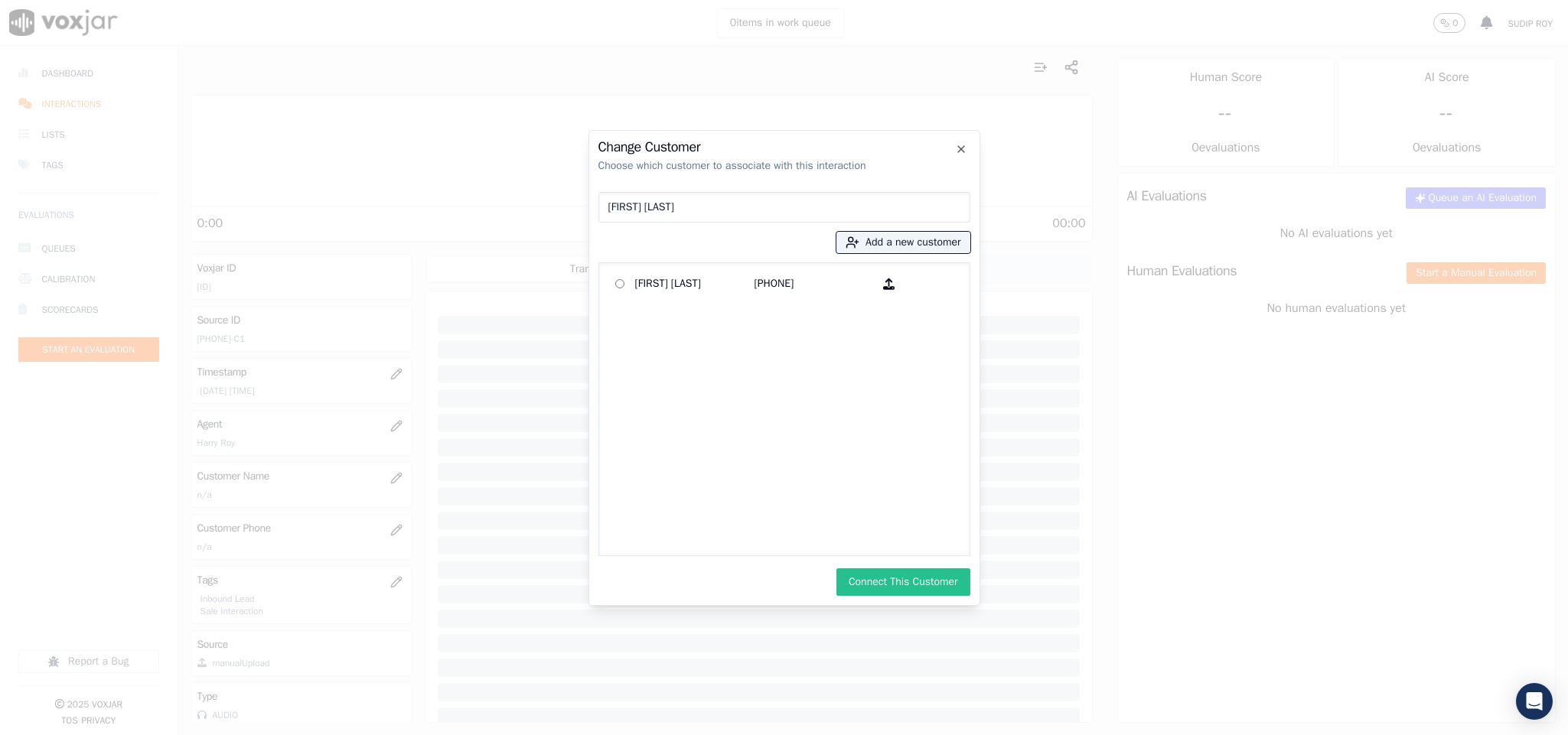 click on "Connect This Customer" at bounding box center [903, 582] 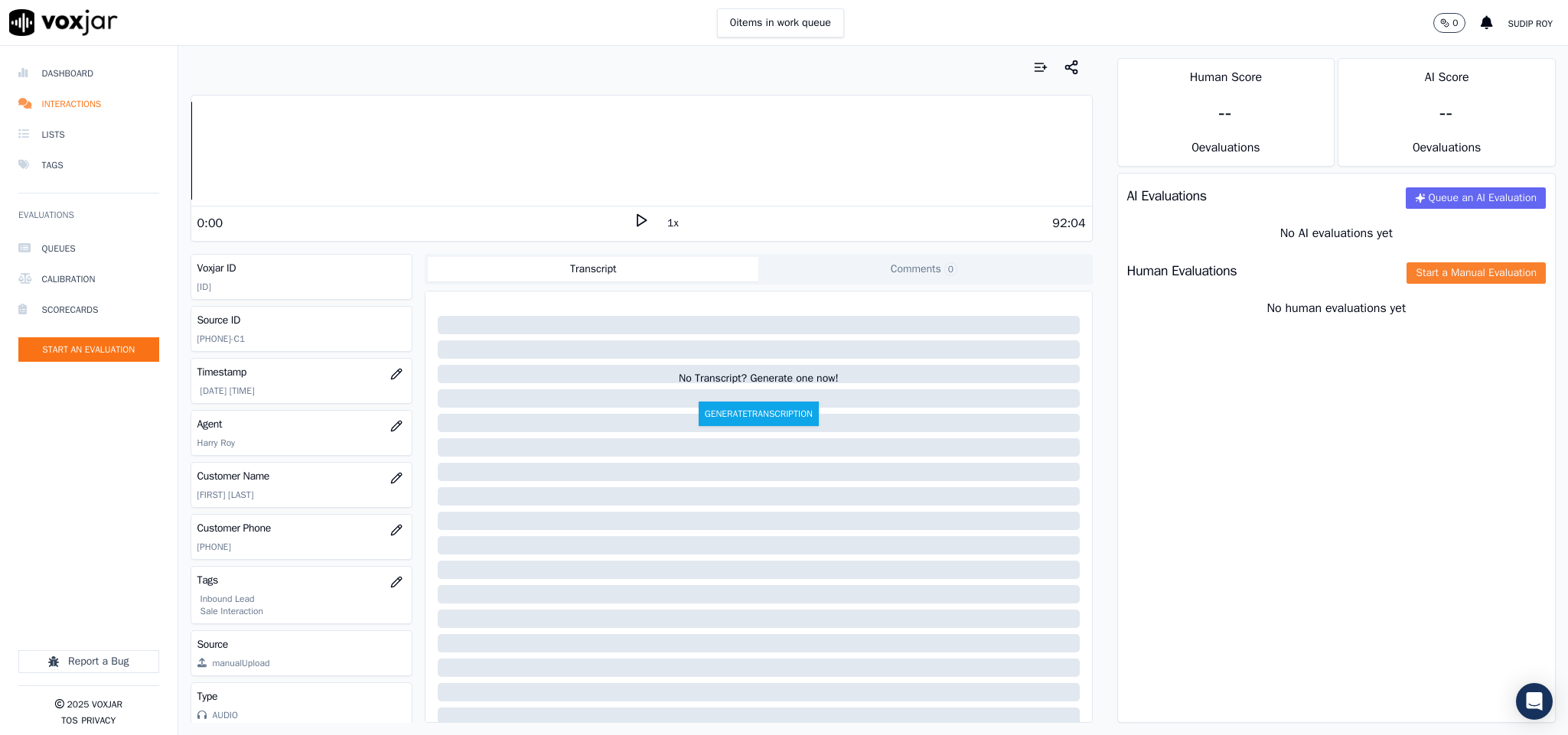 click on "Start a Manual Evaluation" 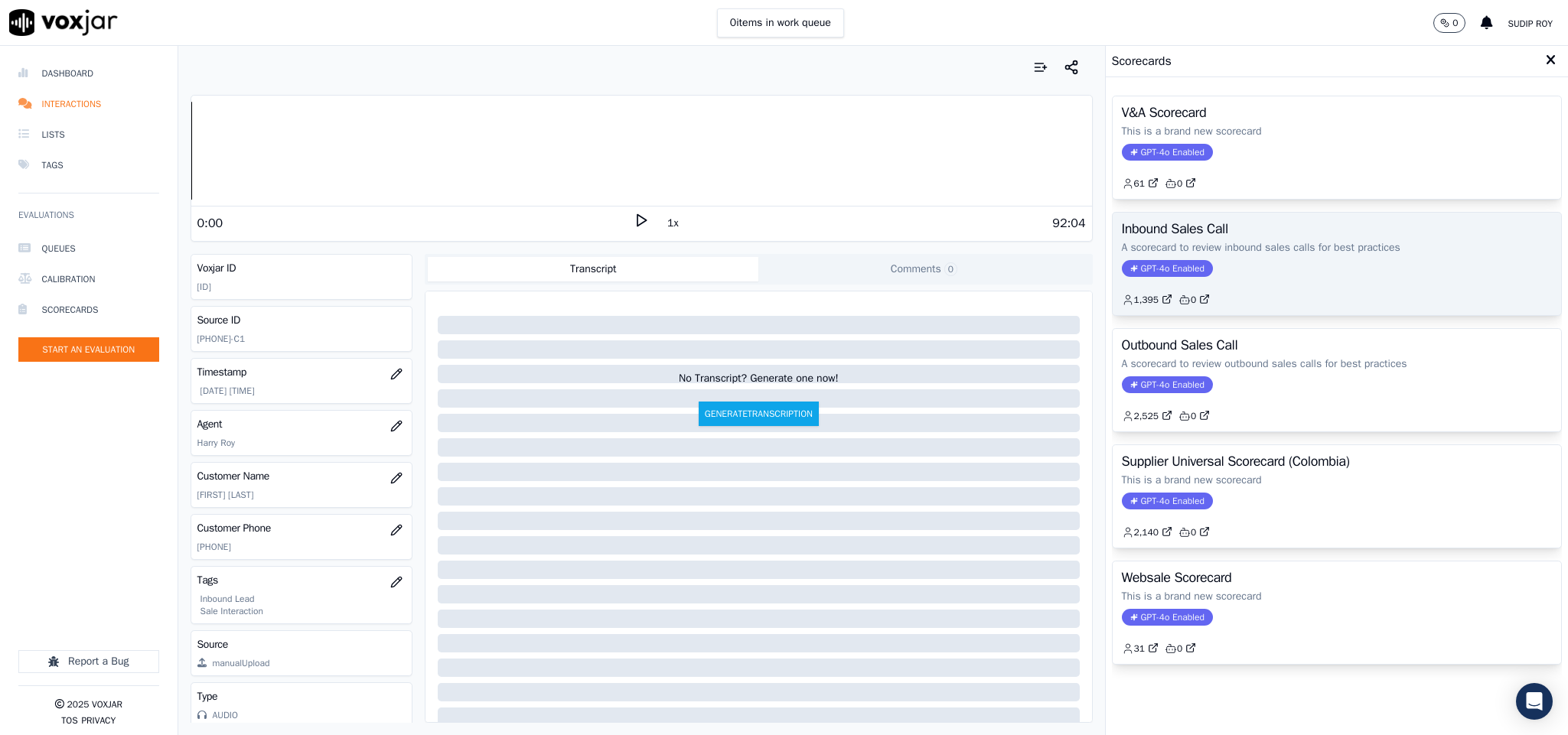 click on "GPT-4o Enabled" at bounding box center (1167, 268) 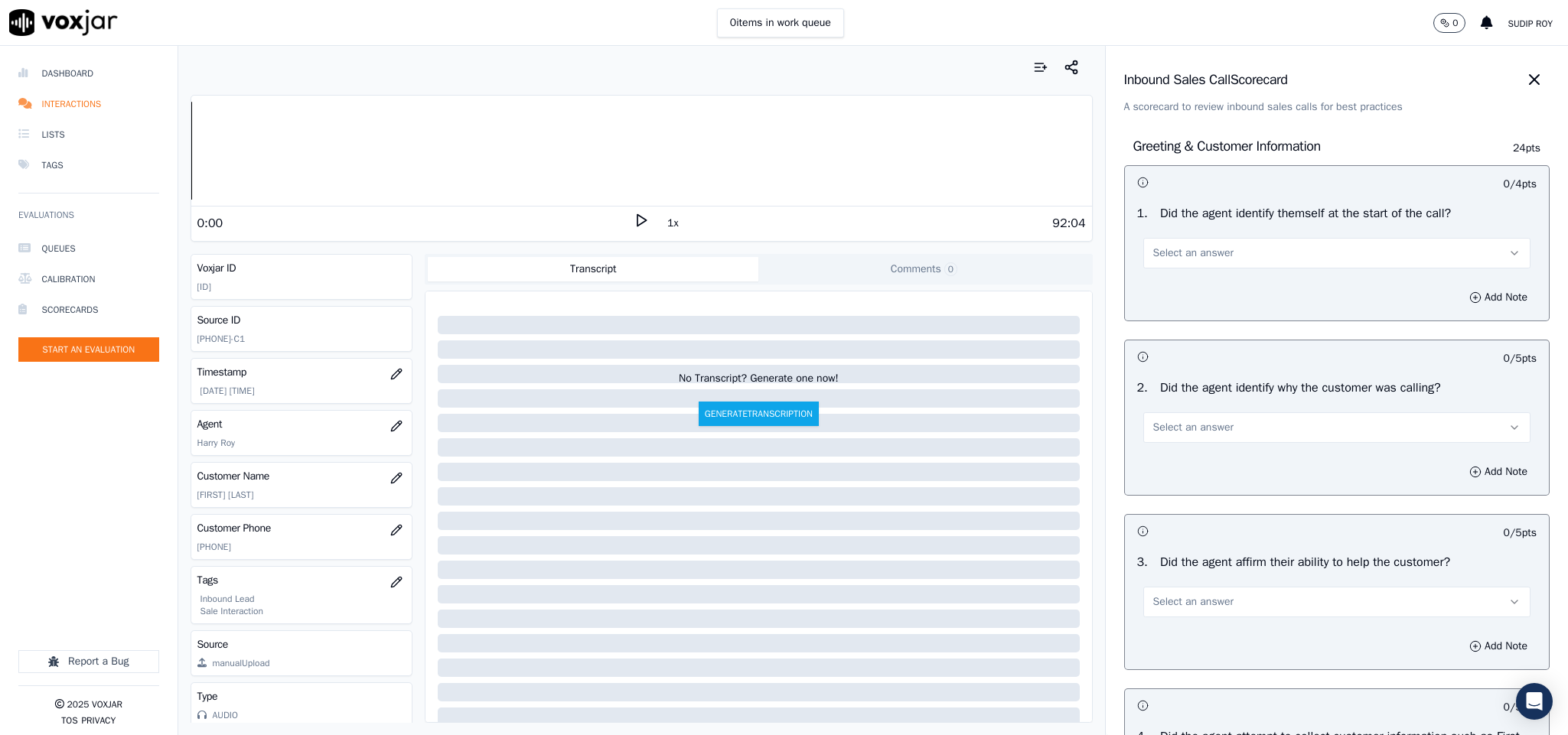 click on "Select an answer" at bounding box center [1193, 253] 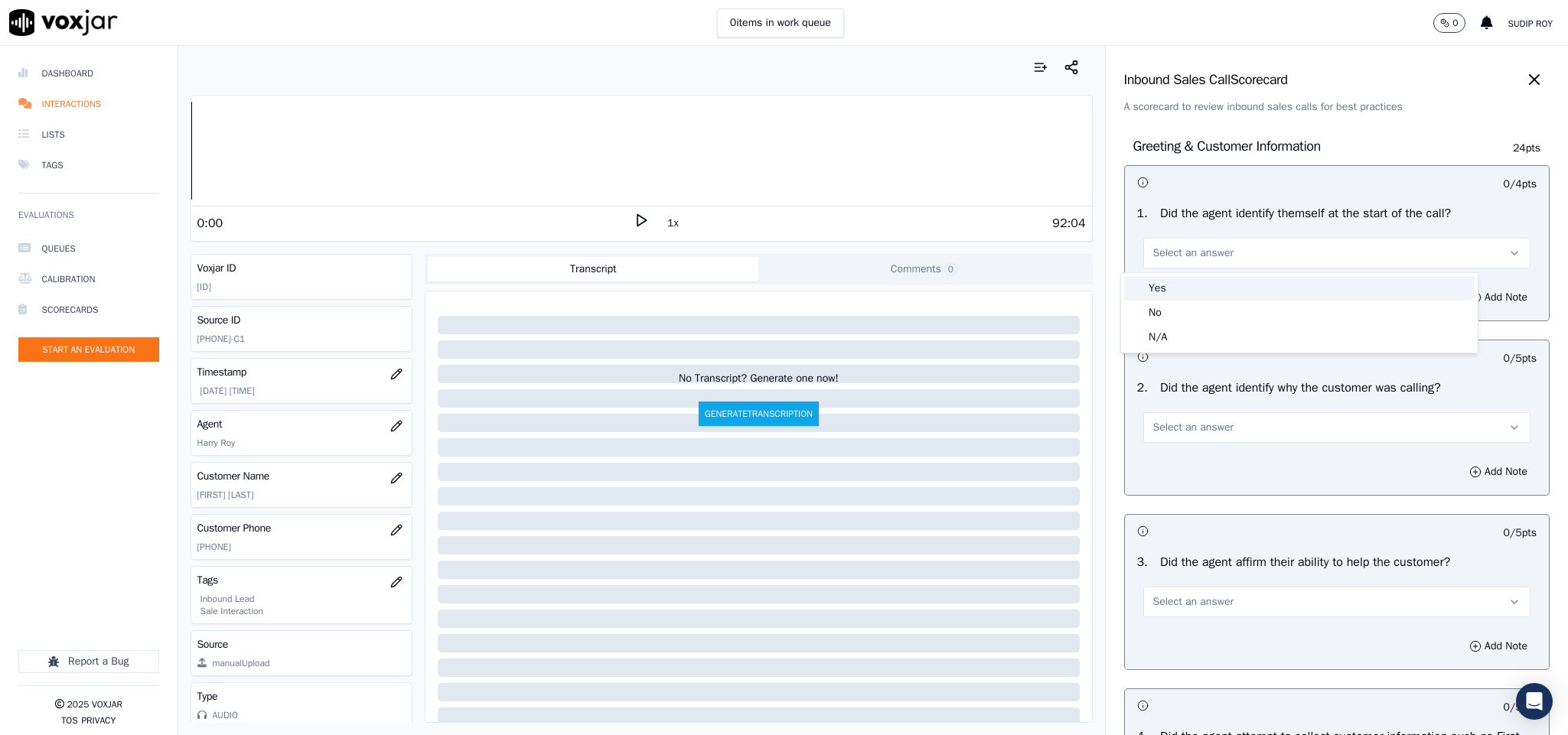 click on "Yes" at bounding box center [1299, 288] 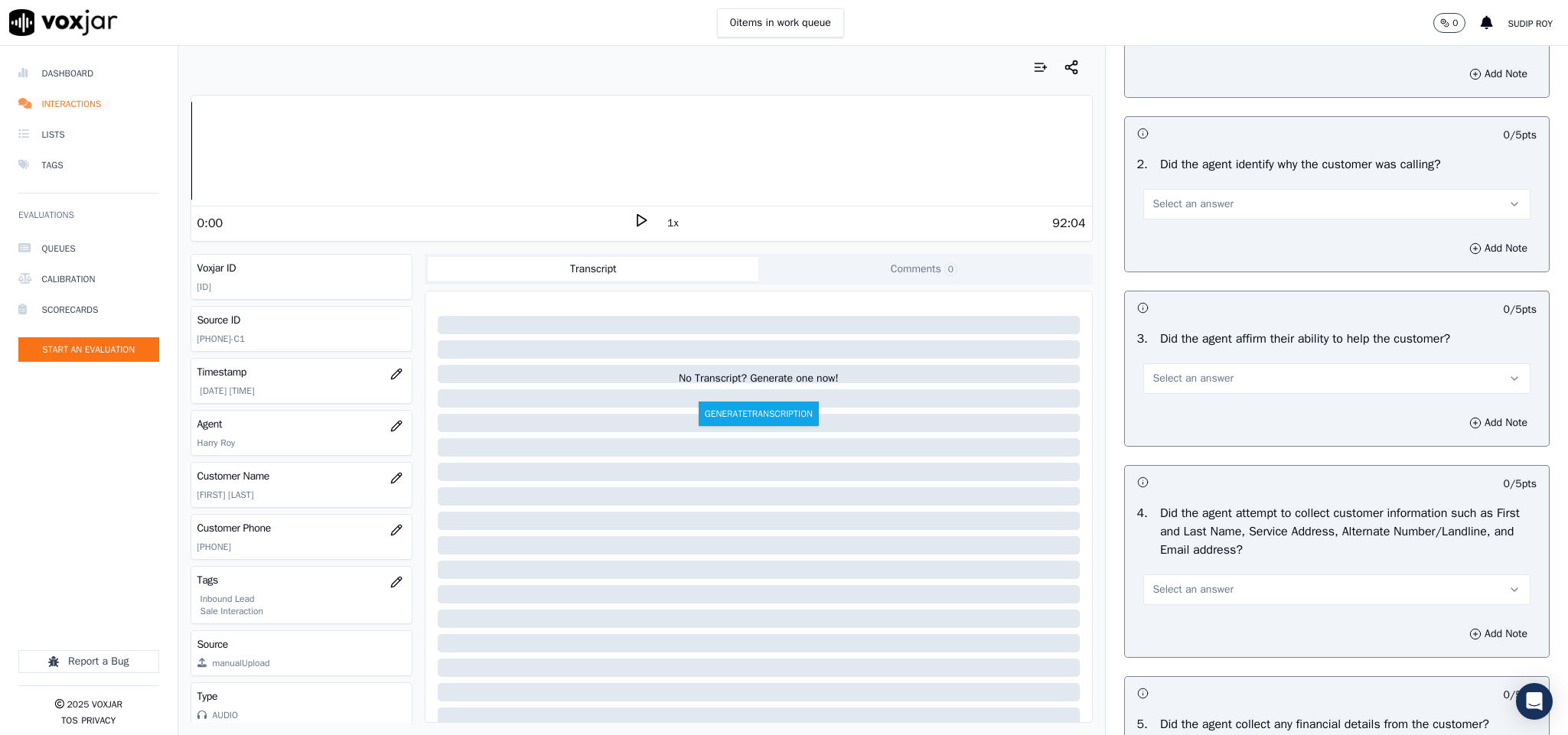 scroll, scrollTop: 229, scrollLeft: 0, axis: vertical 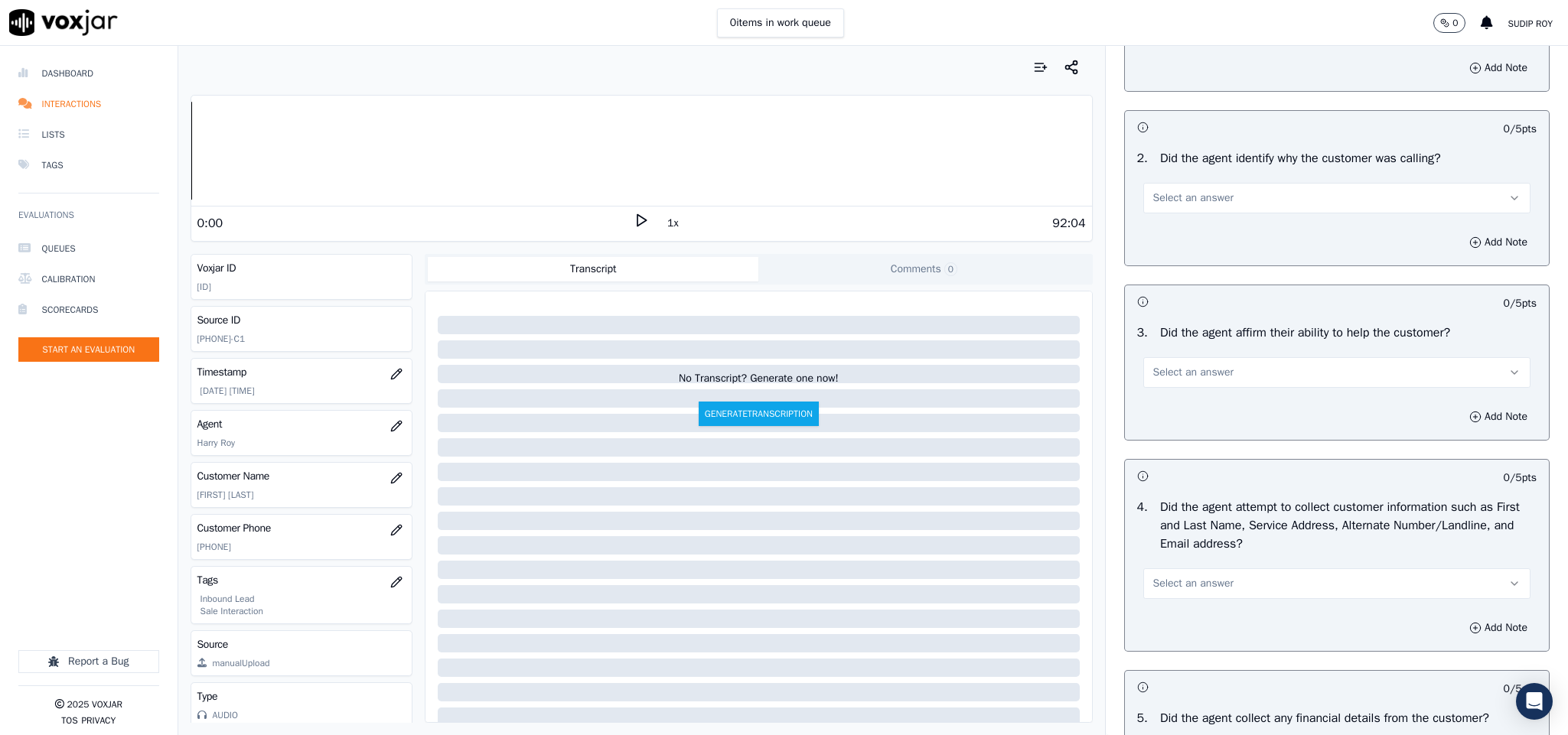 click on "Select an answer" at bounding box center (1337, 198) 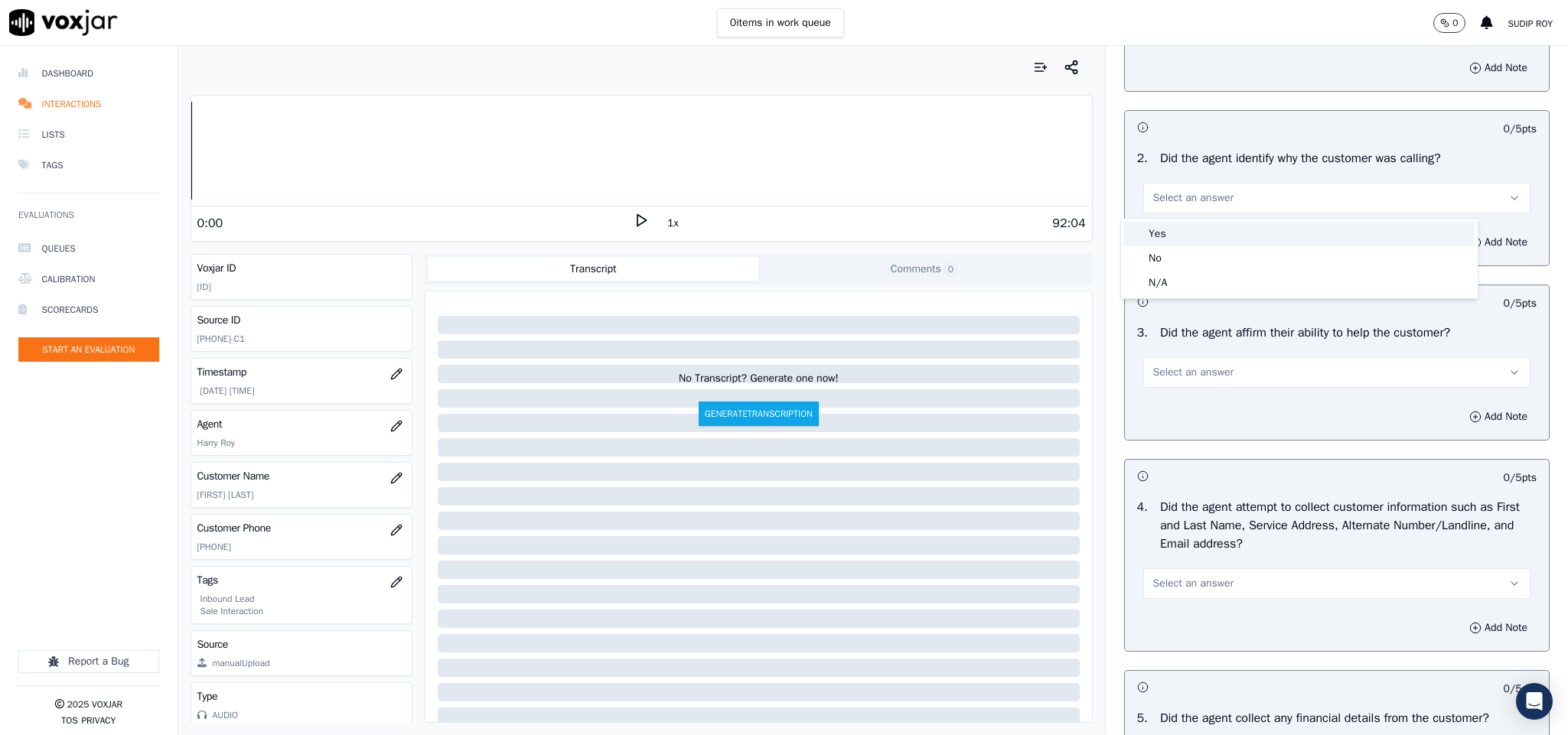 click on "Yes" at bounding box center [1299, 234] 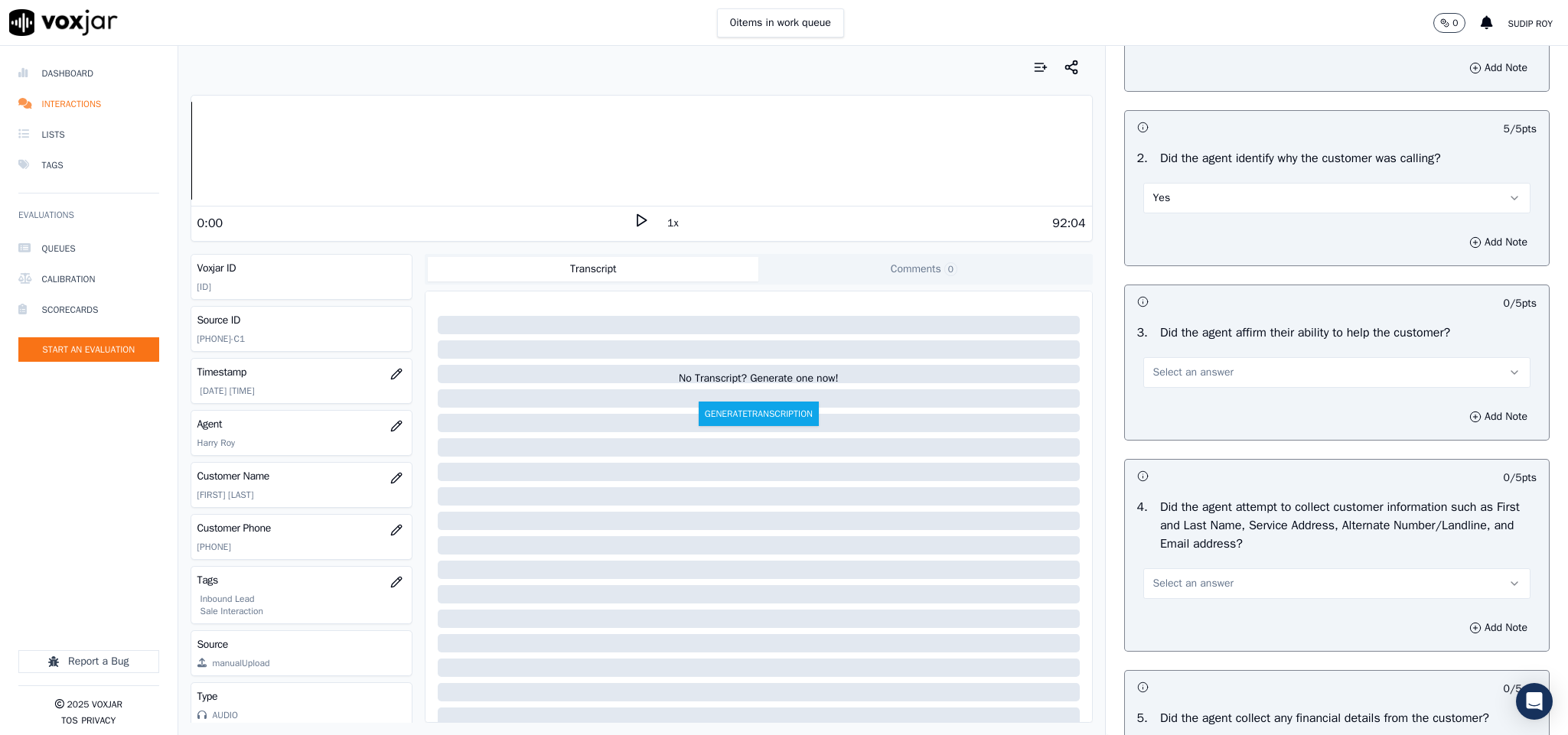 click on "Select an answer" at bounding box center [1337, 372] 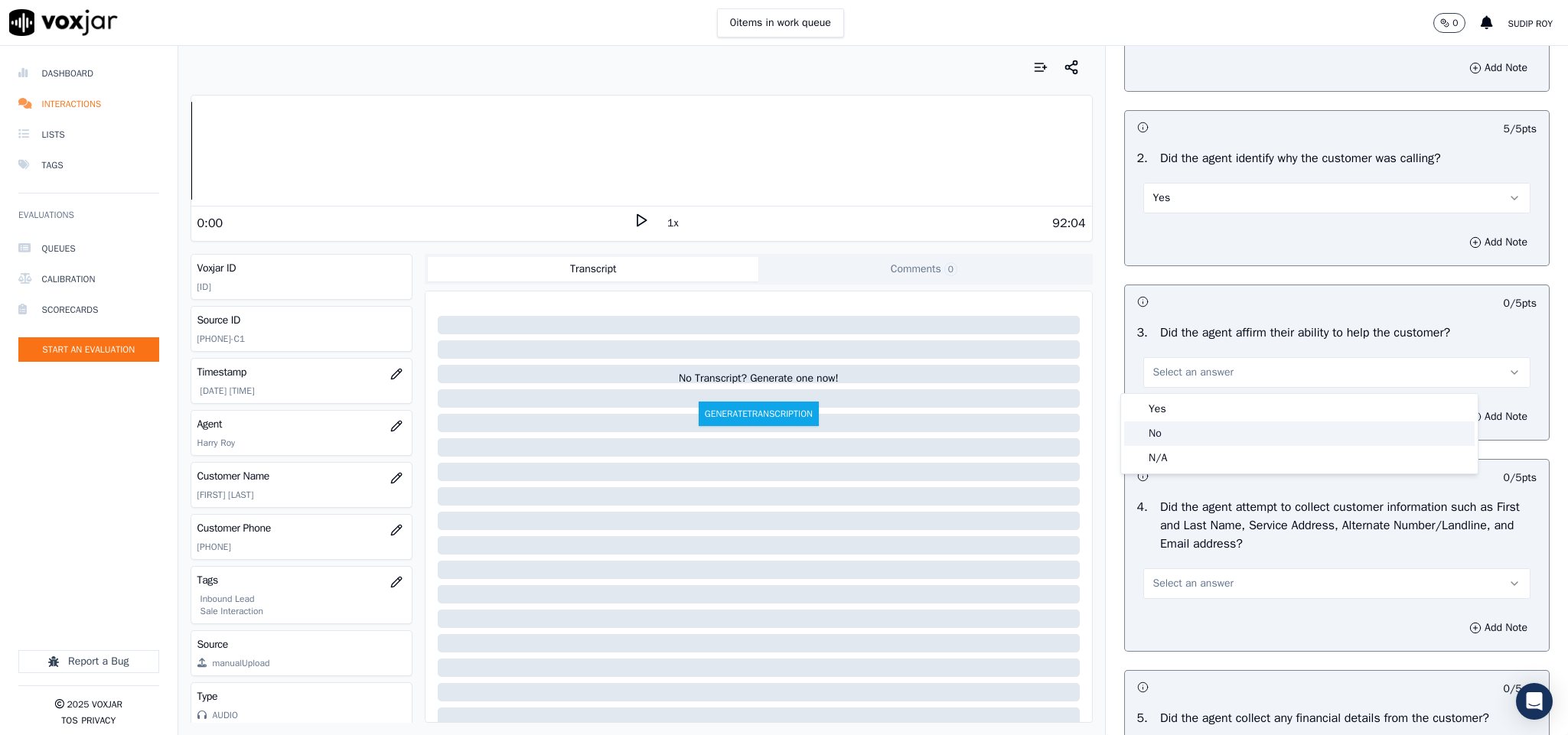 click on "No" 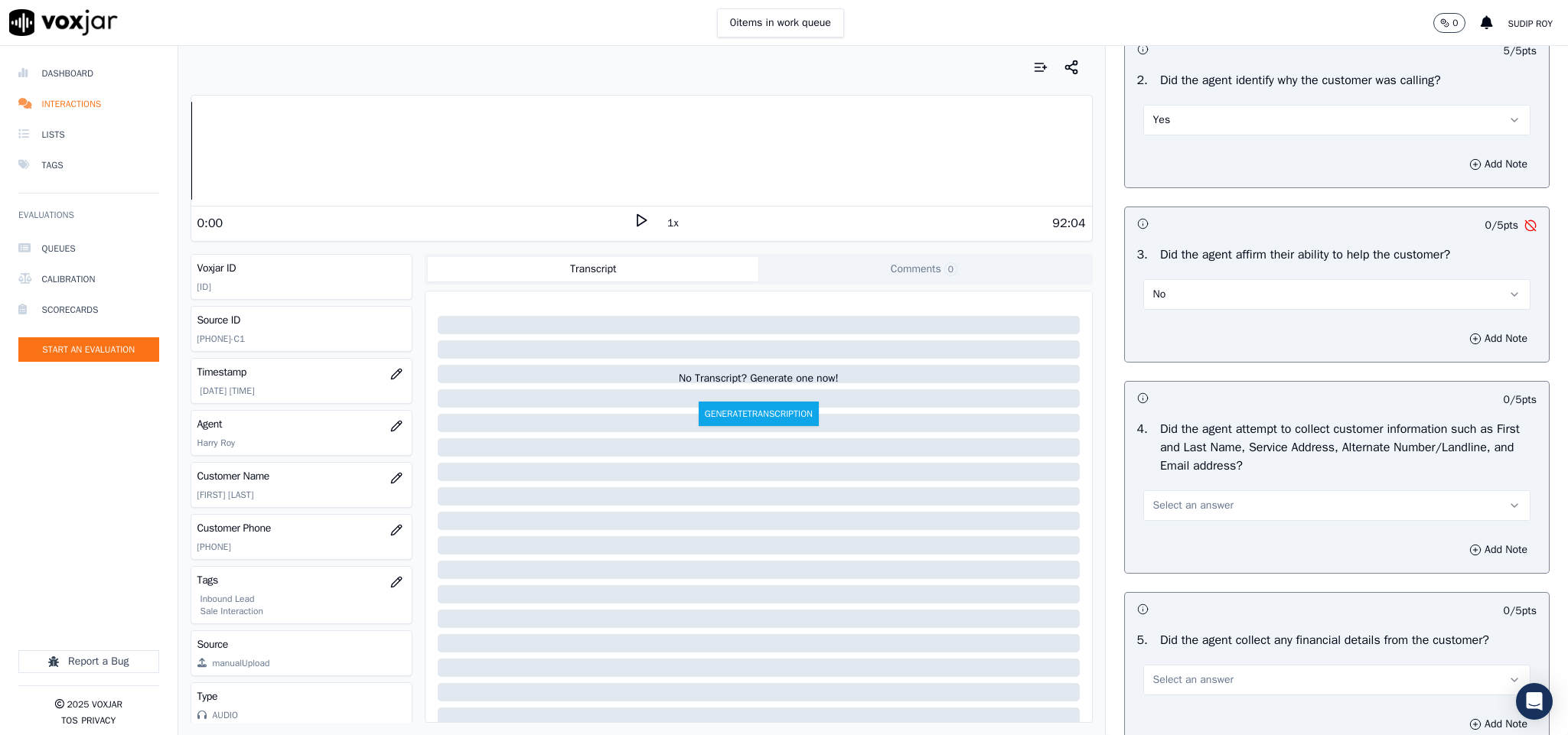 scroll, scrollTop: 459, scrollLeft: 0, axis: vertical 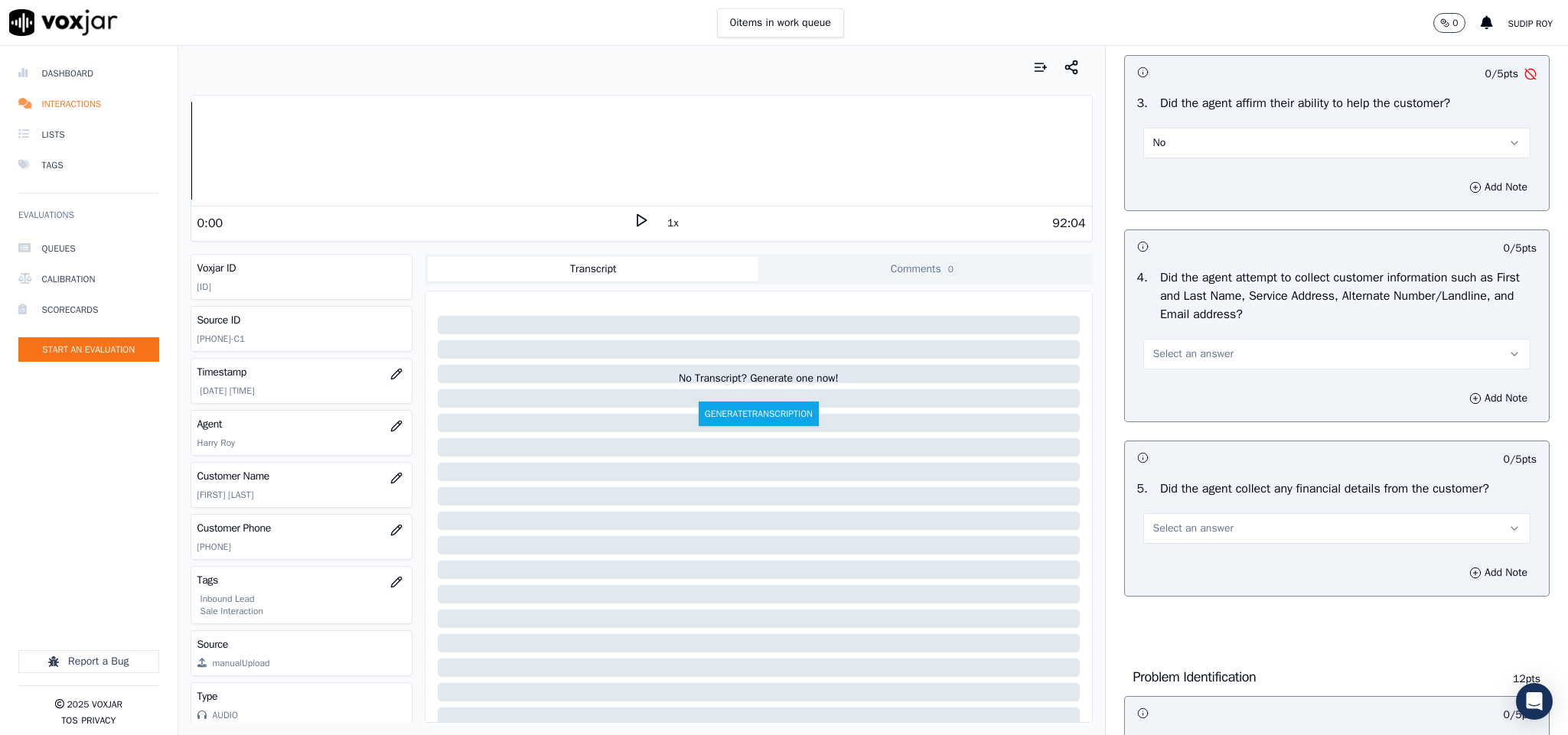 click on "No" at bounding box center [1337, 143] 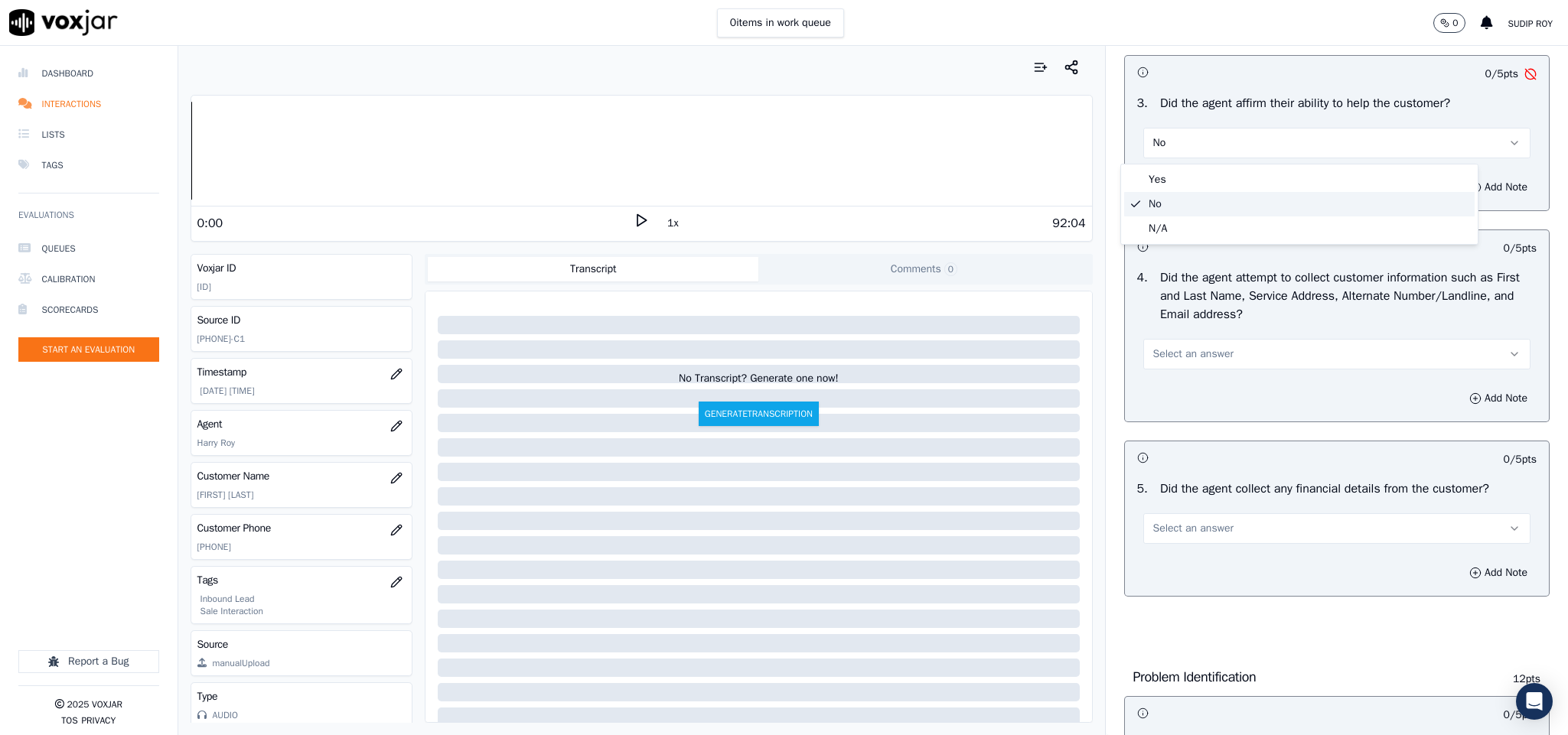click on "No" 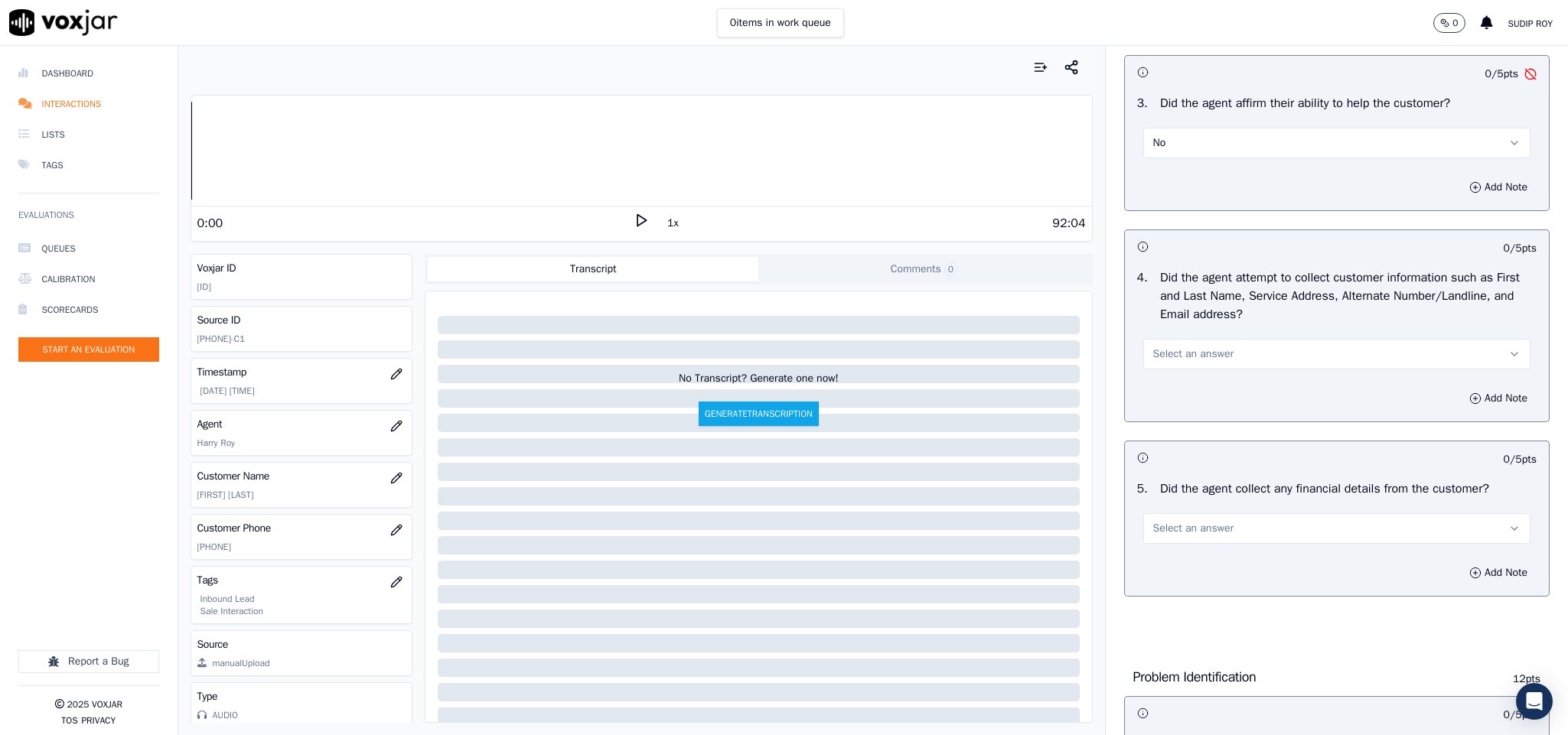 click on "No" at bounding box center [1337, 143] 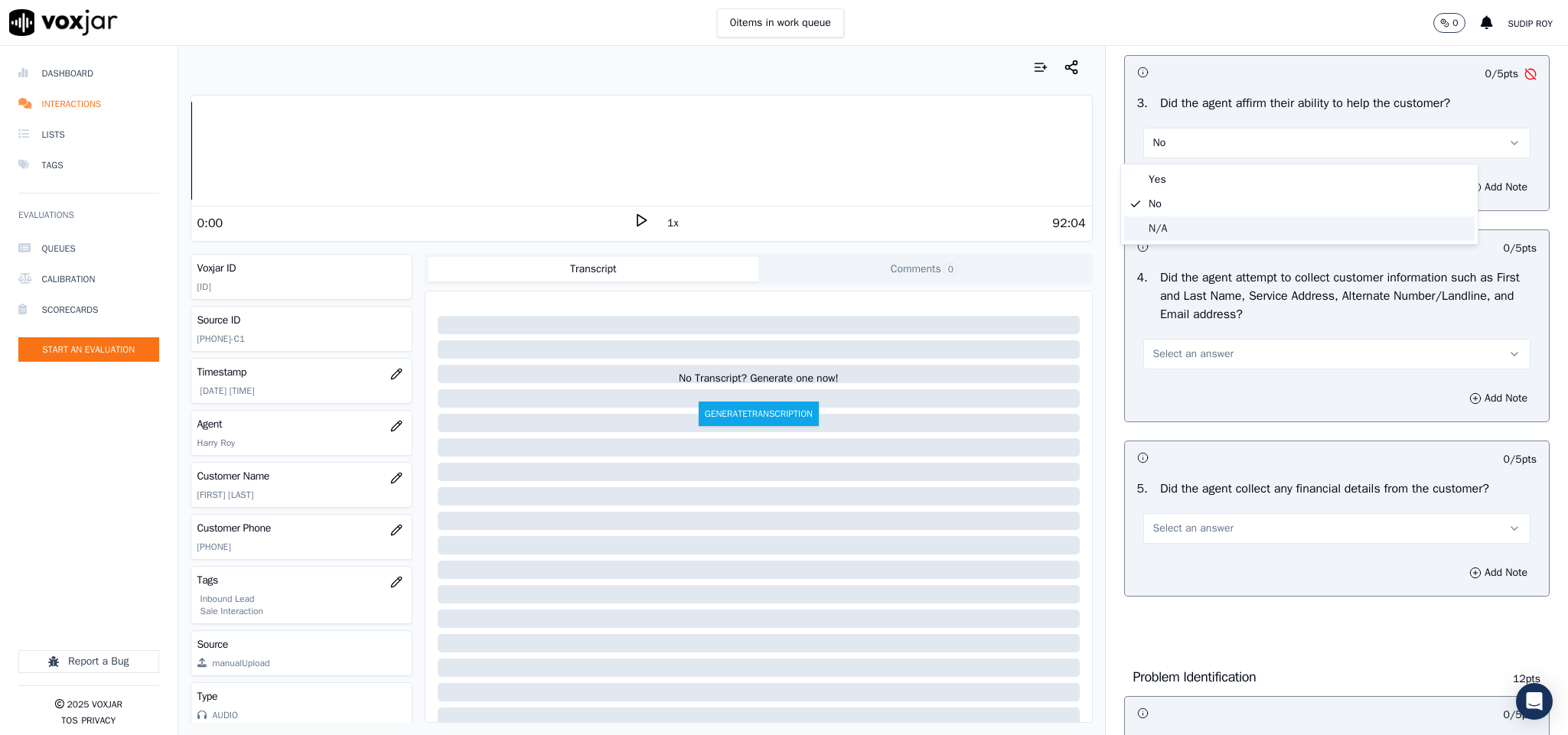 click on "N/A" 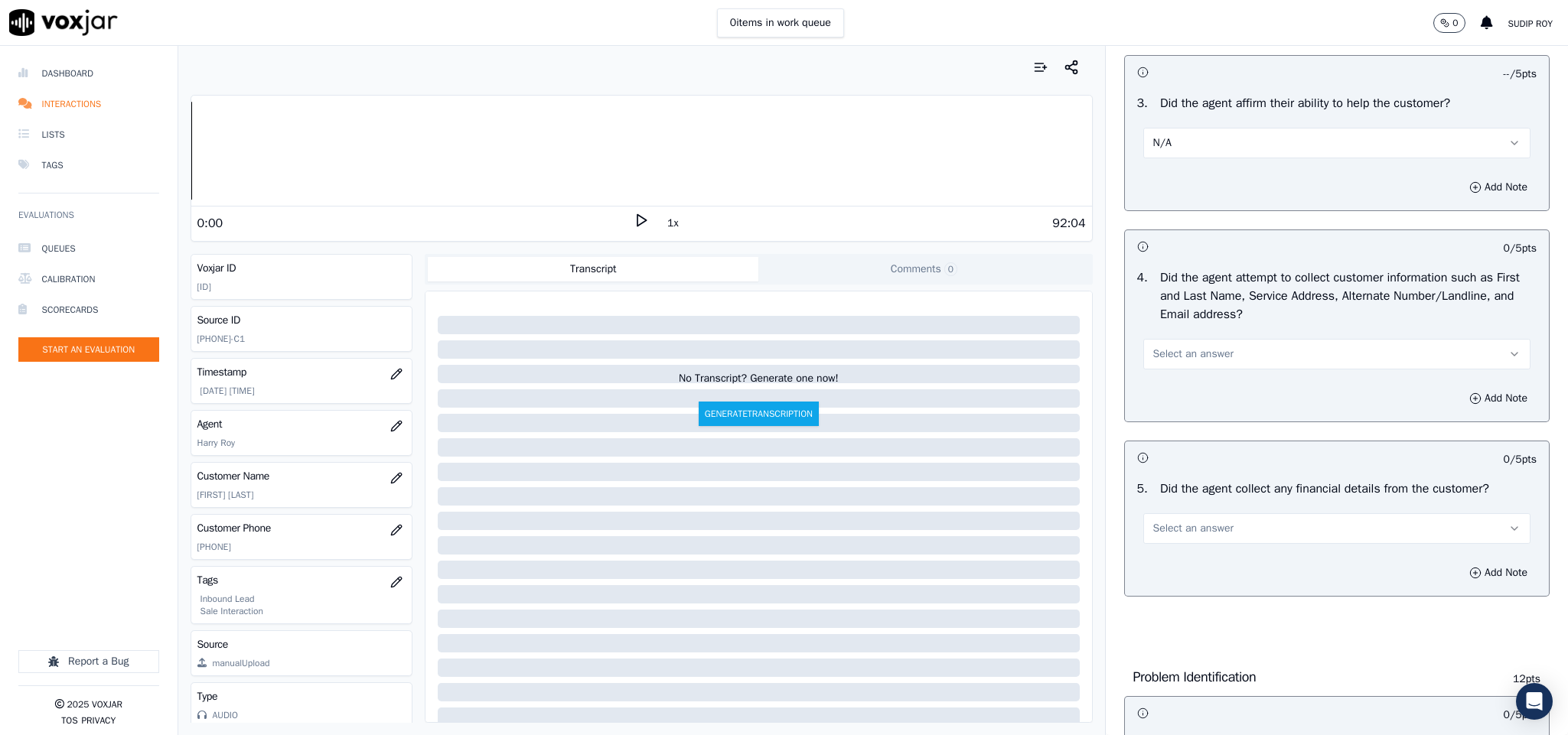 click on "N/A" at bounding box center [1337, 143] 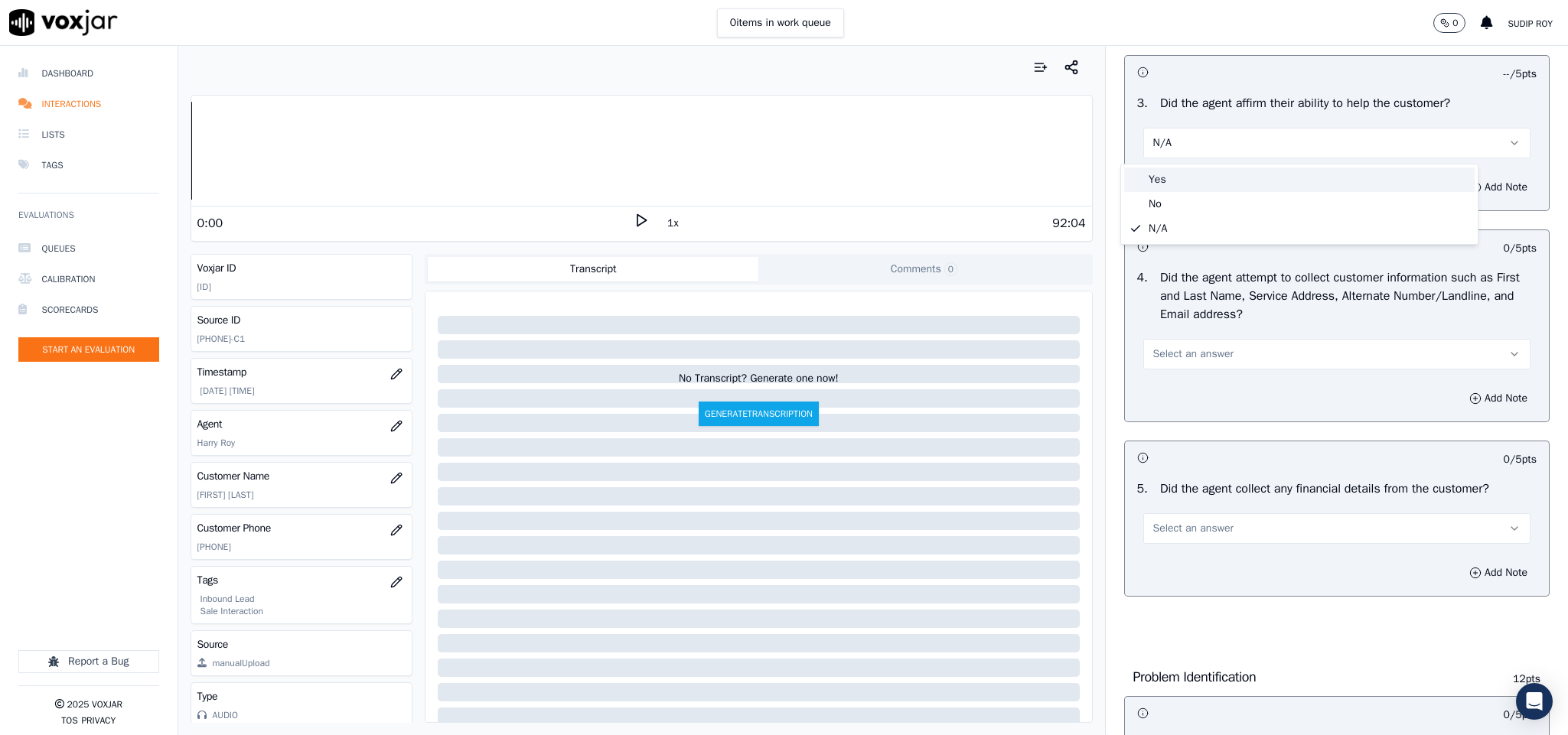 click on "Yes" at bounding box center (1299, 180) 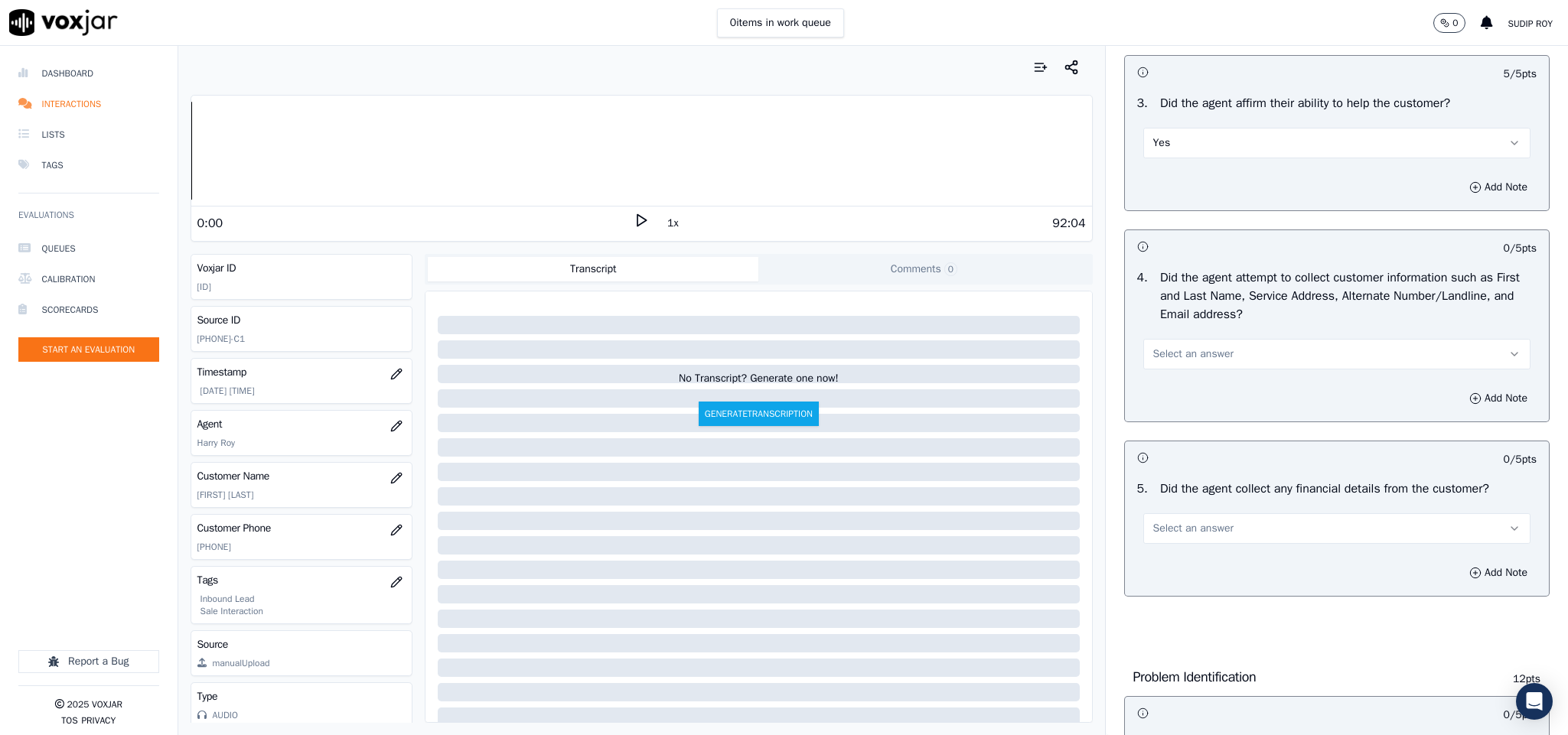 click on "Select an answer" at bounding box center (1337, 354) 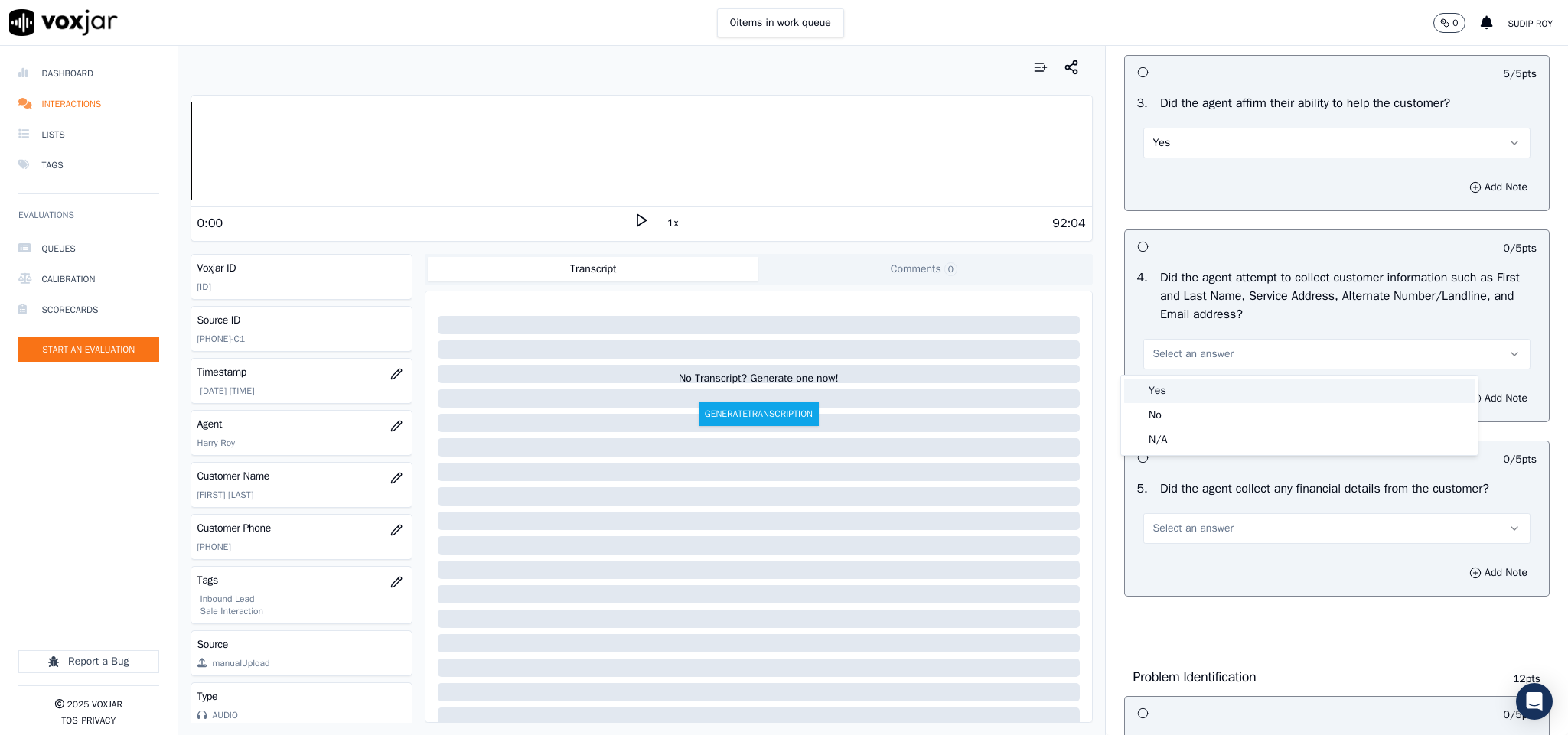 click on "Yes" at bounding box center [1299, 391] 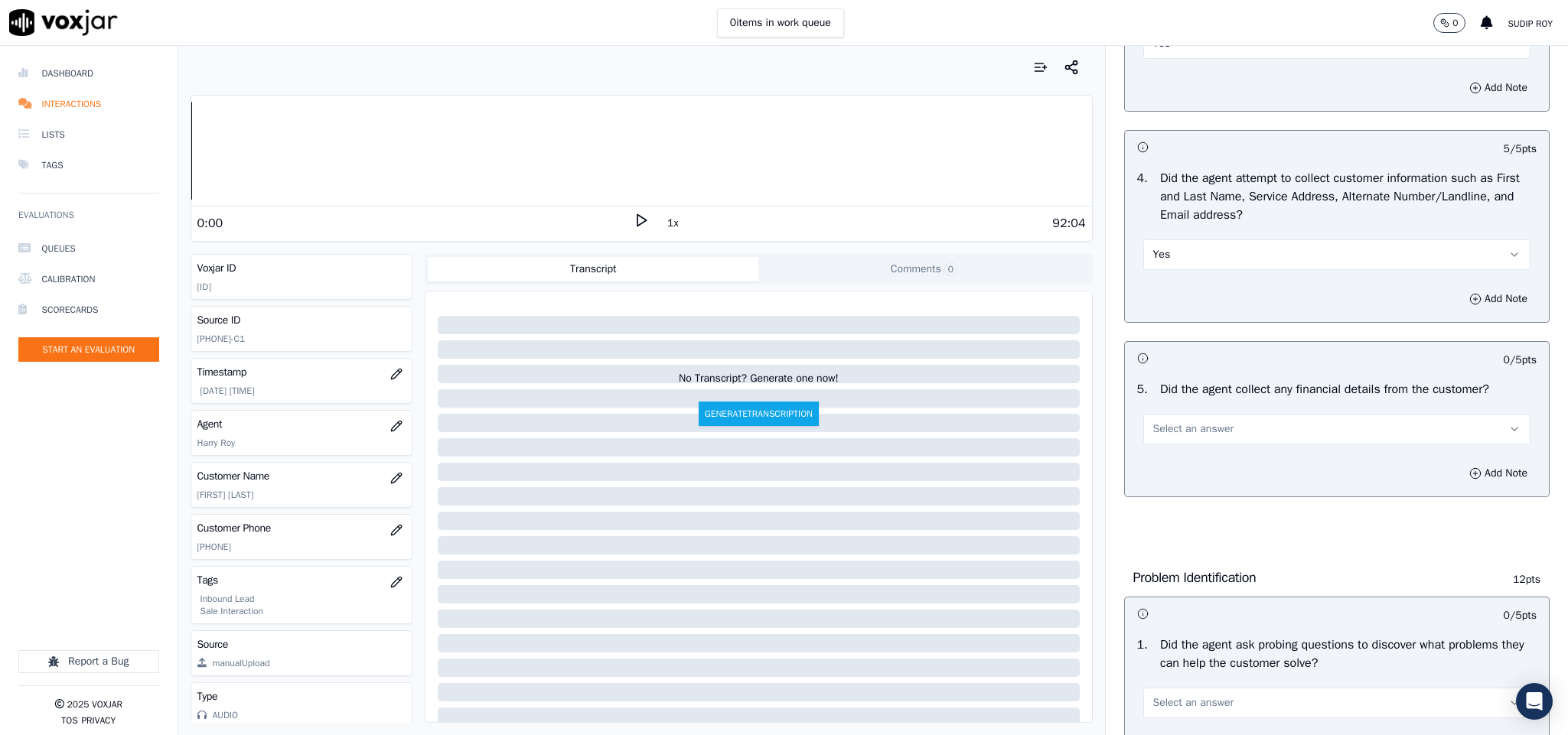 scroll, scrollTop: 803, scrollLeft: 0, axis: vertical 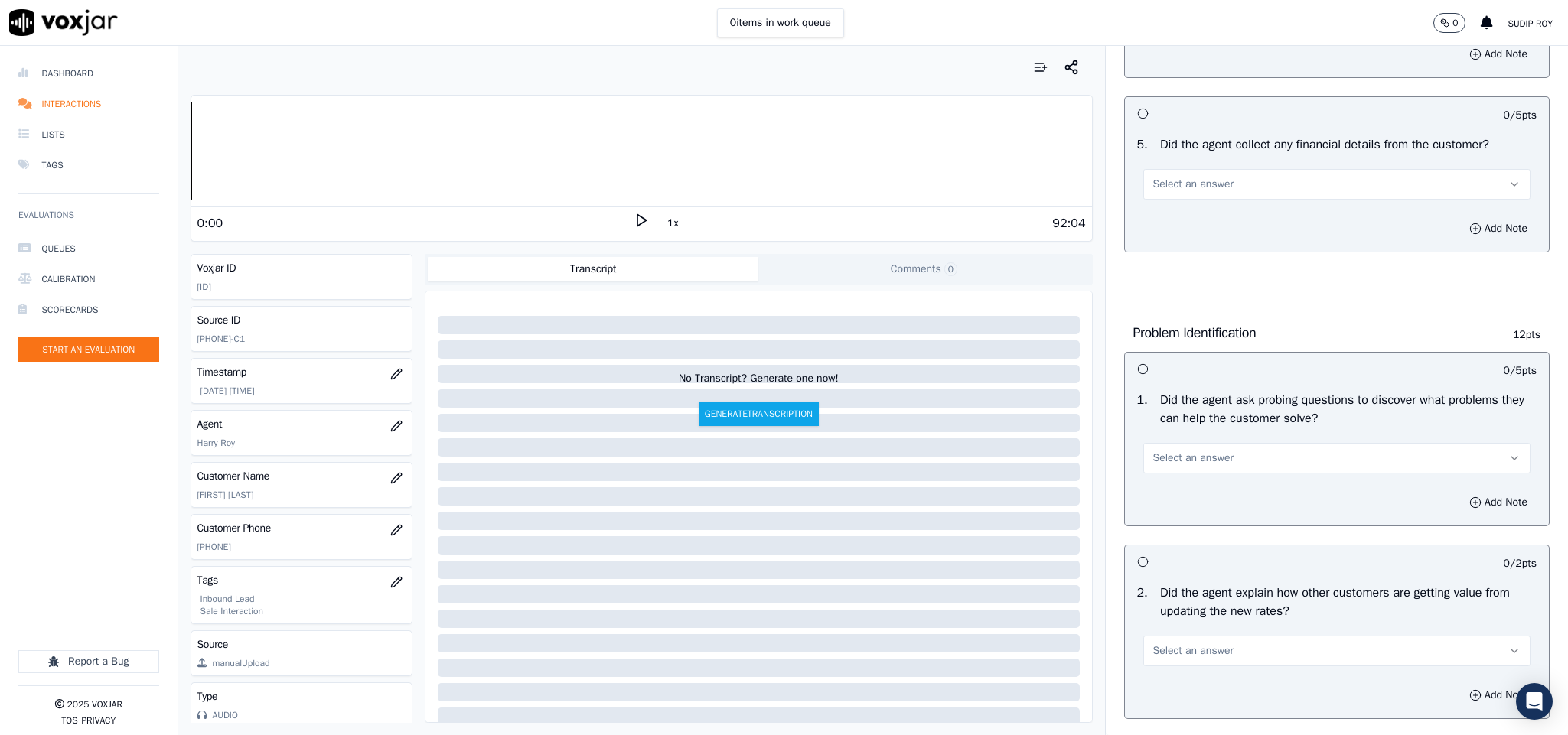 click on "Select an answer" at bounding box center (1193, 184) 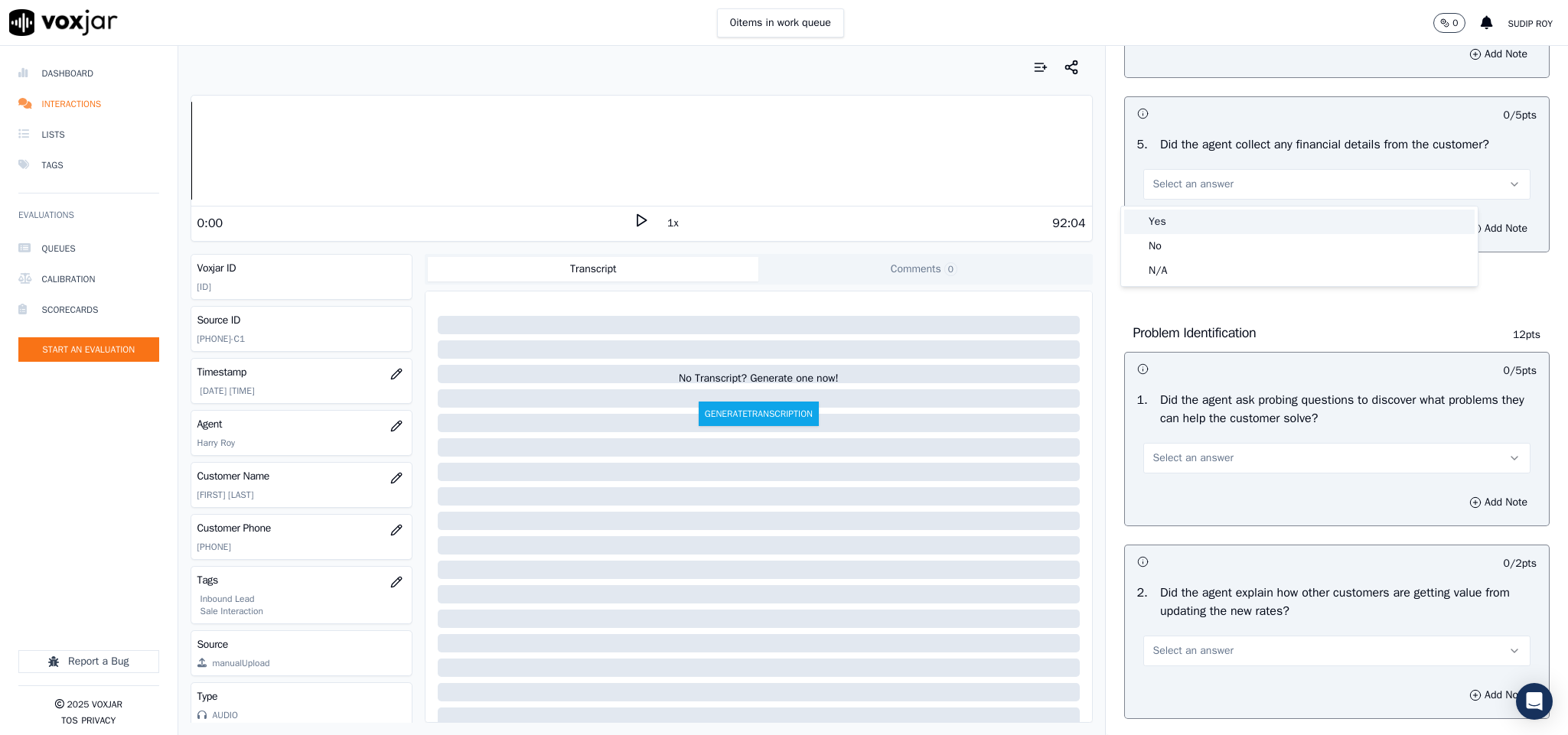 click on "Yes   No     N/A" at bounding box center (1299, 246) 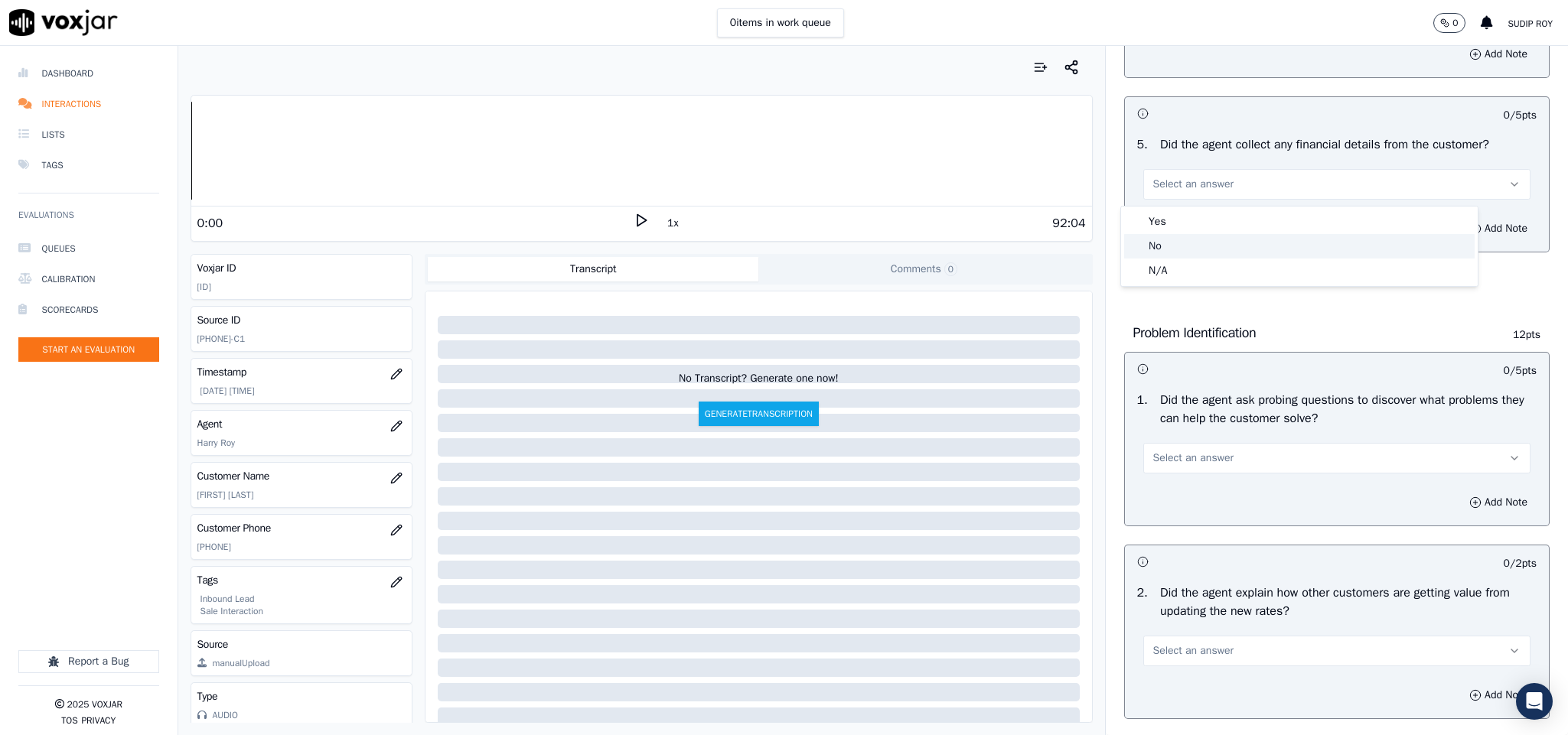 click on "No" 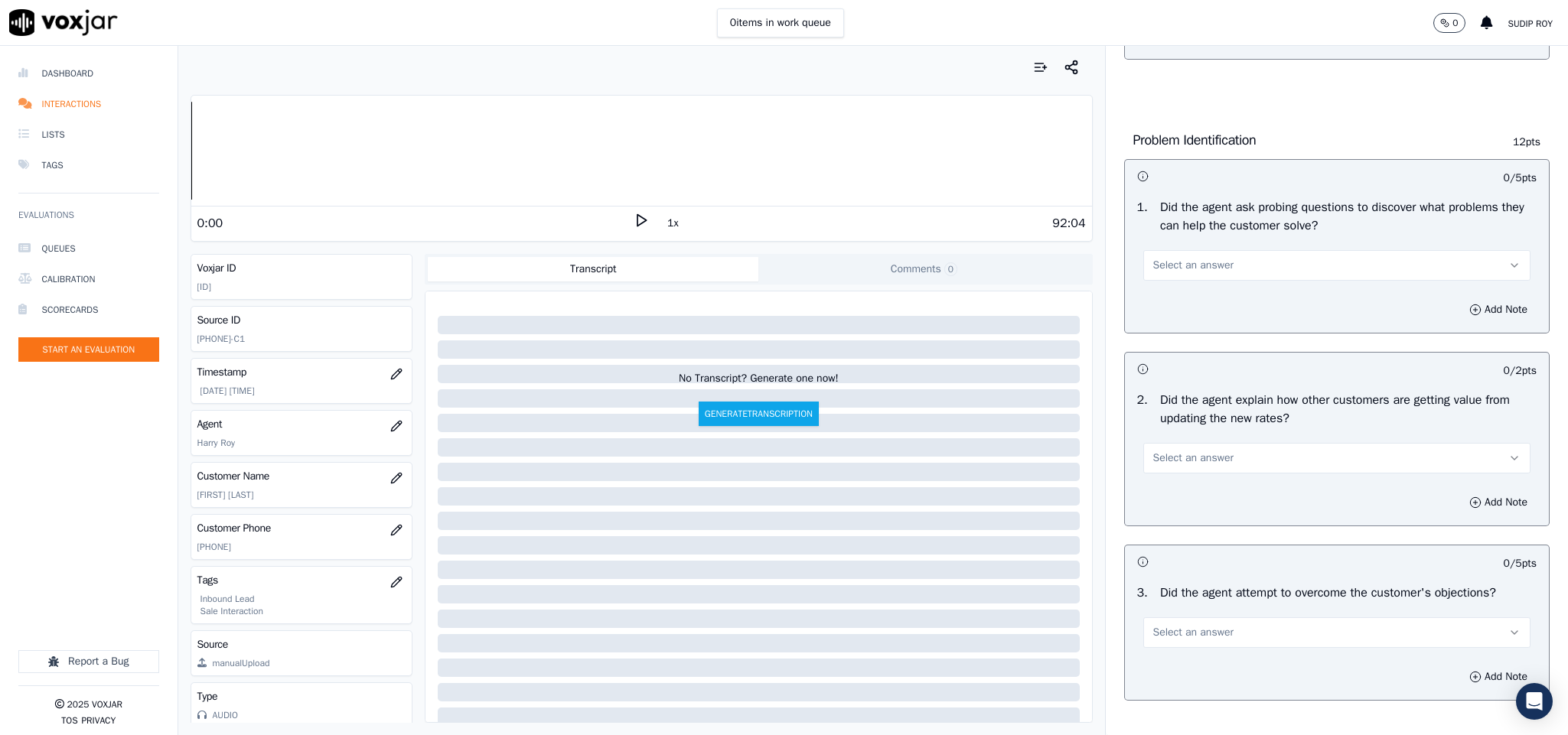 scroll, scrollTop: 1033, scrollLeft: 0, axis: vertical 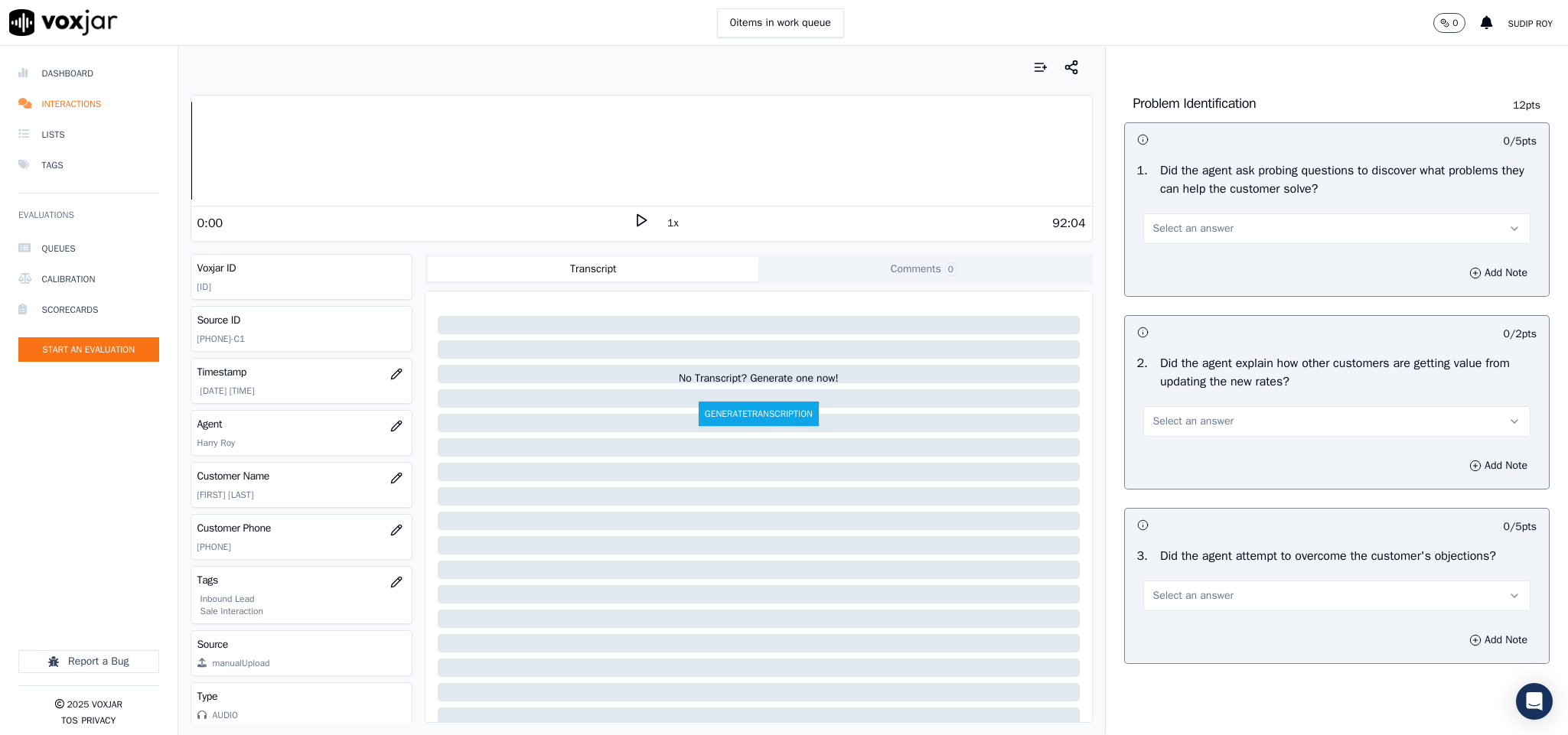 click on "Select an answer" at bounding box center (1337, 229) 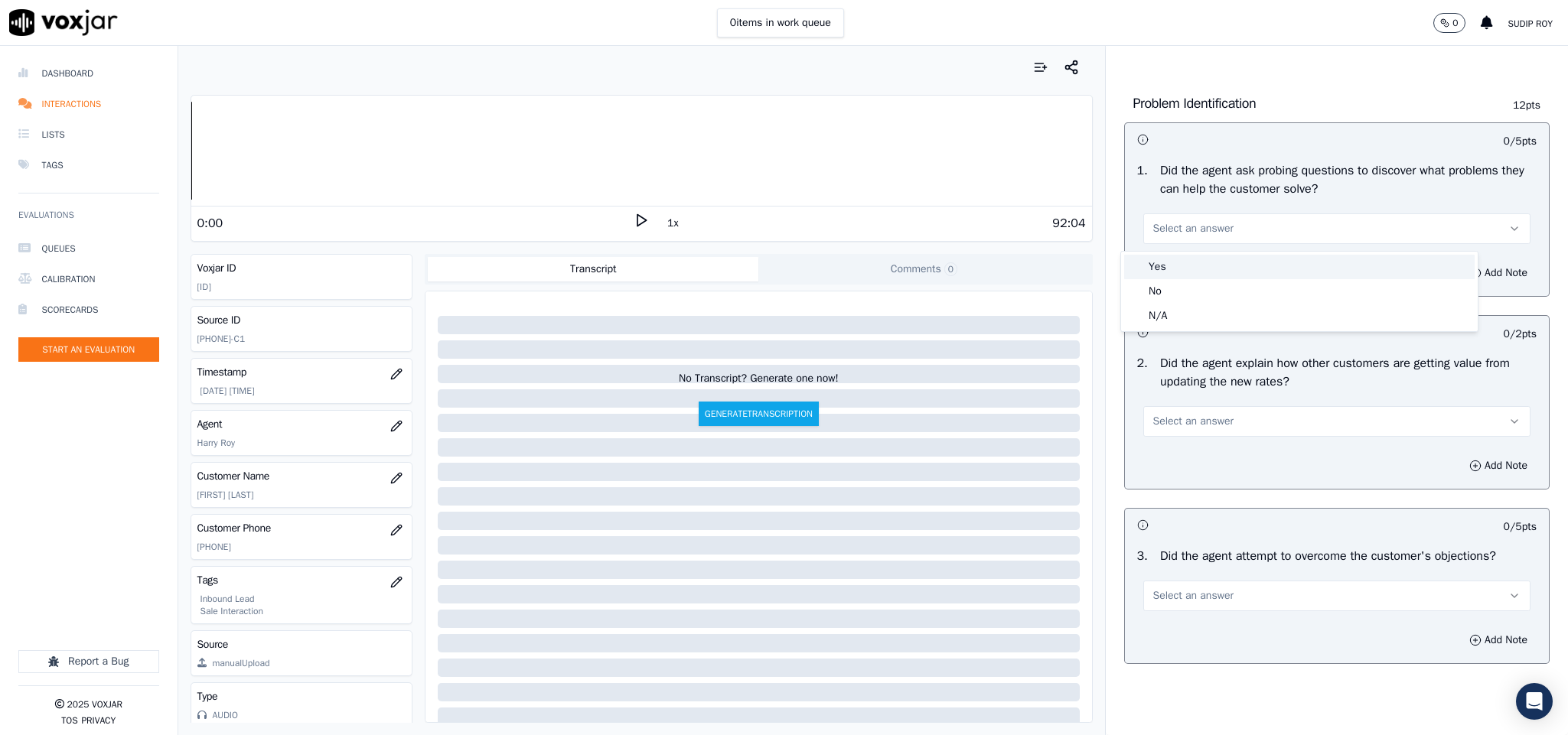 click on "Yes" at bounding box center [1299, 267] 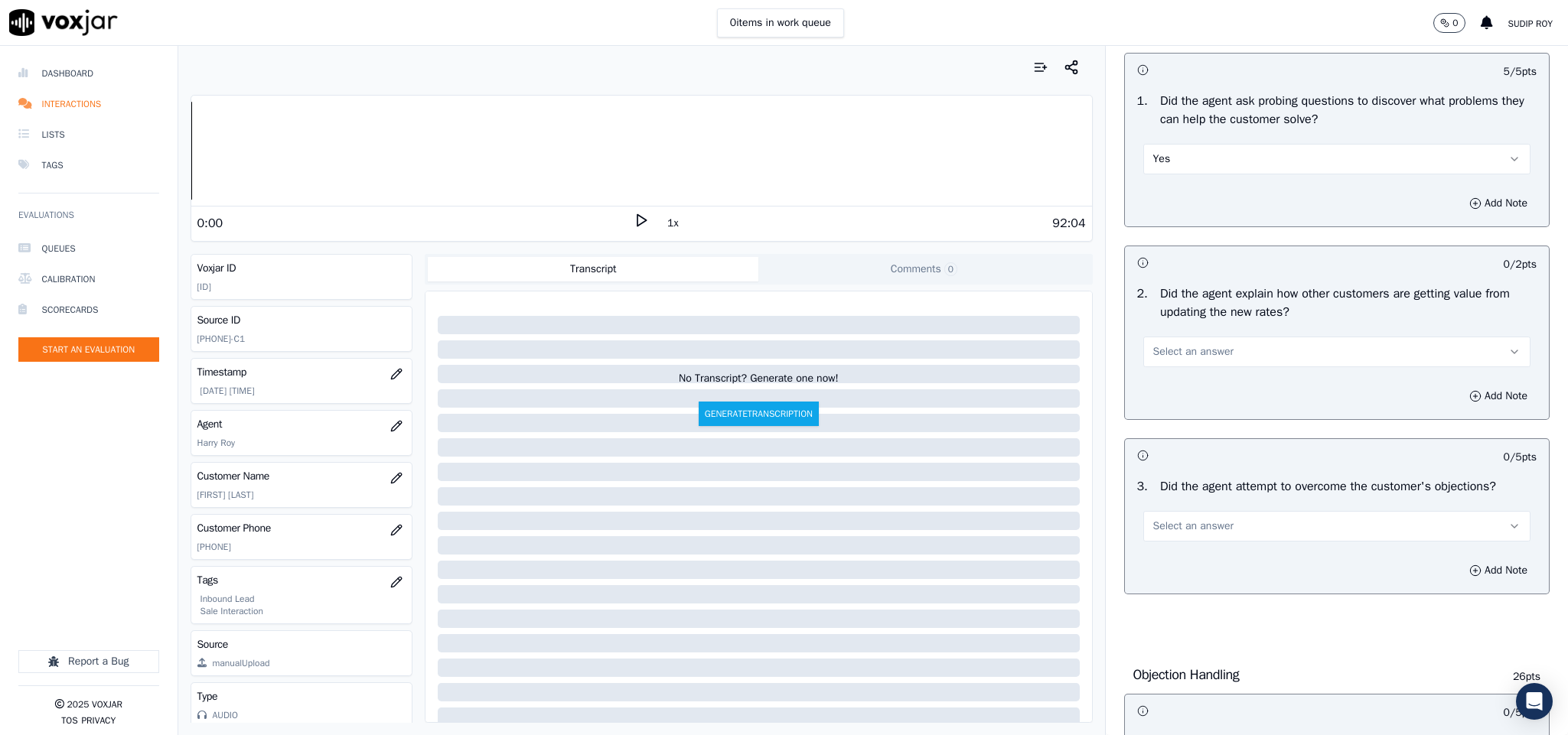 scroll, scrollTop: 1147, scrollLeft: 0, axis: vertical 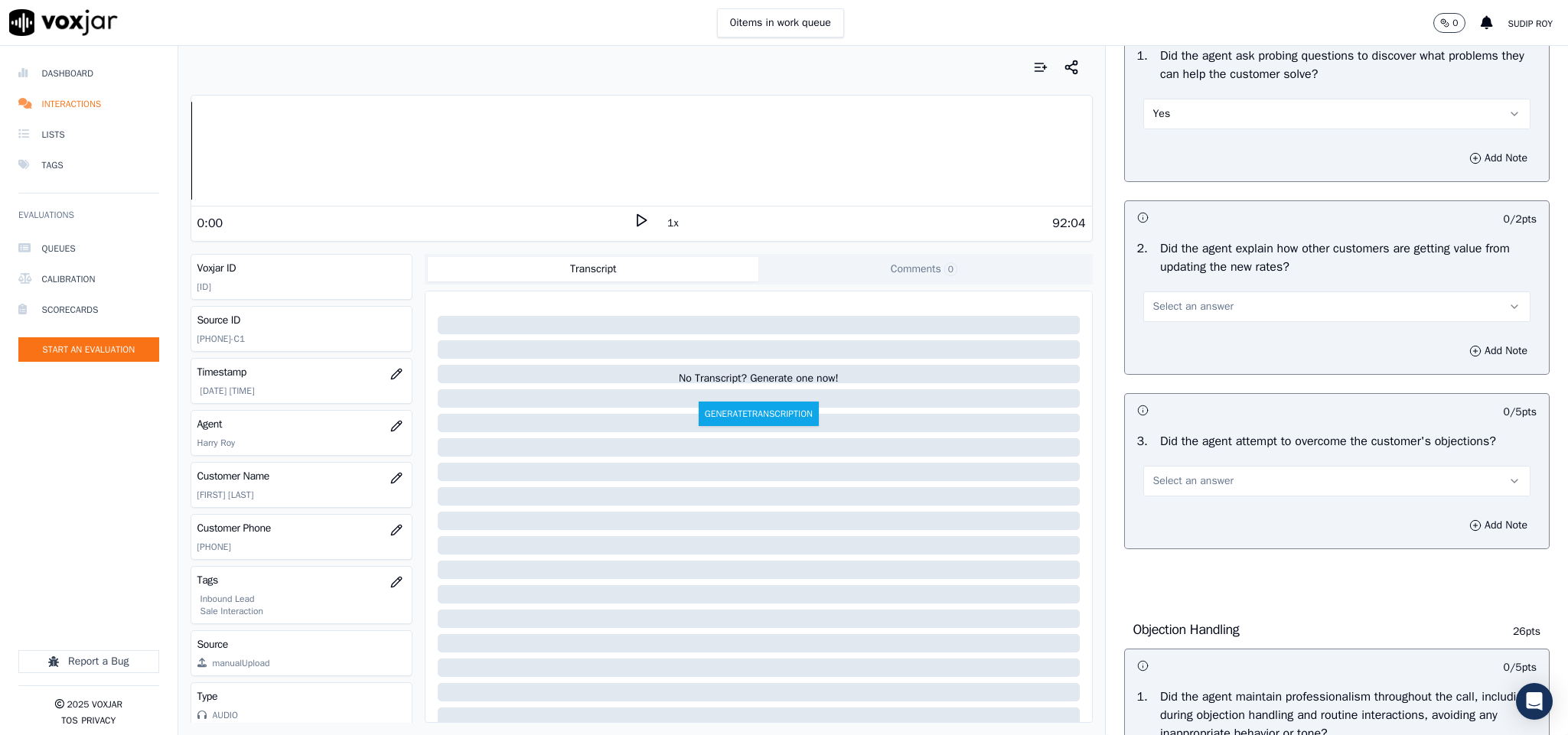 click on "Select an answer" at bounding box center (1337, 307) 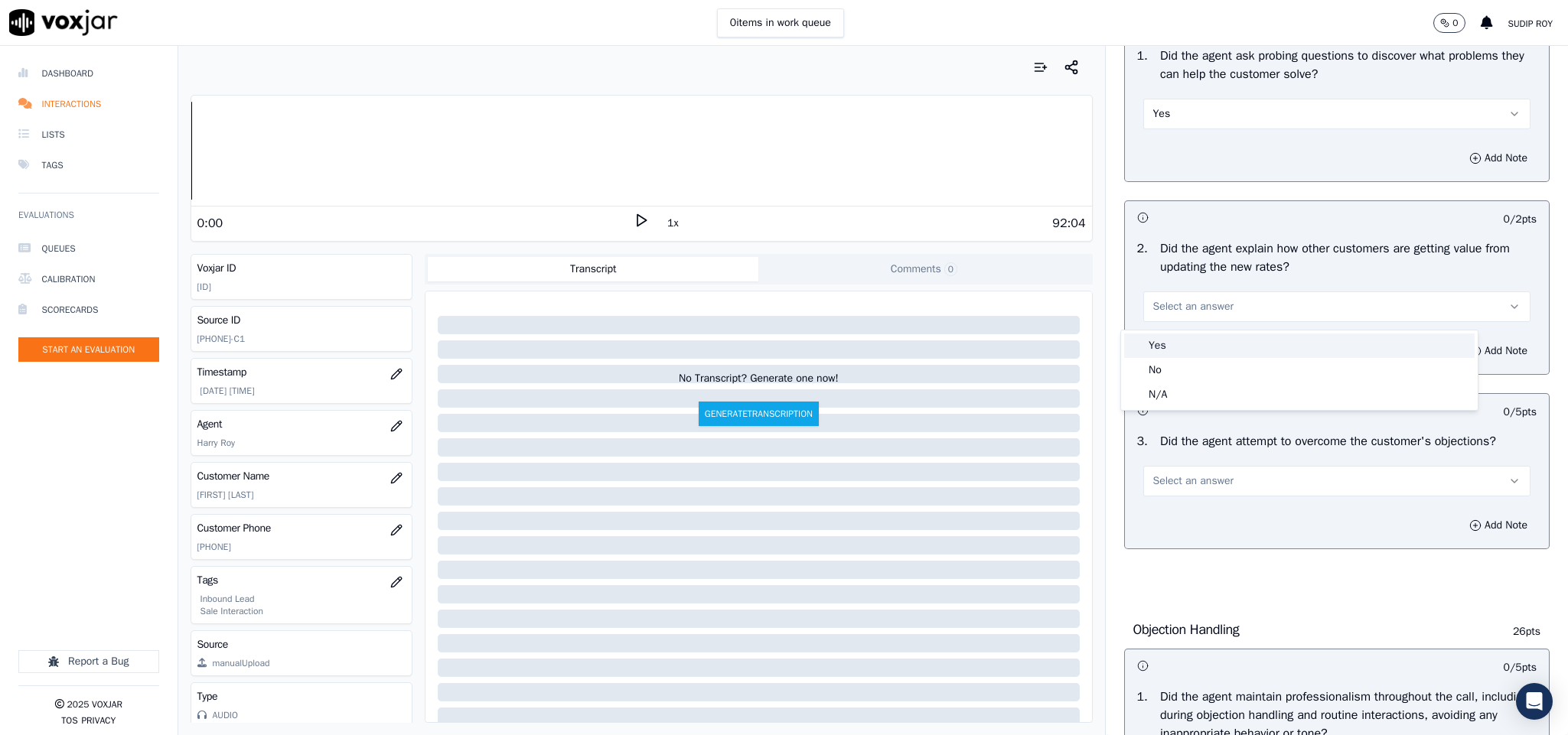 click on "Yes" at bounding box center [1299, 346] 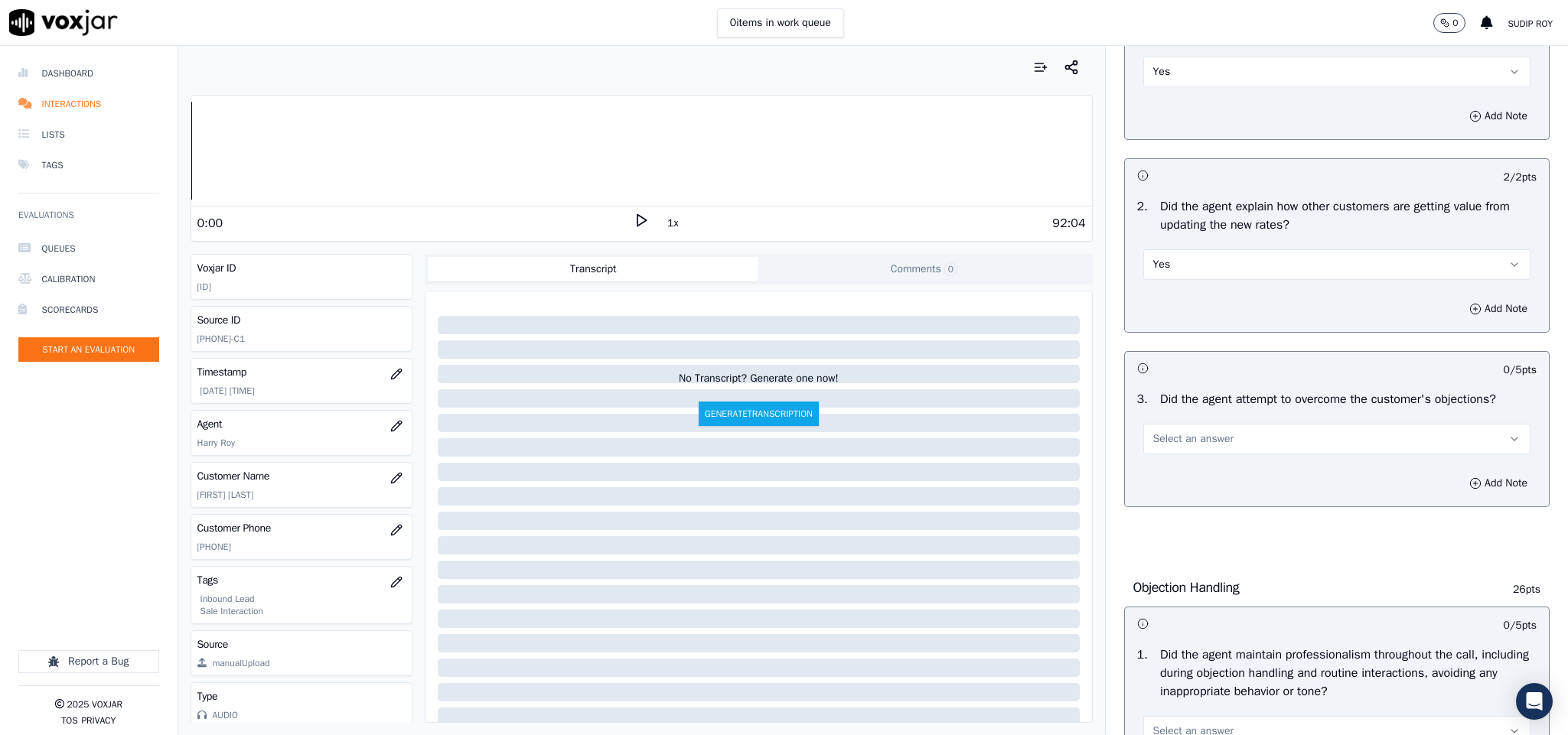 scroll, scrollTop: 1147, scrollLeft: 0, axis: vertical 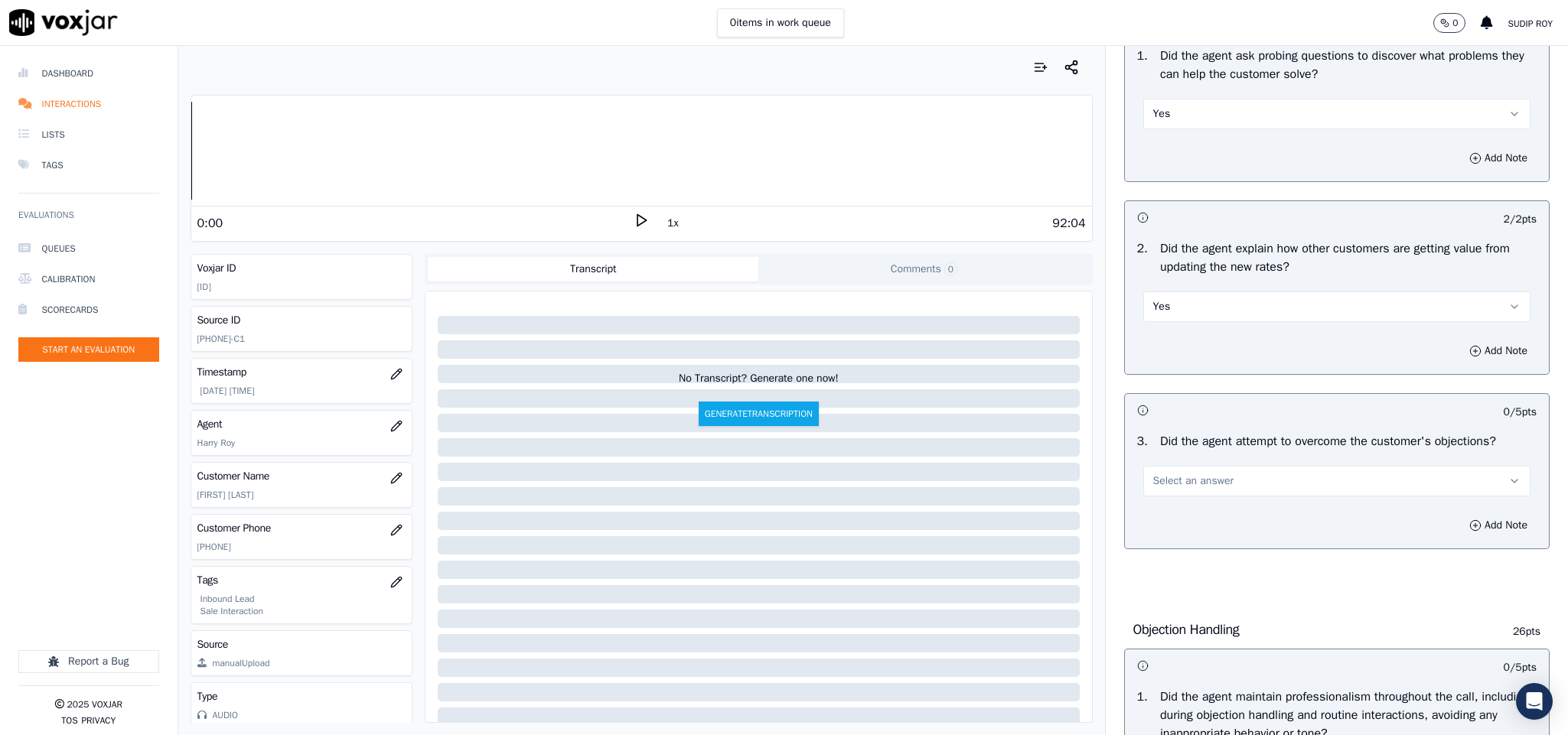 click on "Yes" at bounding box center [1337, 307] 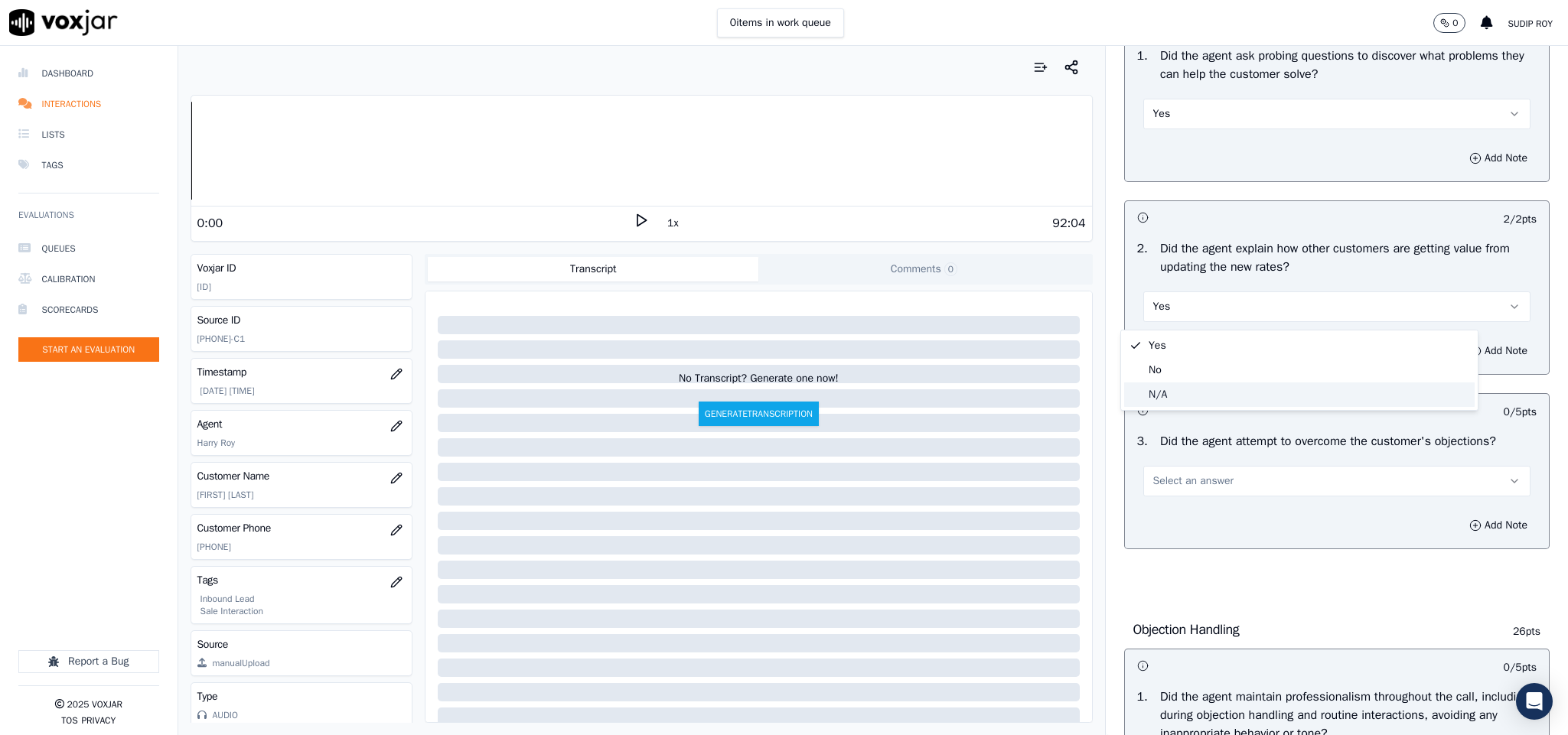 click on "N/A" 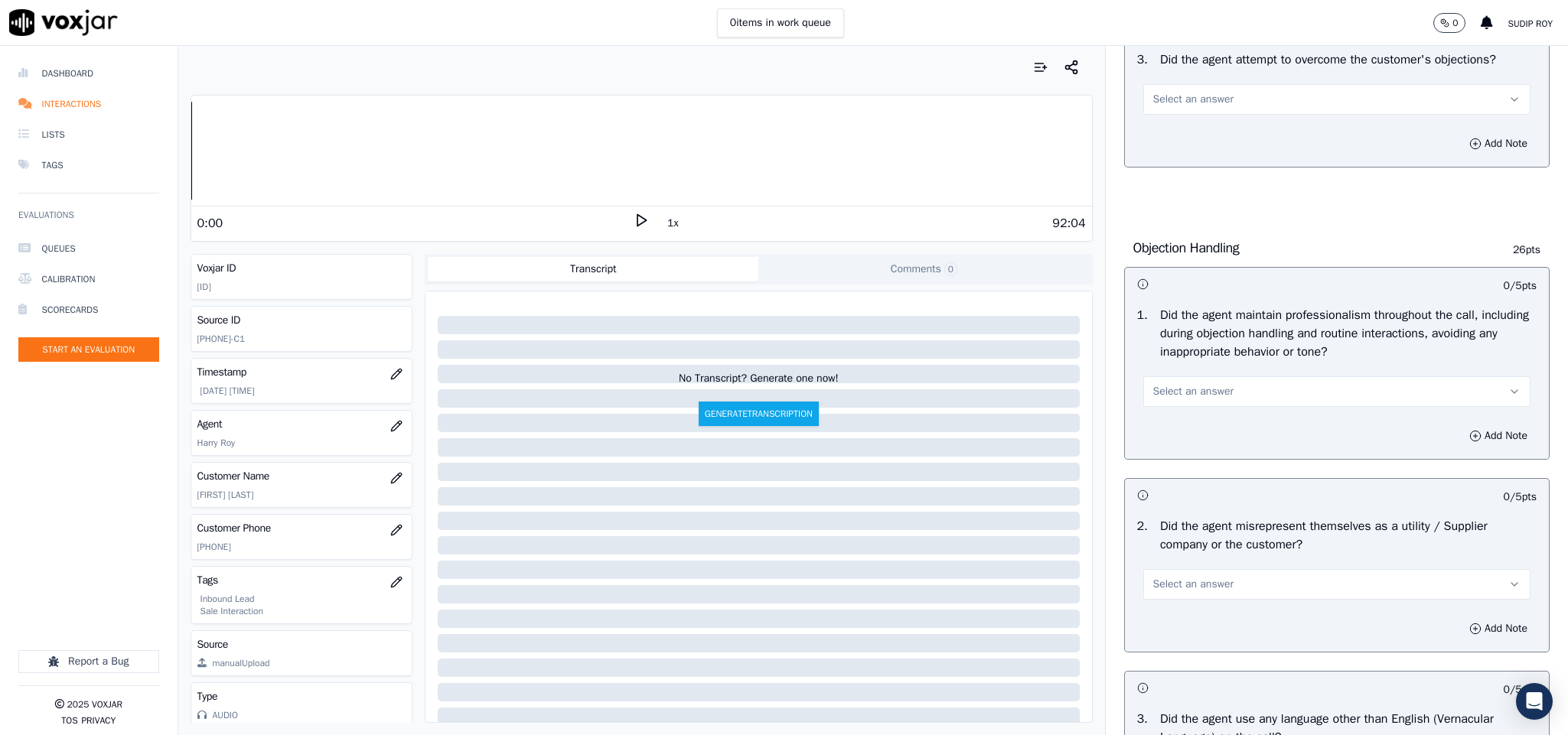 scroll, scrollTop: 1606, scrollLeft: 0, axis: vertical 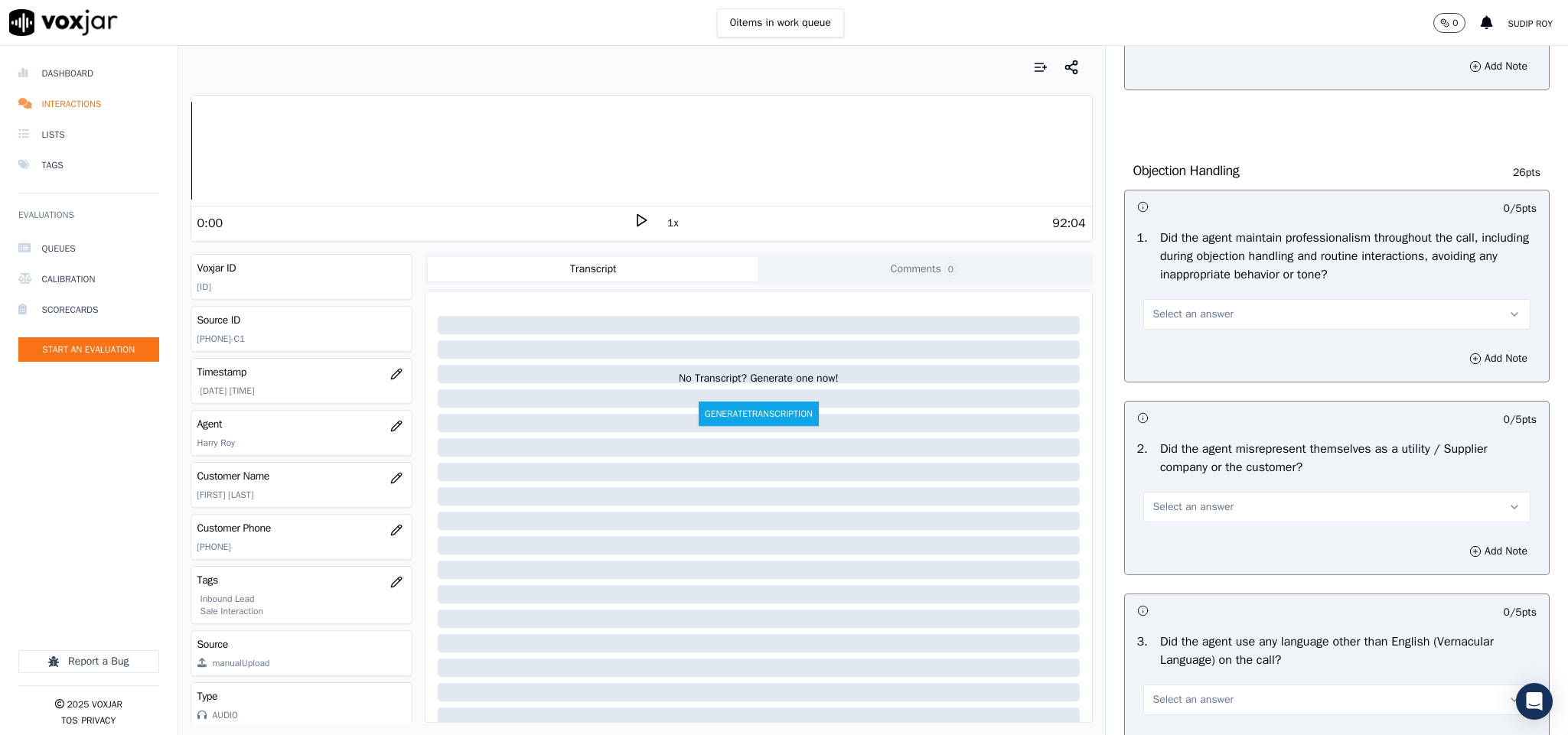 click on "Select an answer" at bounding box center [1337, 314] 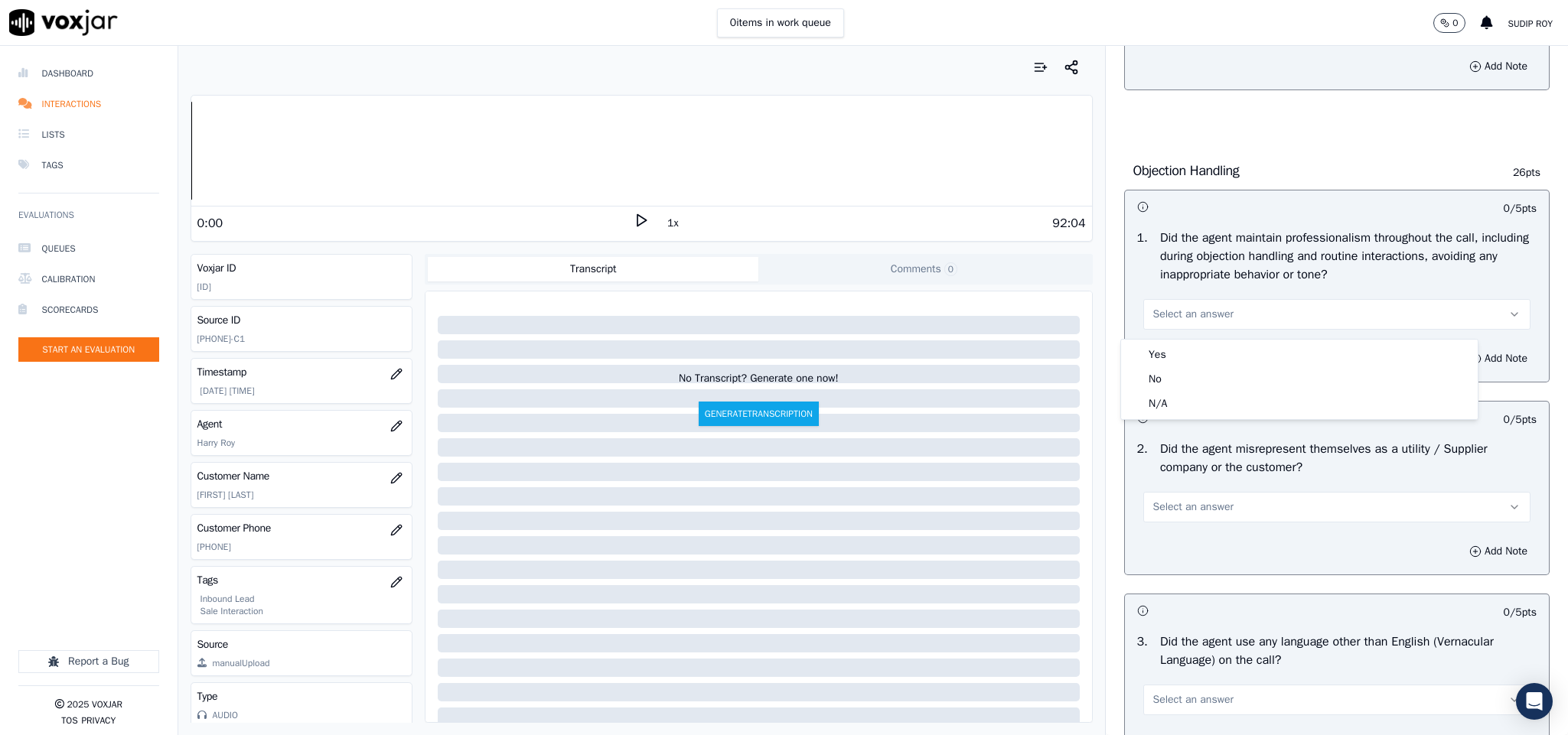 click on "Yes" at bounding box center [1299, 355] 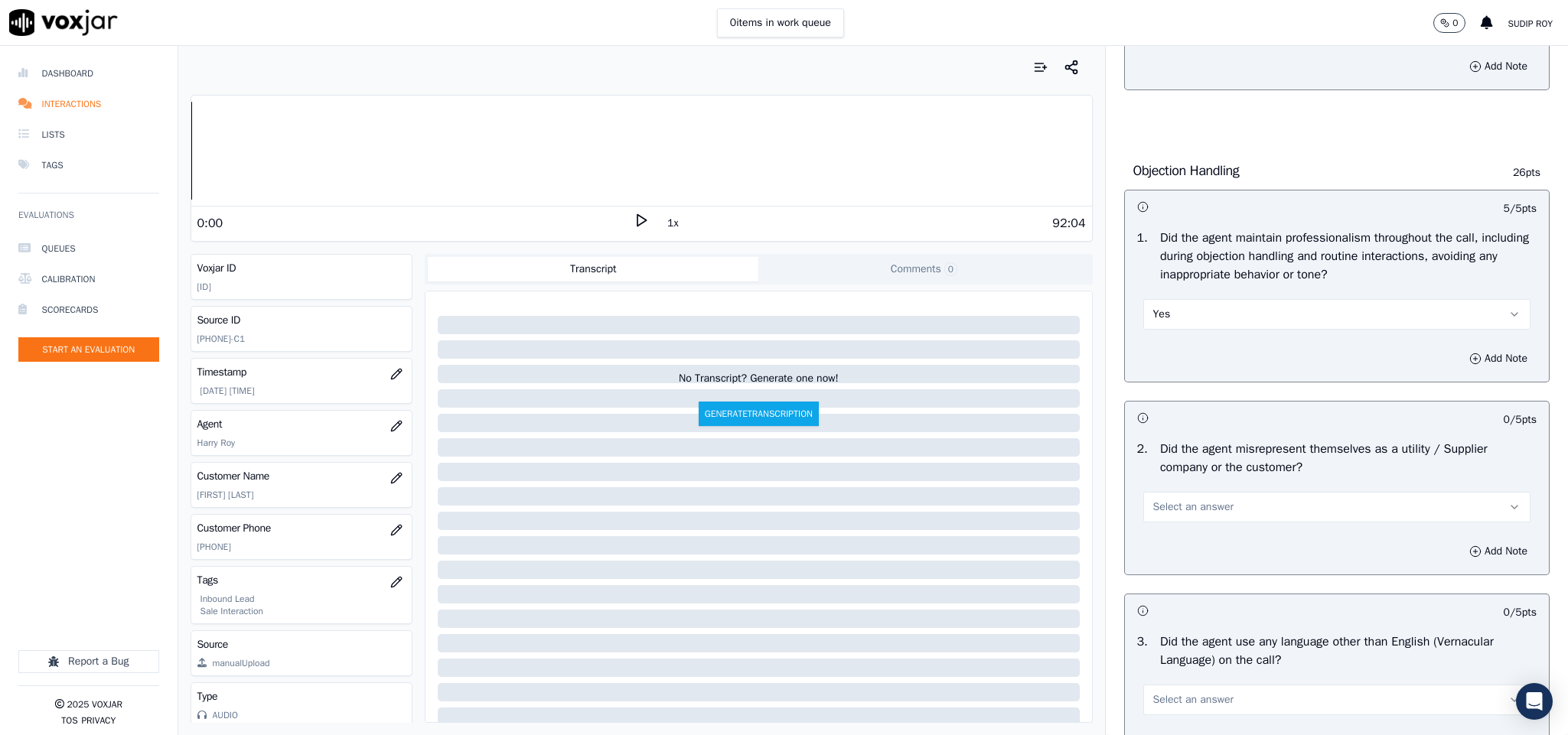 scroll, scrollTop: 1491, scrollLeft: 0, axis: vertical 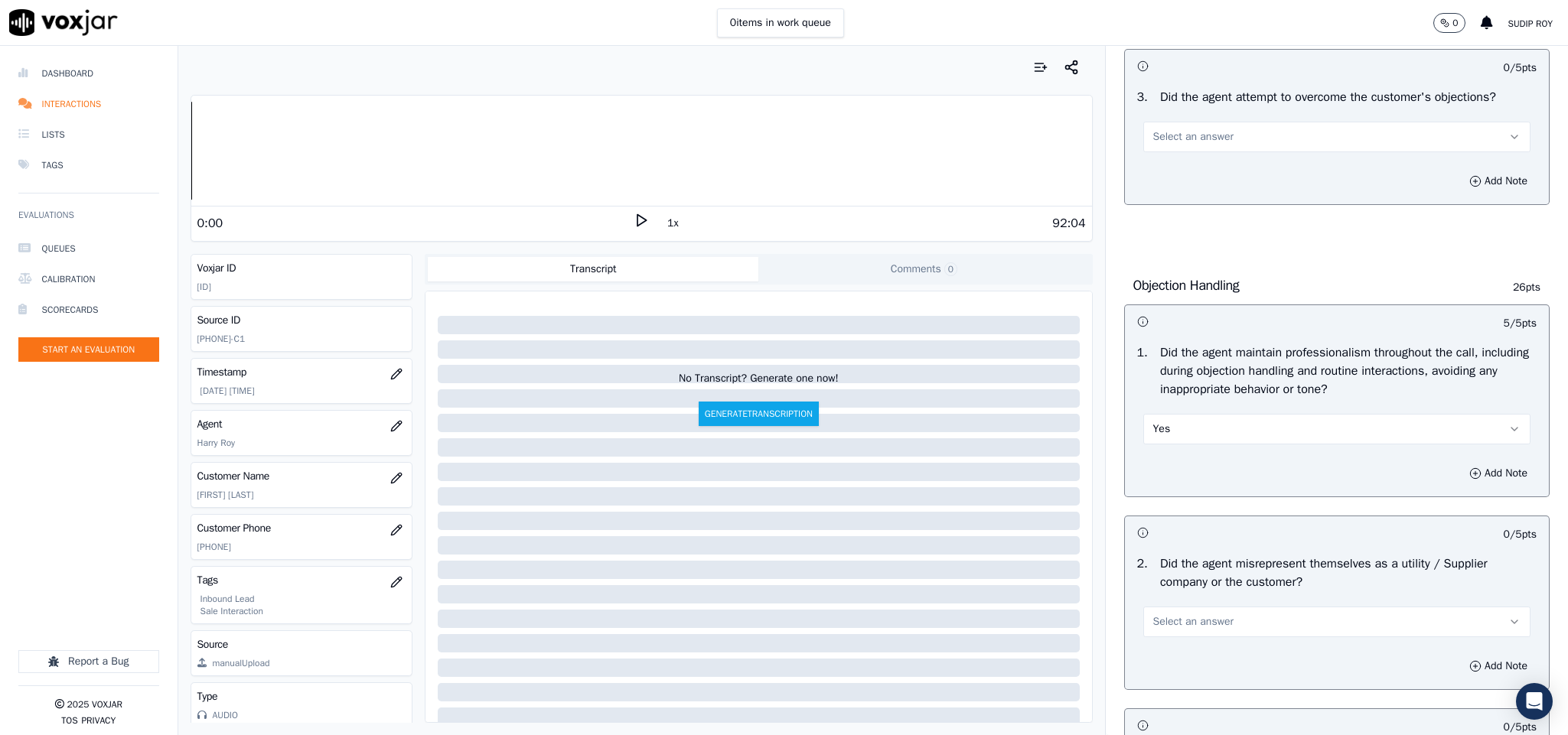click on "Select an answer" at bounding box center (1337, 137) 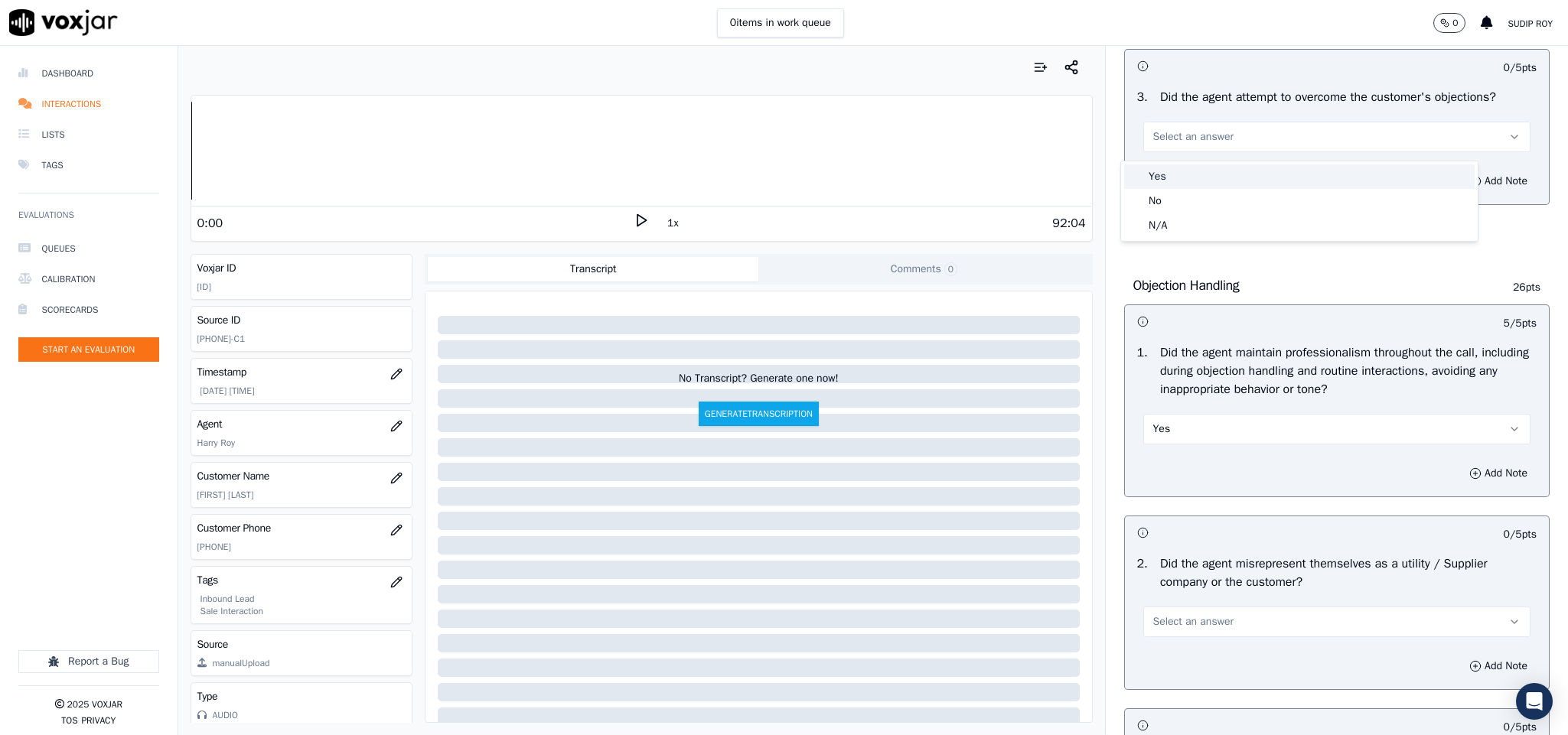 click on "Yes" at bounding box center [1299, 177] 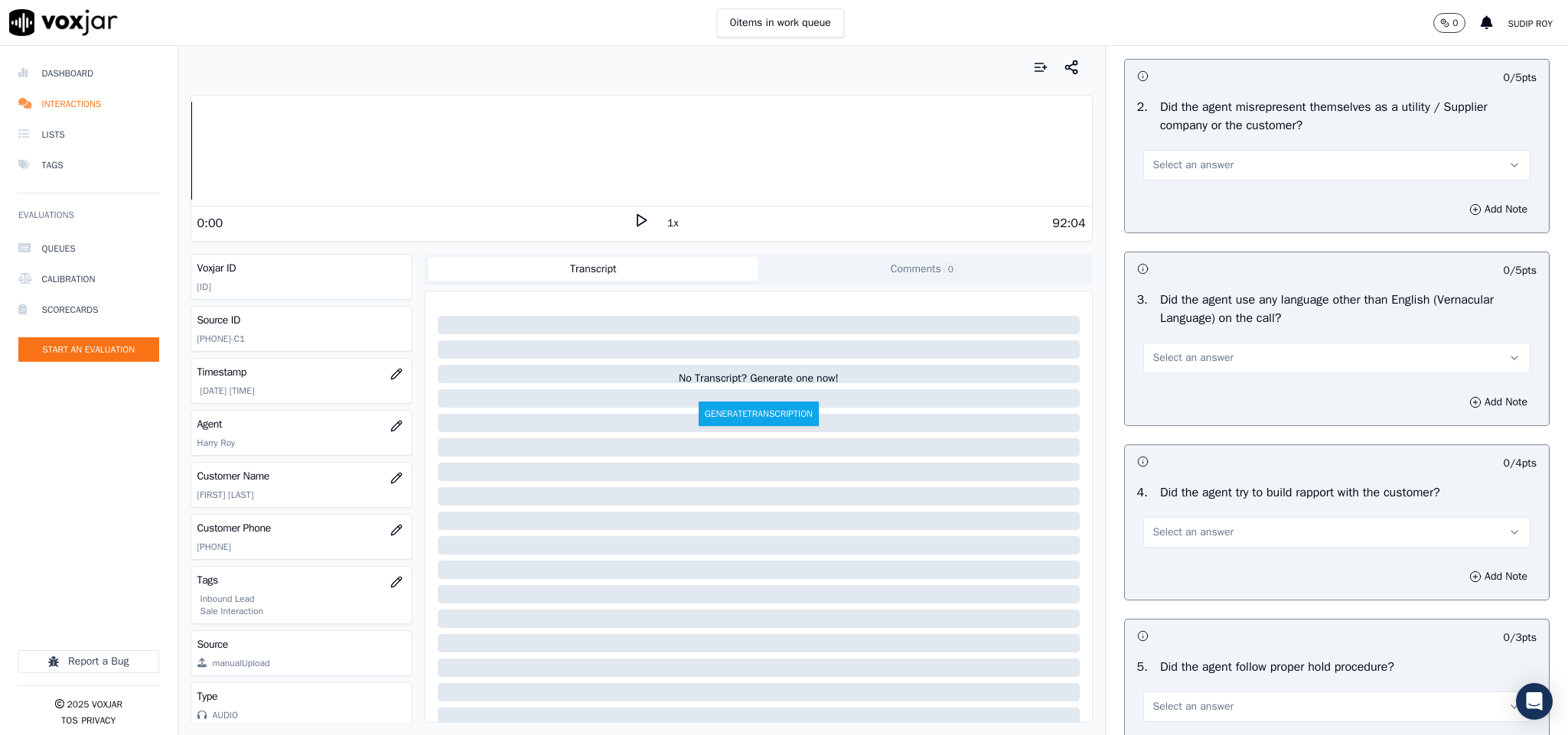scroll, scrollTop: 1950, scrollLeft: 0, axis: vertical 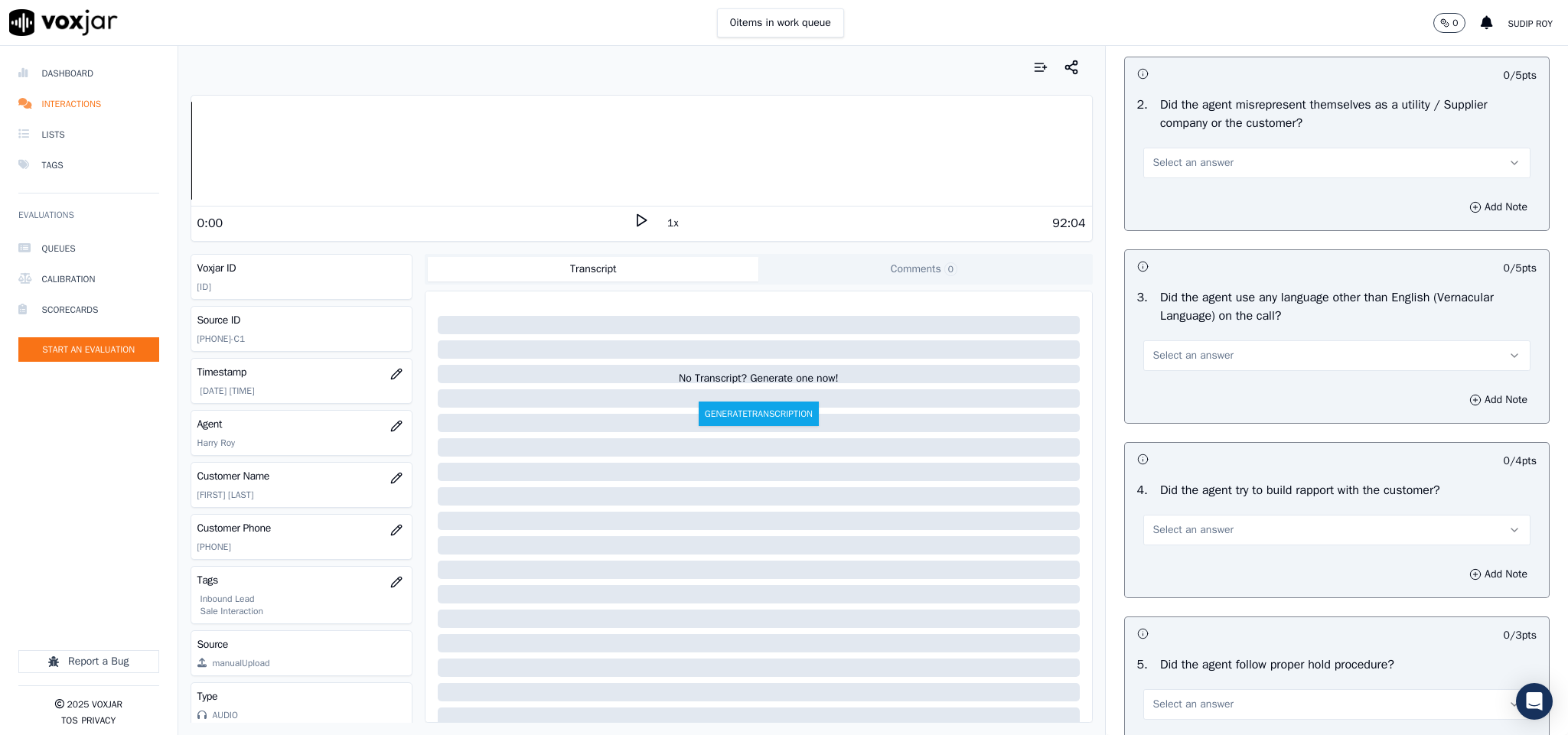 click on "Select an answer" at bounding box center (1337, 163) 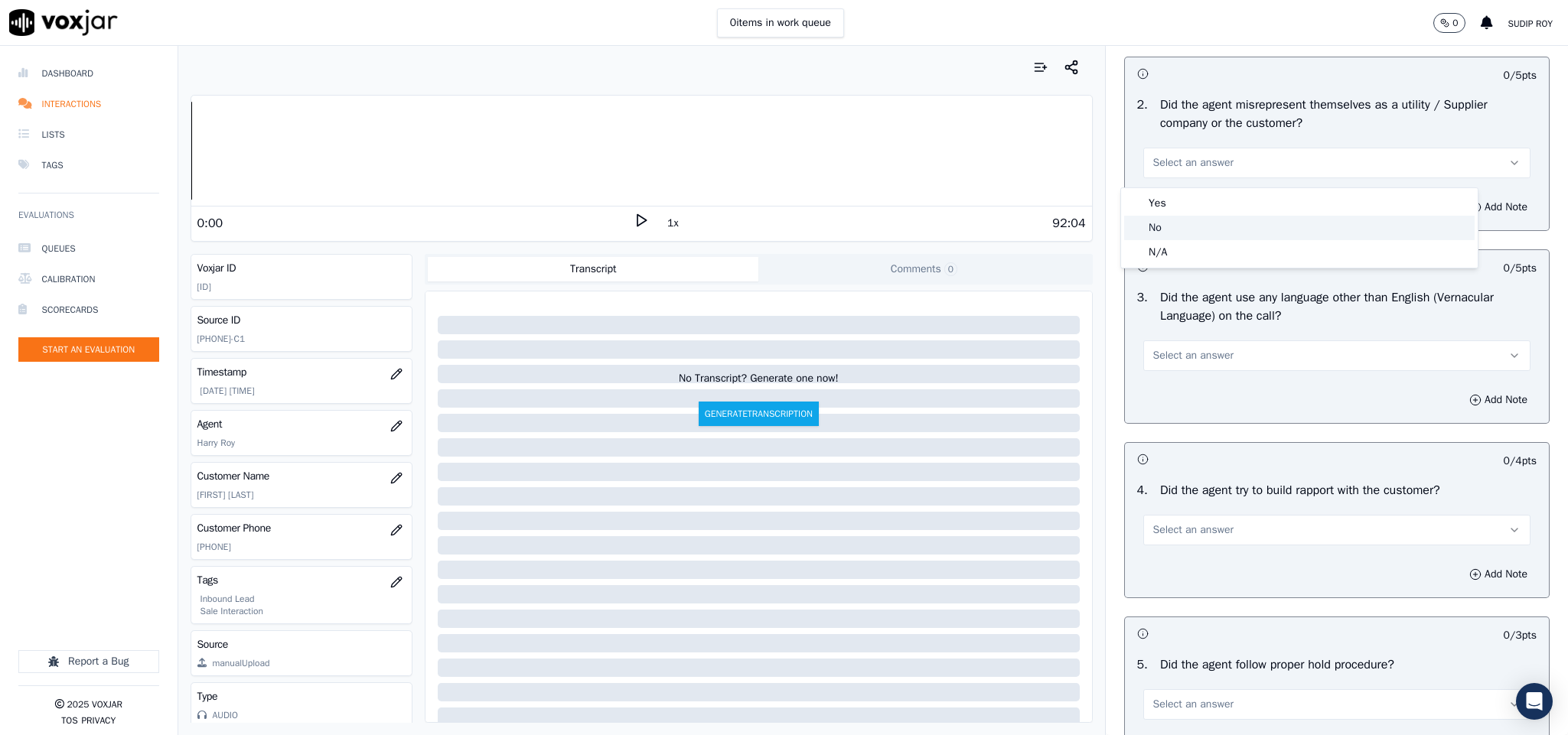 click on "No" 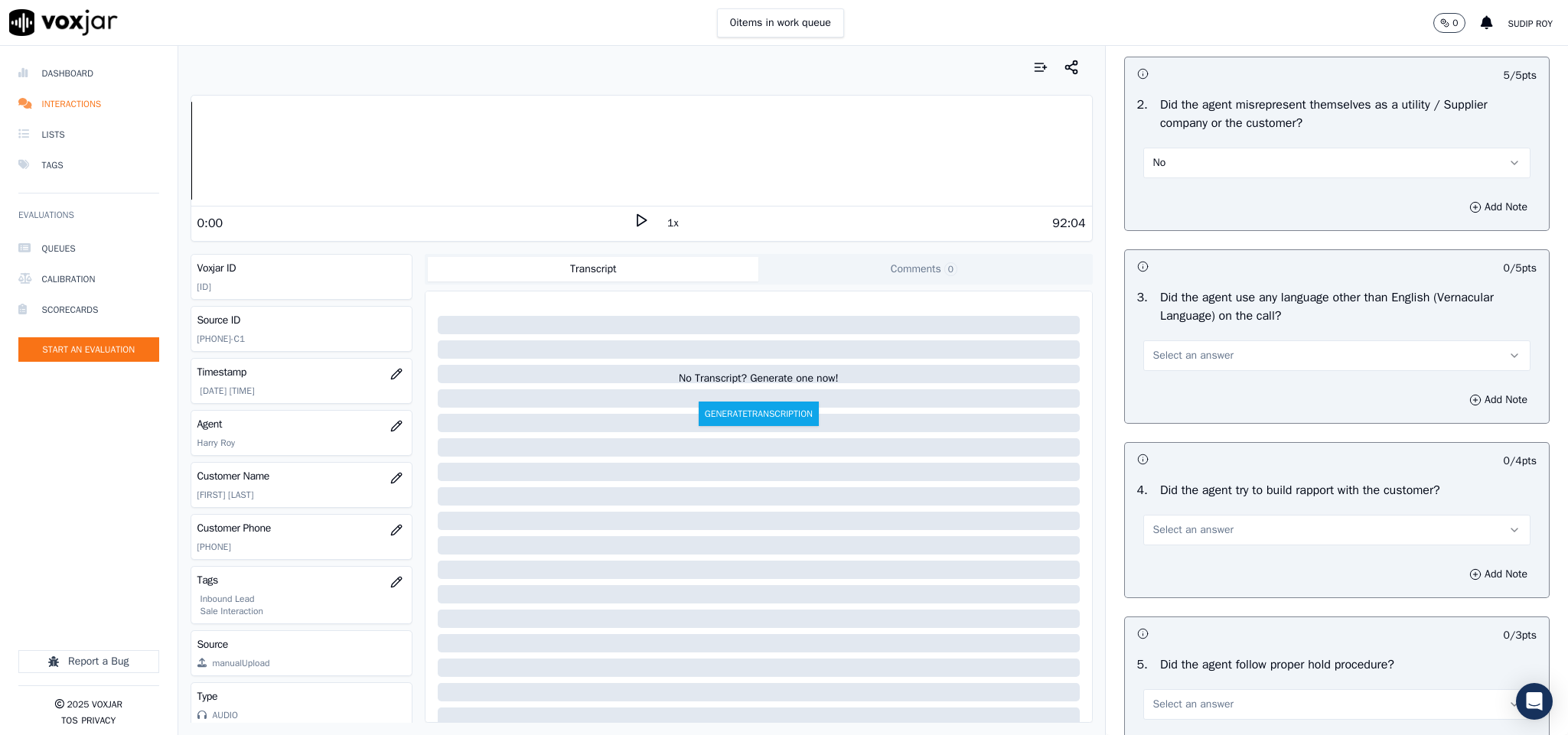 click on "Select an answer" at bounding box center [1337, 356] 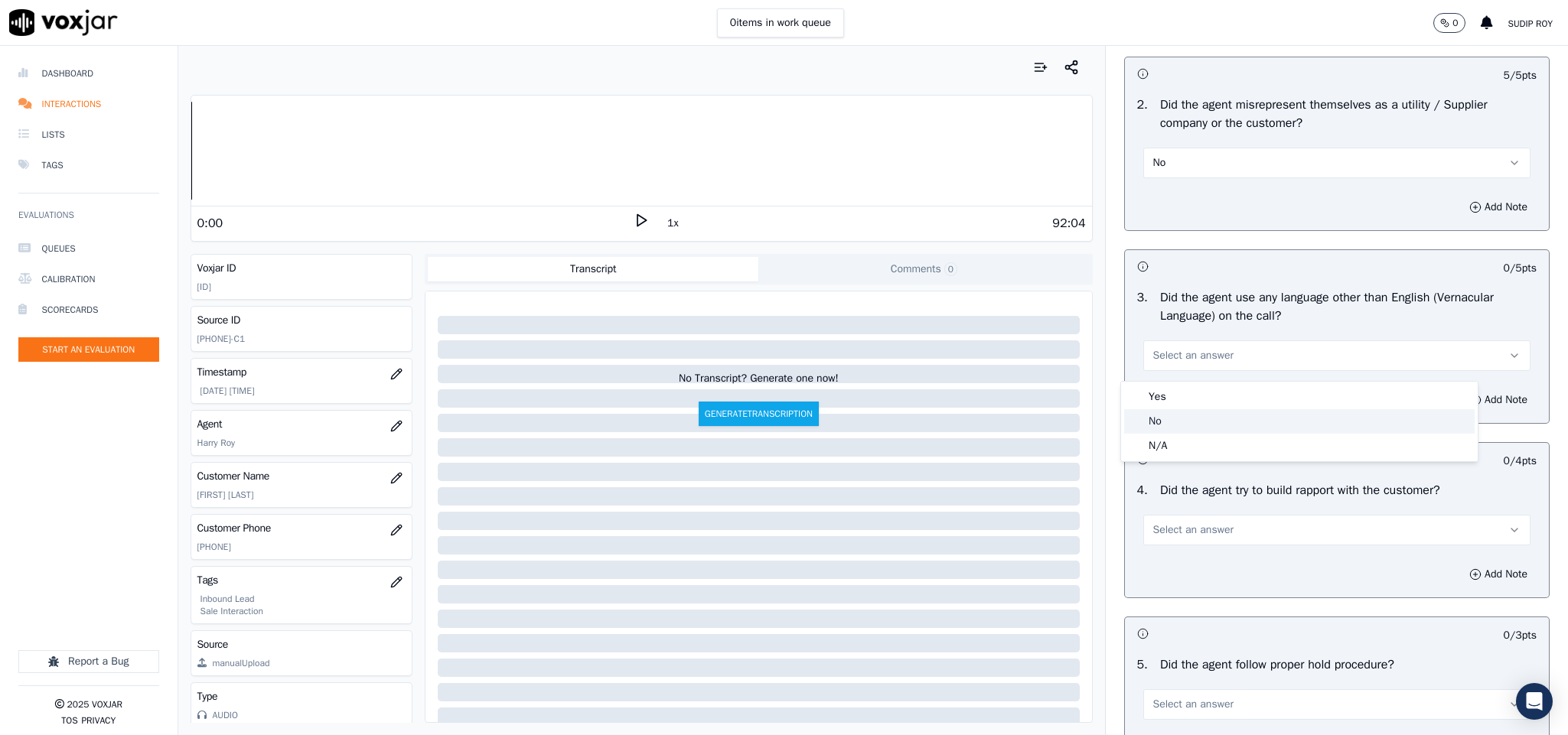 click on "No" 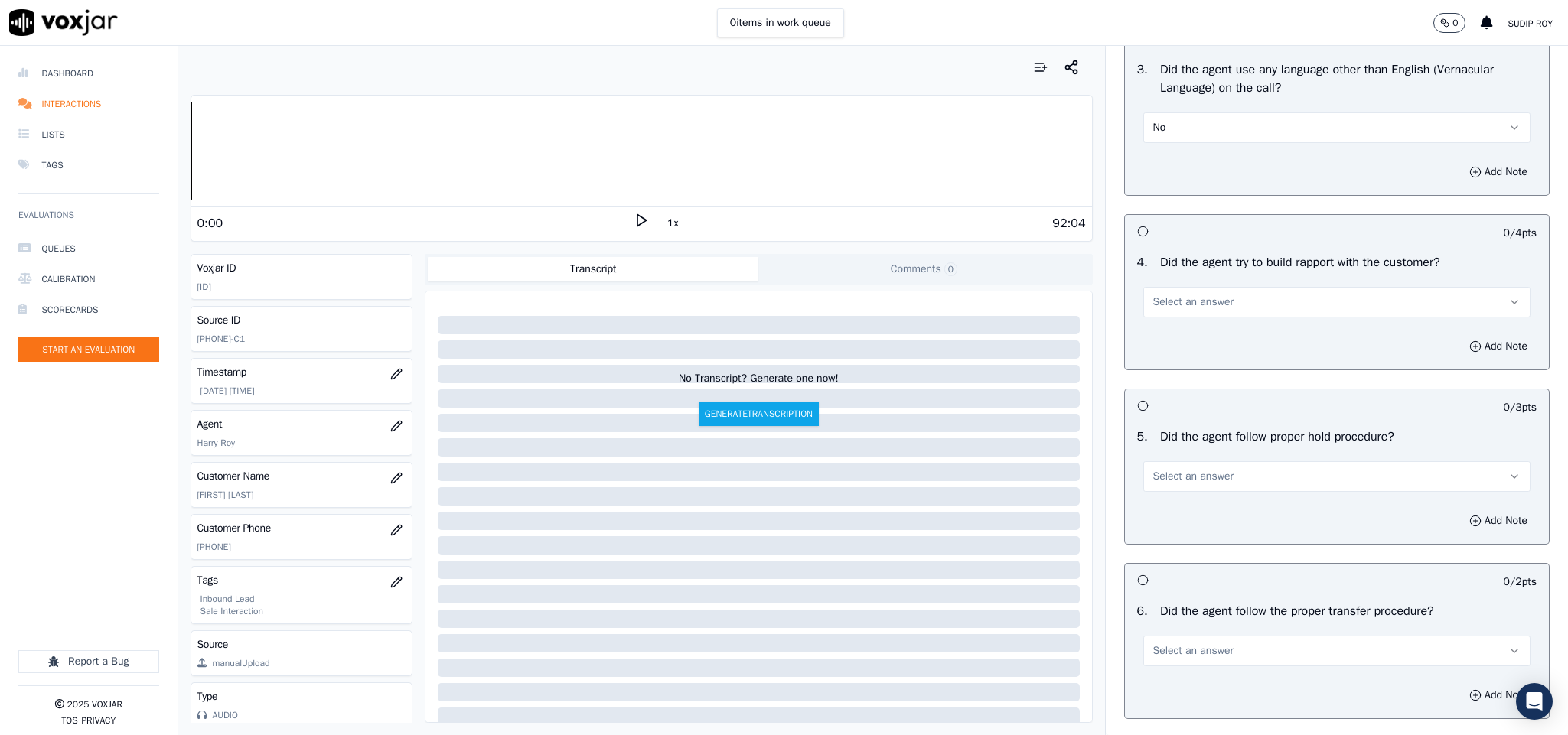 scroll, scrollTop: 2180, scrollLeft: 0, axis: vertical 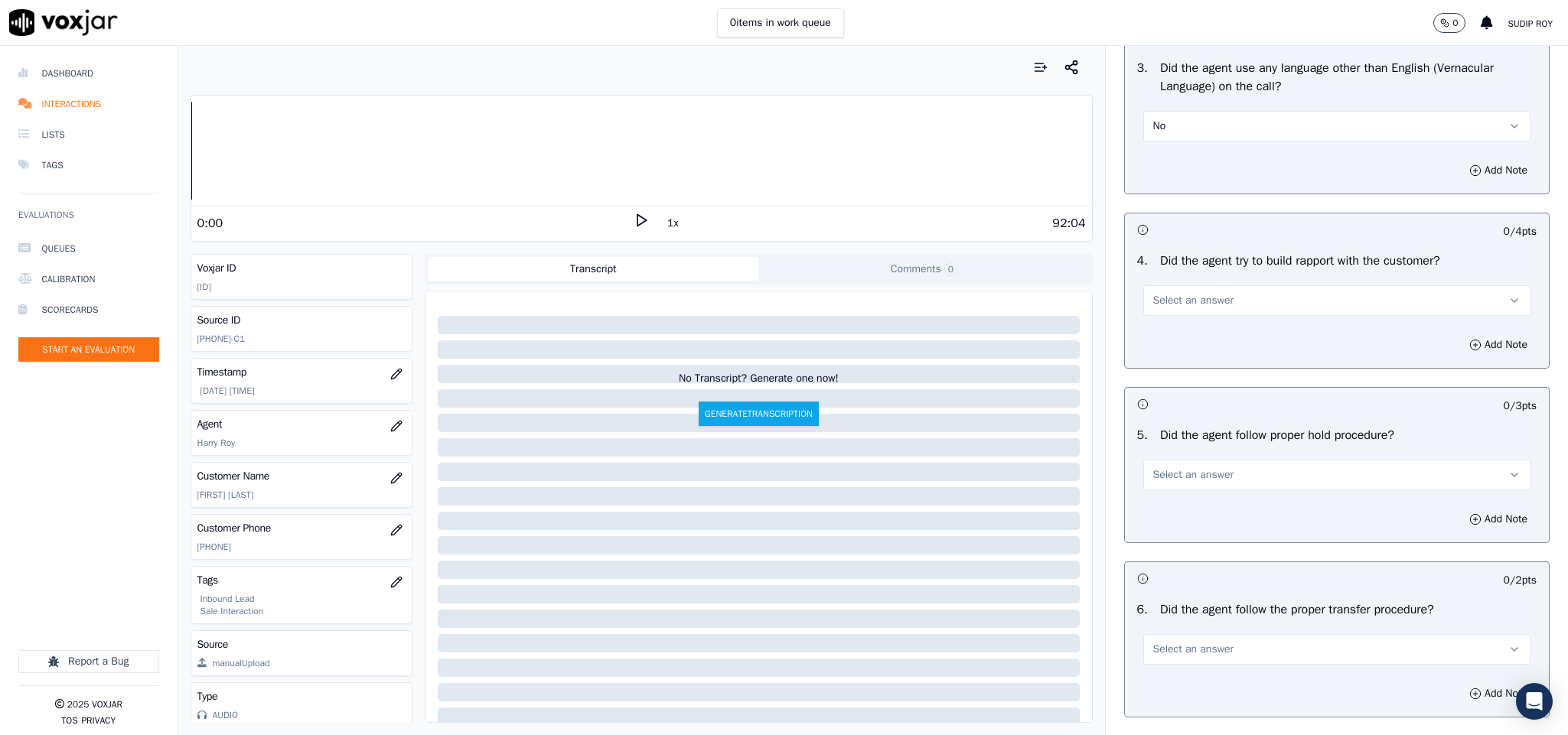 click on "Select an answer" at bounding box center (1337, 301) 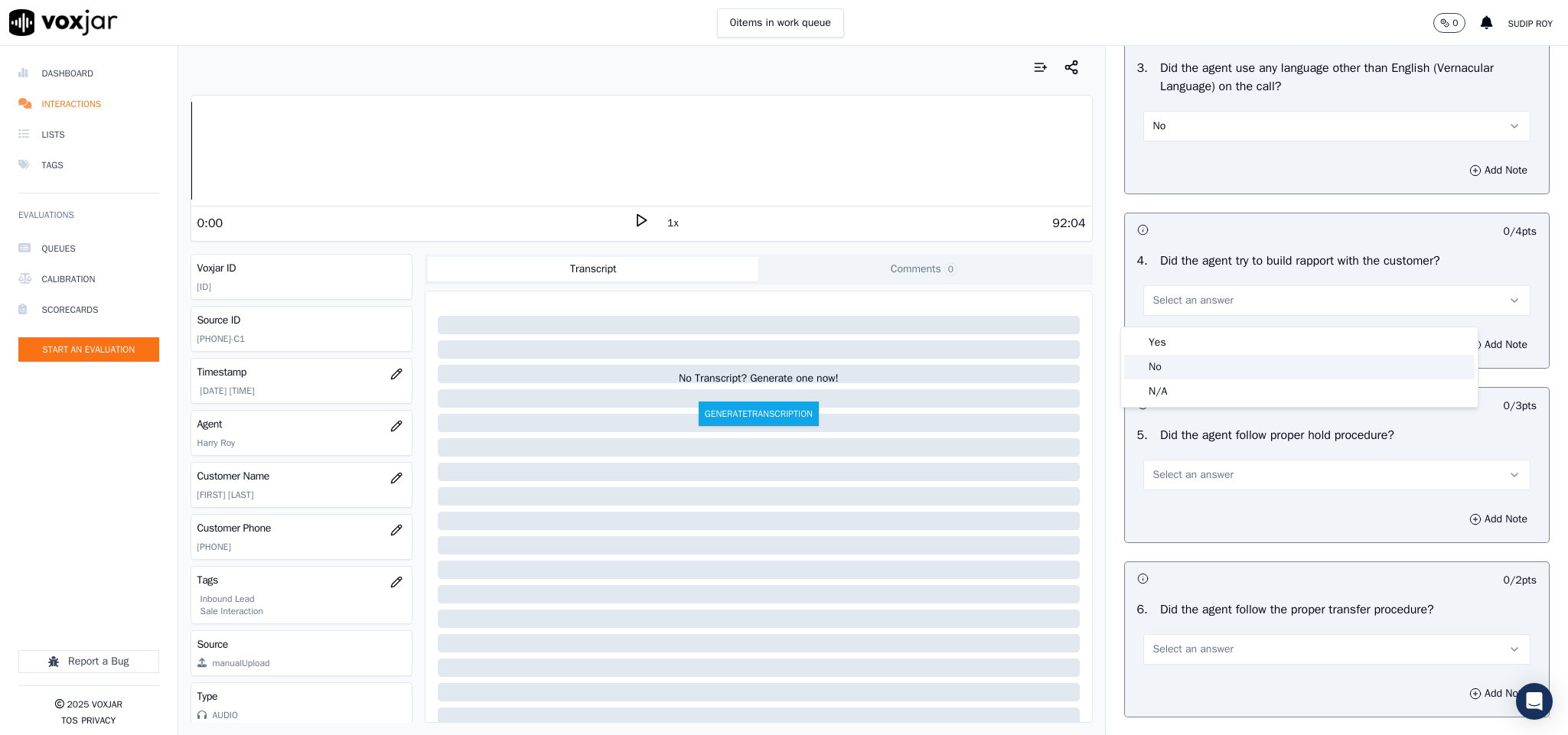 drag, startPoint x: 1197, startPoint y: 363, endPoint x: 1197, endPoint y: 350, distance: 13 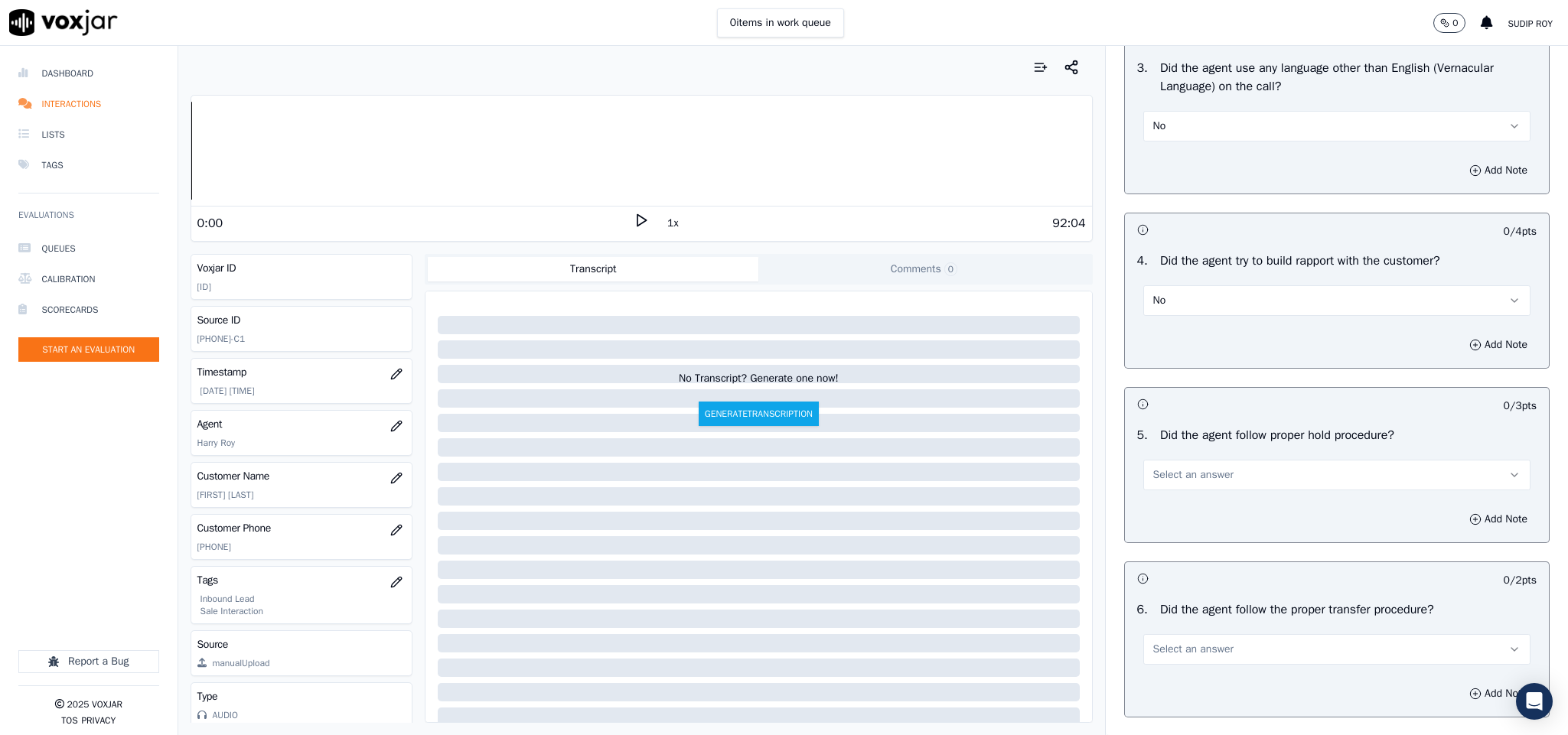 click on "No" at bounding box center [1337, 301] 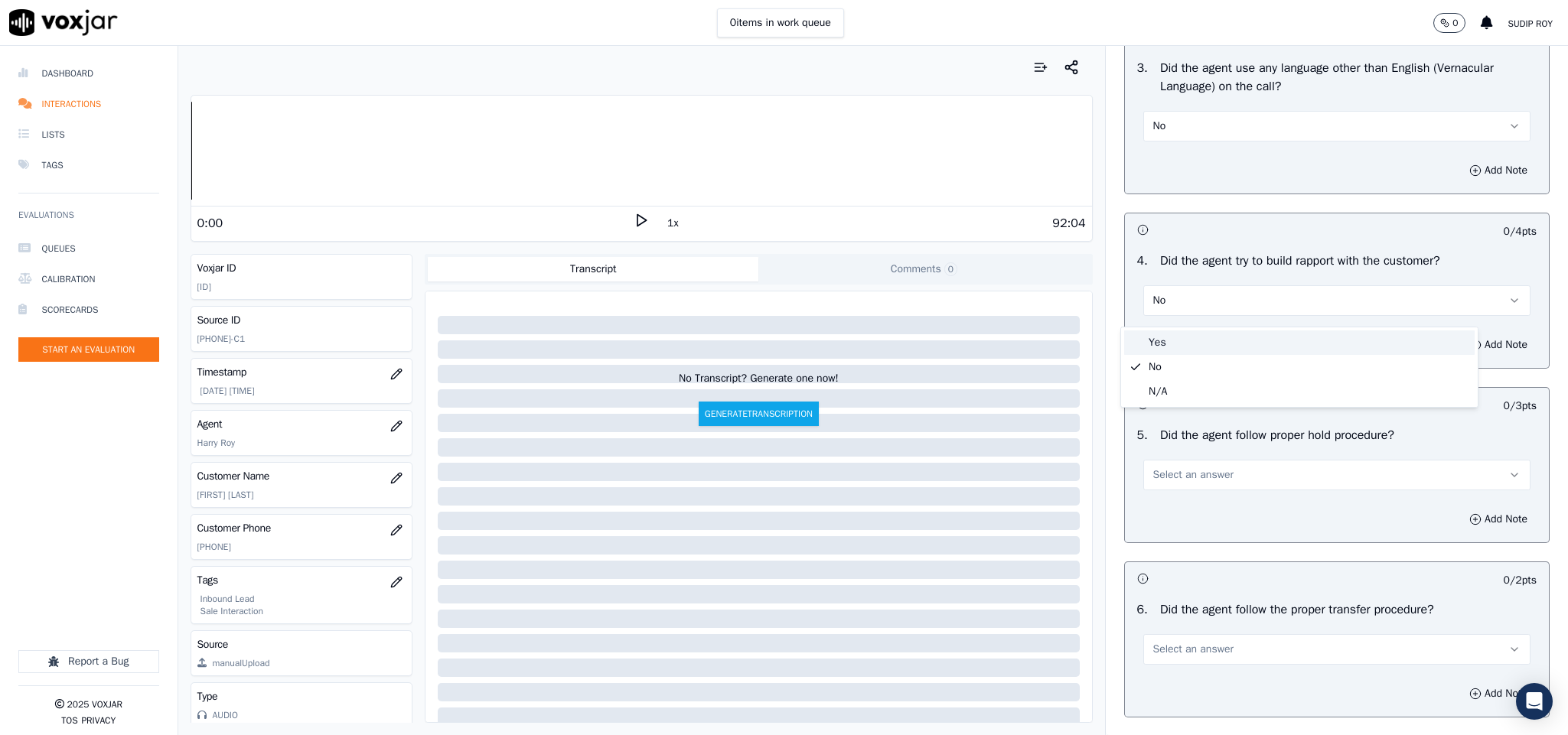 click on "Yes" at bounding box center [1299, 343] 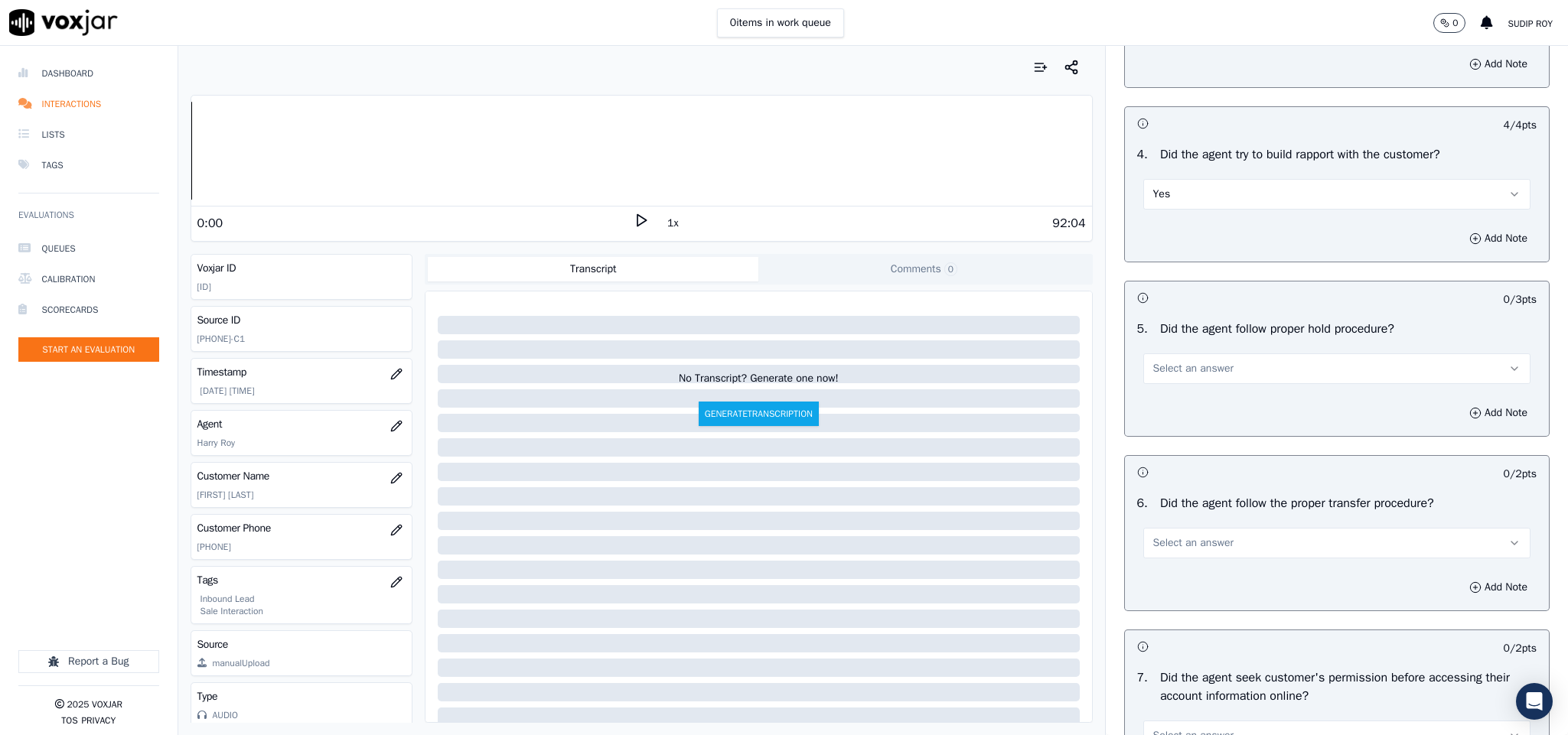scroll, scrollTop: 2409, scrollLeft: 0, axis: vertical 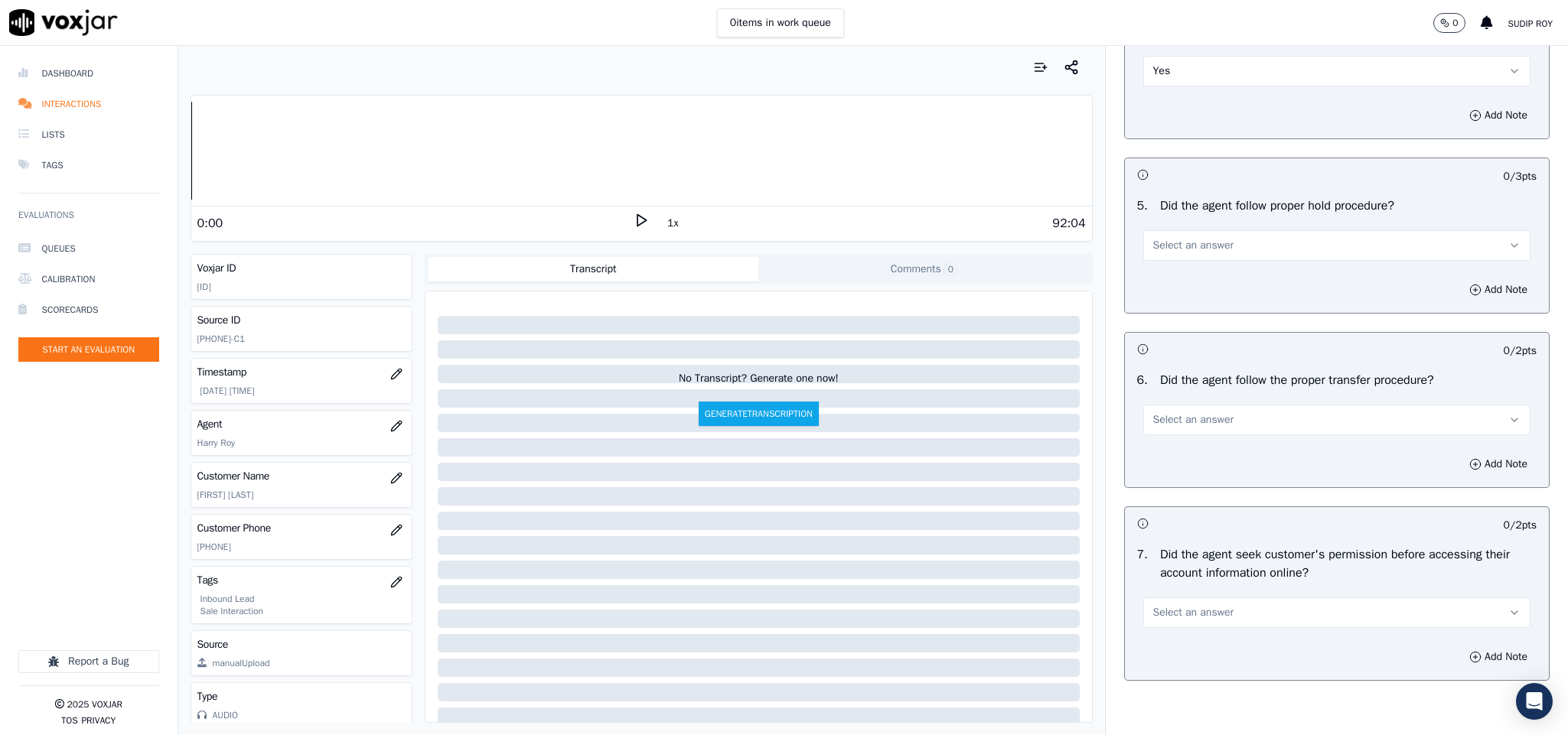 click on "Select an answer" at bounding box center (1337, 246) 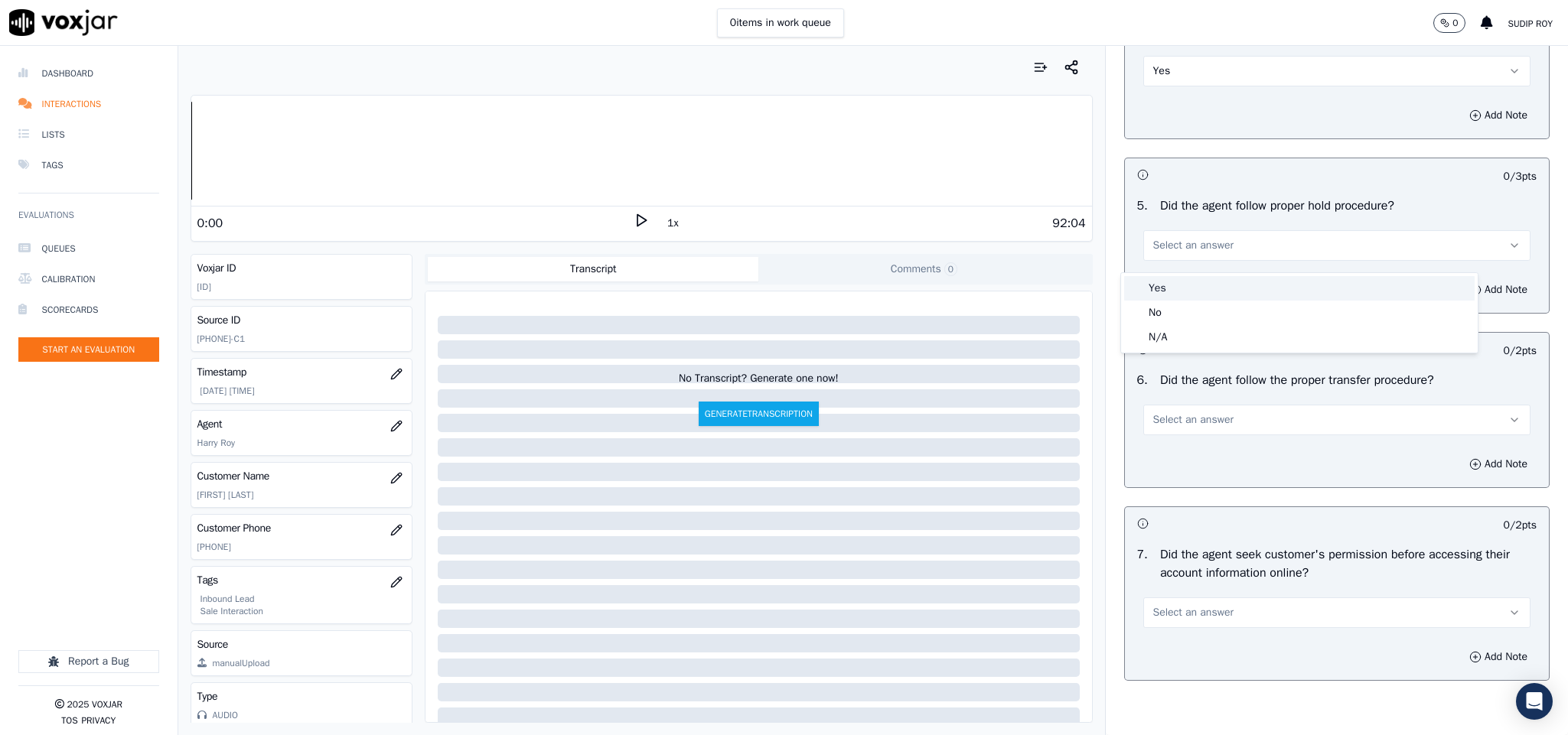 click on "Yes" at bounding box center (1299, 288) 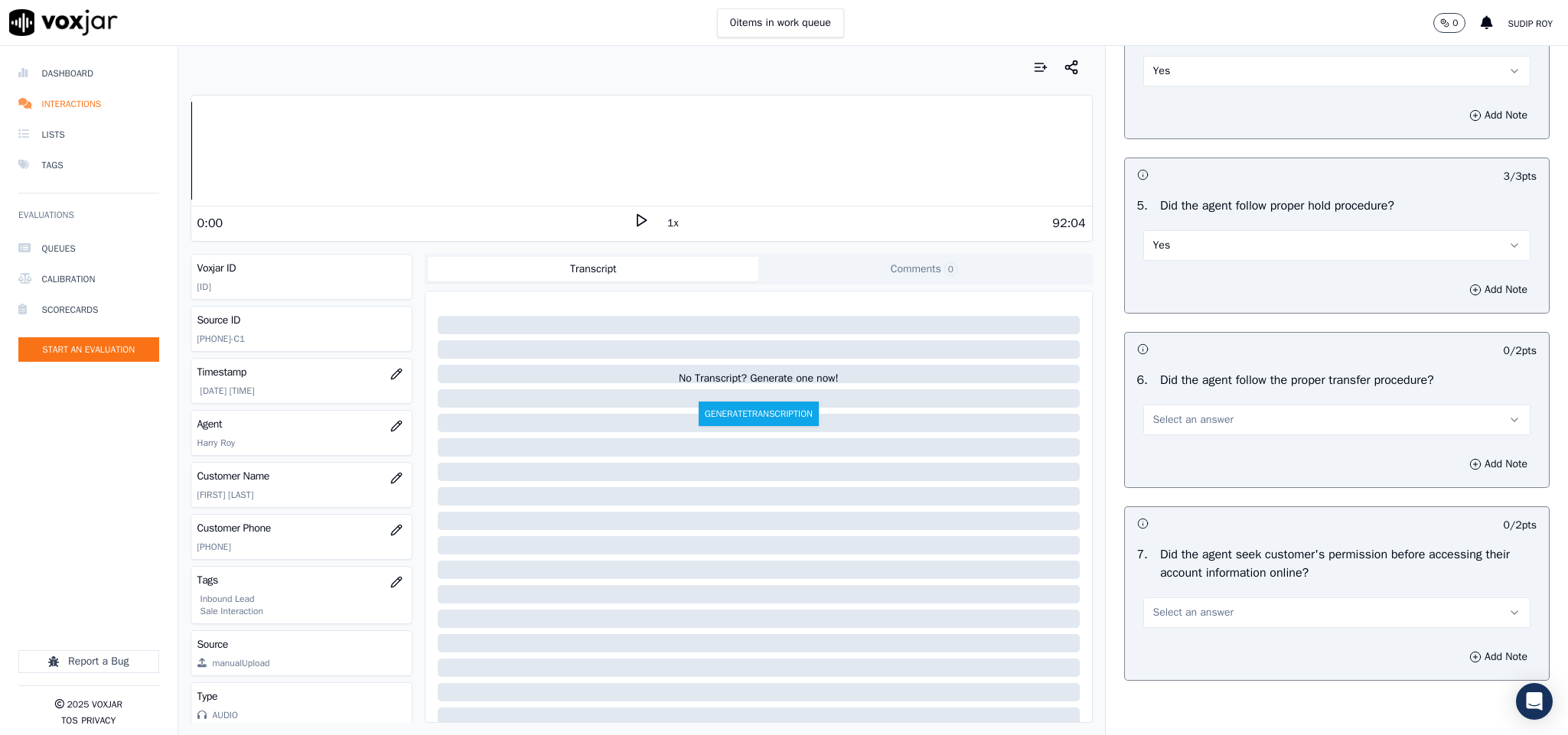 drag, startPoint x: 1213, startPoint y: 411, endPoint x: 1201, endPoint y: 447, distance: 37.947332 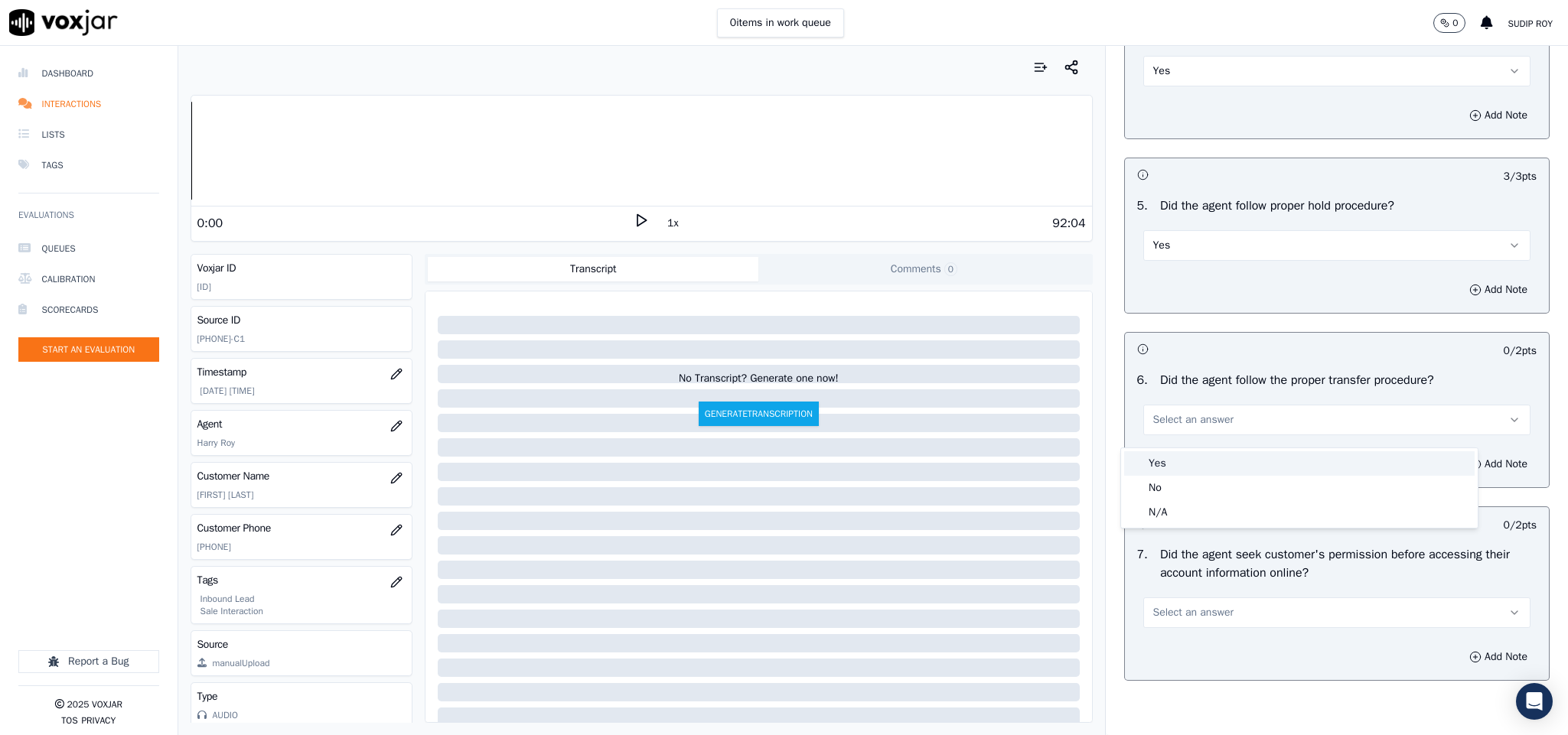 click on "Yes" at bounding box center (1299, 463) 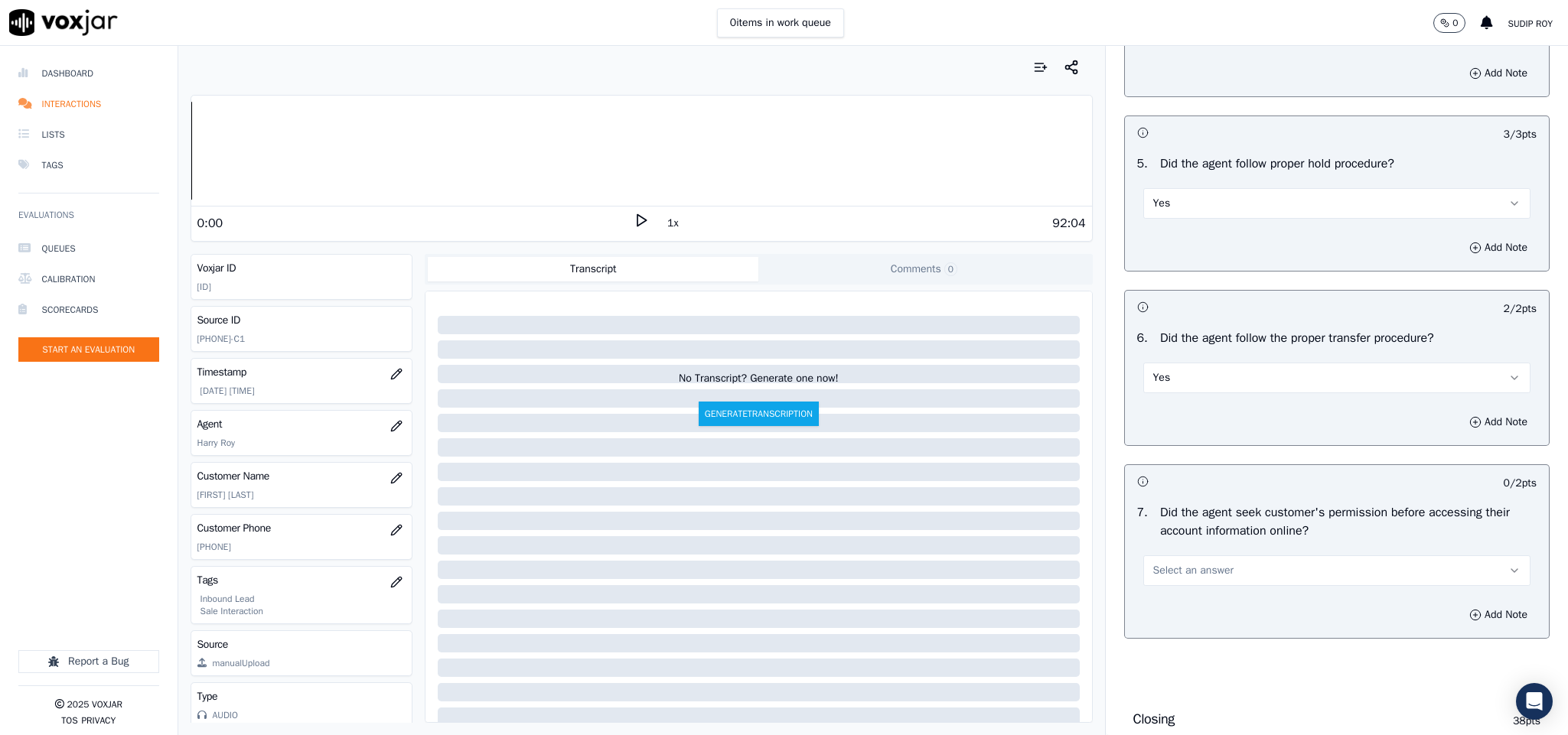 scroll, scrollTop: 2639, scrollLeft: 0, axis: vertical 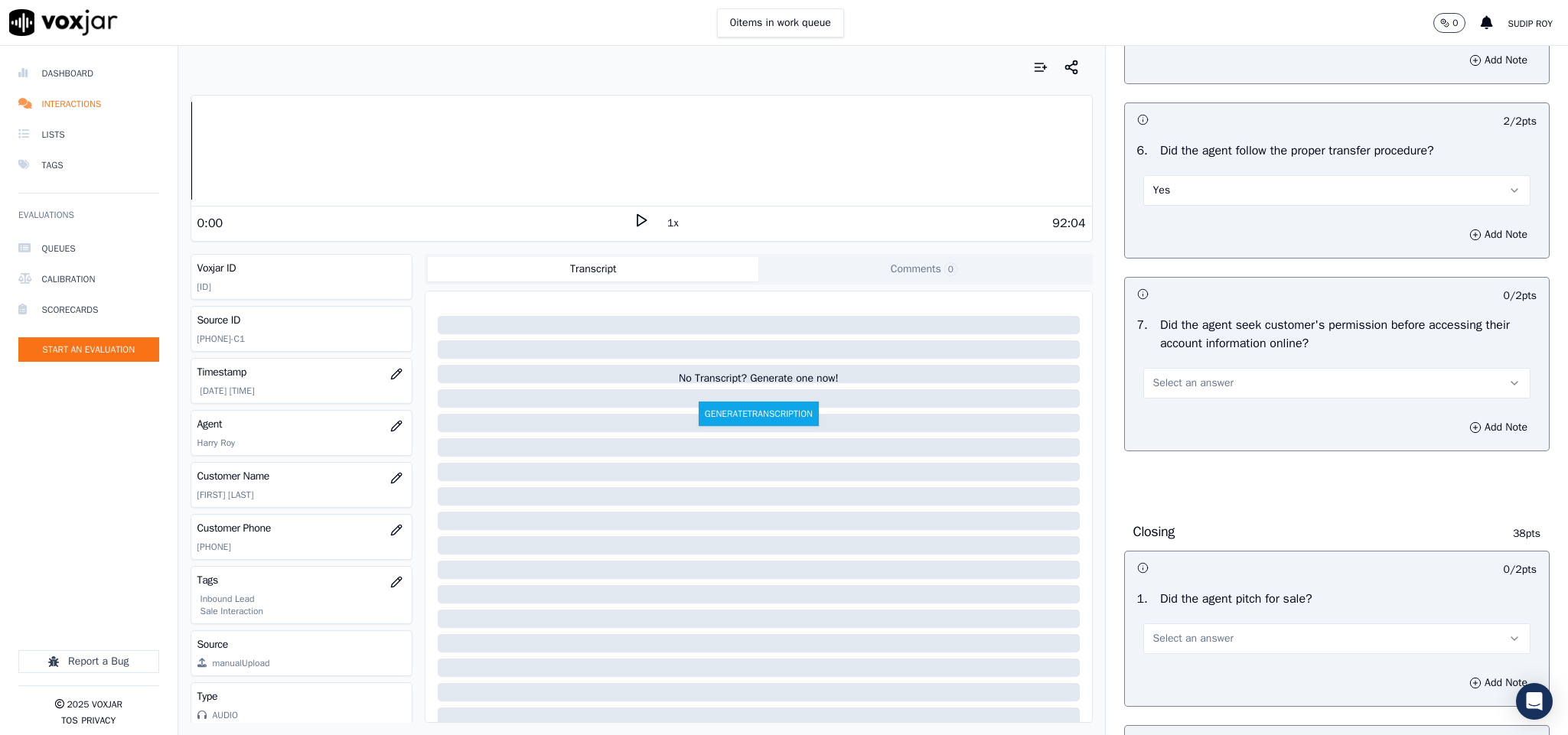 click on "Select an answer" at bounding box center [1337, 383] 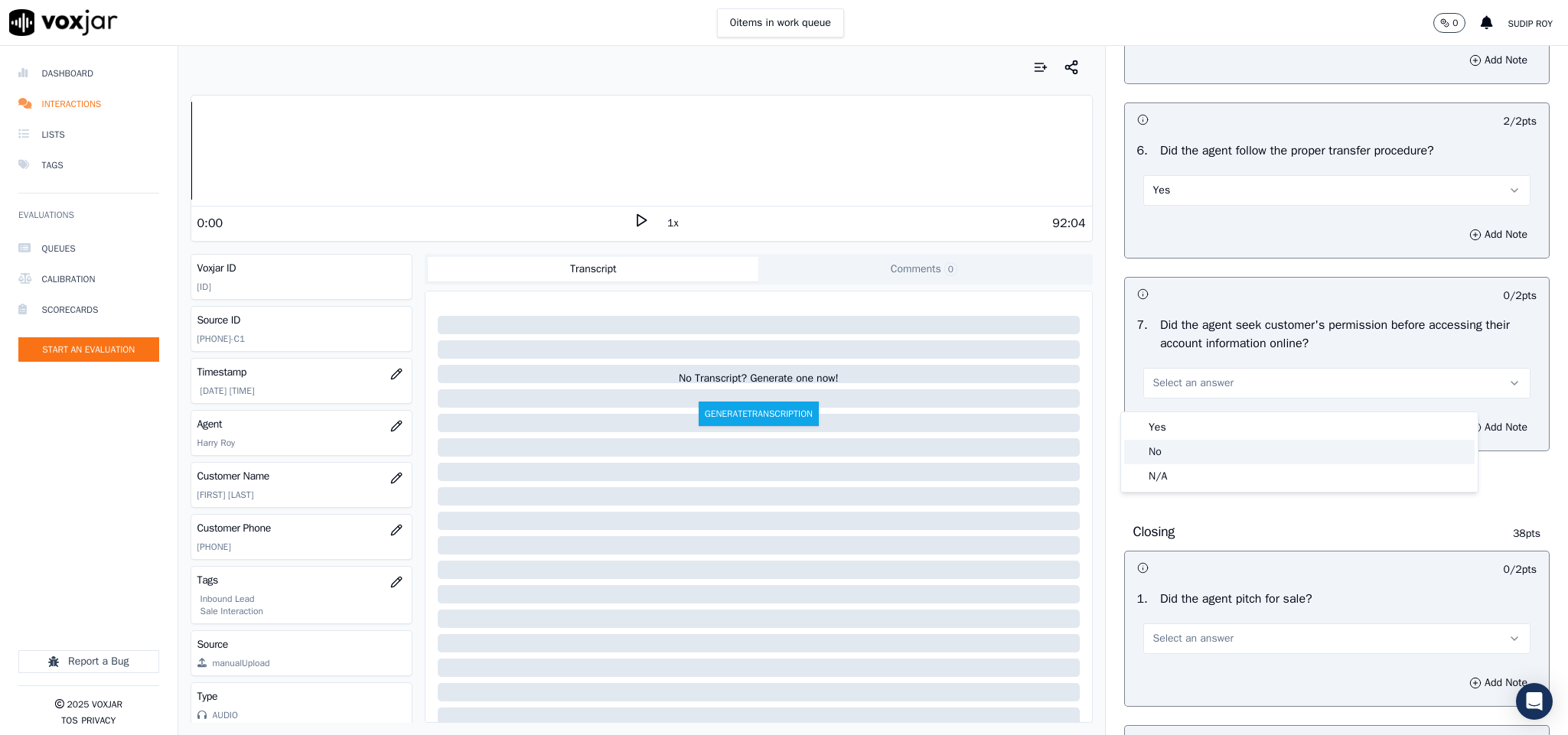 click on "No" 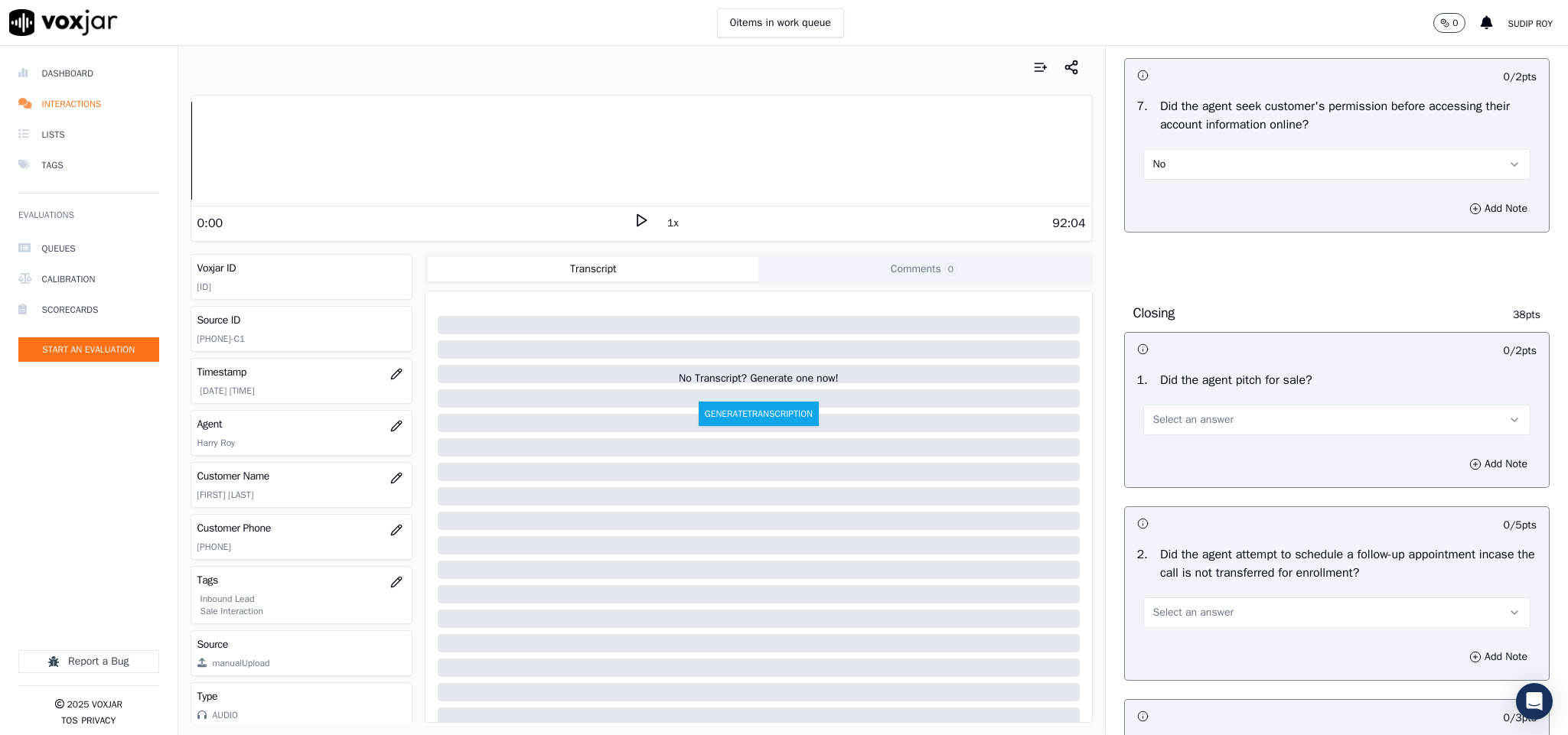 scroll, scrollTop: 2868, scrollLeft: 0, axis: vertical 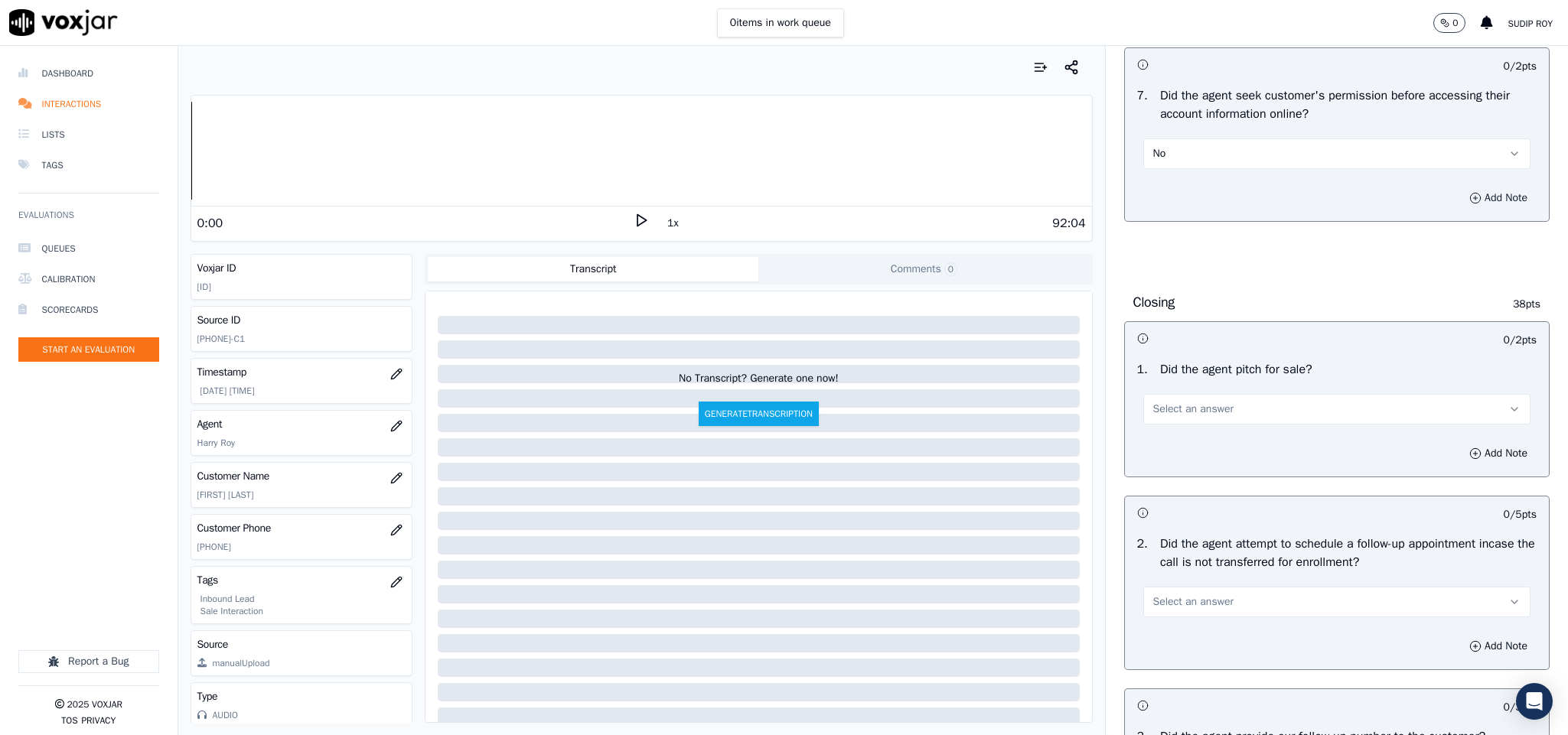 click on "Add Note" at bounding box center (1498, 198) 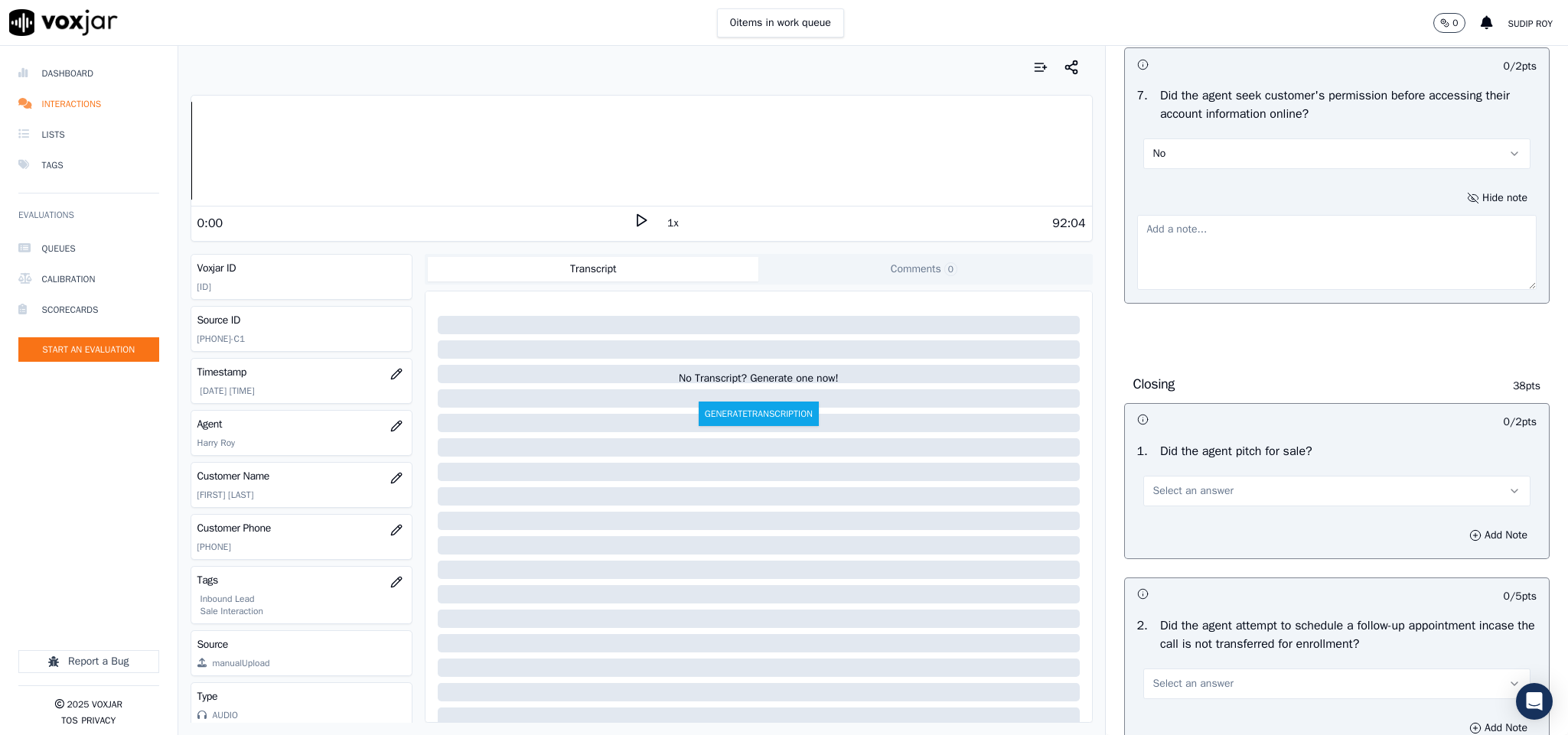 click at bounding box center [1337, 252] 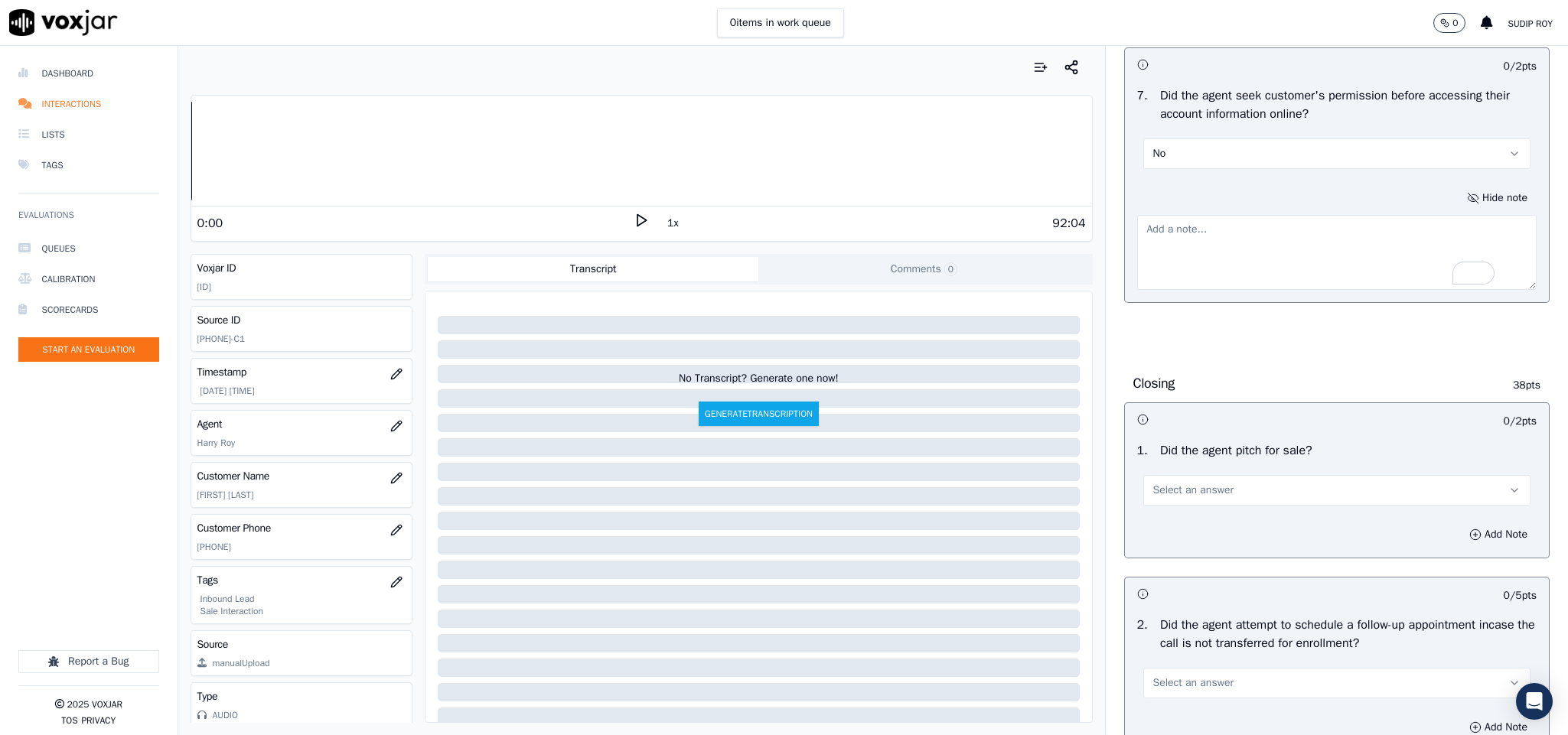 paste on "@2:46 - "The agent failed to obtain permission before sharing the account details."//" 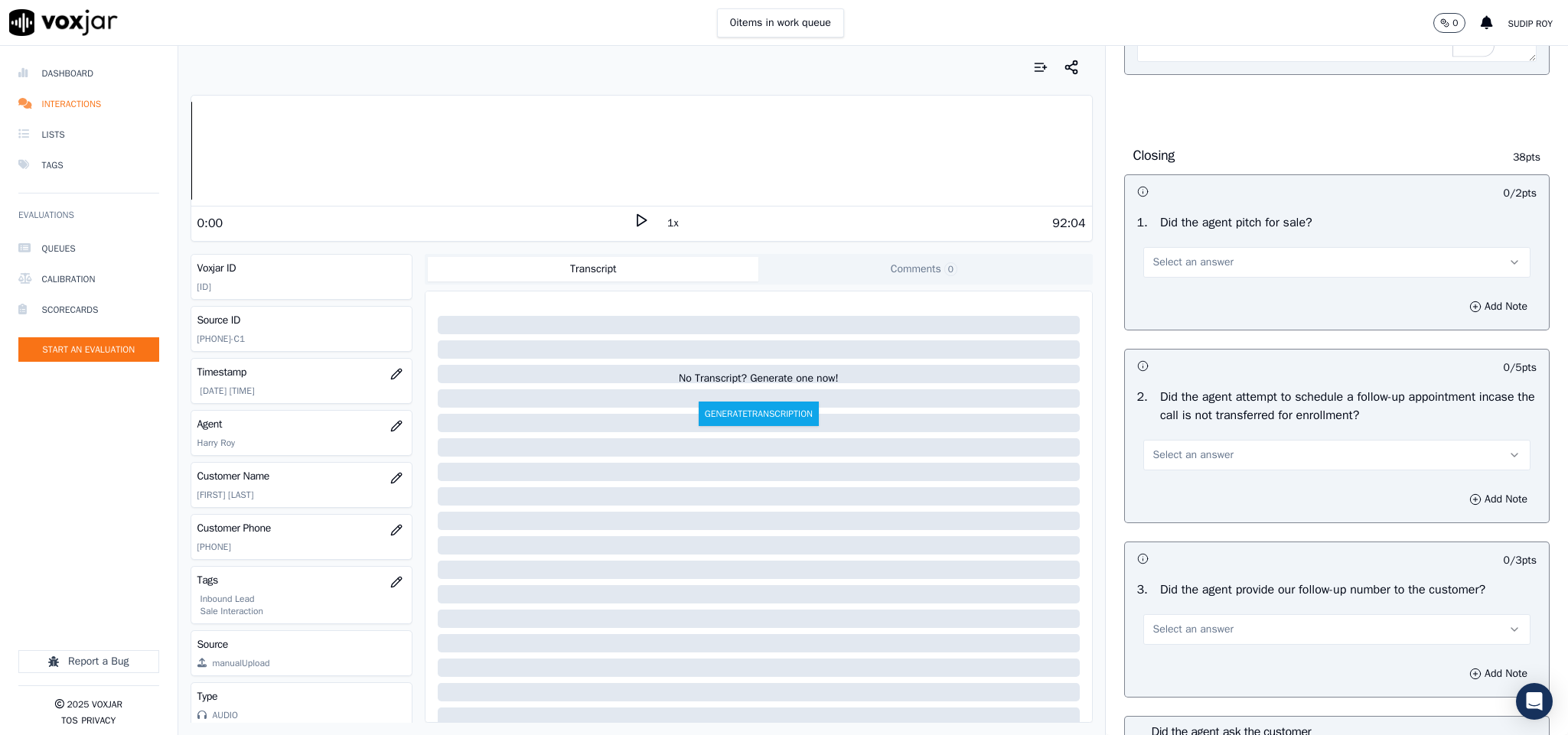 scroll, scrollTop: 3098, scrollLeft: 0, axis: vertical 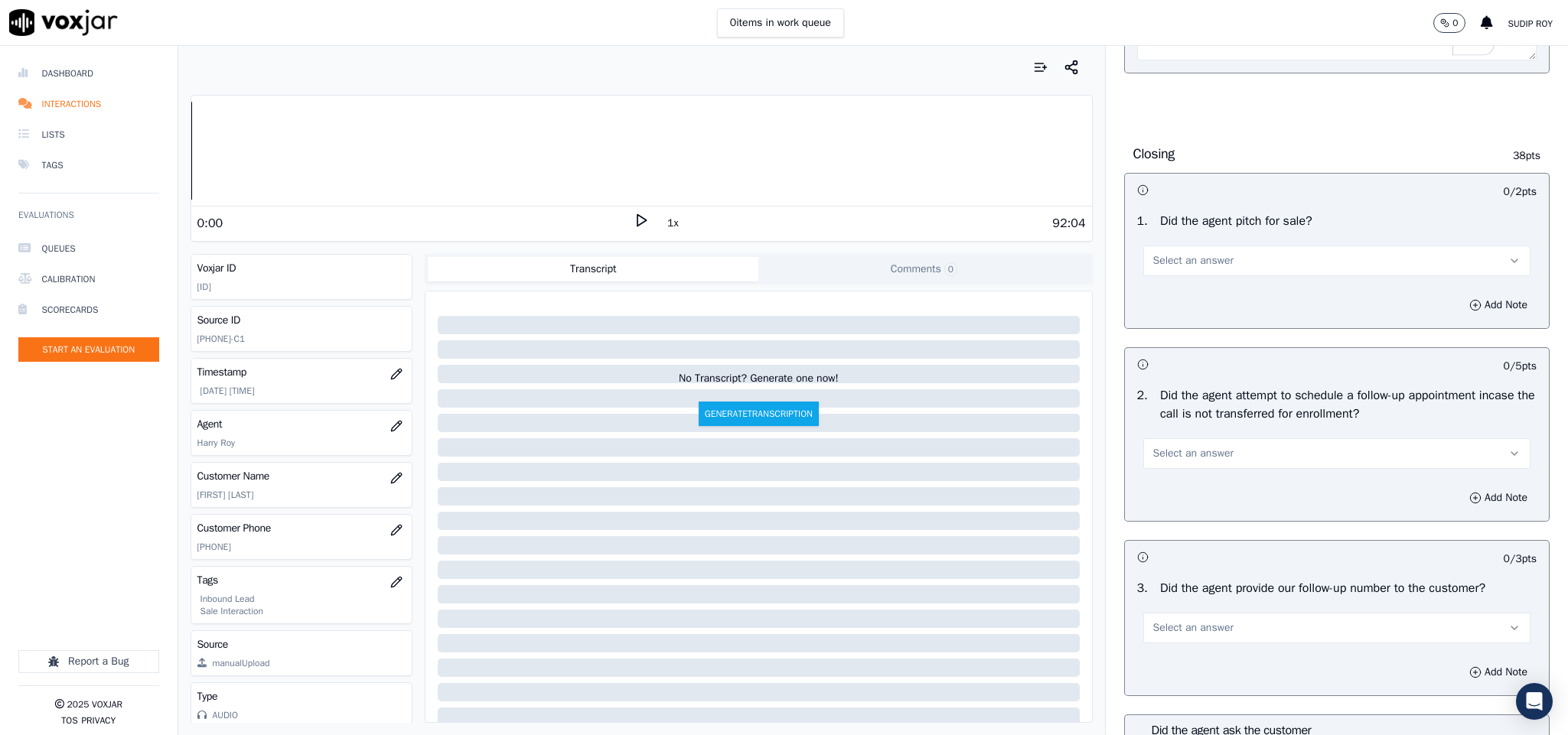 type on "@2:46 - "The agent failed to obtain permission before sharing the account details."//" 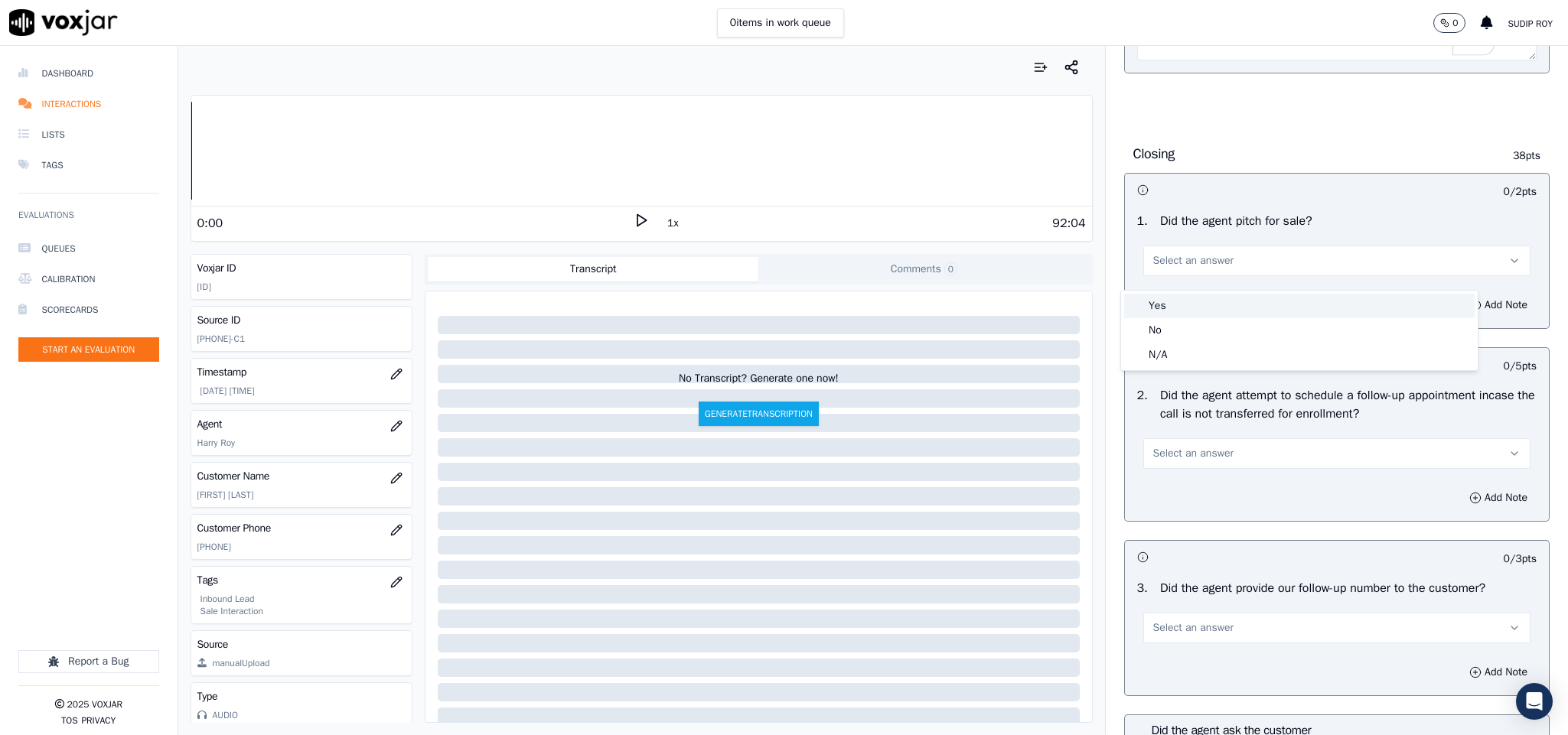 click on "Yes" at bounding box center (1299, 306) 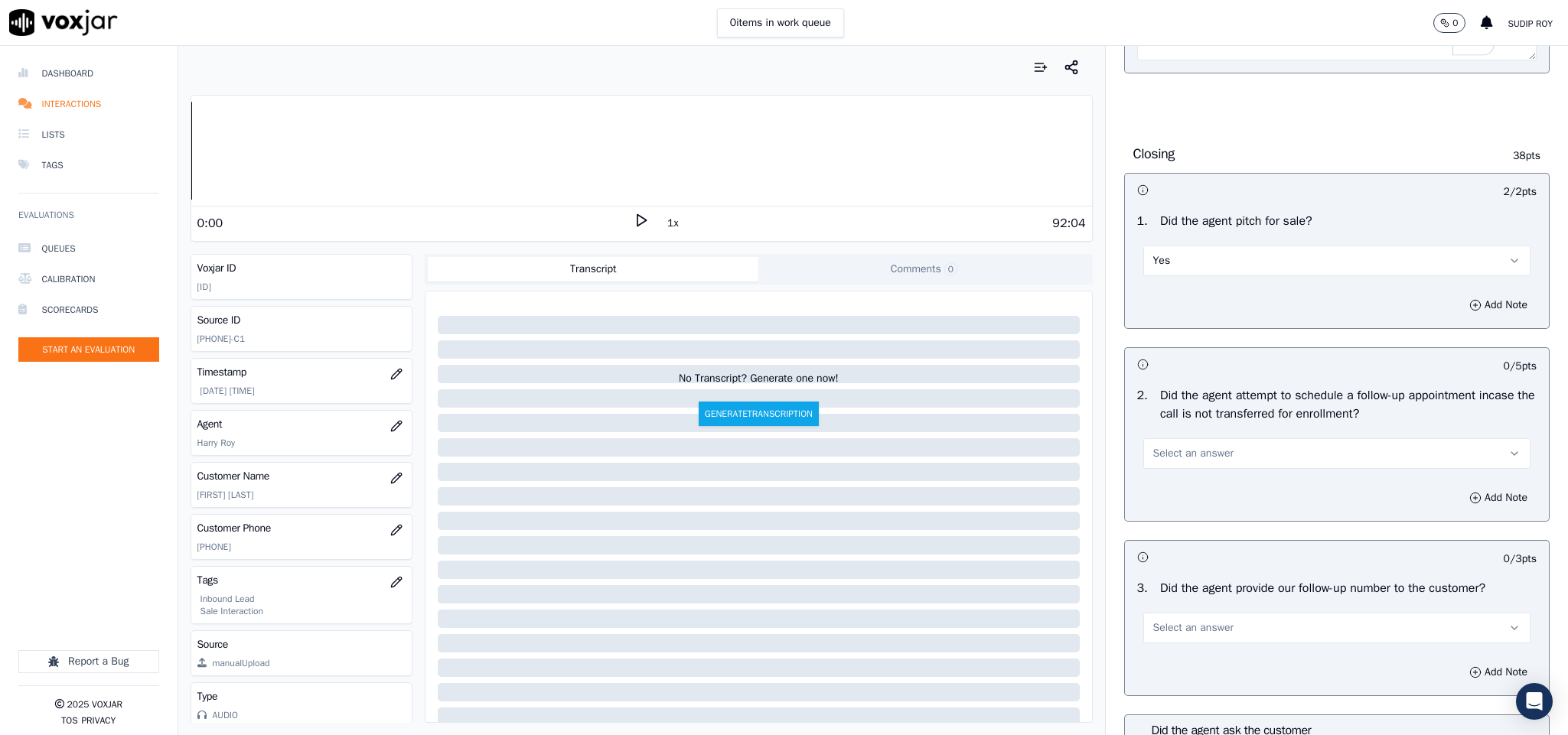 click on "Select an answer" at bounding box center [1193, 454] 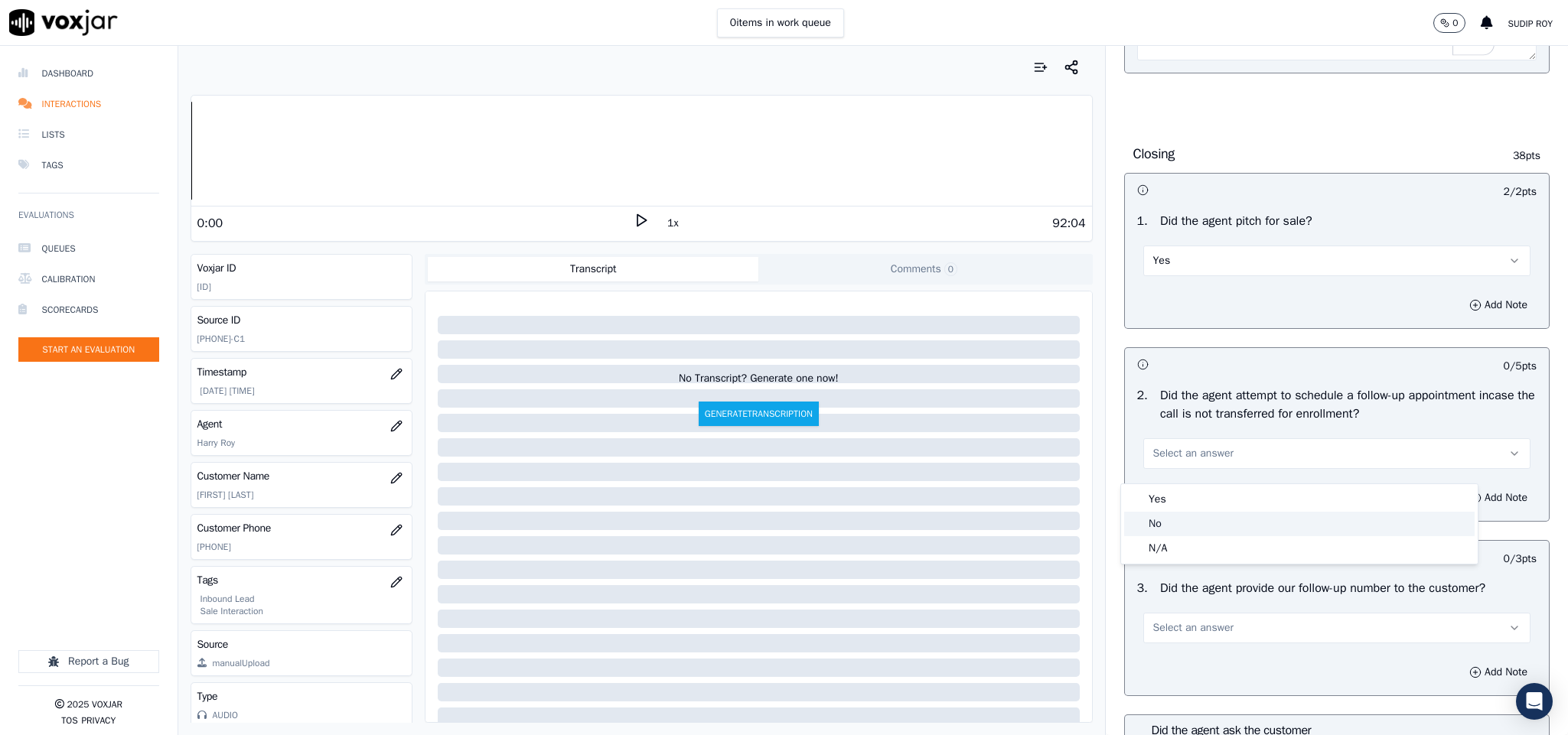 click on "No" 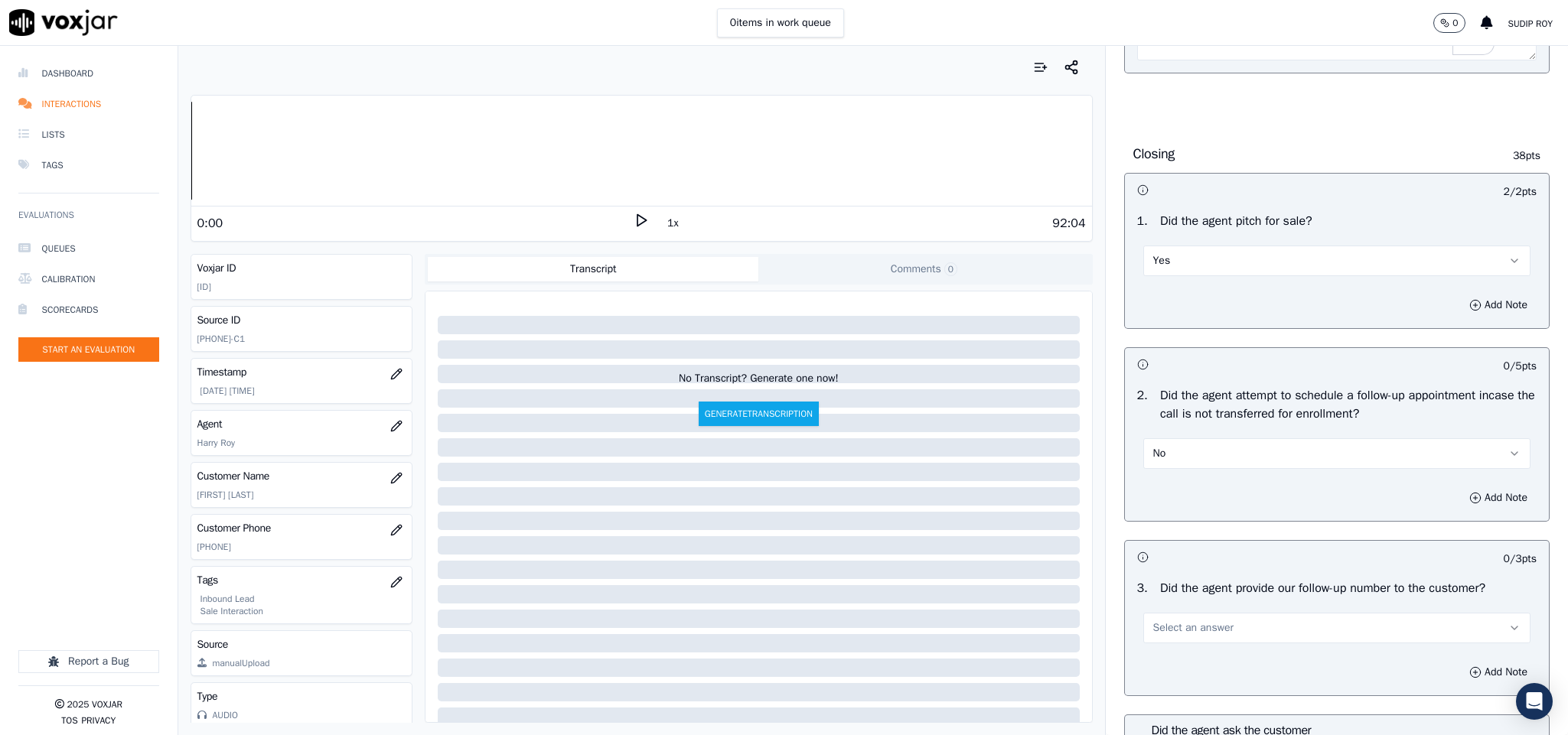 click on "No" at bounding box center (1337, 454) 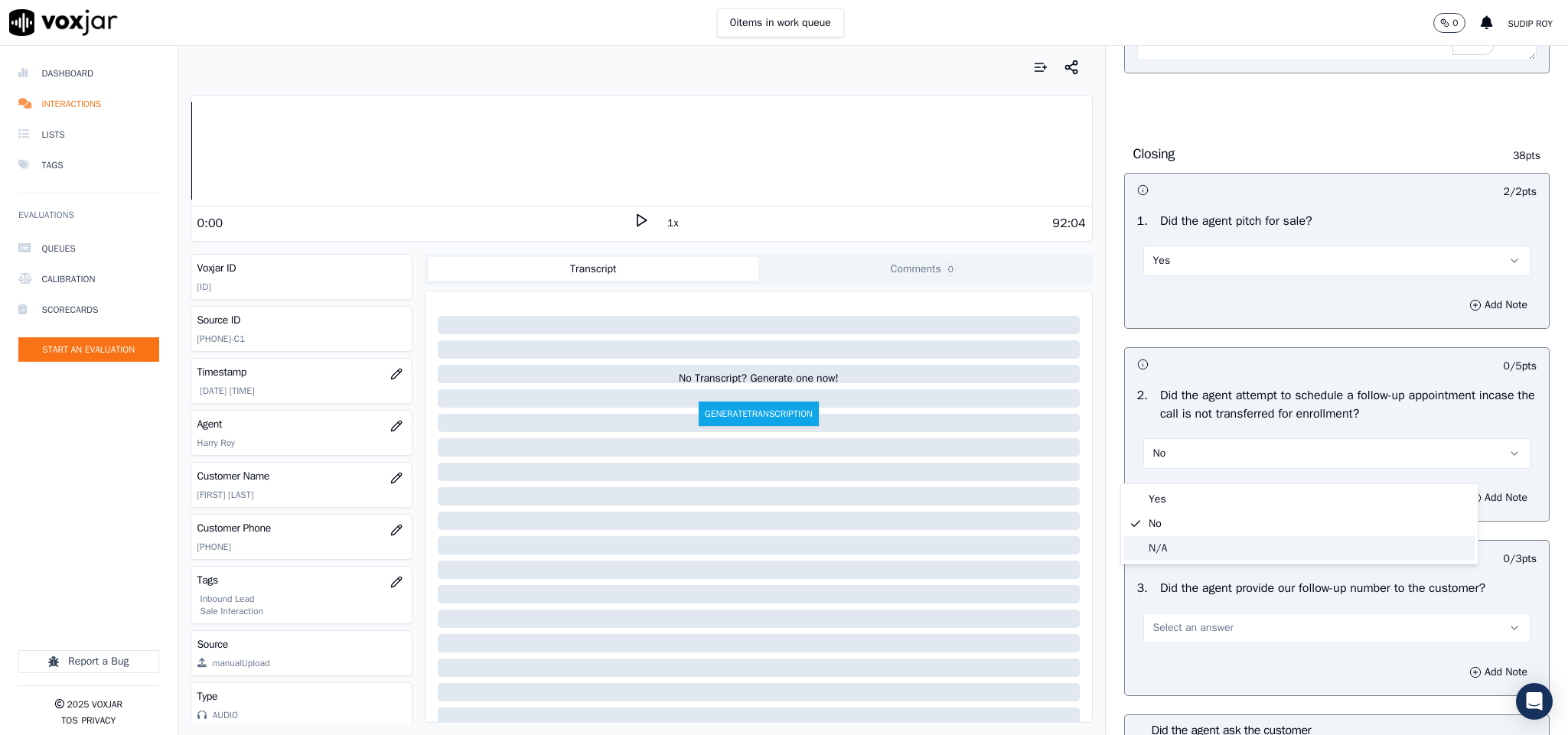 click on "N/A" 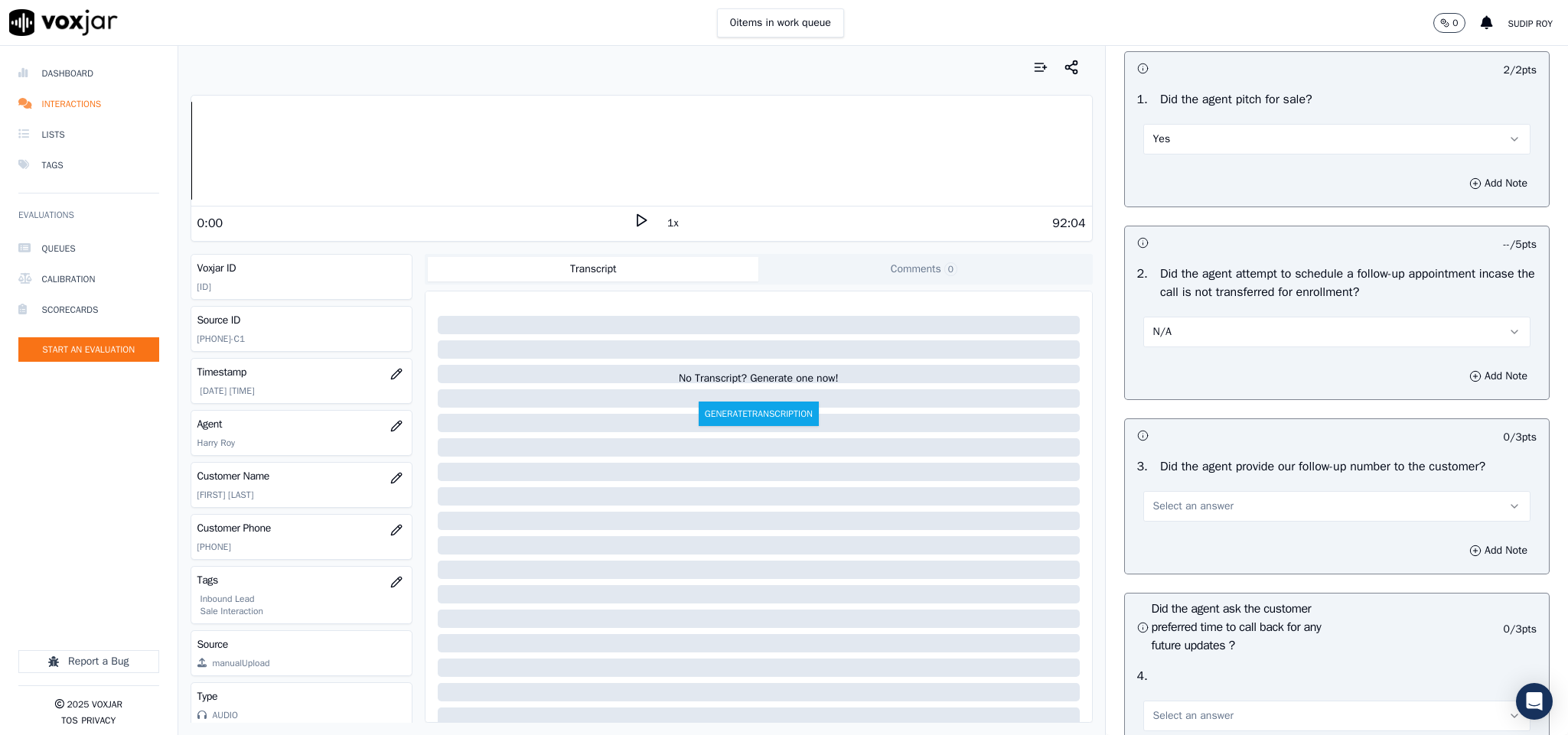 scroll, scrollTop: 3327, scrollLeft: 0, axis: vertical 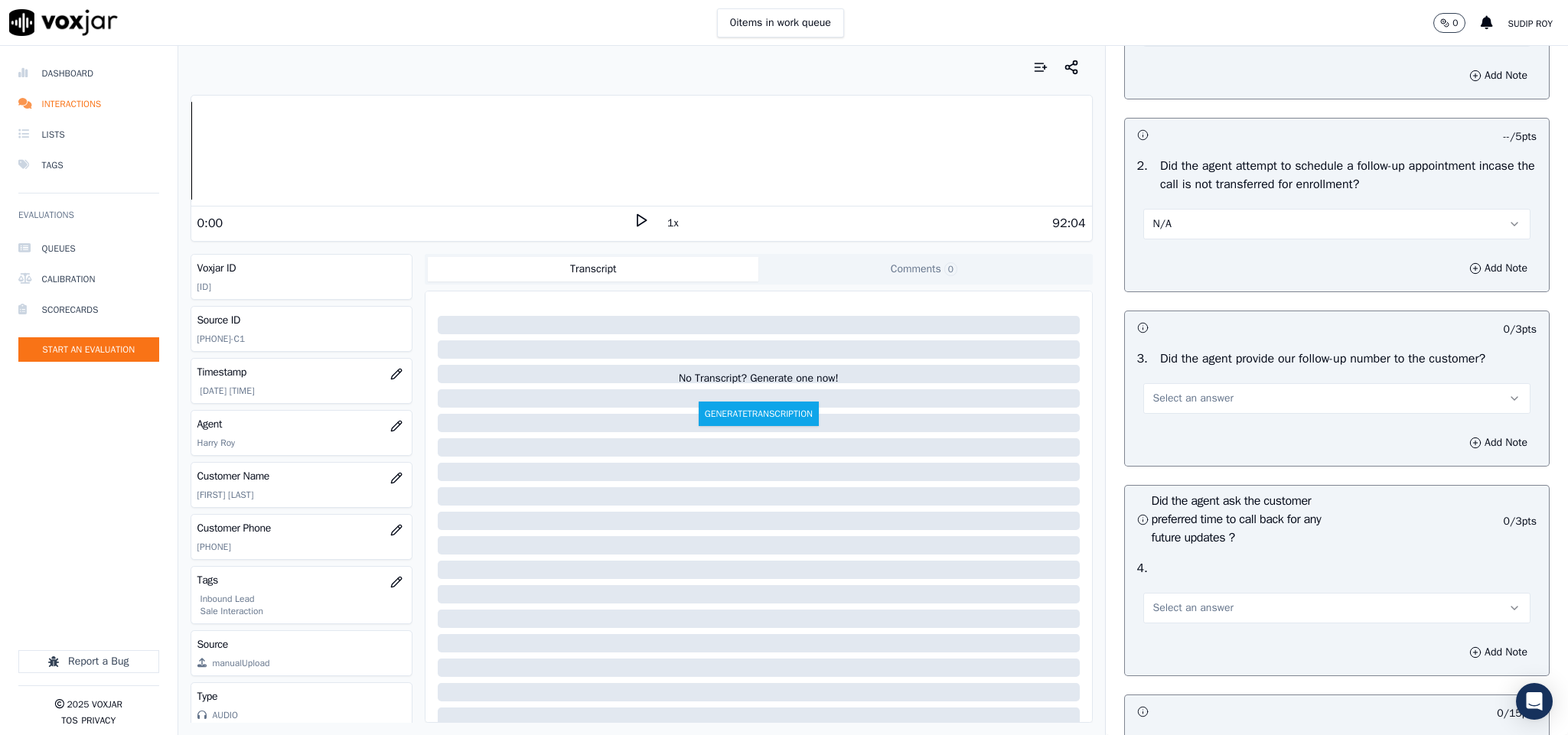 click on "Select an answer" at bounding box center [1337, 398] 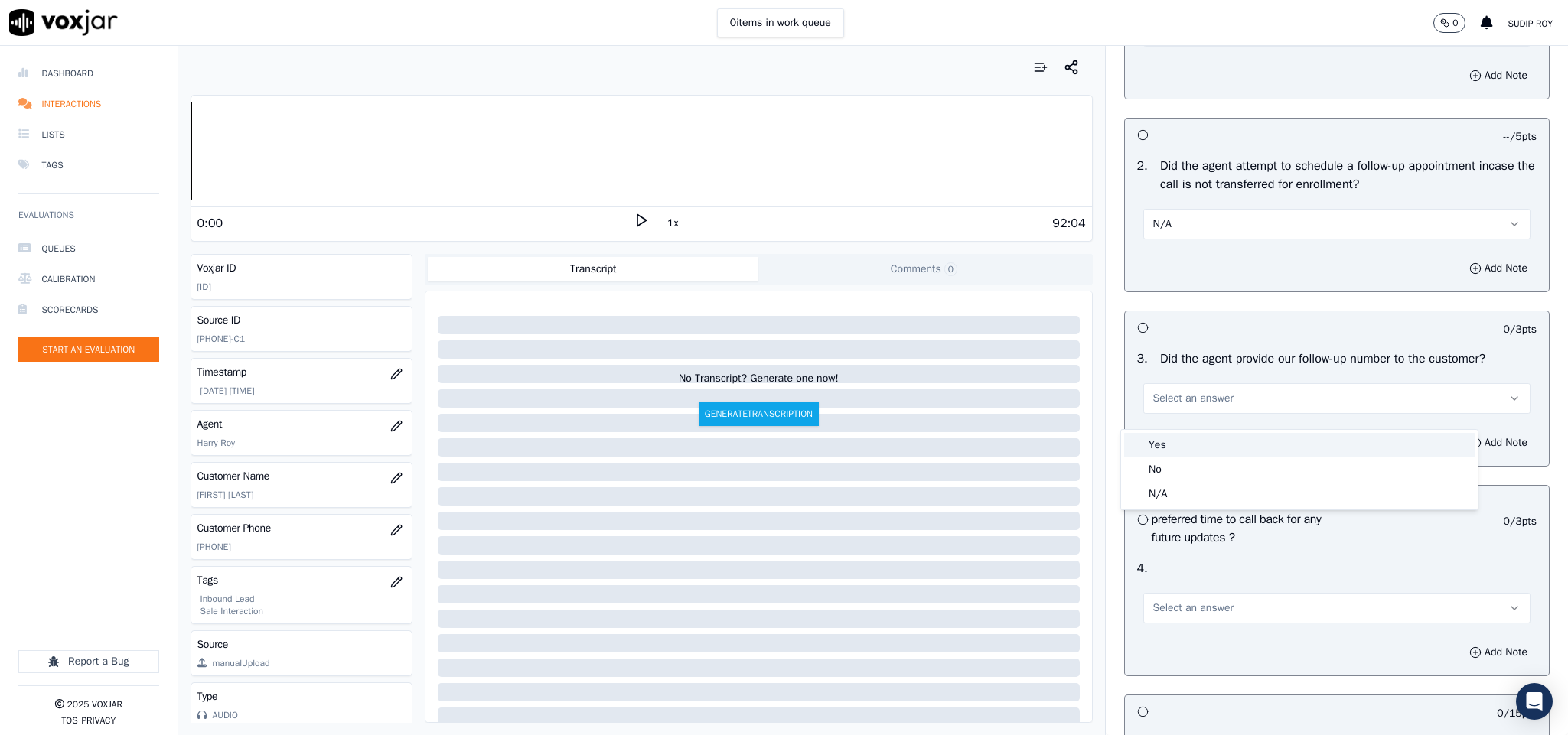 click on "Yes" at bounding box center (1299, 445) 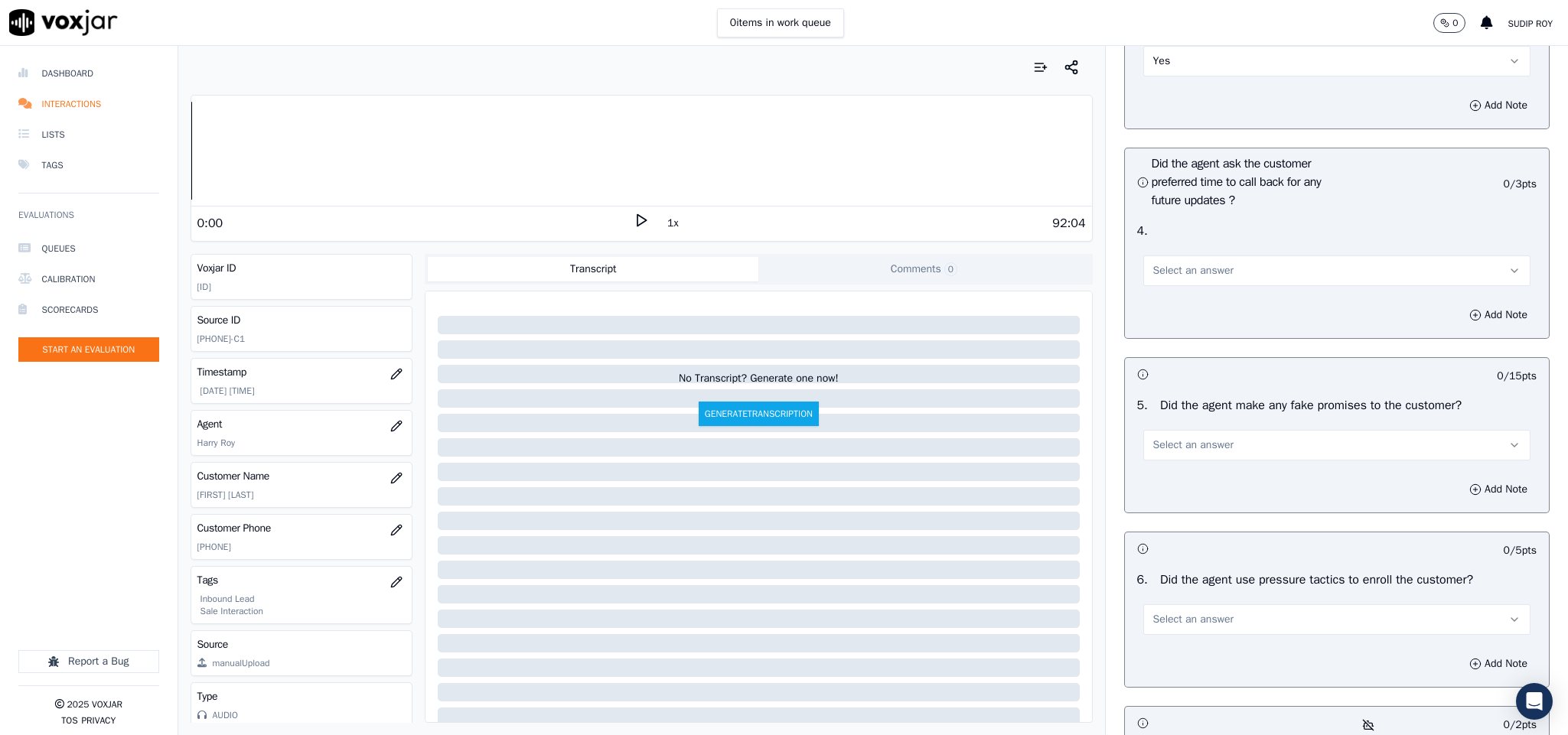 scroll, scrollTop: 3671, scrollLeft: 0, axis: vertical 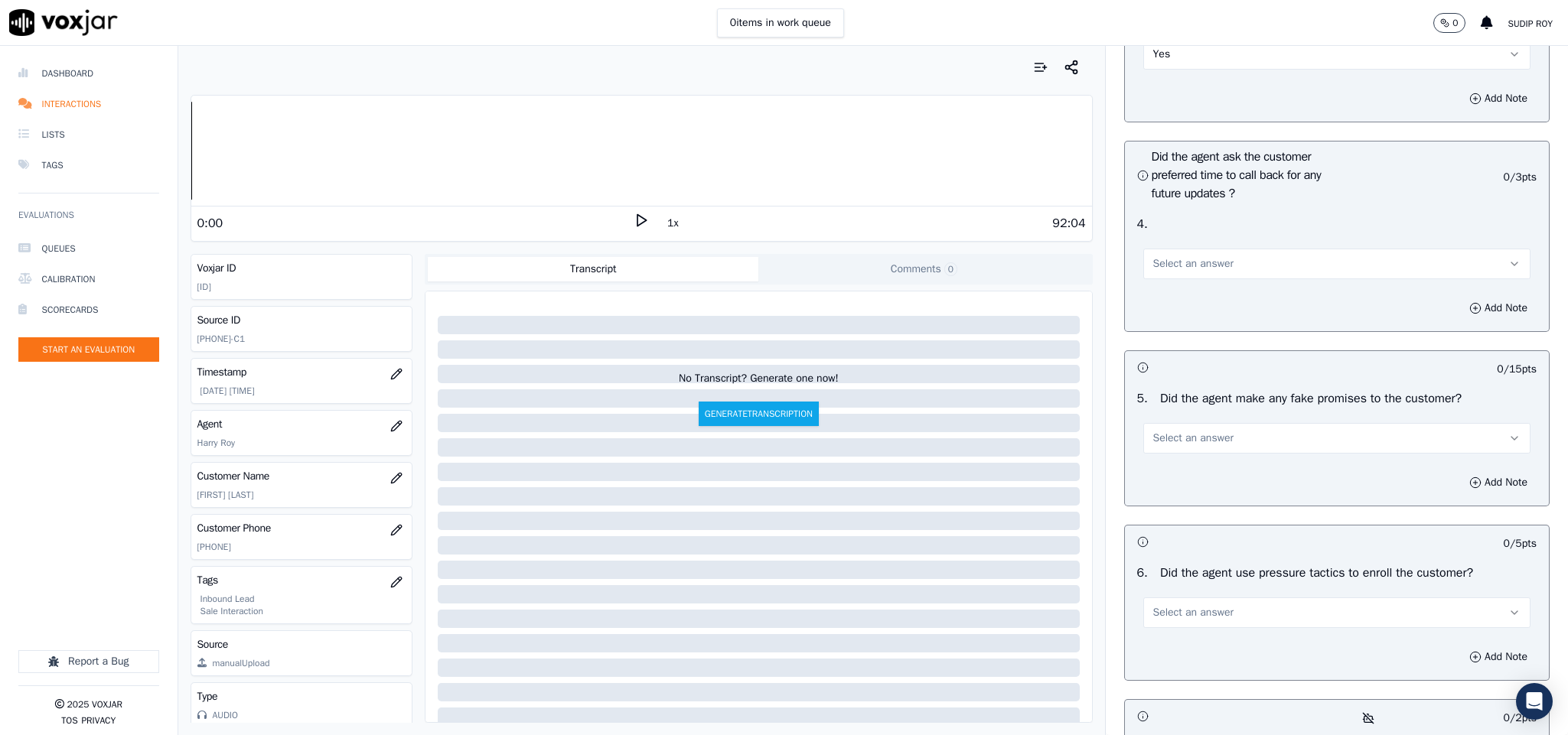 click on "Select an answer" at bounding box center [1337, 264] 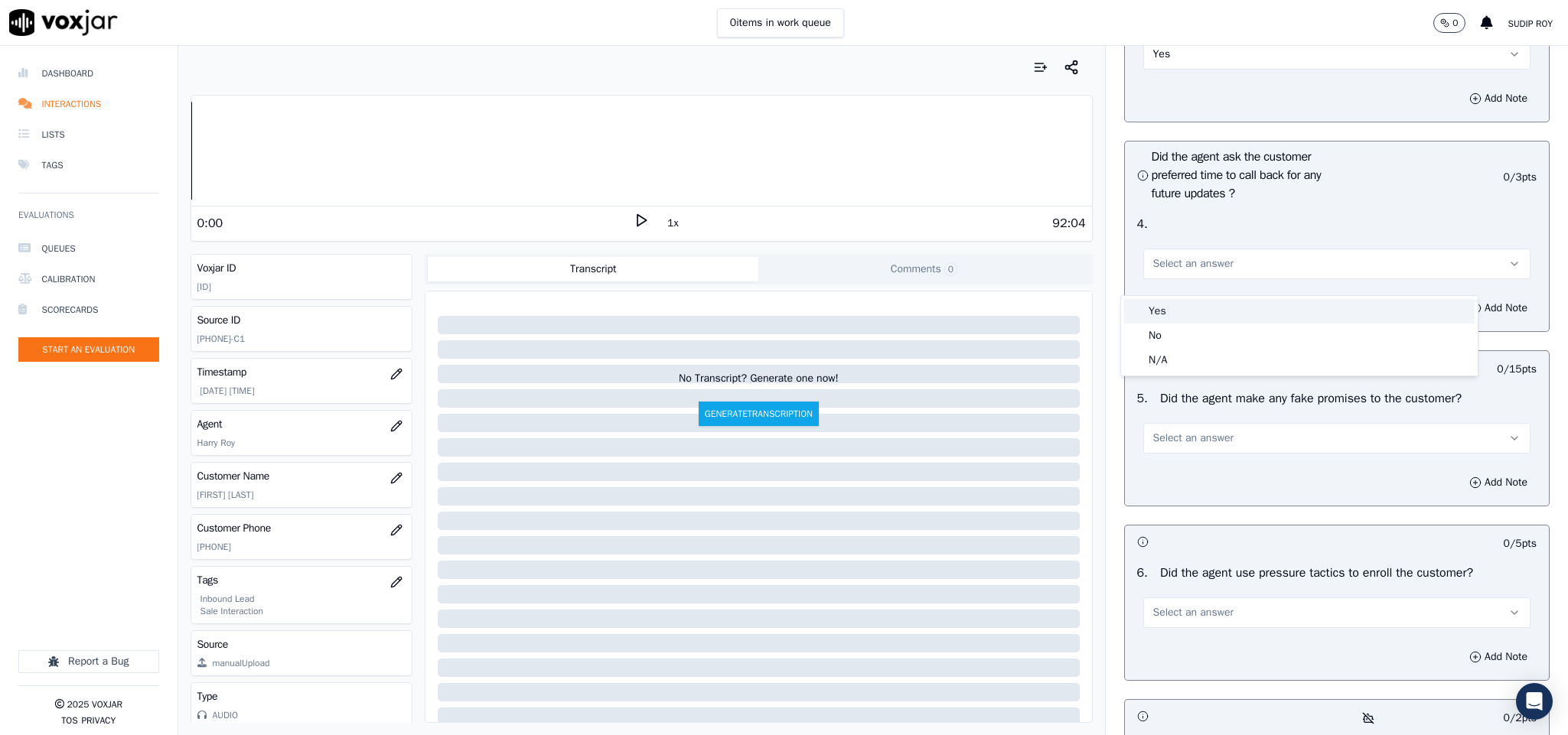 click on "Yes" at bounding box center [1299, 311] 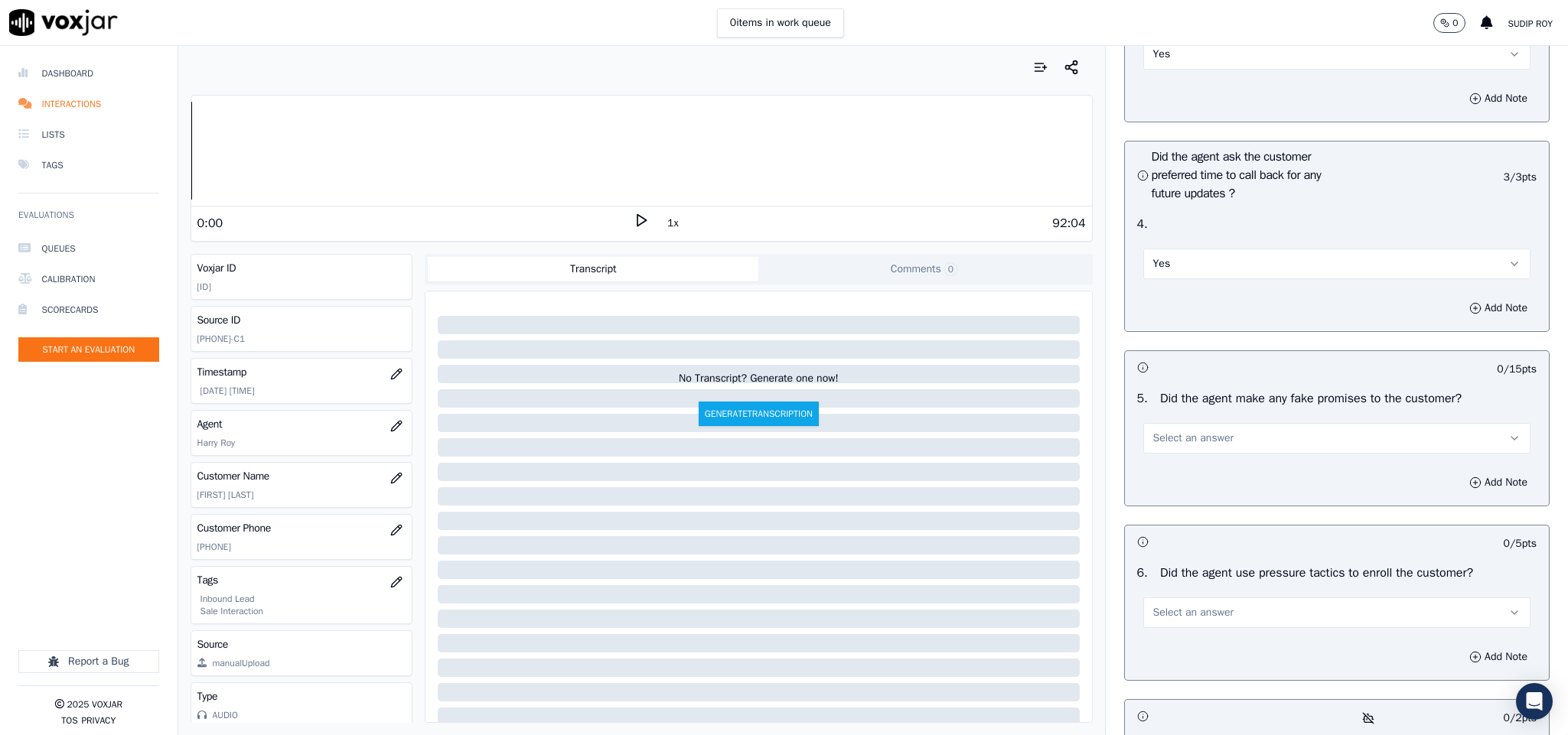 click on "Select an answer" at bounding box center [1337, 438] 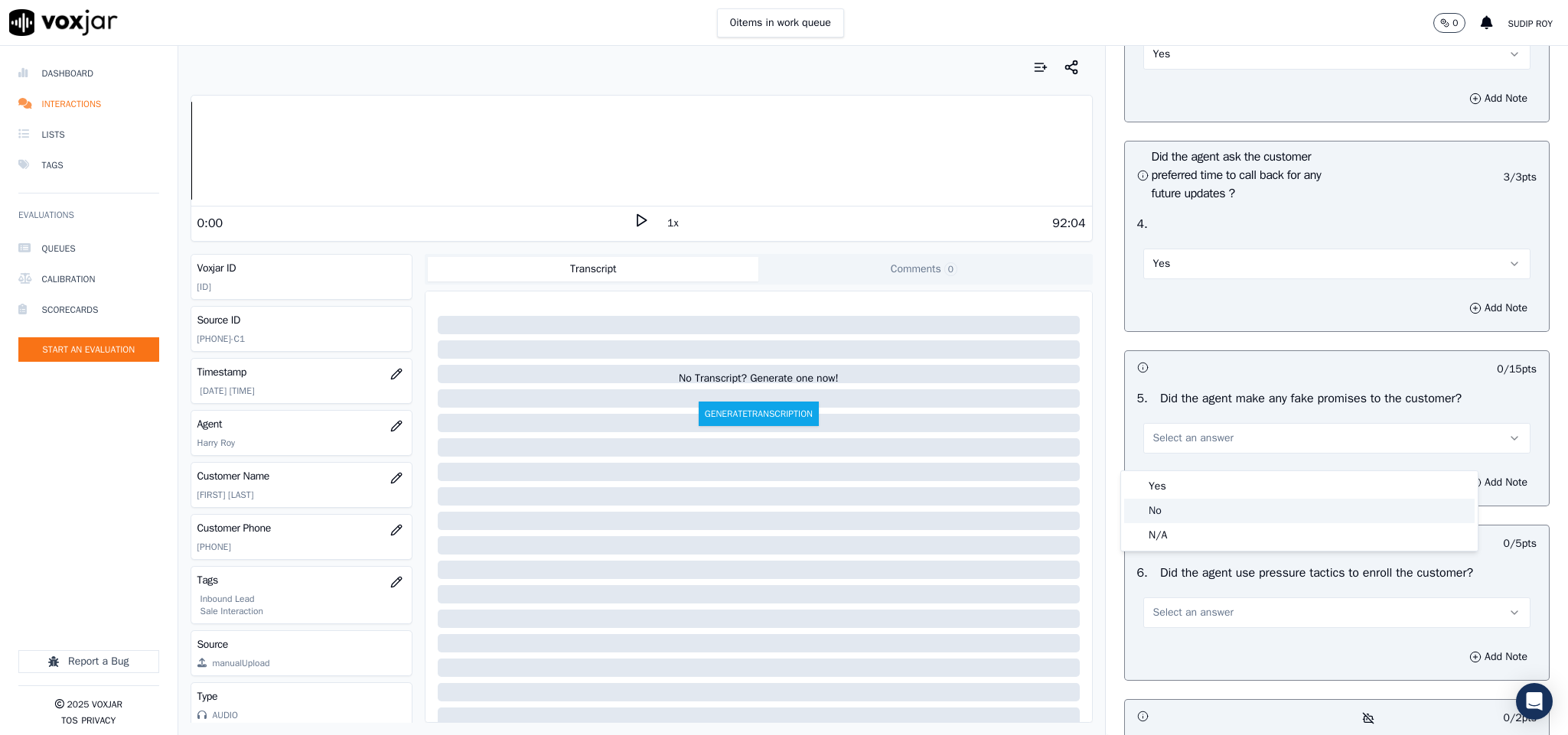 click on "No" 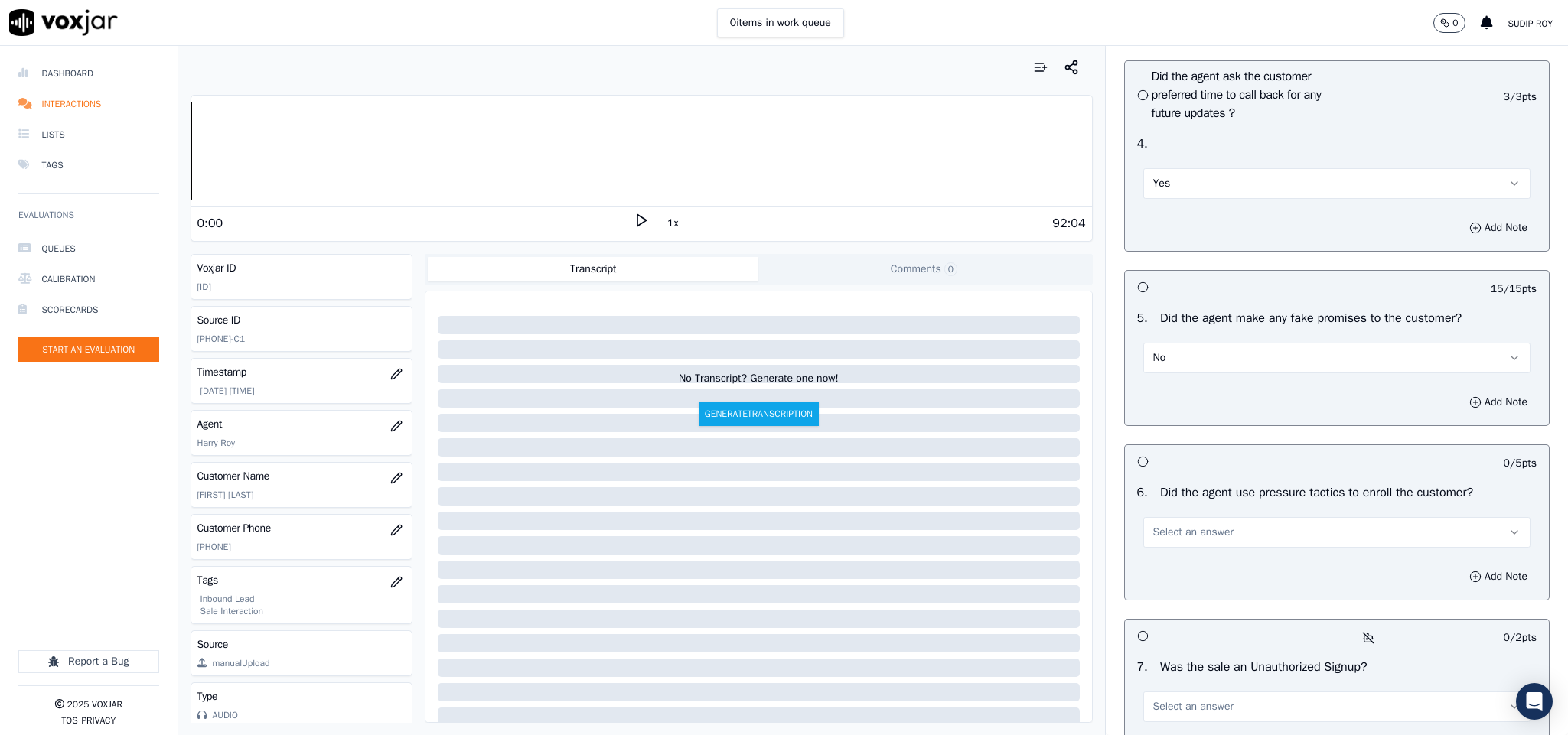 scroll, scrollTop: 3901, scrollLeft: 0, axis: vertical 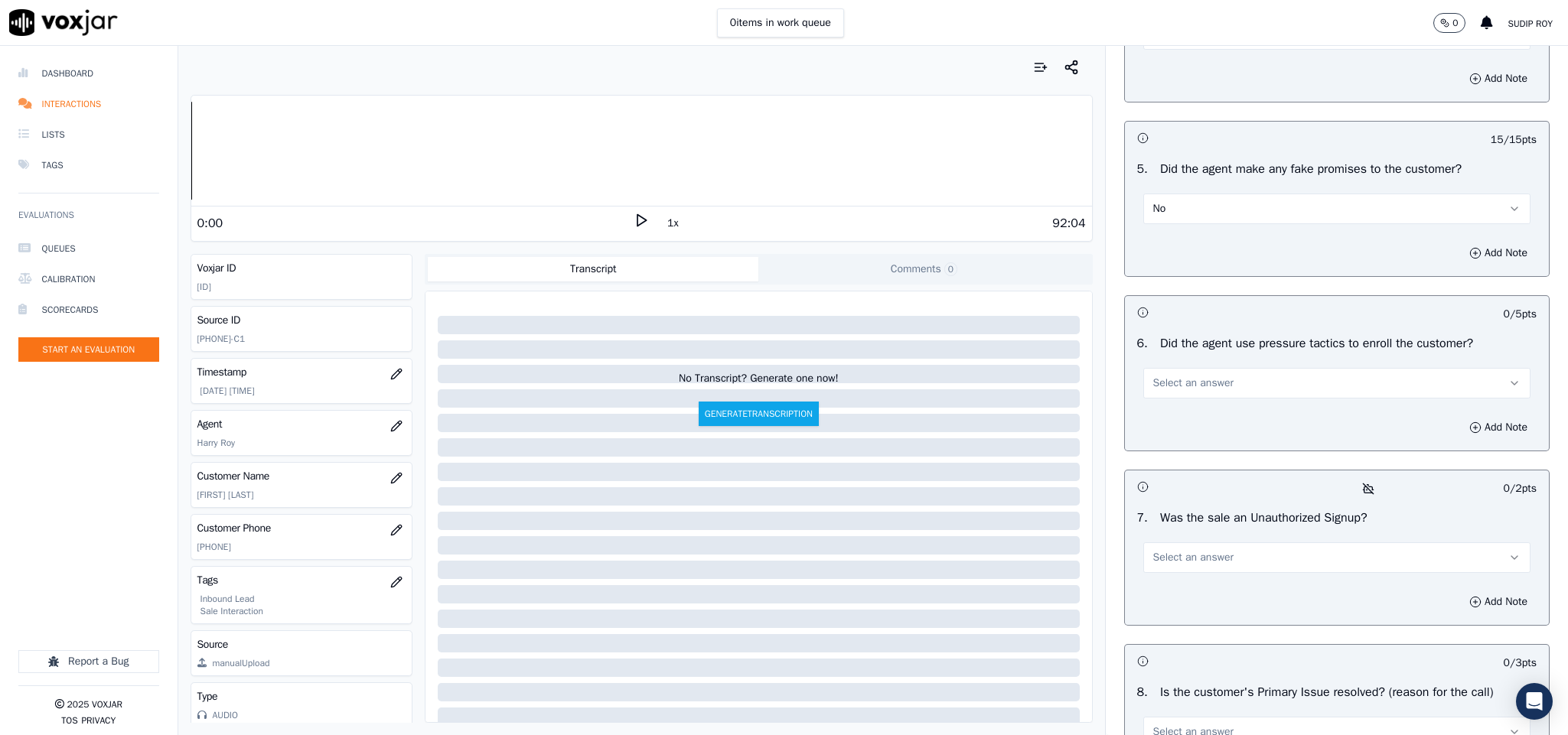 click on "Select an answer" at bounding box center [1337, 383] 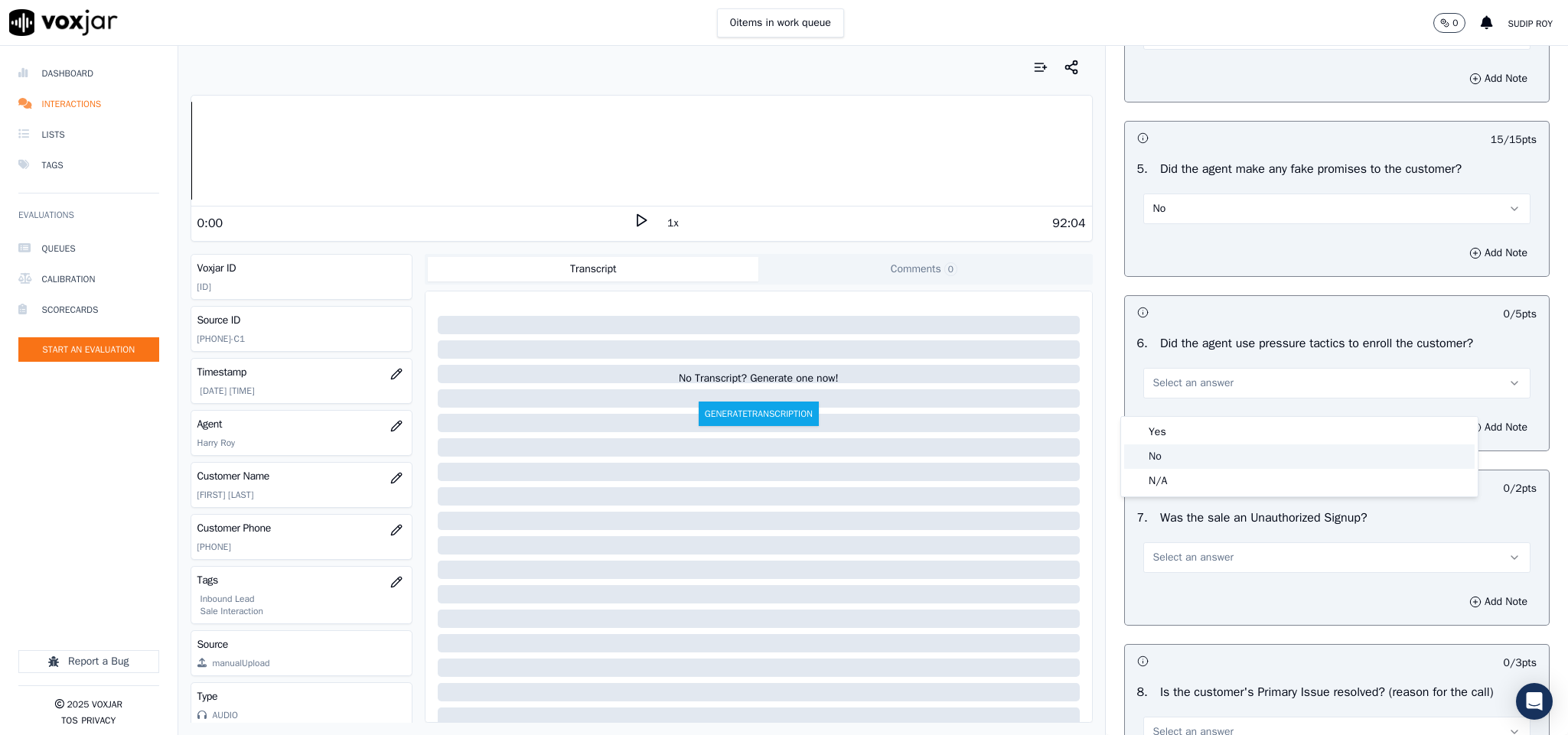 click on "No" 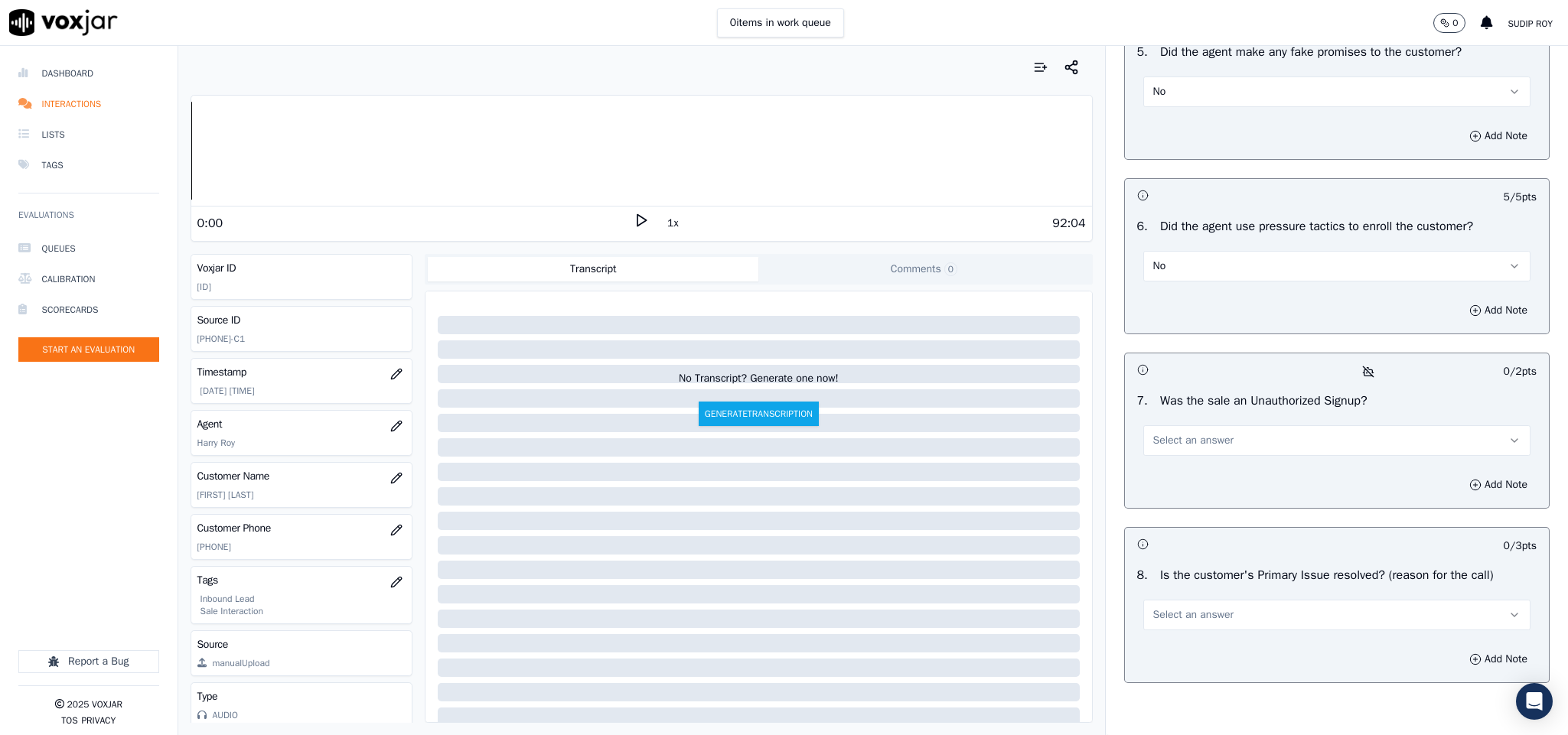 scroll, scrollTop: 4124, scrollLeft: 0, axis: vertical 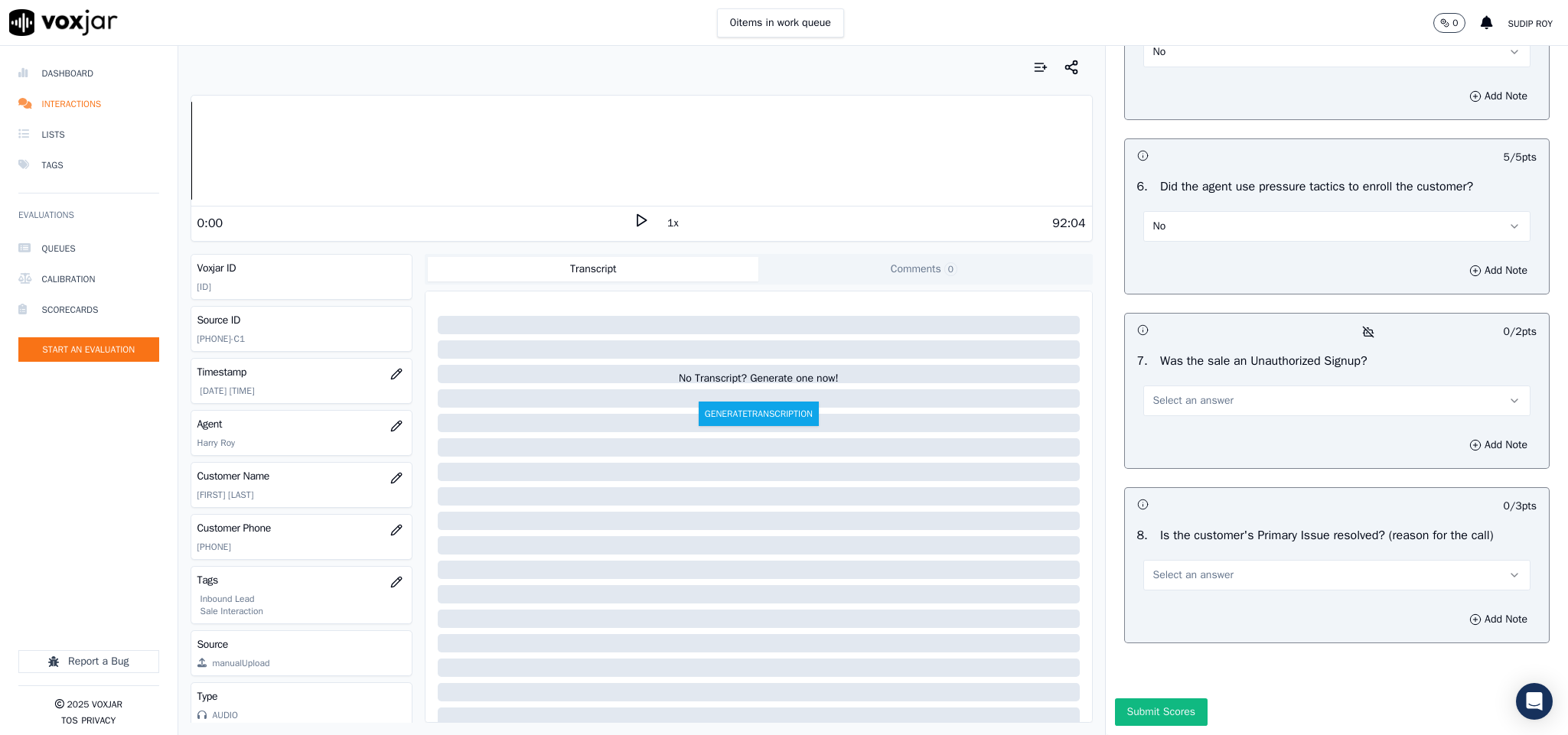 click on "Select an answer" at bounding box center [1337, 401] 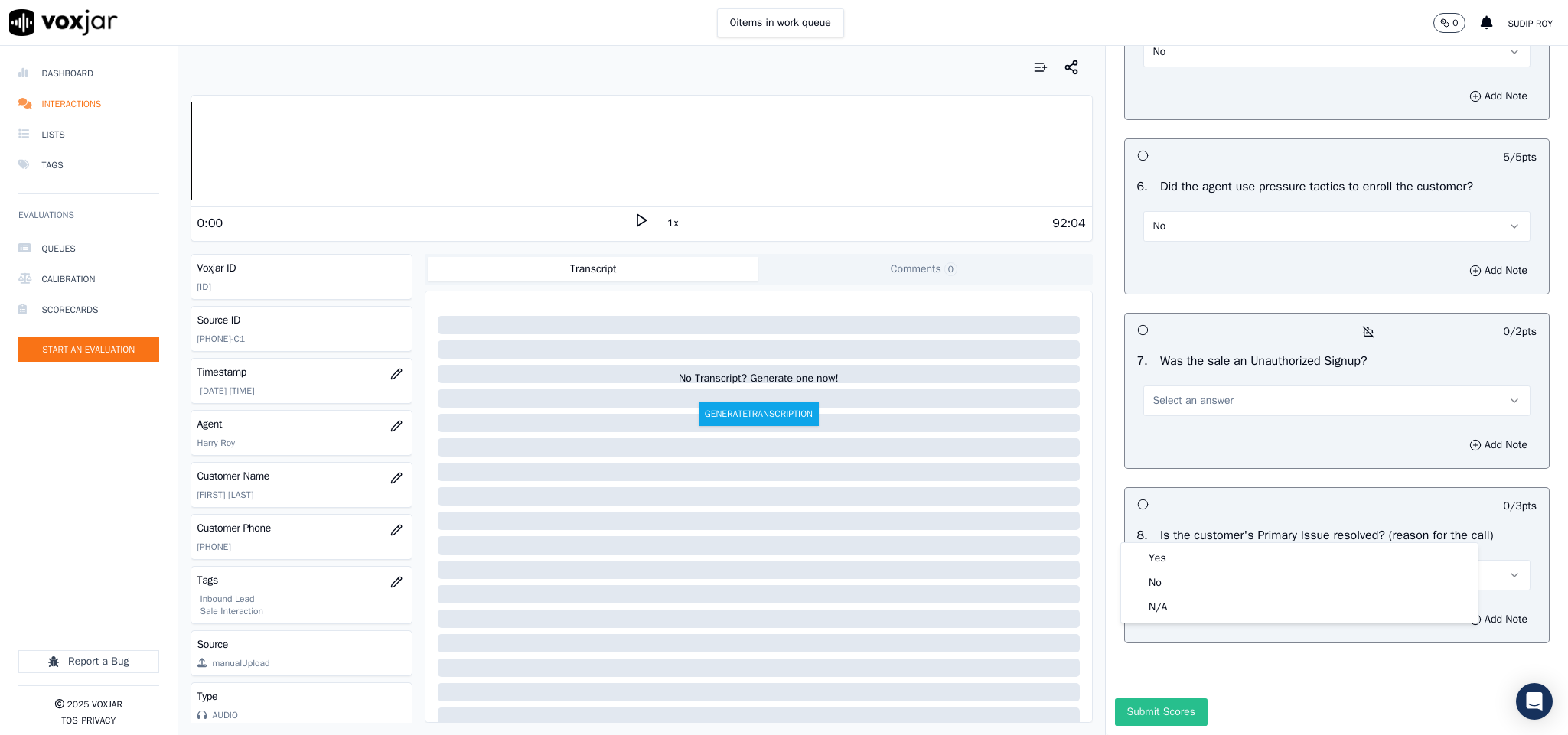 click on "Submit Scores" at bounding box center (1161, 712) 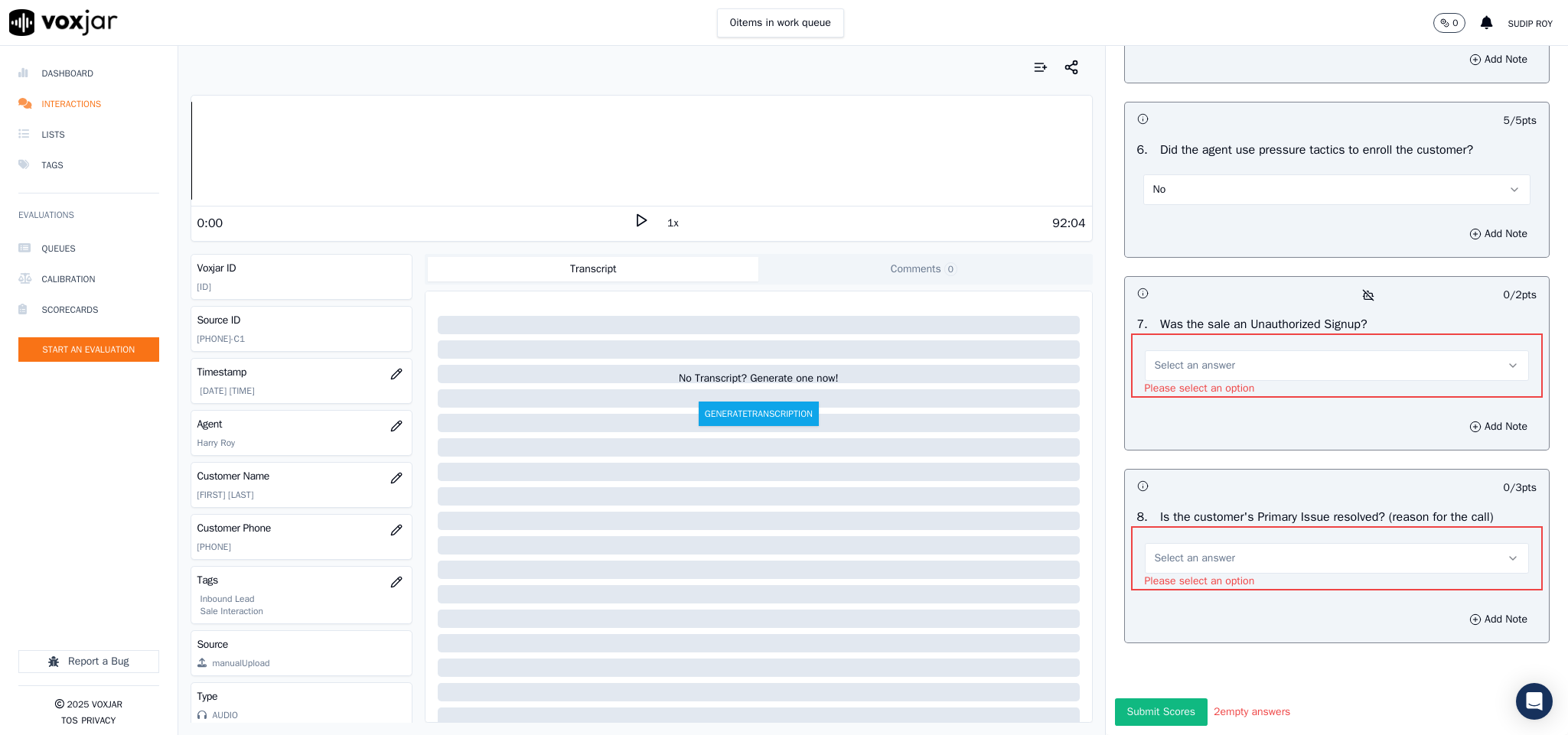 click on "Select an answer" at bounding box center (1195, 366) 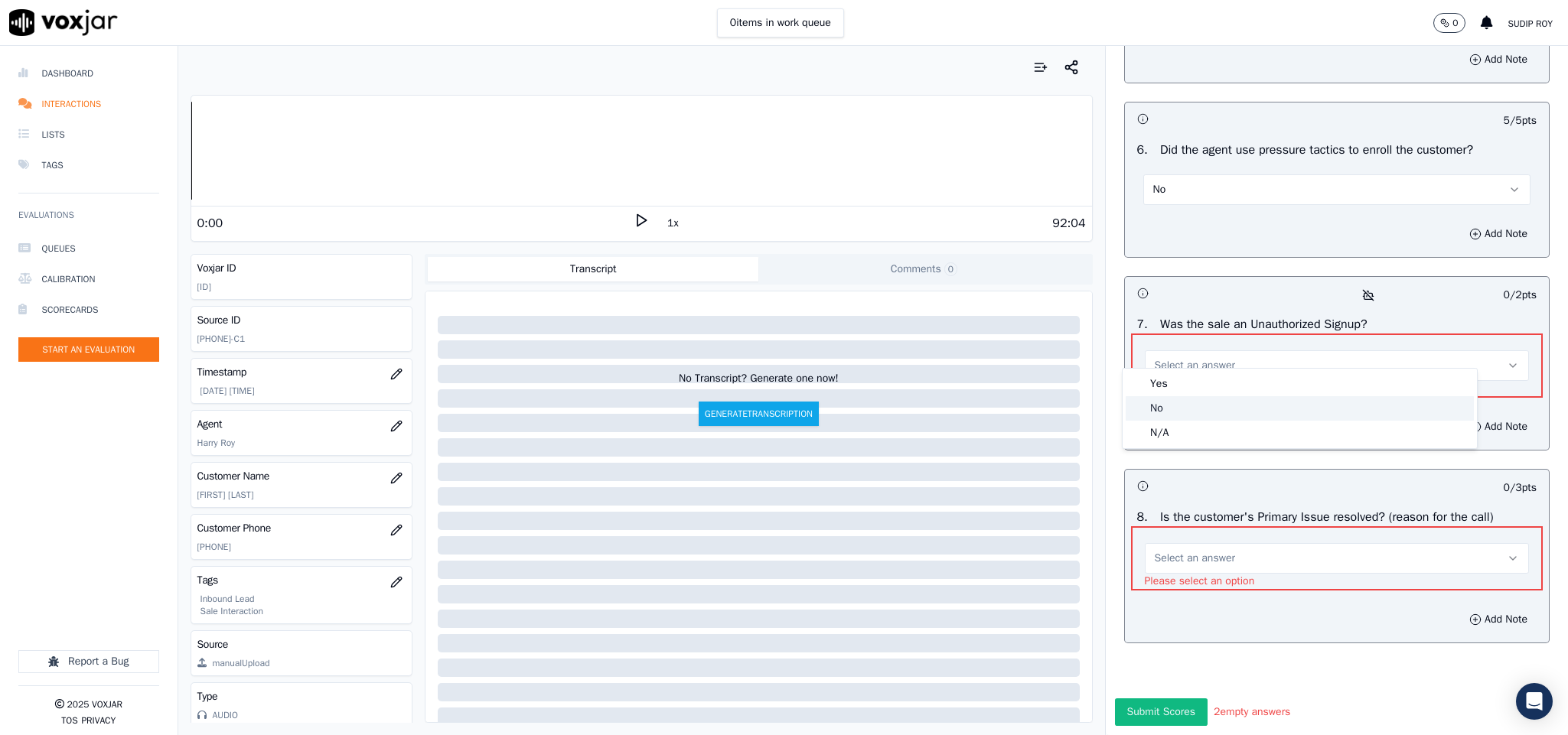 click on "No" 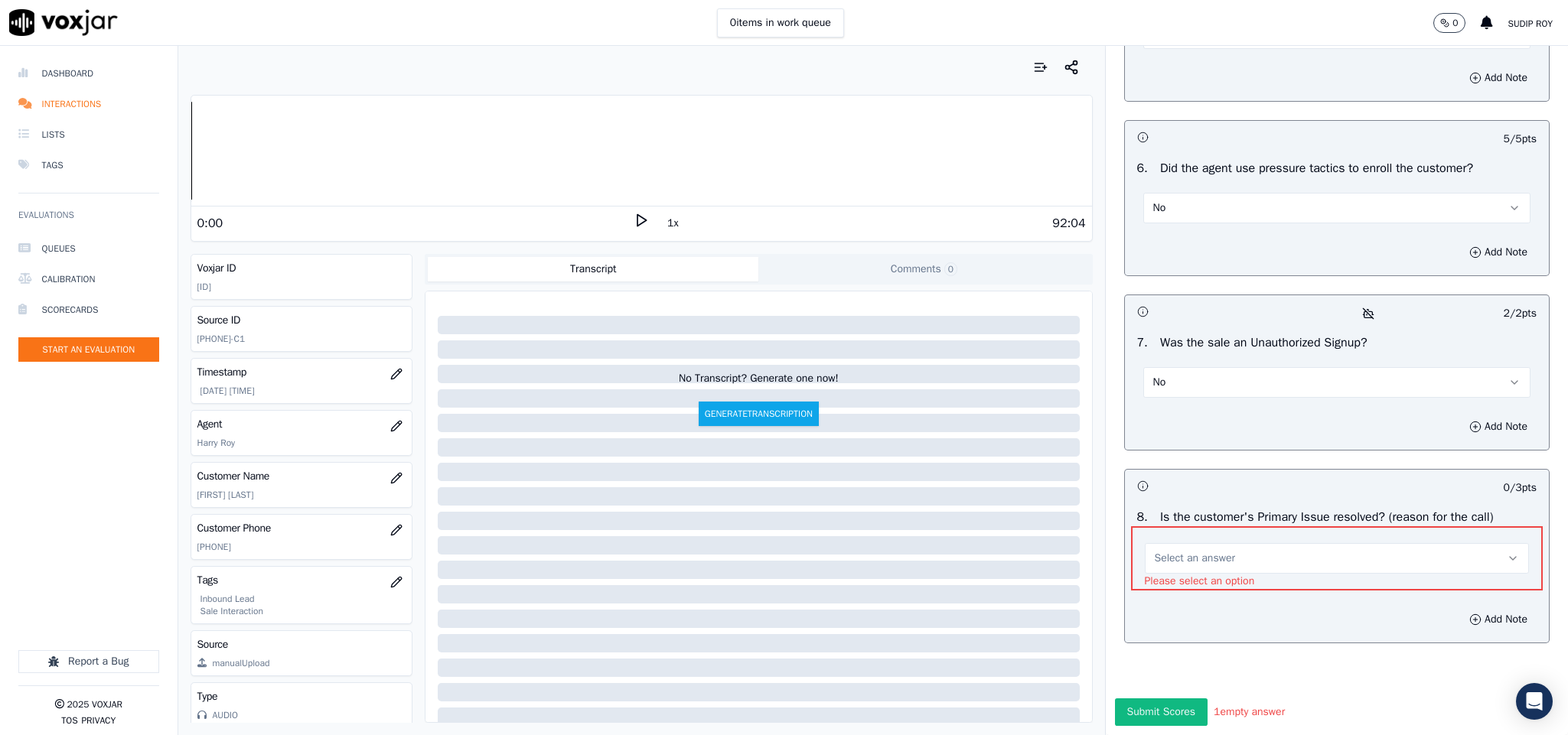 click on "Select an answer" at bounding box center [1337, 558] 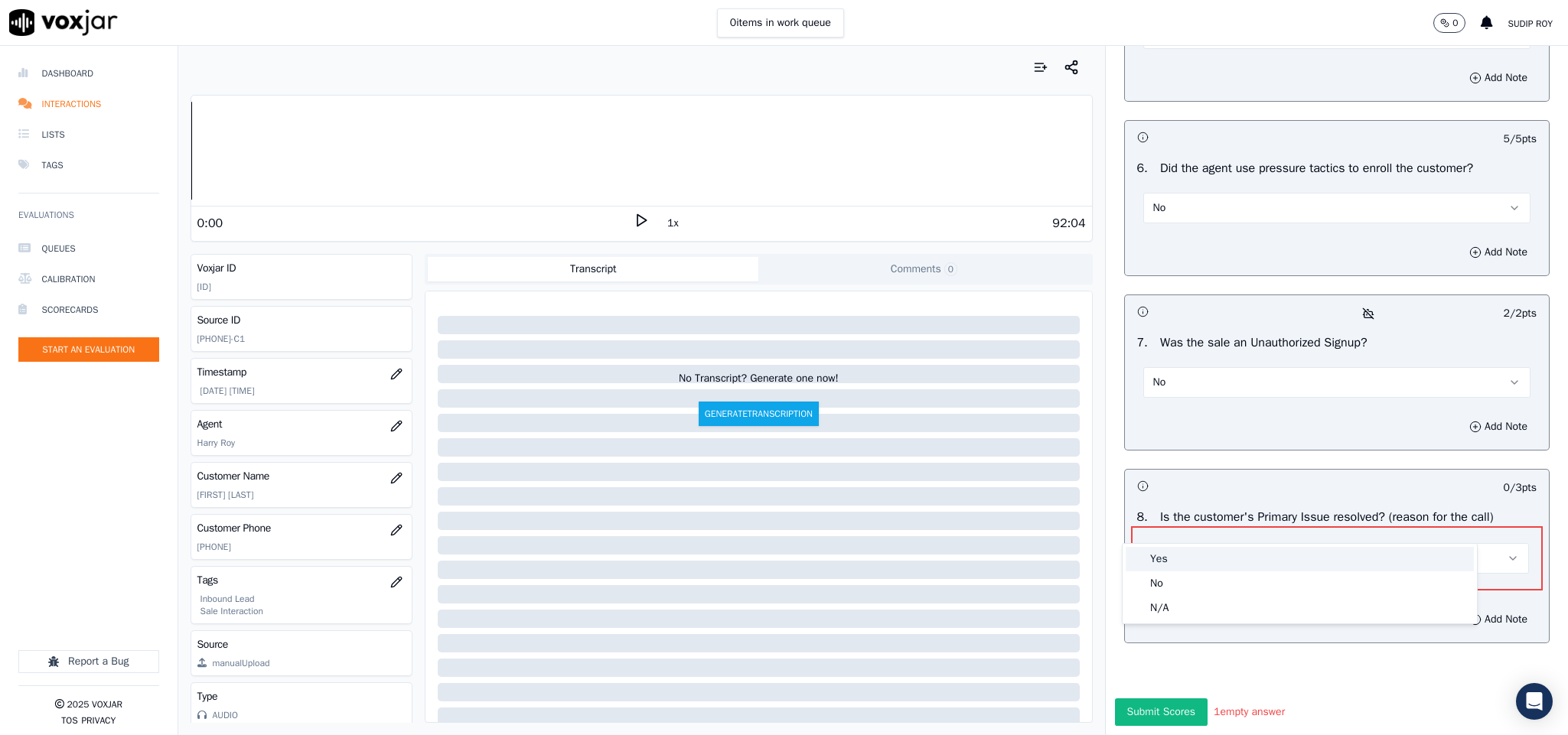 click on "Yes" at bounding box center [1299, 559] 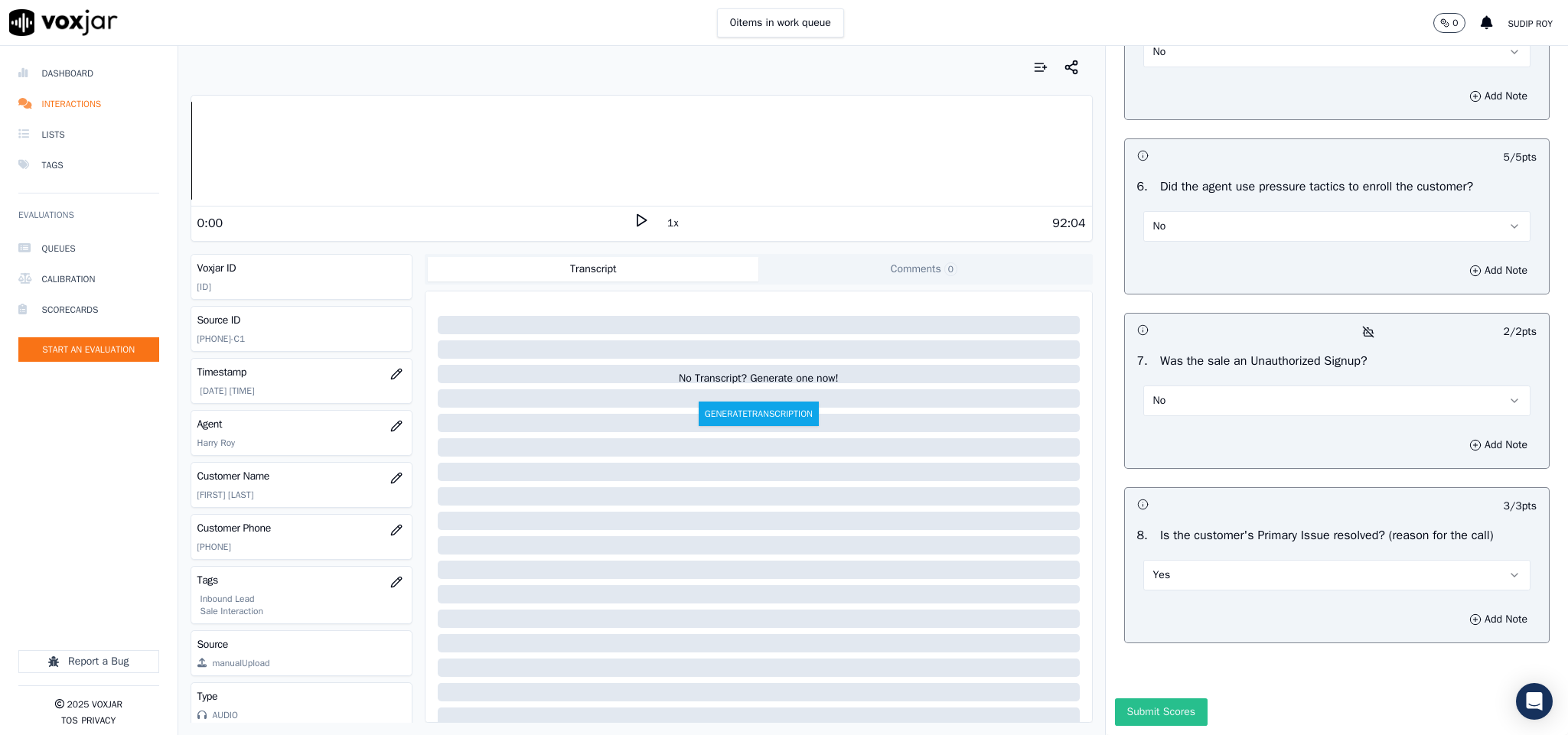 click on "Submit Scores" at bounding box center (1161, 712) 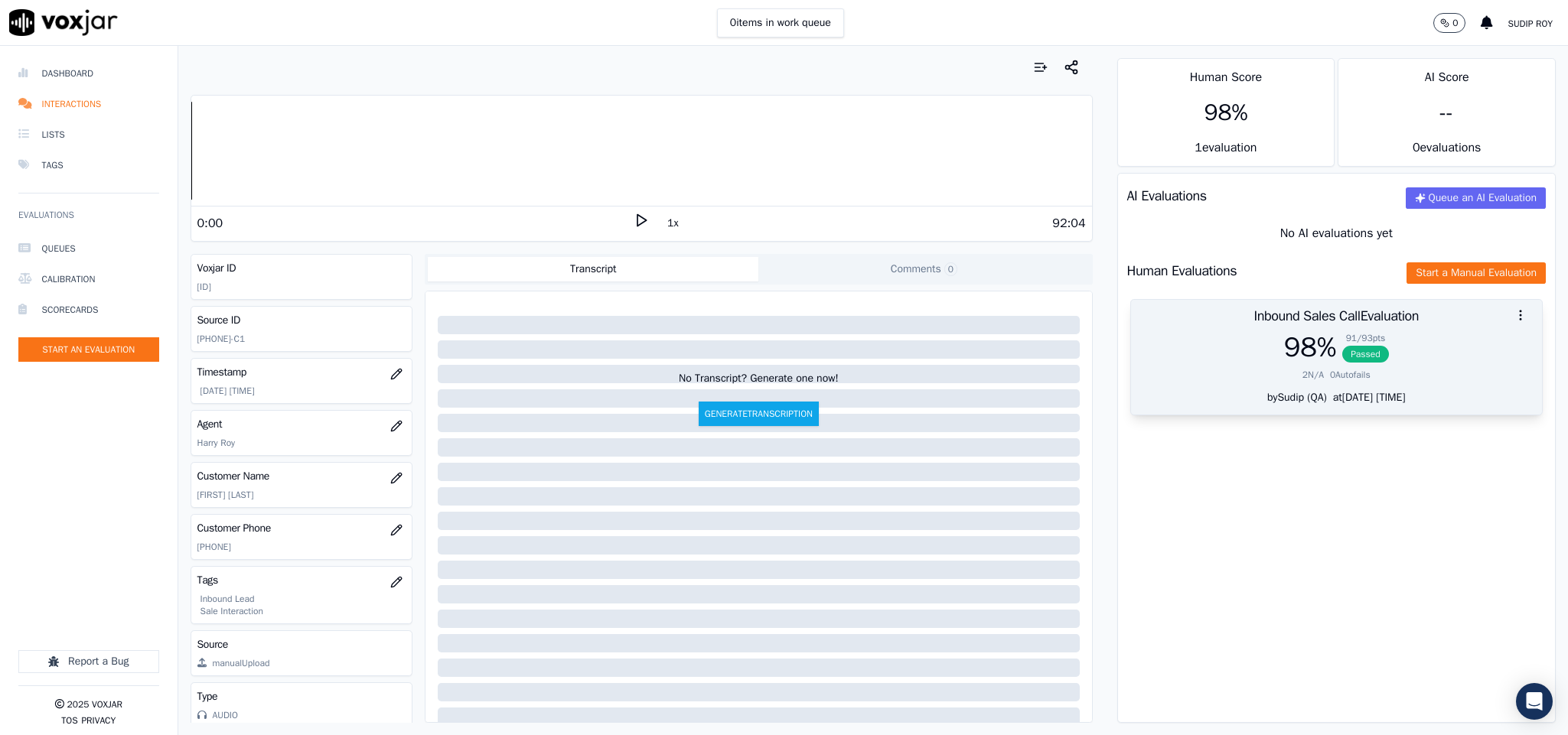 click on "91 / 93  pts" at bounding box center [1365, 338] 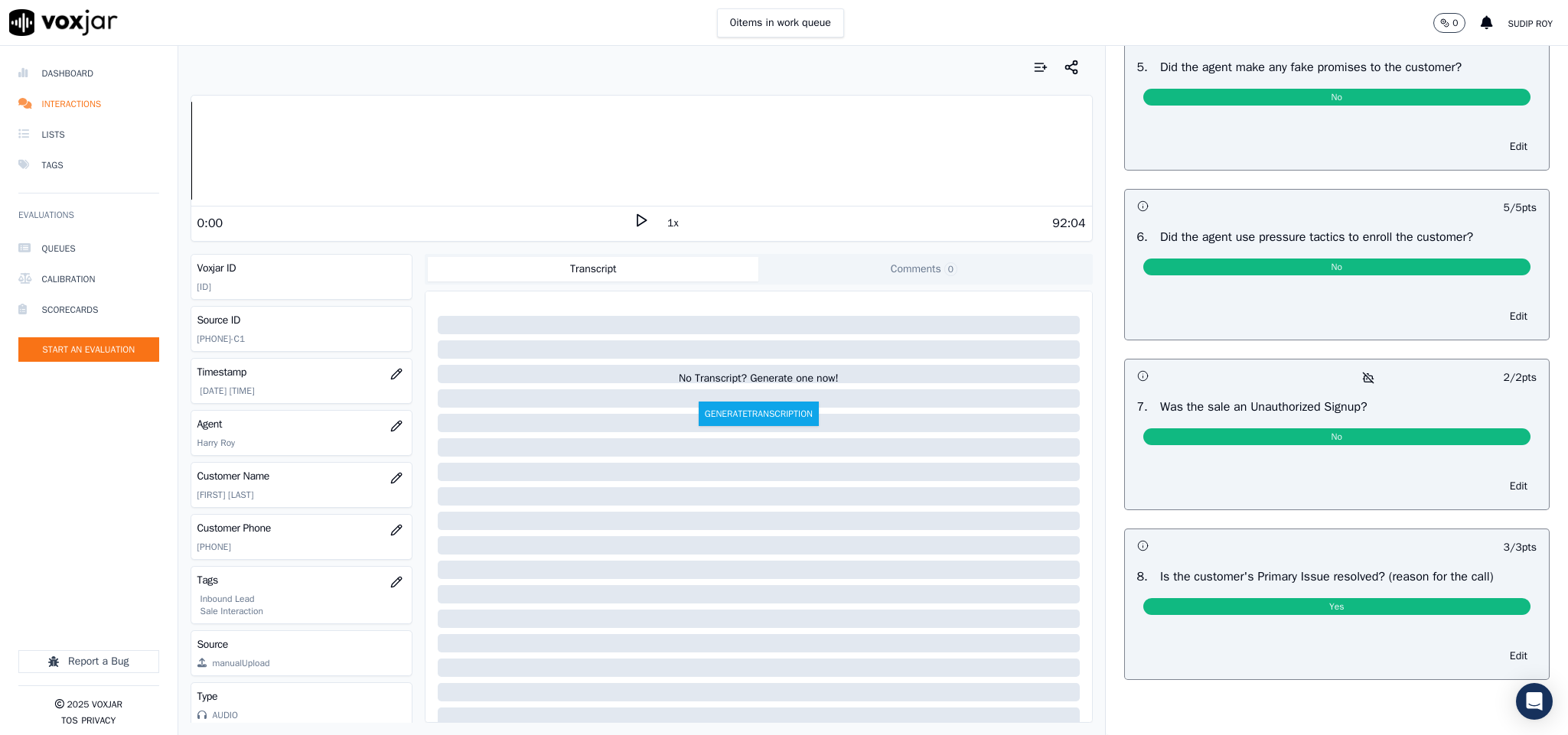 scroll, scrollTop: 0, scrollLeft: 0, axis: both 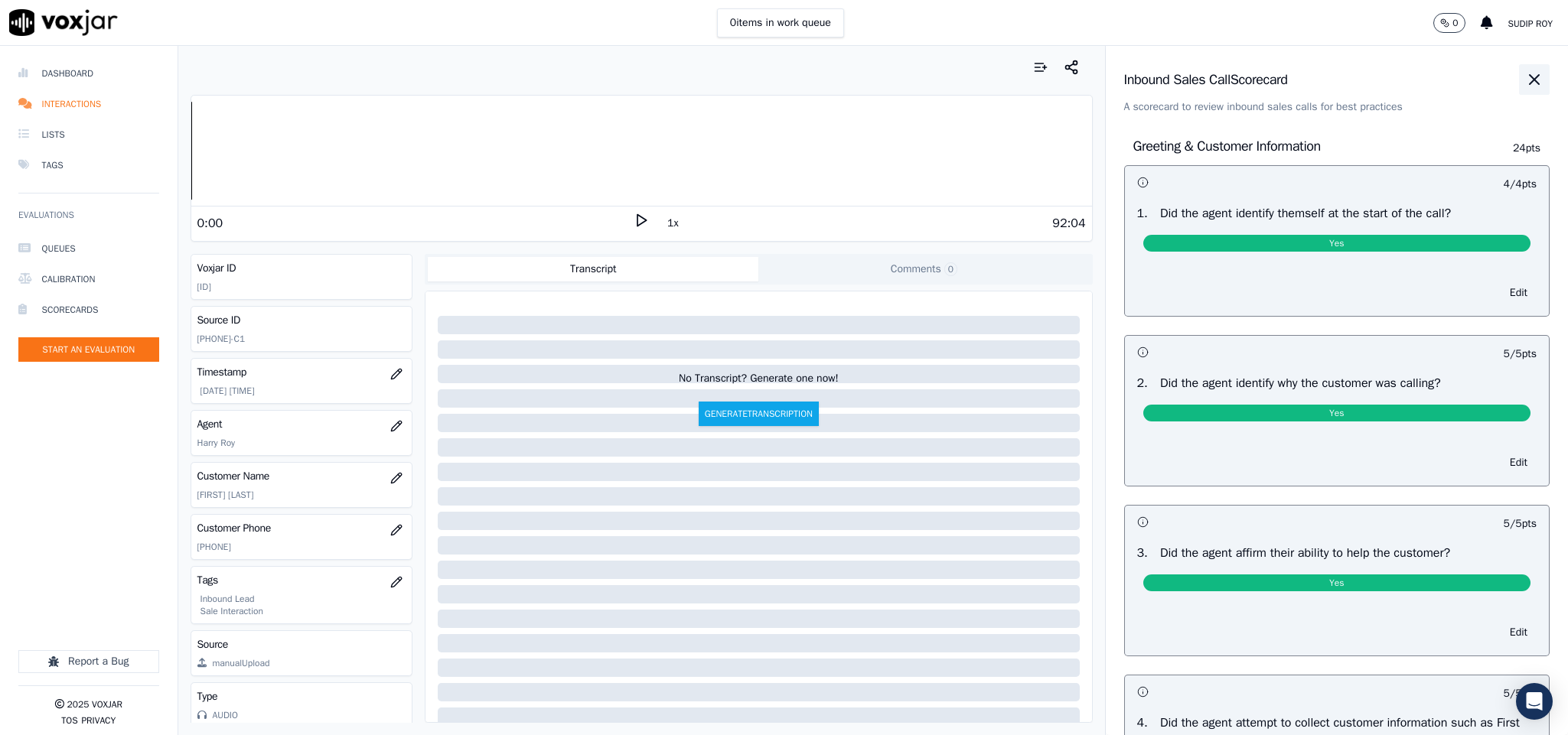 click 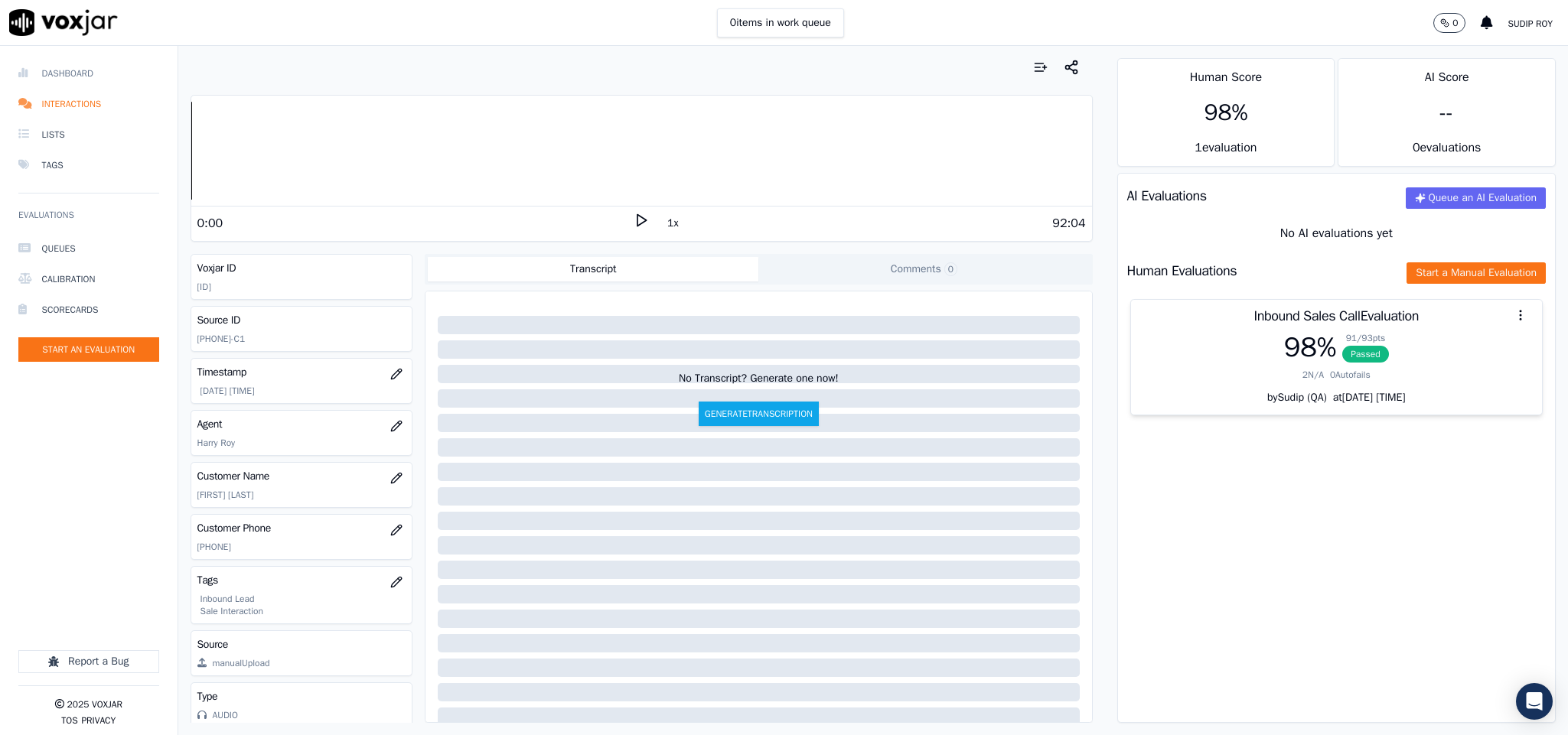 click on "Dashboard" at bounding box center (89, 73) 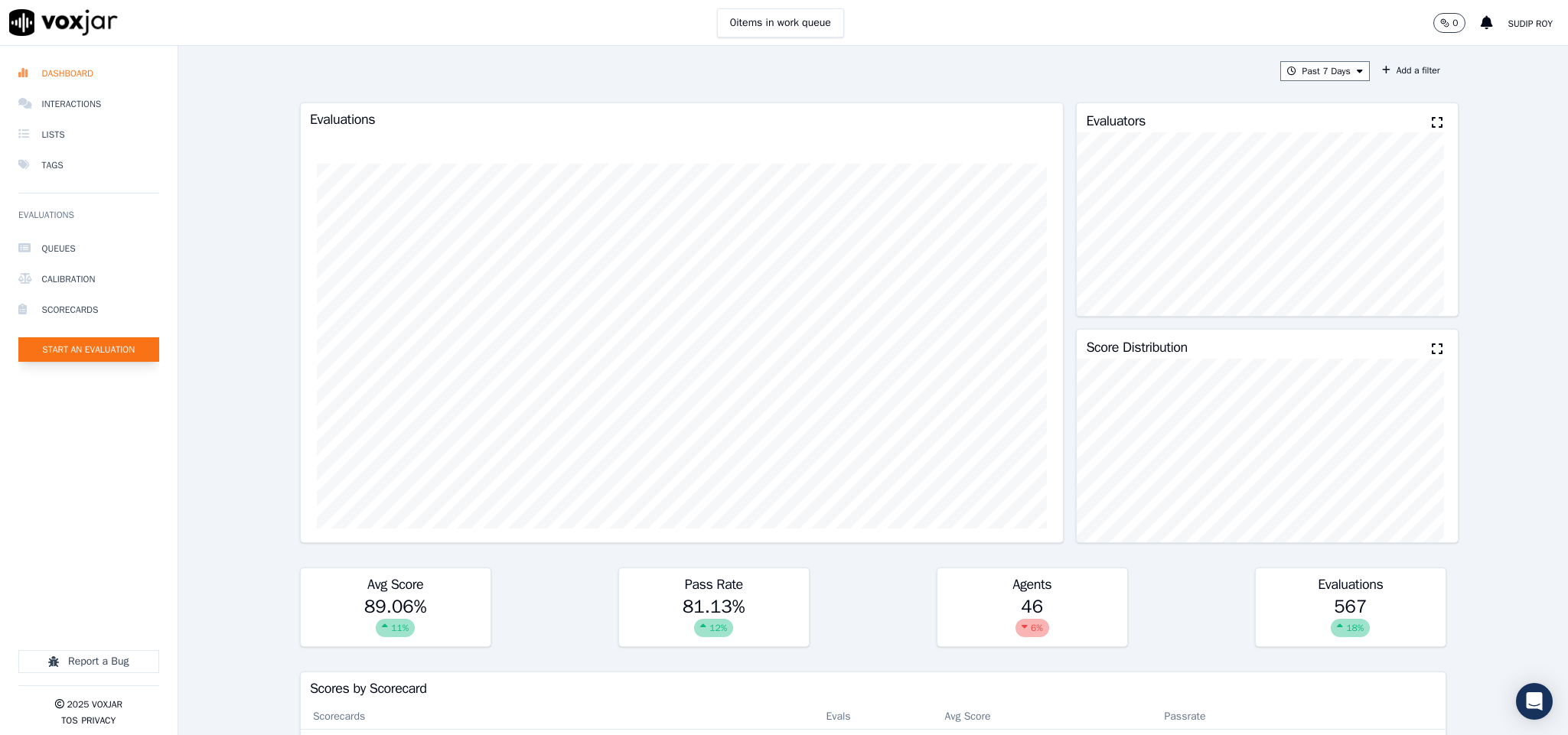 click on "Start an Evaluation" 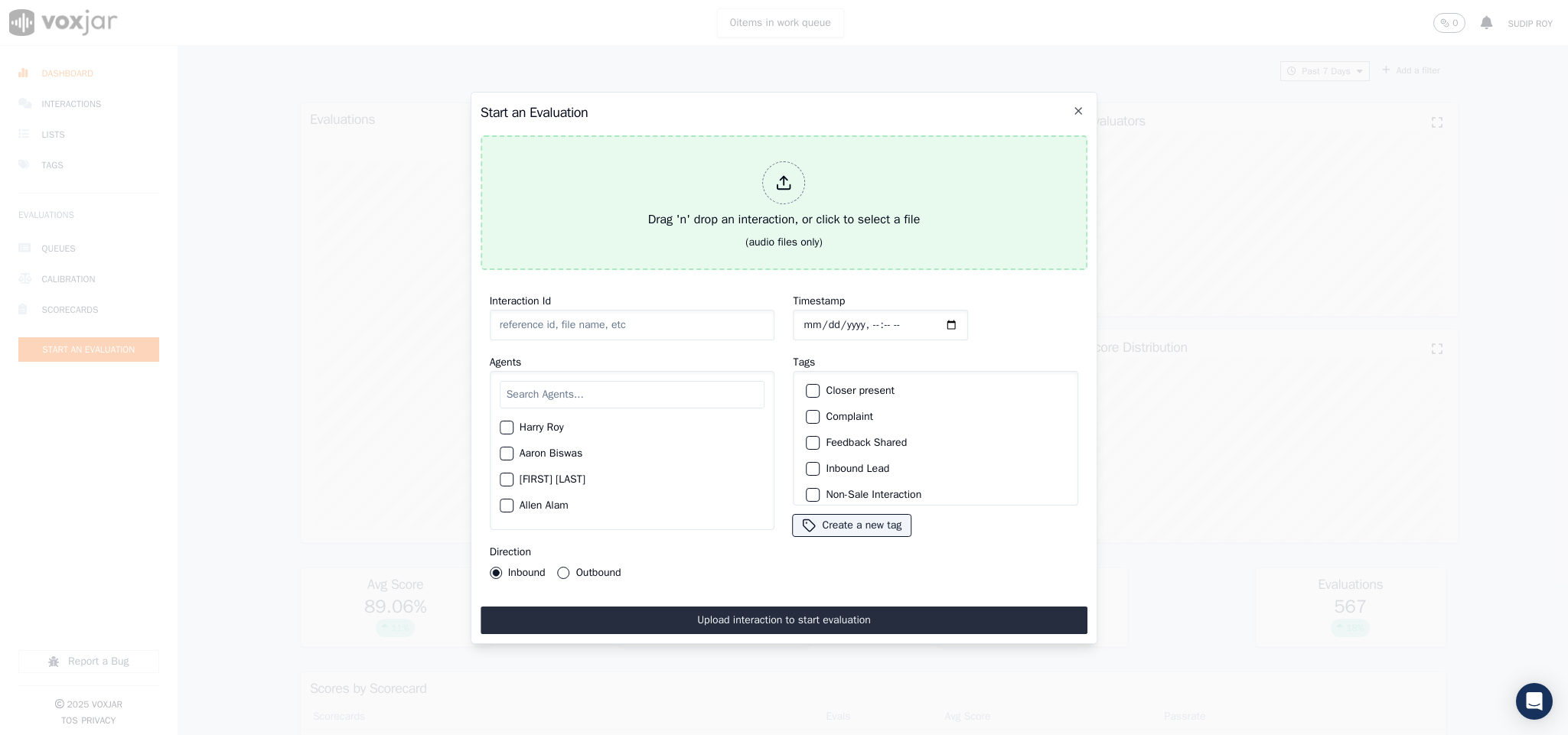 click on "Drag 'n' drop an interaction, or click to select a file" at bounding box center (784, 195) 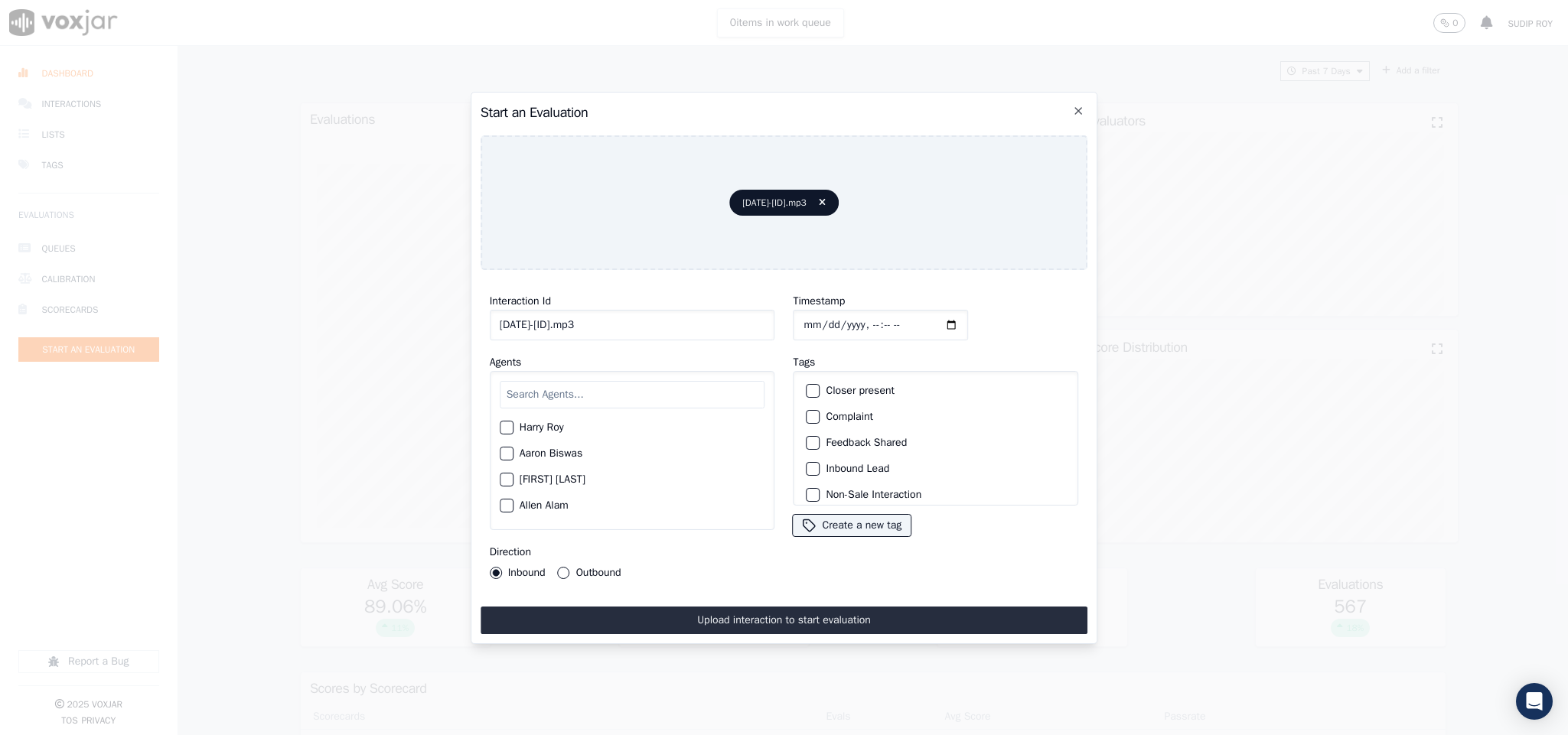 drag, startPoint x: 652, startPoint y: 315, endPoint x: 748, endPoint y: 330, distance: 97.16481 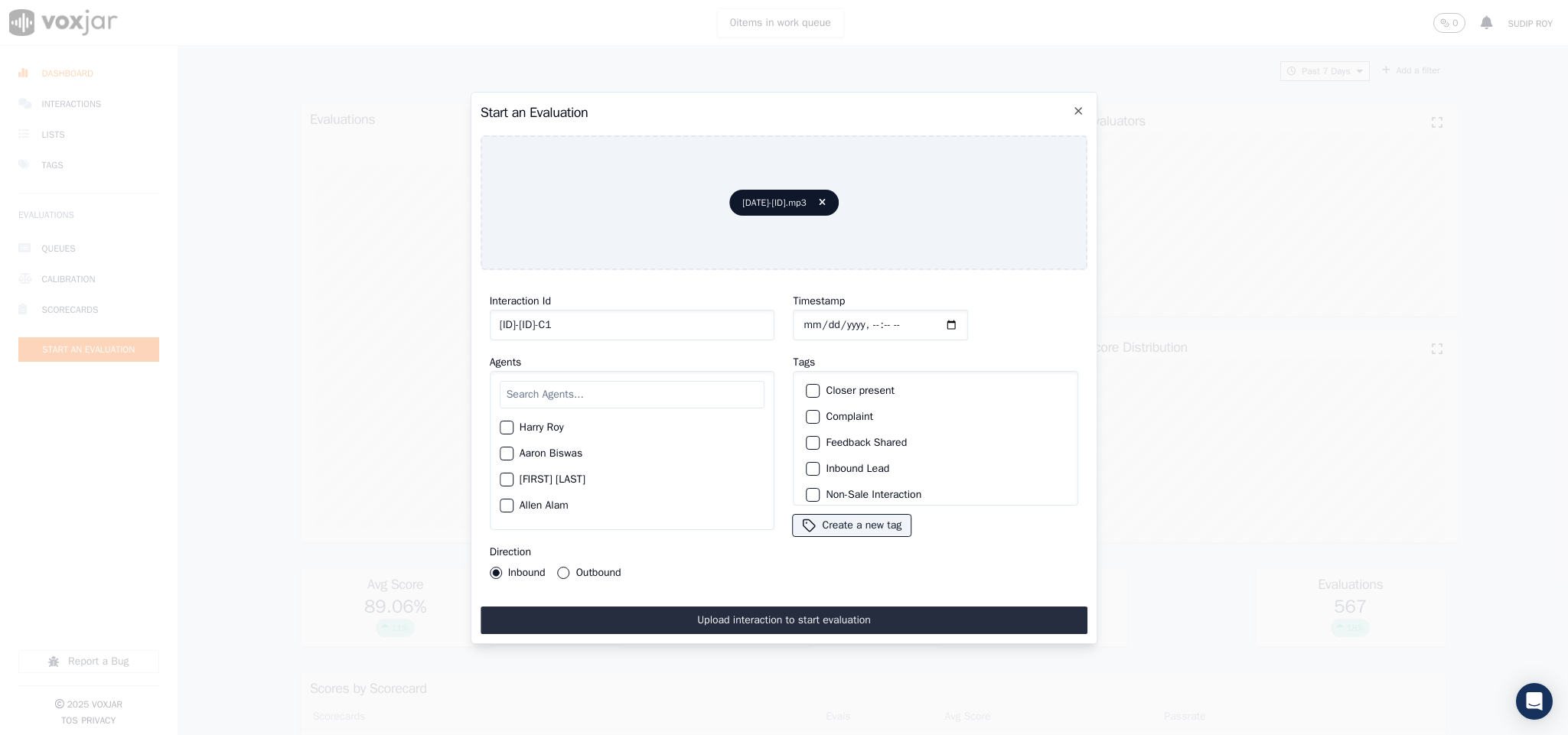 type on "20250805-193622_4409698850-C1" 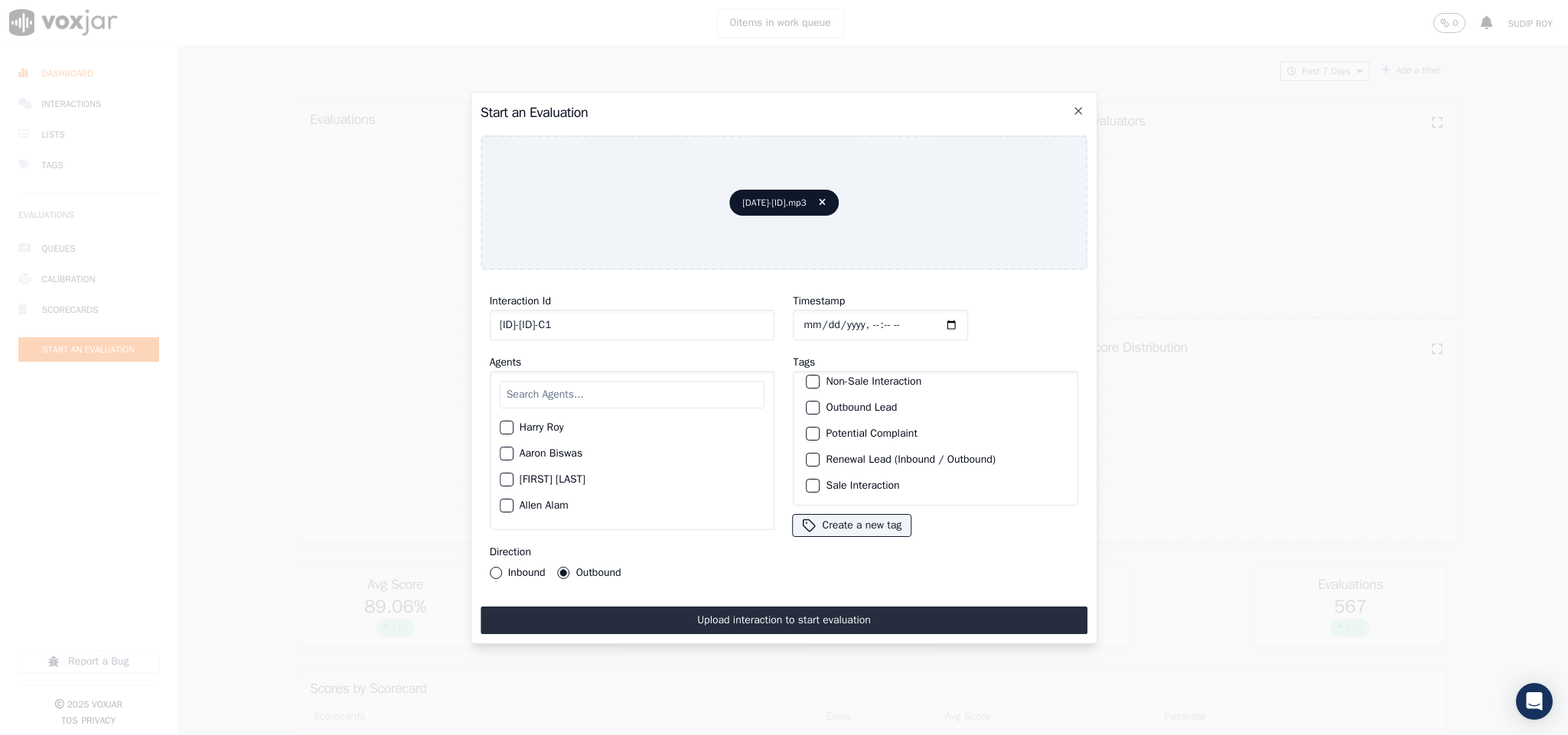 click at bounding box center (813, 408) 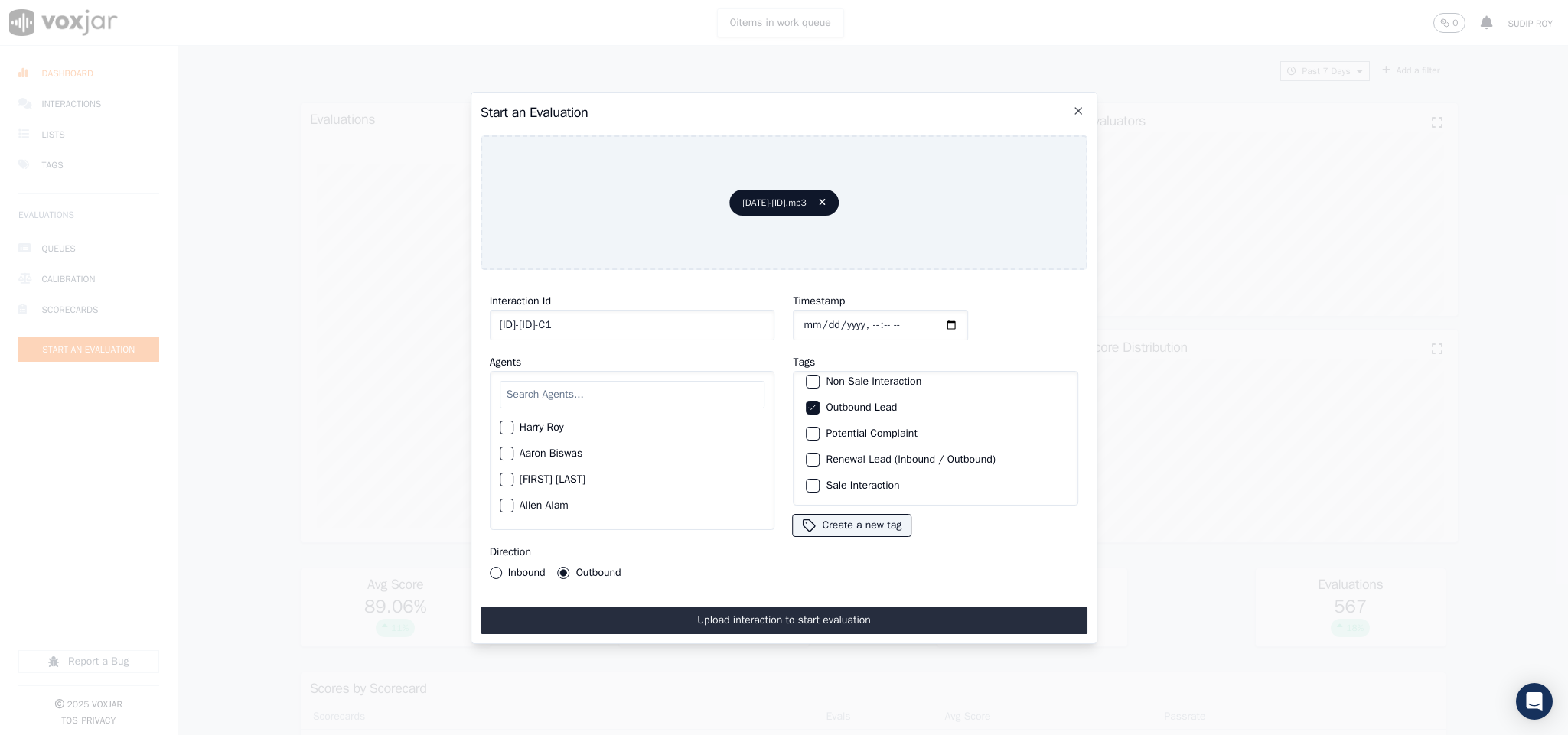 scroll, scrollTop: 138, scrollLeft: 0, axis: vertical 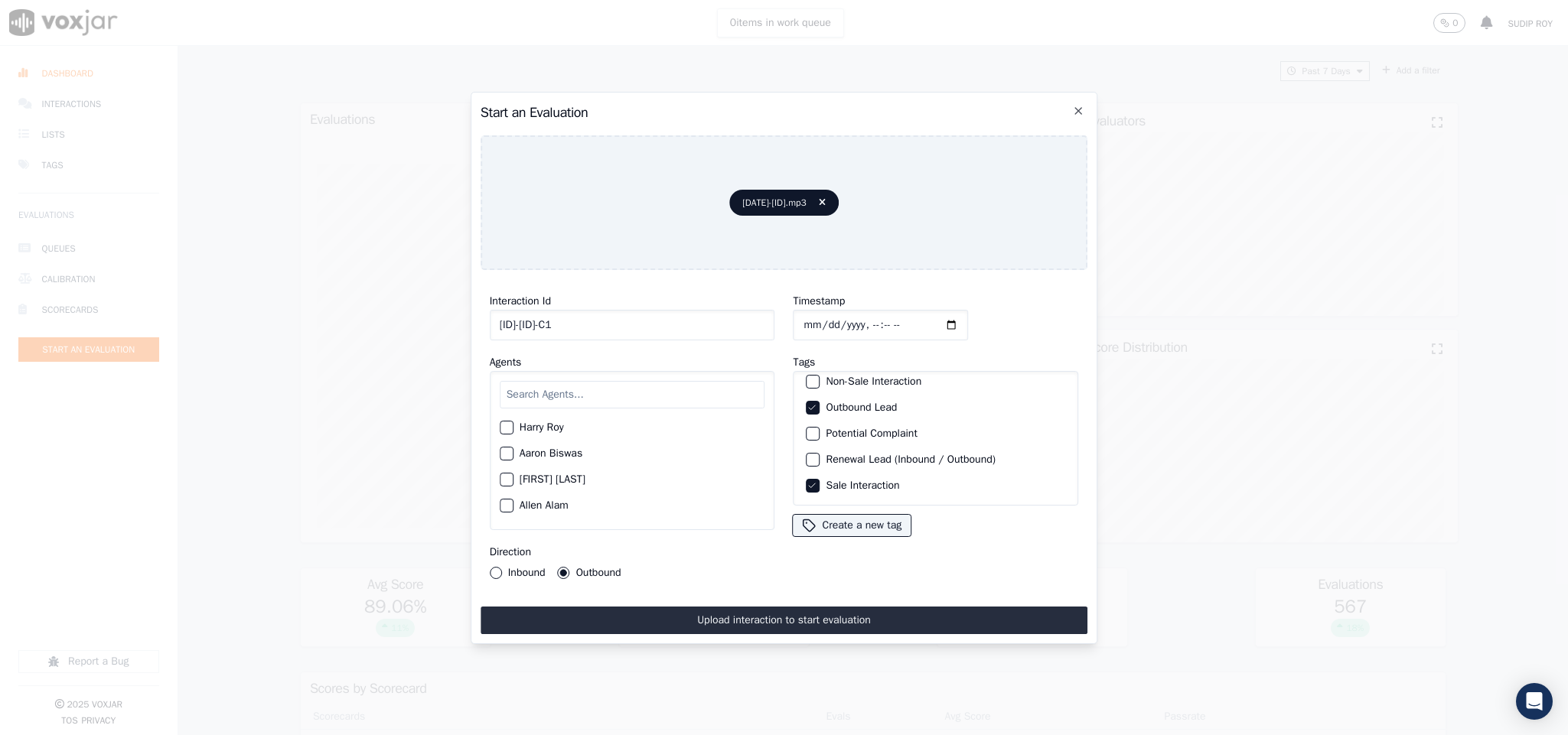 click at bounding box center (632, 395) 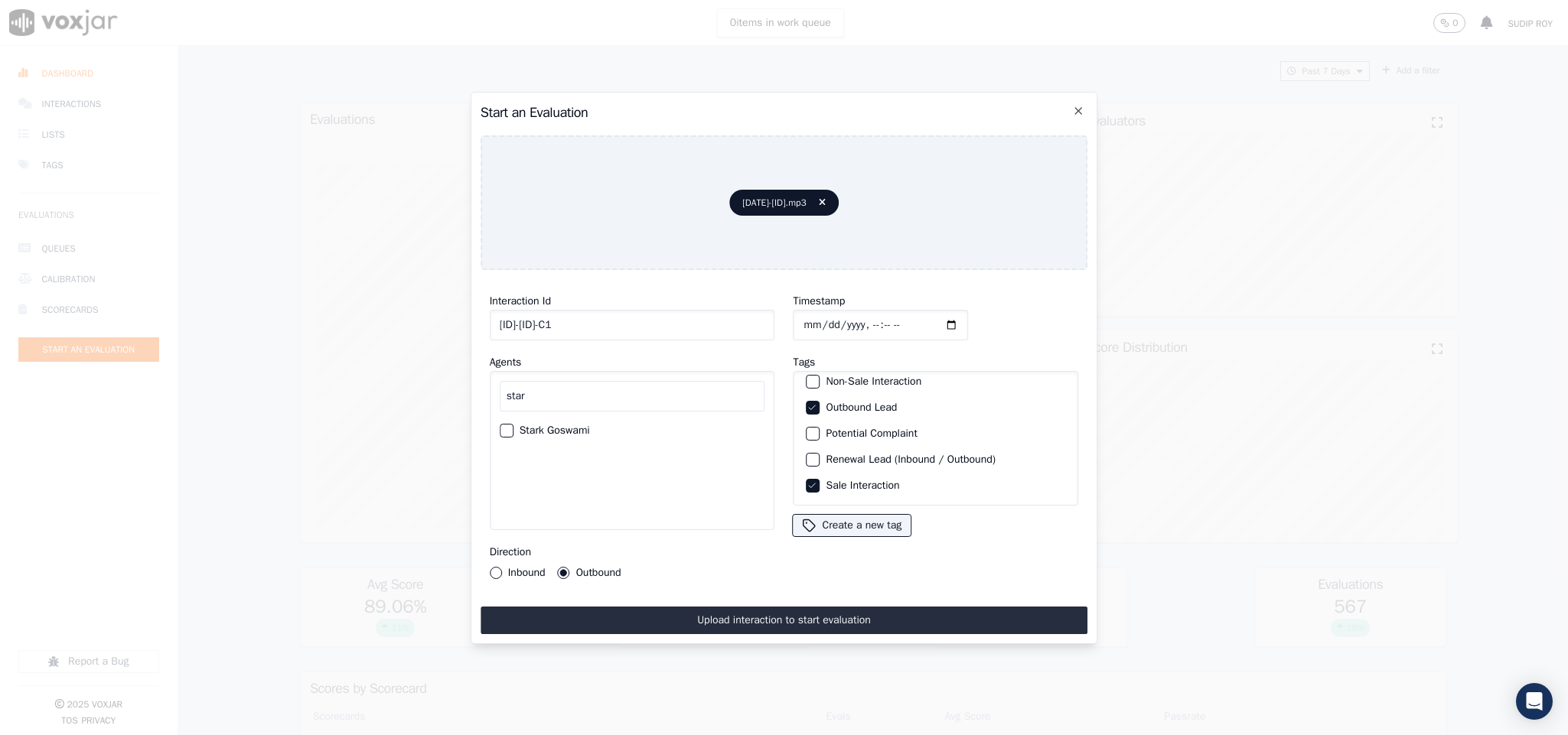 type on "star" 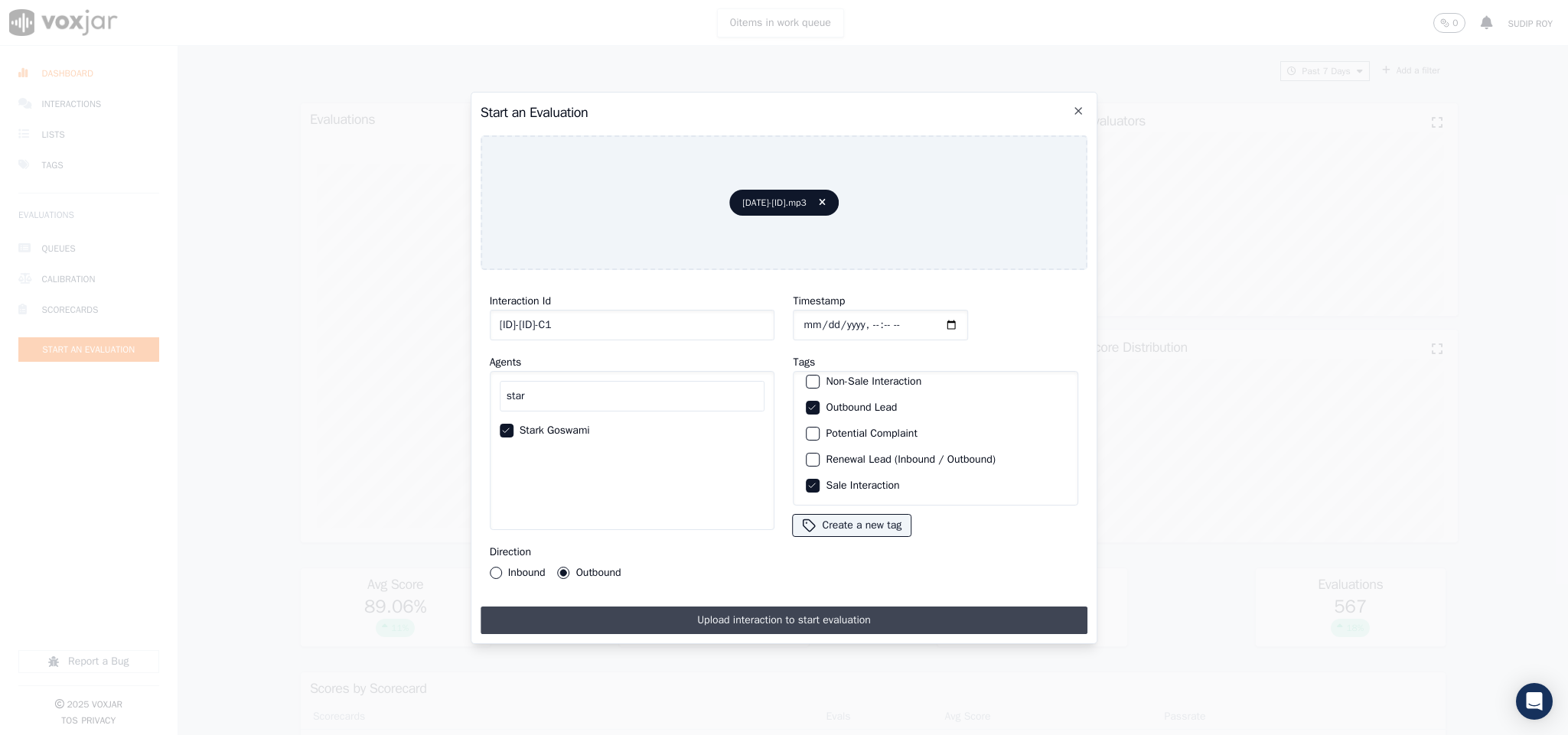 click on "Upload interaction to start evaluation" at bounding box center (784, 620) 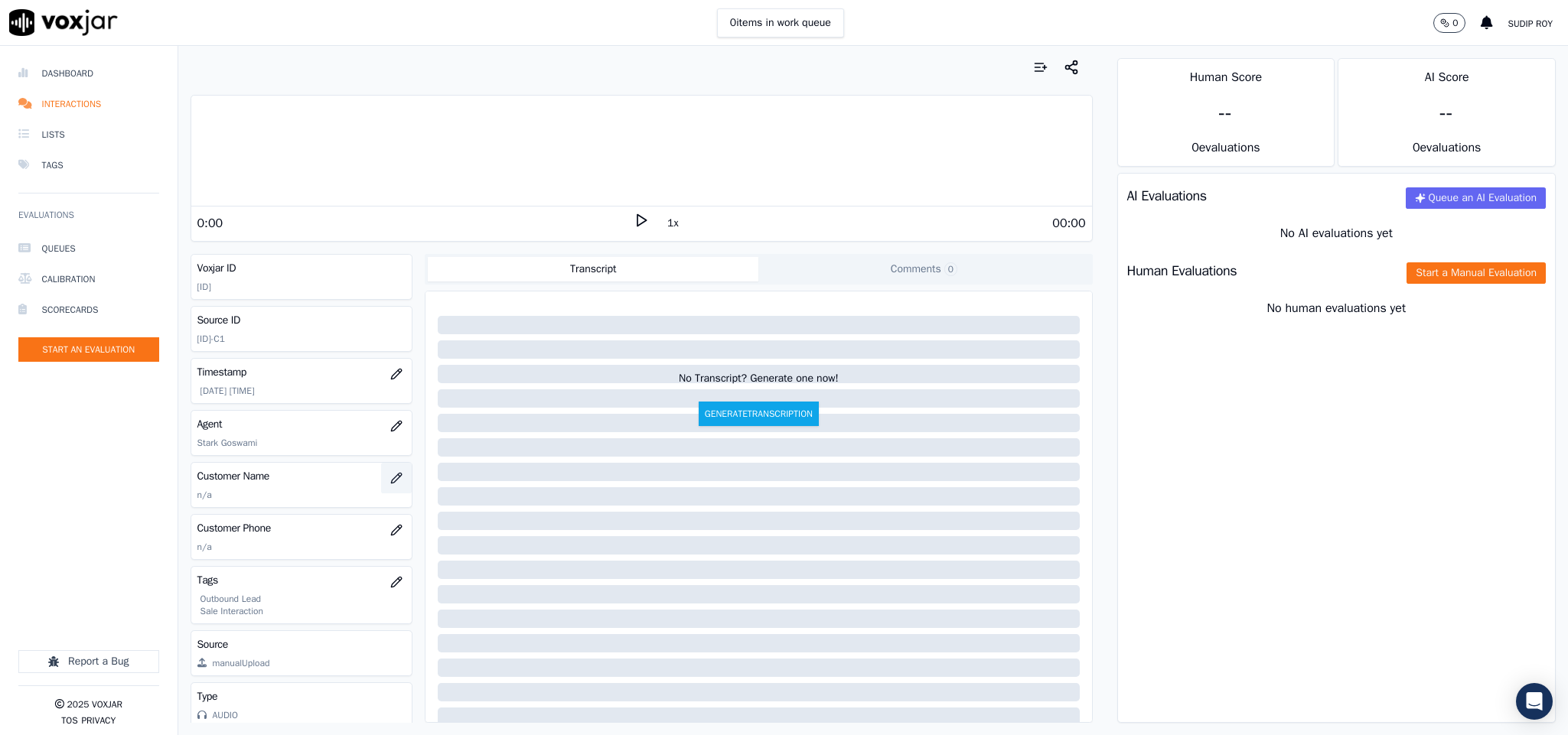 click at bounding box center (396, 478) 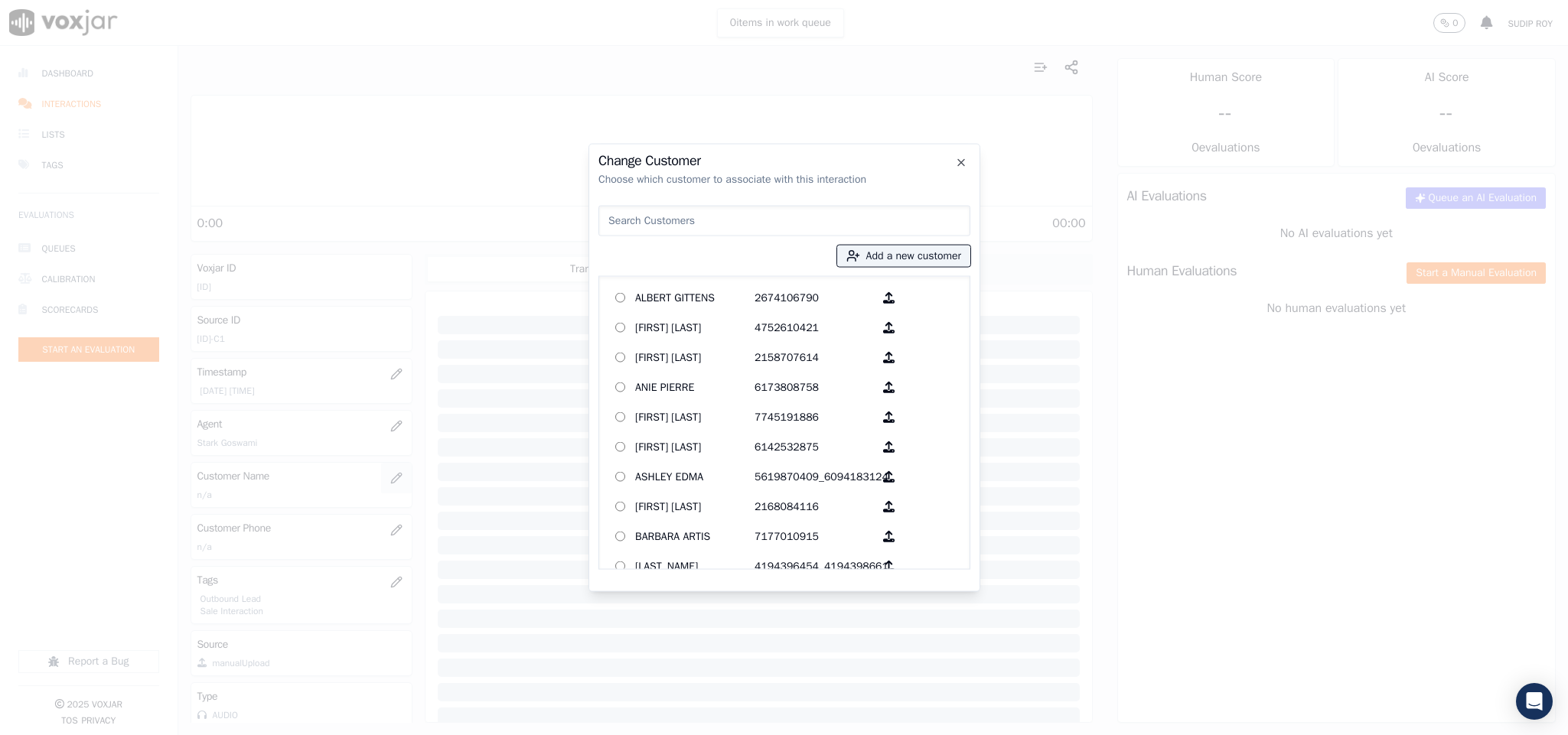type on "VIRGINIA DETORE" 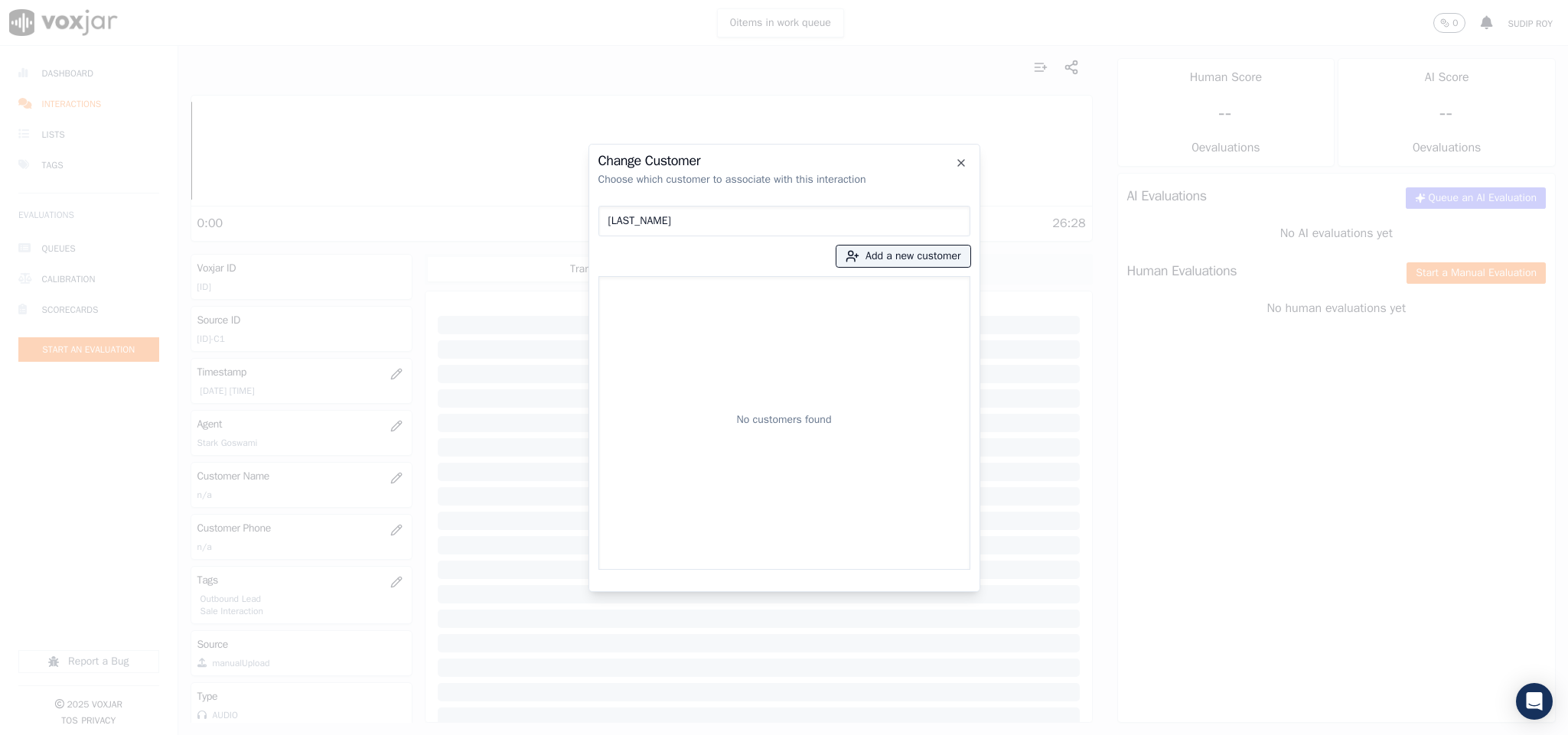 drag, startPoint x: 712, startPoint y: 225, endPoint x: 556, endPoint y: 233, distance: 156.20499 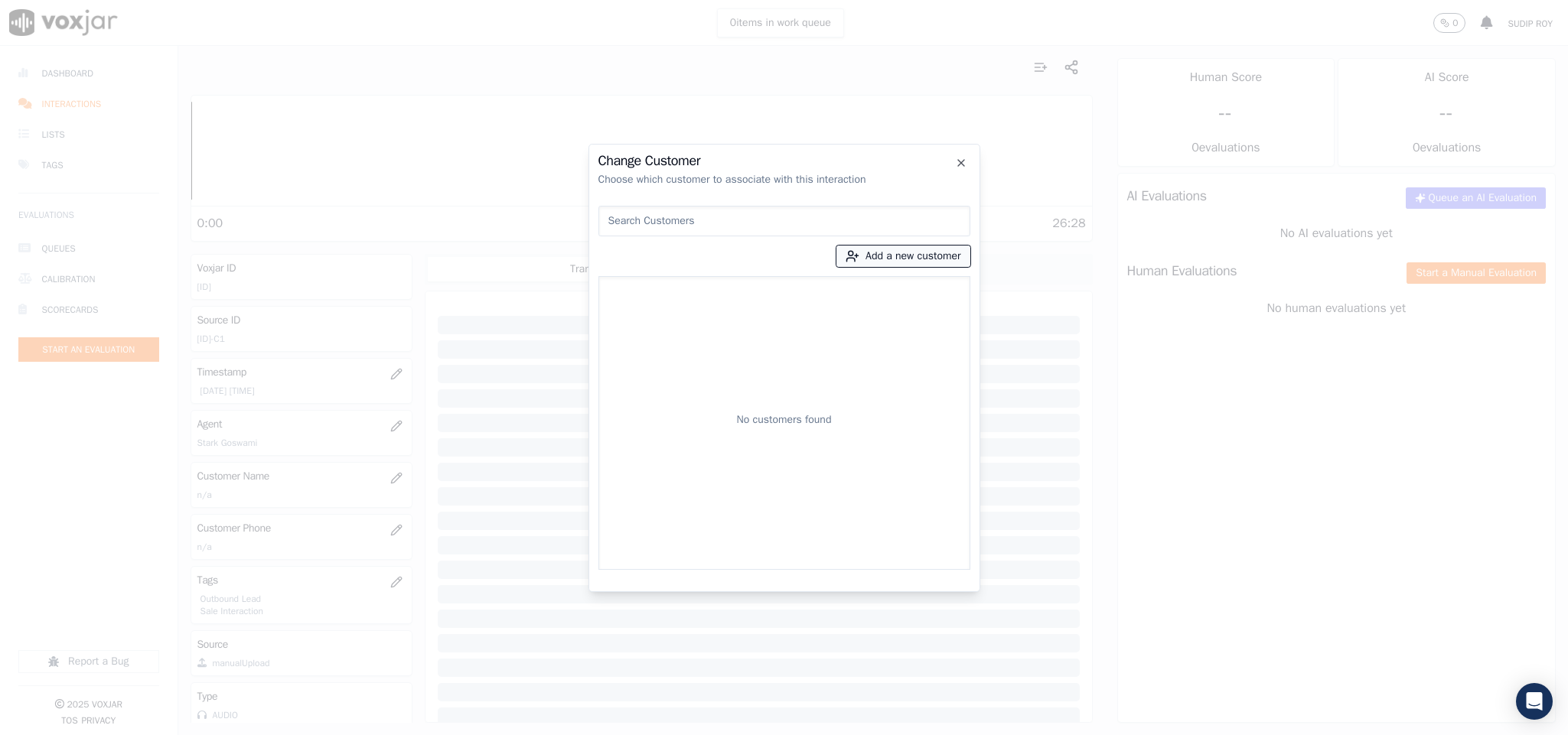 click on "Add a new customer" at bounding box center [903, 256] 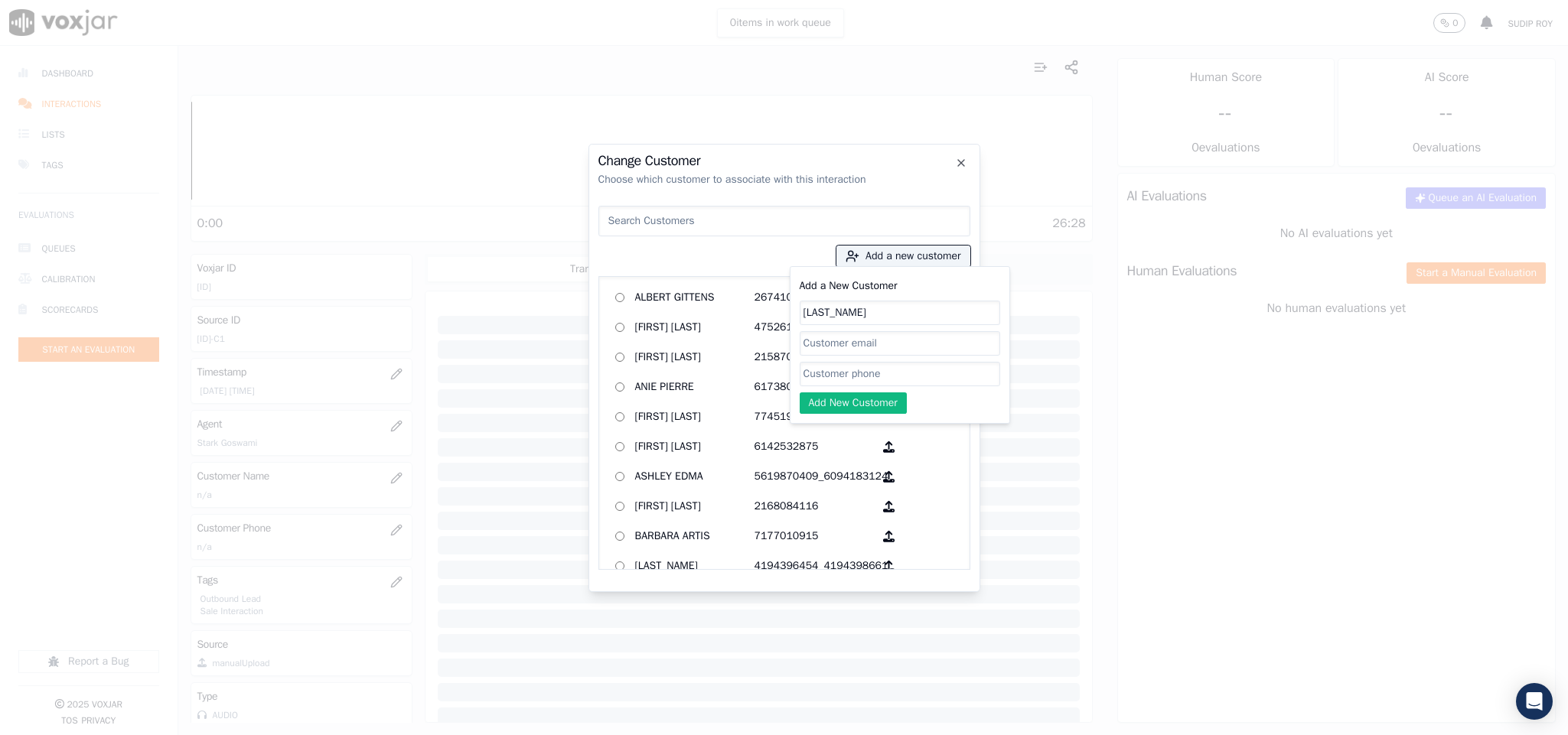 type on "VIRGINIA DETORE" 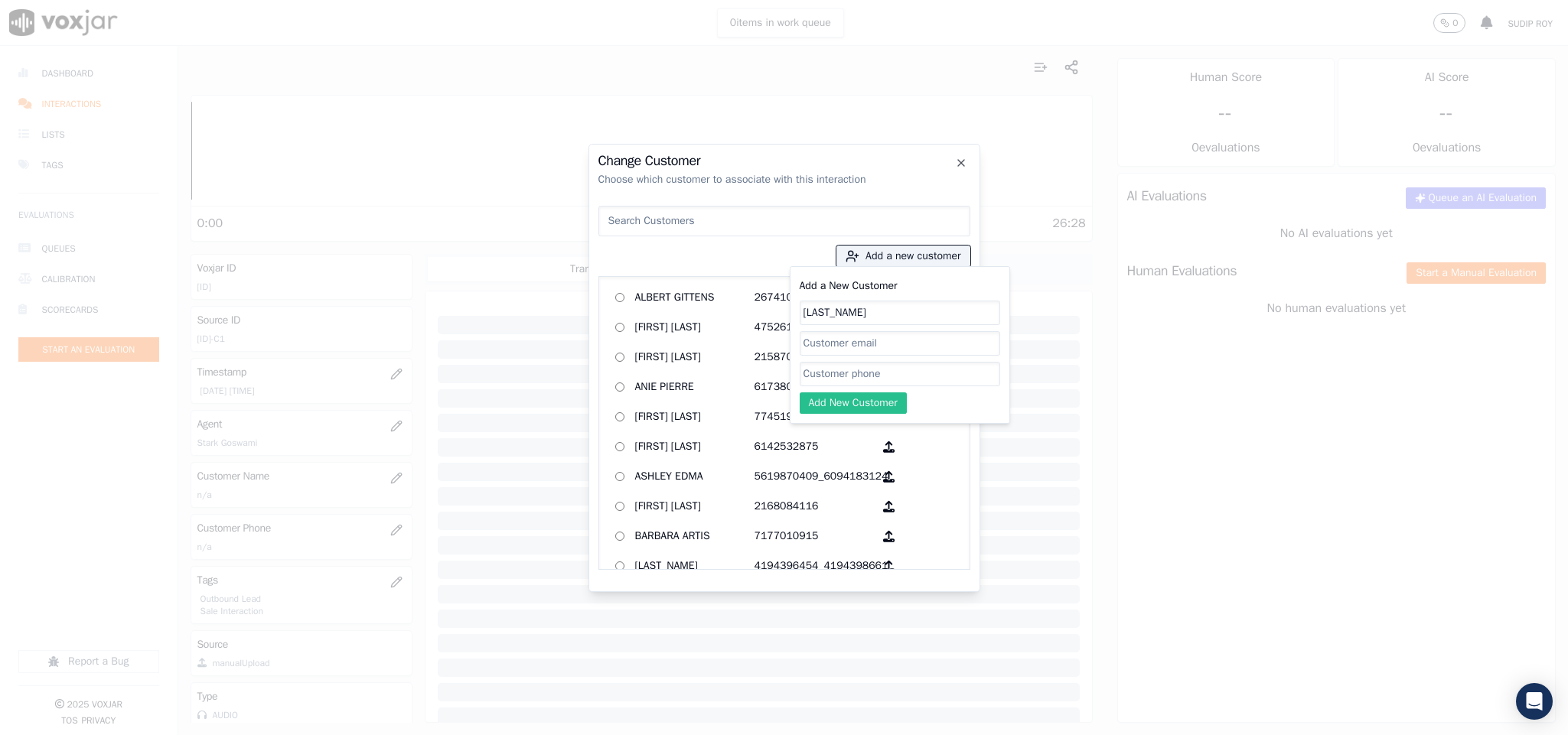 paste on "4409698850" 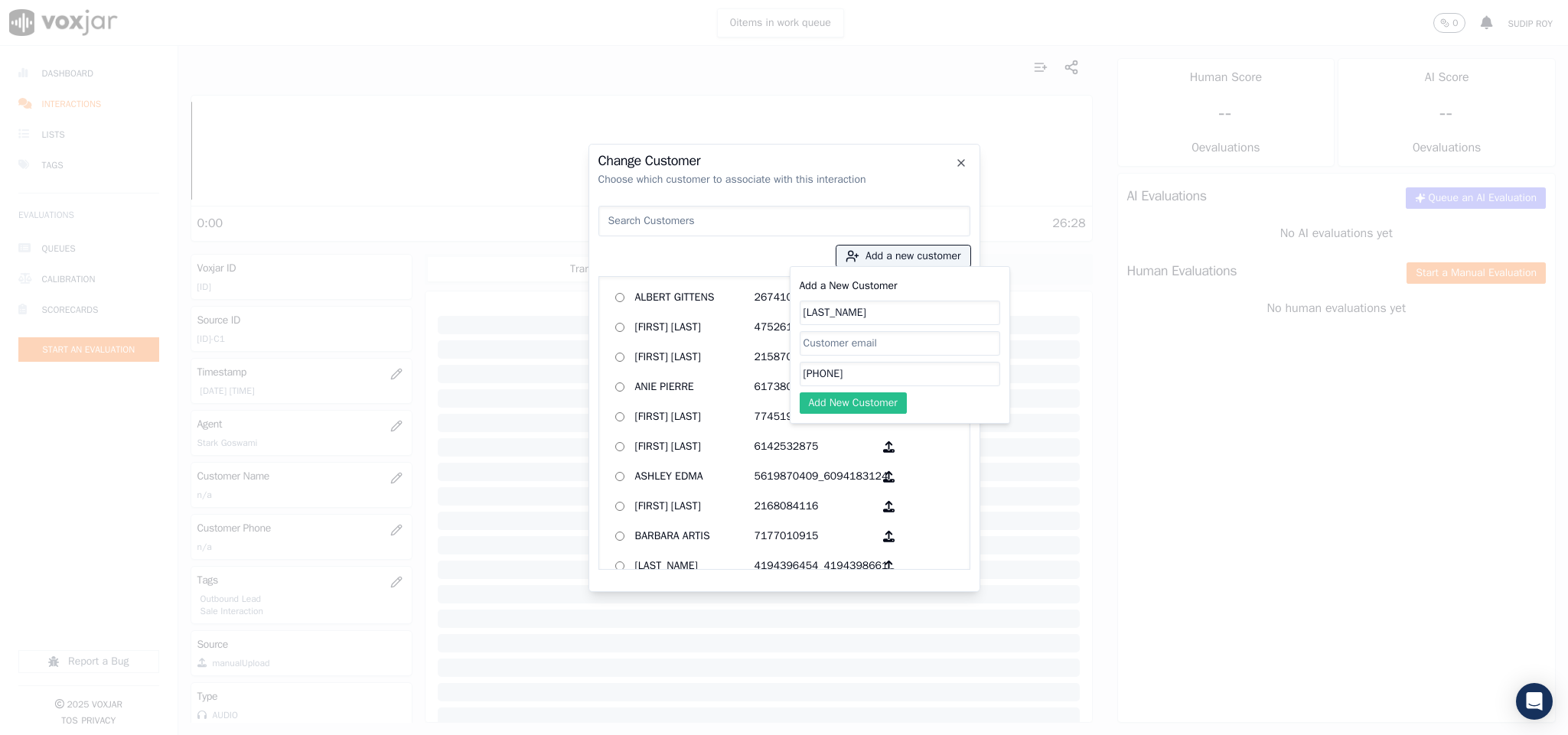 type on "4409698850" 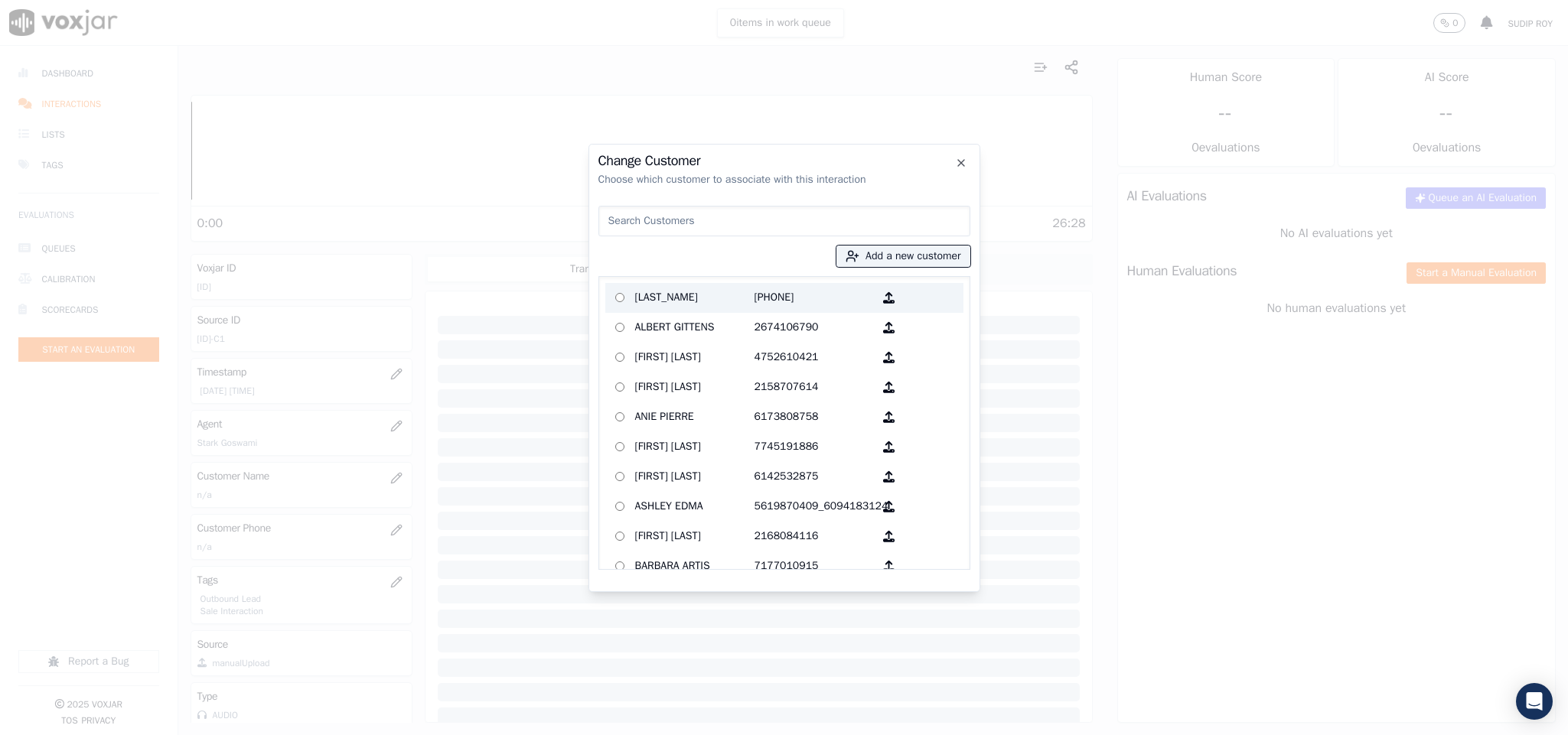 click on "4409698850" at bounding box center (814, 298) 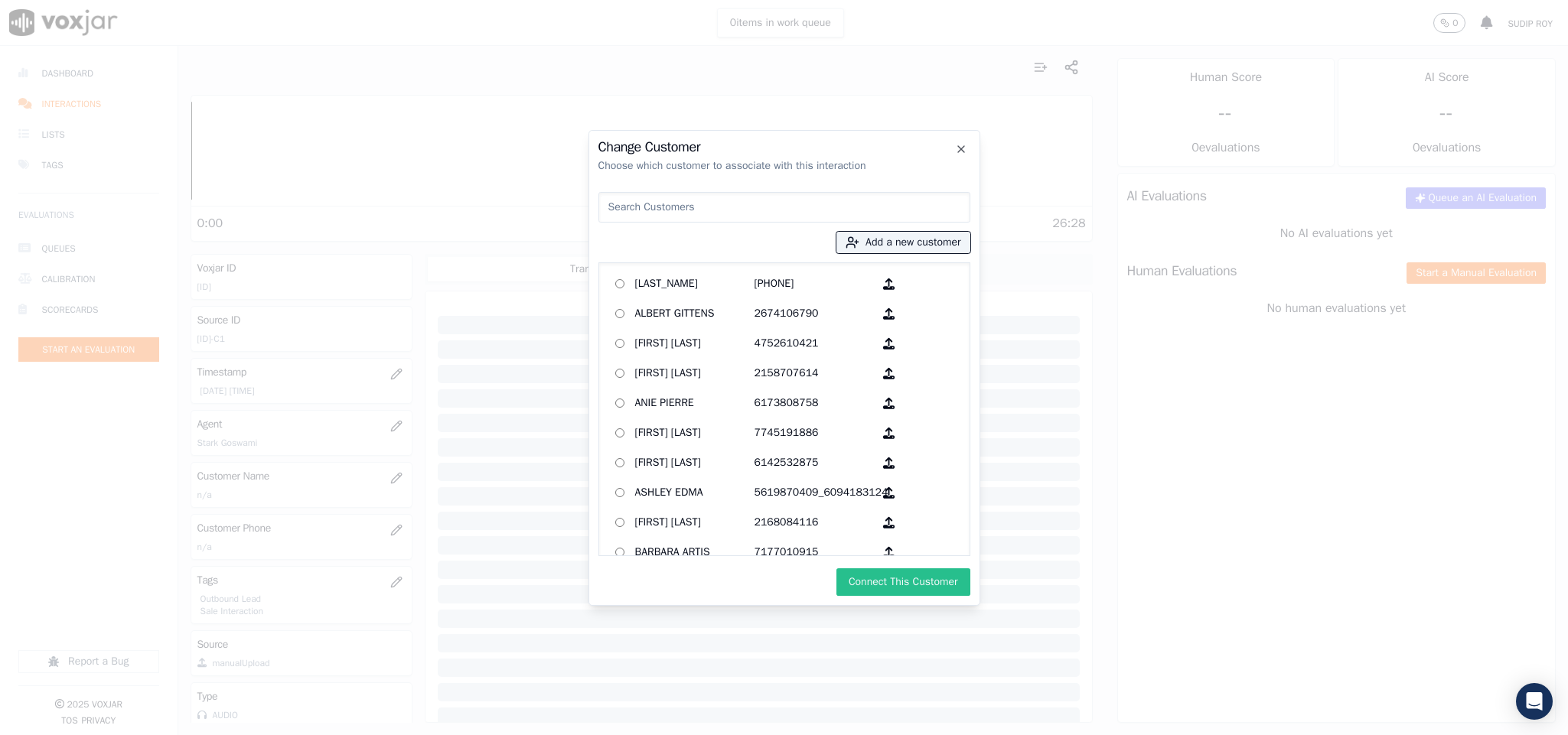 click on "Connect This Customer" at bounding box center (903, 582) 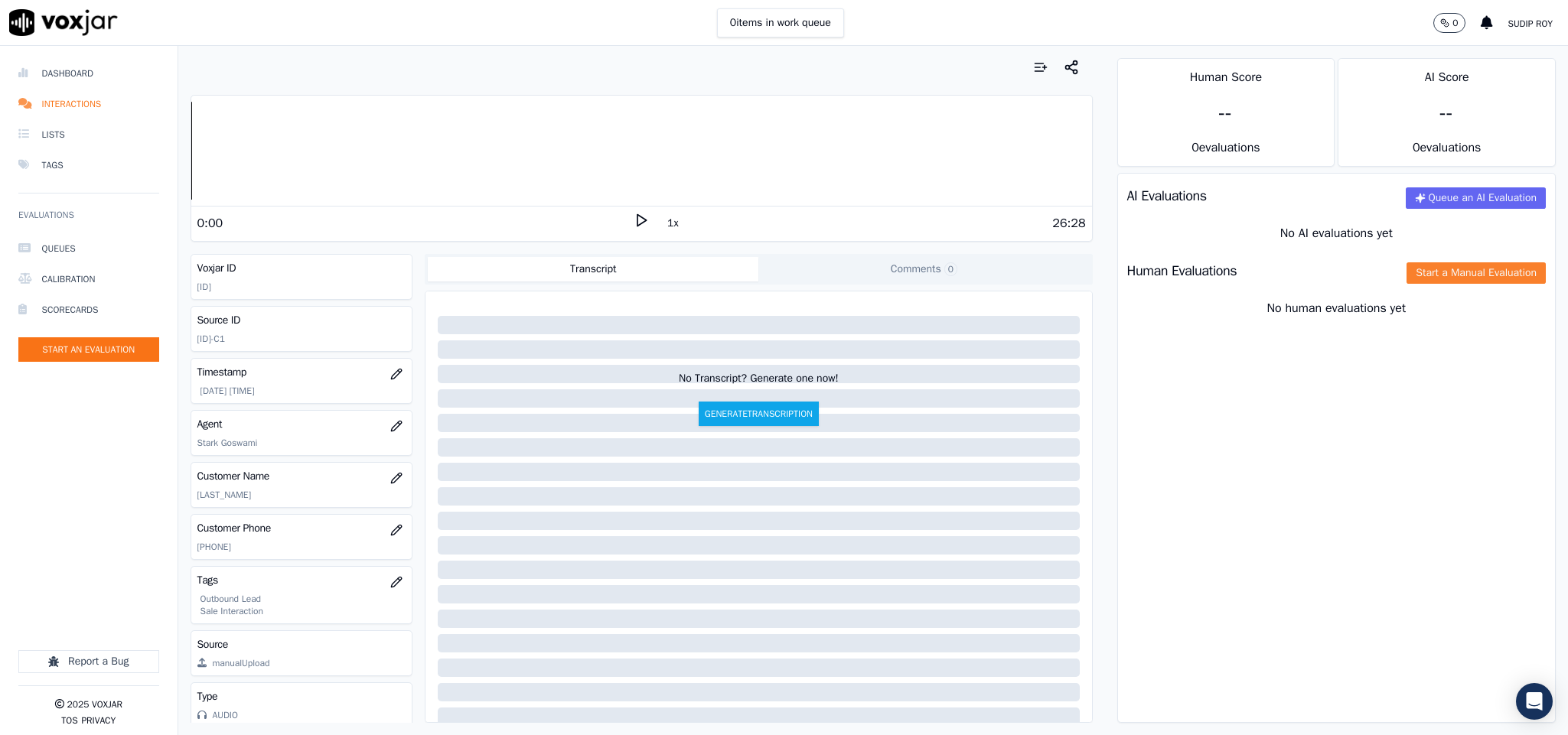 click on "Start a Manual Evaluation" 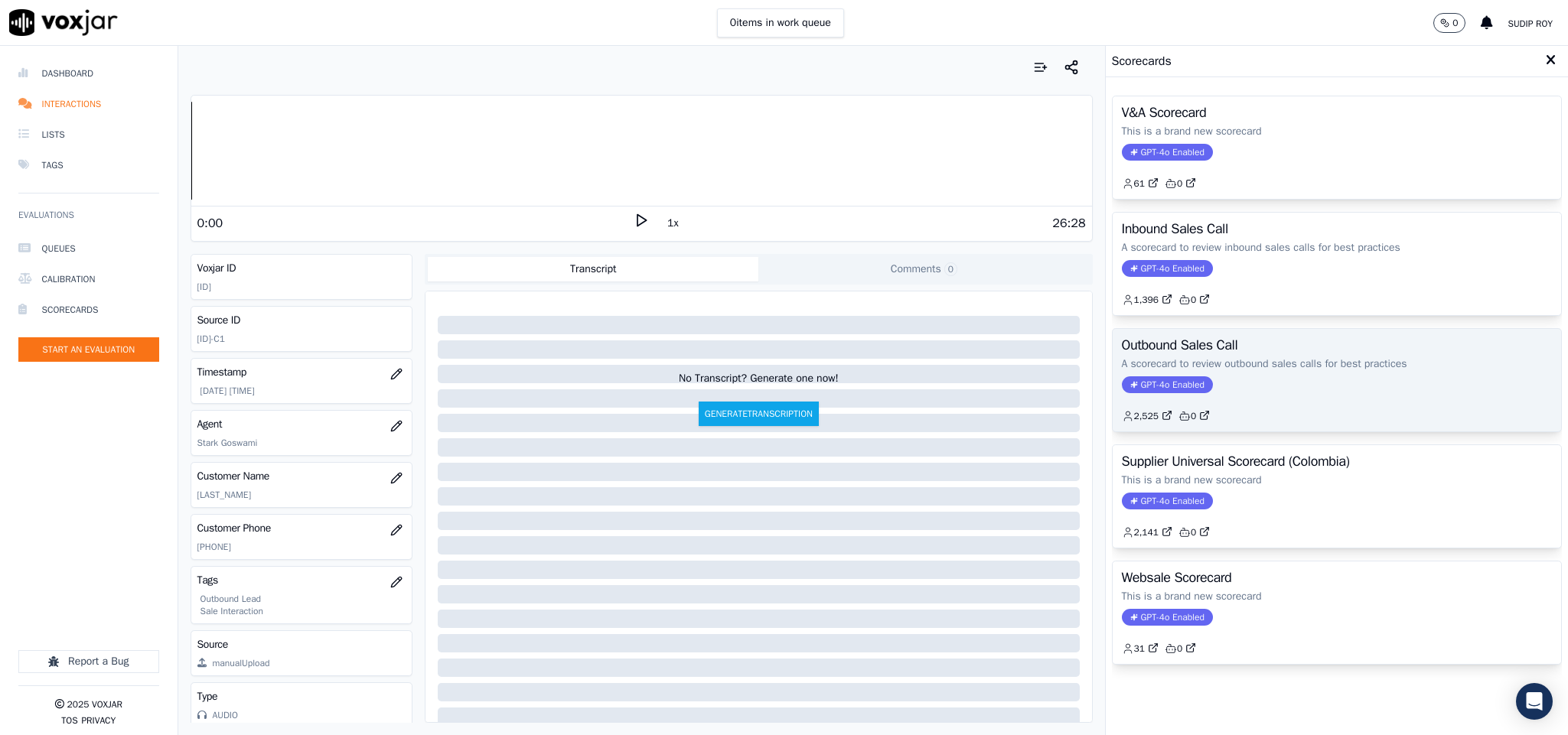 click on "GPT-4o Enabled" at bounding box center [1167, 385] 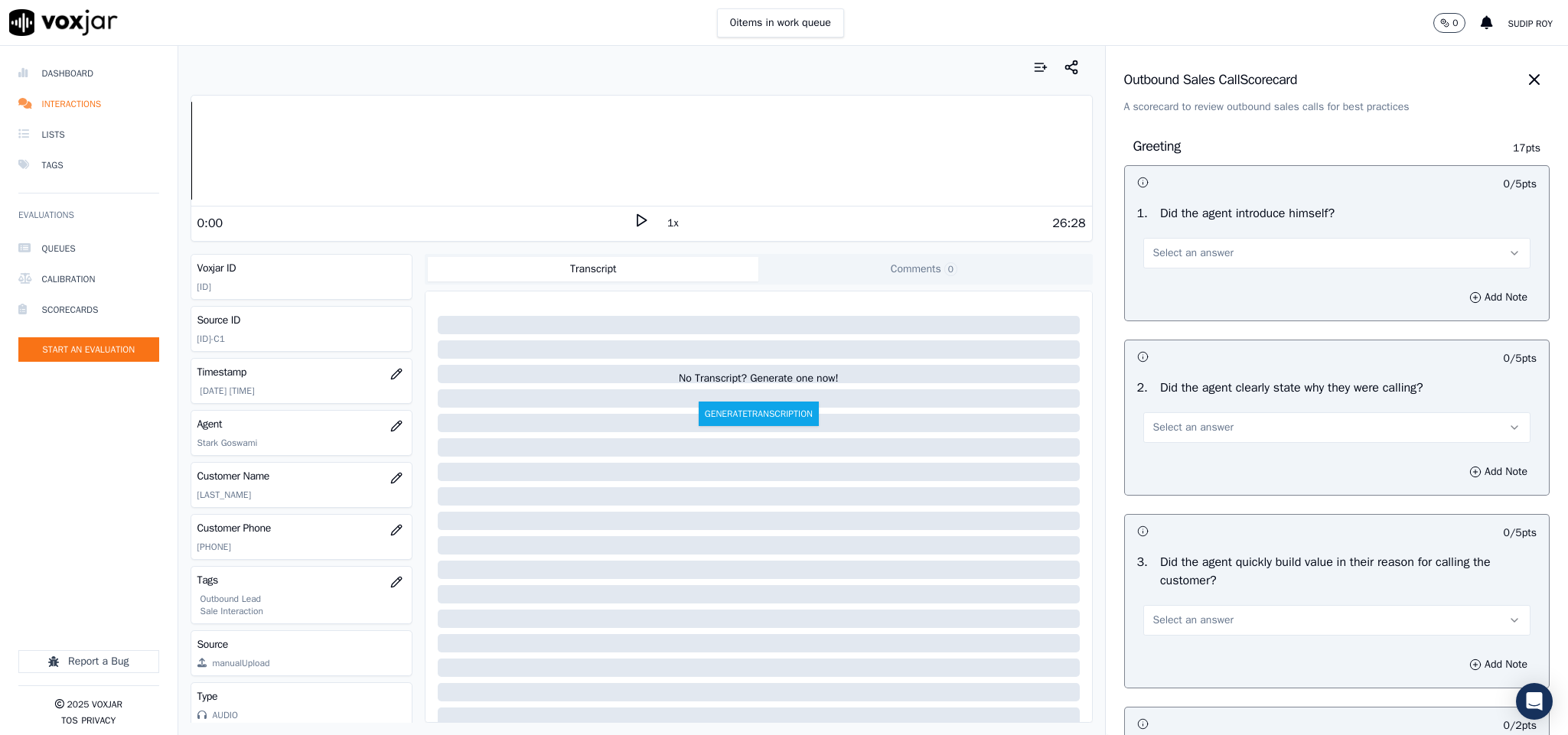click on "Select an answer" at bounding box center [1337, 253] 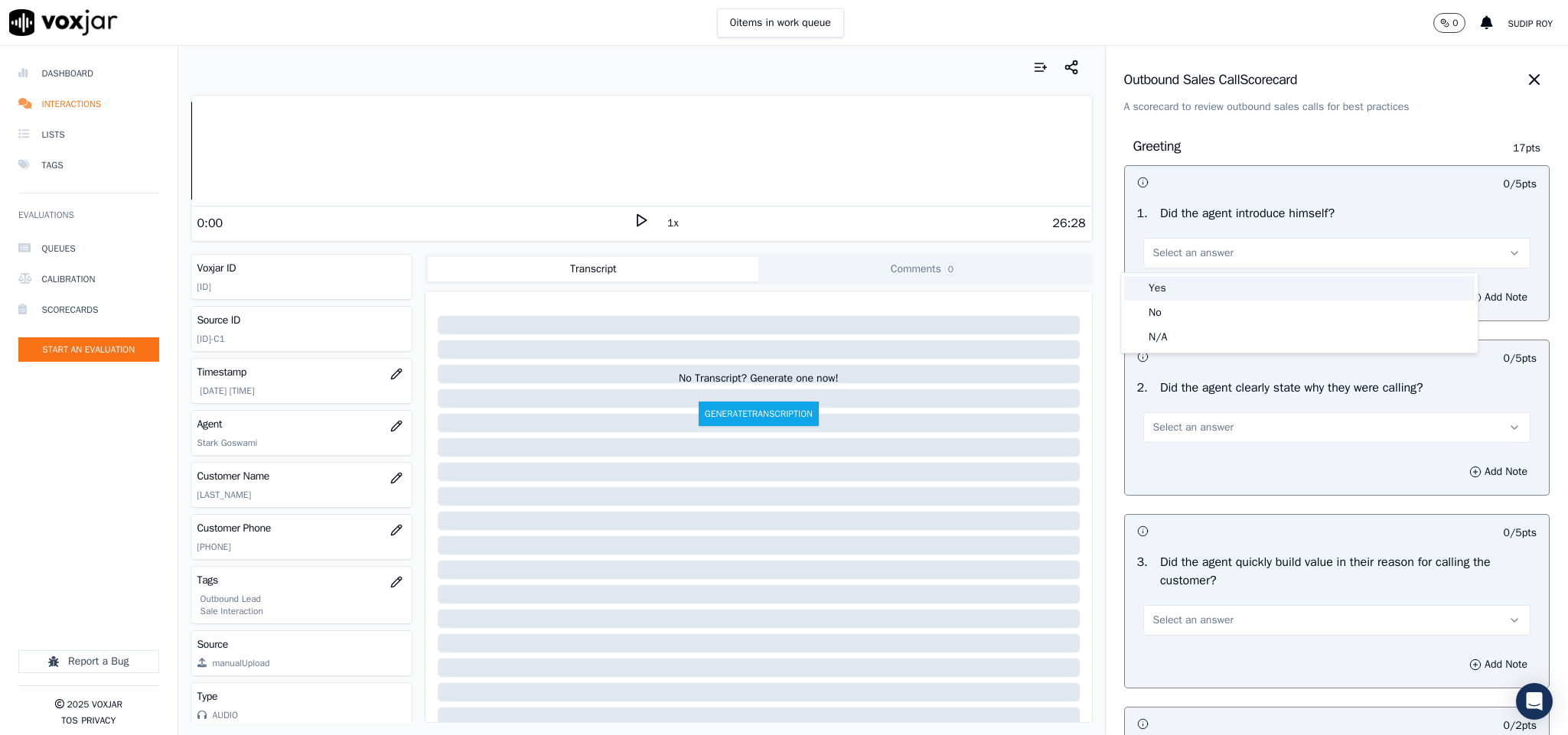 click on "Yes" at bounding box center [1299, 288] 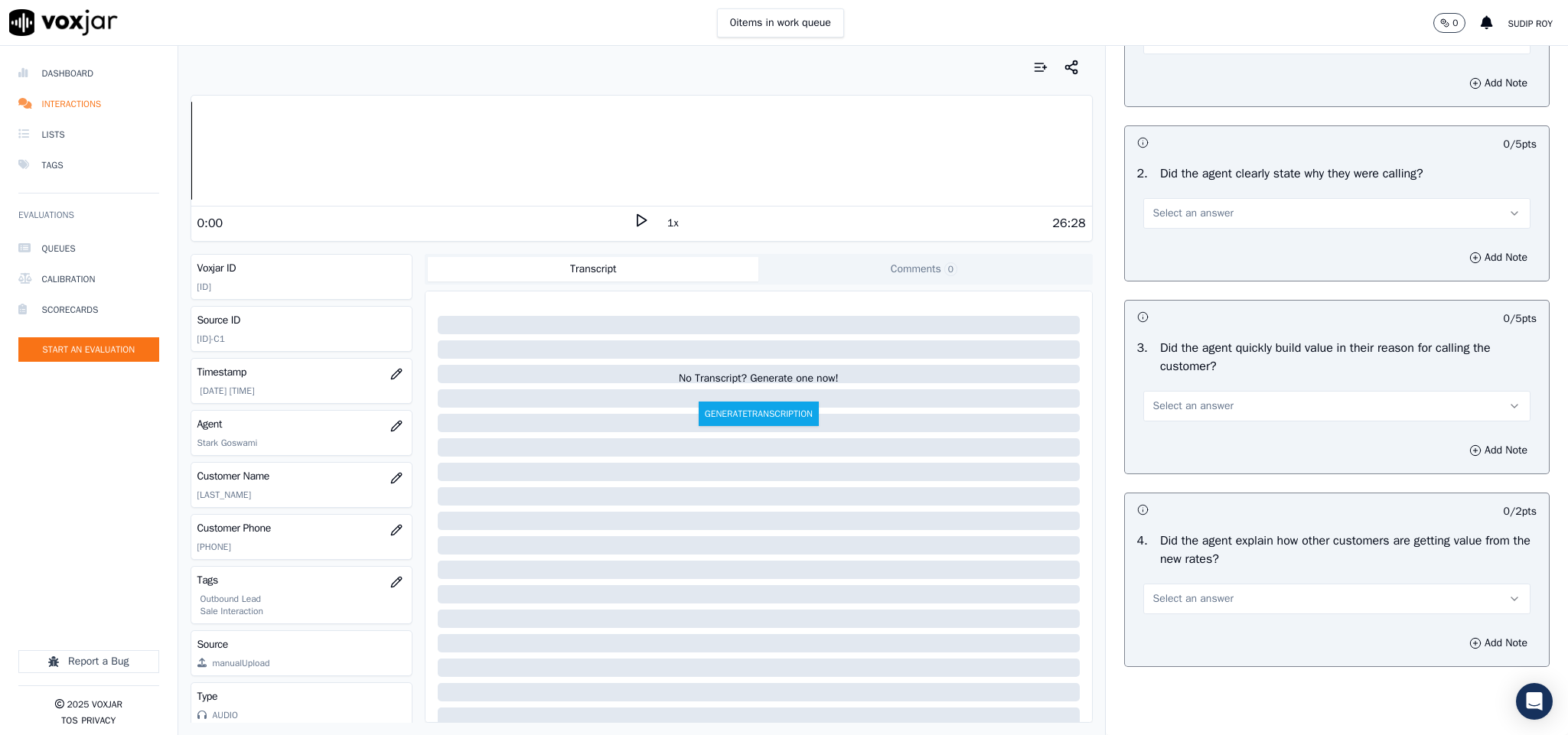 scroll, scrollTop: 229, scrollLeft: 0, axis: vertical 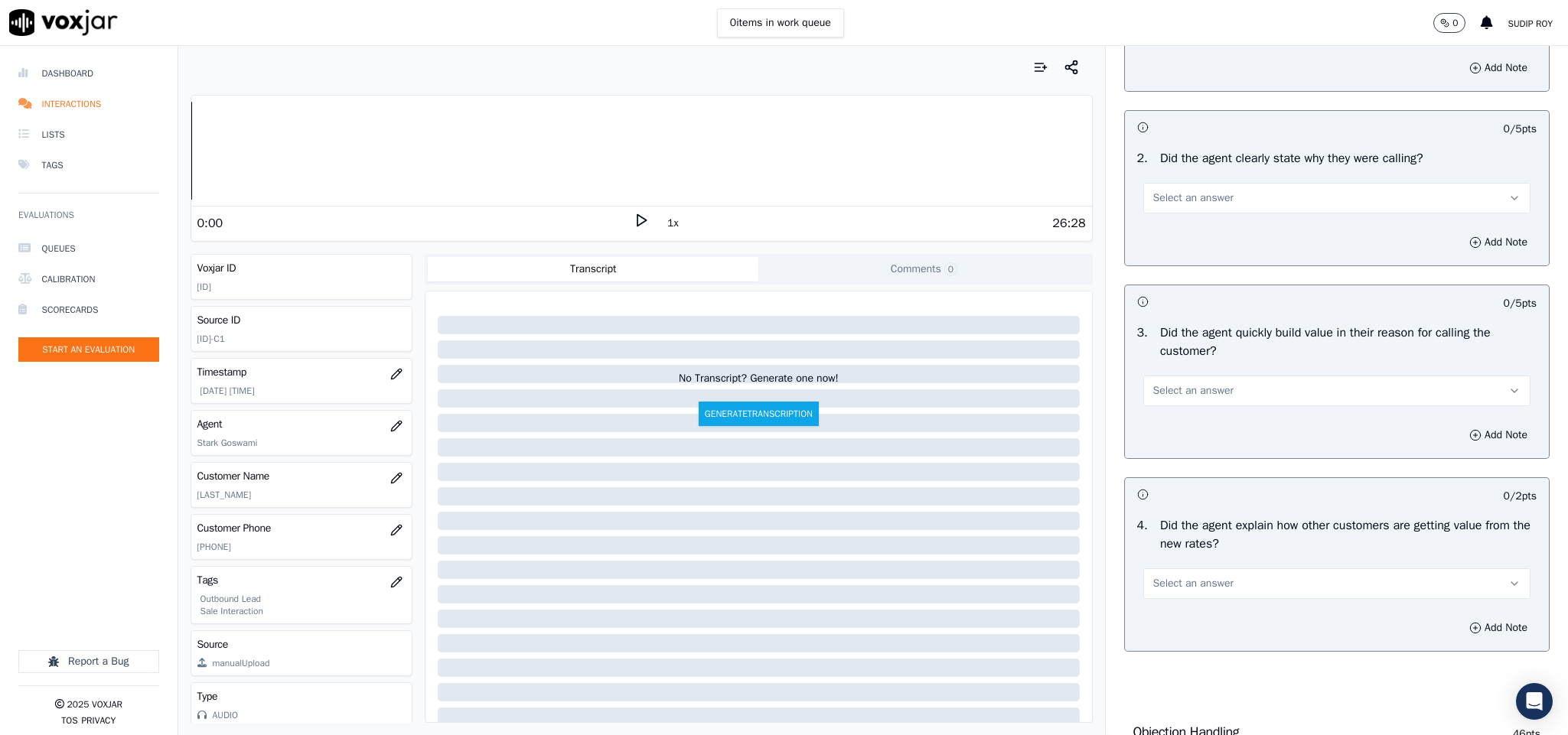 click on "Select an answer" at bounding box center (1337, 198) 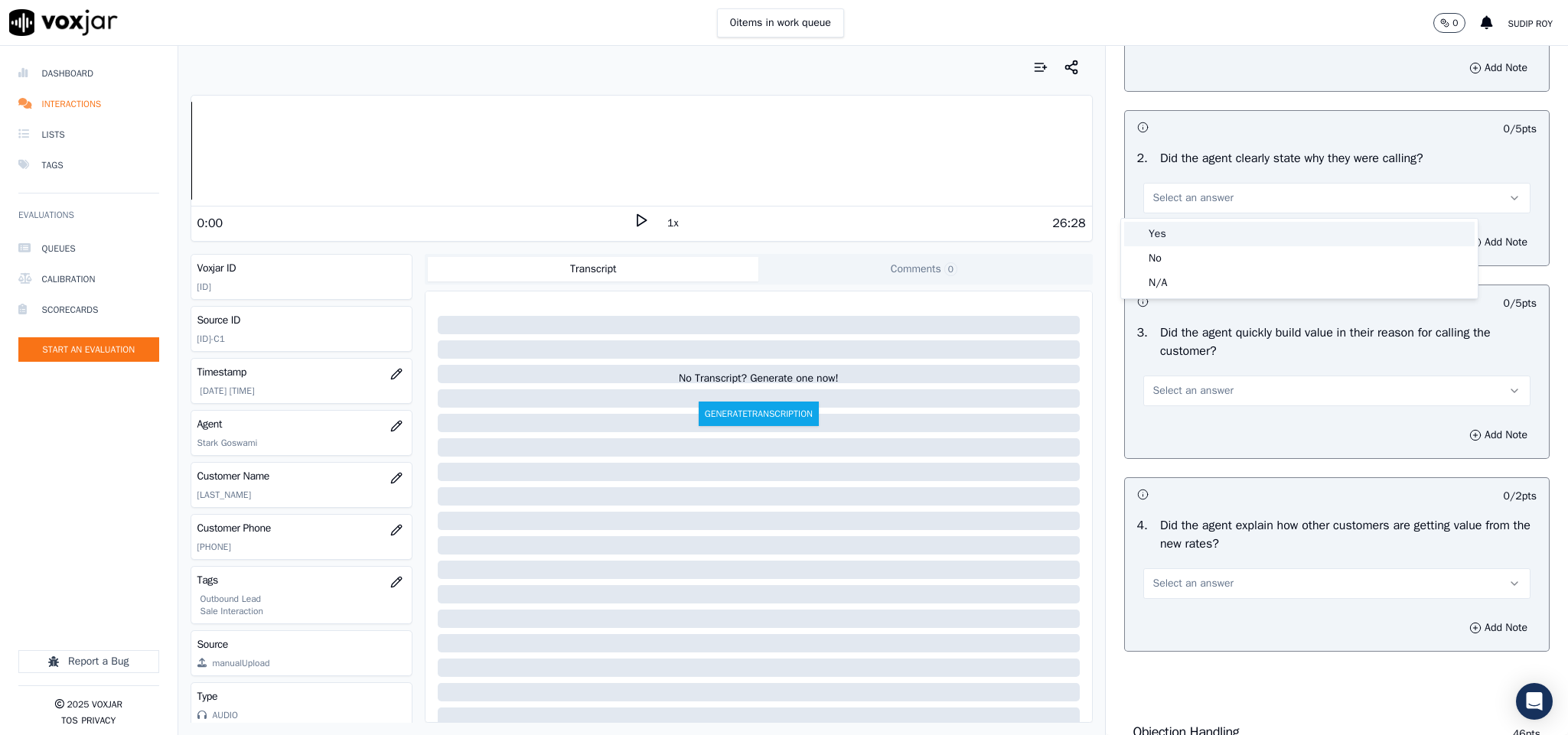 click on "Yes" at bounding box center (1299, 234) 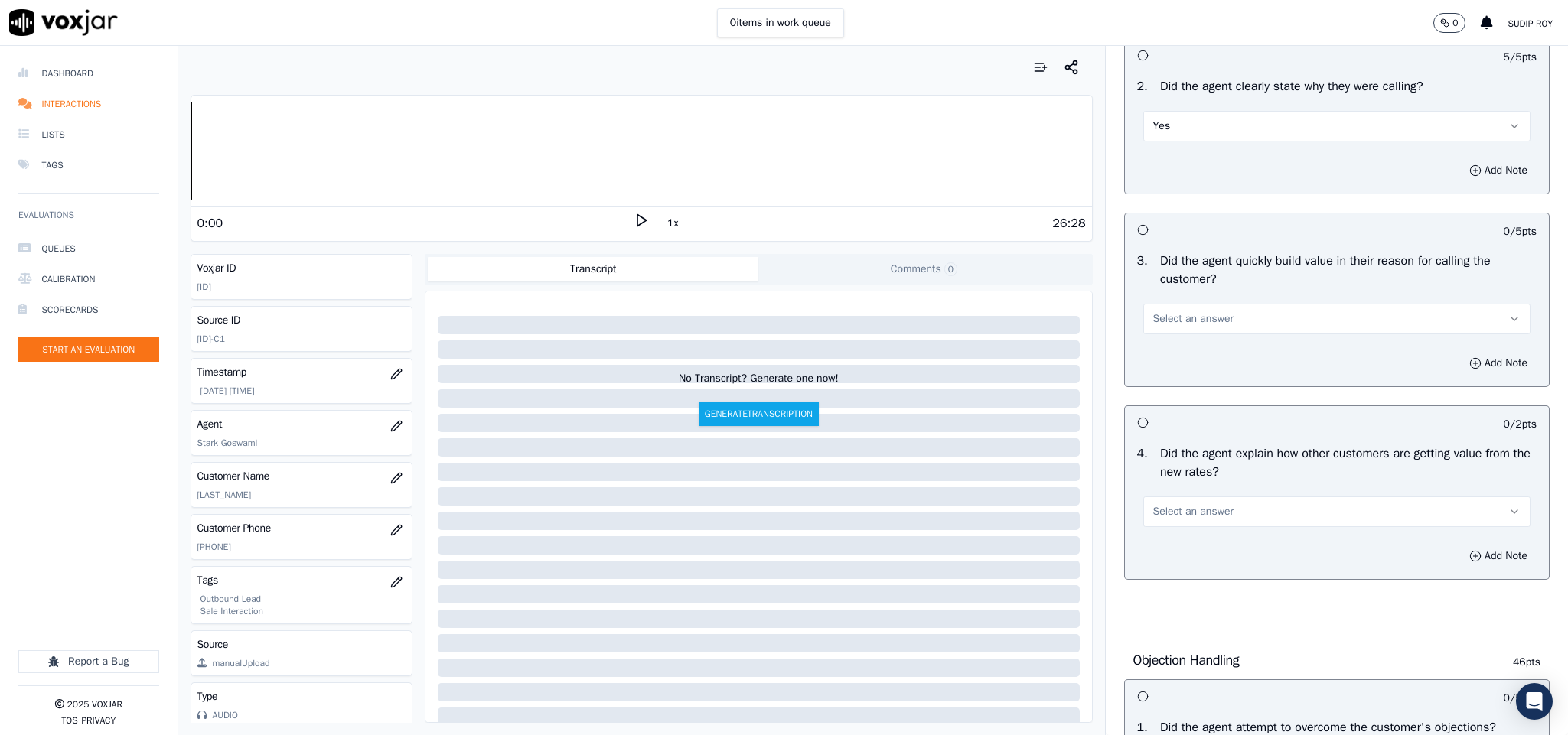 scroll, scrollTop: 344, scrollLeft: 0, axis: vertical 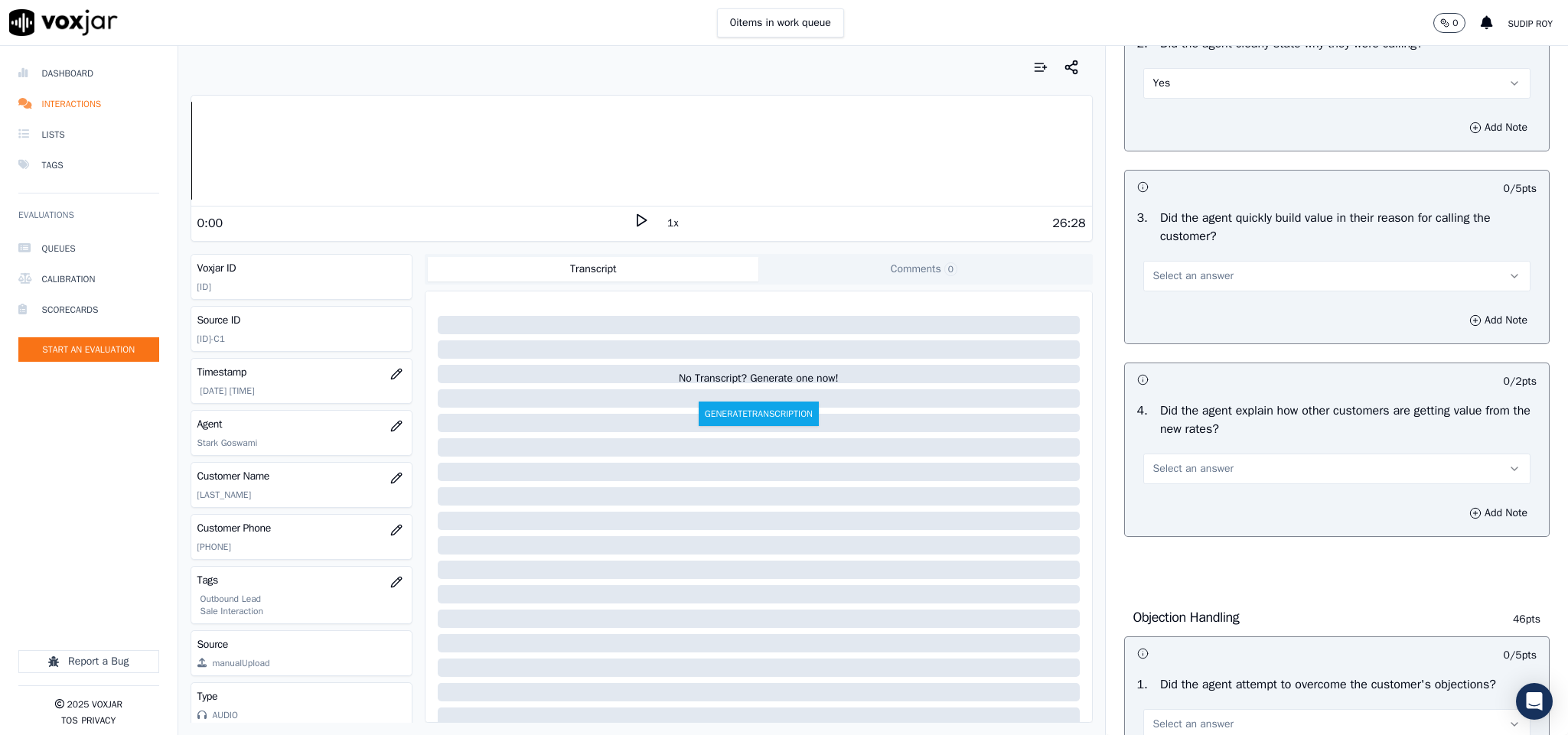click on "Select an answer" at bounding box center (1193, 276) 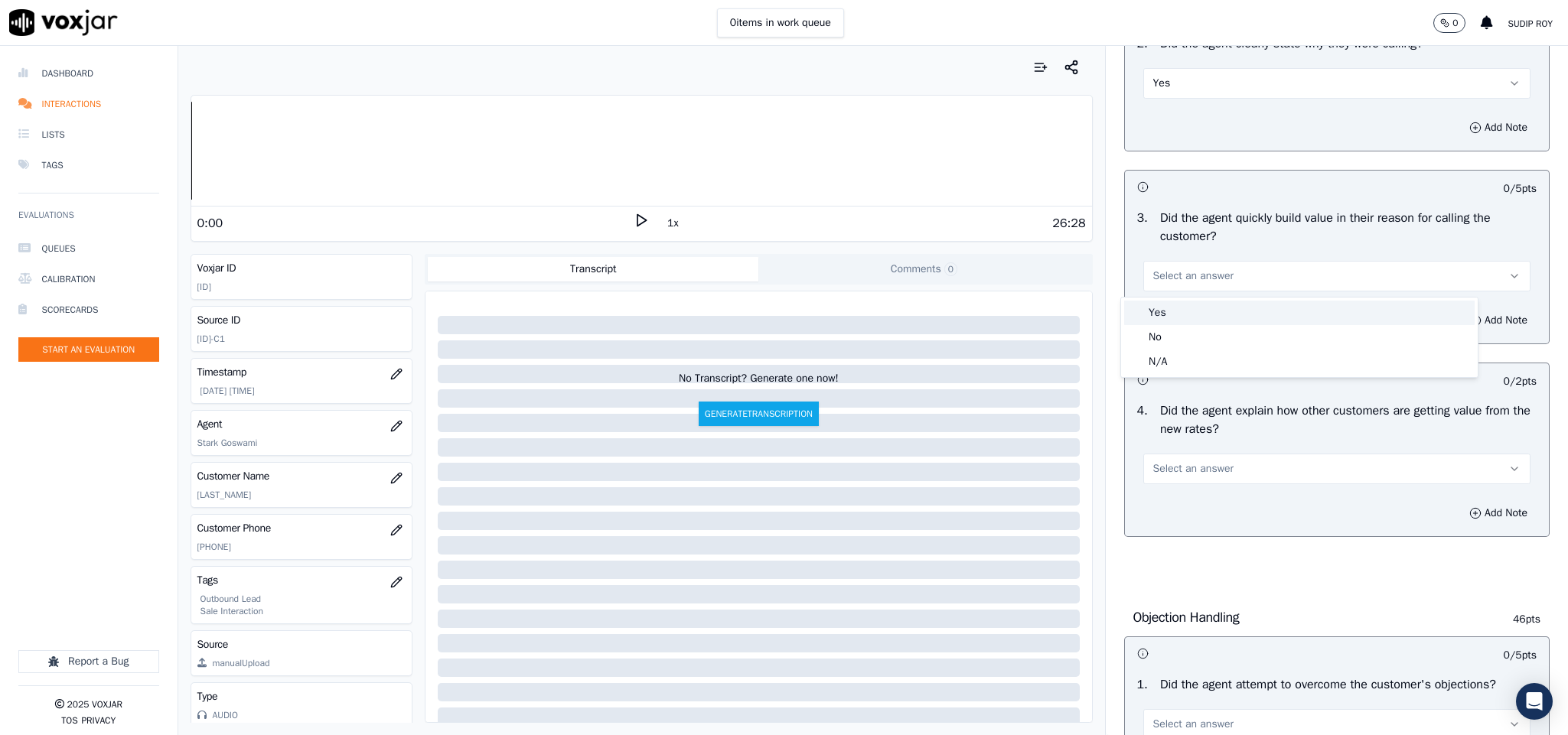 click on "Yes" at bounding box center [1299, 313] 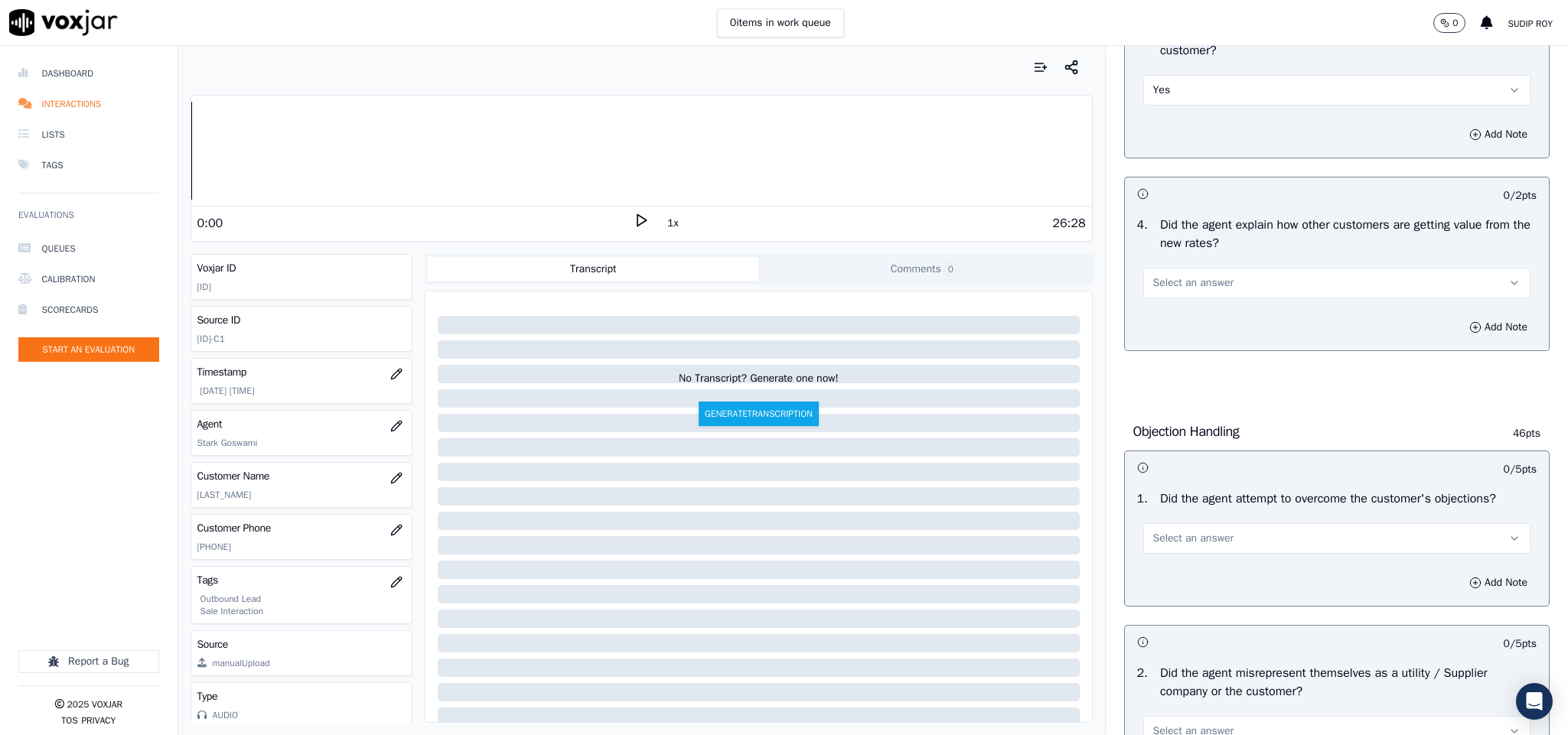 scroll, scrollTop: 574, scrollLeft: 0, axis: vertical 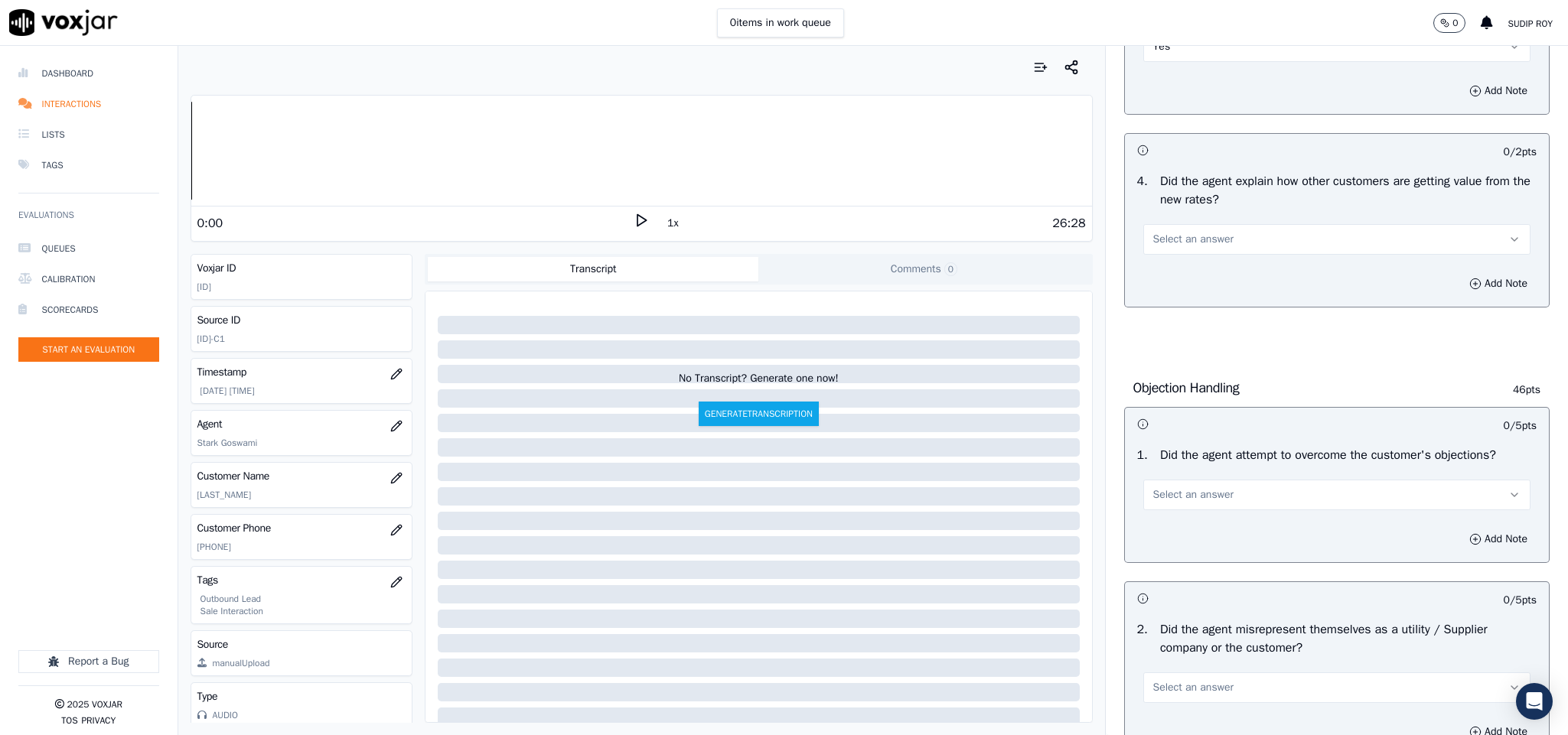 click on "Select an answer" at bounding box center (1337, 239) 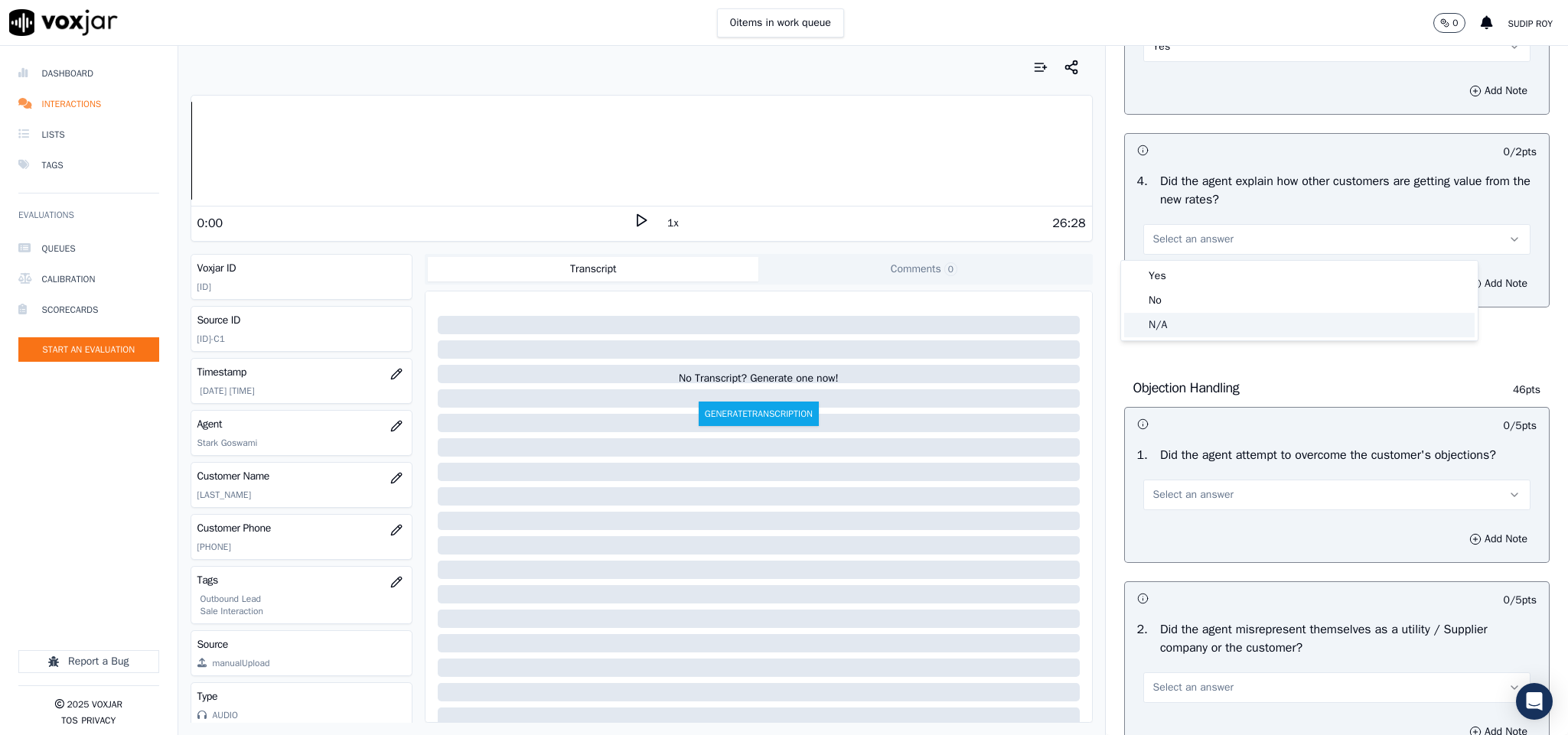 click on "N/A" 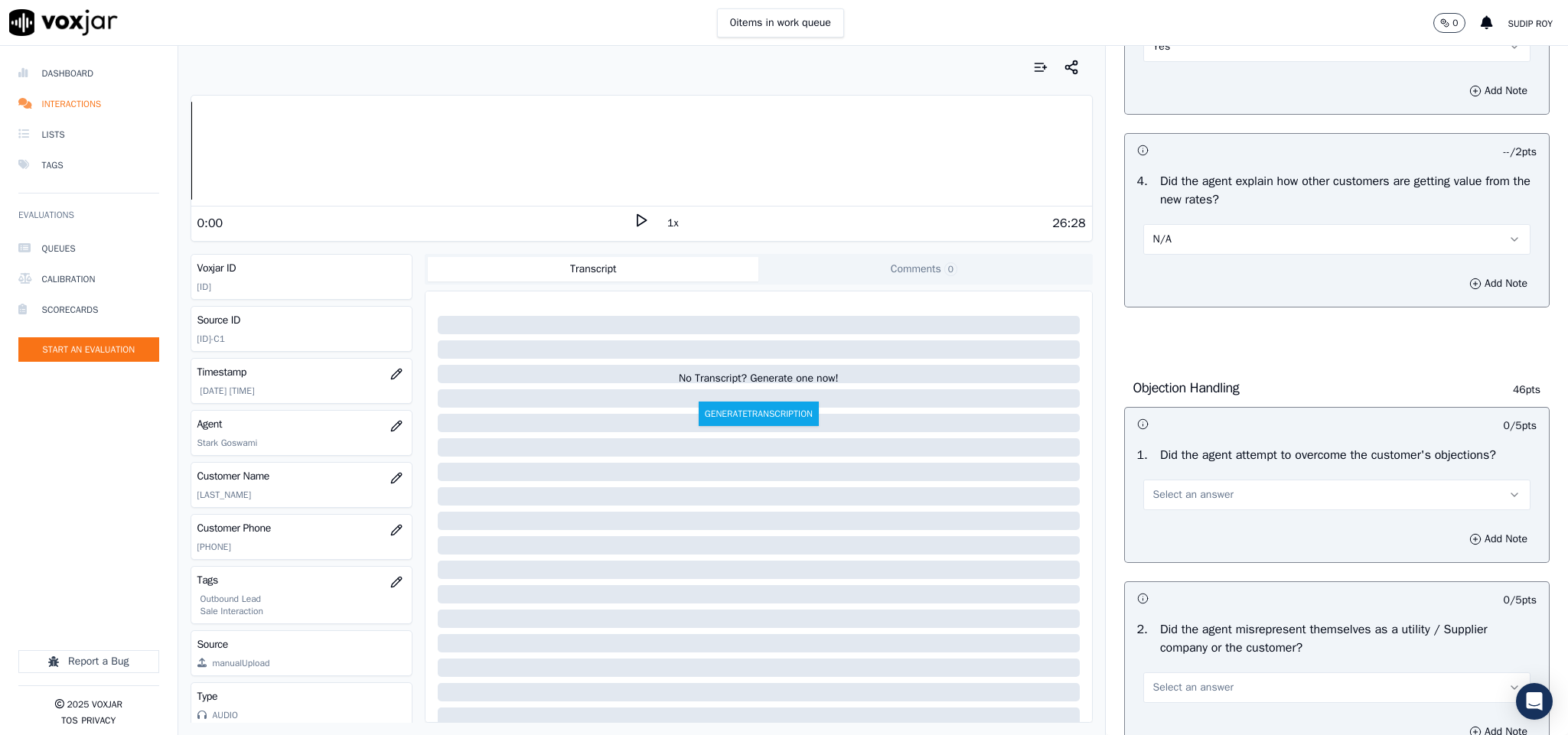 scroll, scrollTop: 688, scrollLeft: 0, axis: vertical 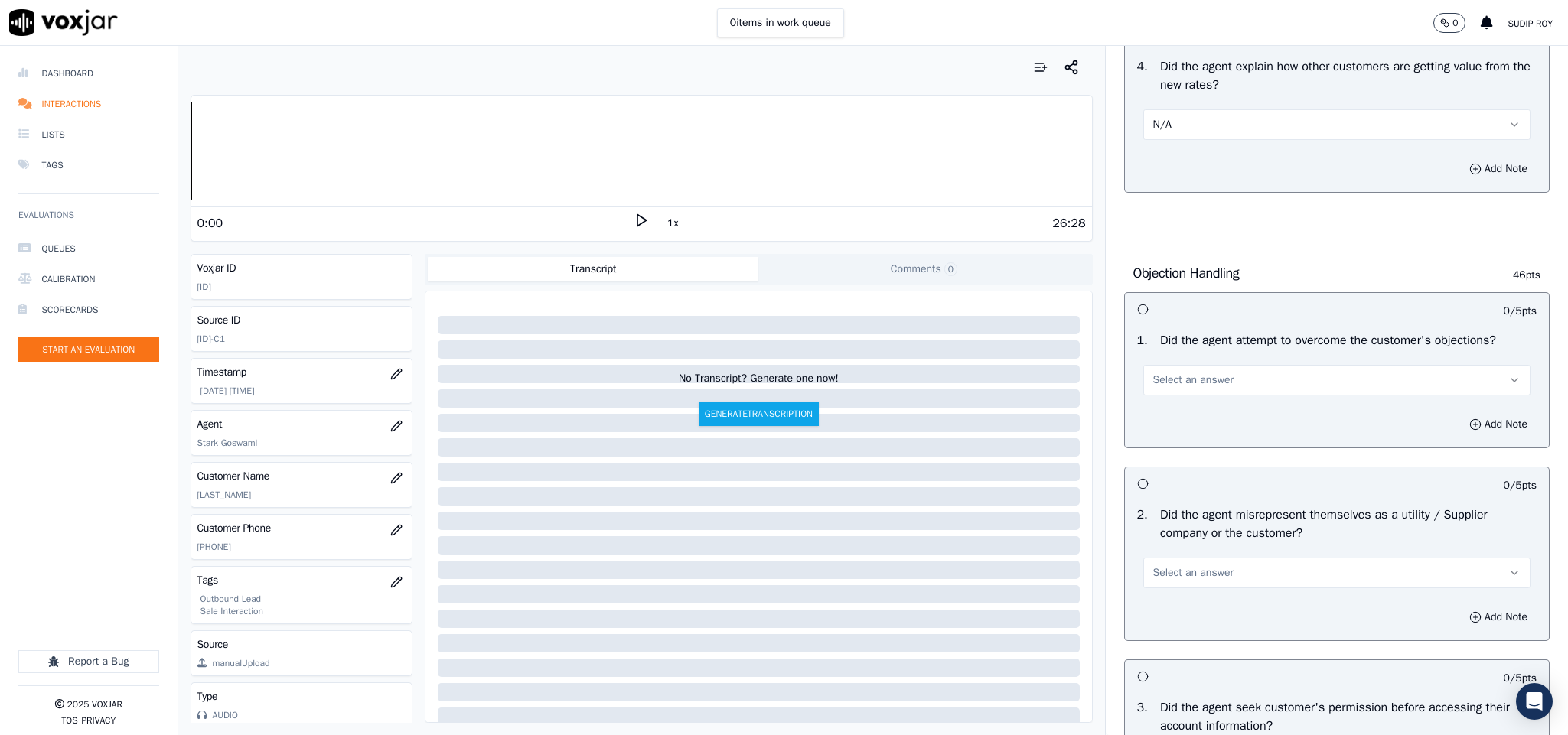 click on "Select an answer" at bounding box center (1337, 380) 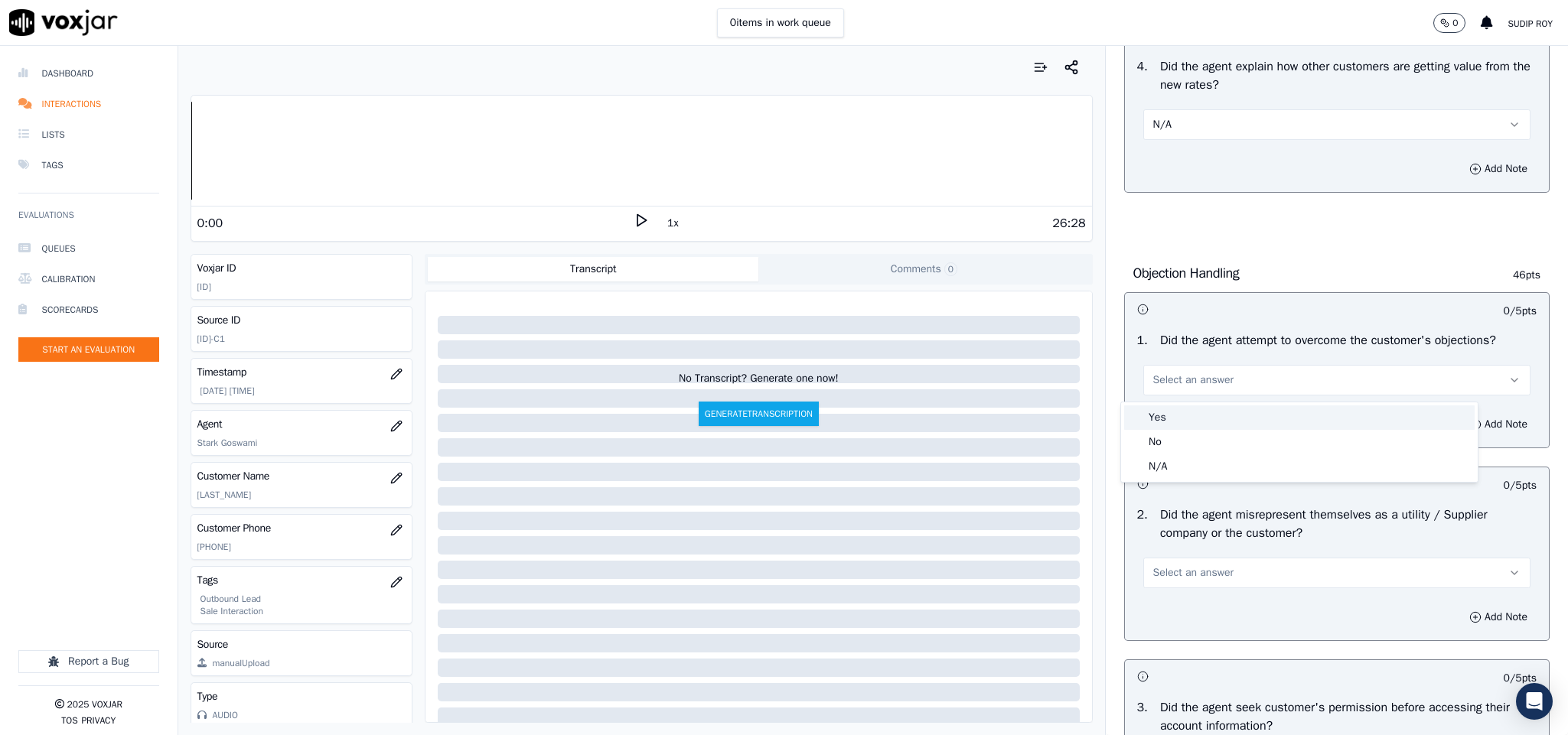 click on "Yes" at bounding box center (1299, 418) 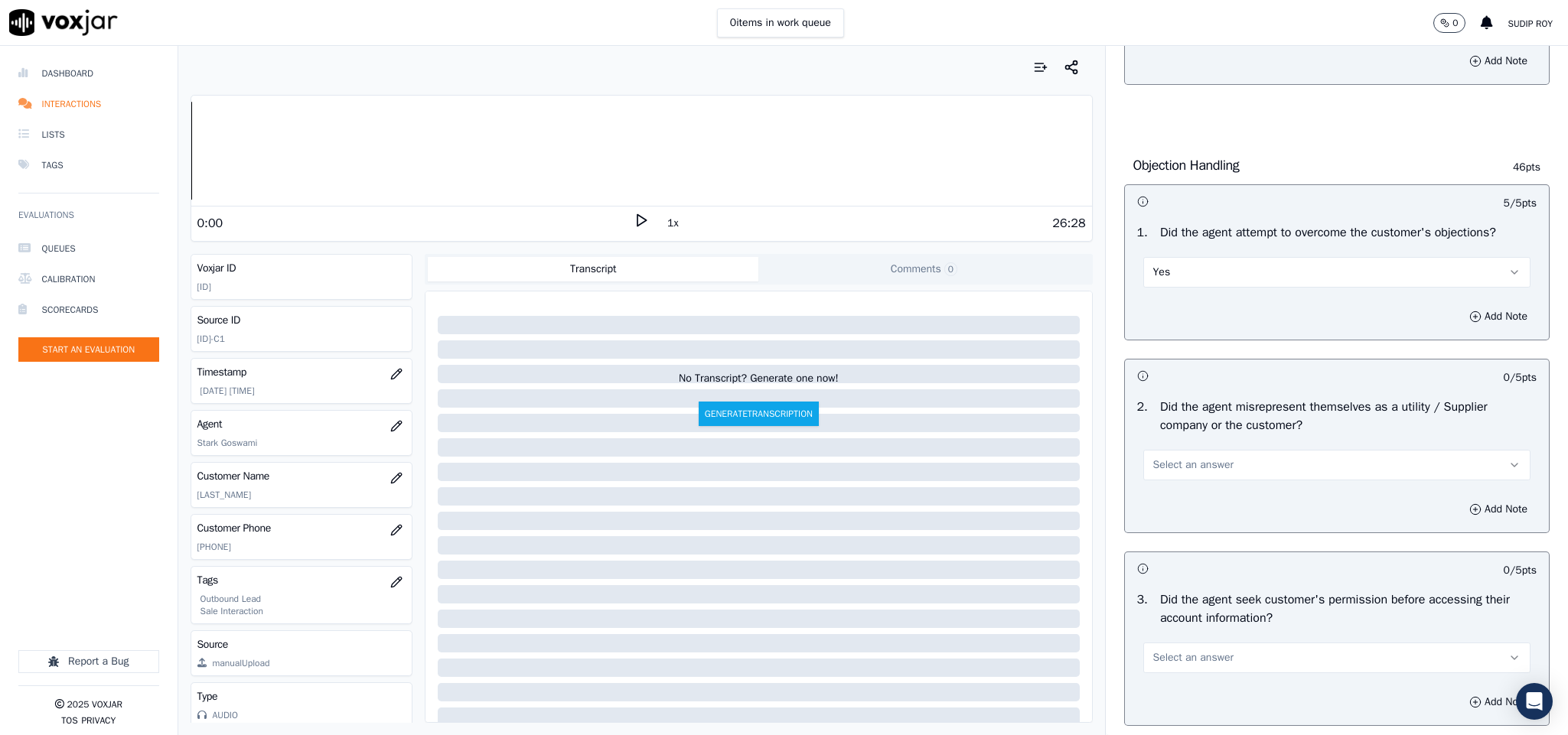 scroll, scrollTop: 1033, scrollLeft: 0, axis: vertical 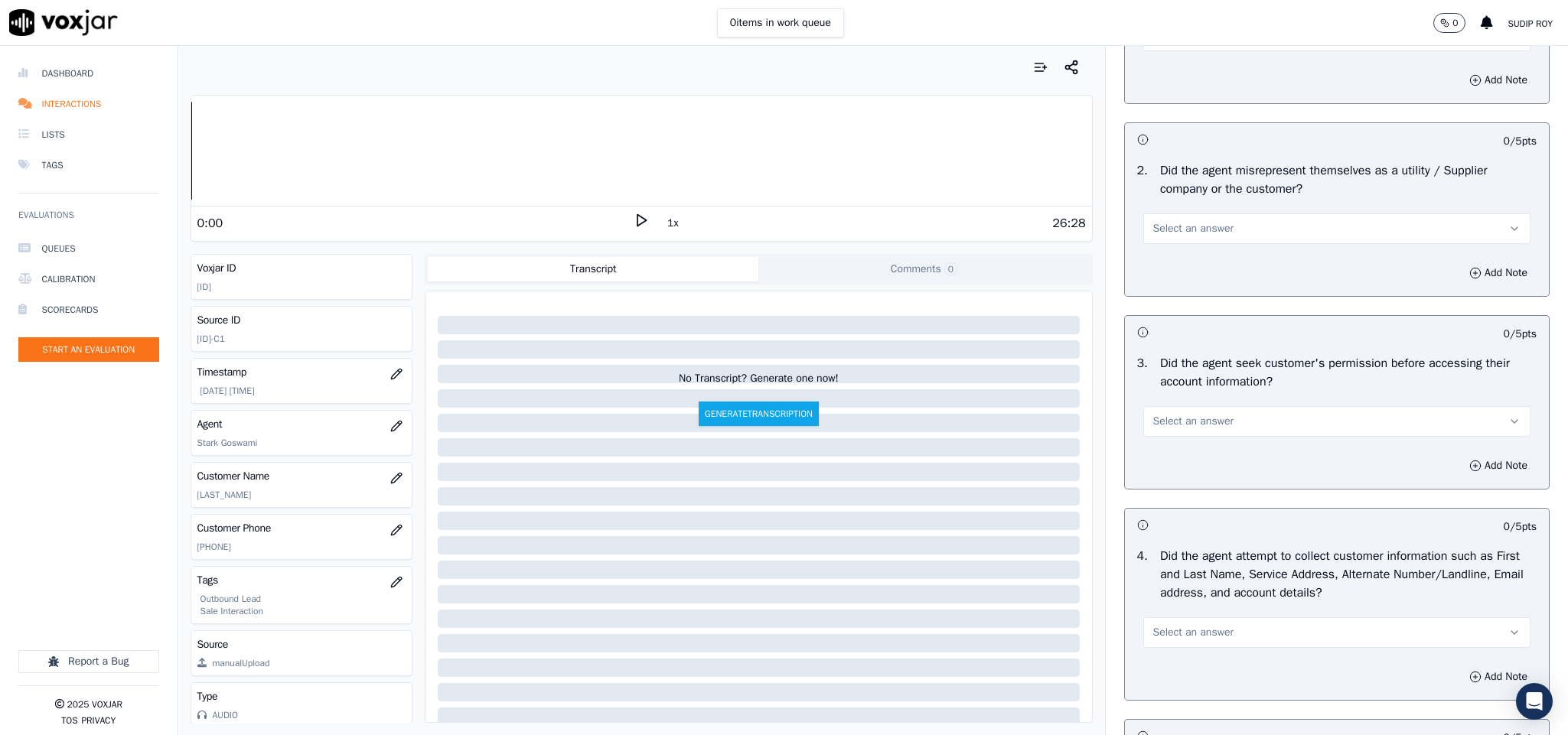 click on "Select an answer" at bounding box center [1337, 229] 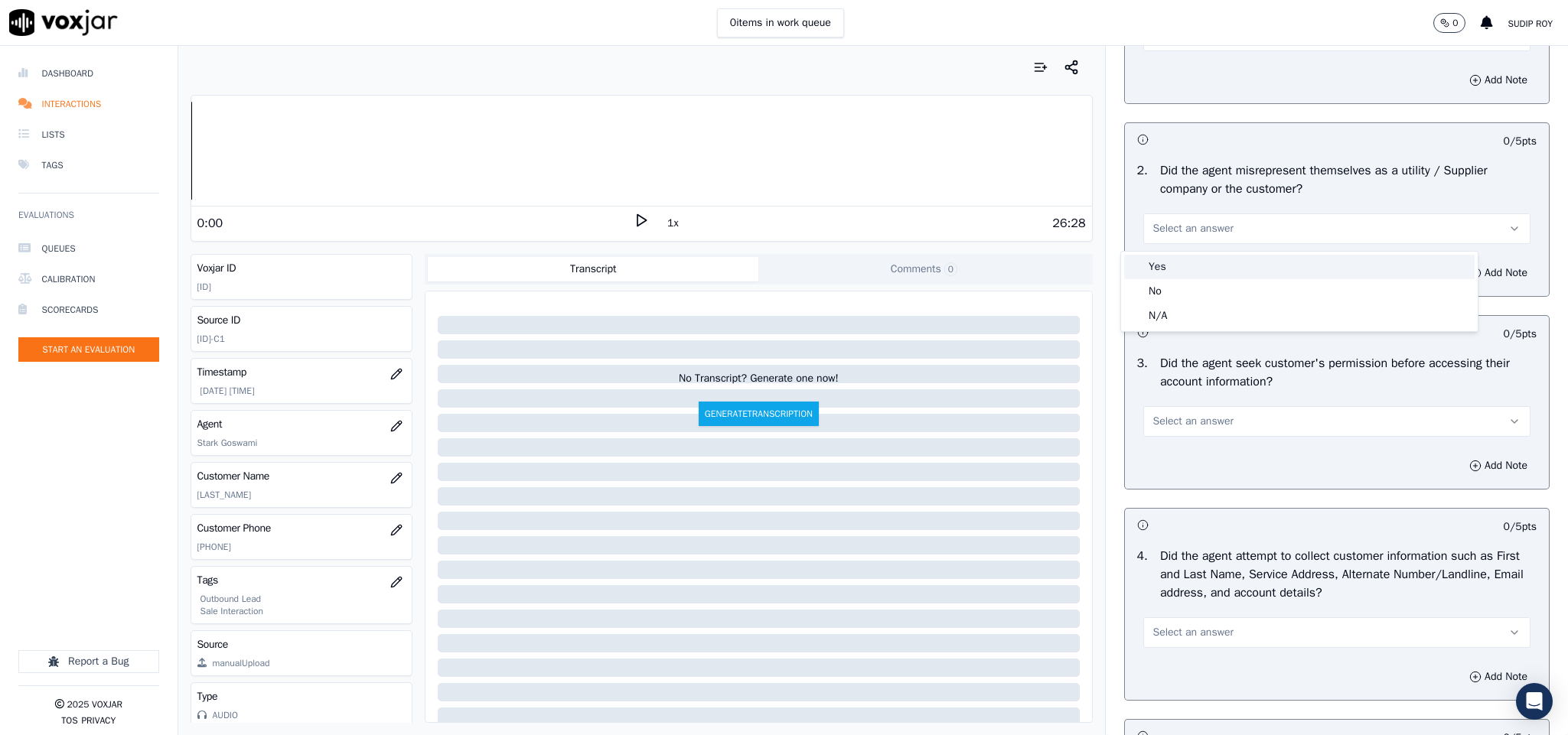 click on "Yes" at bounding box center [1299, 267] 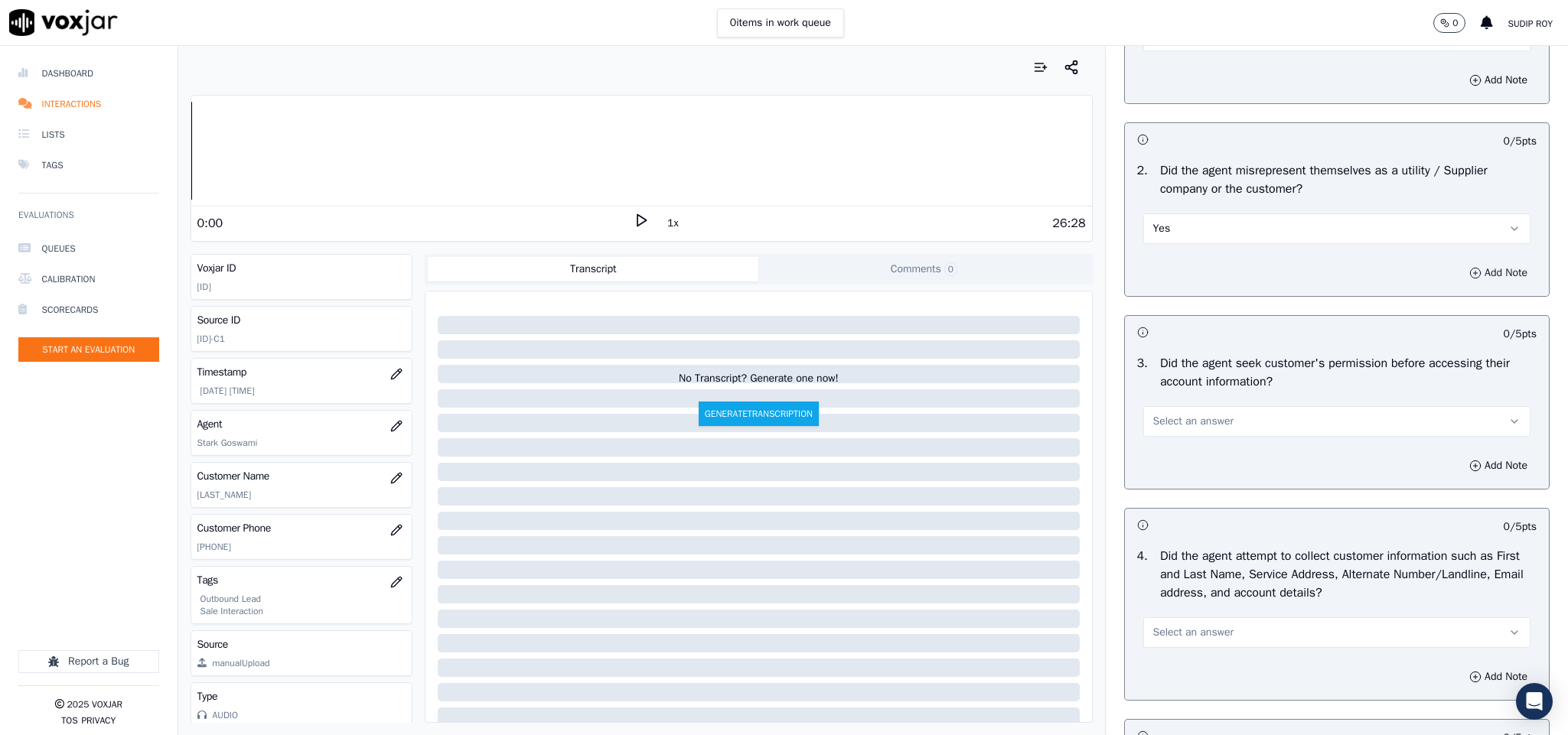 click on "Add Note" at bounding box center (1498, 273) 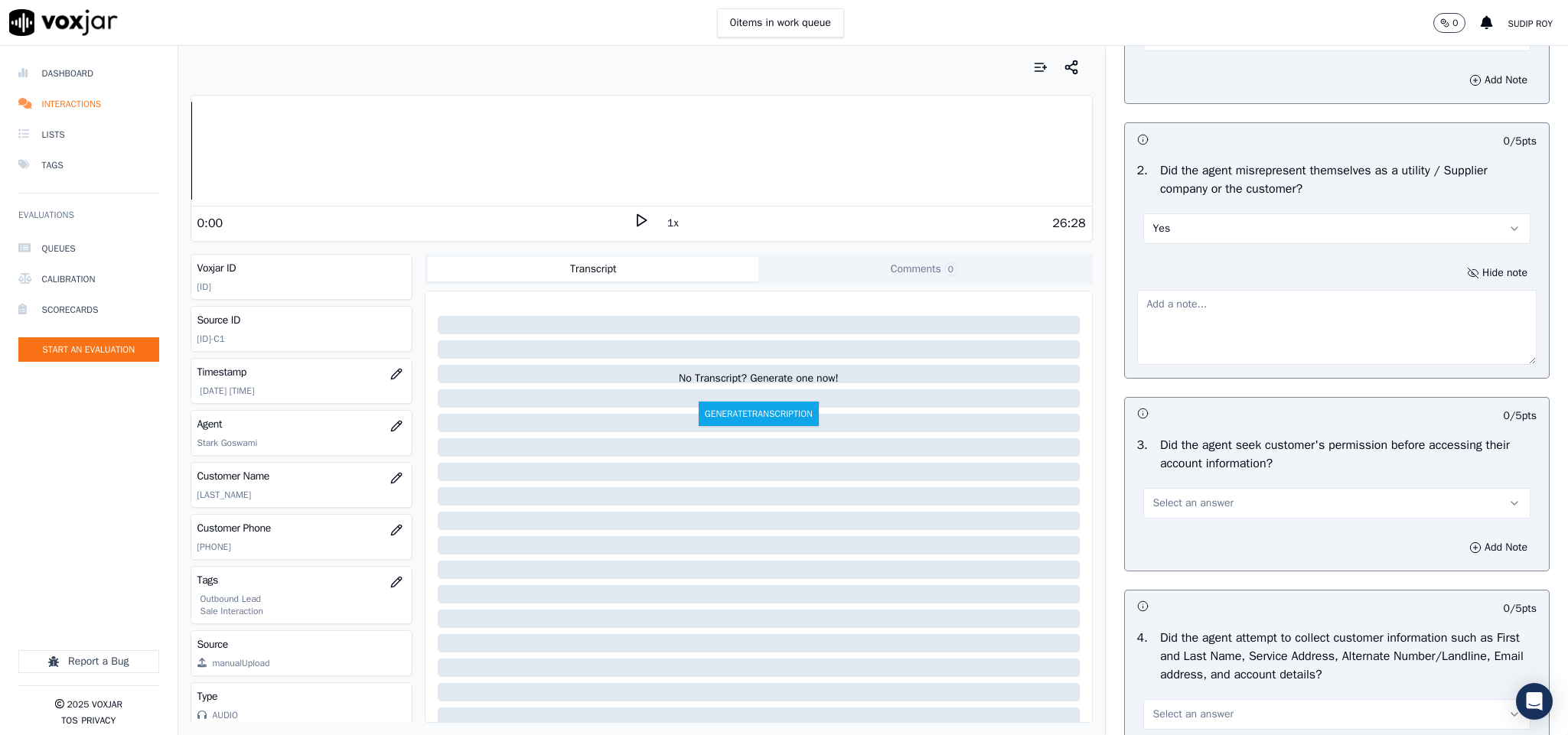click at bounding box center [1337, 327] 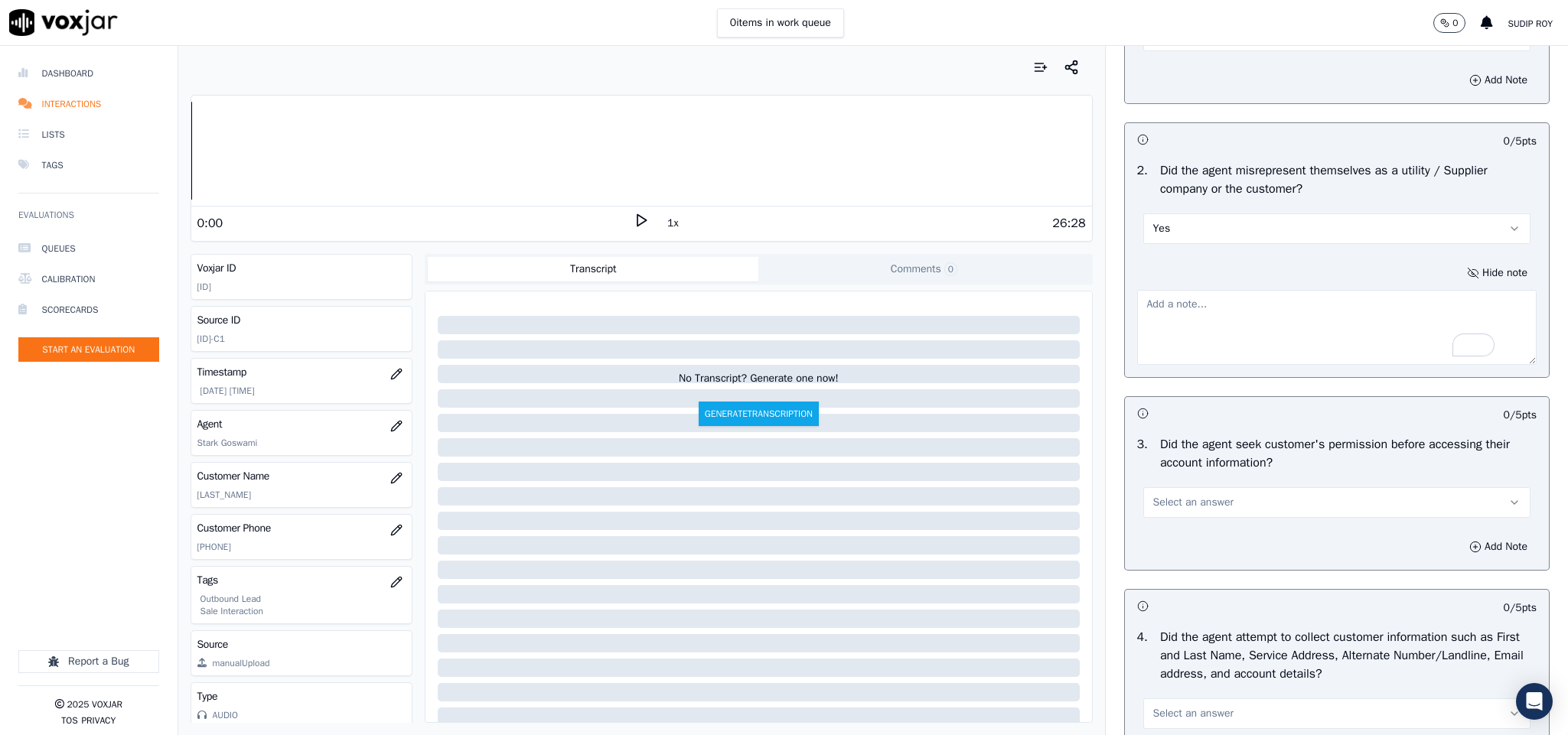 paste on "@1:42 Stark informed - (So the new fixed rate I'm giving you) (I'm giving you a fixed rate which is good for you.) //" 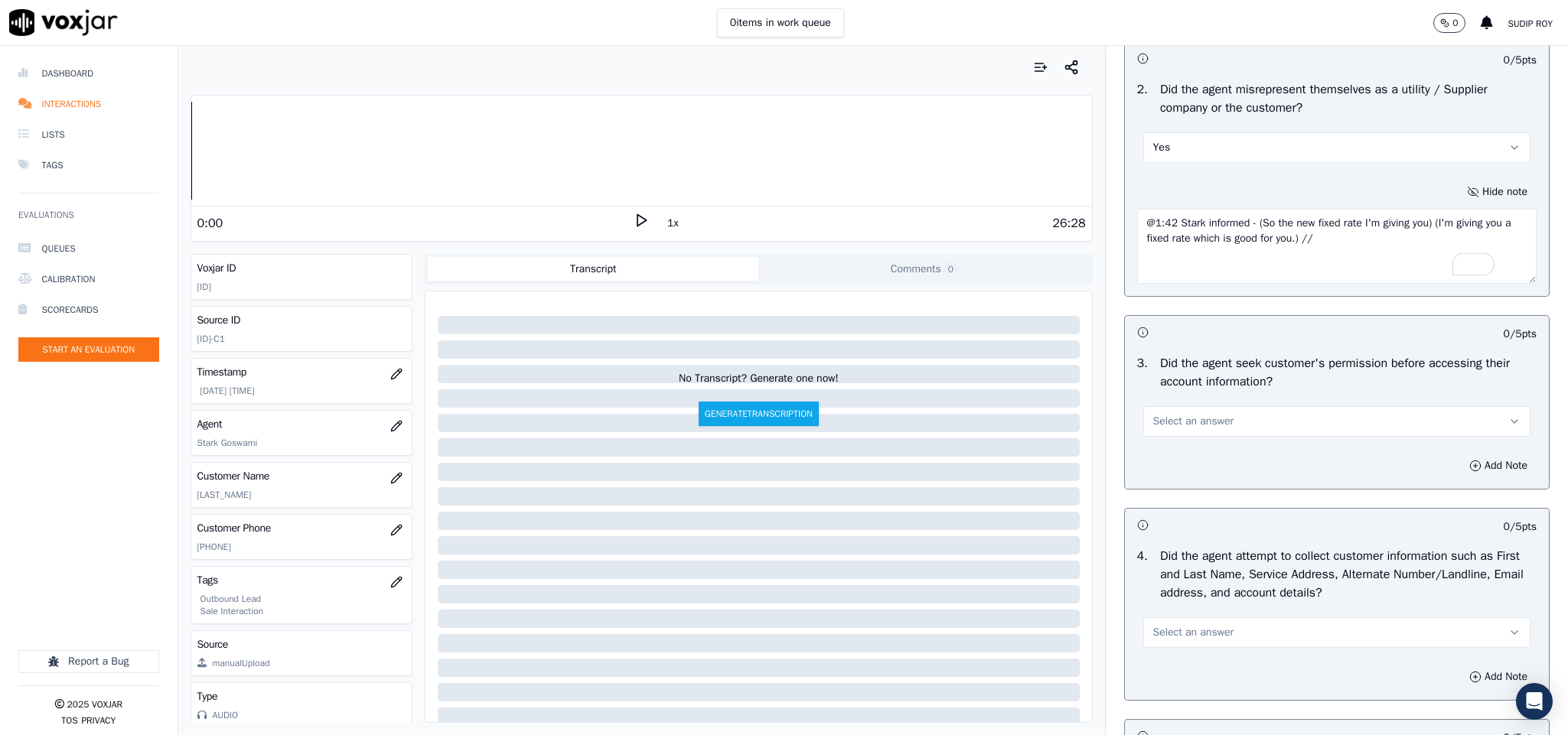 scroll, scrollTop: 1147, scrollLeft: 0, axis: vertical 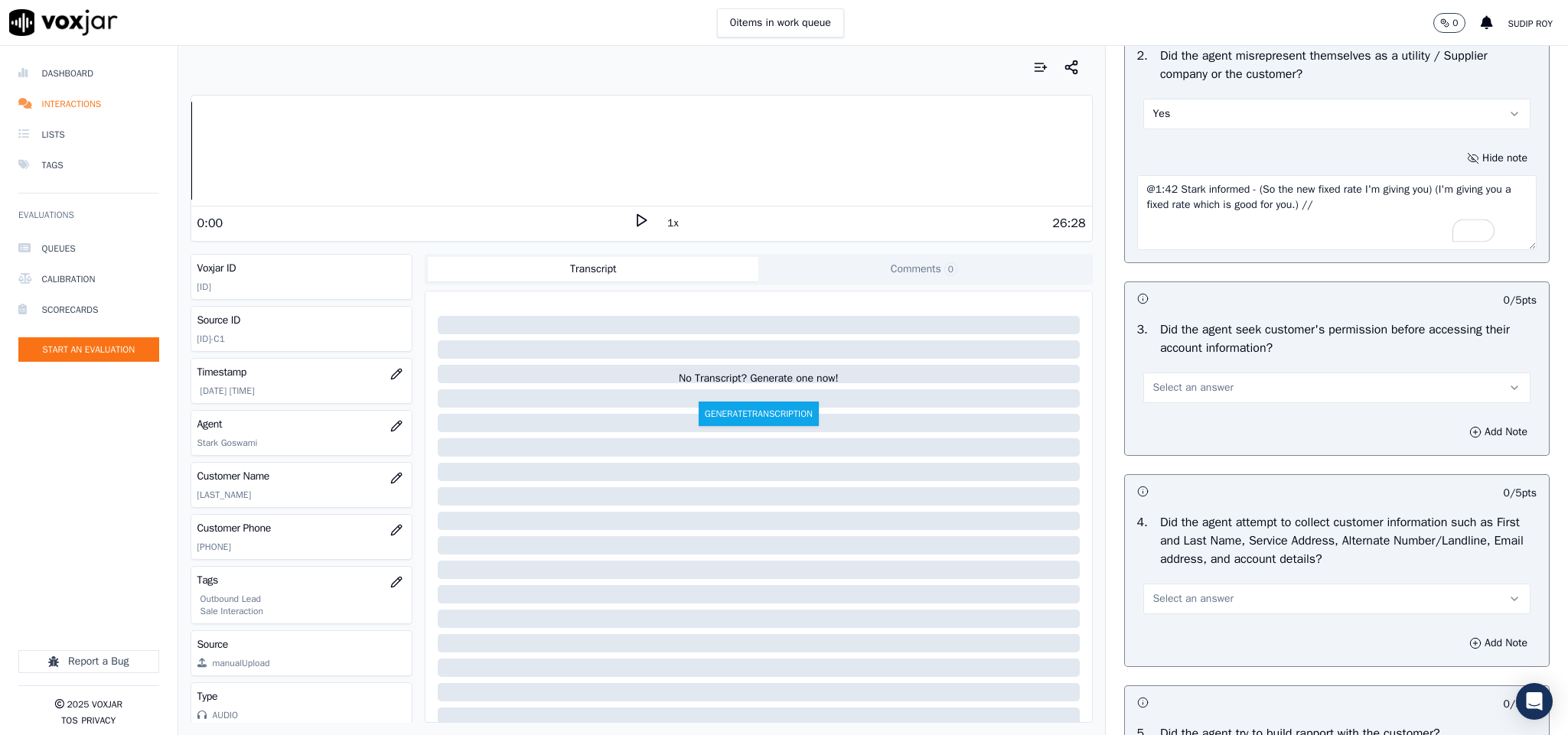 type on "@1:42 Stark informed - (So the new fixed rate I'm giving you) (I'm giving you a fixed rate which is good for you.) //" 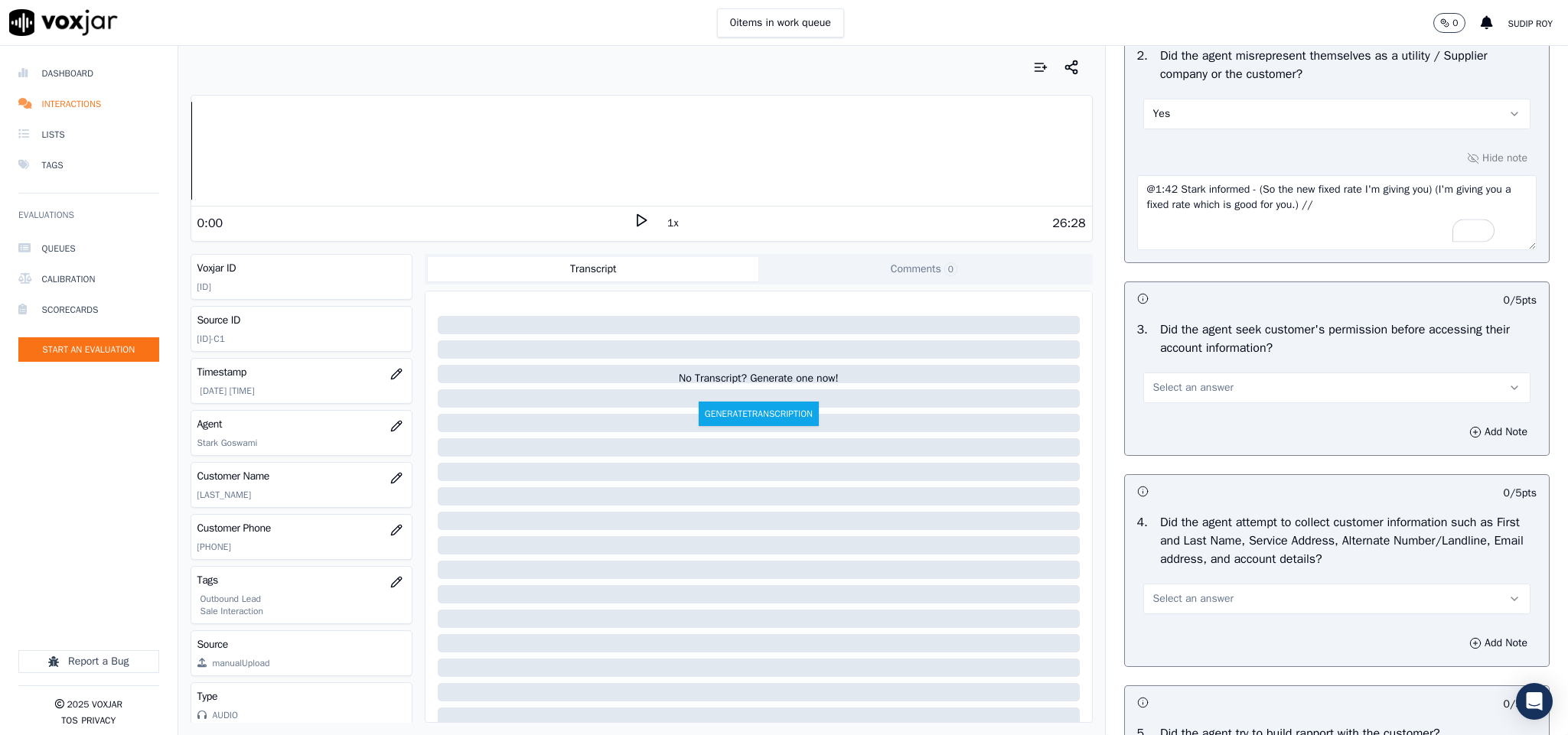 click on "Select an answer" at bounding box center [1193, 388] 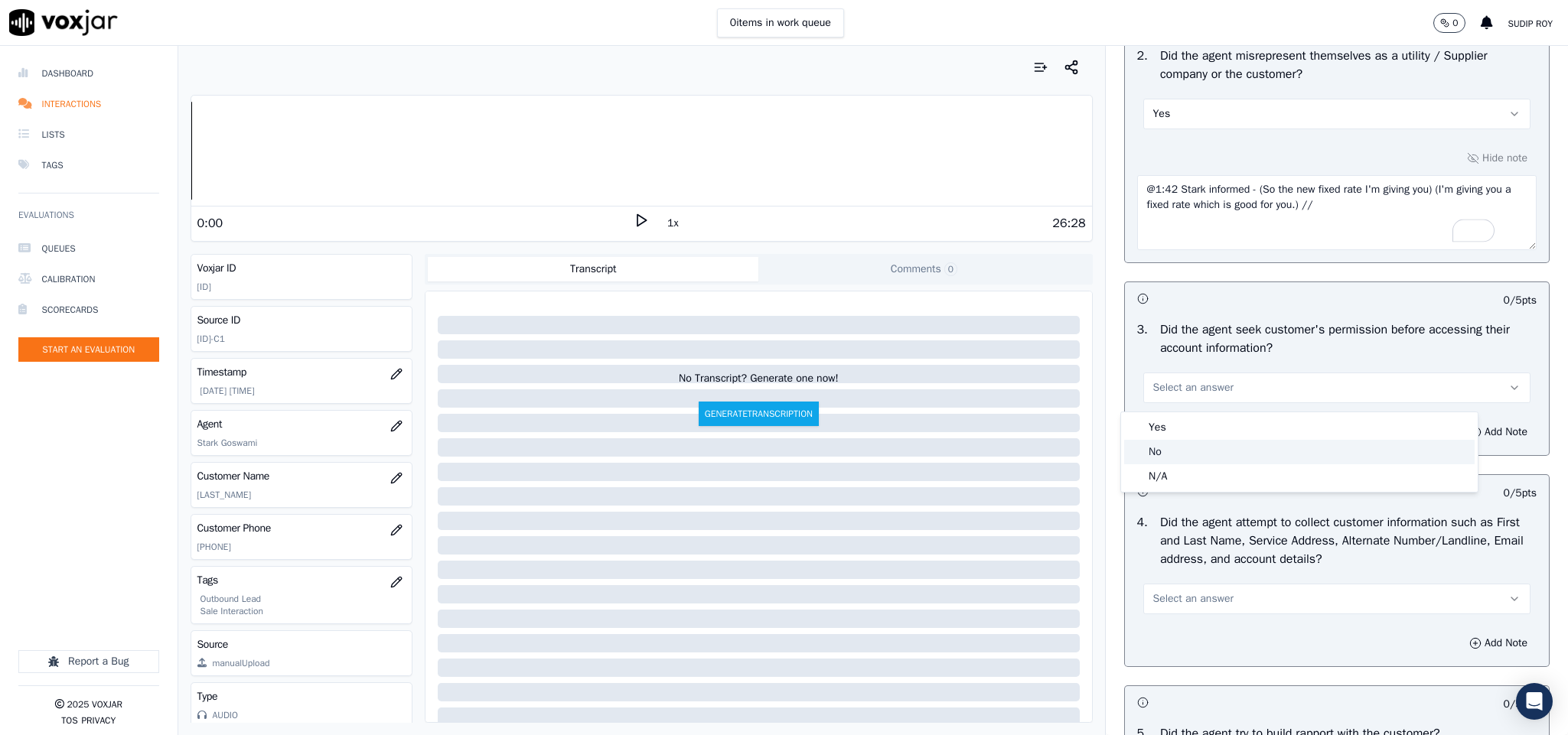 click on "No" 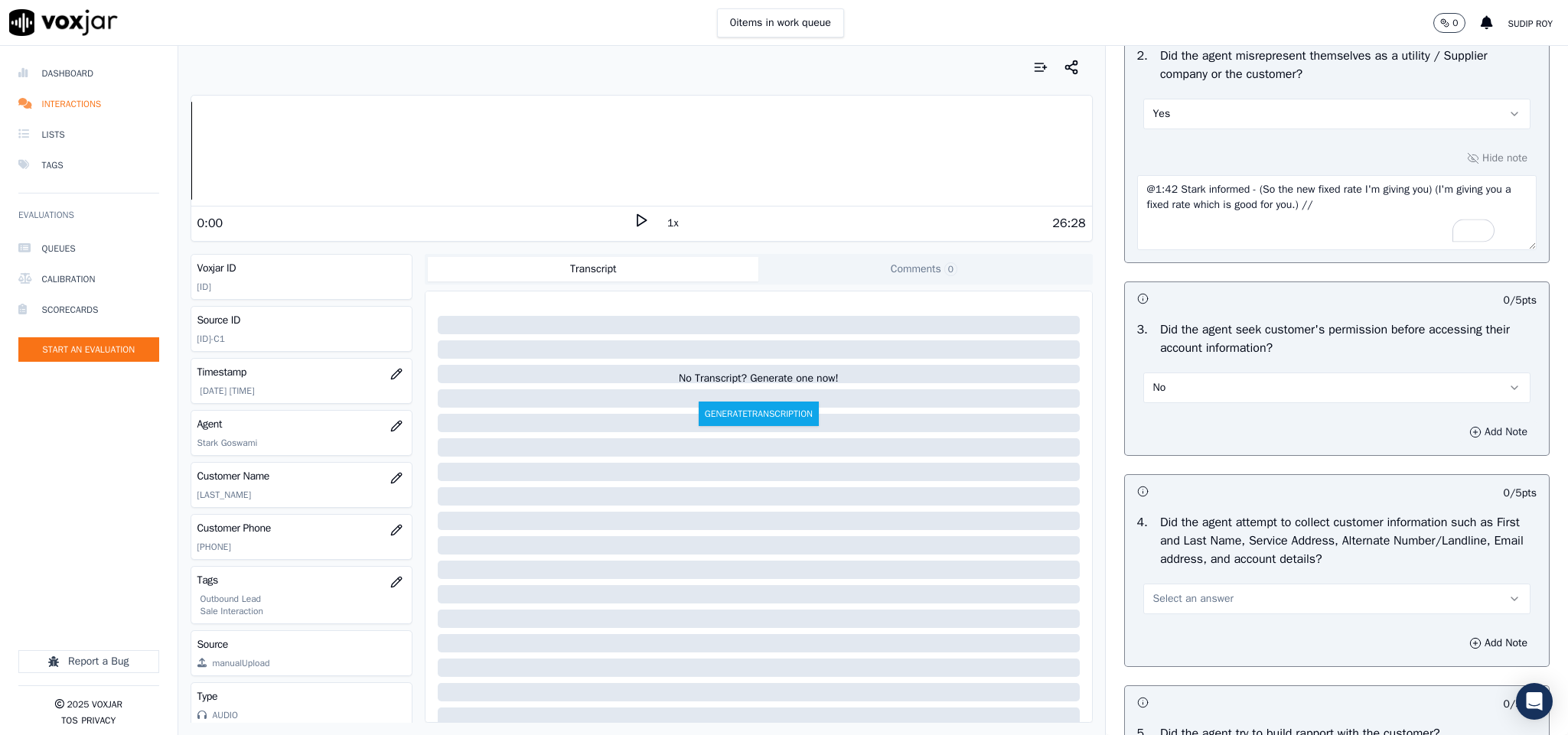 click on "Add Note" at bounding box center (1498, 432) 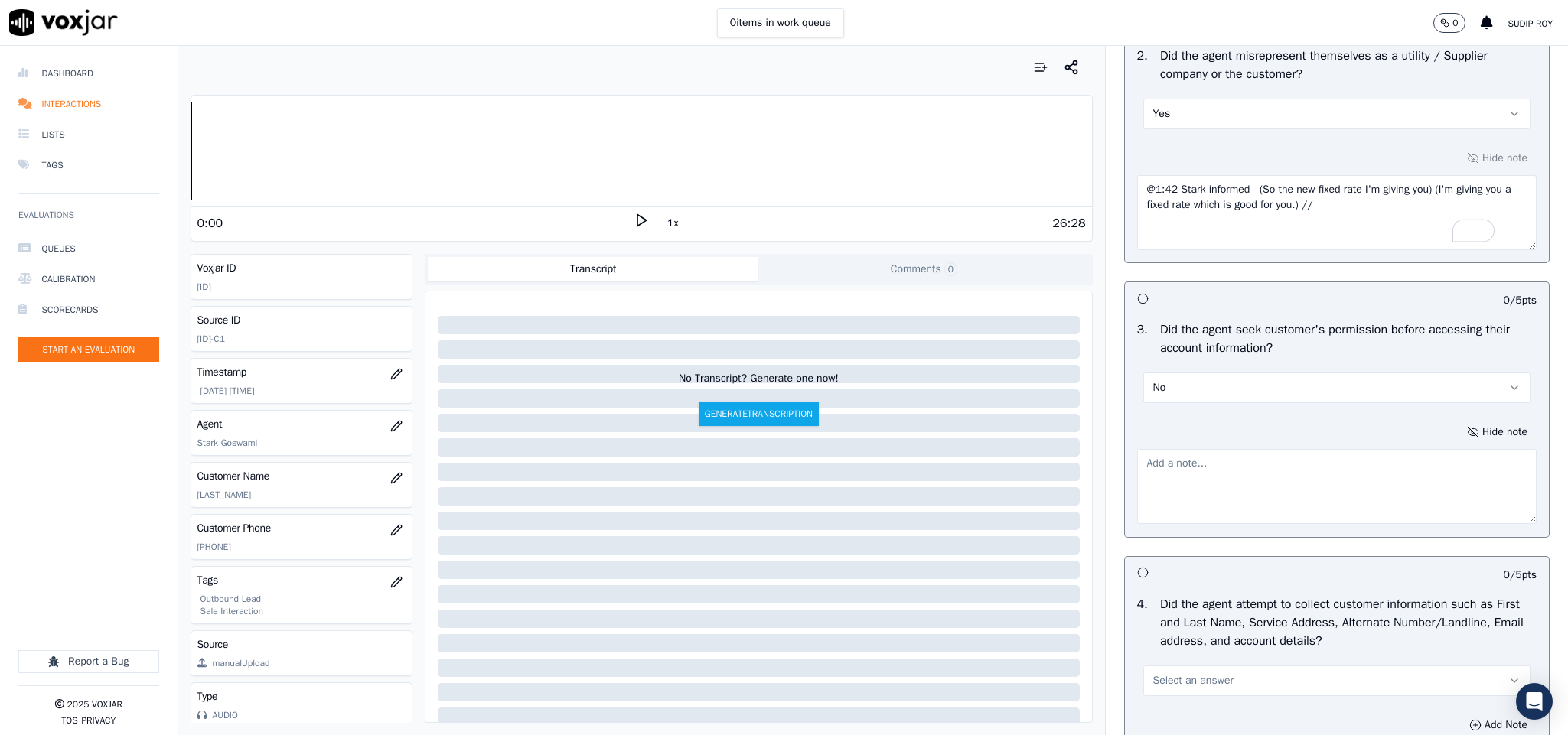 click at bounding box center (1337, 486) 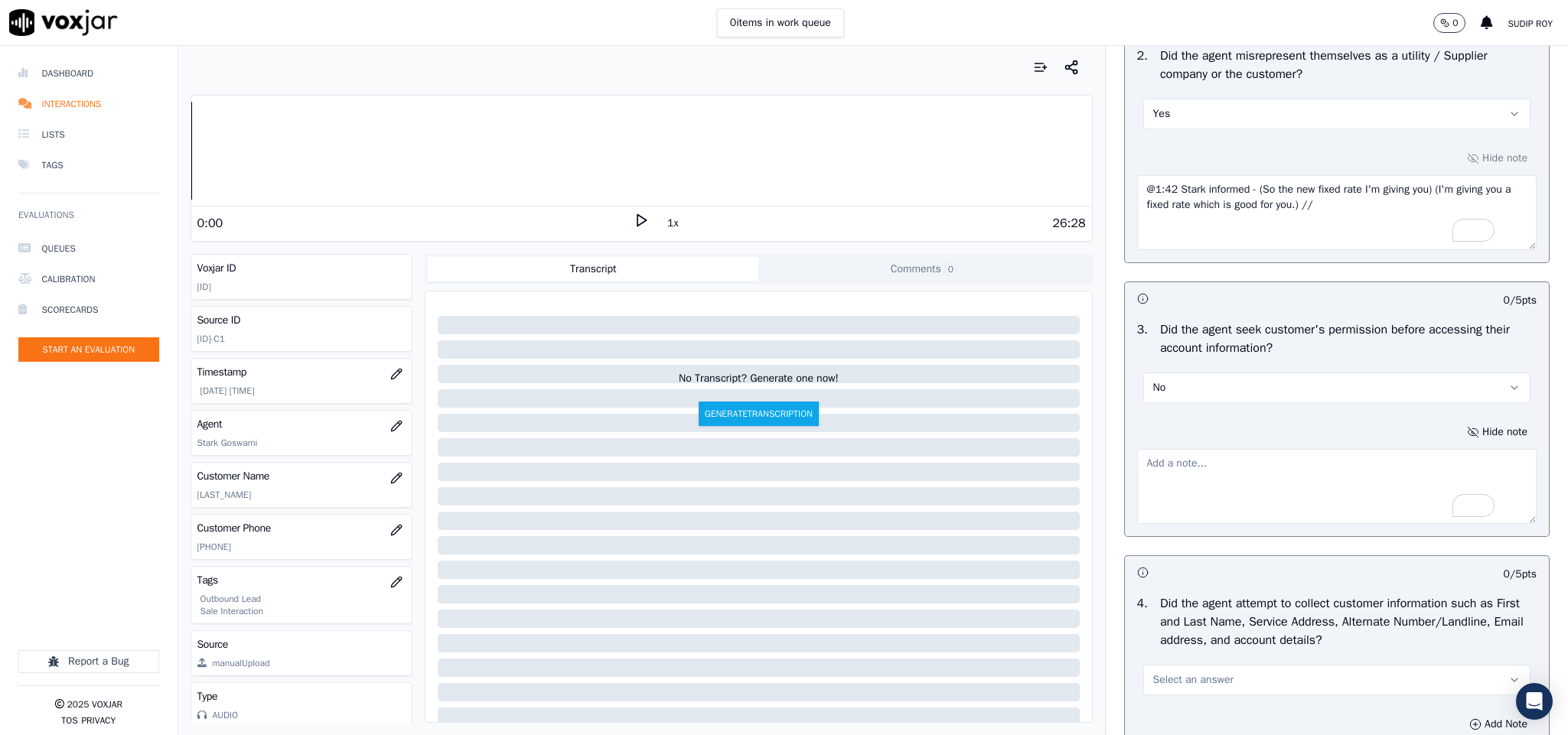 paste on "@5:03 - you, dont have any past due balance <> "The agent failed to obtain permission before sharing the account details."//" 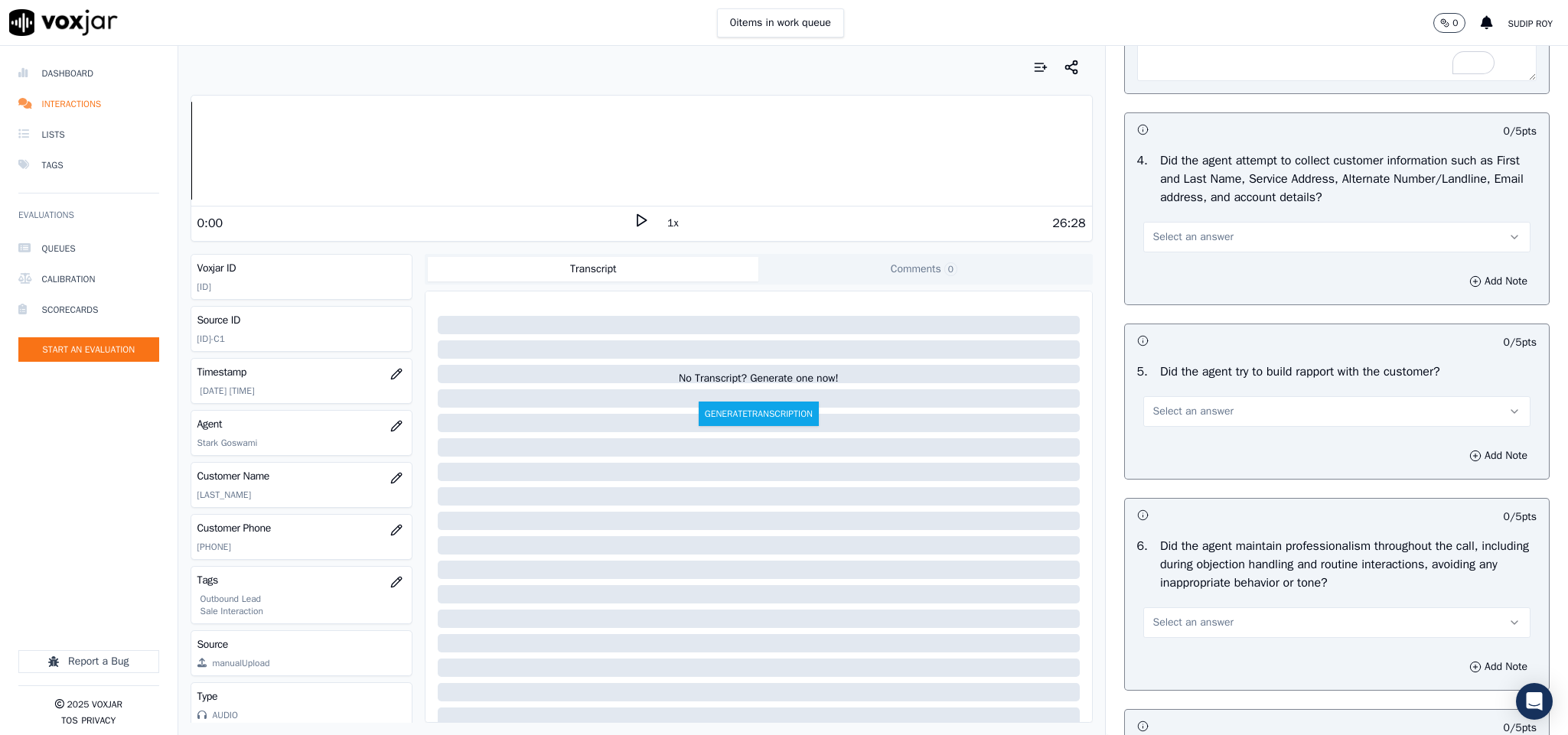 scroll, scrollTop: 1606, scrollLeft: 0, axis: vertical 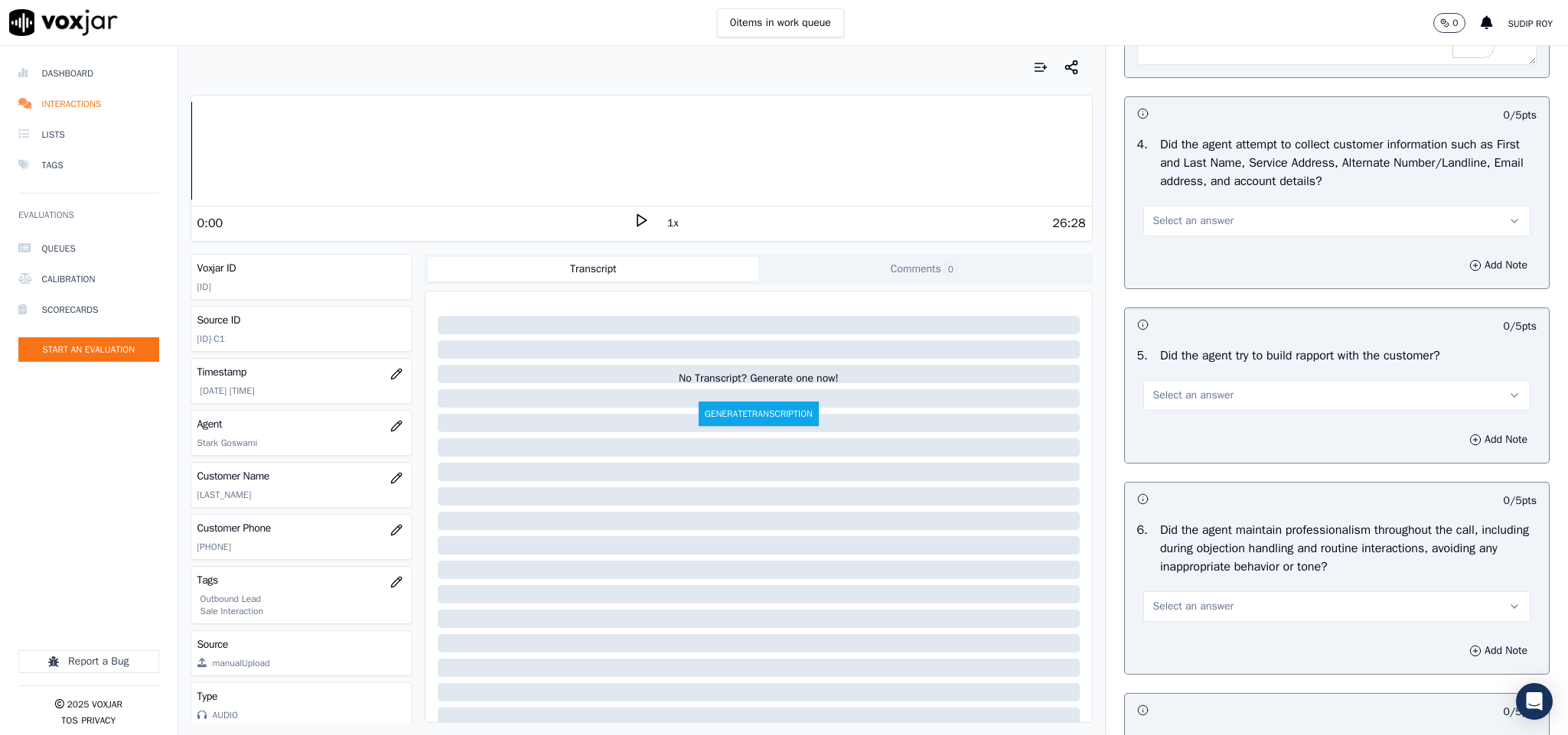 type on "@5:03 - you, dont have any past due balance <> "The agent failed to obtain permission before sharing the account details."//" 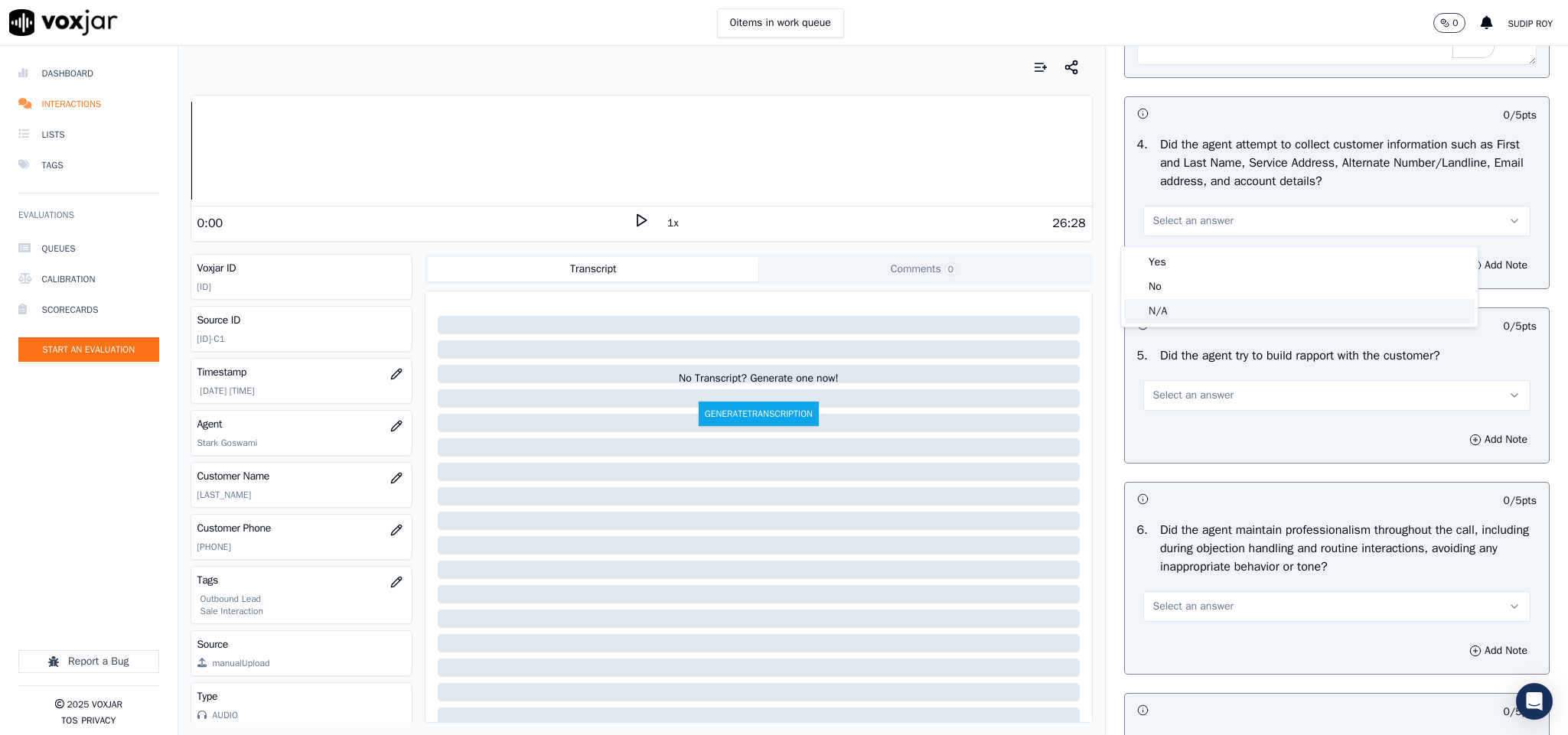 click on "N/A" 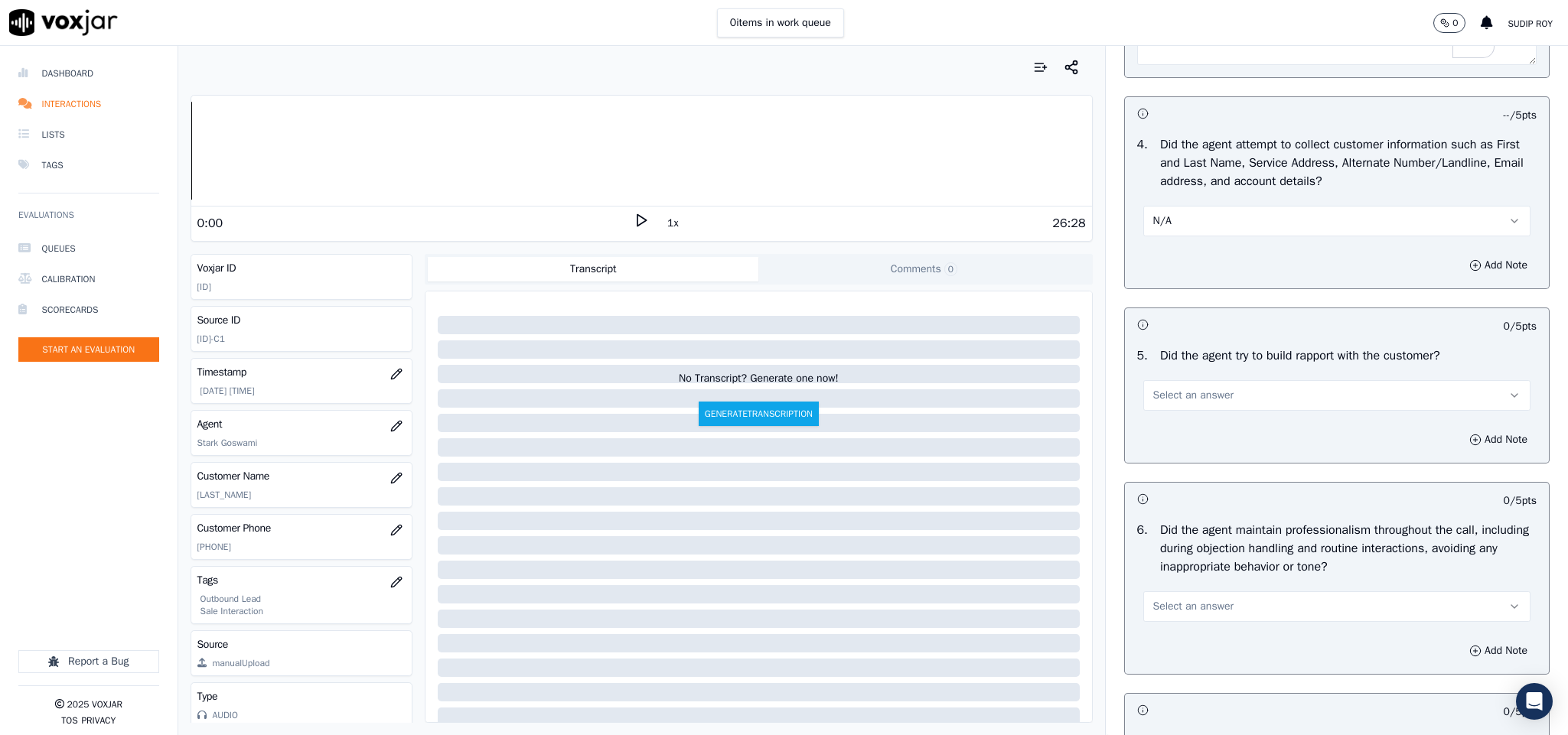 click on "Select an answer" at bounding box center [1337, 395] 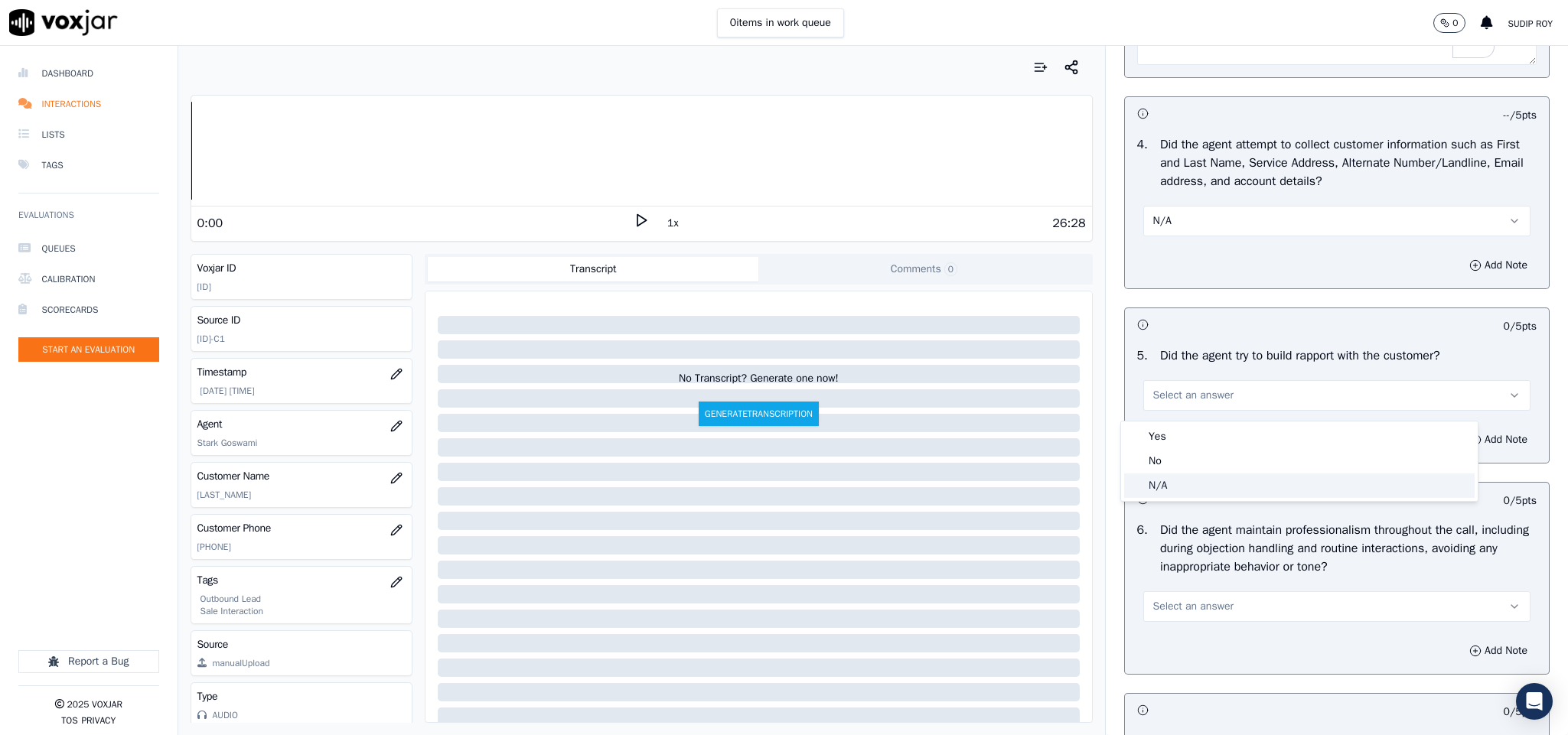 click on "N/A" 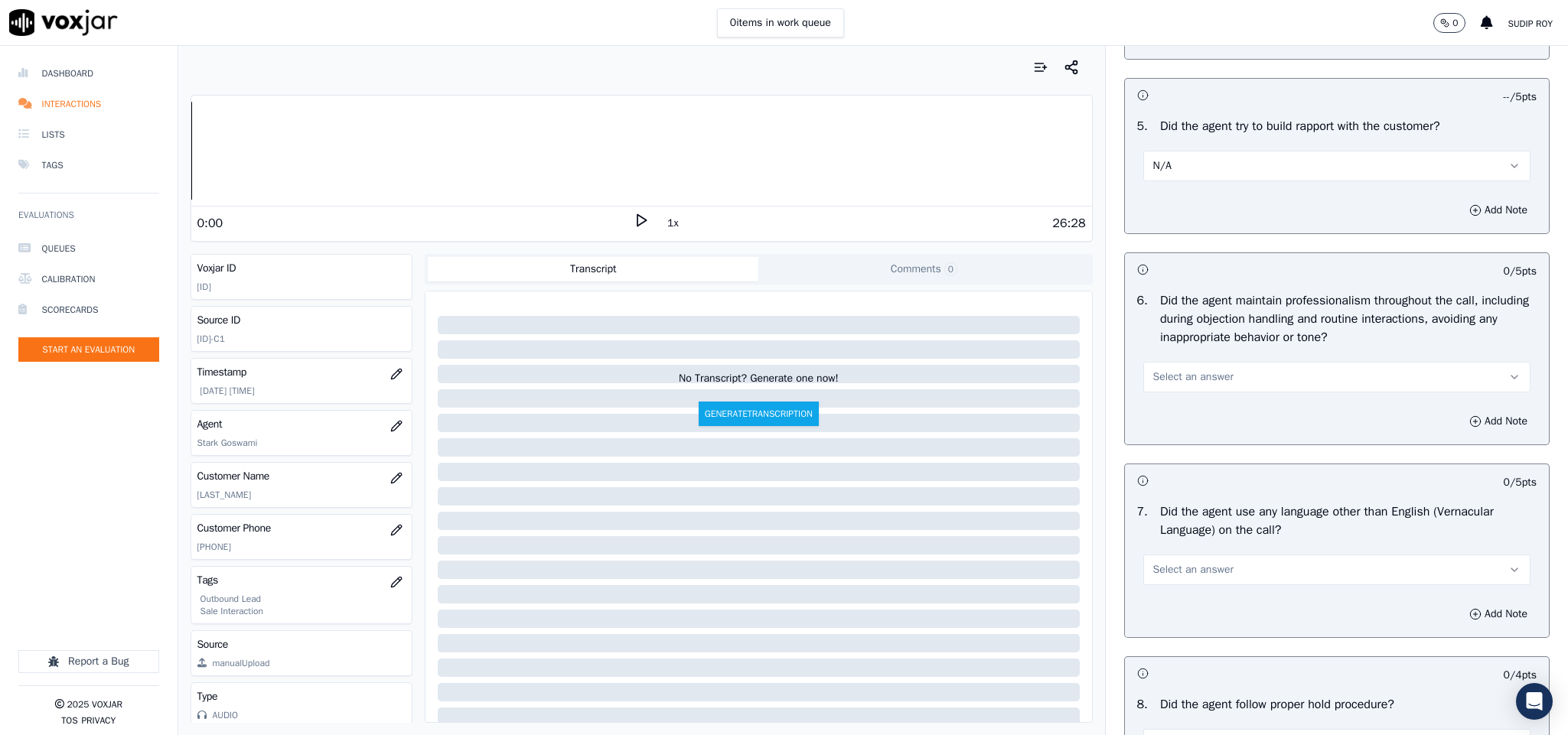 scroll, scrollTop: 1950, scrollLeft: 0, axis: vertical 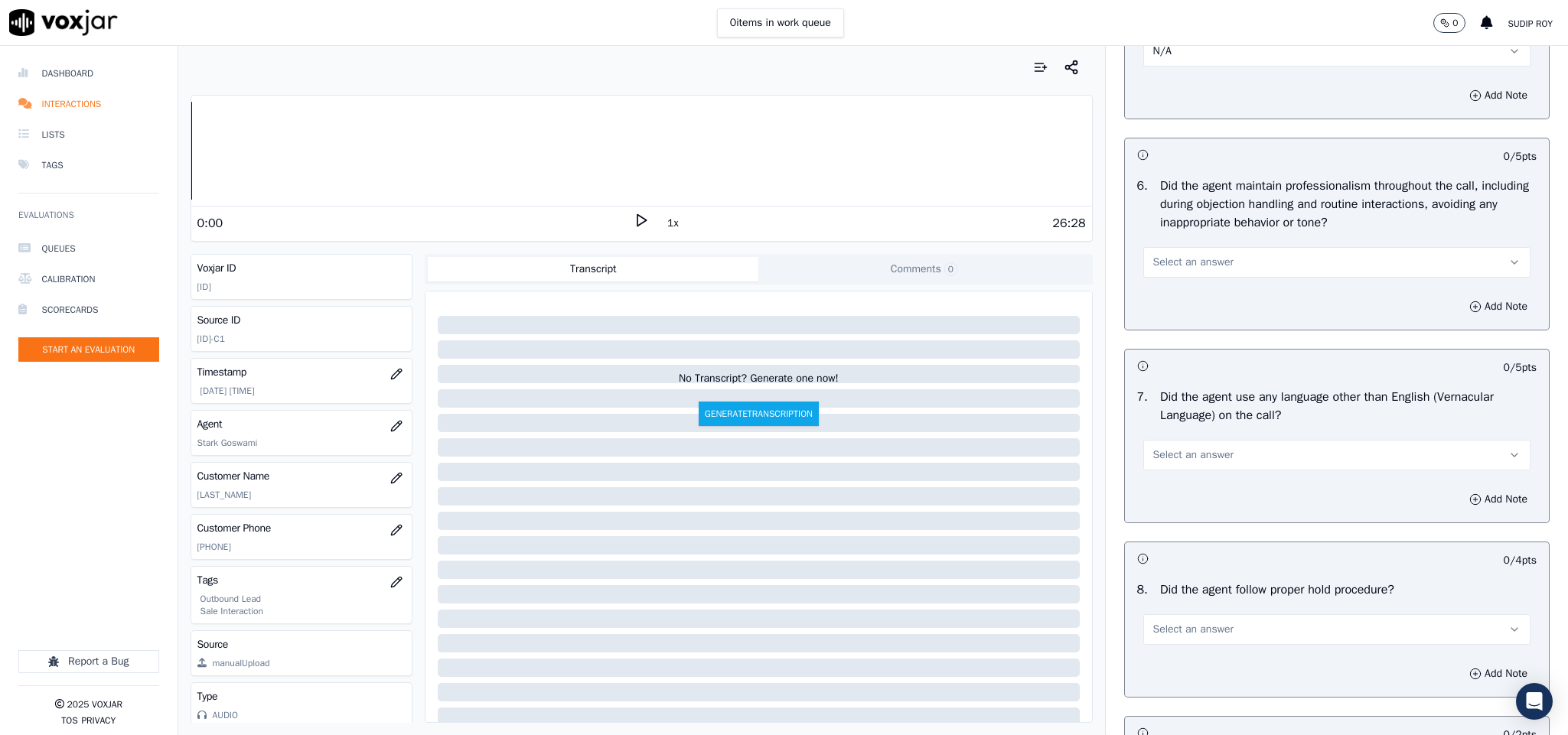 click on "Select an answer" at bounding box center [1337, 262] 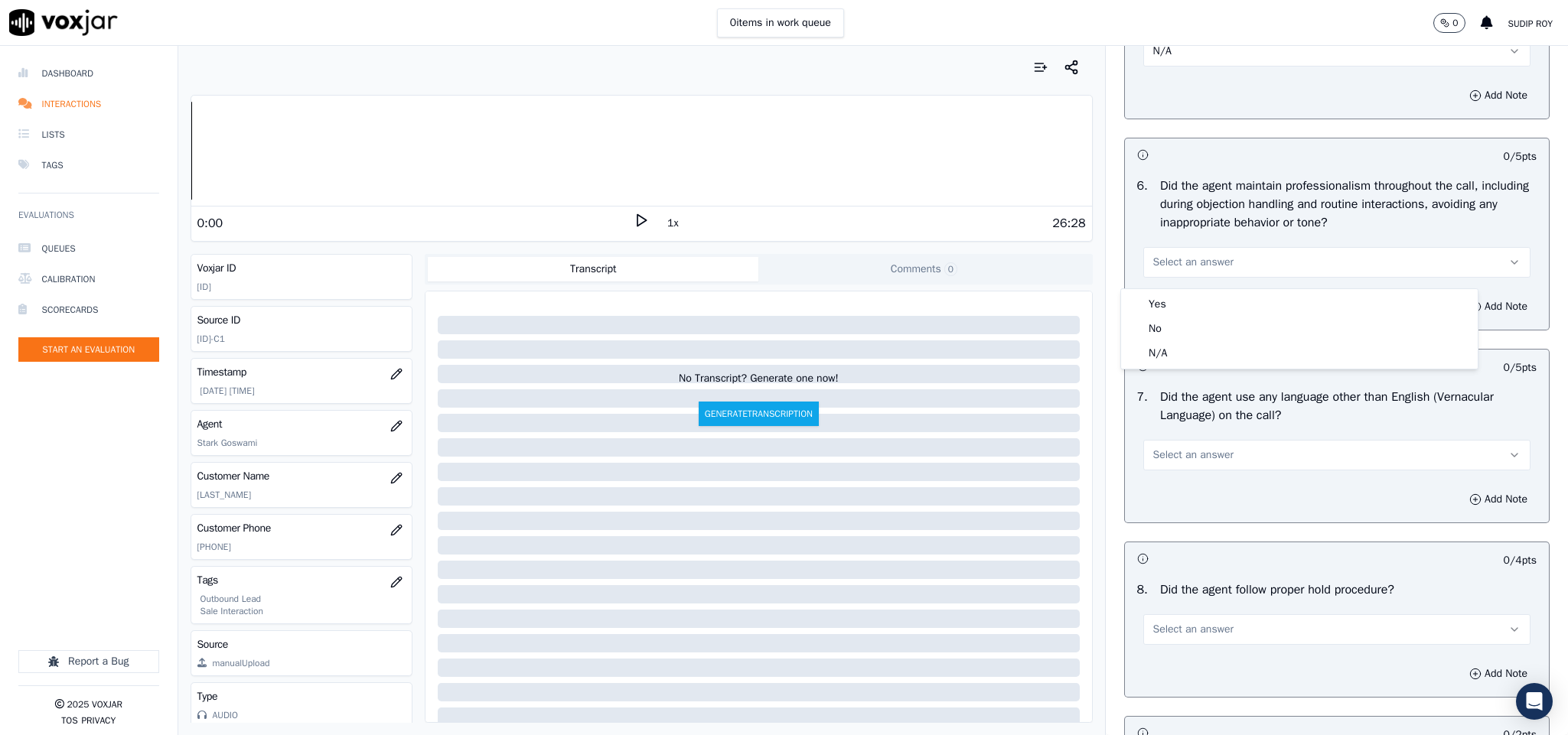 click on "Yes" at bounding box center [1299, 304] 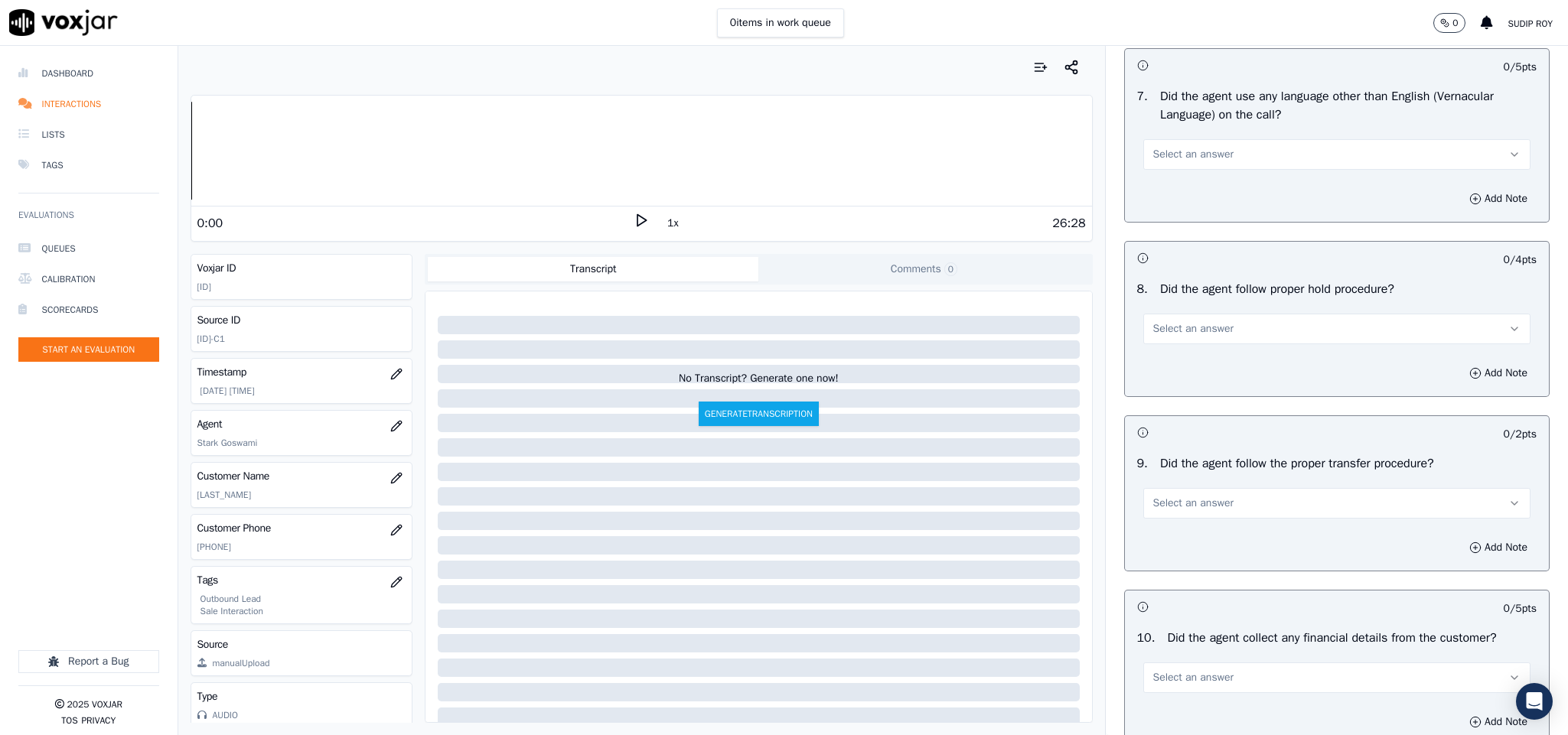 scroll, scrollTop: 2294, scrollLeft: 0, axis: vertical 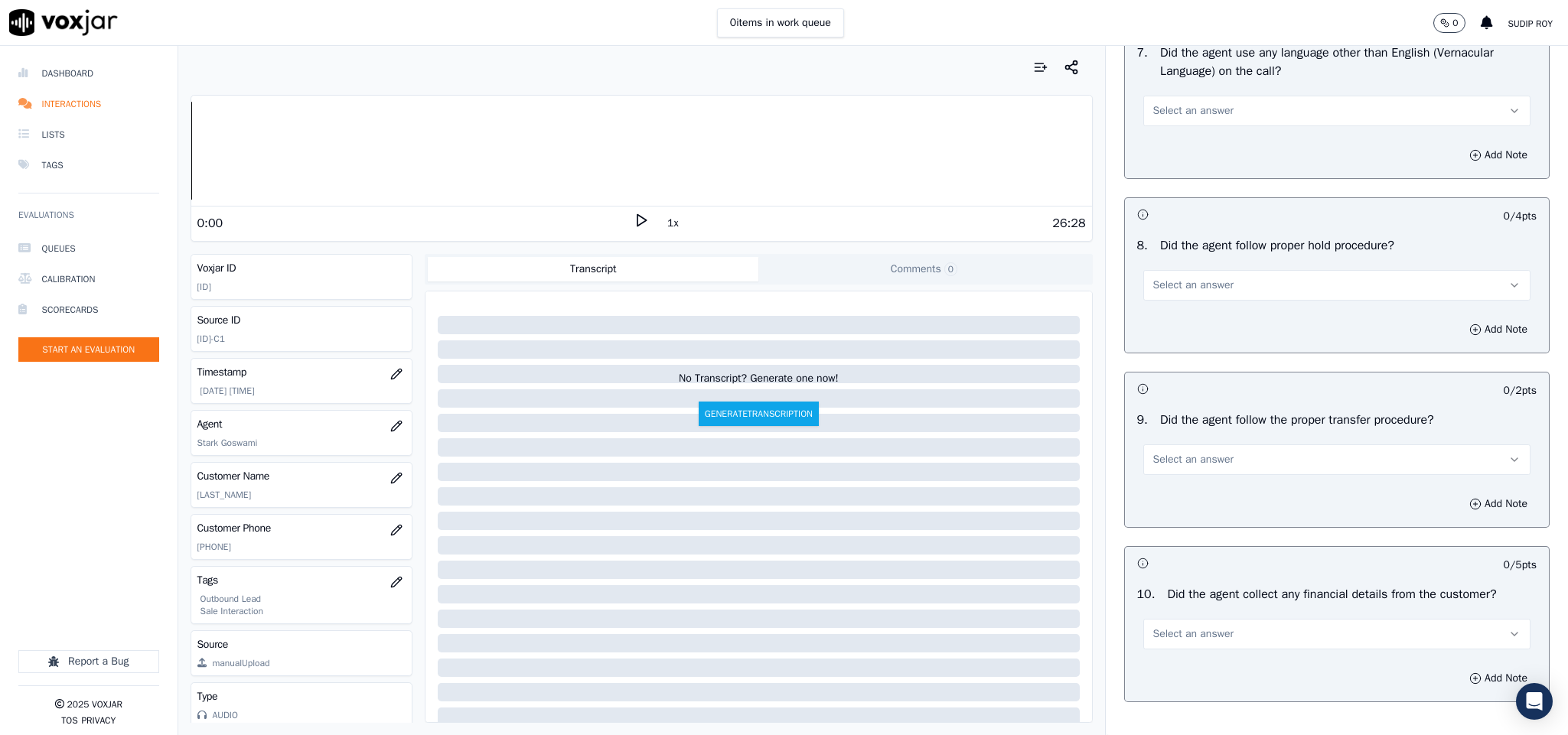 click on "Select an answer" at bounding box center [1337, 111] 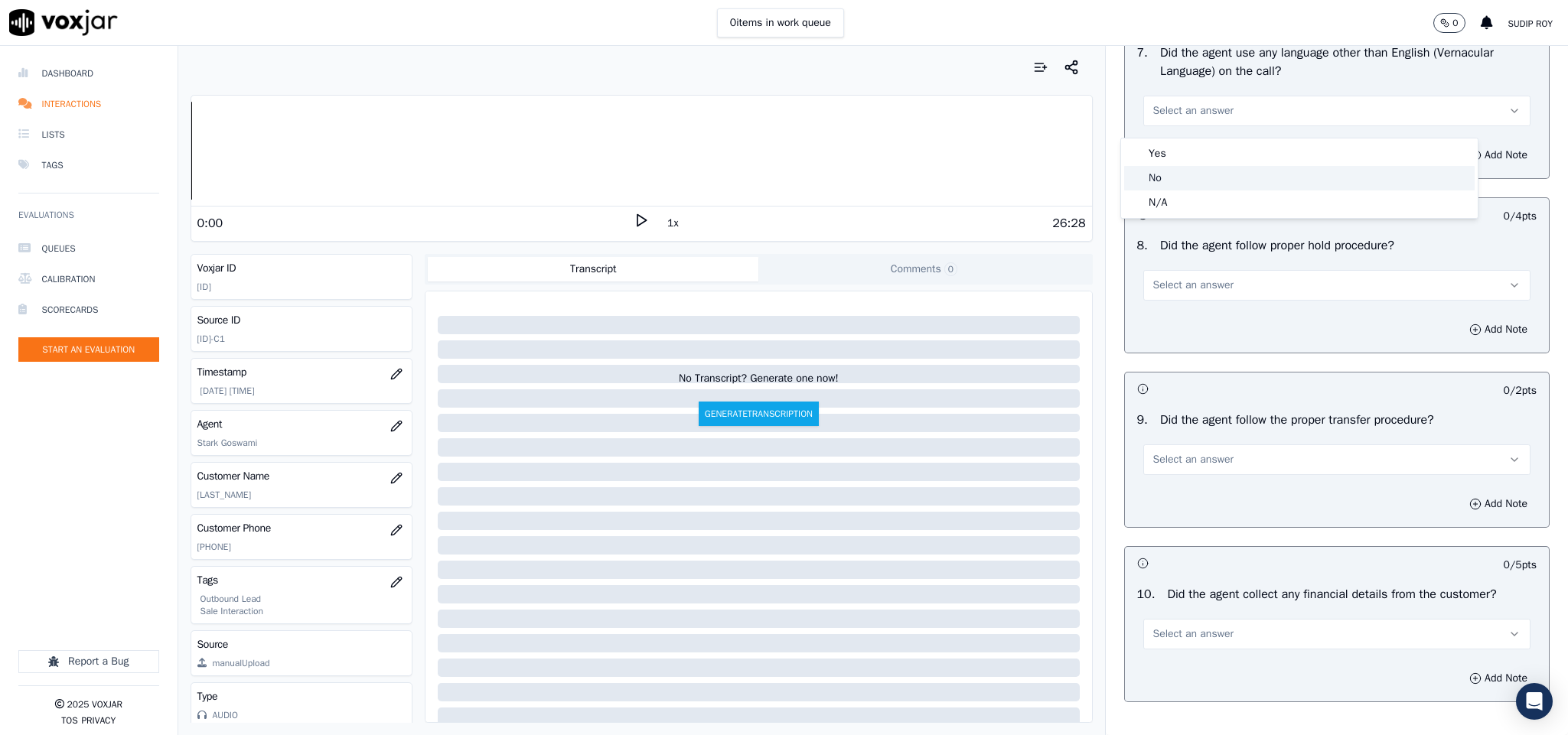 click on "No" 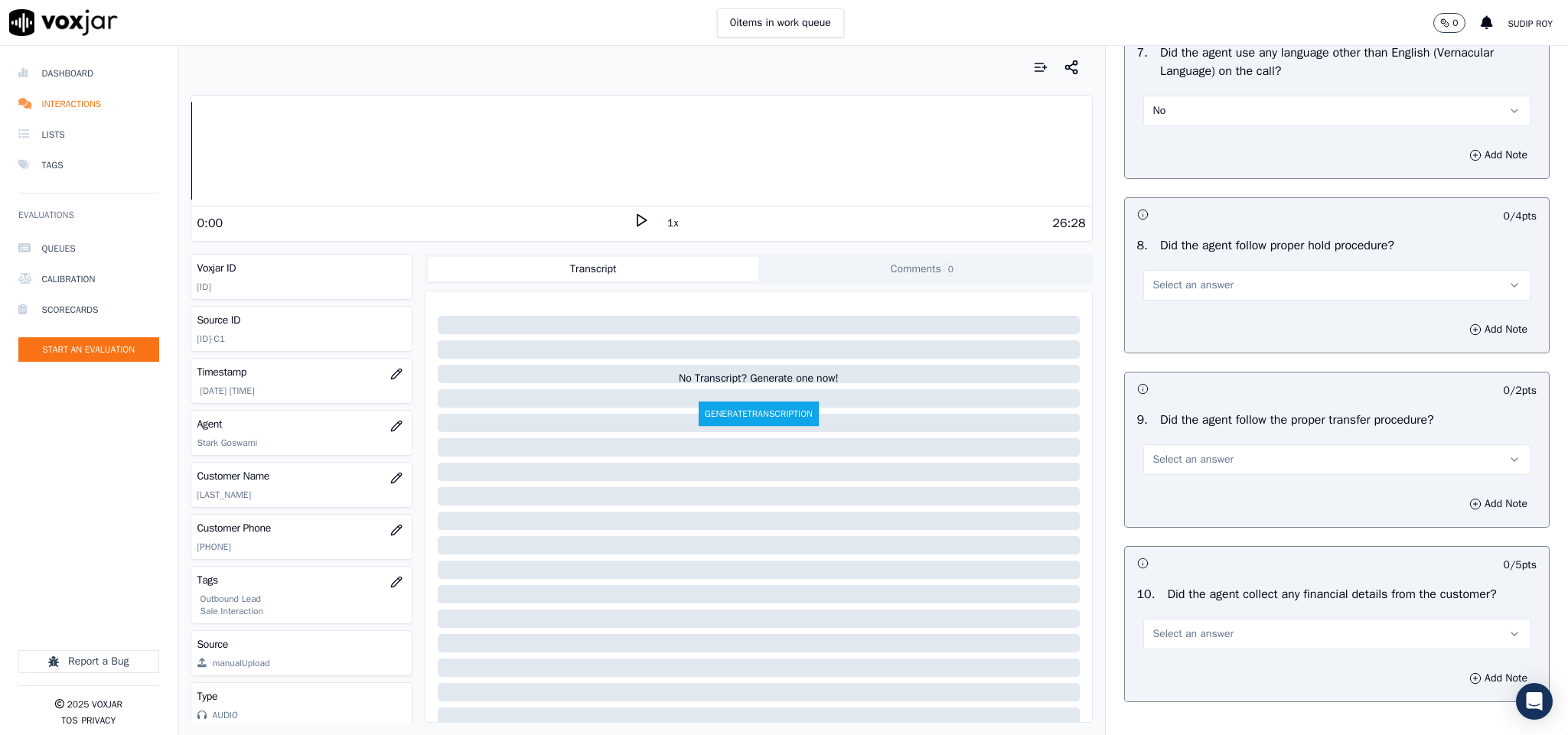 click on "Select an answer" at bounding box center [1337, 285] 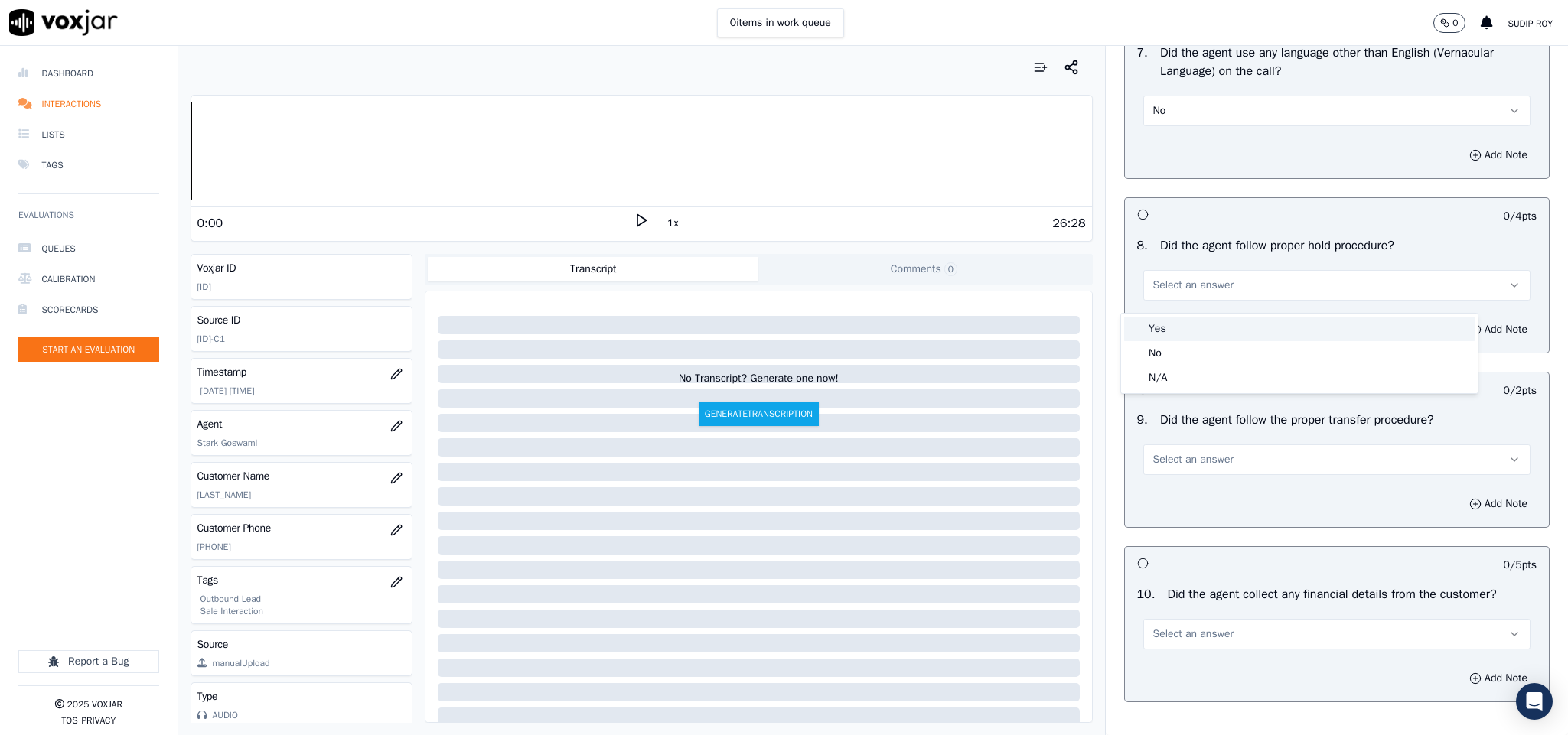 click on "Yes" at bounding box center [1299, 329] 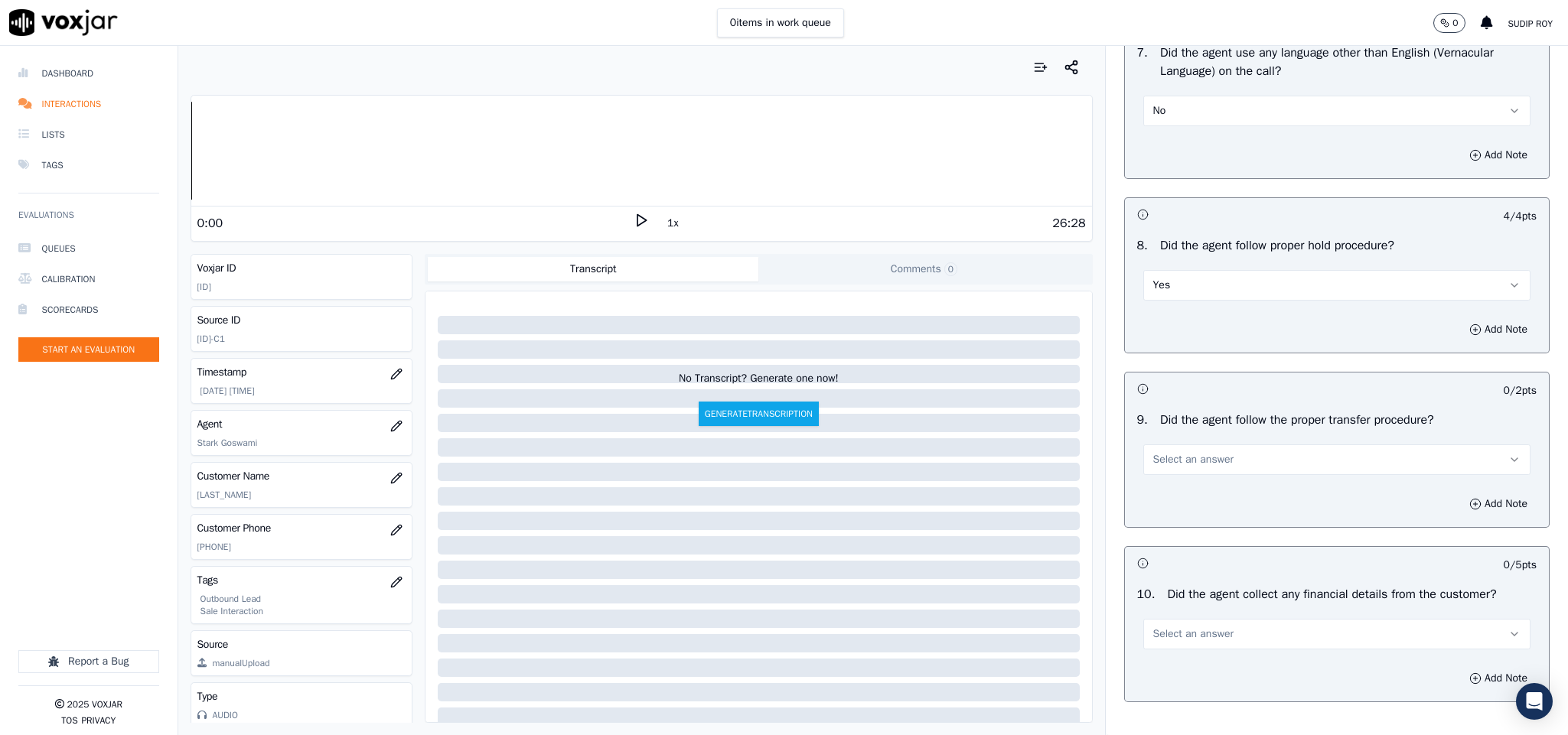 click on "Select an answer" at bounding box center (1193, 460) 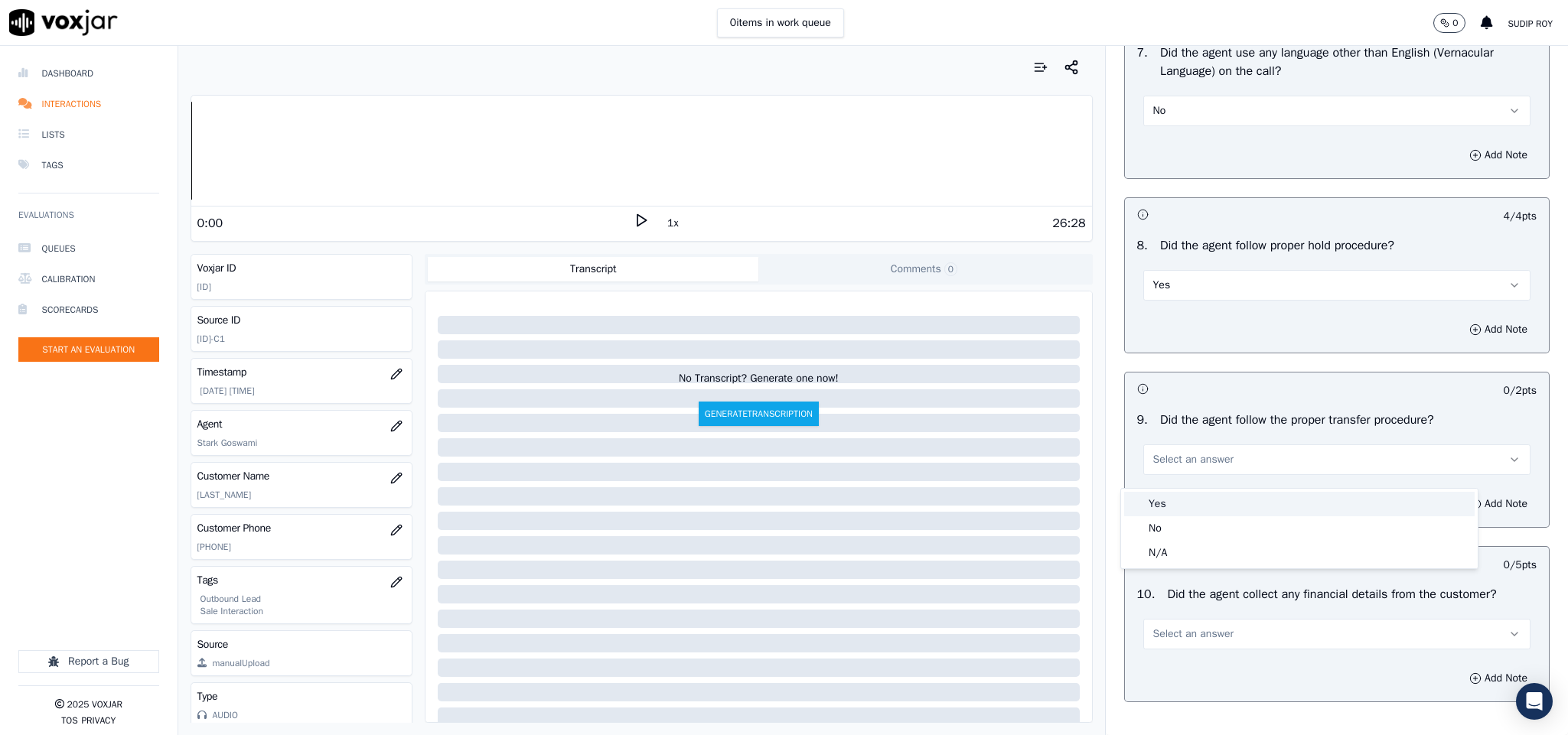 click on "Yes" at bounding box center [1299, 504] 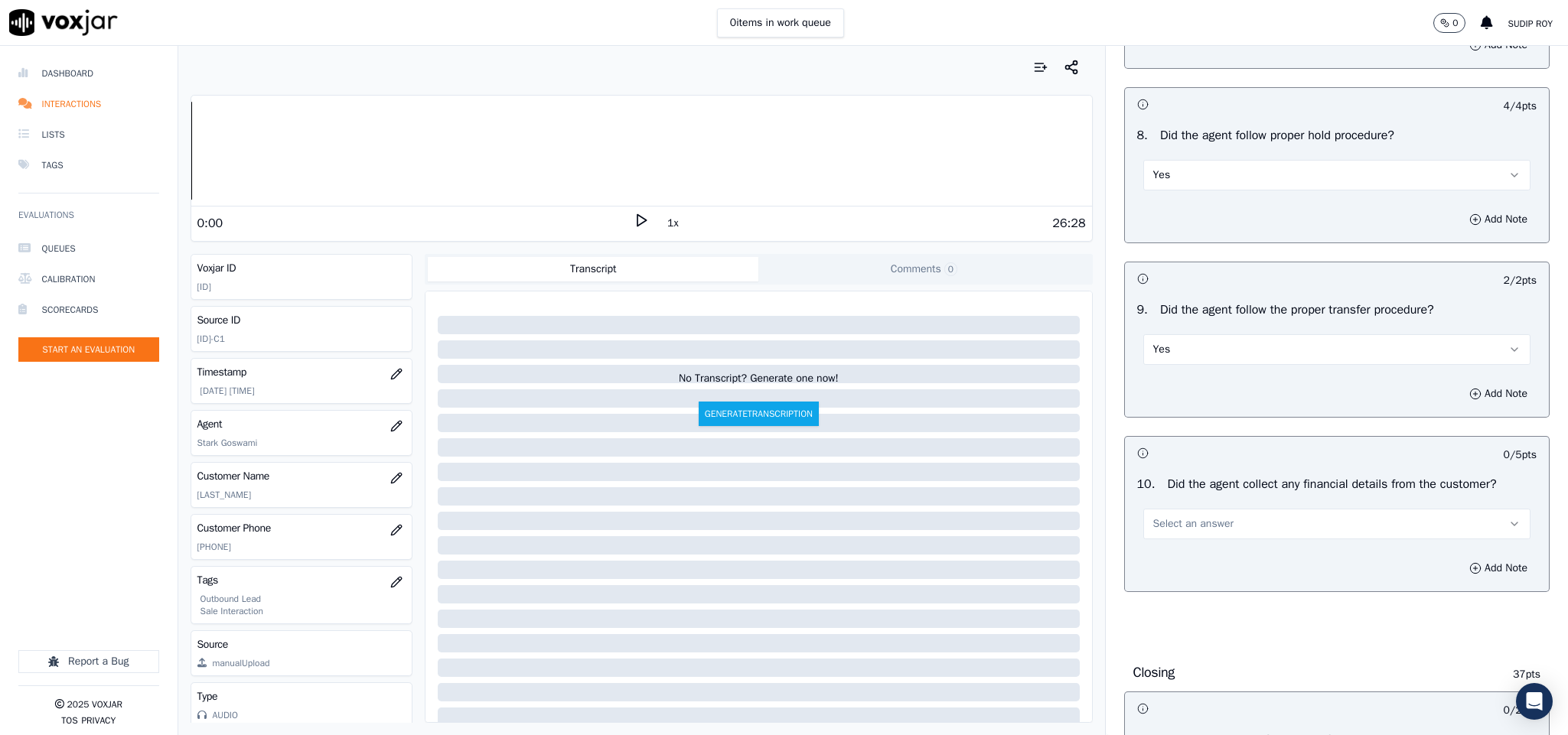 scroll, scrollTop: 2524, scrollLeft: 0, axis: vertical 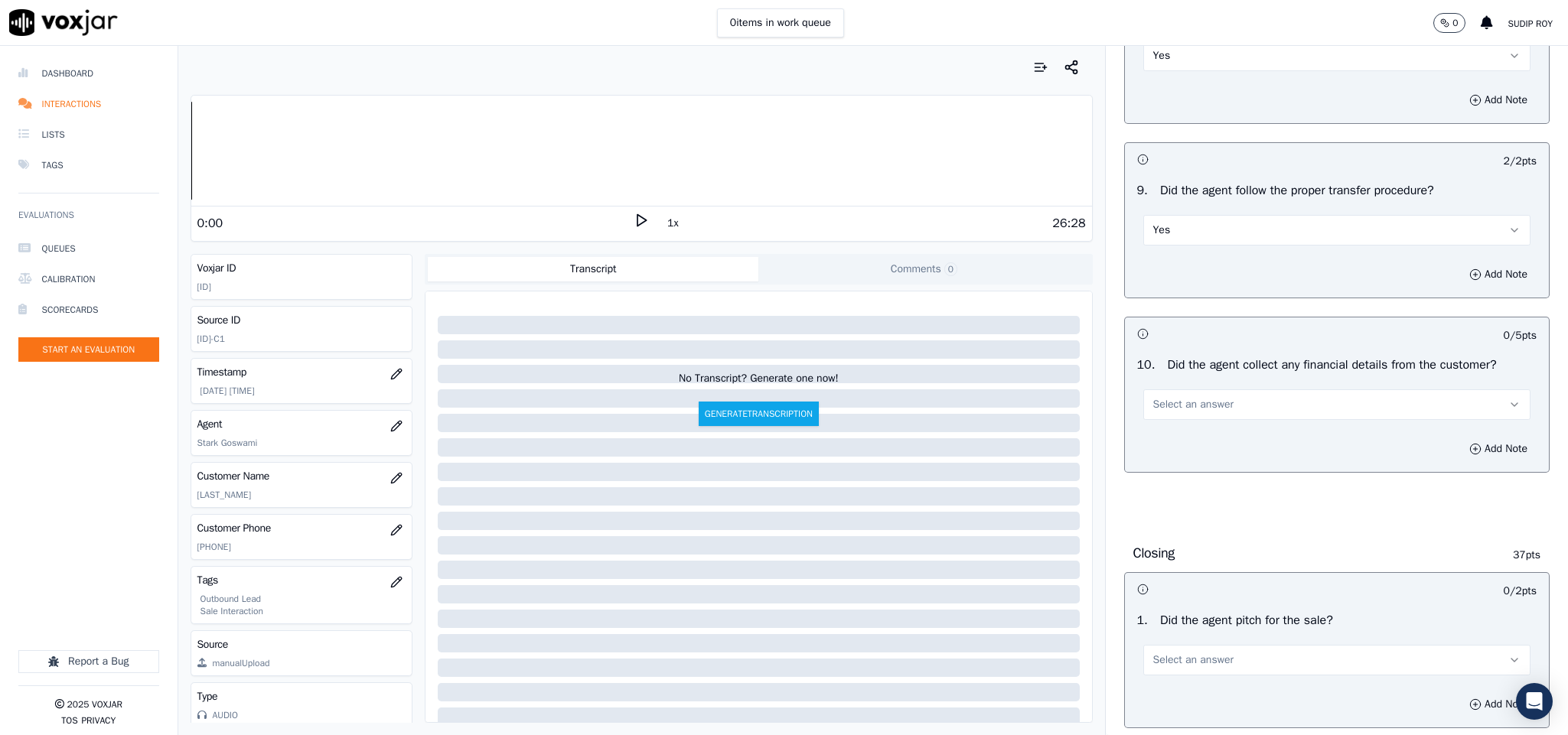 click on "Select an answer" at bounding box center [1337, 405] 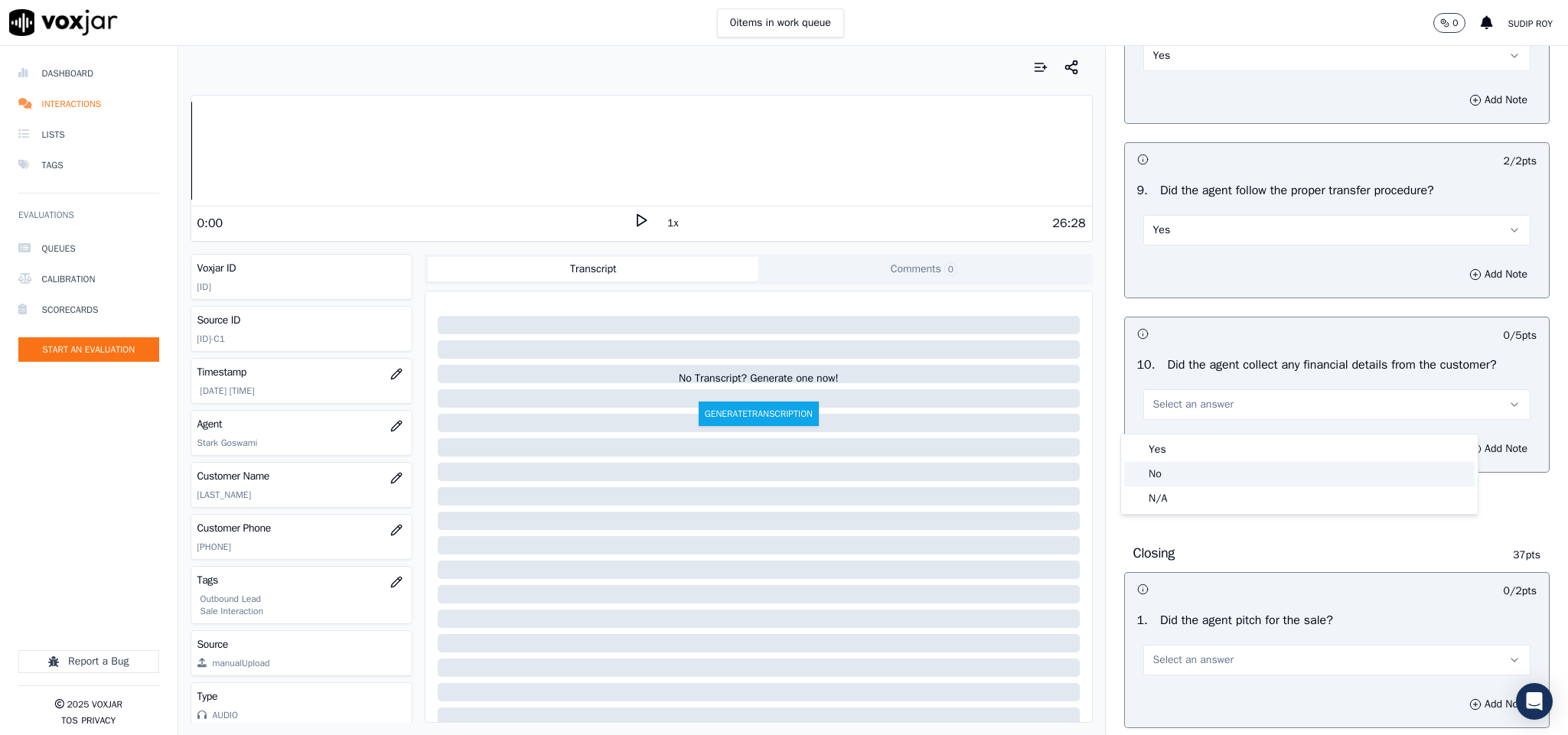 click on "No" 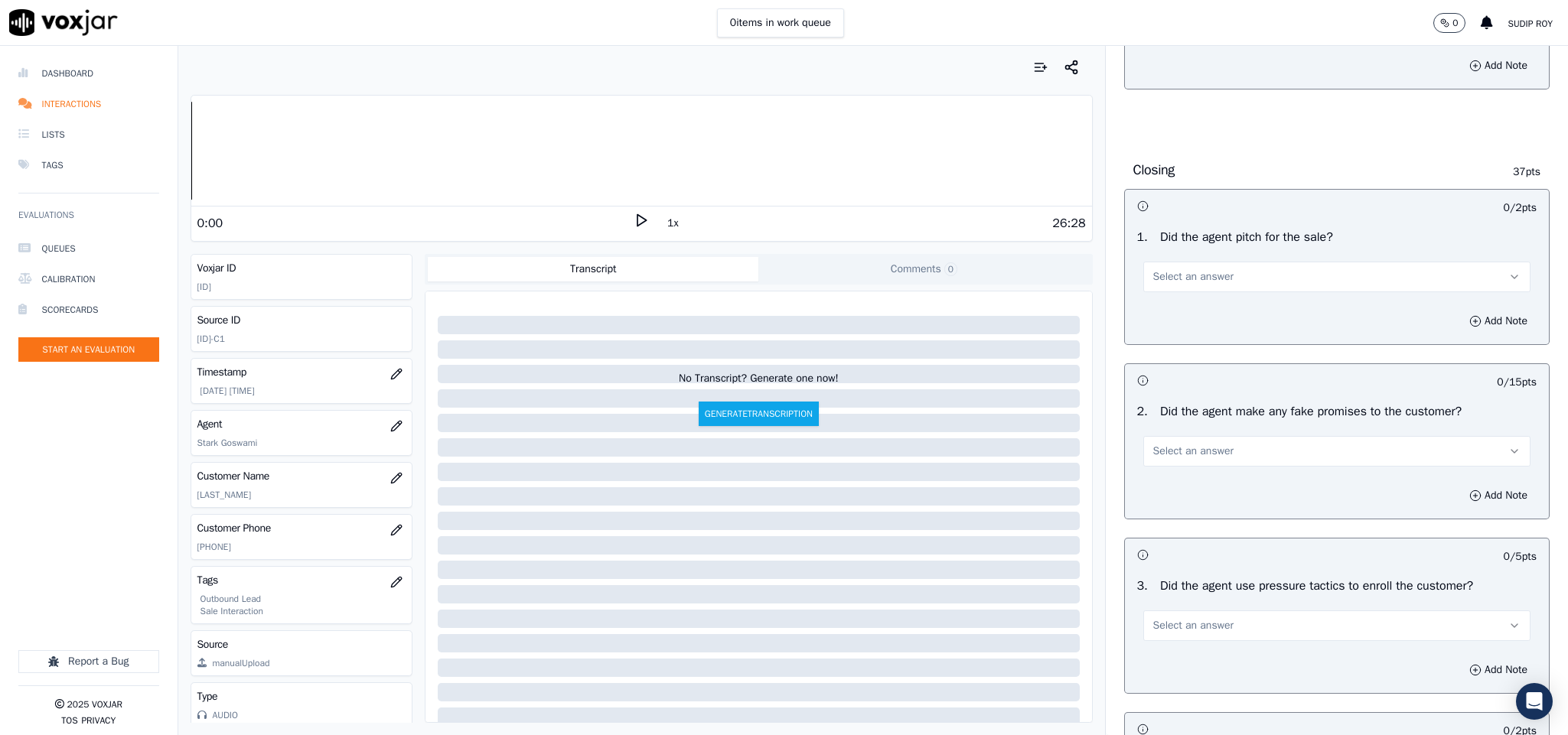 scroll, scrollTop: 2983, scrollLeft: 0, axis: vertical 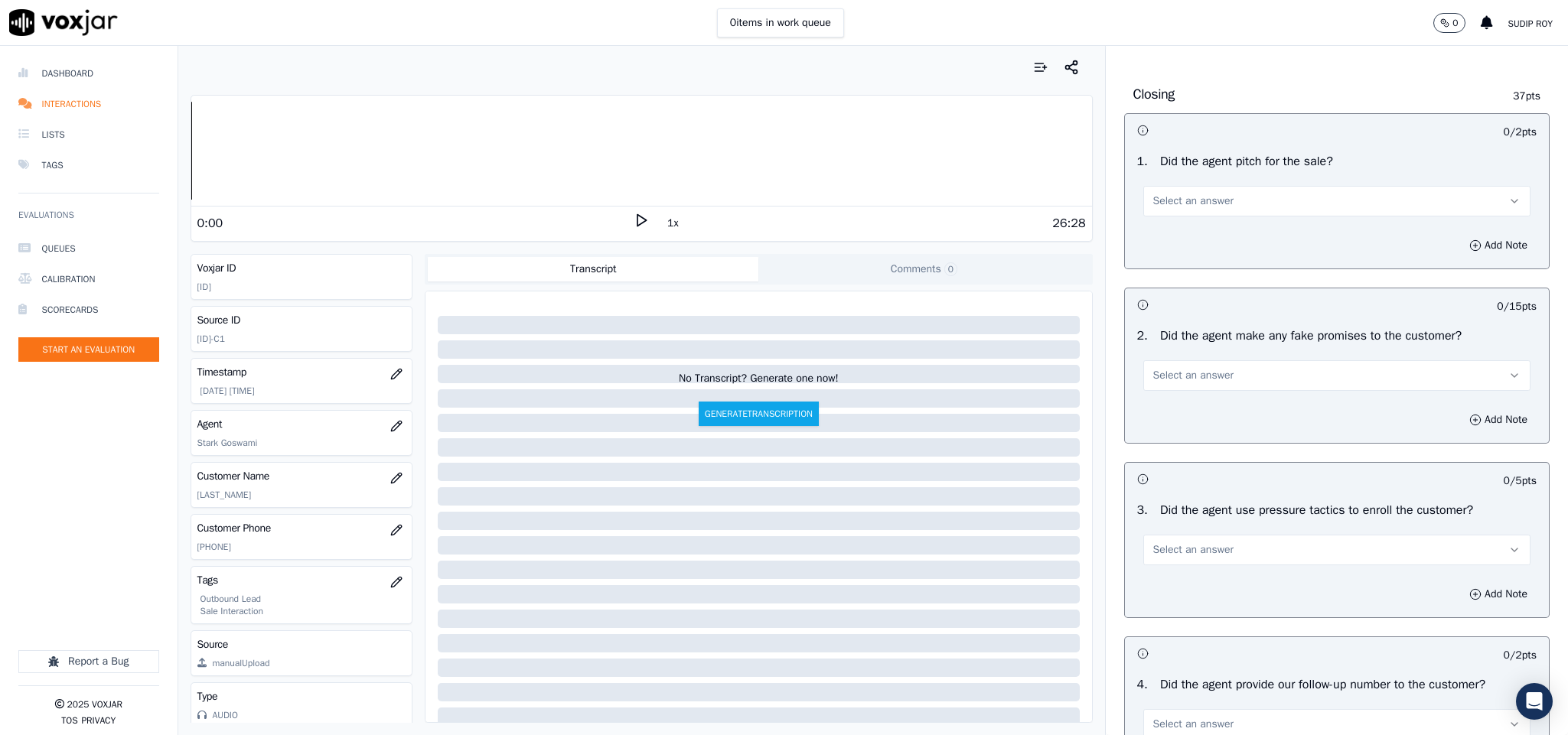 click on "Select an answer" at bounding box center (1337, 201) 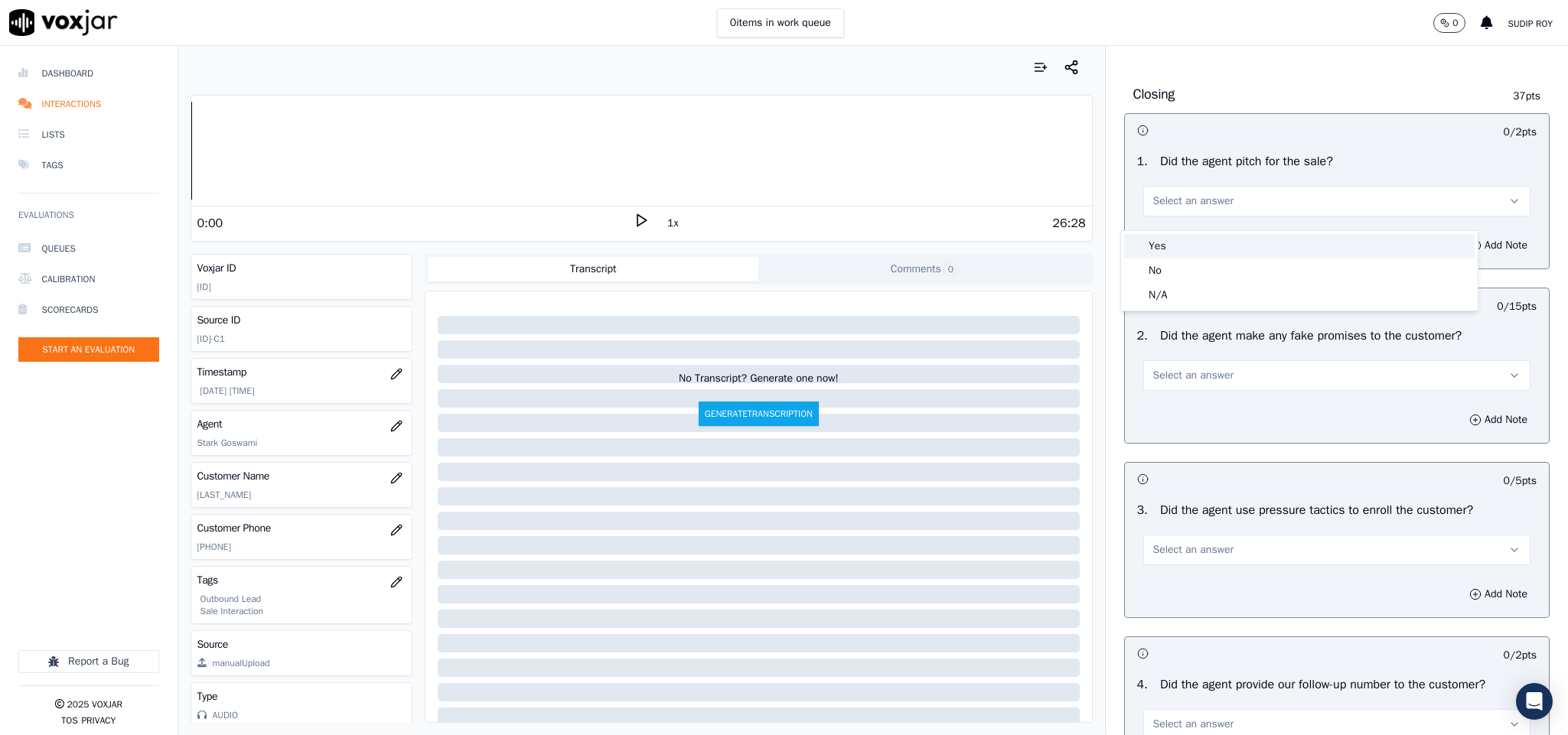 click on "Yes" at bounding box center (1299, 246) 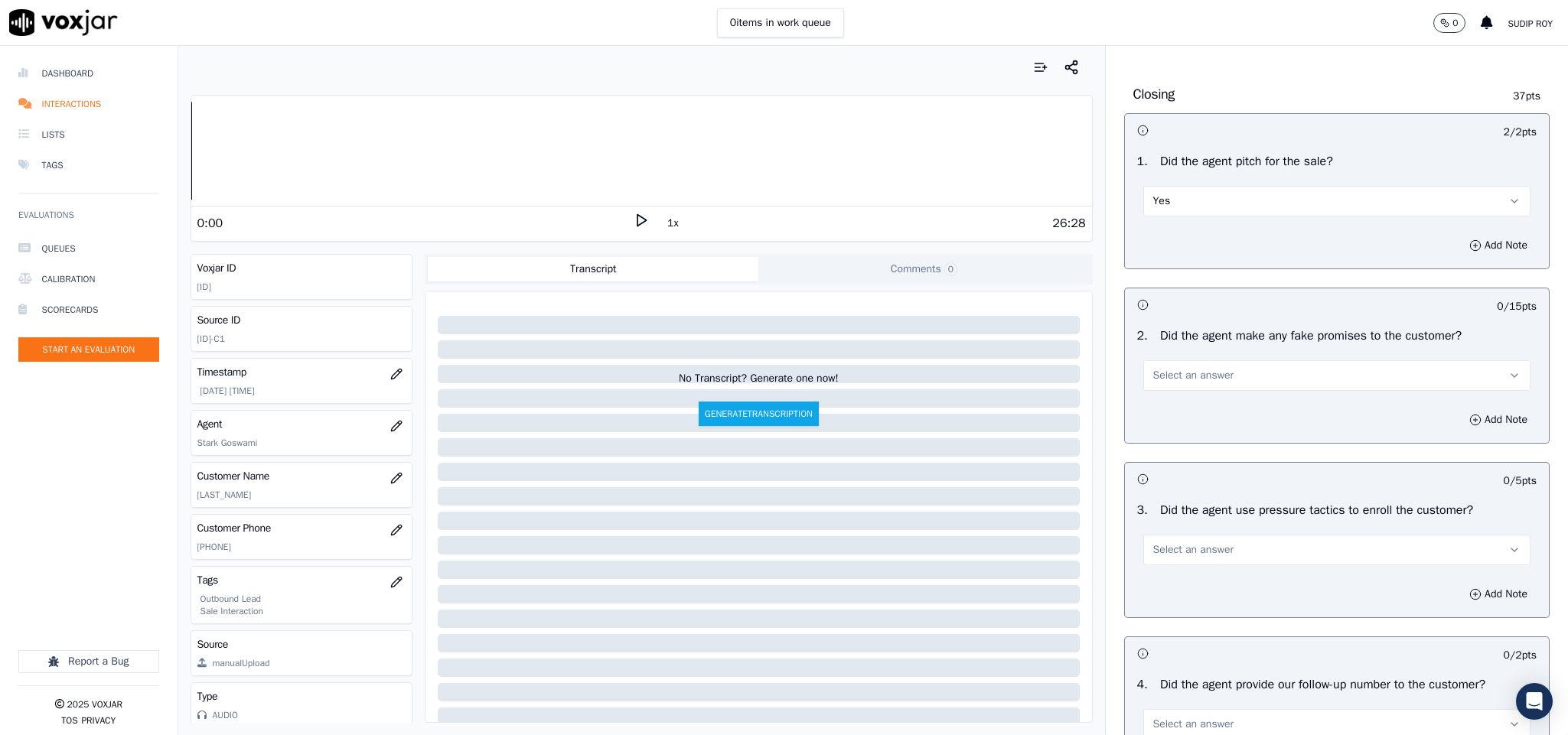 click on "Select an answer" at bounding box center (1337, 376) 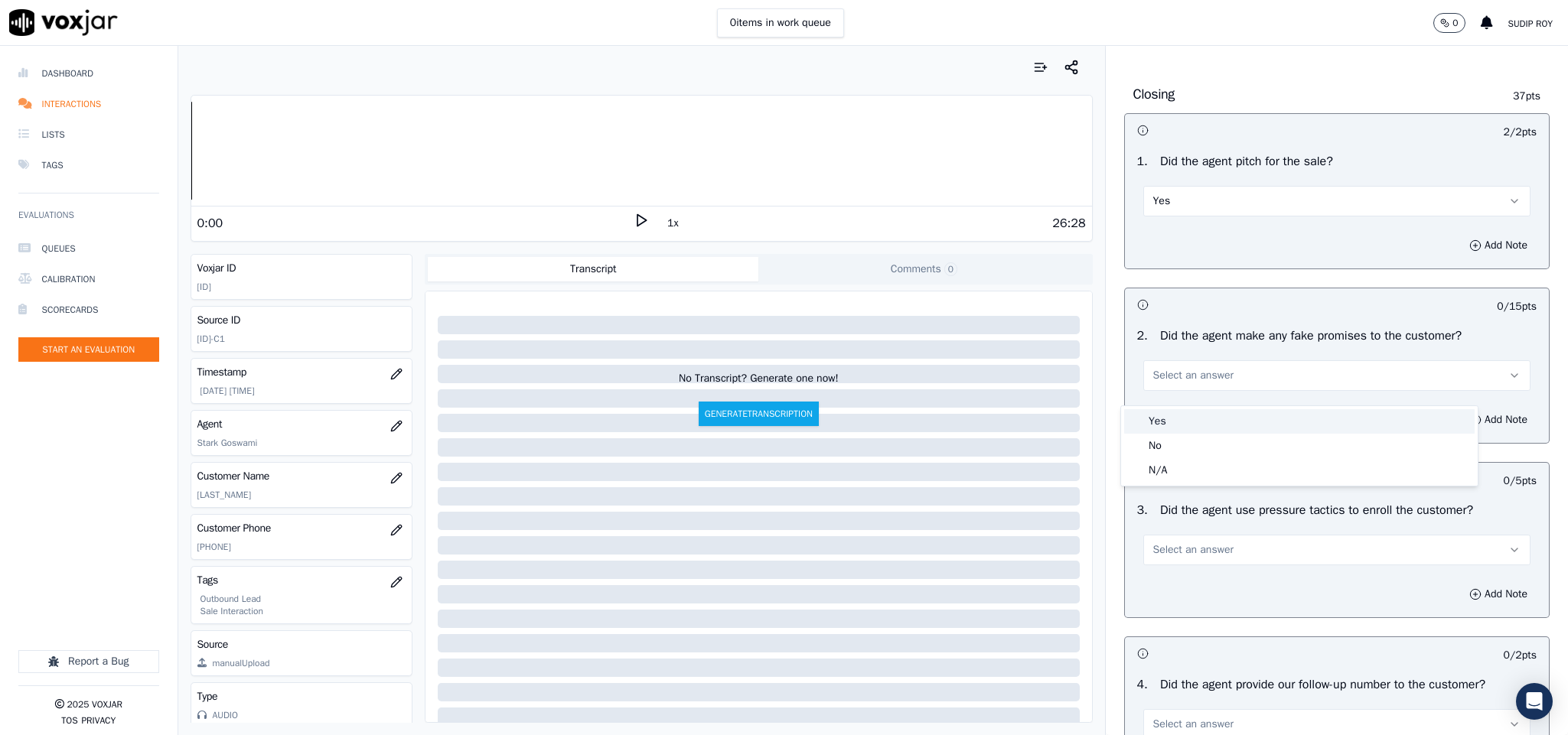 click on "Yes" at bounding box center [1299, 421] 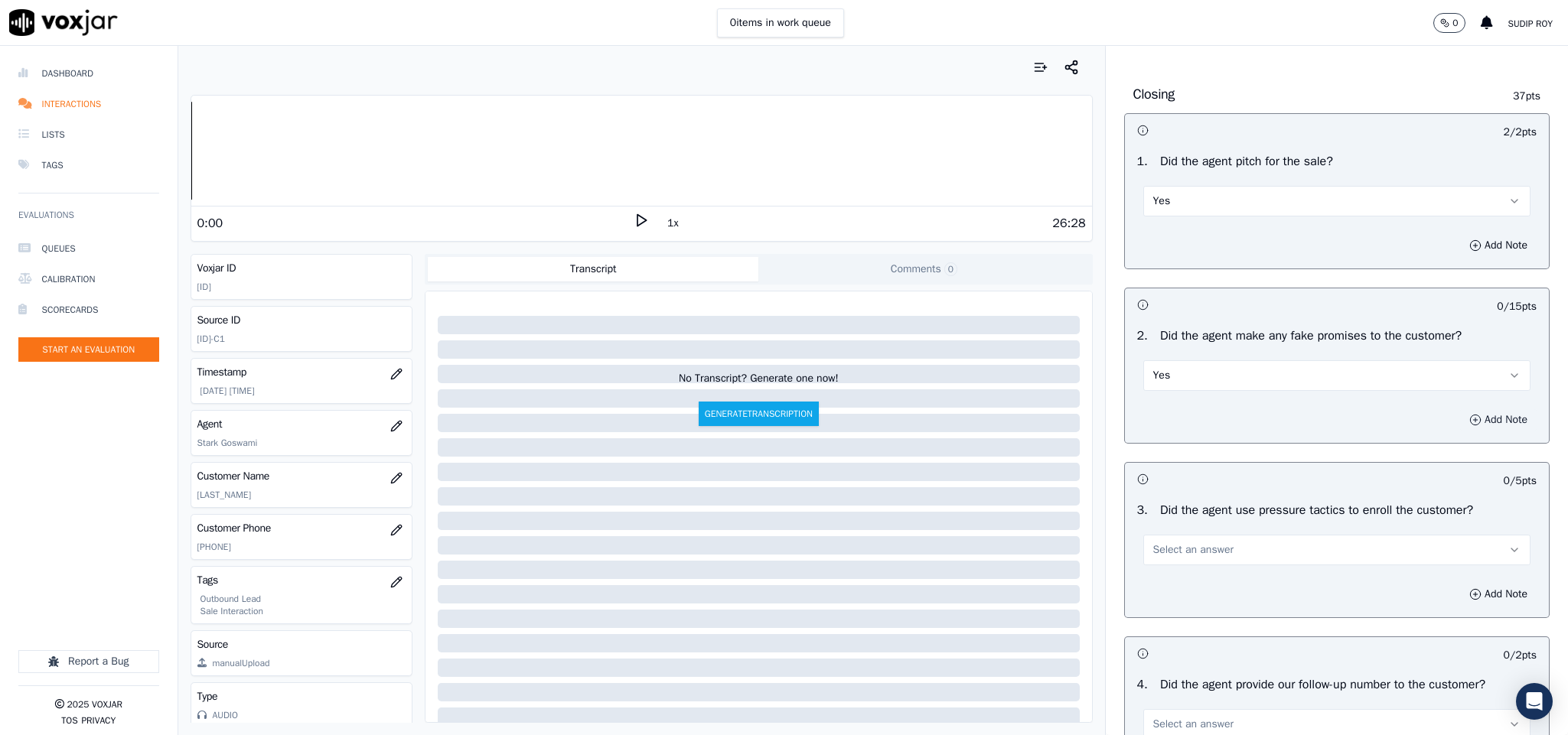 click 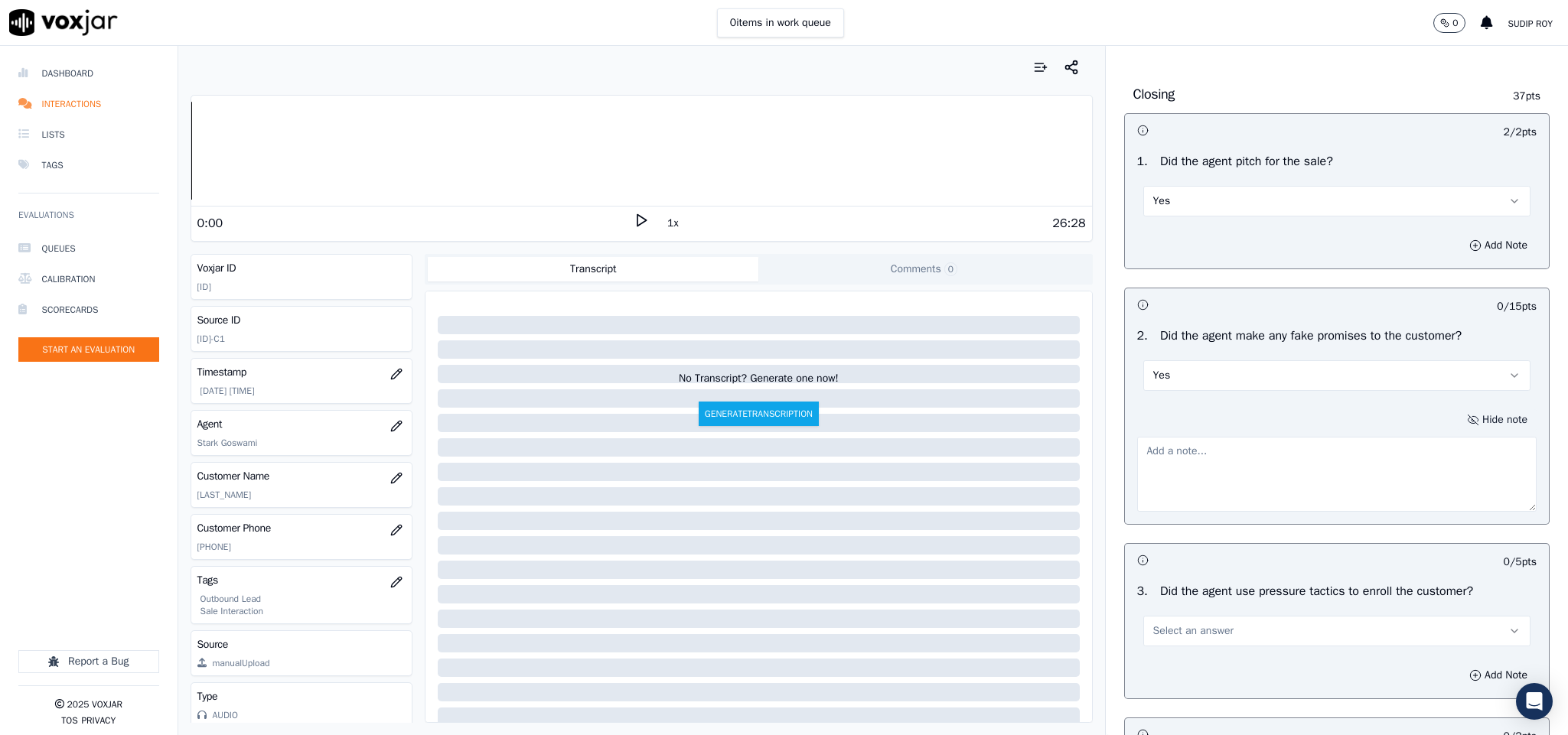 click on "Yes" at bounding box center (1337, 376) 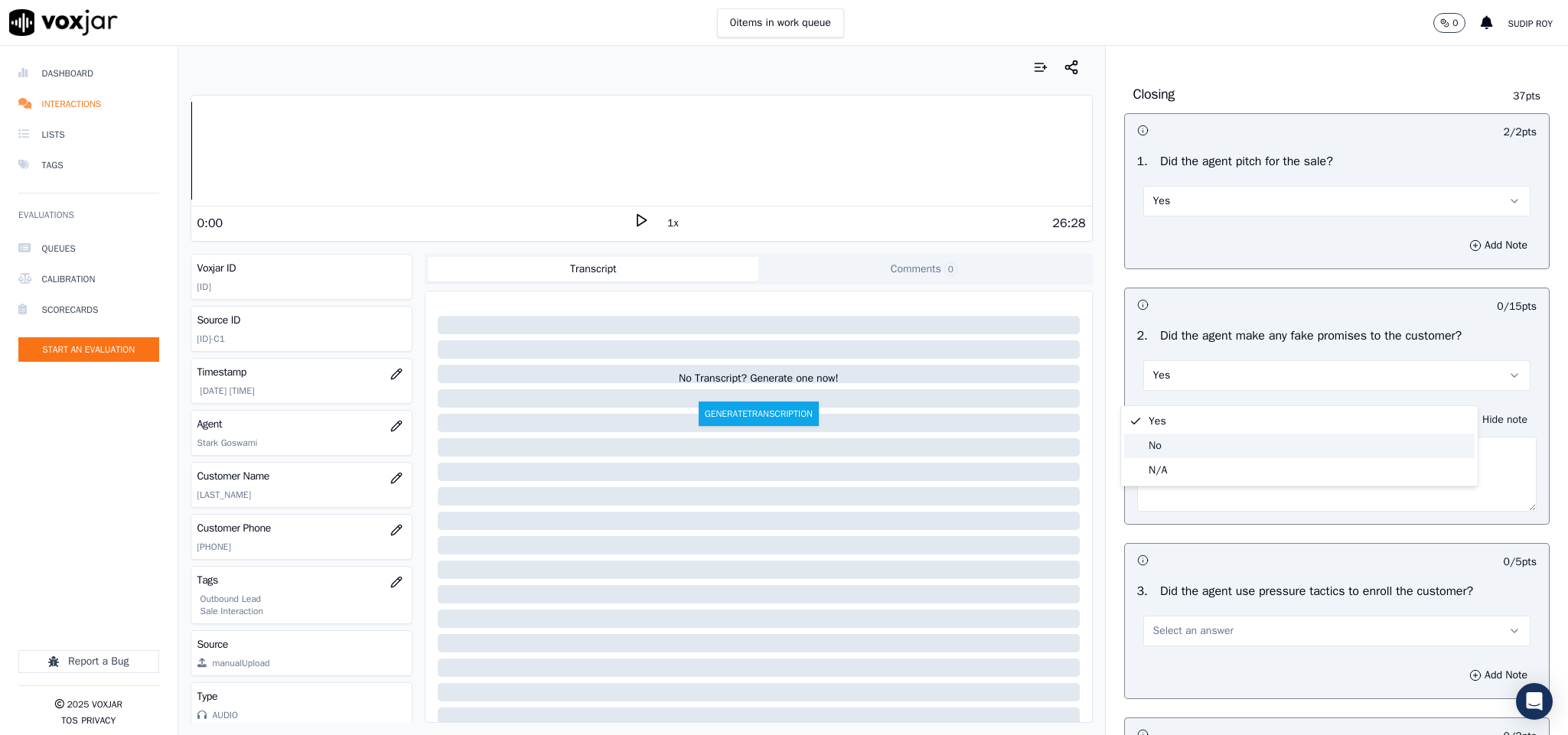 click on "No" 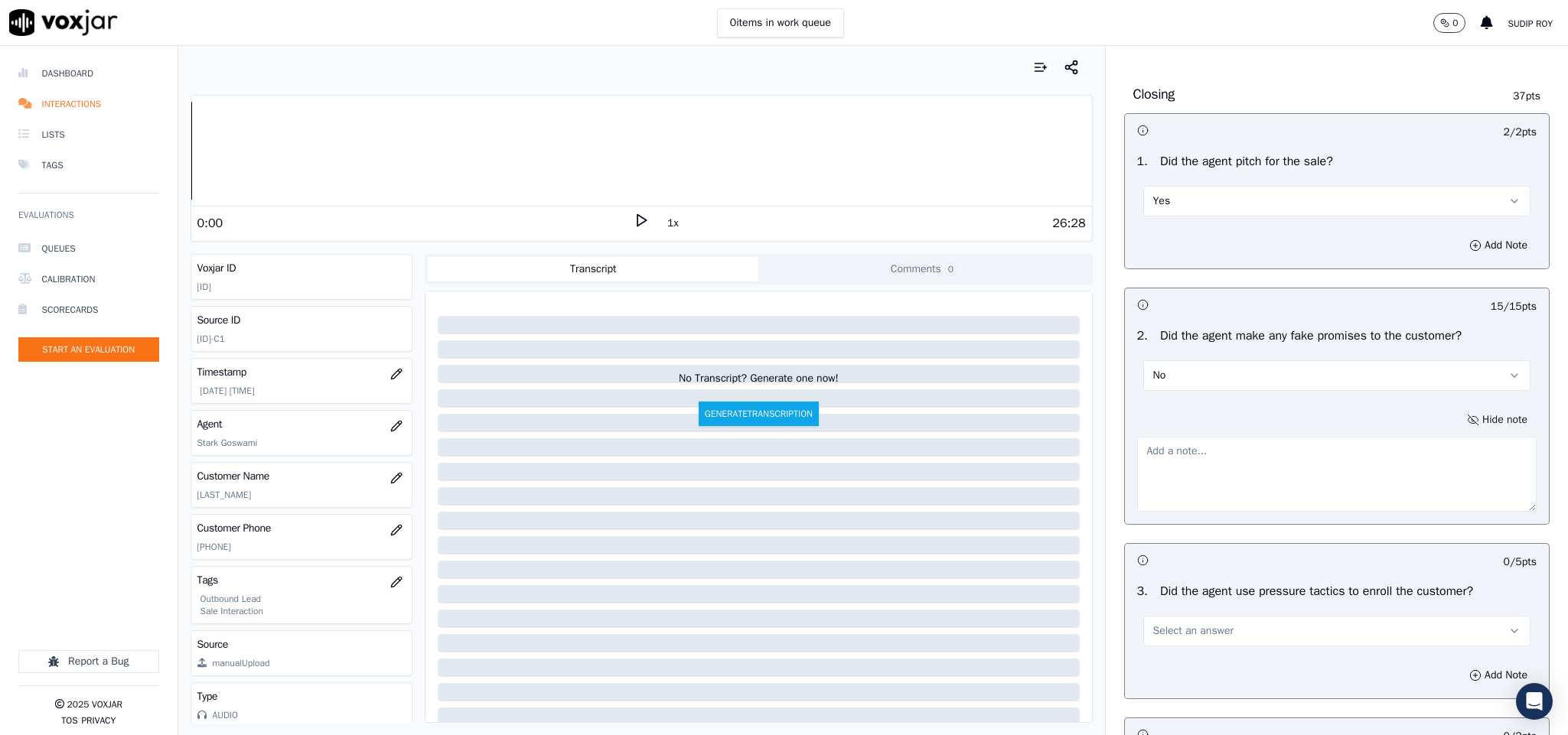 click on "Hide note" at bounding box center [1497, 420] 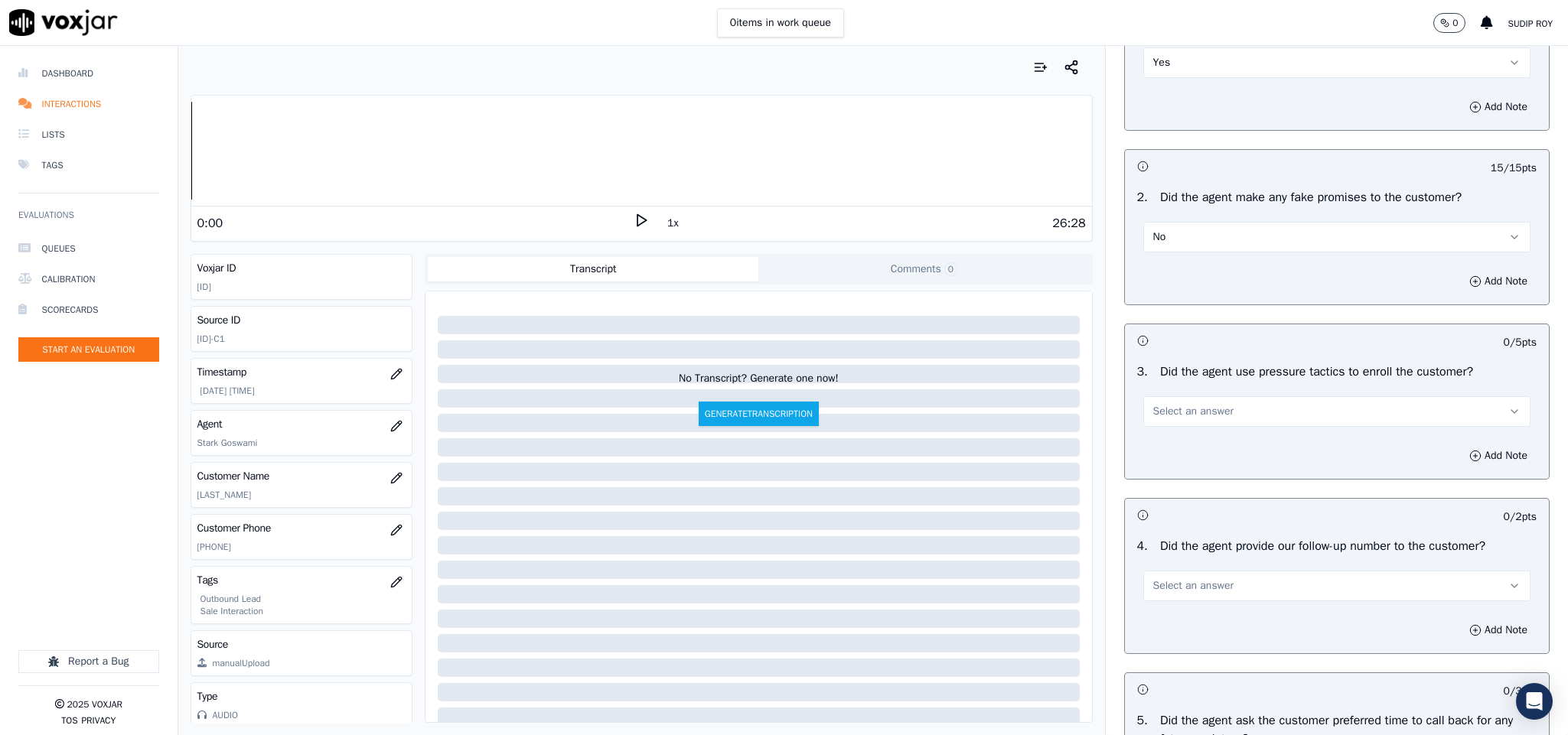 scroll, scrollTop: 3212, scrollLeft: 0, axis: vertical 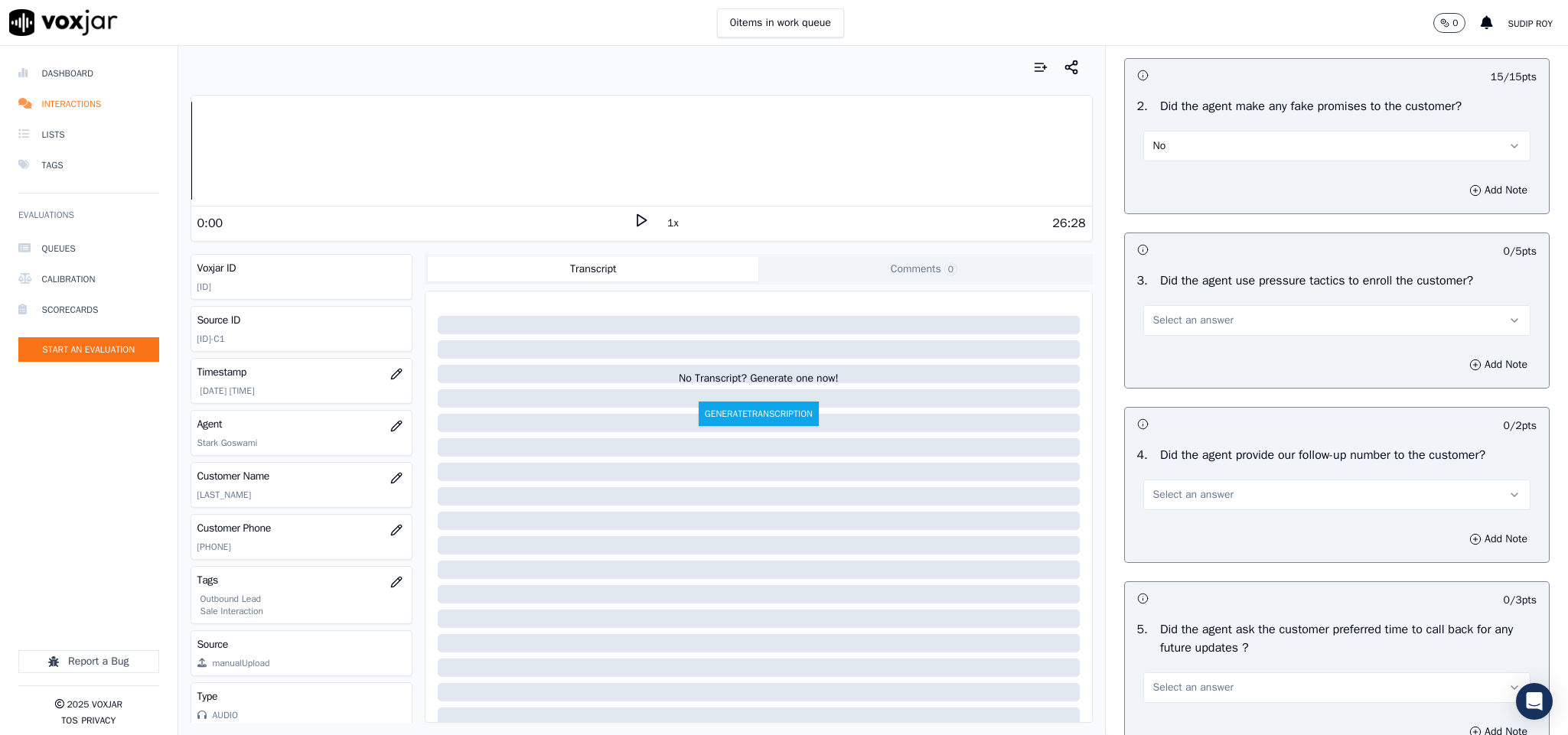 click on "Select an answer" at bounding box center (1337, 320) 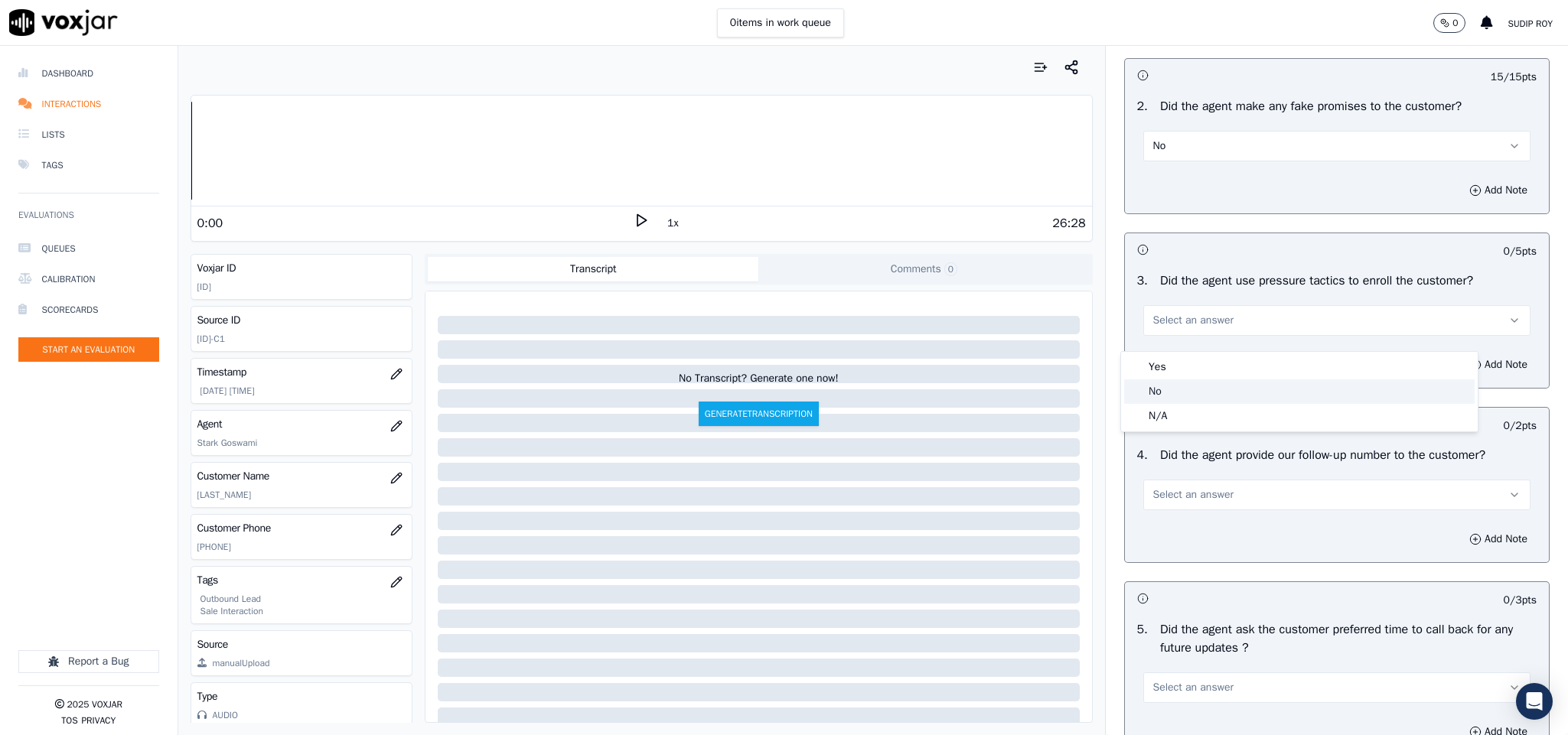 click on "No" 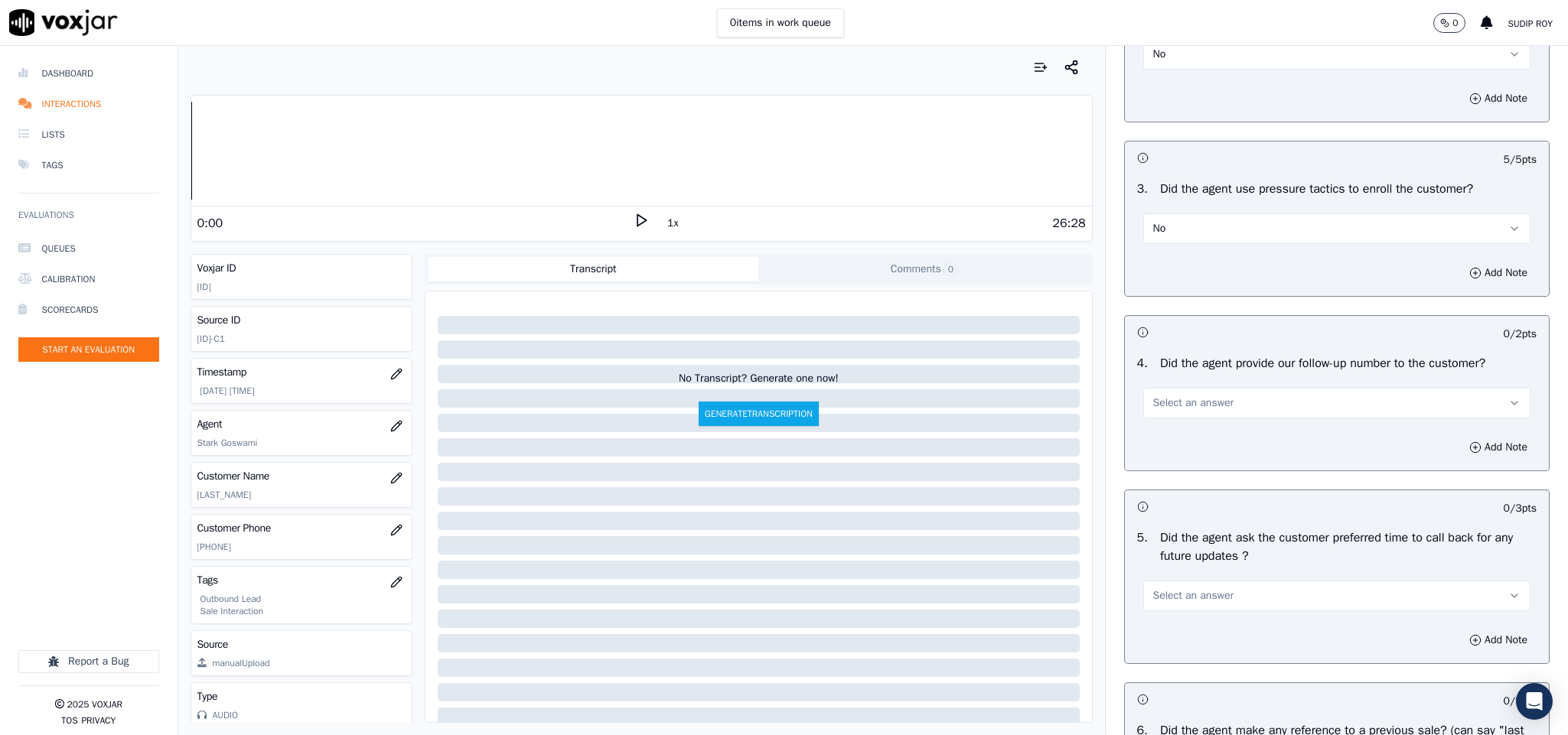 scroll, scrollTop: 3442, scrollLeft: 0, axis: vertical 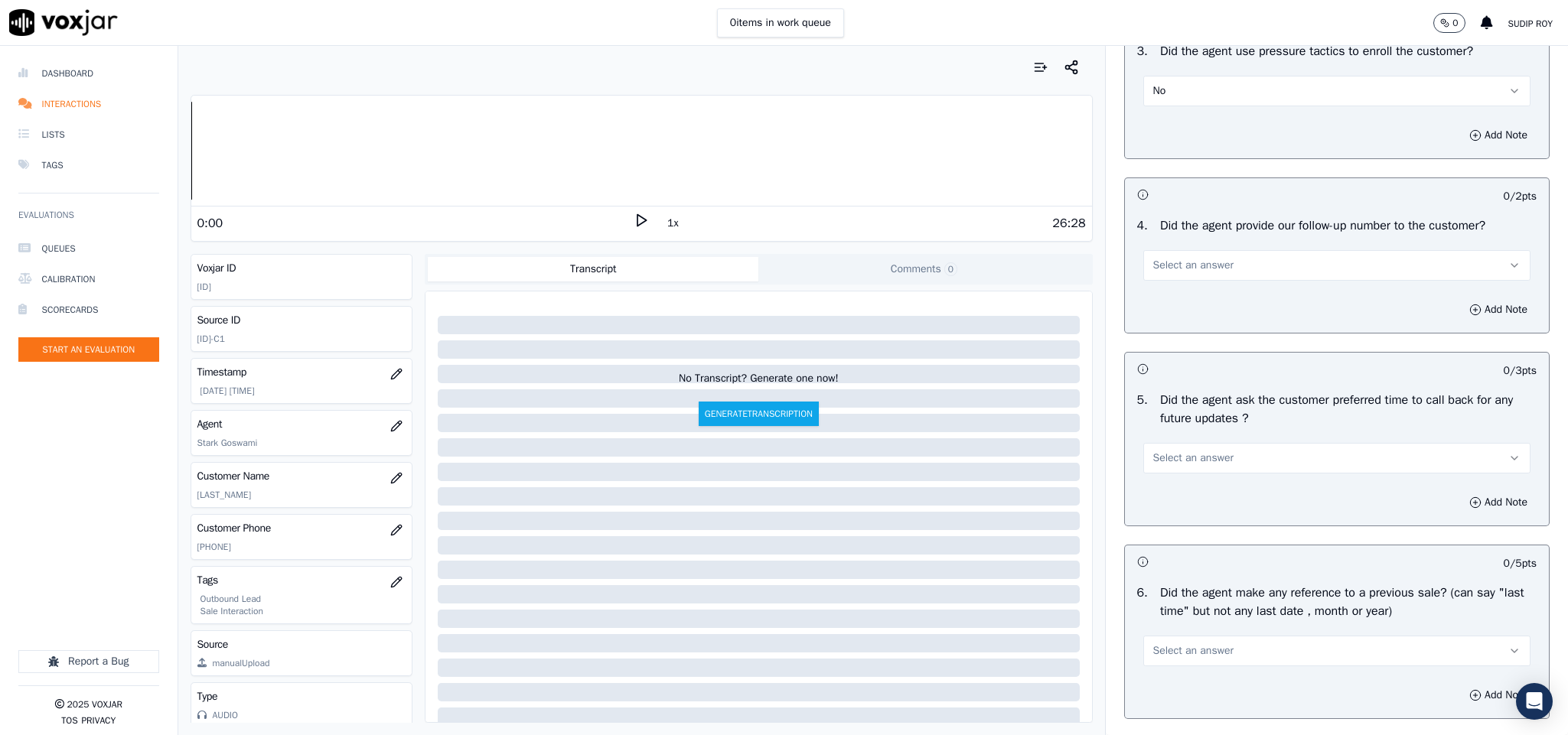 click on "Select an answer" at bounding box center [1337, 265] 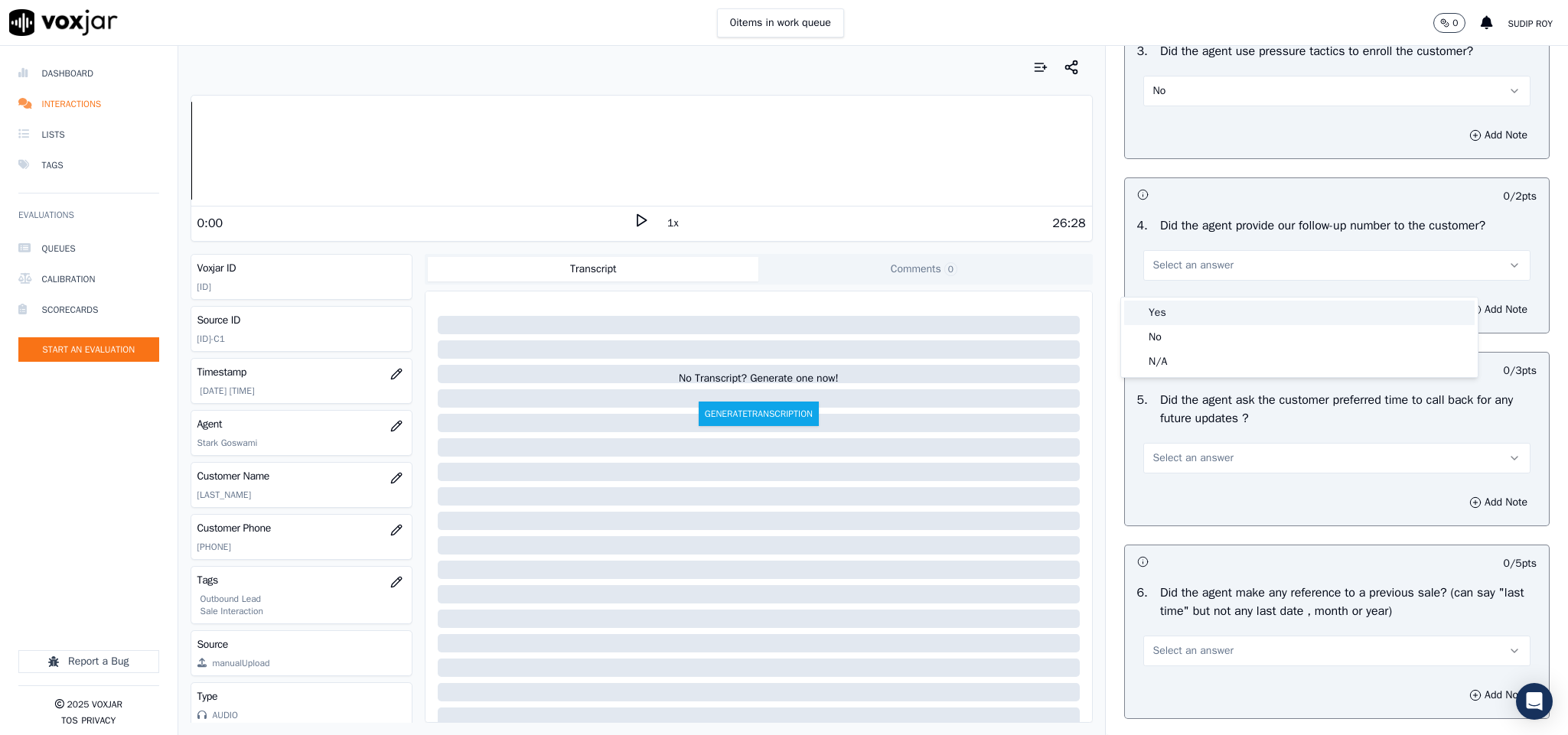 click on "Yes" at bounding box center [1299, 313] 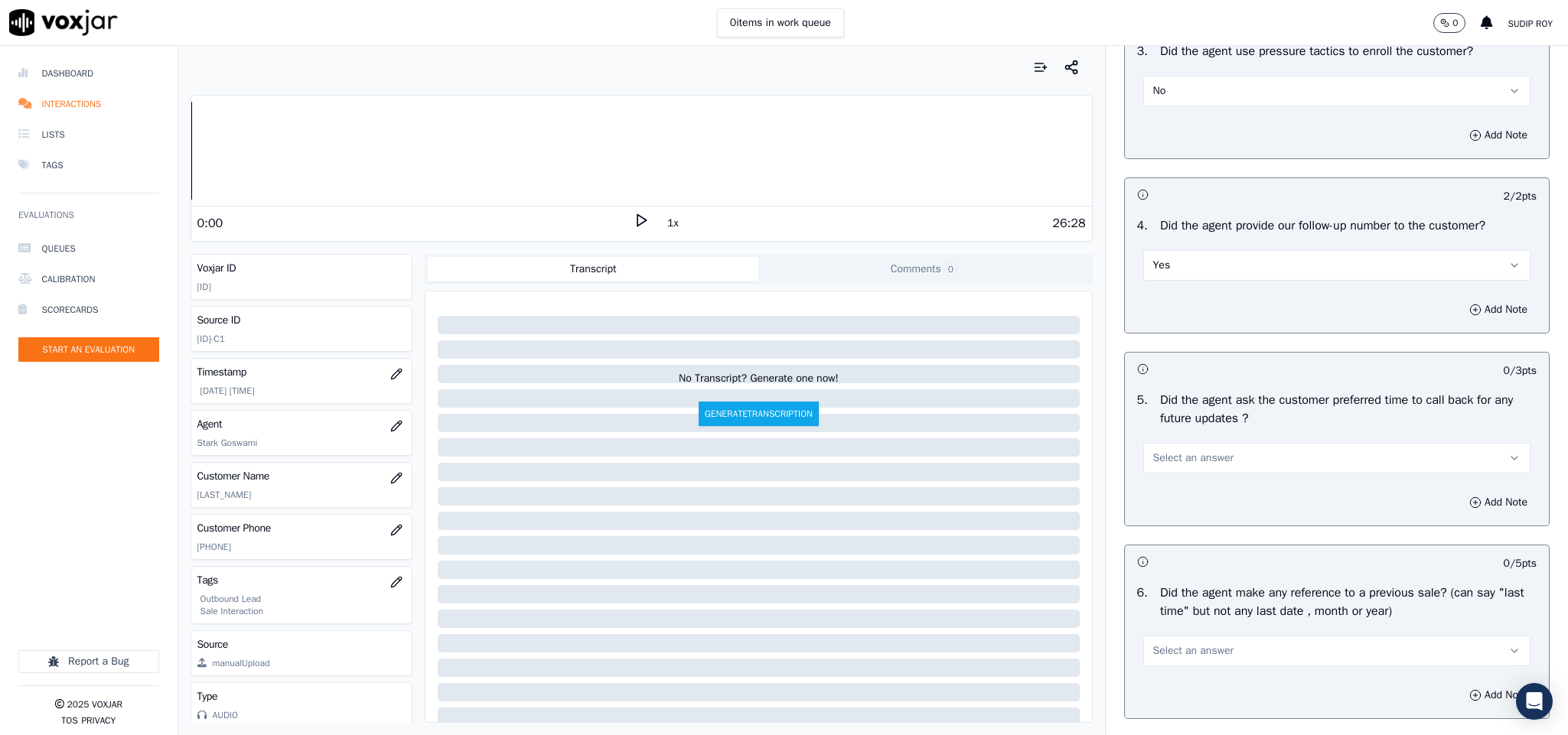 click on "Select an answer" at bounding box center (1193, 458) 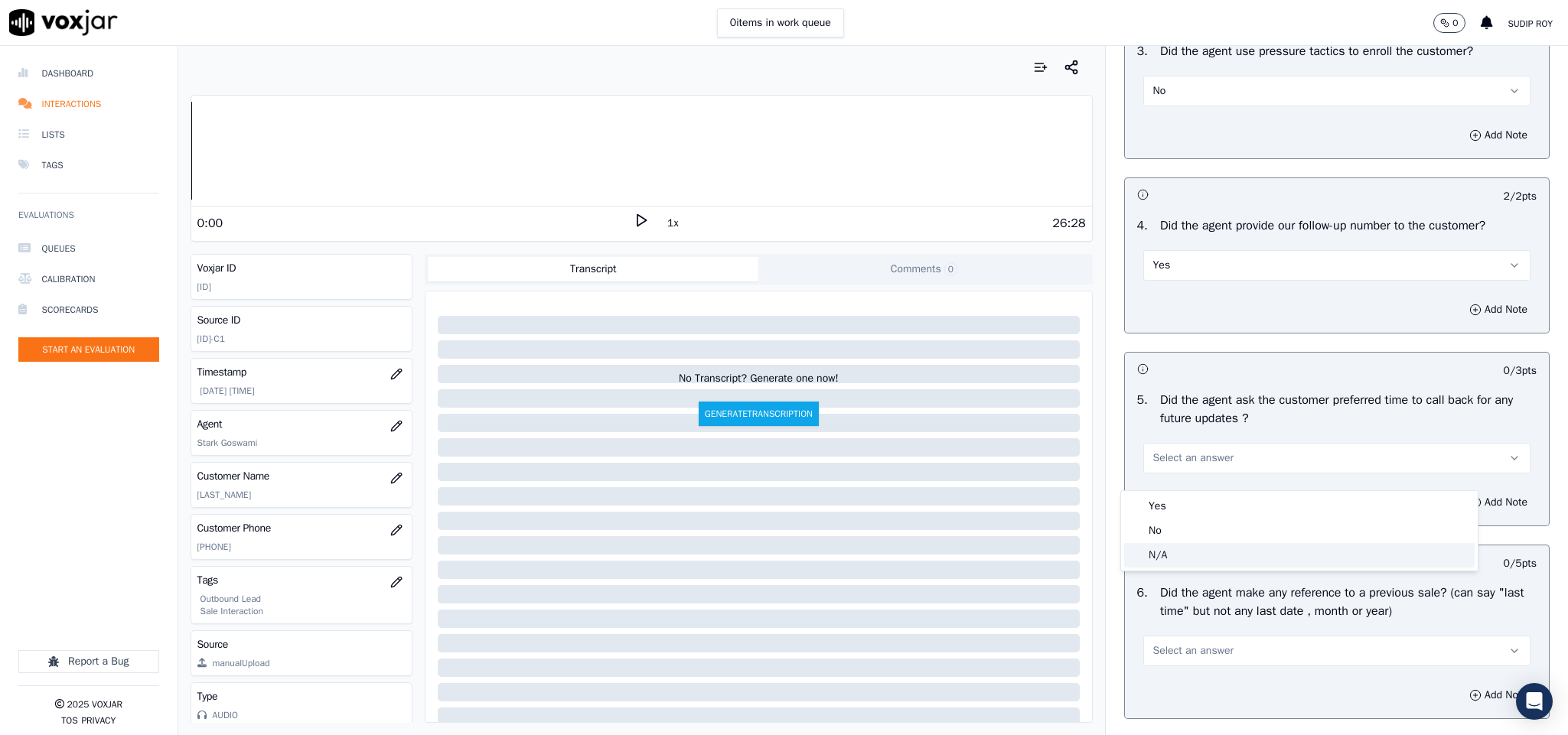 click on "N/A" 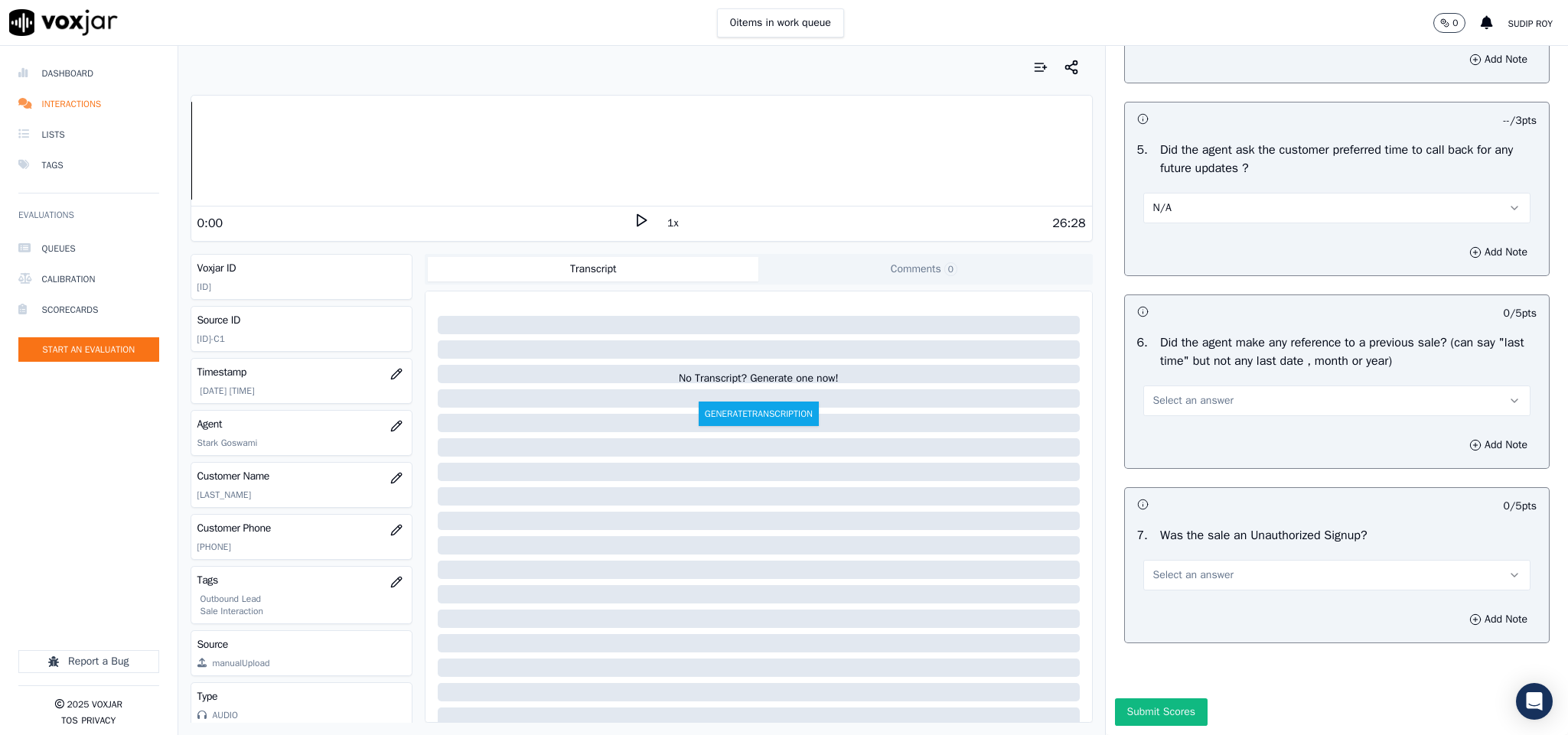 scroll, scrollTop: 3758, scrollLeft: 0, axis: vertical 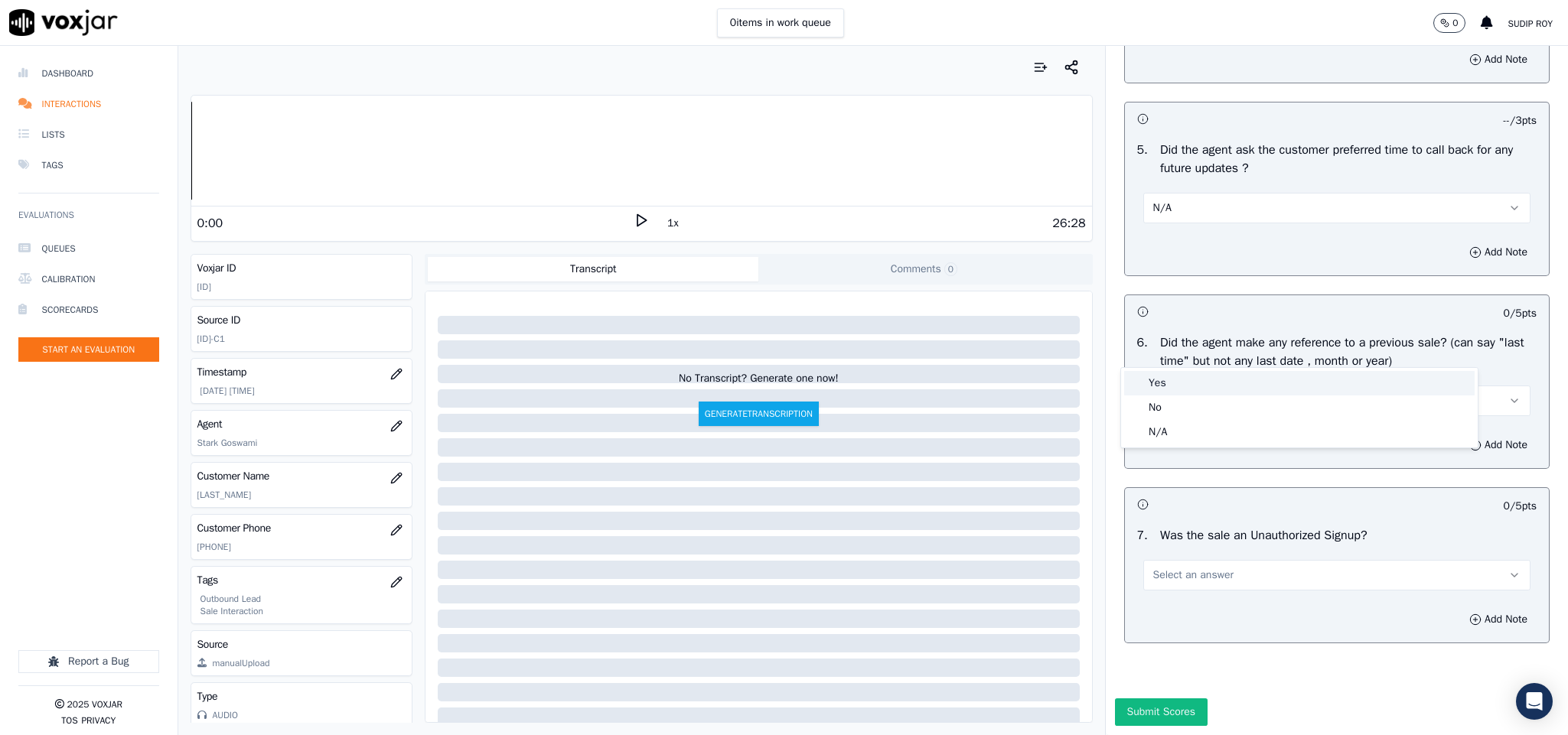 click on "Yes" at bounding box center (1299, 383) 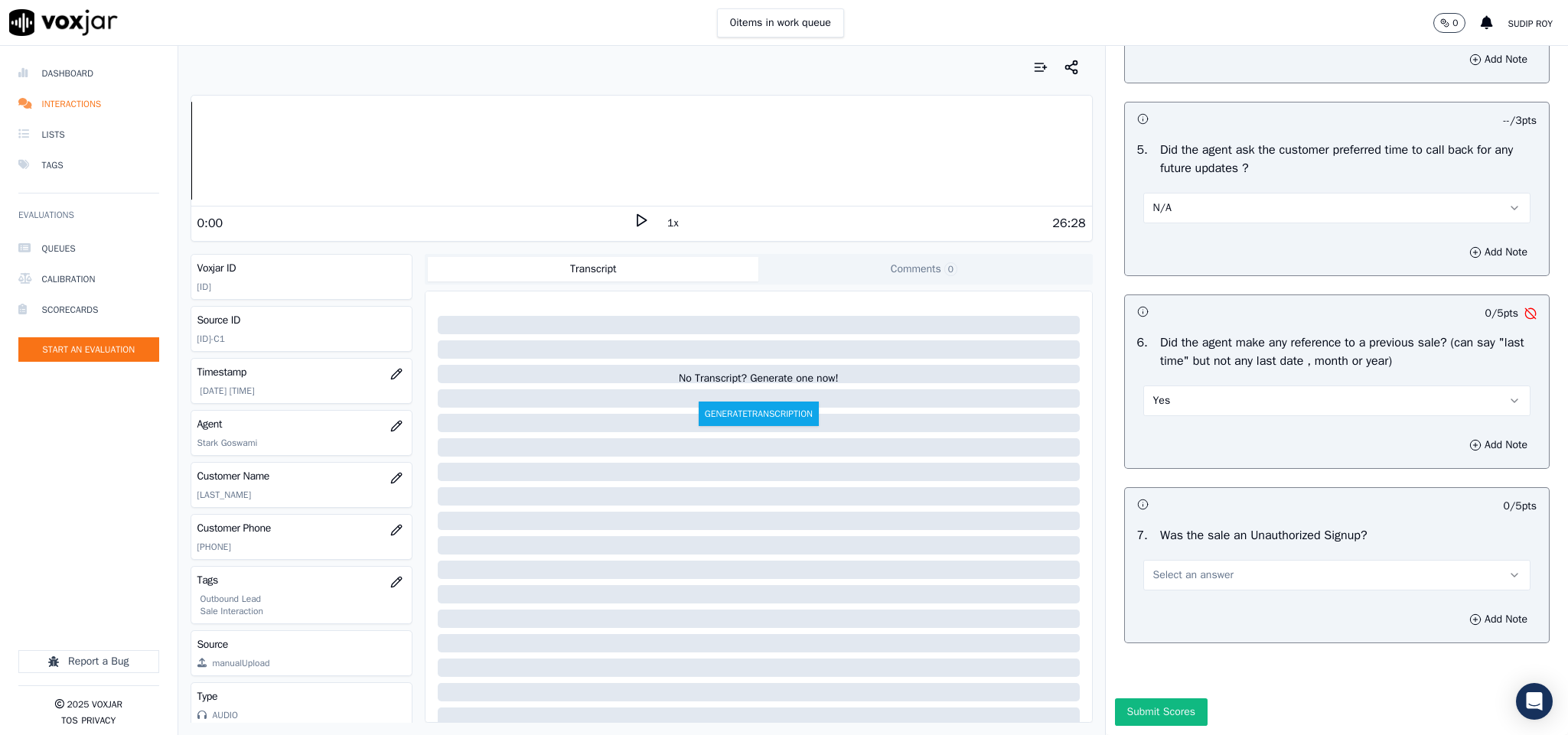 click on "Select an answer" at bounding box center [1337, 575] 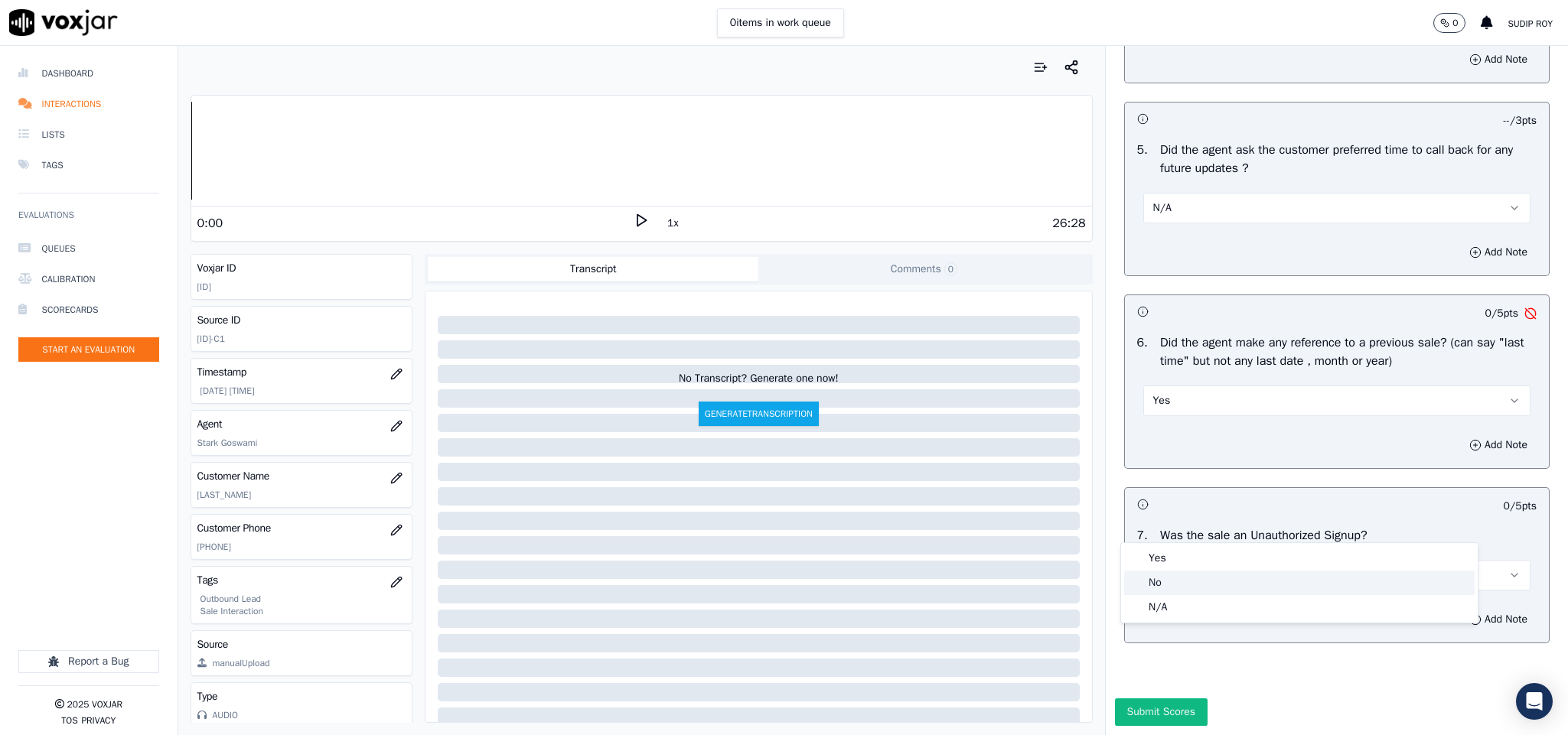 click on "No" 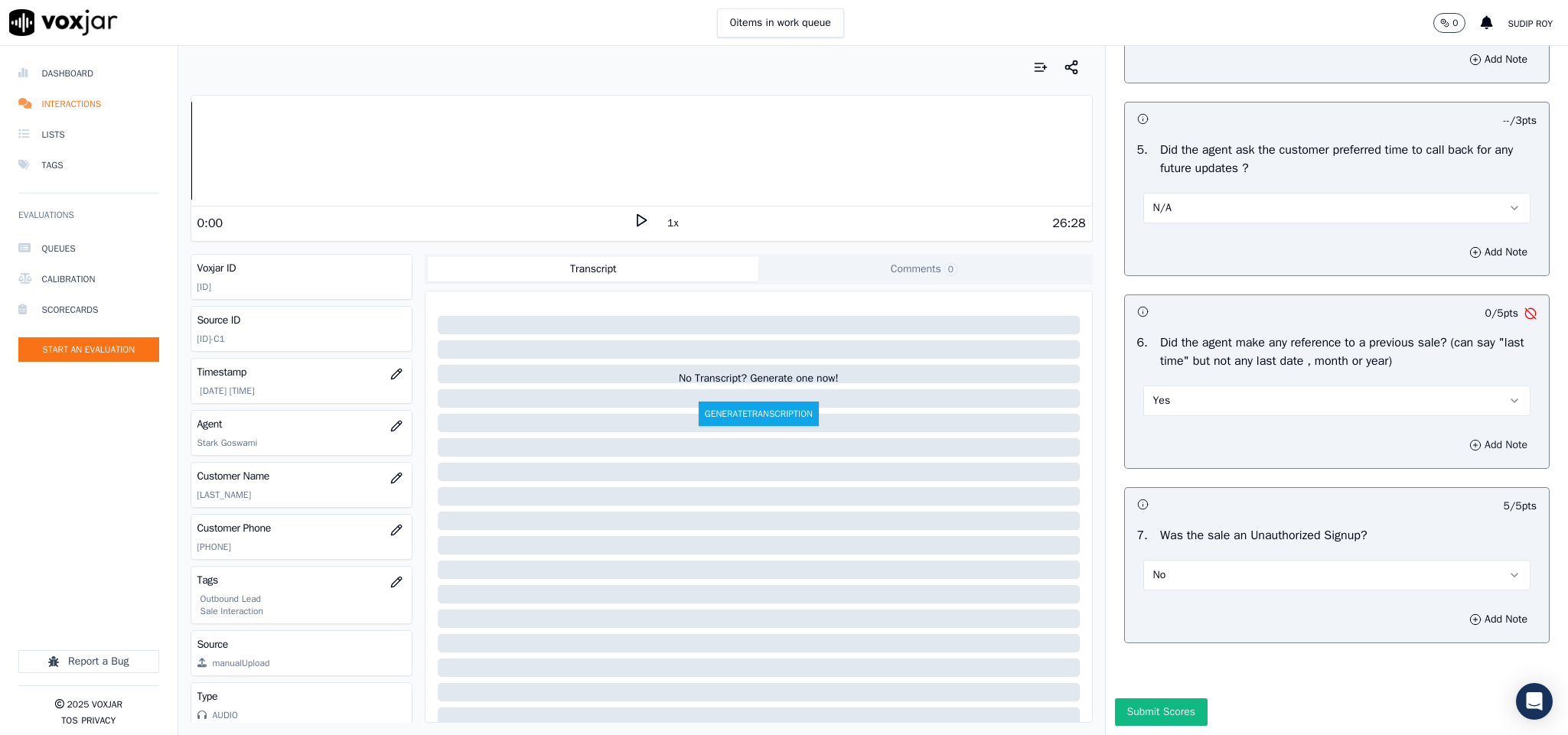 click on "Add Note" at bounding box center (1498, 445) 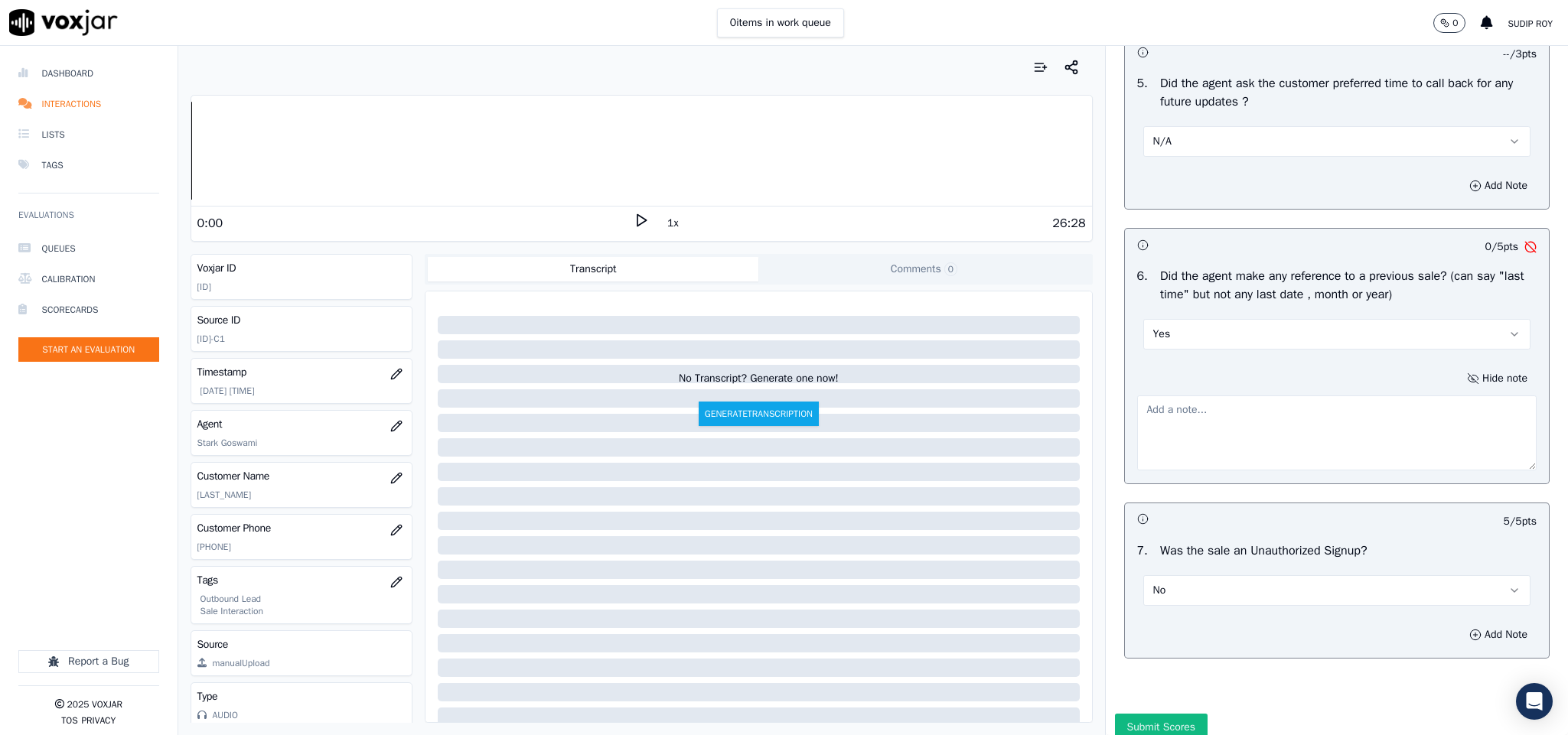 click at bounding box center (1337, 433) 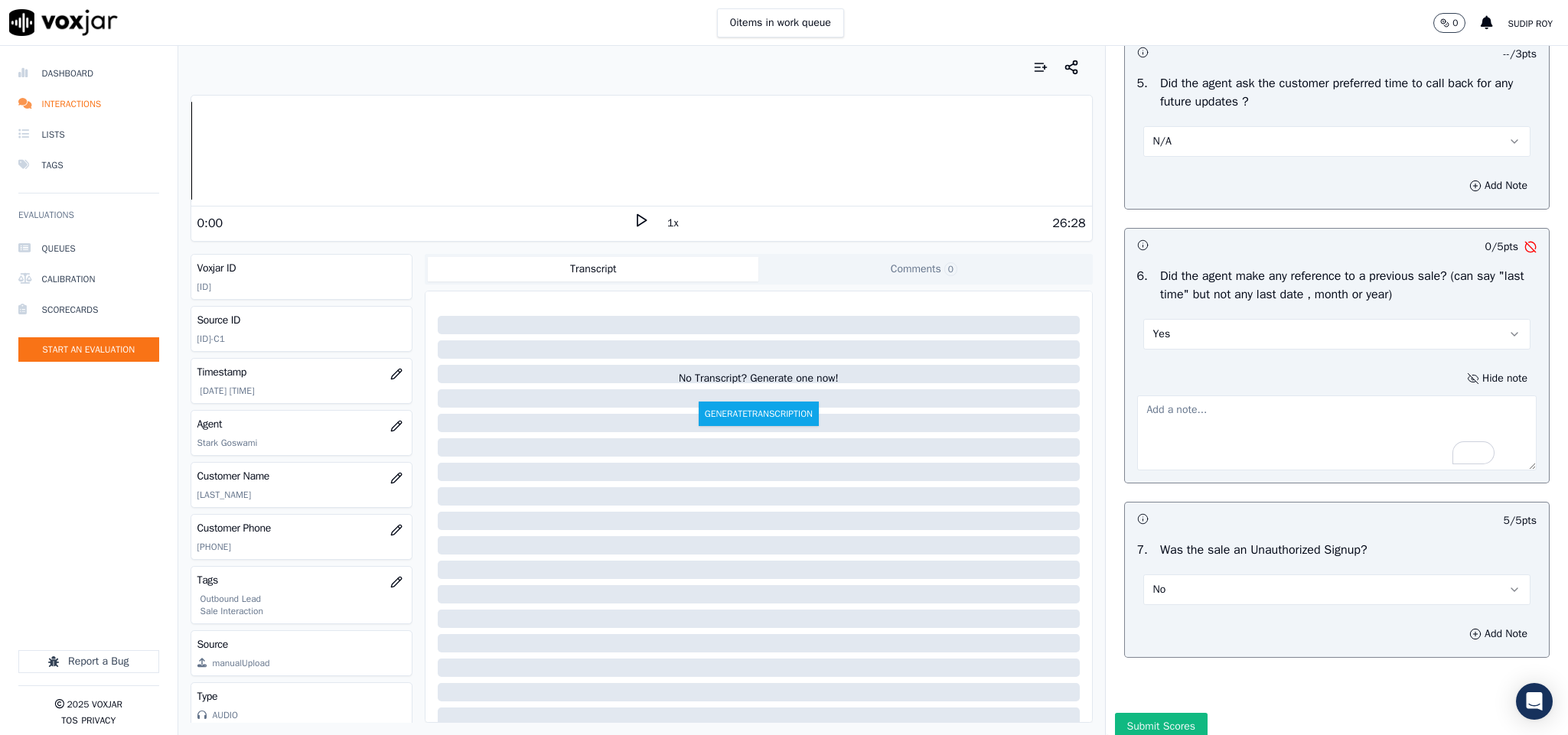paste on "Last Sales Date: 28-08-2024 /  Supplier: CleanSky / Term : 365 Days / Contract Rate : $4.99c/MCF / ETF : $75
Call id - 20250805-193622_ Fronter: Stark call the customer and informed - remember, last time I helped you to get a better price on your enriched gas bill. Since this new year, the rate has revised one more time and your account is qualified to get a new fixed rate which is absolutely free for you //" 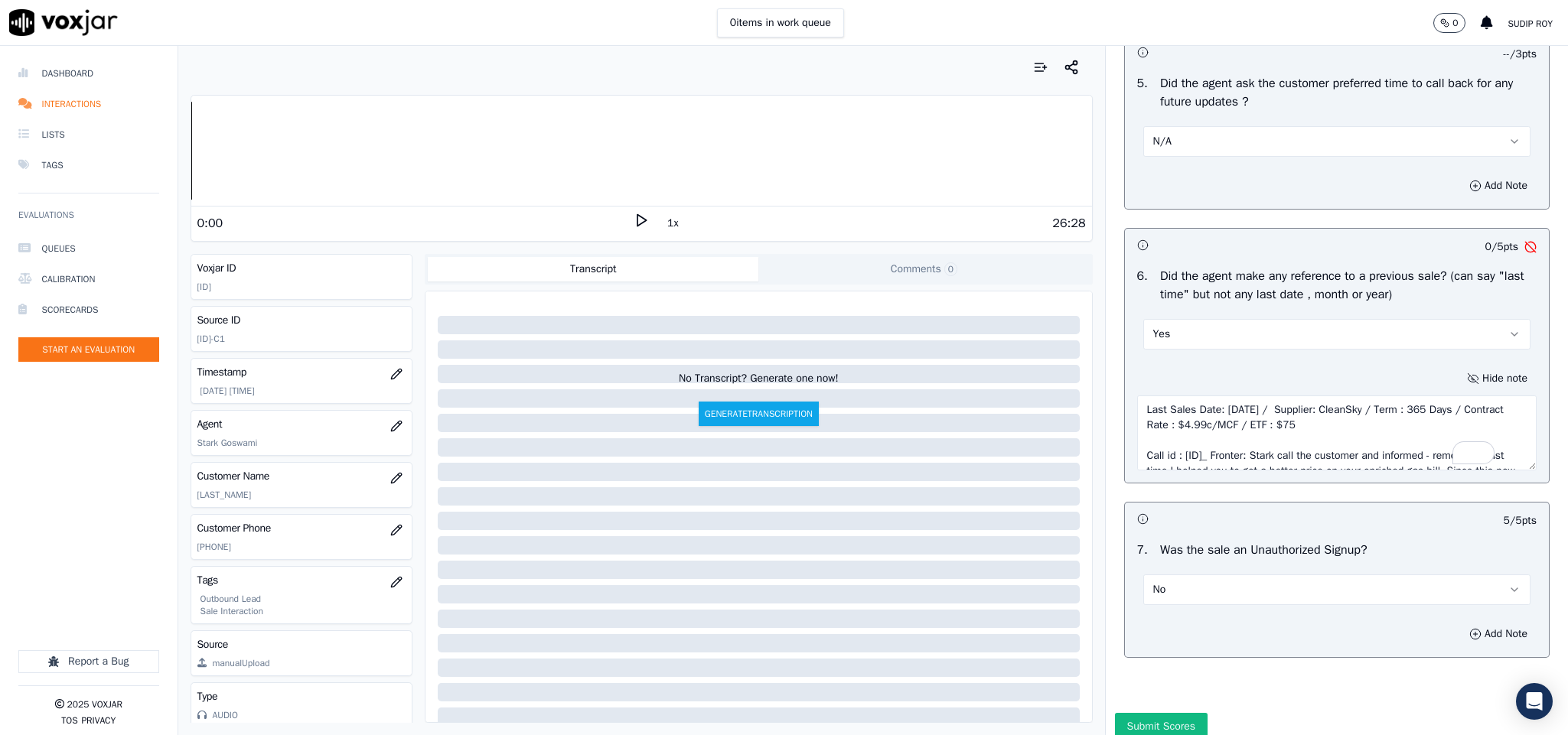 scroll, scrollTop: 54, scrollLeft: 0, axis: vertical 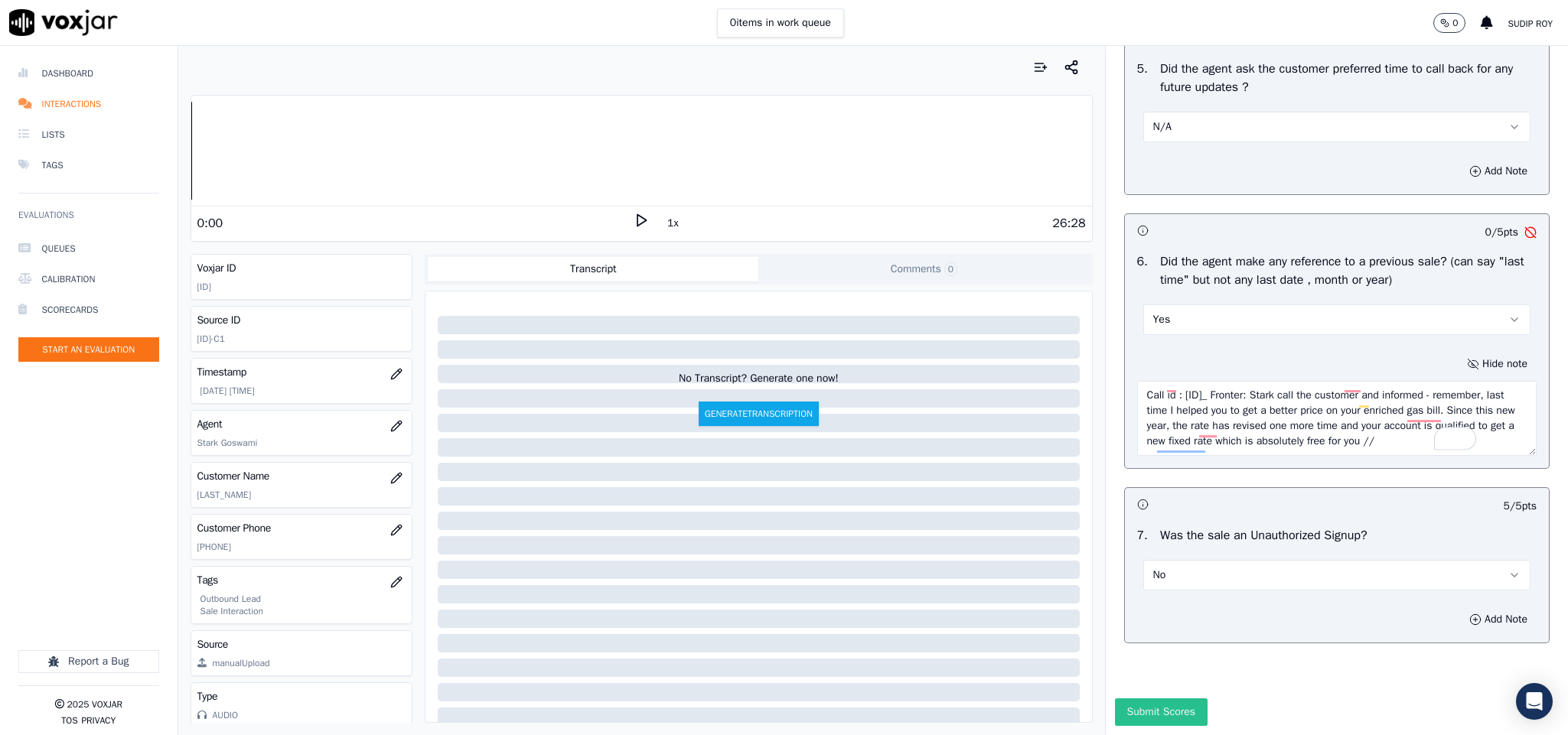 type on "Last Sales Date: 28-08-2024 /  Supplier: CleanSky / Term : 365 Days / Contract Rate : $4.99c/MCF / ETF : $75
Call id - 20250805-193622_ Fronter: Stark call the customer and informed - remember, last time I helped you to get a better price on your enriched gas bill. Since this new year, the rate has revised one more time and your account is qualified to get a new fixed rate which is absolutely free for you //" 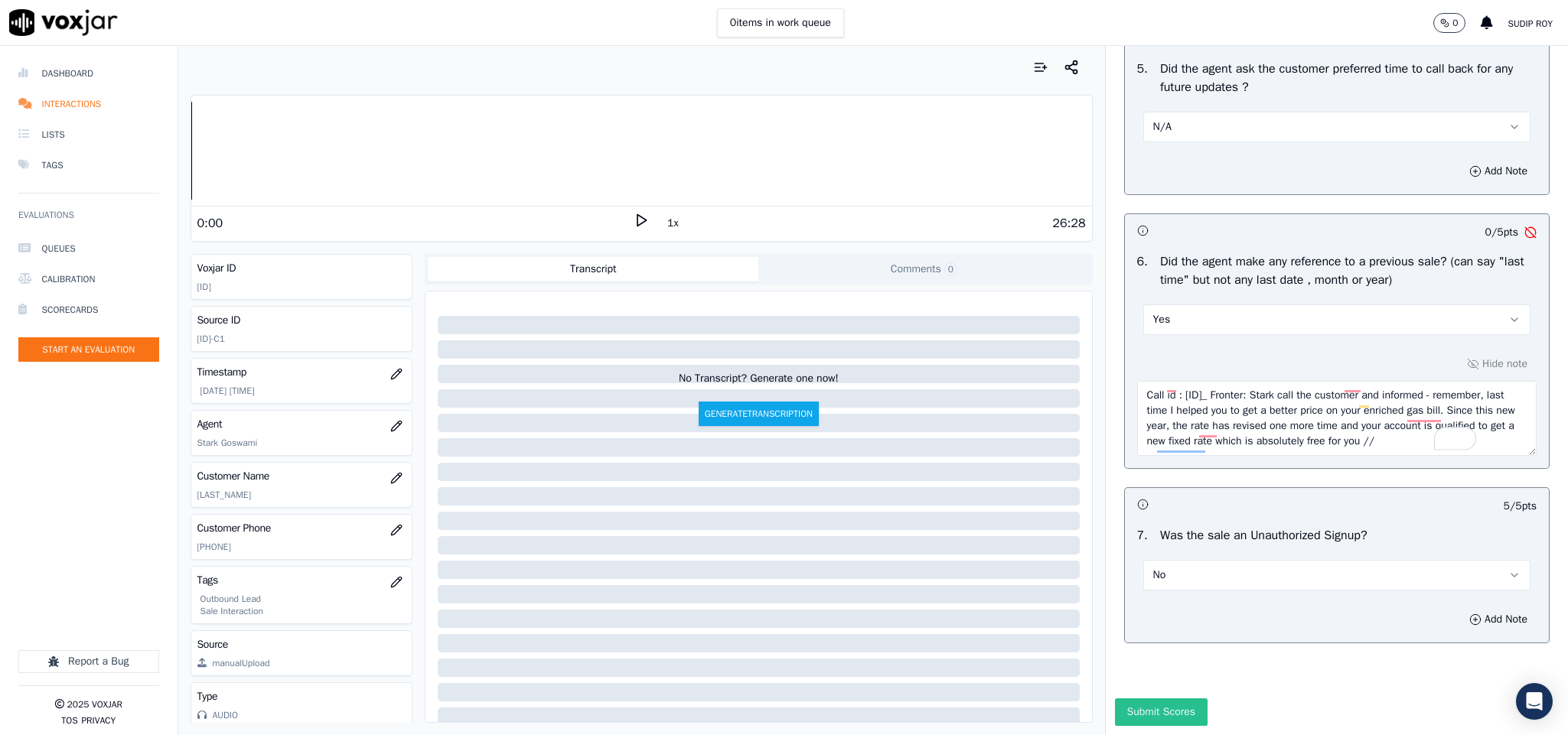 click on "Submit Scores" at bounding box center (1161, 712) 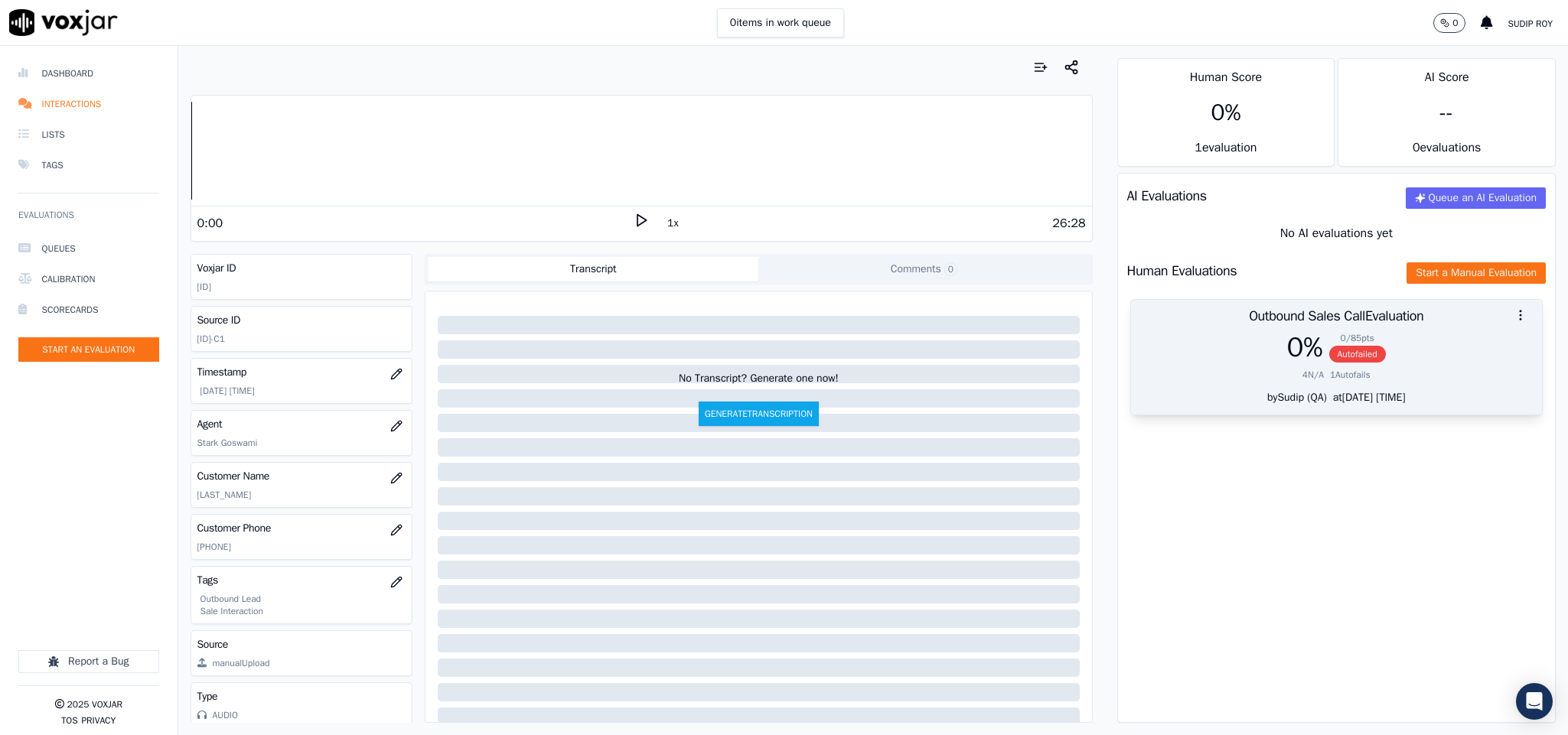 click on "0 / 85  pts   Autofailed" at bounding box center [1358, 347] 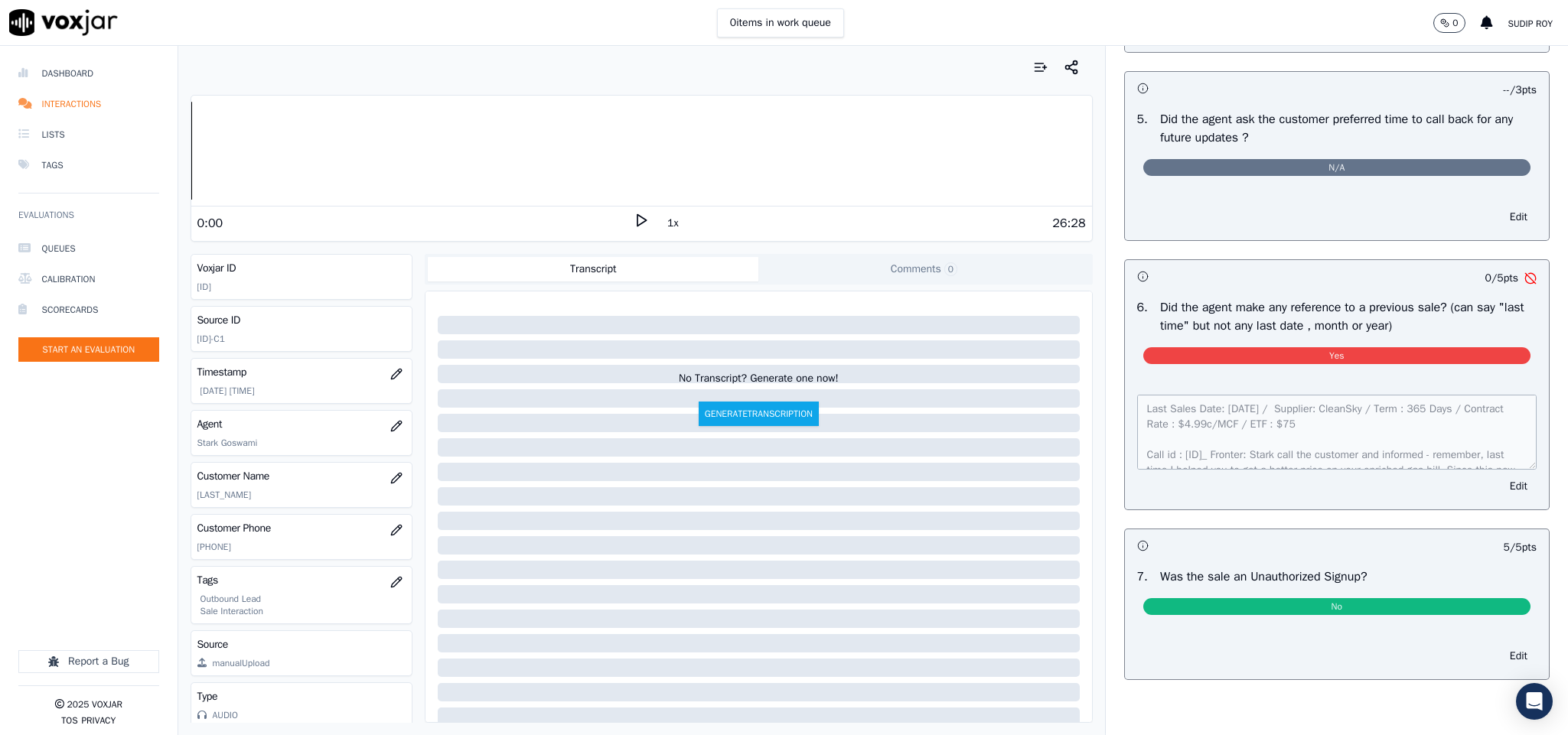 scroll, scrollTop: 0, scrollLeft: 0, axis: both 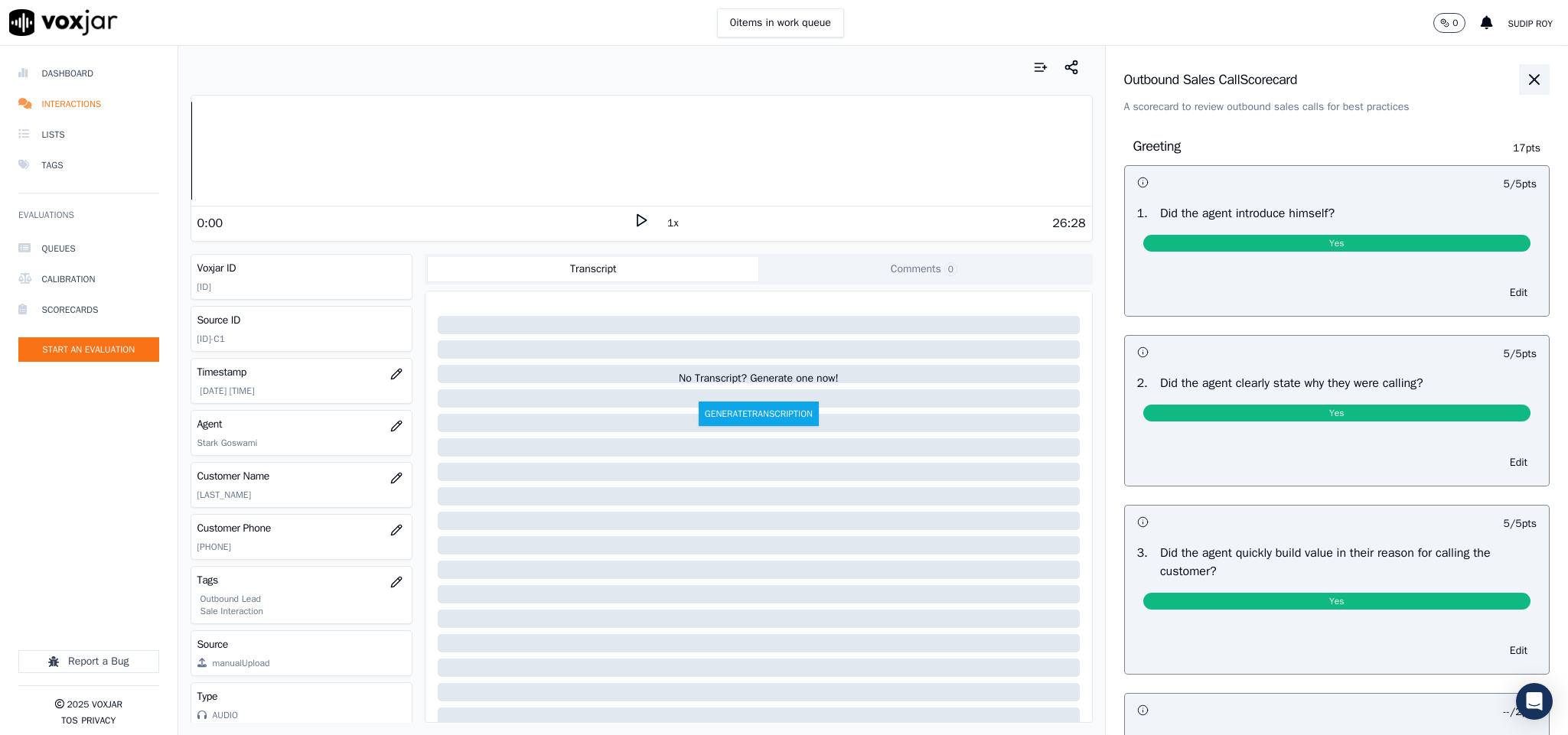 click 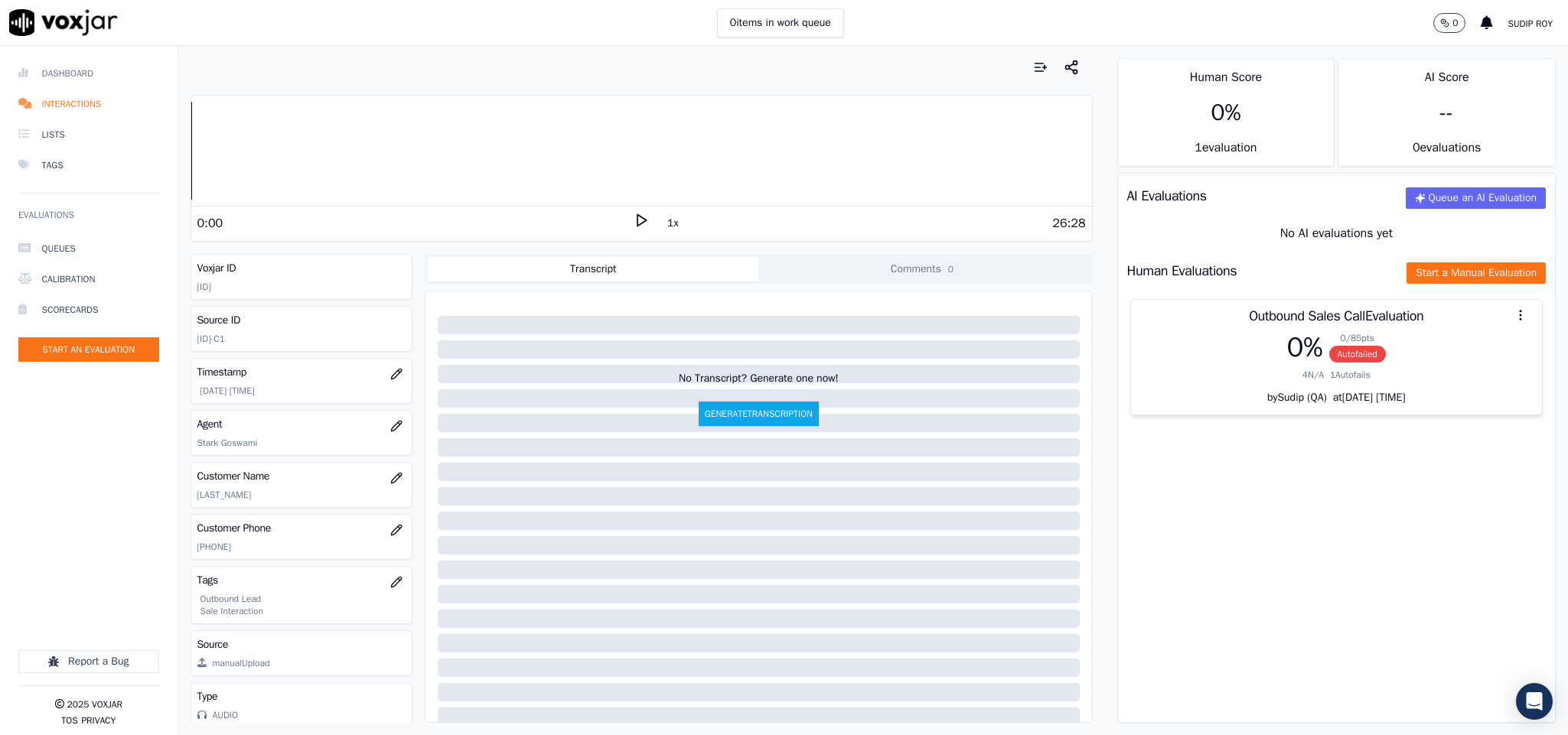 click on "Dashboard" at bounding box center [89, 73] 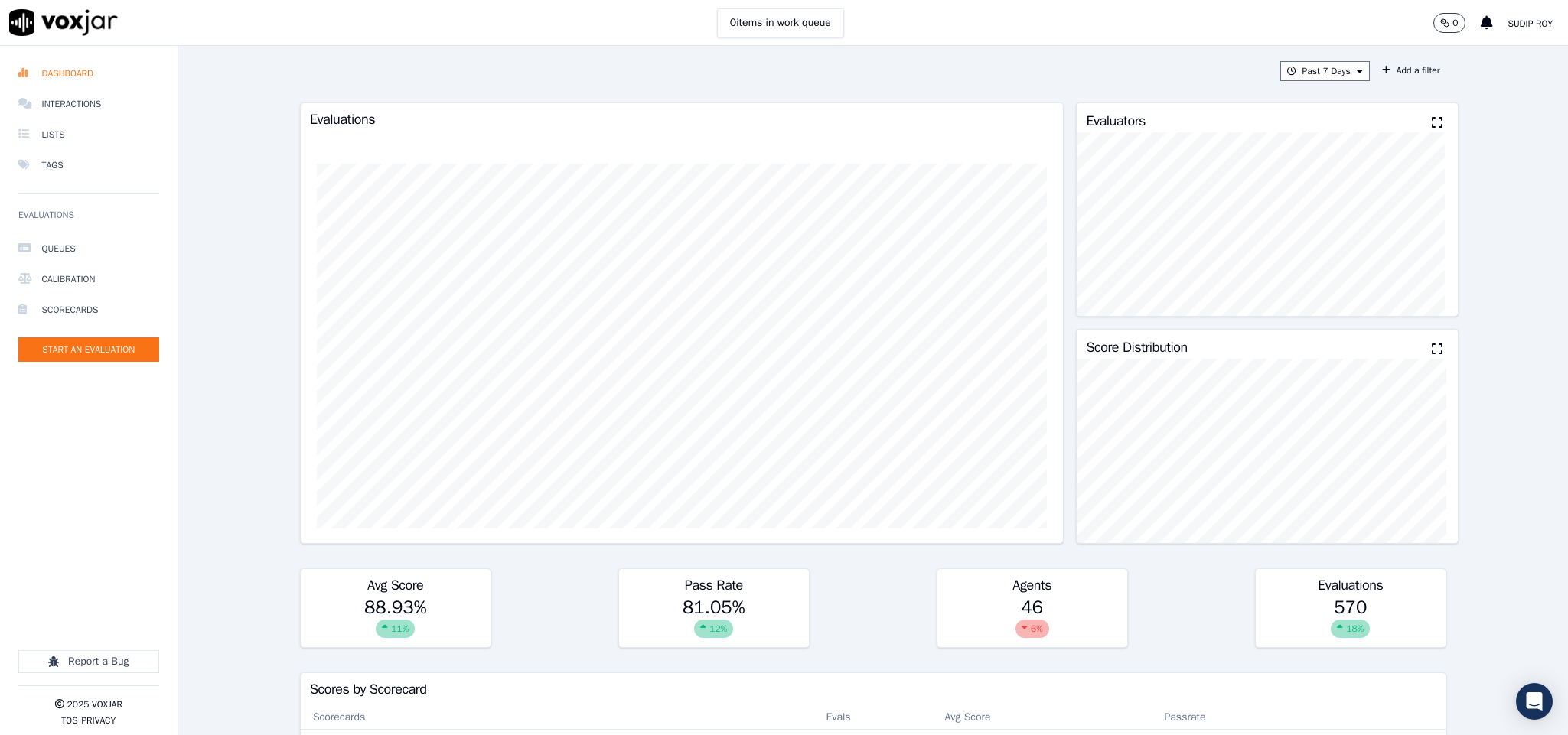 scroll, scrollTop: 0, scrollLeft: 0, axis: both 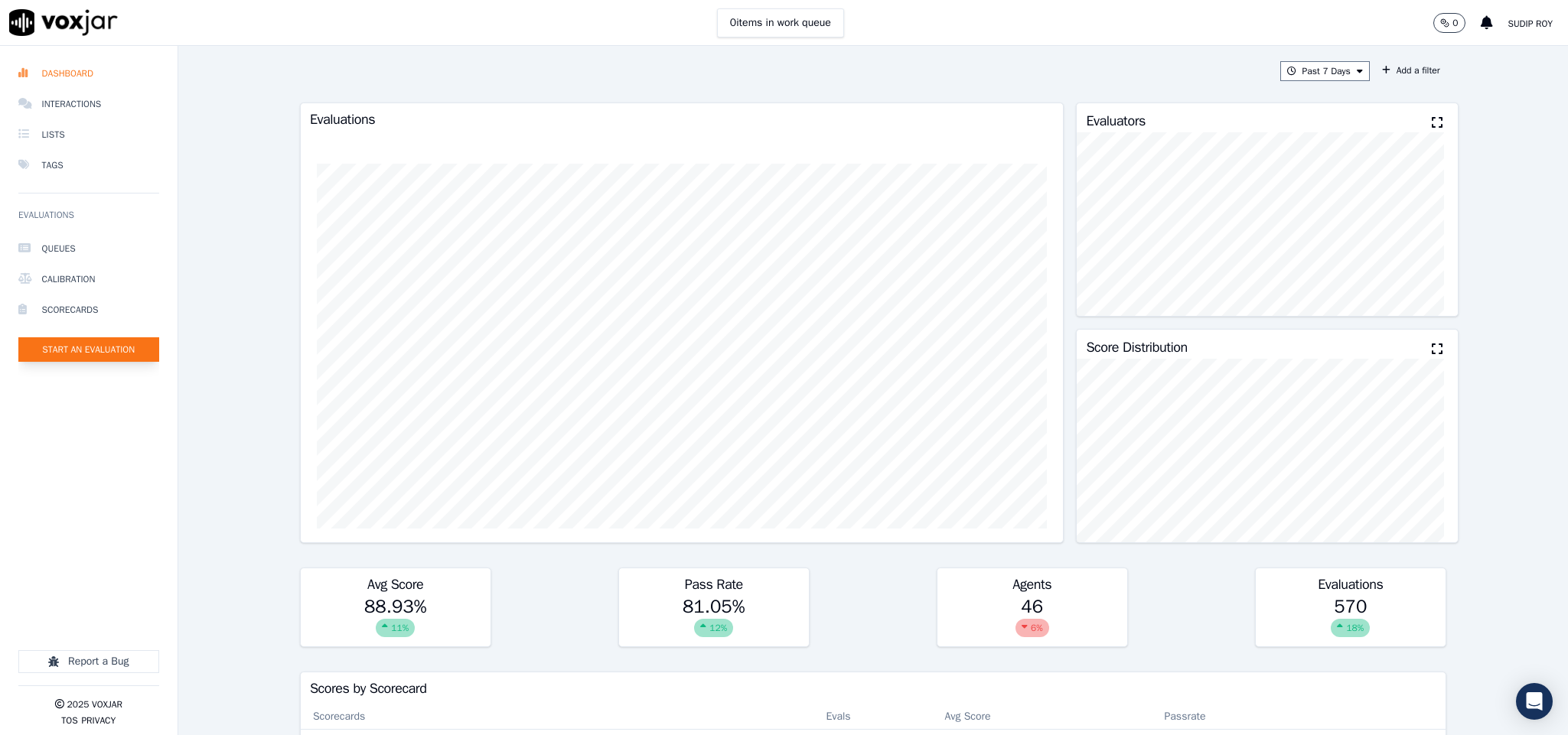 click on "Start an Evaluation" 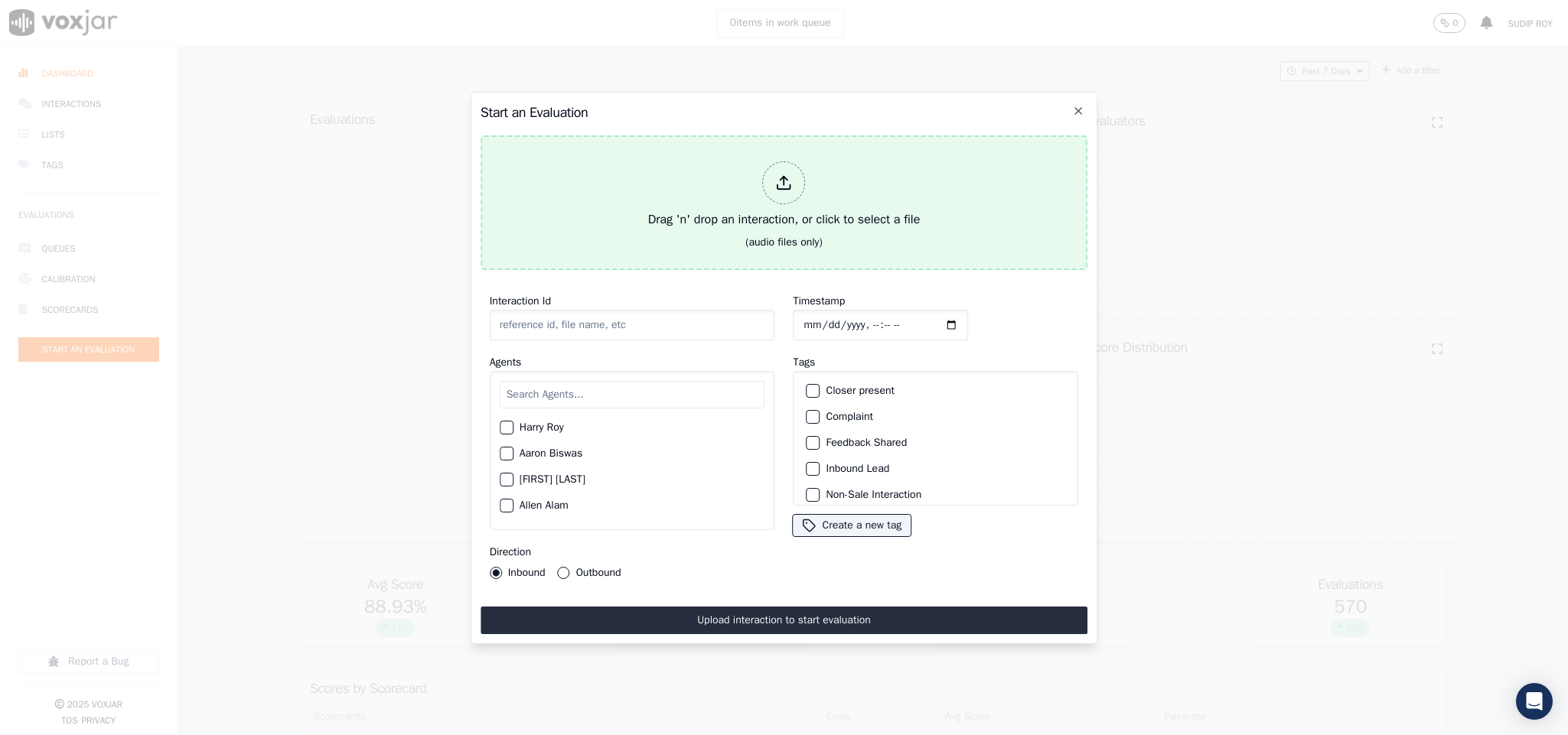 click on "Drag 'n' drop an interaction, or click to select a file" at bounding box center (784, 195) 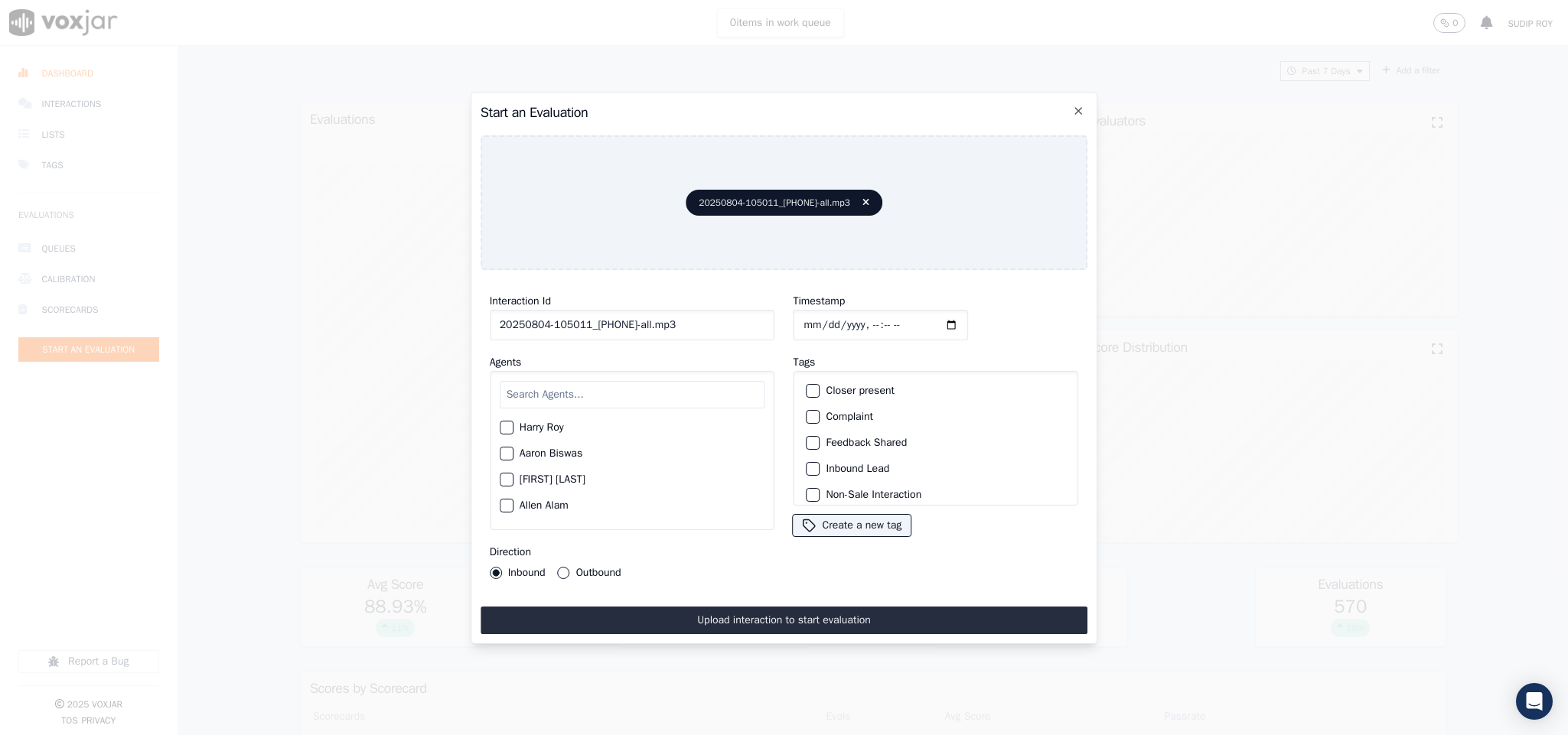 drag, startPoint x: 650, startPoint y: 317, endPoint x: 760, endPoint y: 324, distance: 110.2225 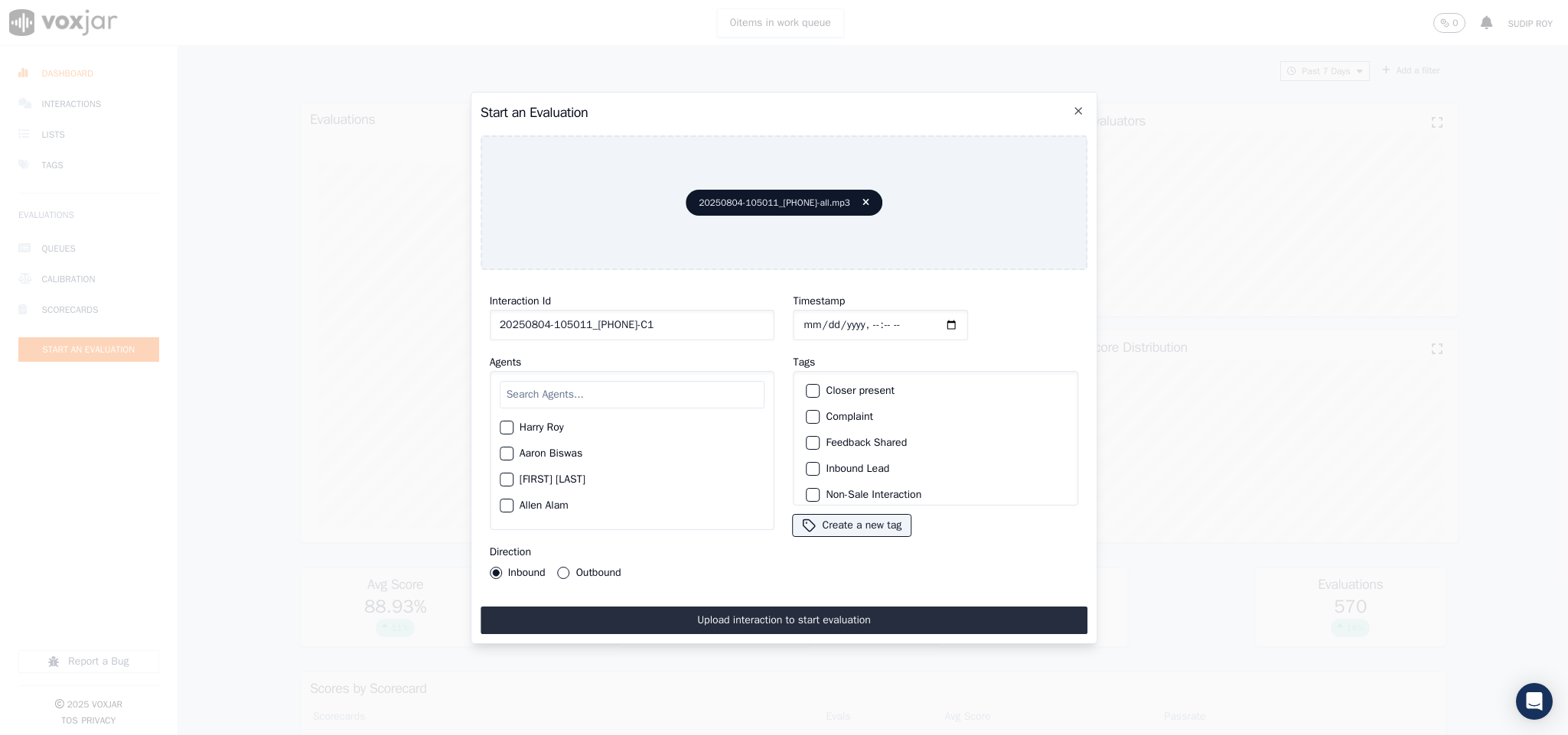 type on "20250804-105011_[PHONE]-C1" 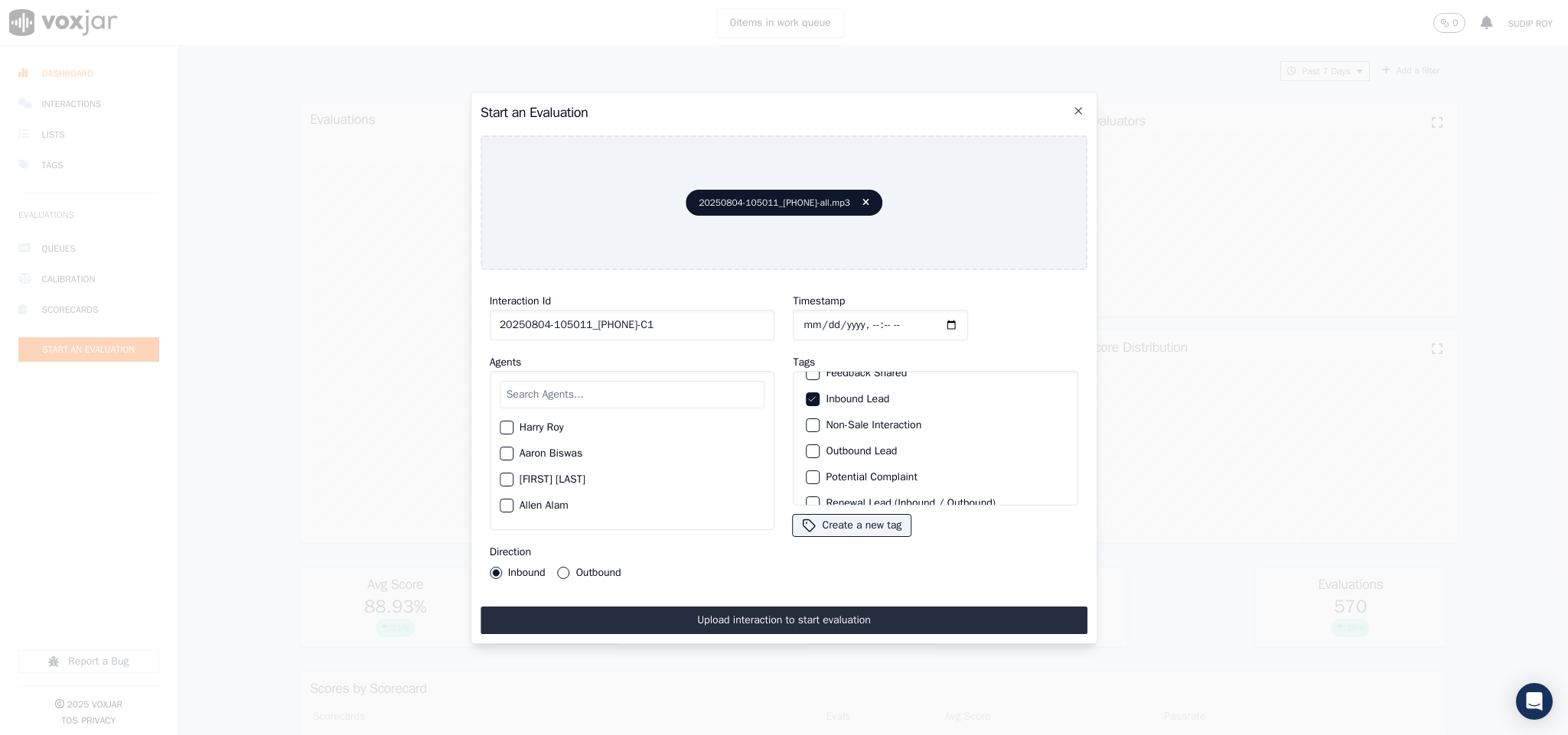 scroll, scrollTop: 138, scrollLeft: 0, axis: vertical 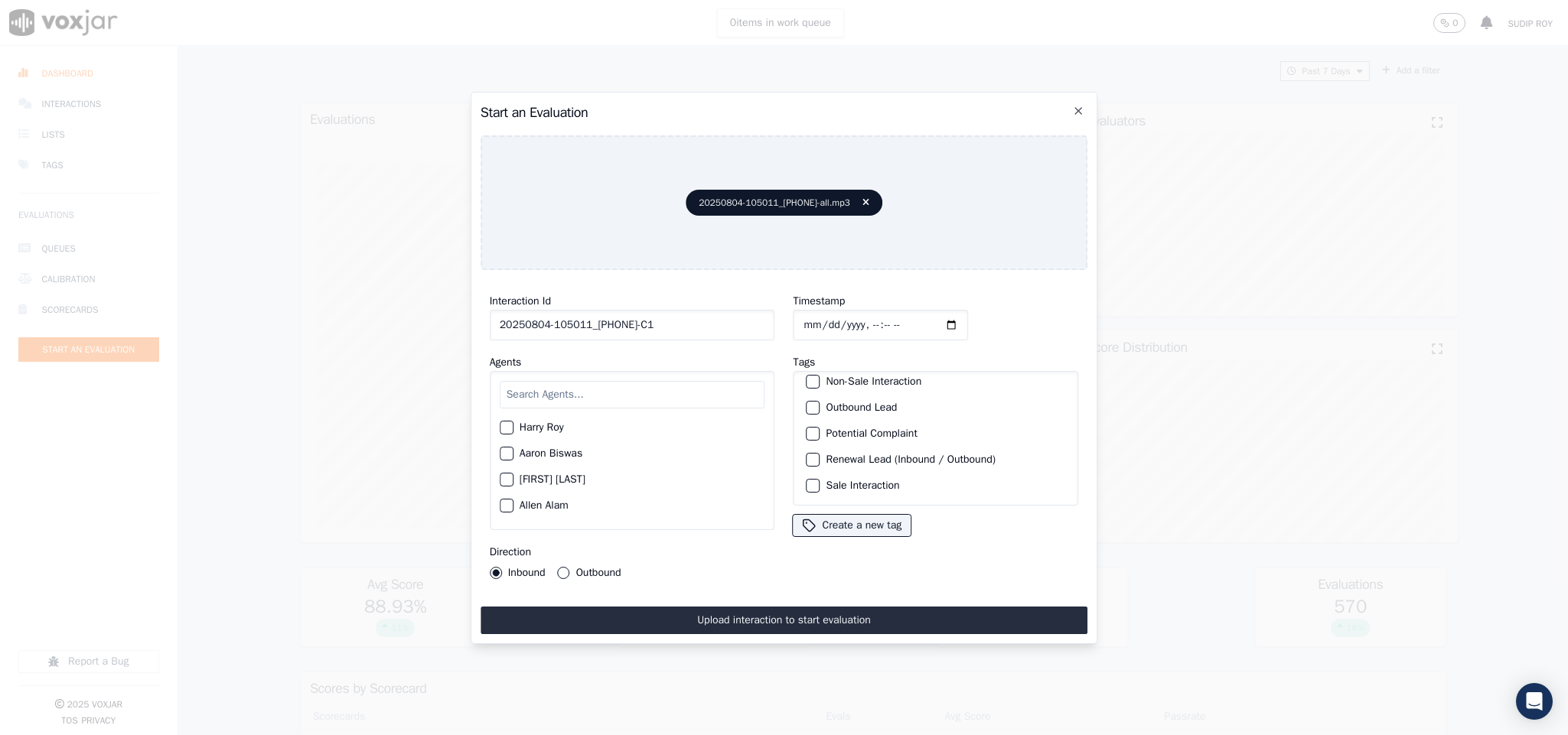 click on "Sale Interaction" at bounding box center [936, 486] 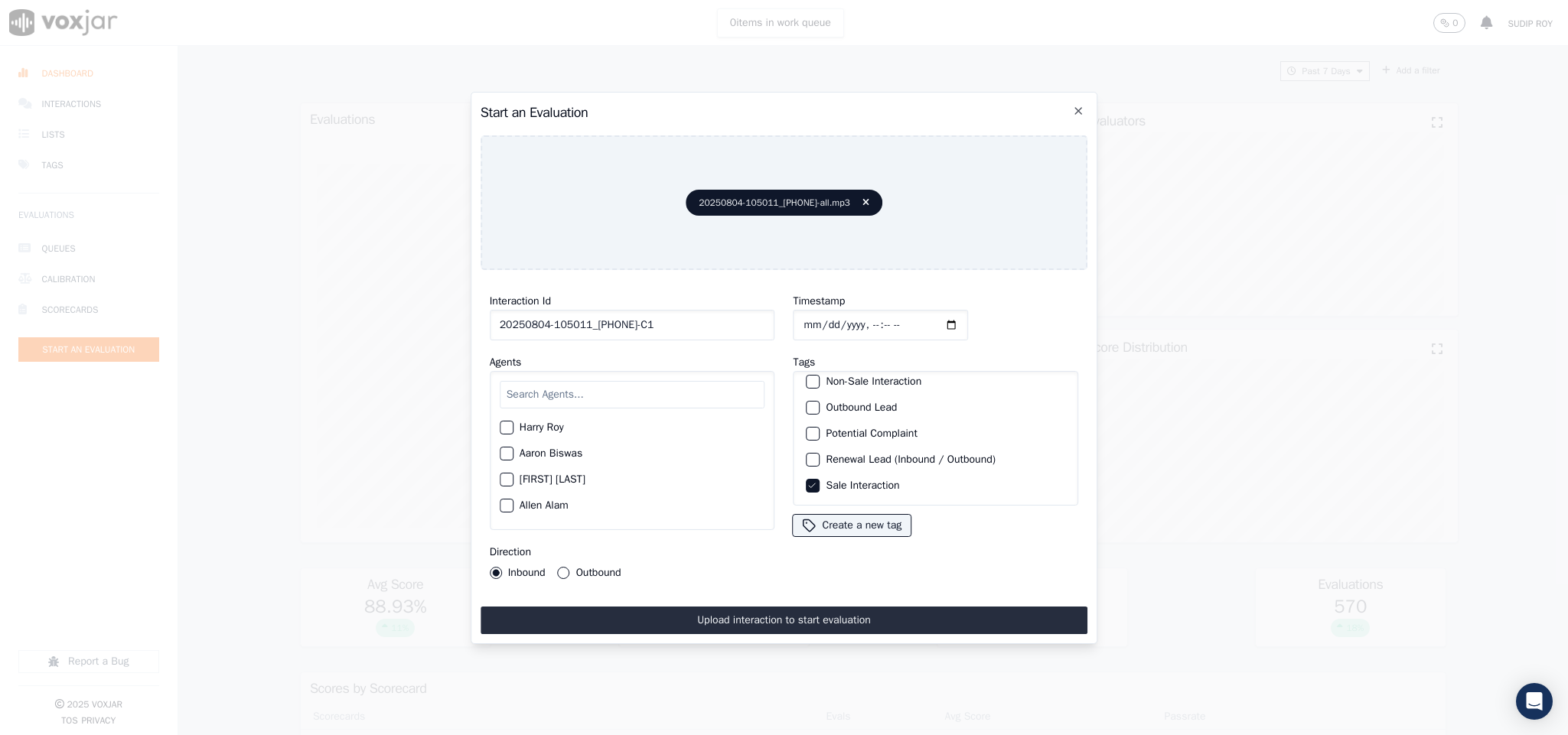 click at bounding box center [632, 395] 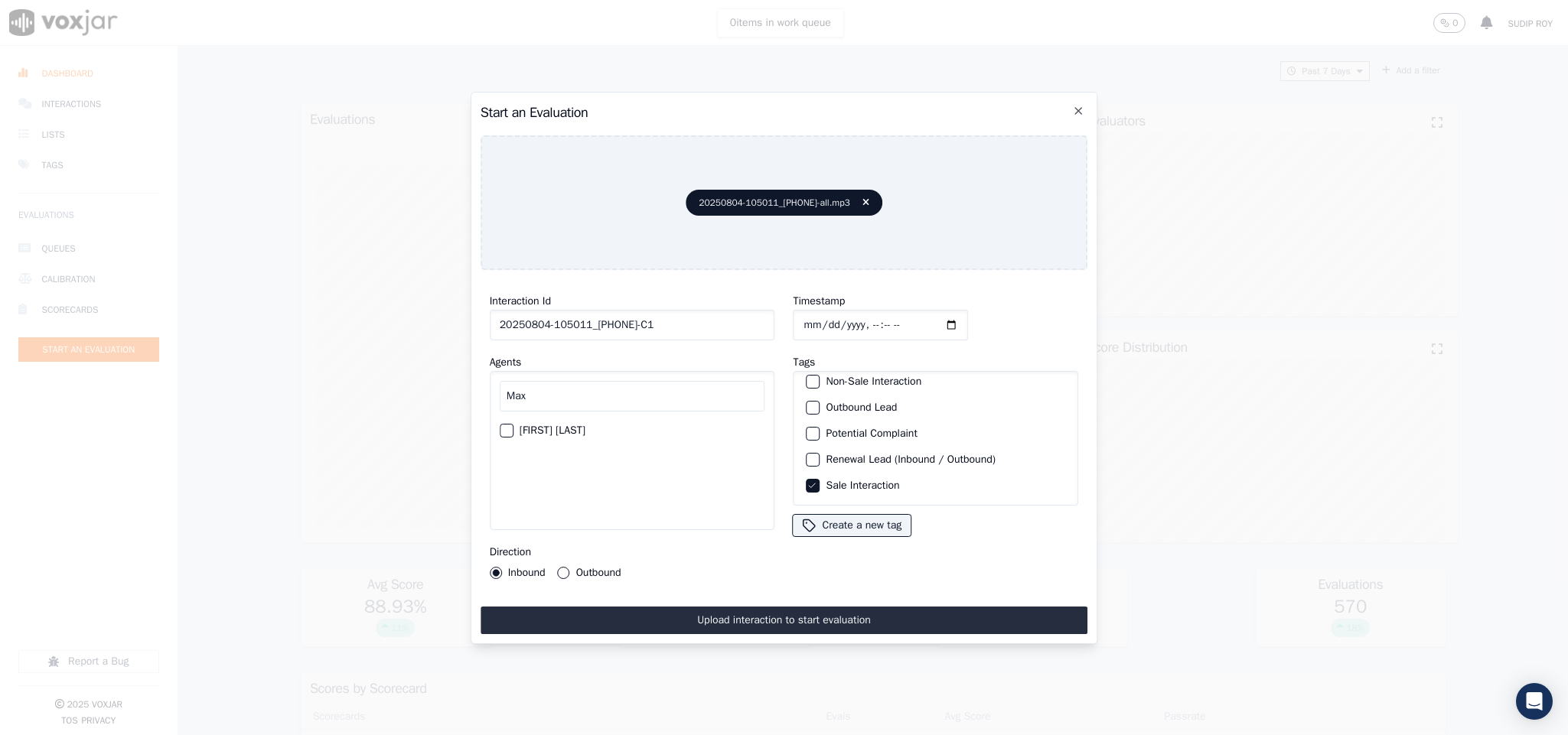 type on "Max" 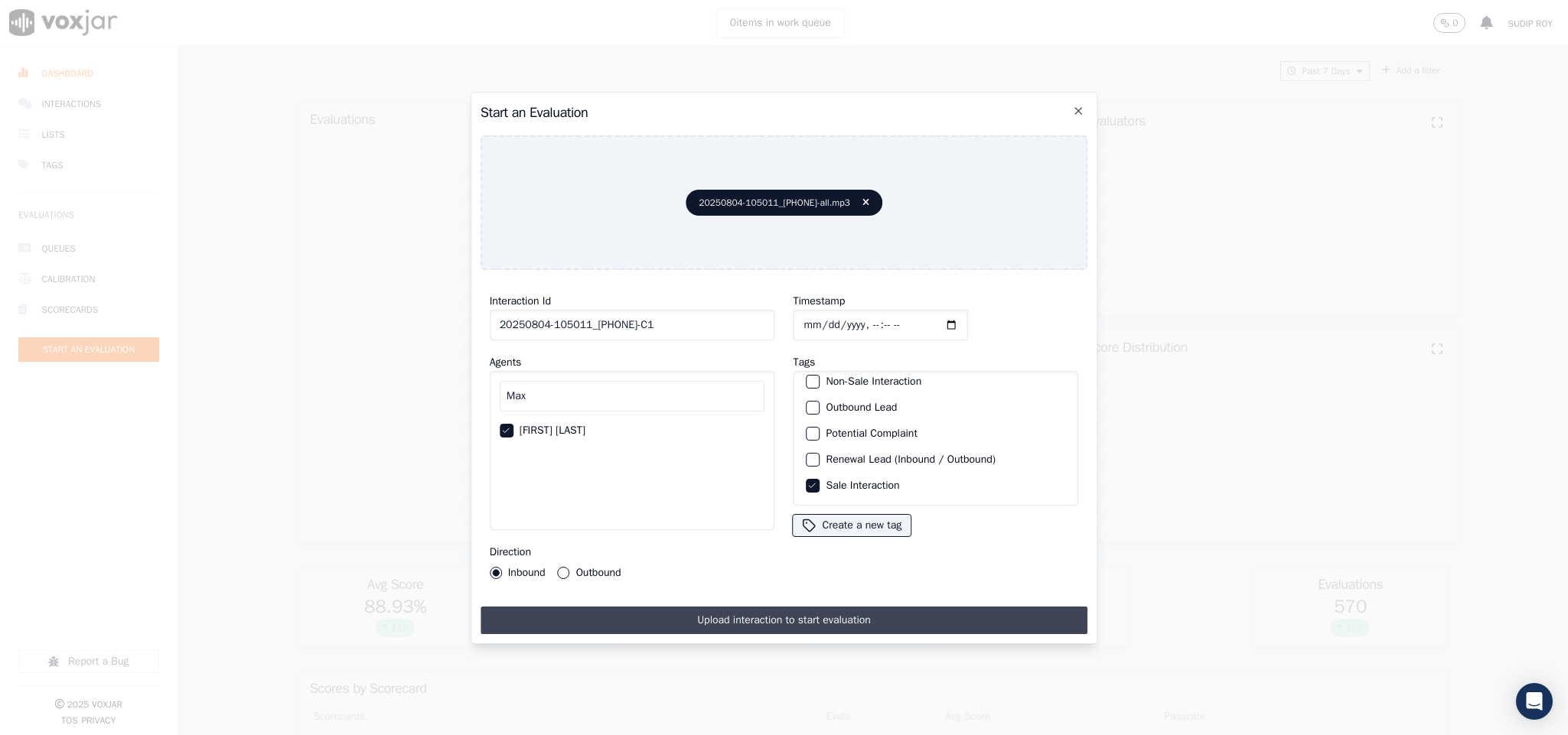 click on "Upload interaction to start evaluation" at bounding box center (784, 620) 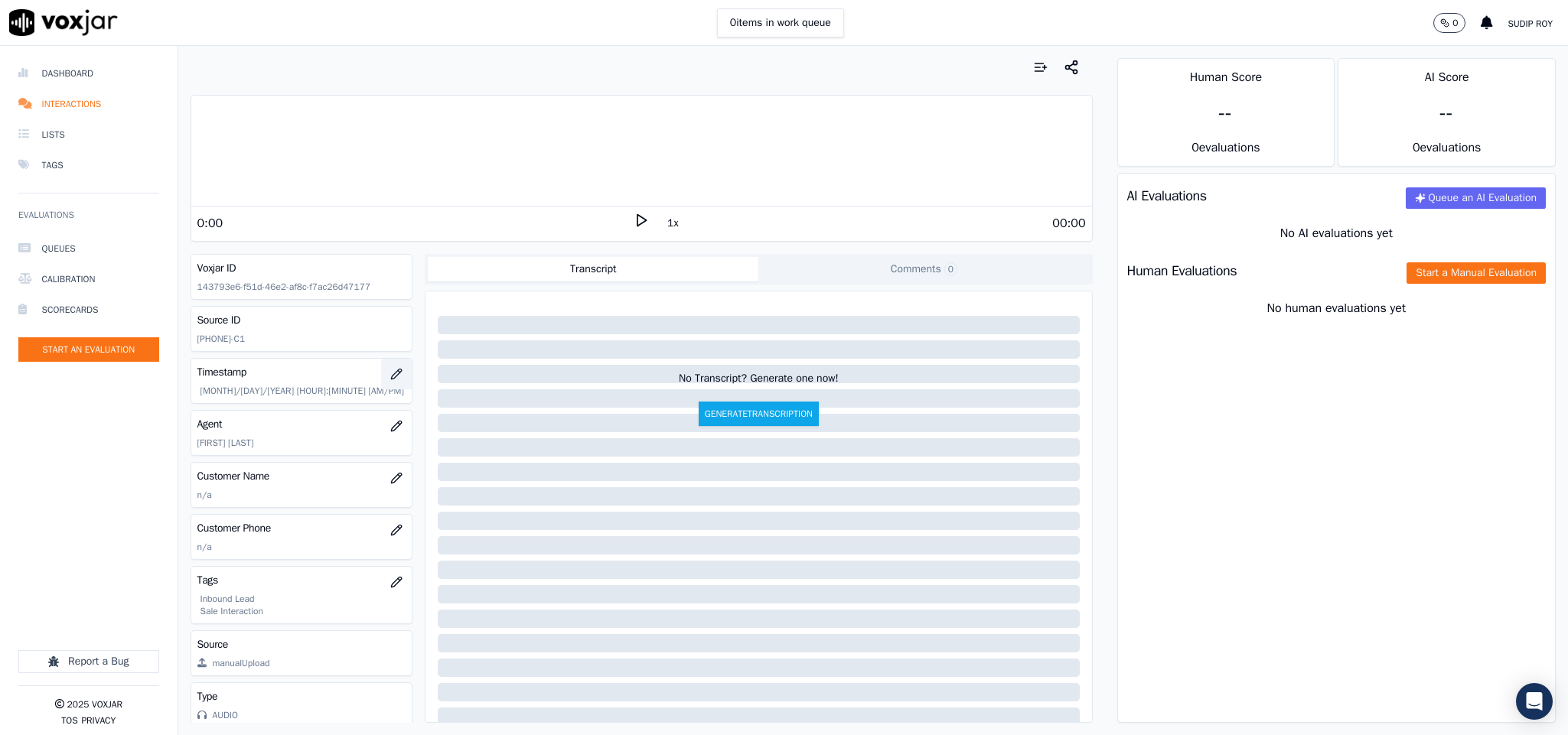 click 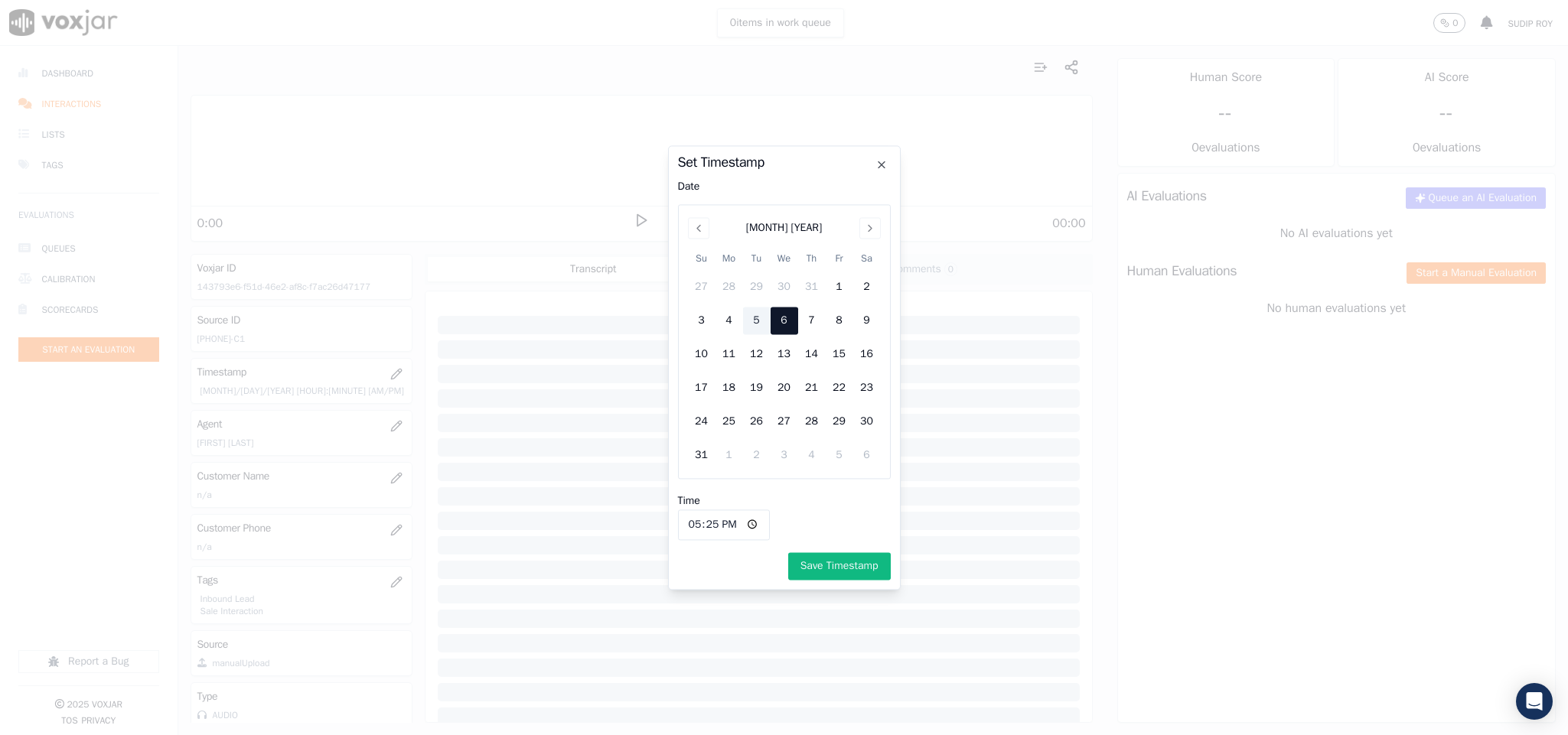 click on "5" at bounding box center (757, 320) 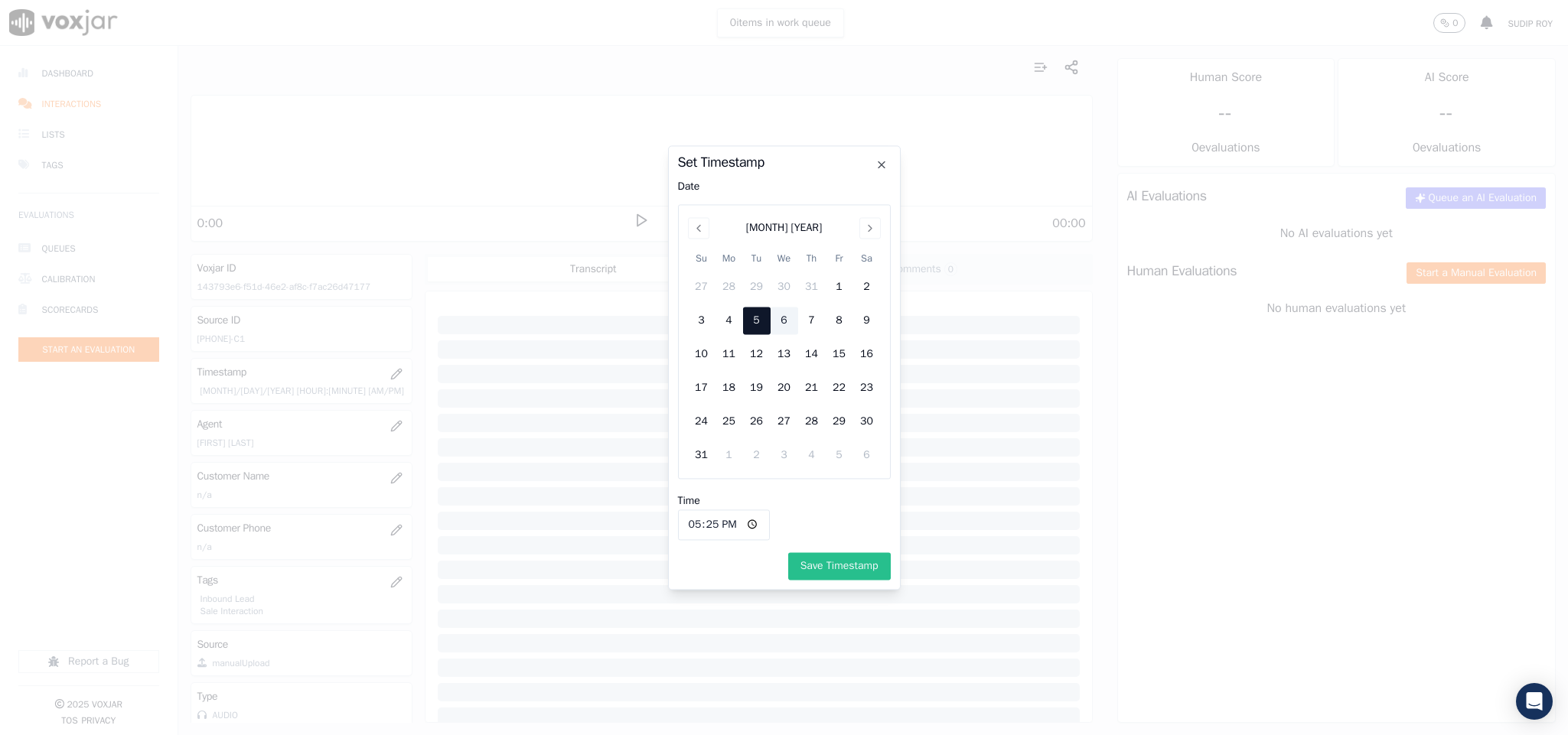 click on "Save Timestamp" at bounding box center (839, 566) 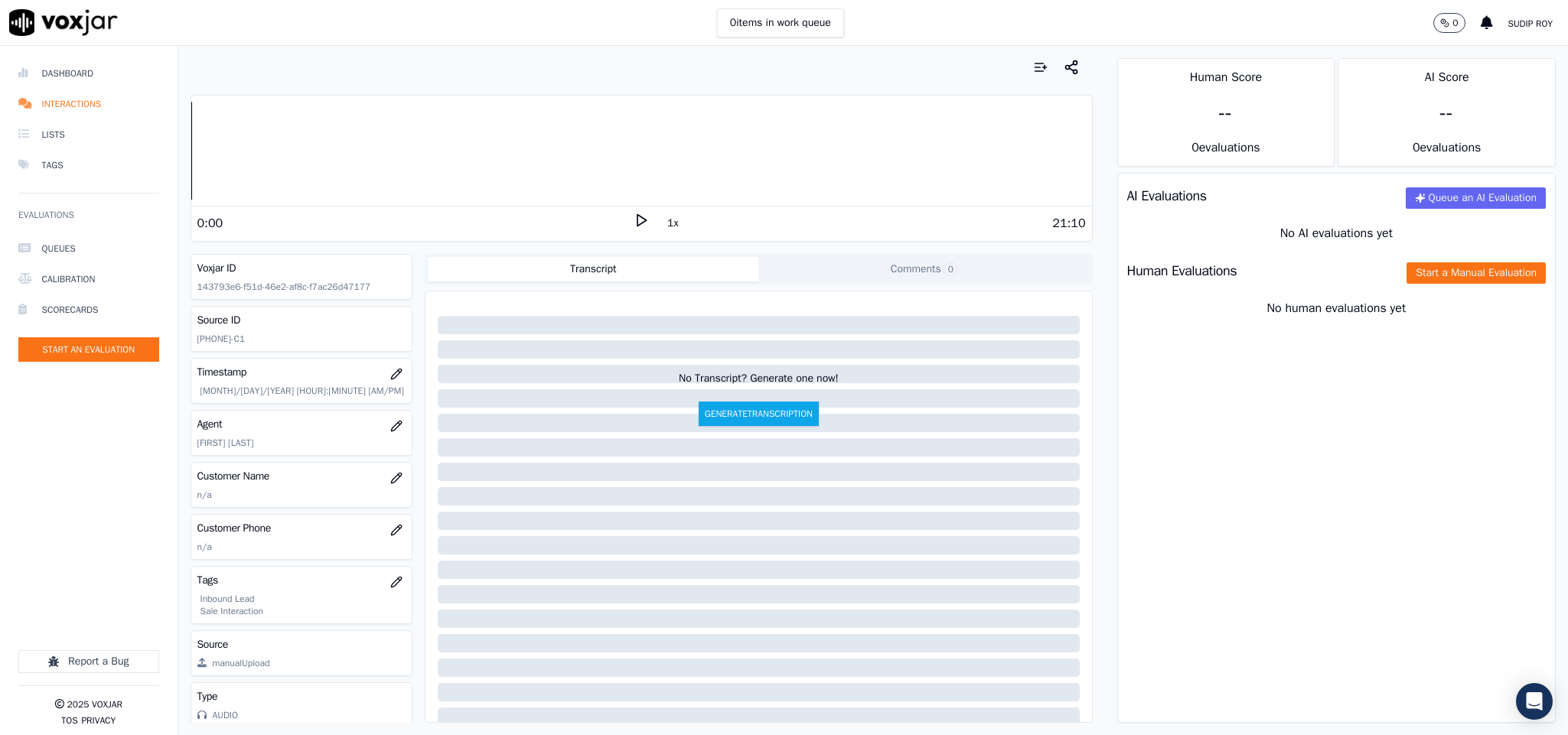 click at bounding box center [89, 581] 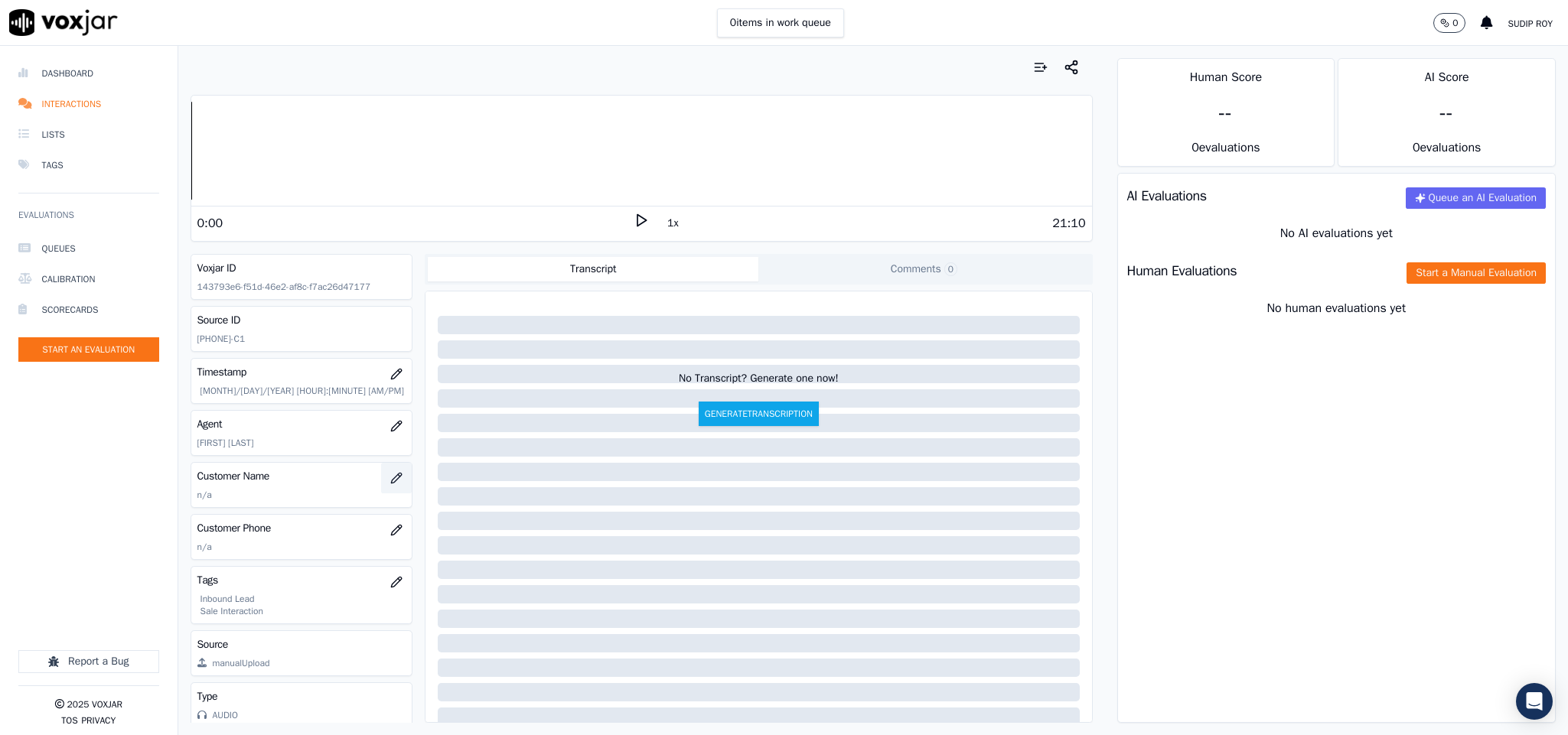 click 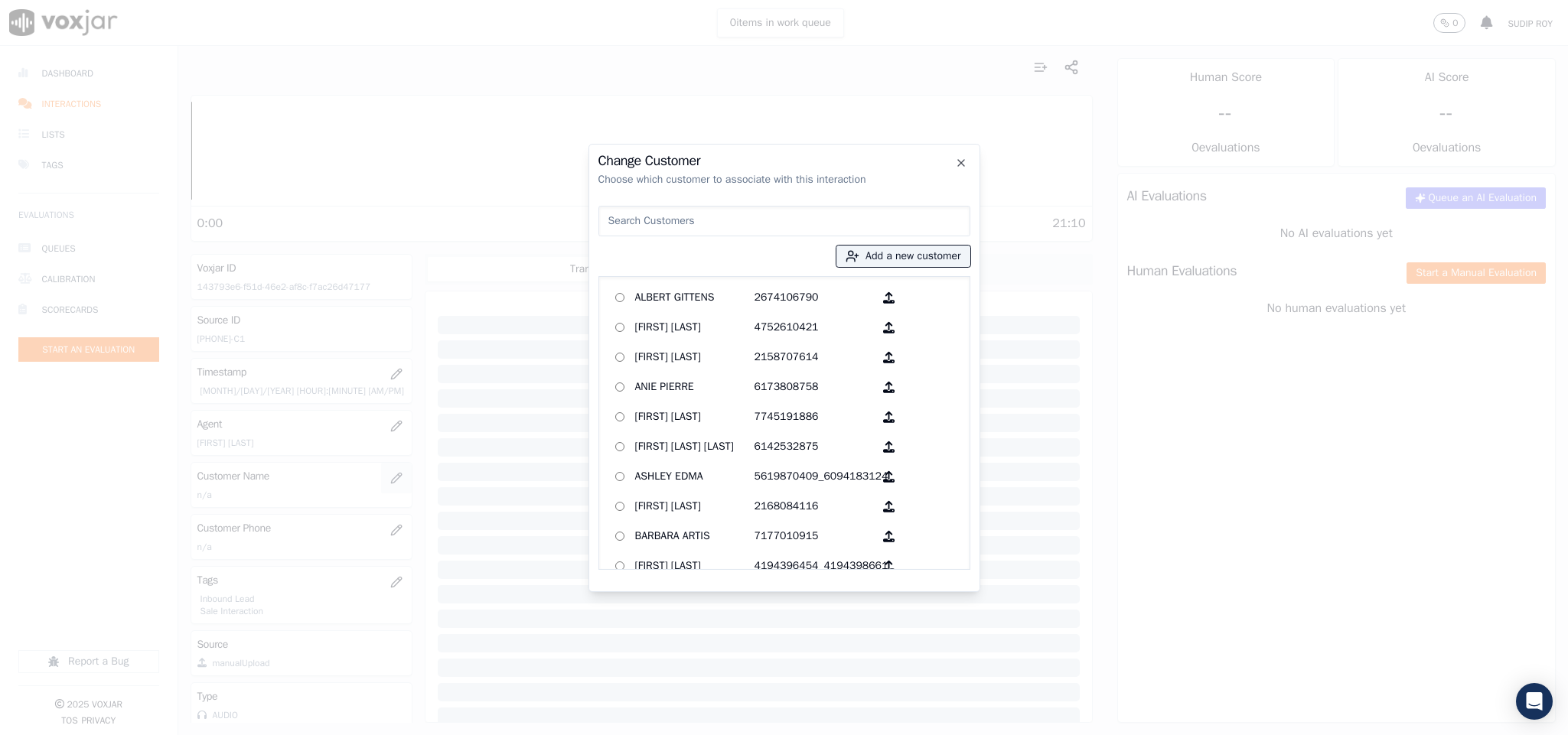 type on "[FIRST] [LAST]" 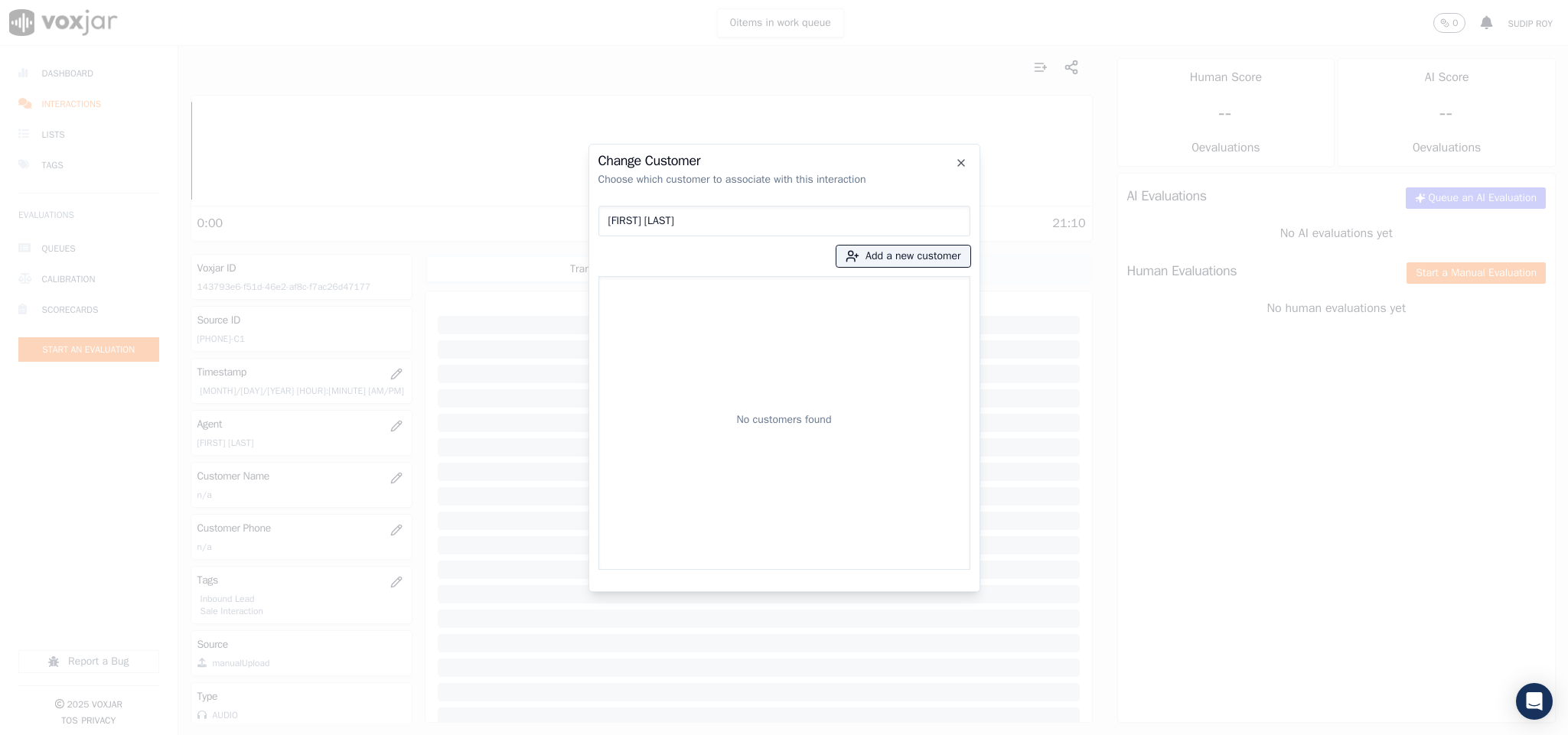 drag, startPoint x: 707, startPoint y: 213, endPoint x: 513, endPoint y: 221, distance: 194.16488 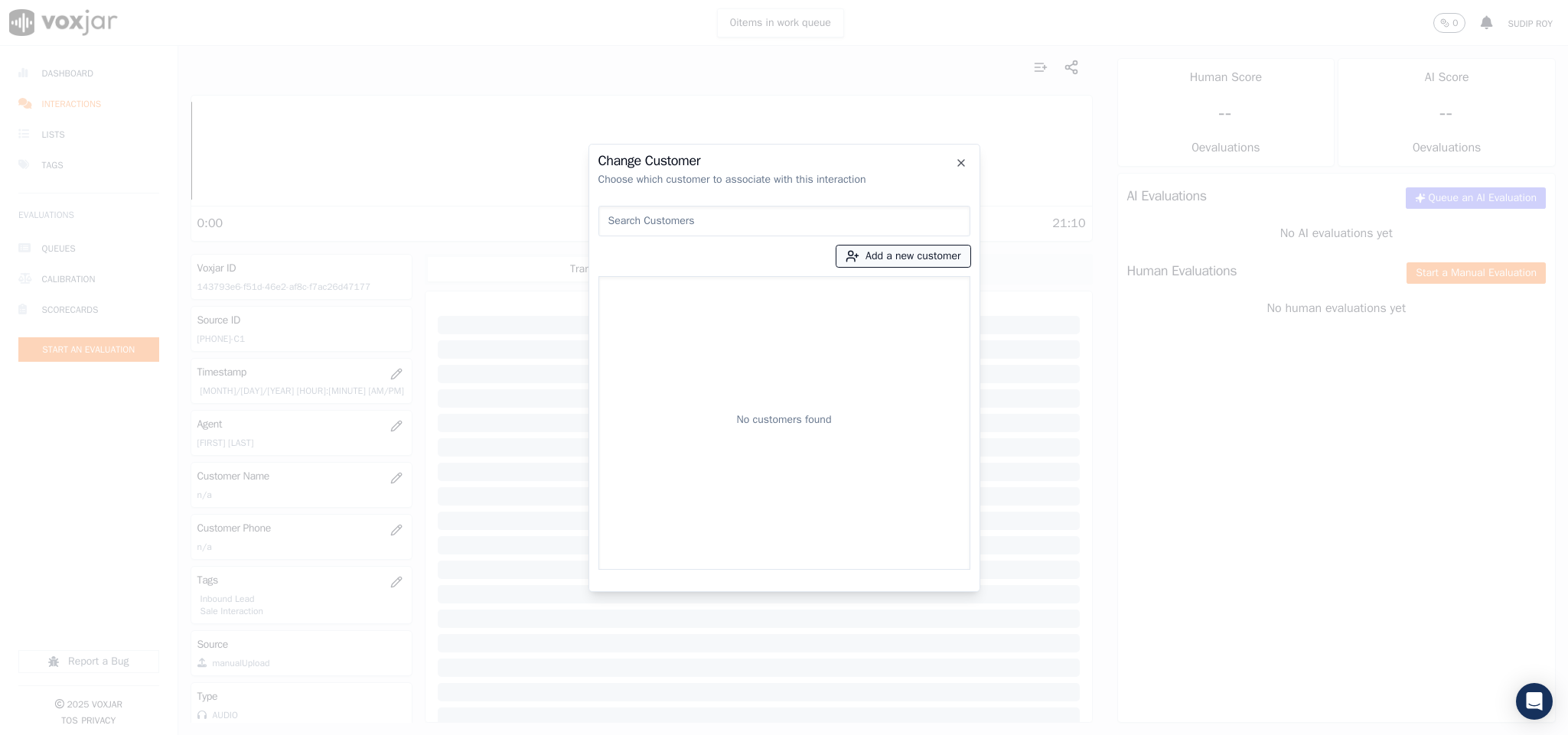 click on "Add a new customer" at bounding box center (903, 256) 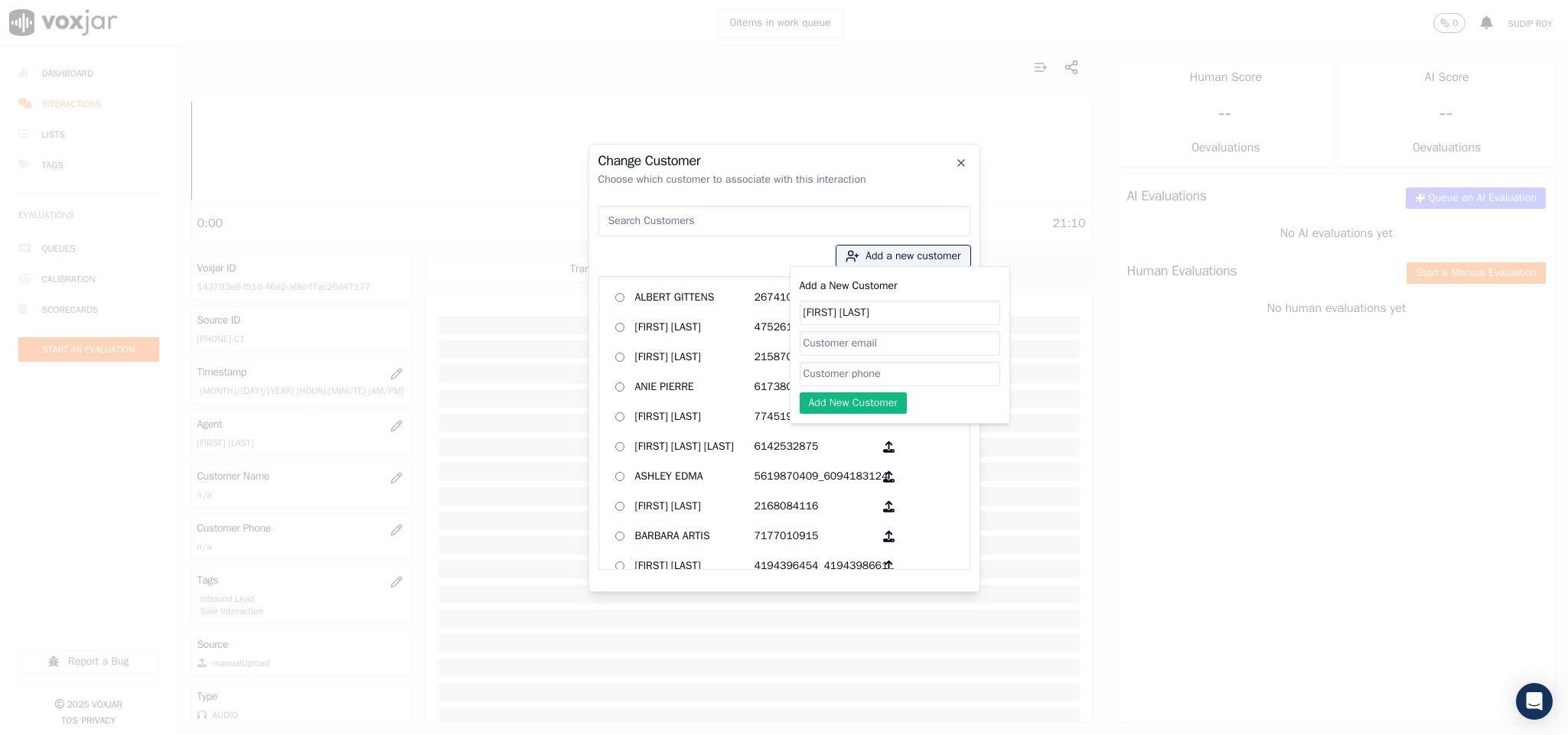 type on "[FIRST] [LAST]" 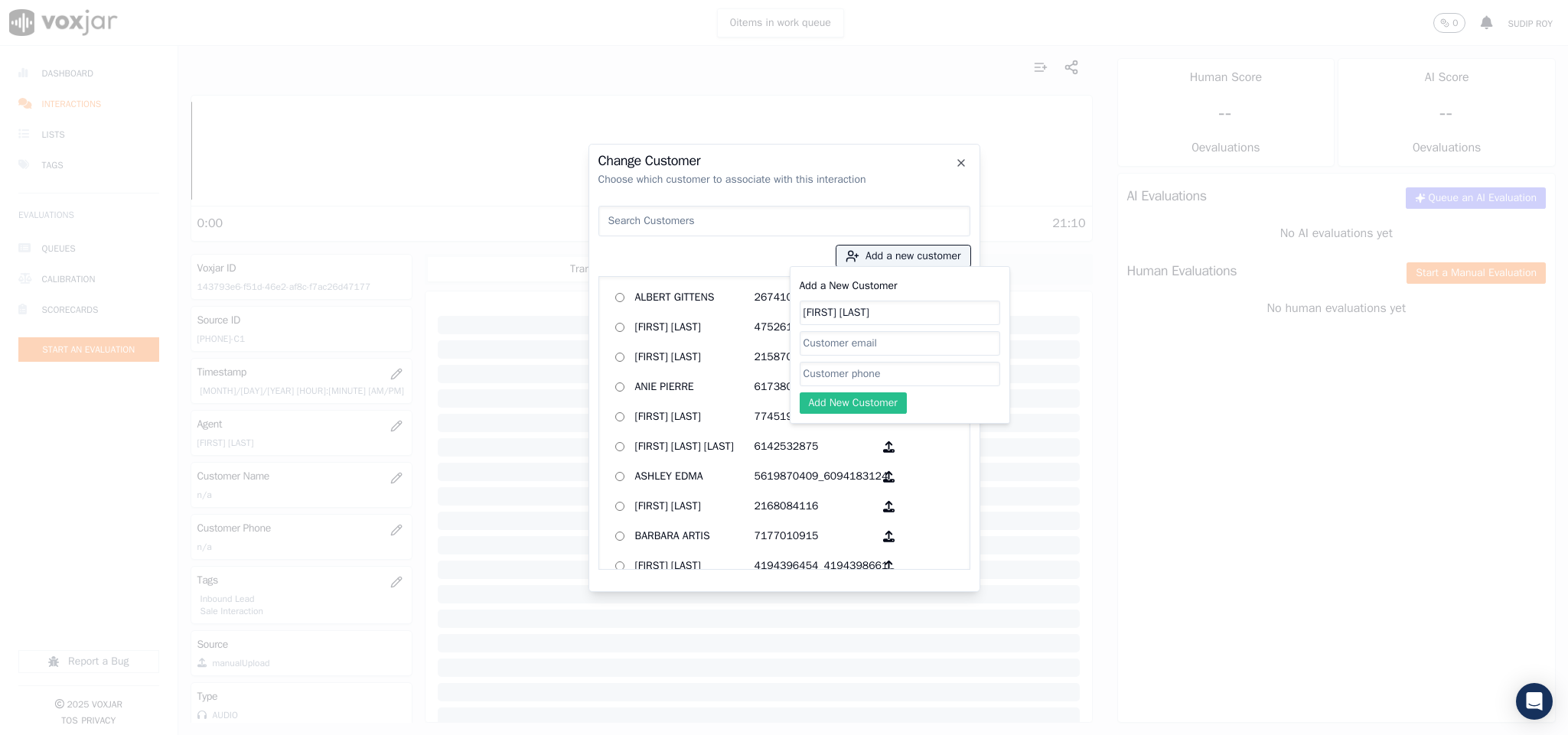 paste on "[PHONE]" 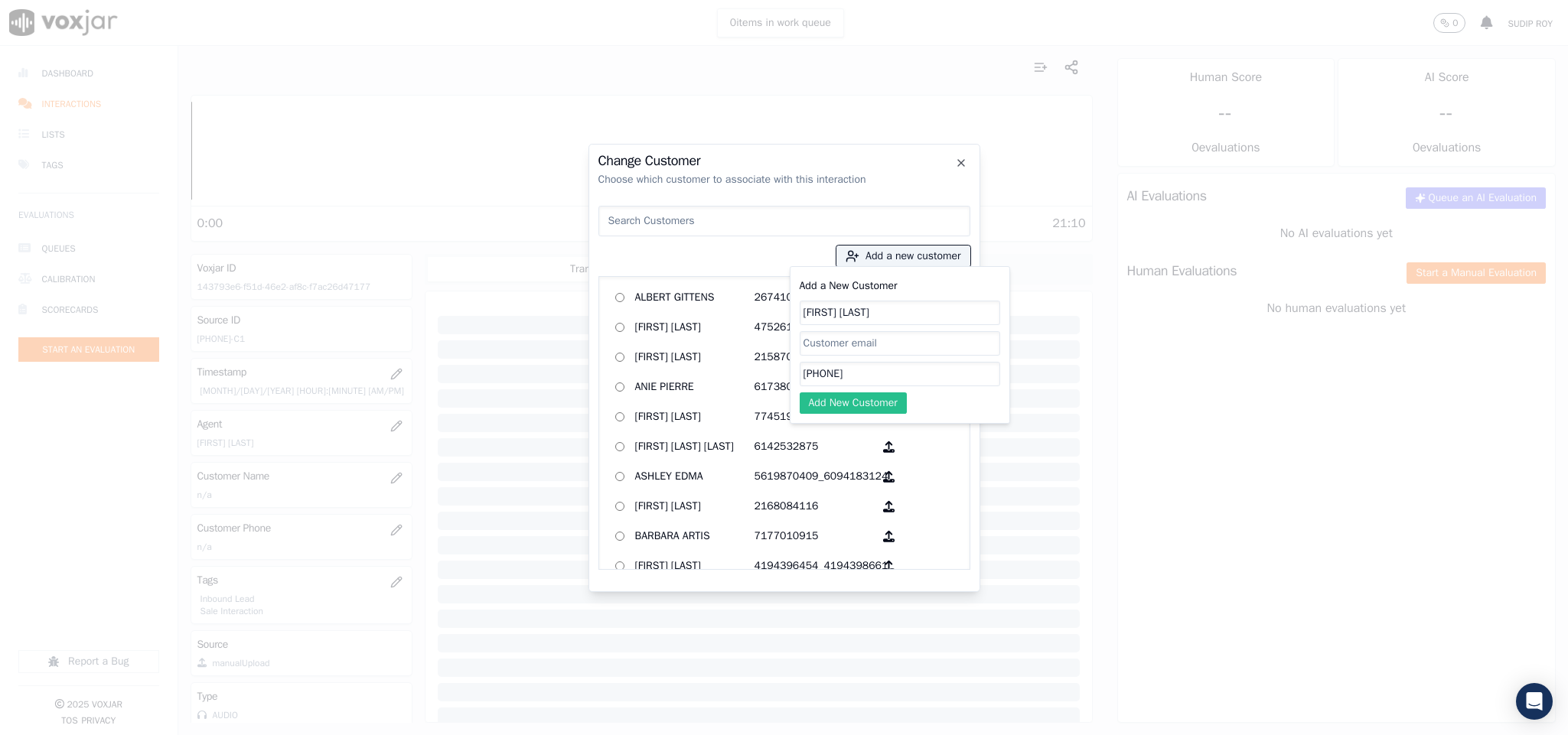 type on "[PHONE]" 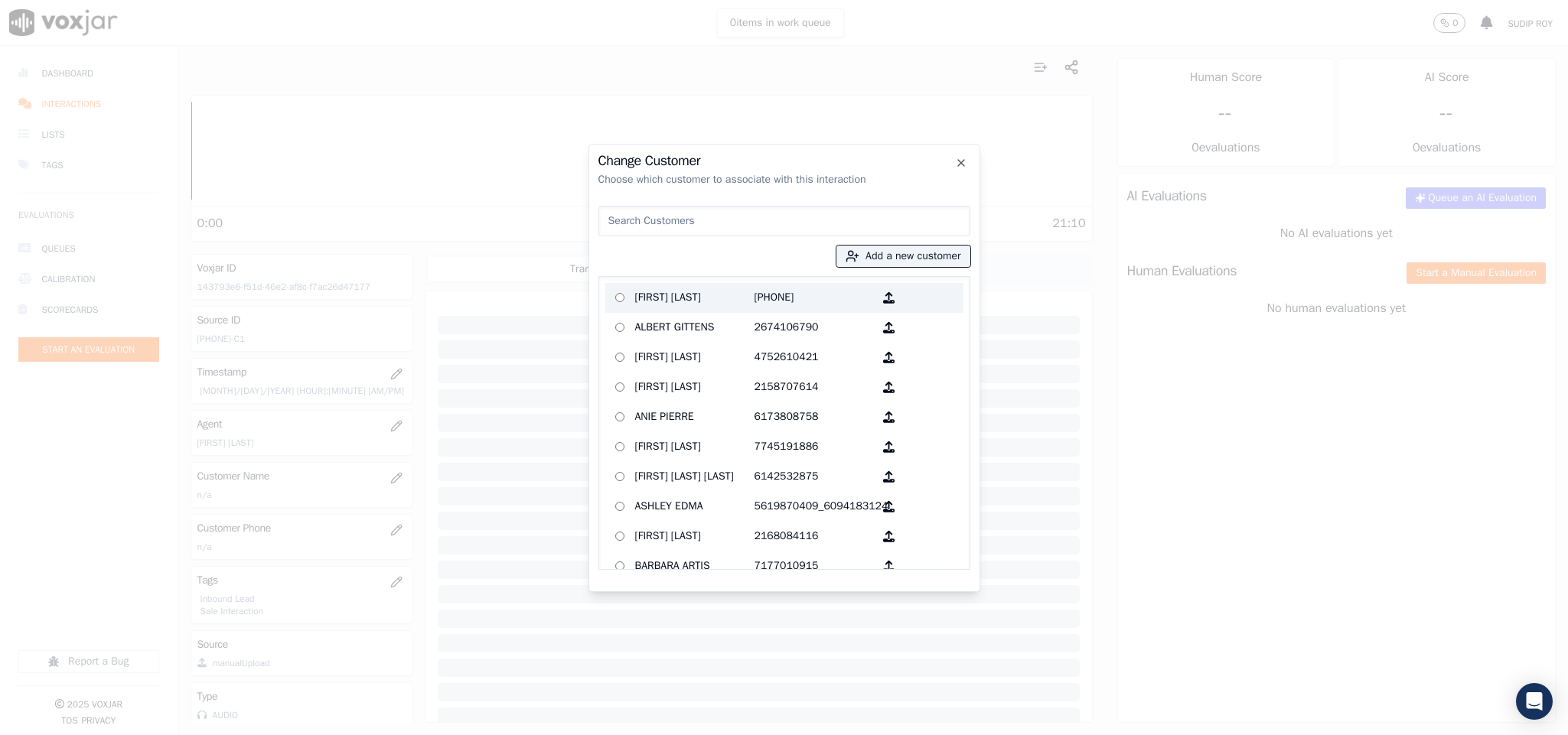 click on "[FIRST] [LAST]" at bounding box center (695, 298) 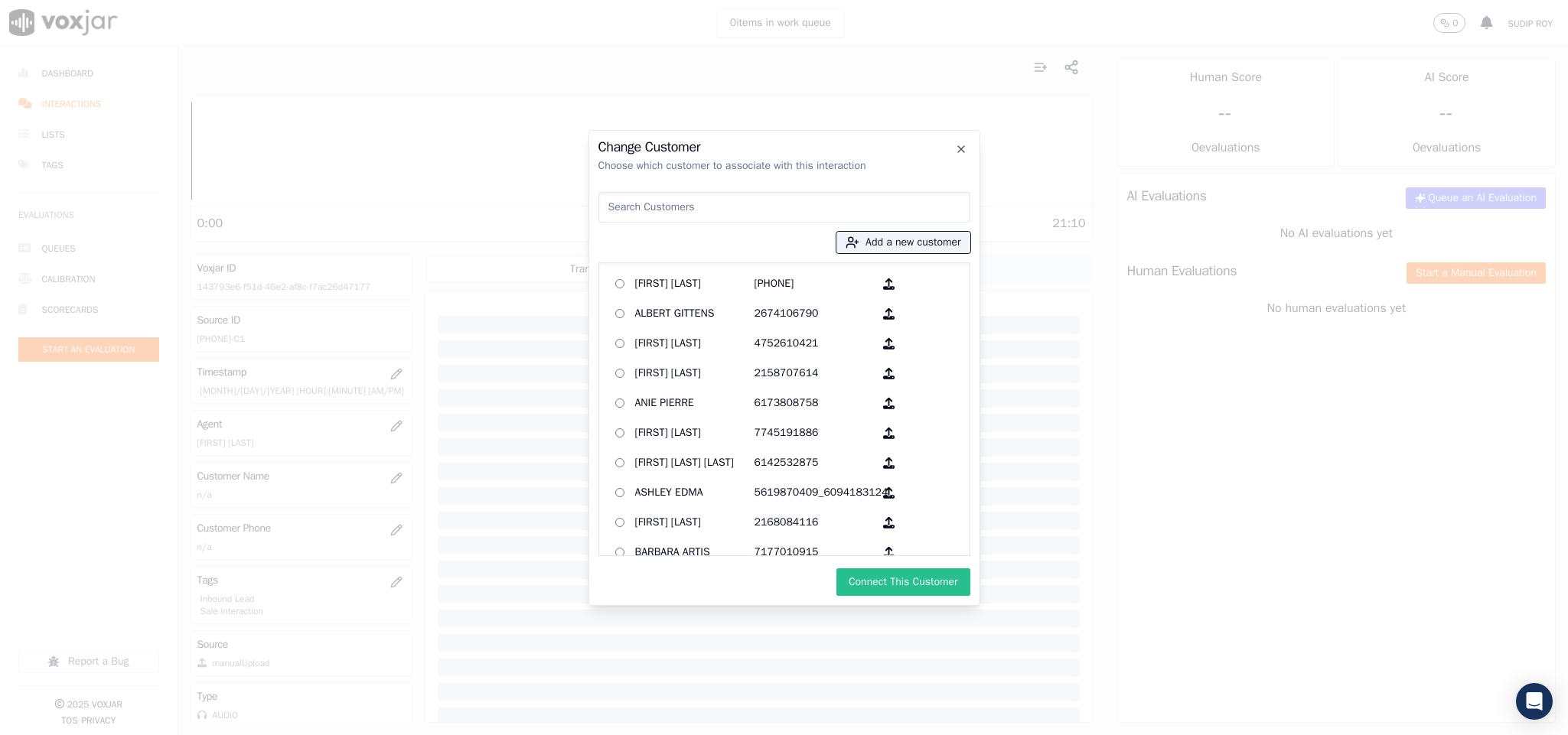 click on "Connect This Customer" at bounding box center (903, 582) 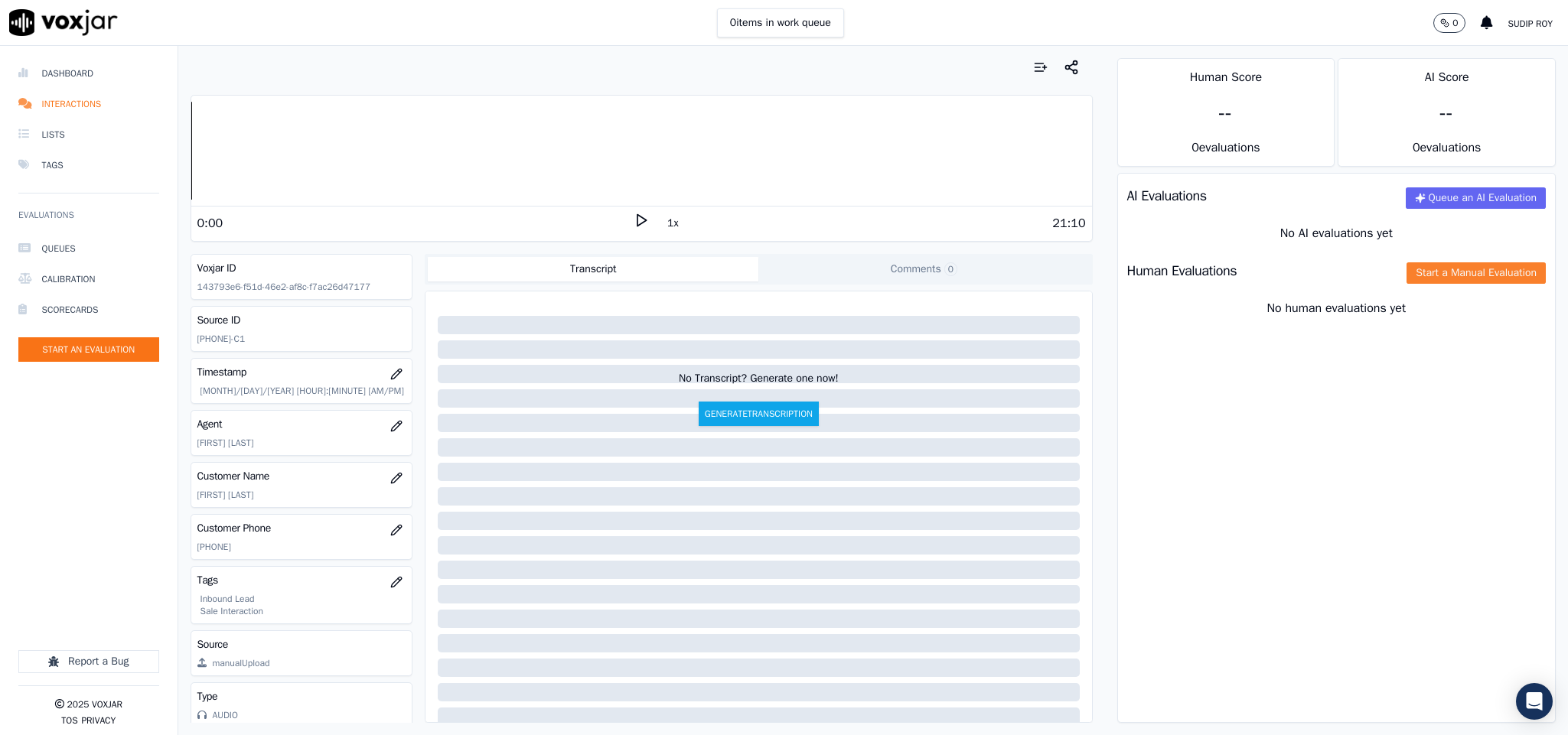 click on "Start a Manual Evaluation" 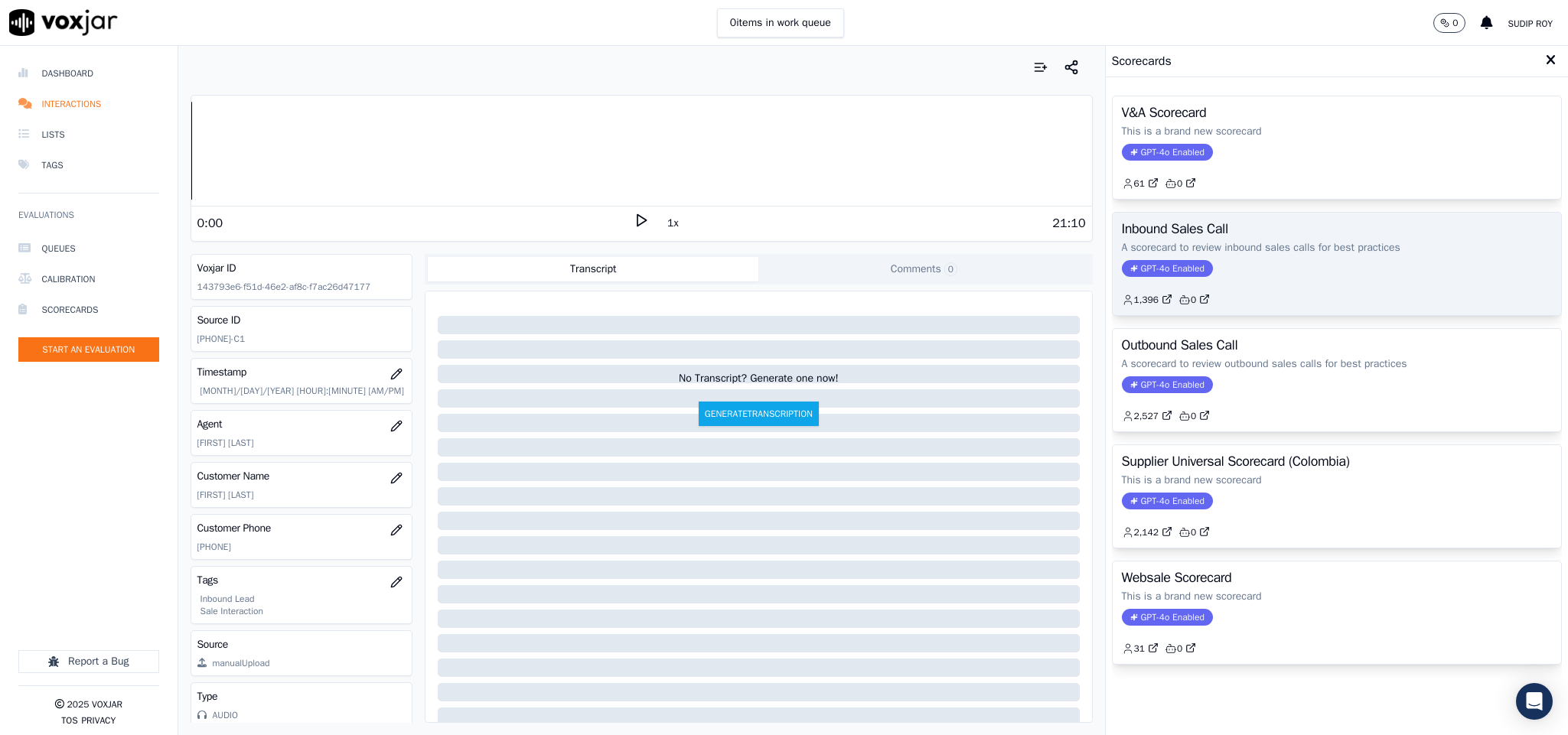 click on "GPT-4o Enabled" at bounding box center (1167, 268) 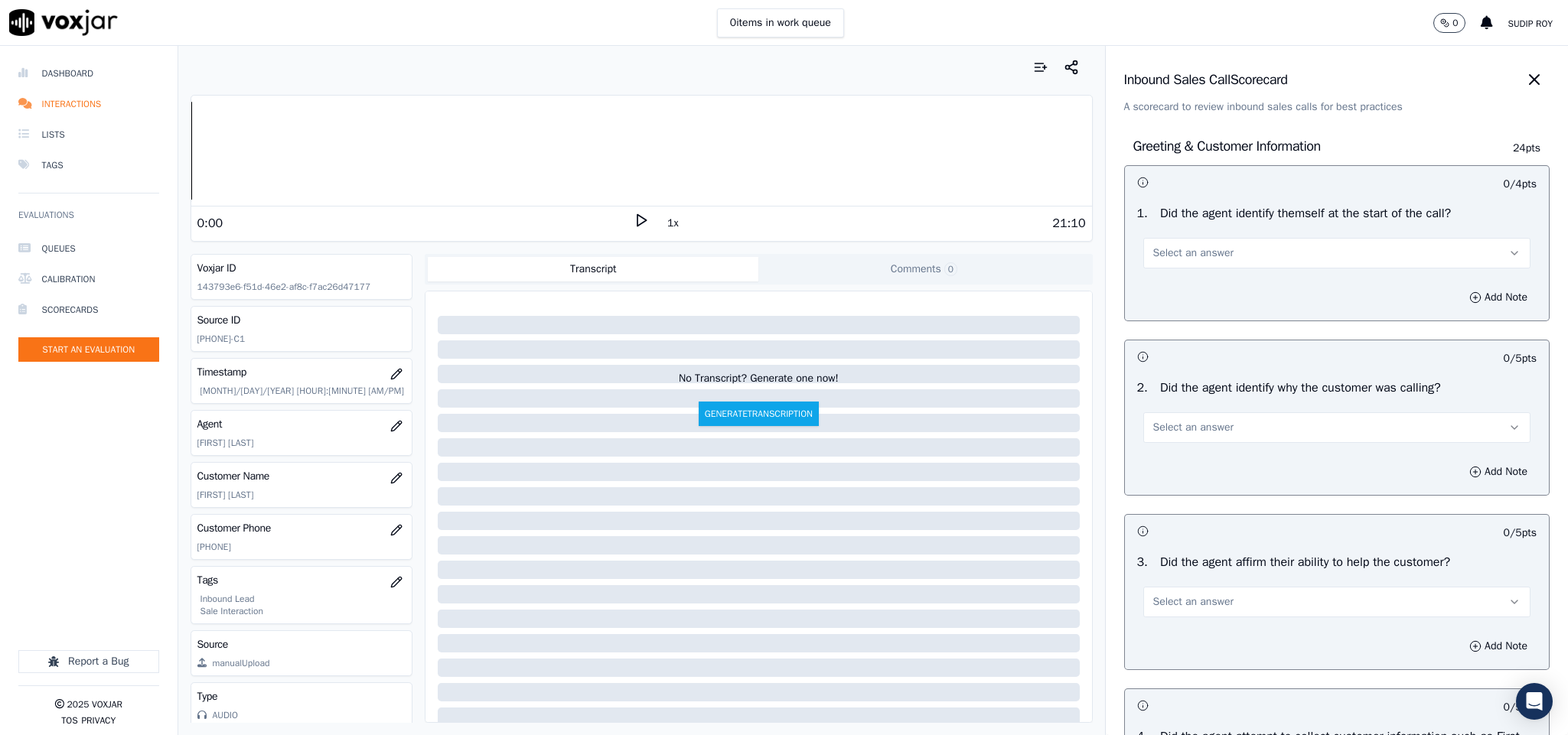 click on "Select an answer" at bounding box center (1193, 253) 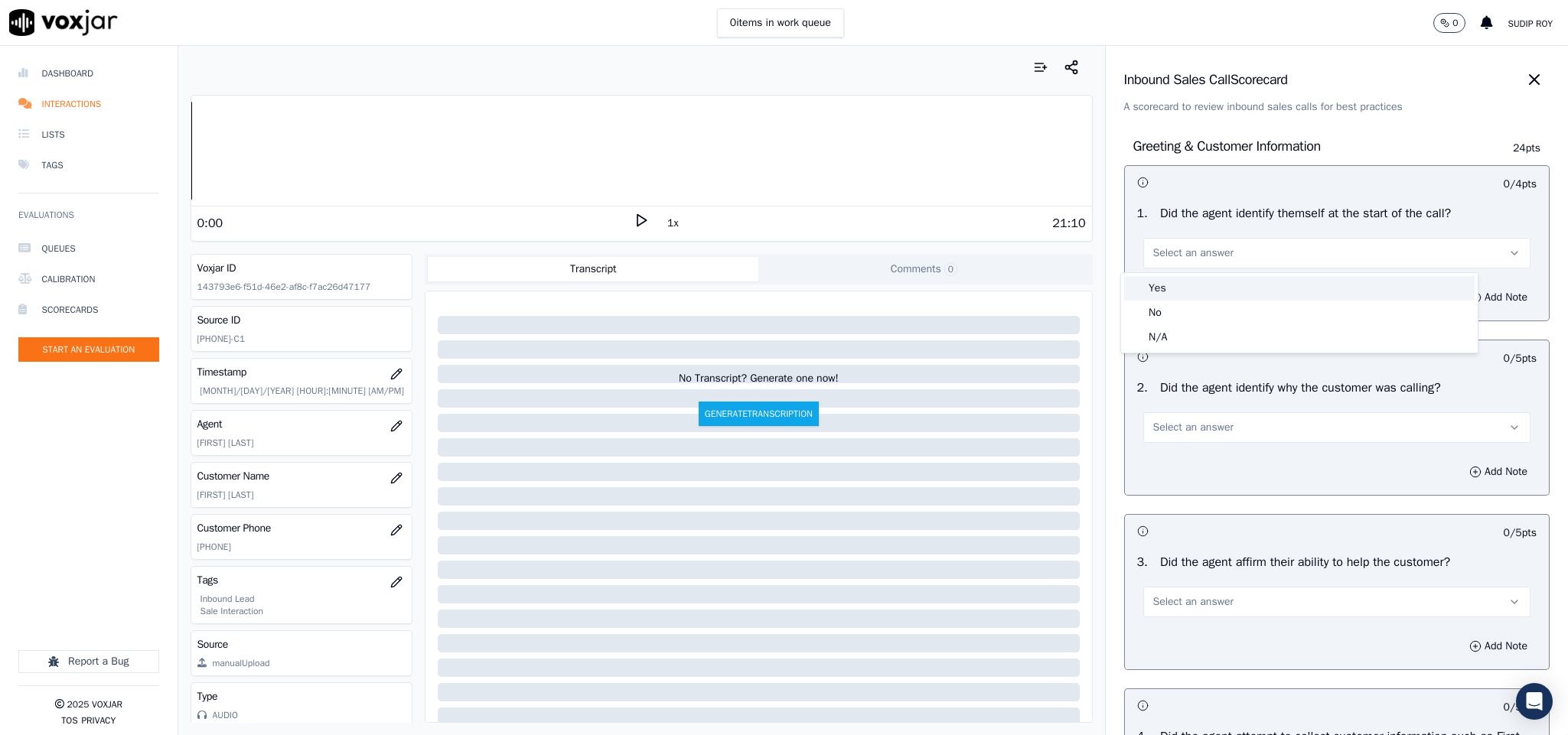 click on "Yes" at bounding box center (1299, 288) 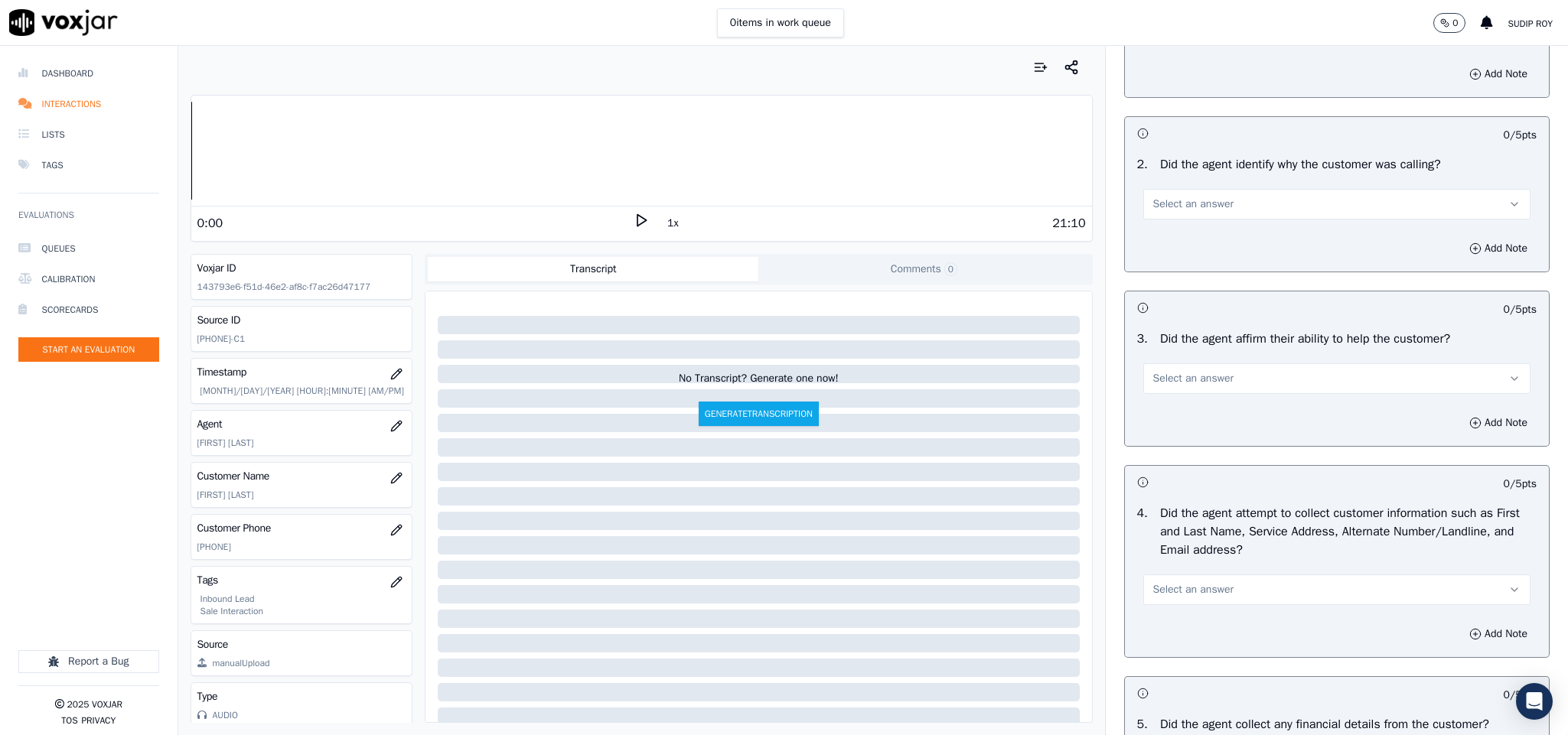 scroll, scrollTop: 229, scrollLeft: 0, axis: vertical 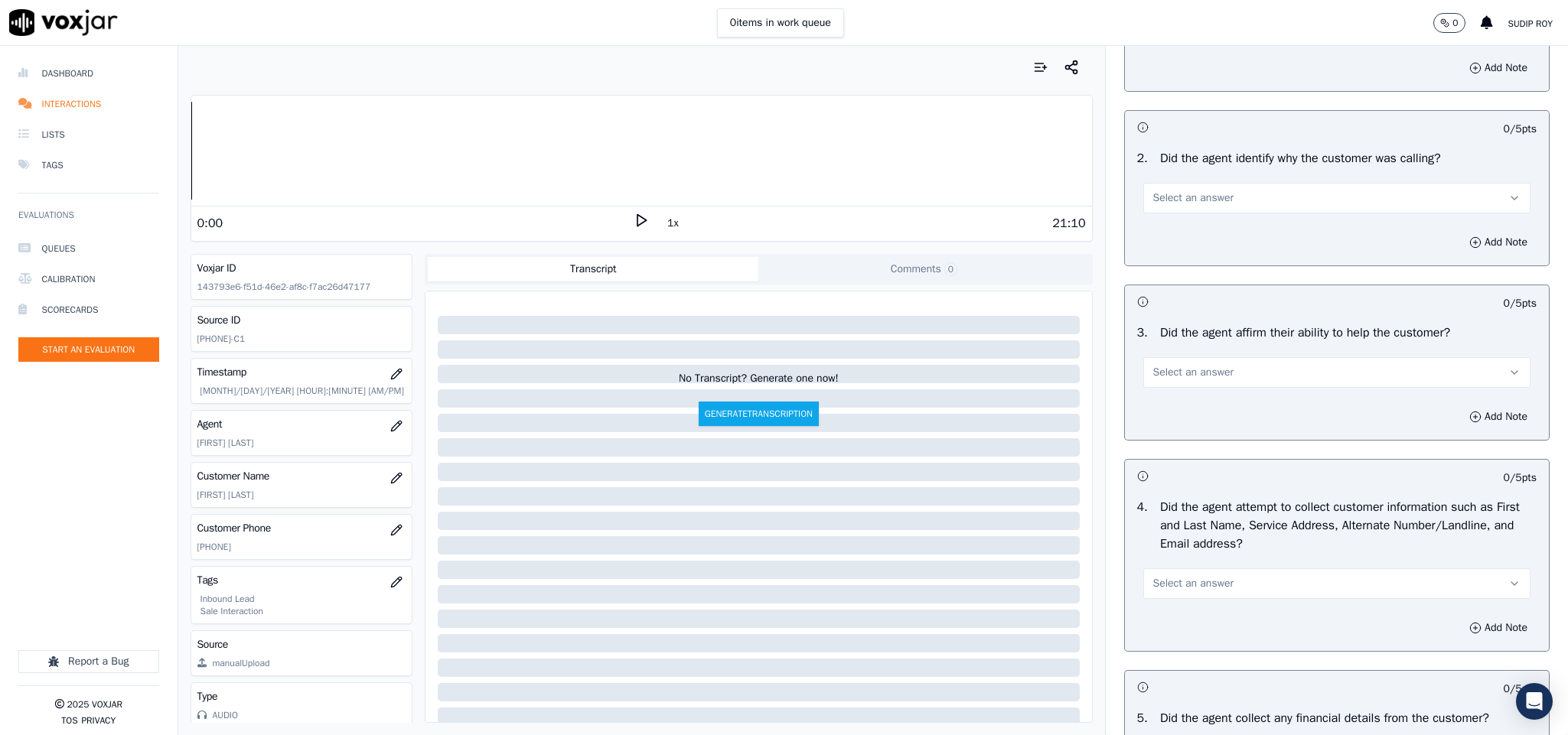 click on "Select an answer" at bounding box center [1193, 198] 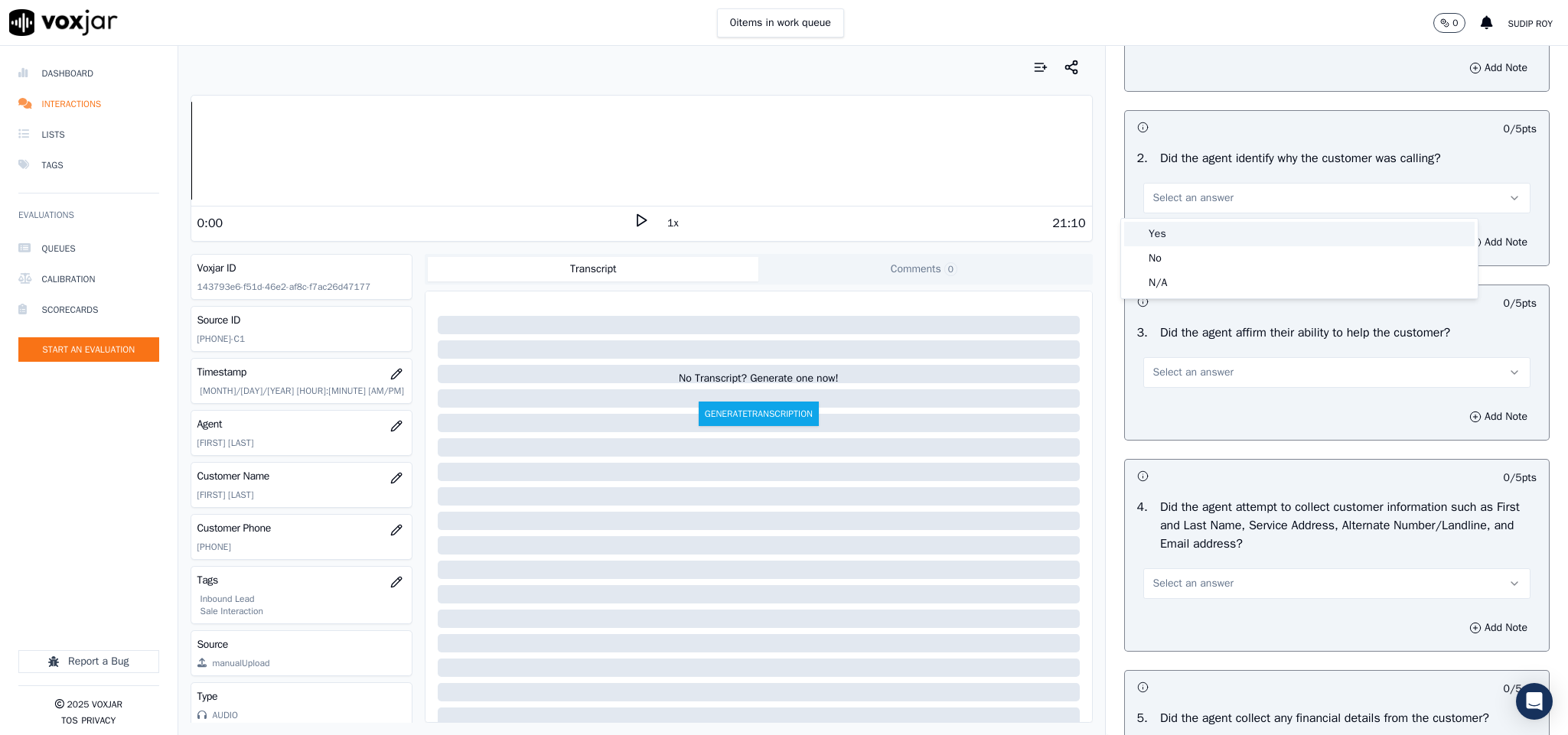 click on "Yes" at bounding box center (1299, 234) 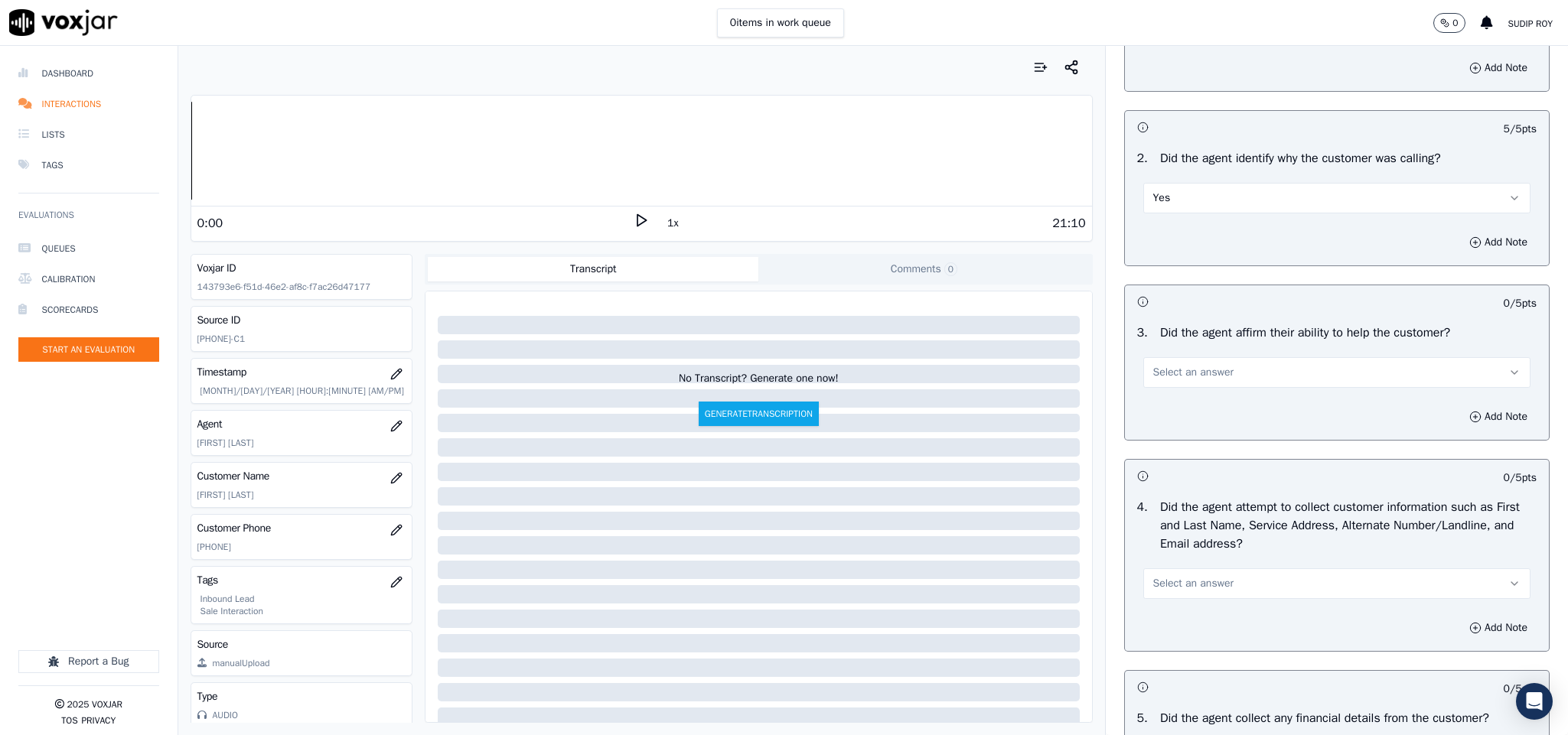 click on "Select an answer" at bounding box center (1193, 372) 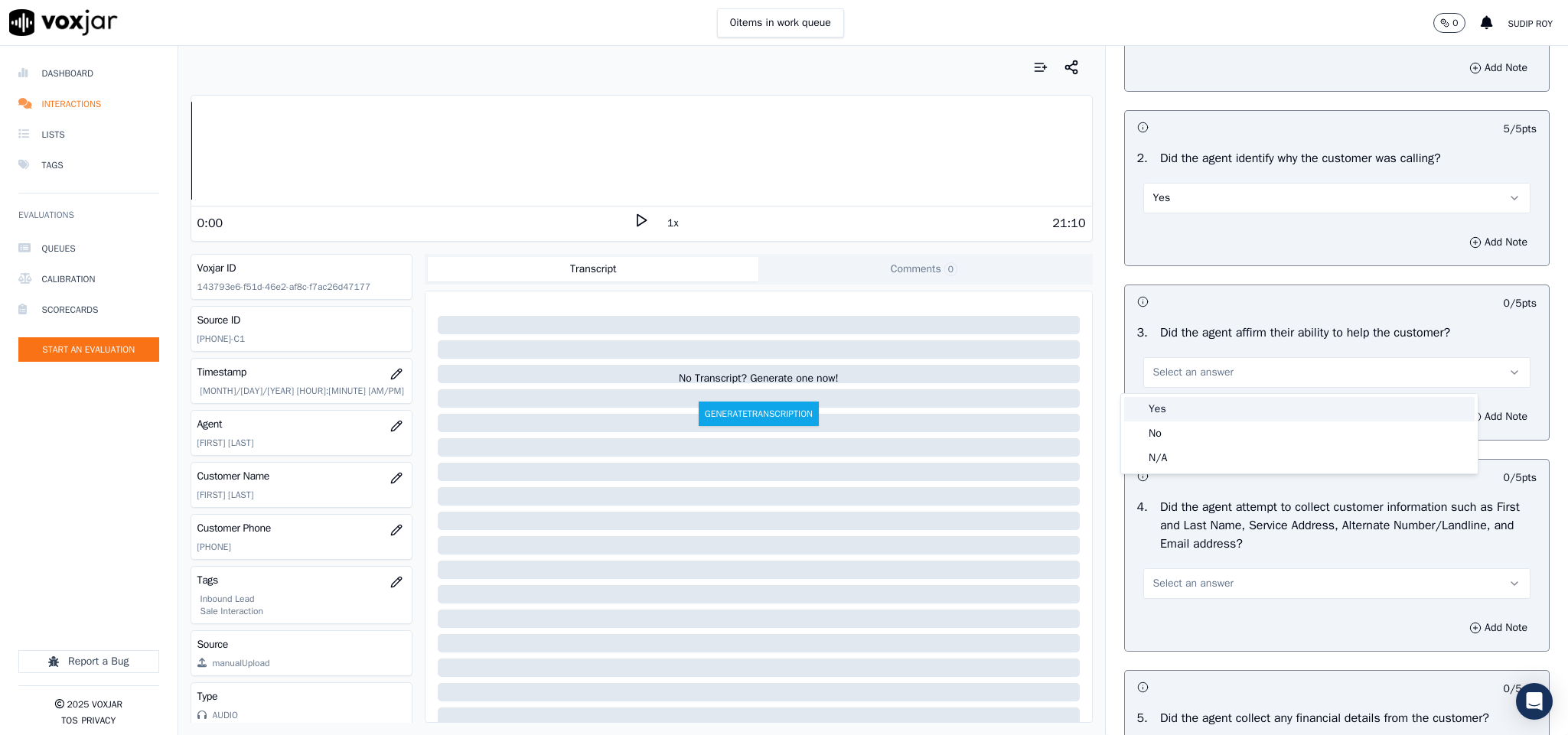 click on "Yes" at bounding box center (1299, 409) 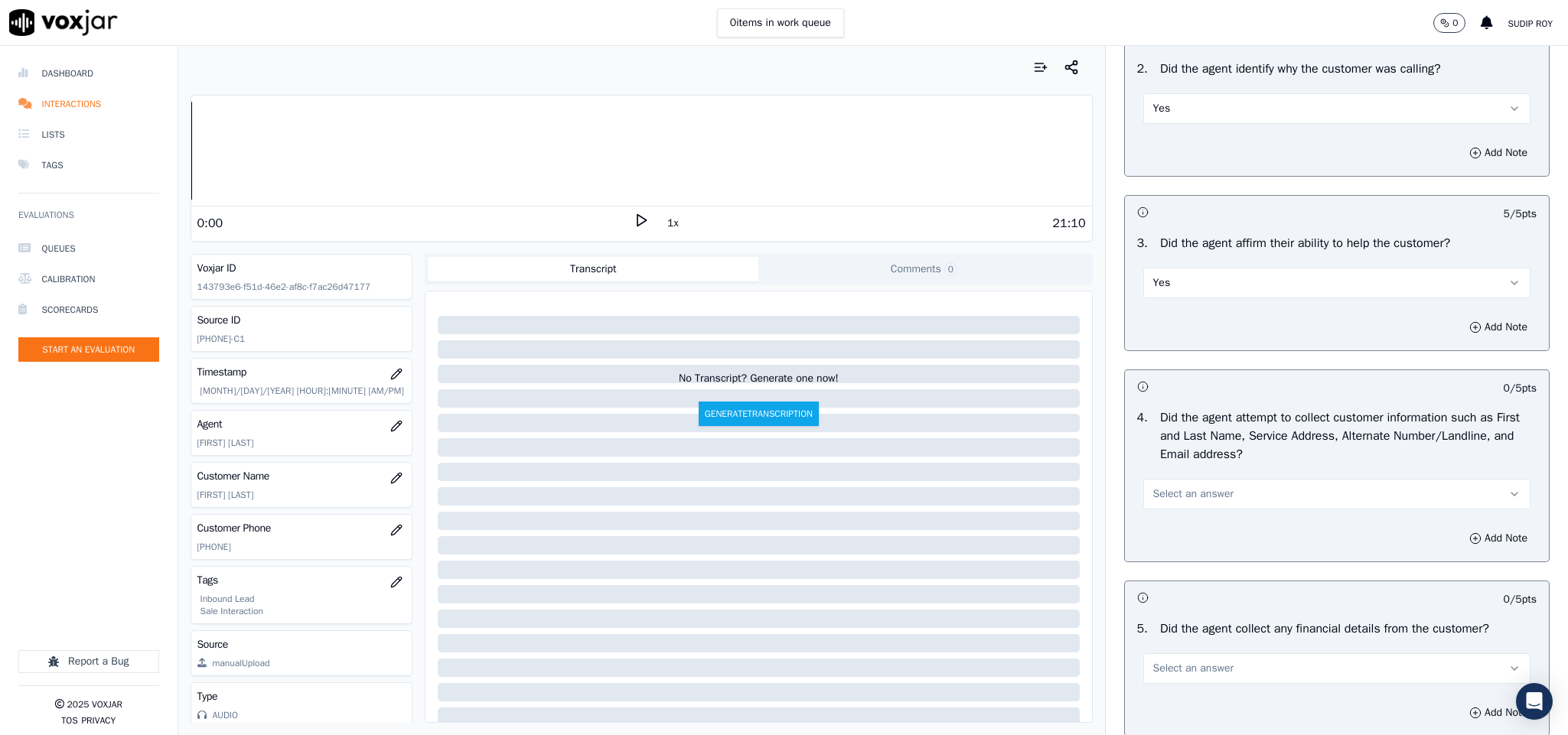 scroll, scrollTop: 459, scrollLeft: 0, axis: vertical 